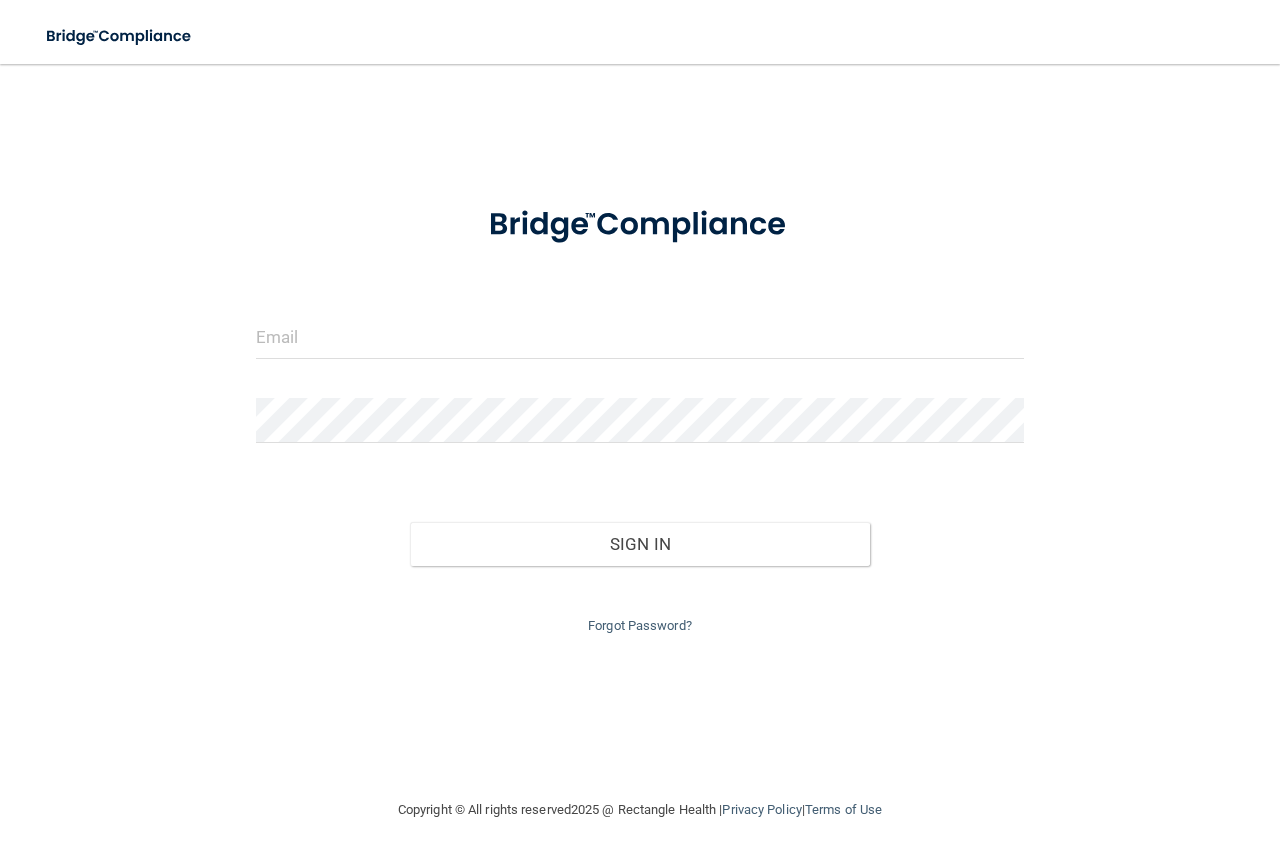 scroll, scrollTop: 0, scrollLeft: 0, axis: both 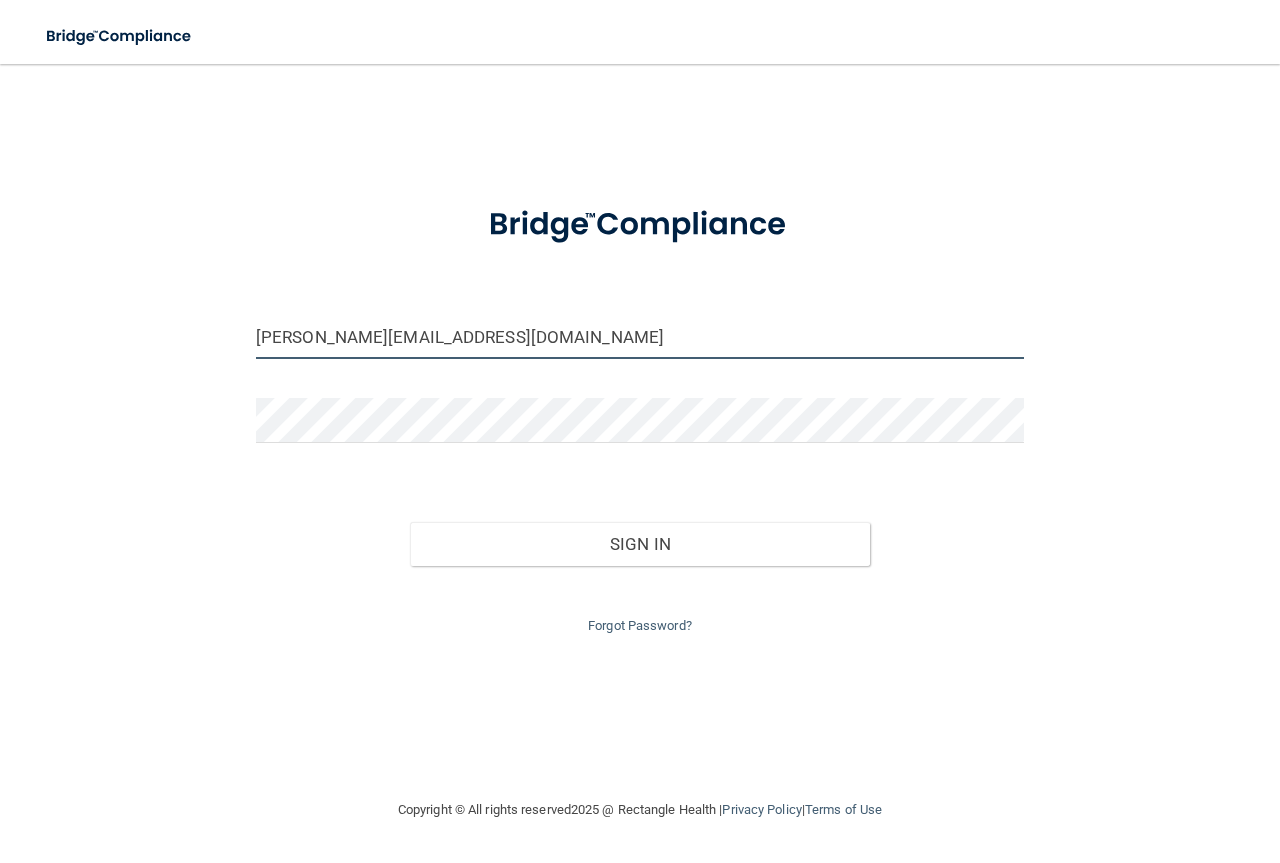 drag, startPoint x: 415, startPoint y: 341, endPoint x: 20, endPoint y: 257, distance: 403.8329 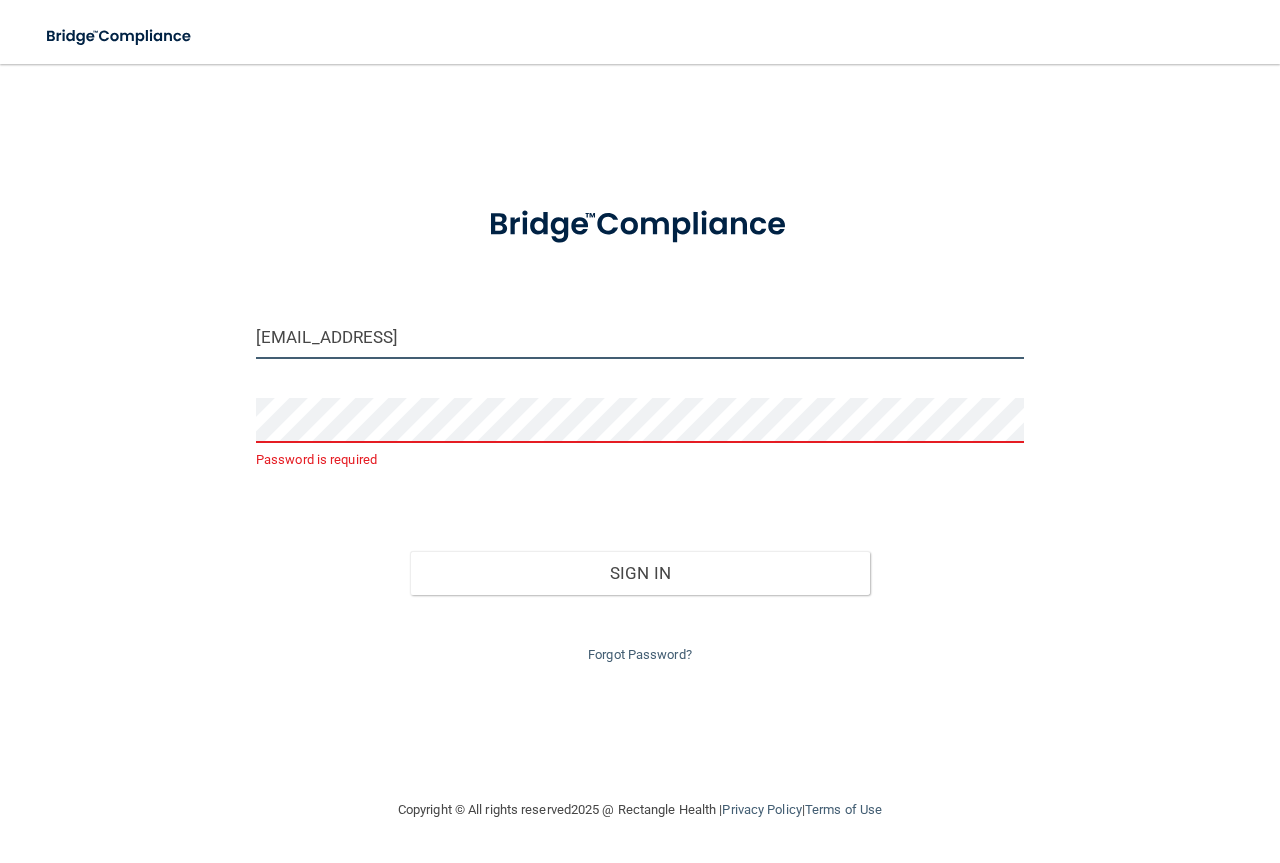 click on "[EMAIL_ADDRESS]" at bounding box center [640, 336] 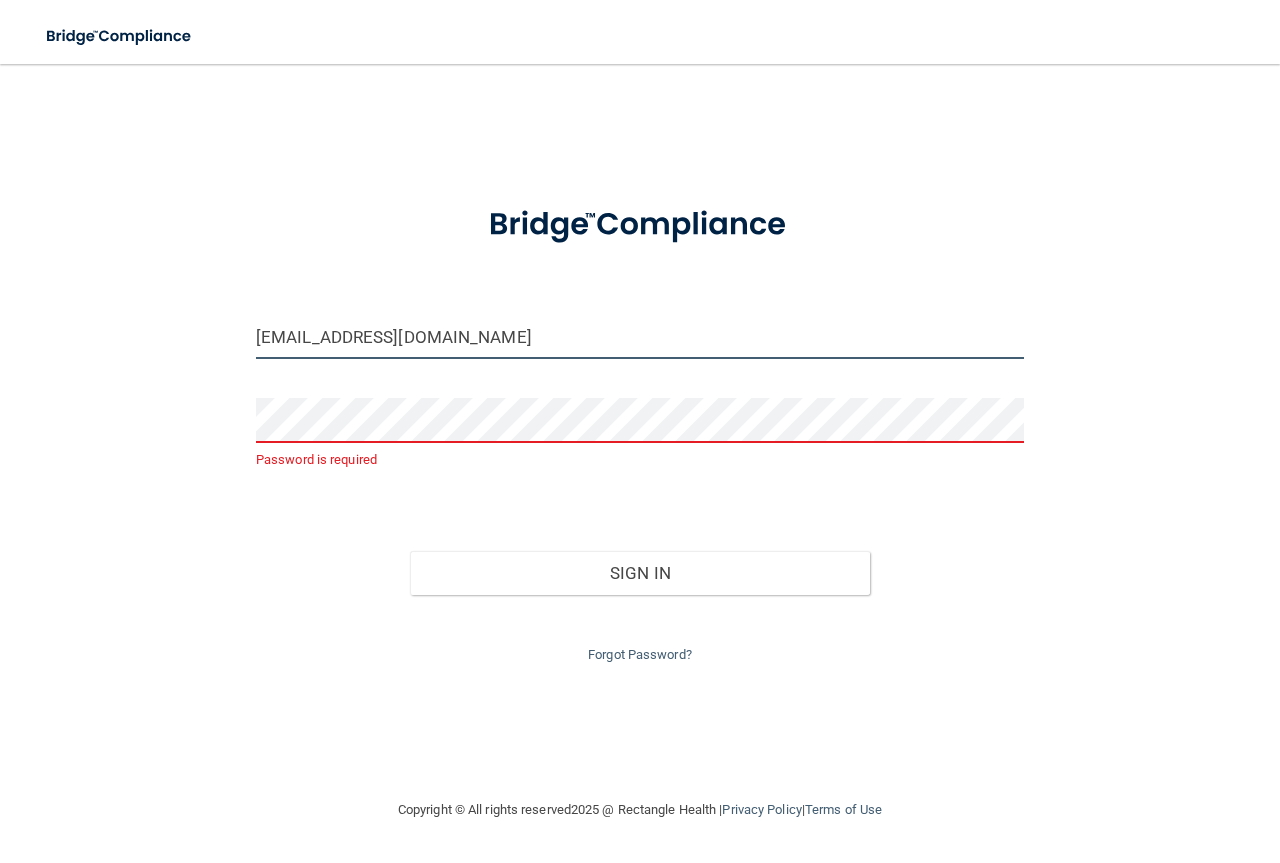 type on "[EMAIL_ADDRESS][DOMAIN_NAME]" 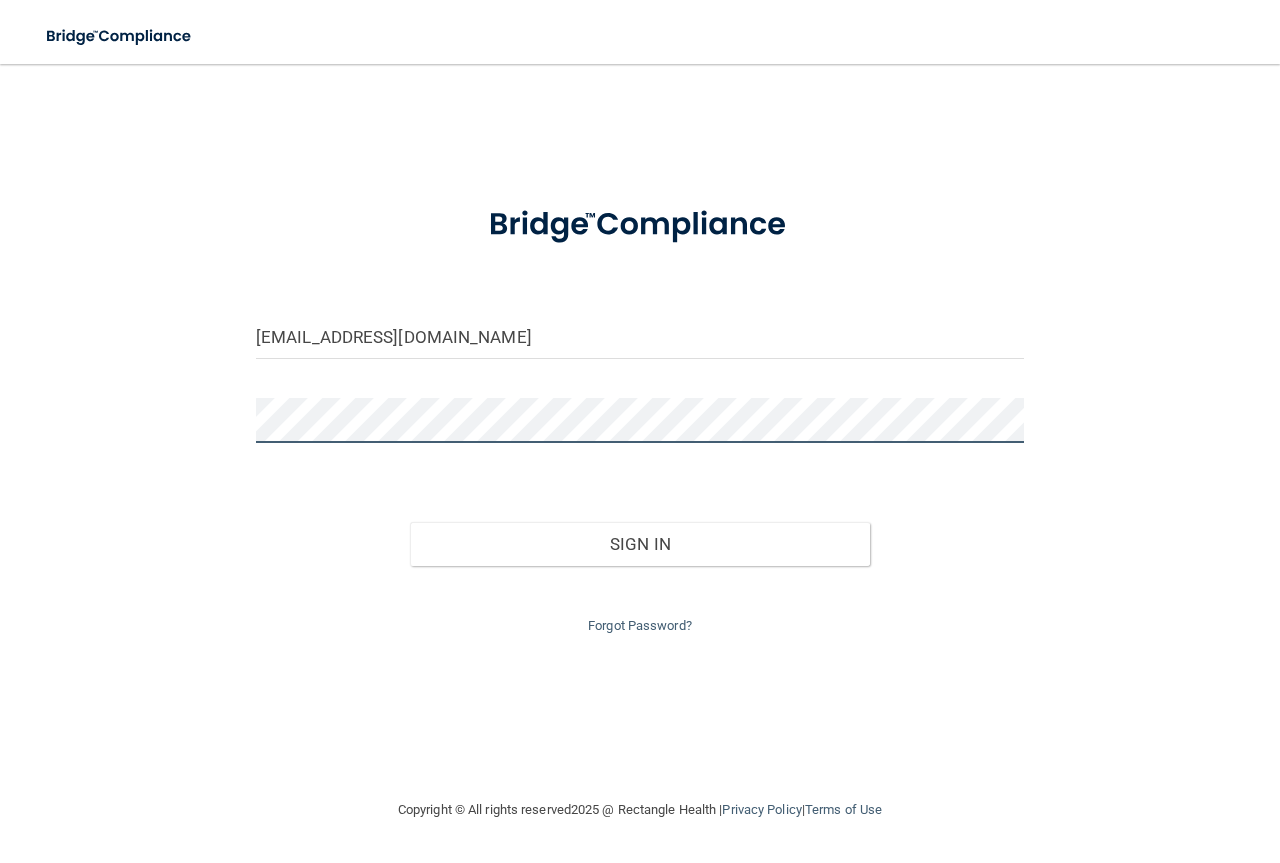 click on "Sign In" at bounding box center (640, 544) 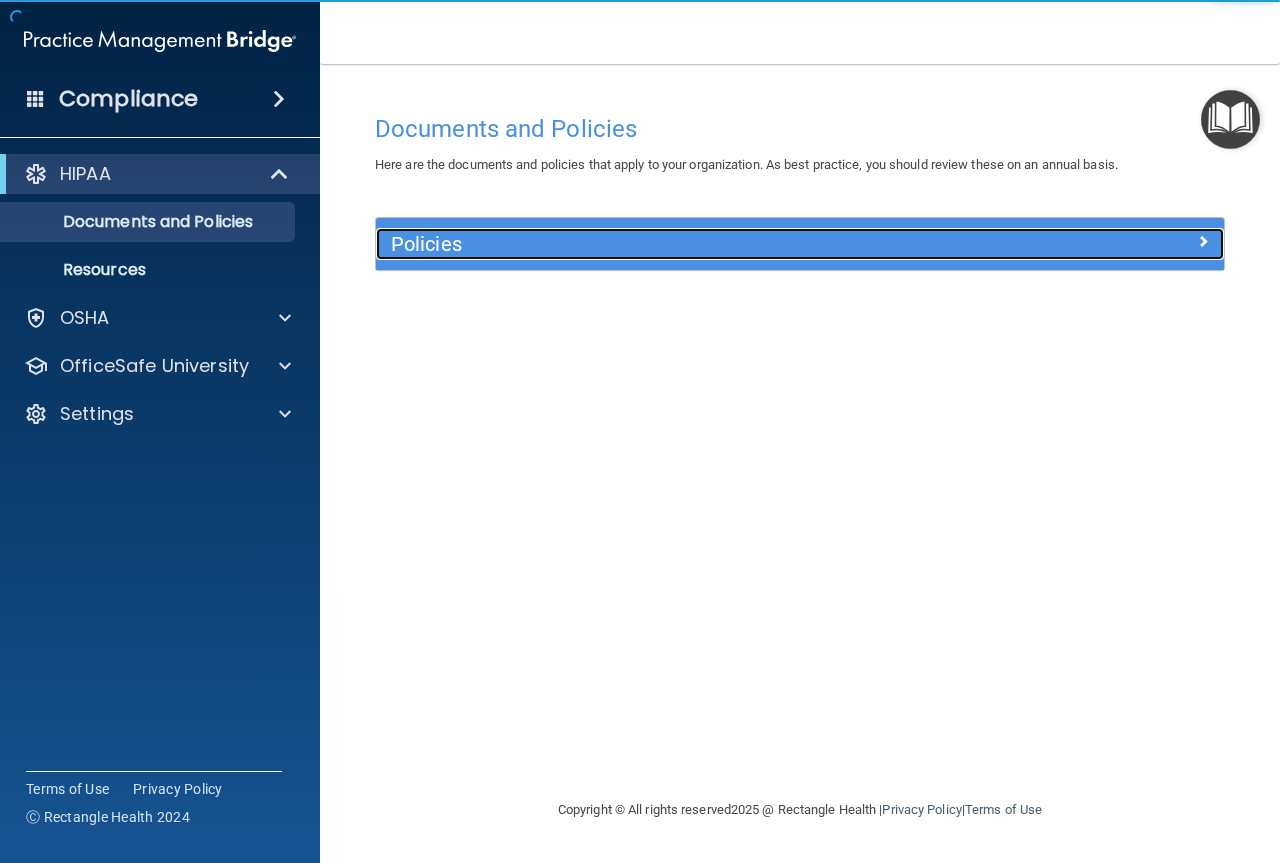 click on "Policies" at bounding box center [694, 244] 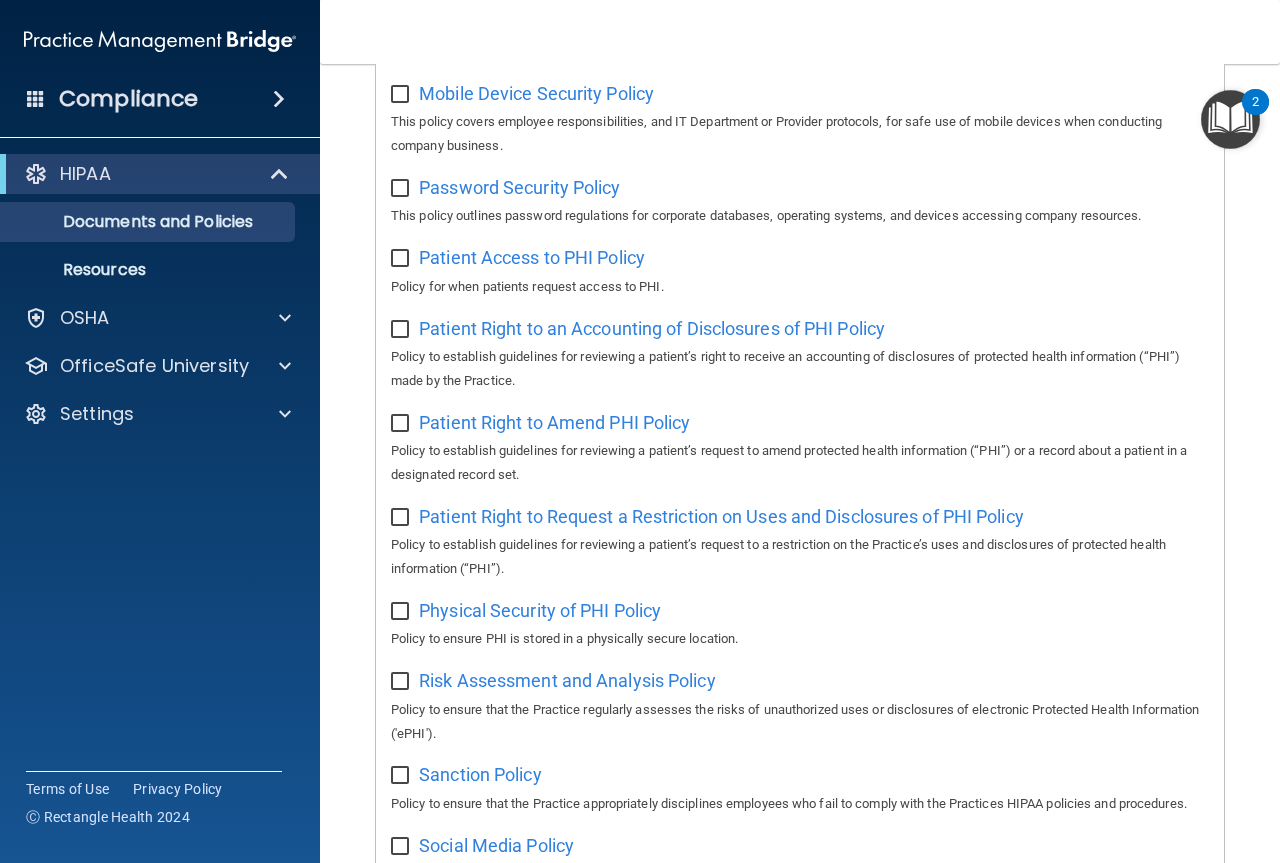 scroll, scrollTop: 1385, scrollLeft: 0, axis: vertical 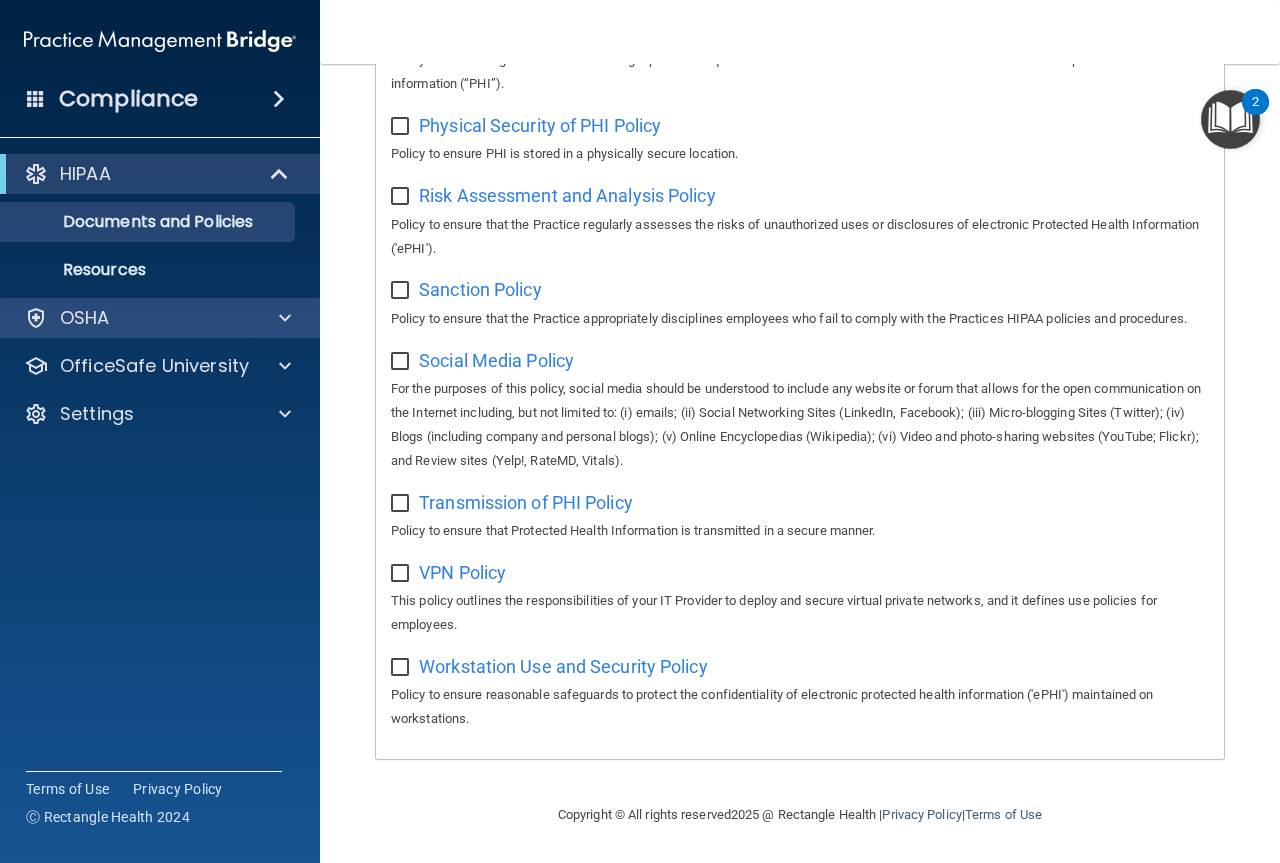 click on "OSHA" at bounding box center [160, 318] 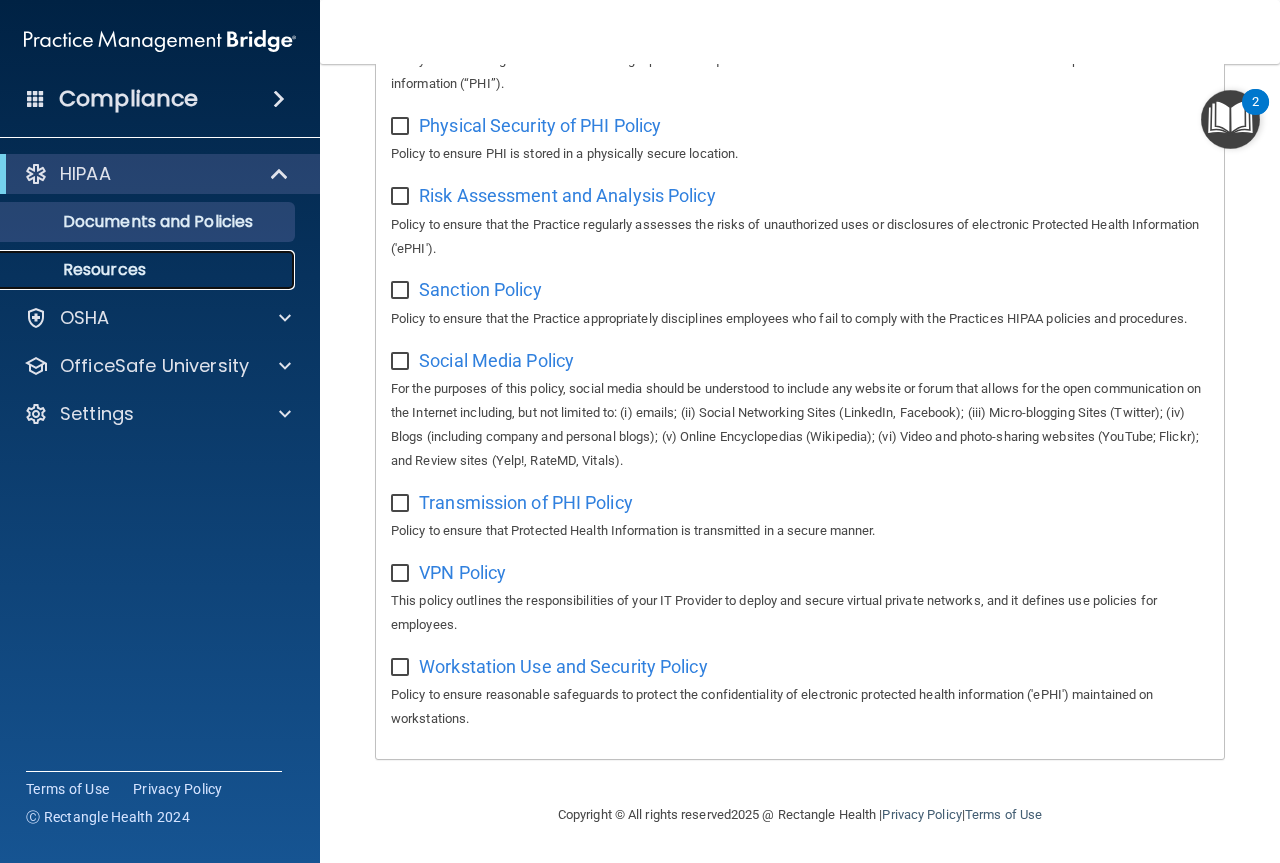 click on "Resources" at bounding box center (149, 270) 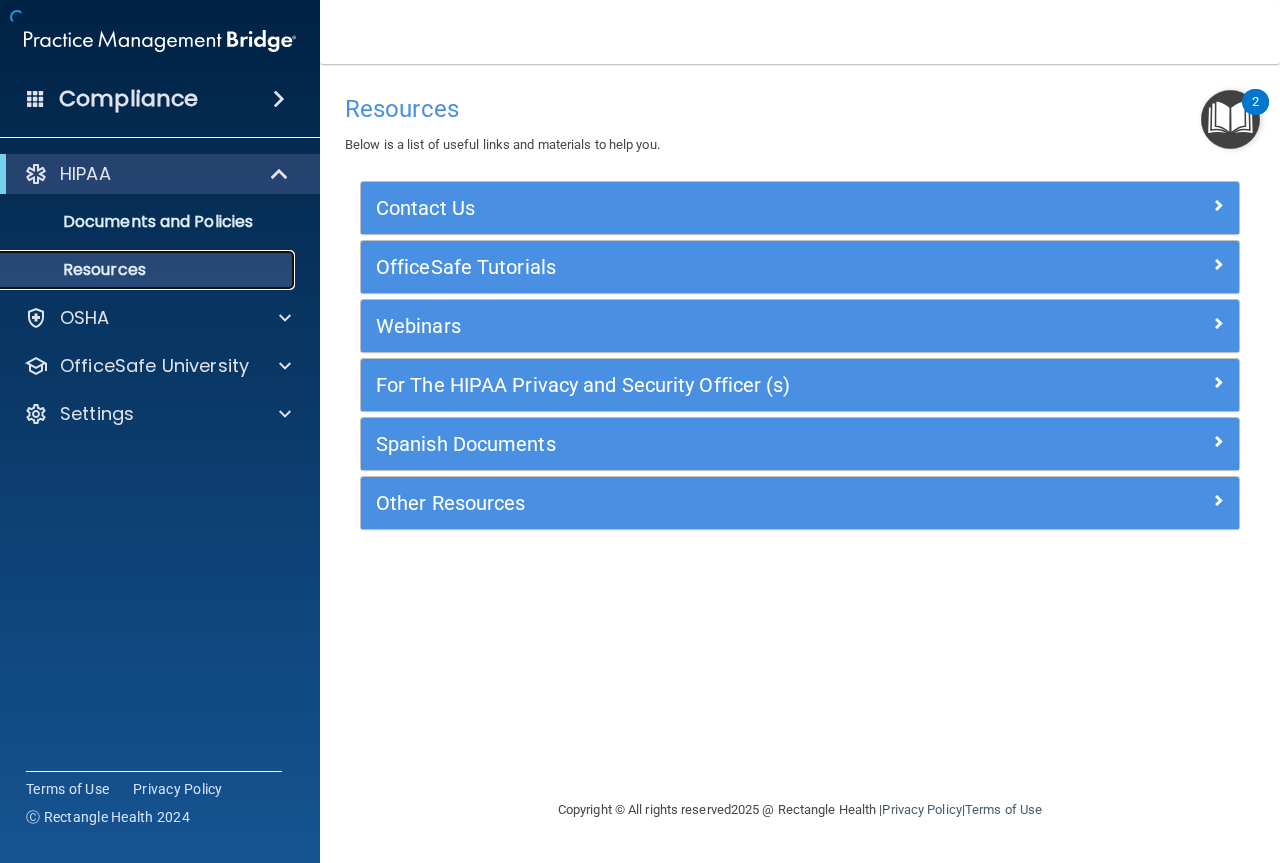scroll, scrollTop: 0, scrollLeft: 0, axis: both 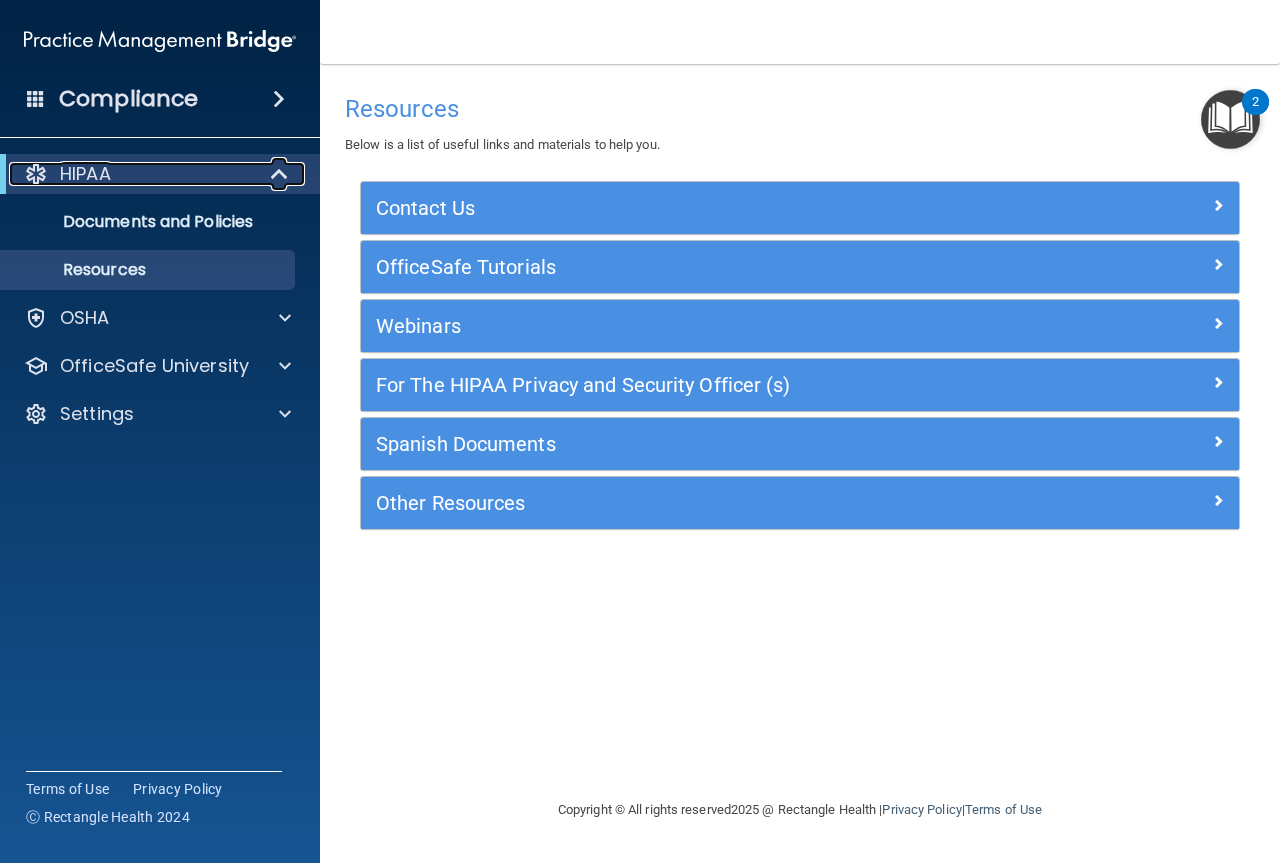 click at bounding box center [281, 174] 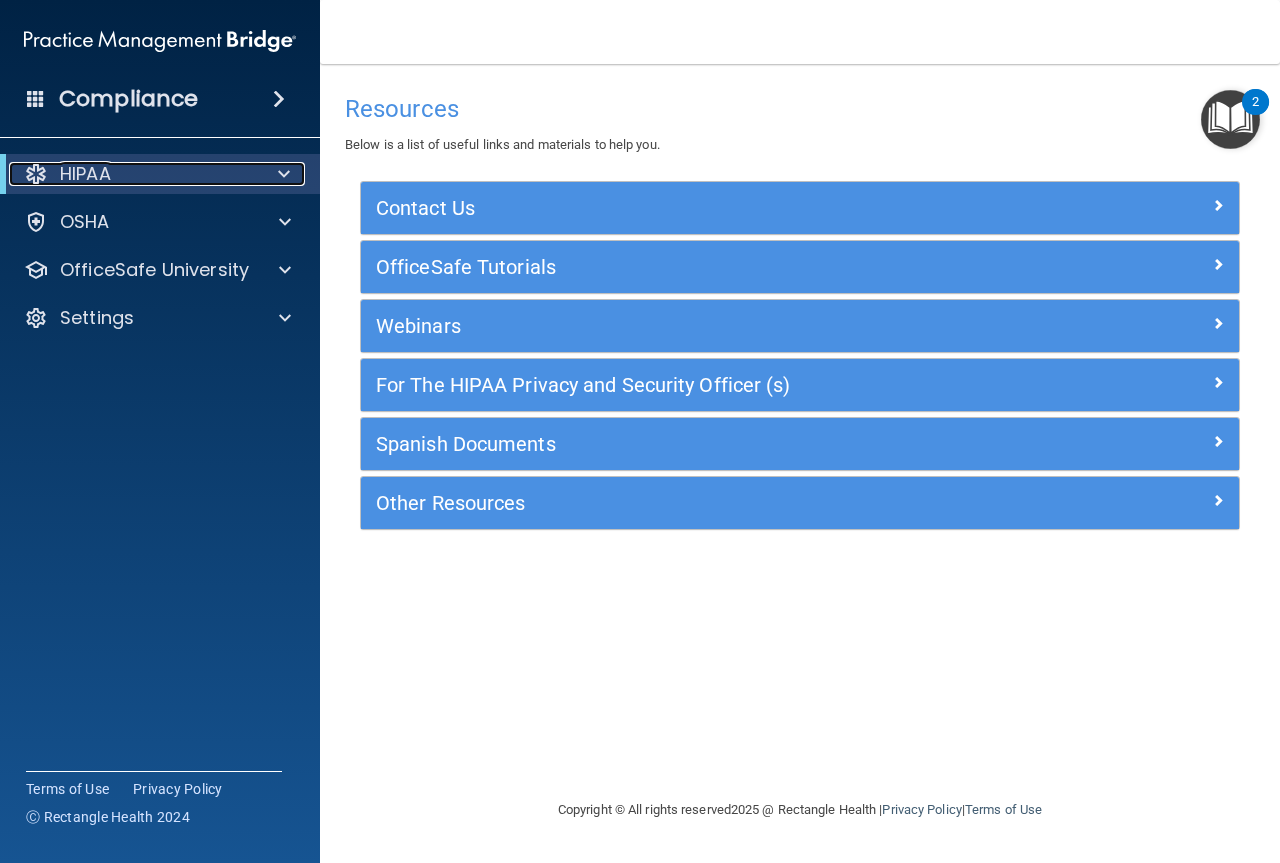 click at bounding box center (284, 174) 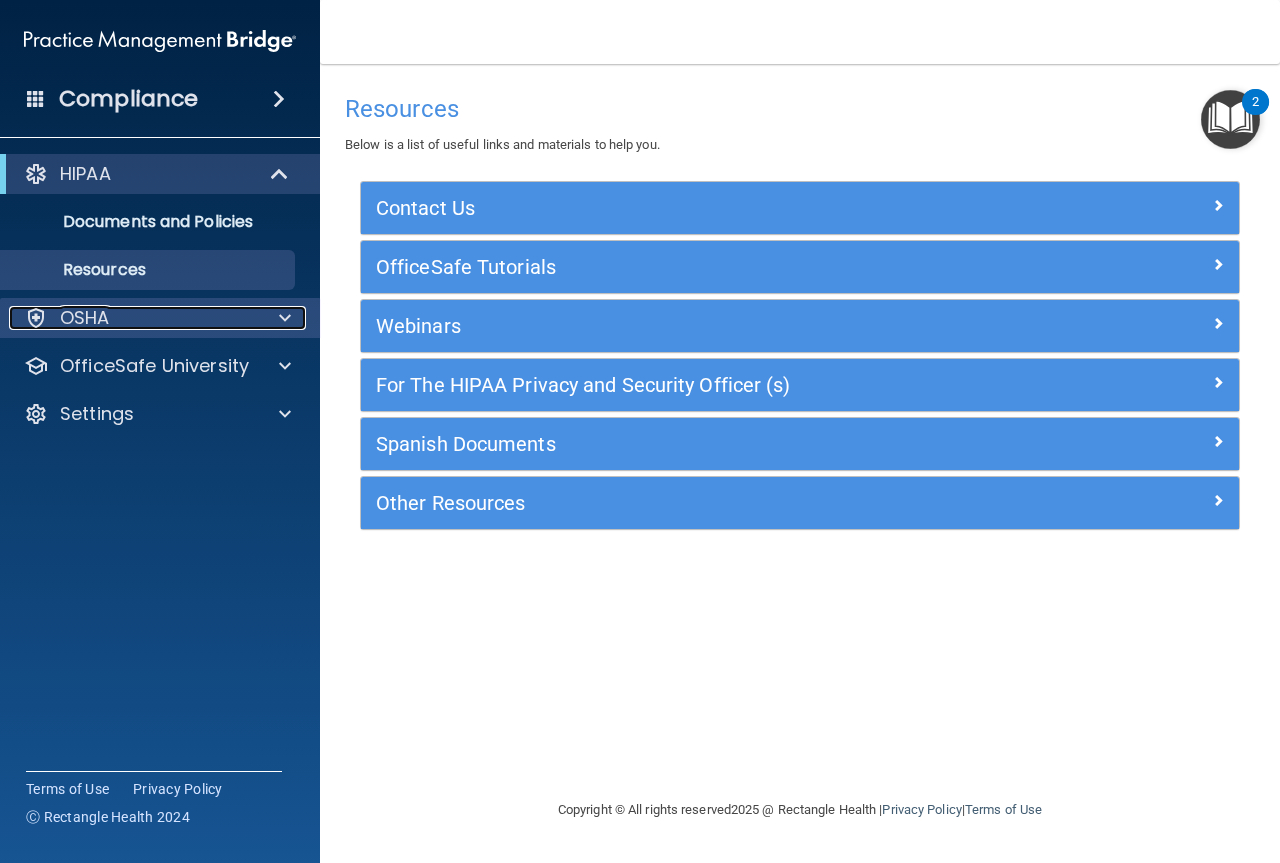 click on "OSHA" at bounding box center (133, 318) 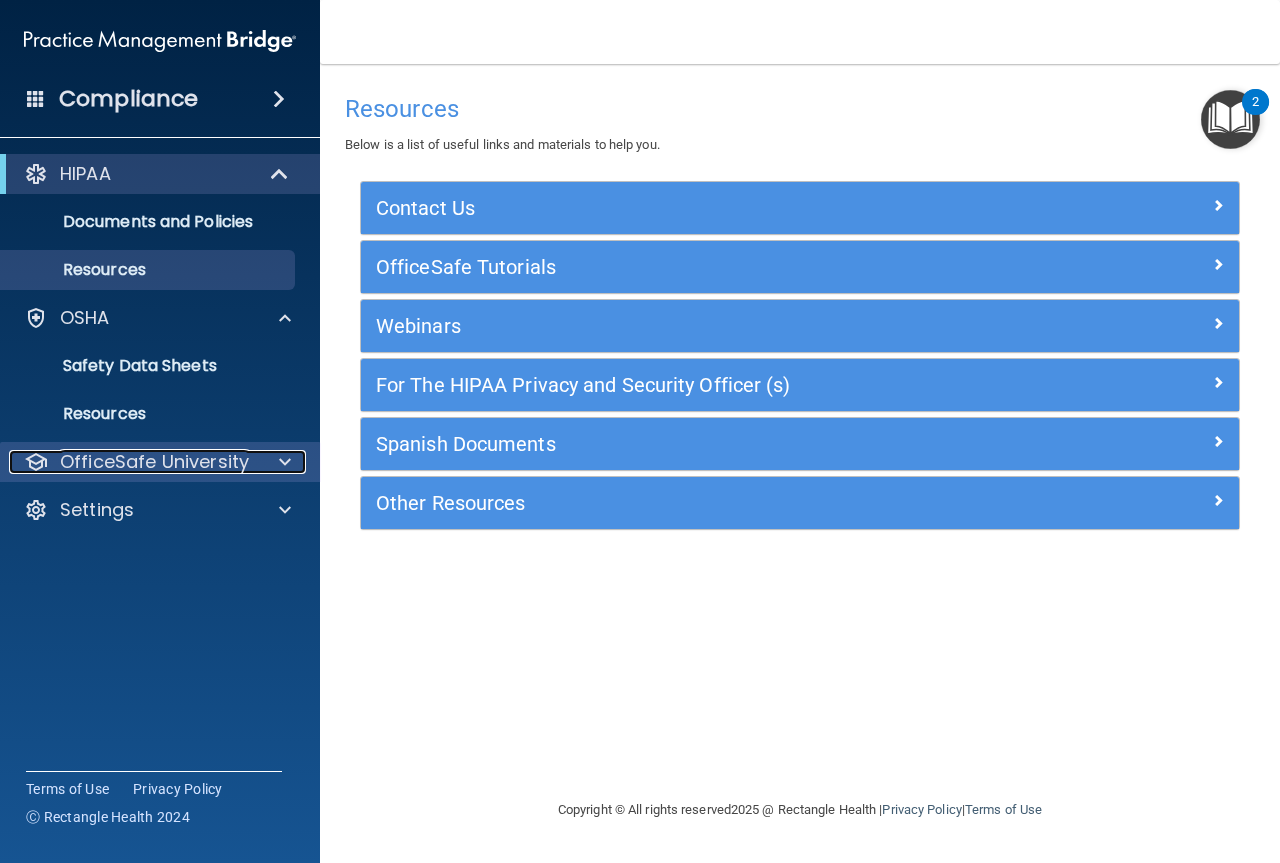 click at bounding box center [282, 462] 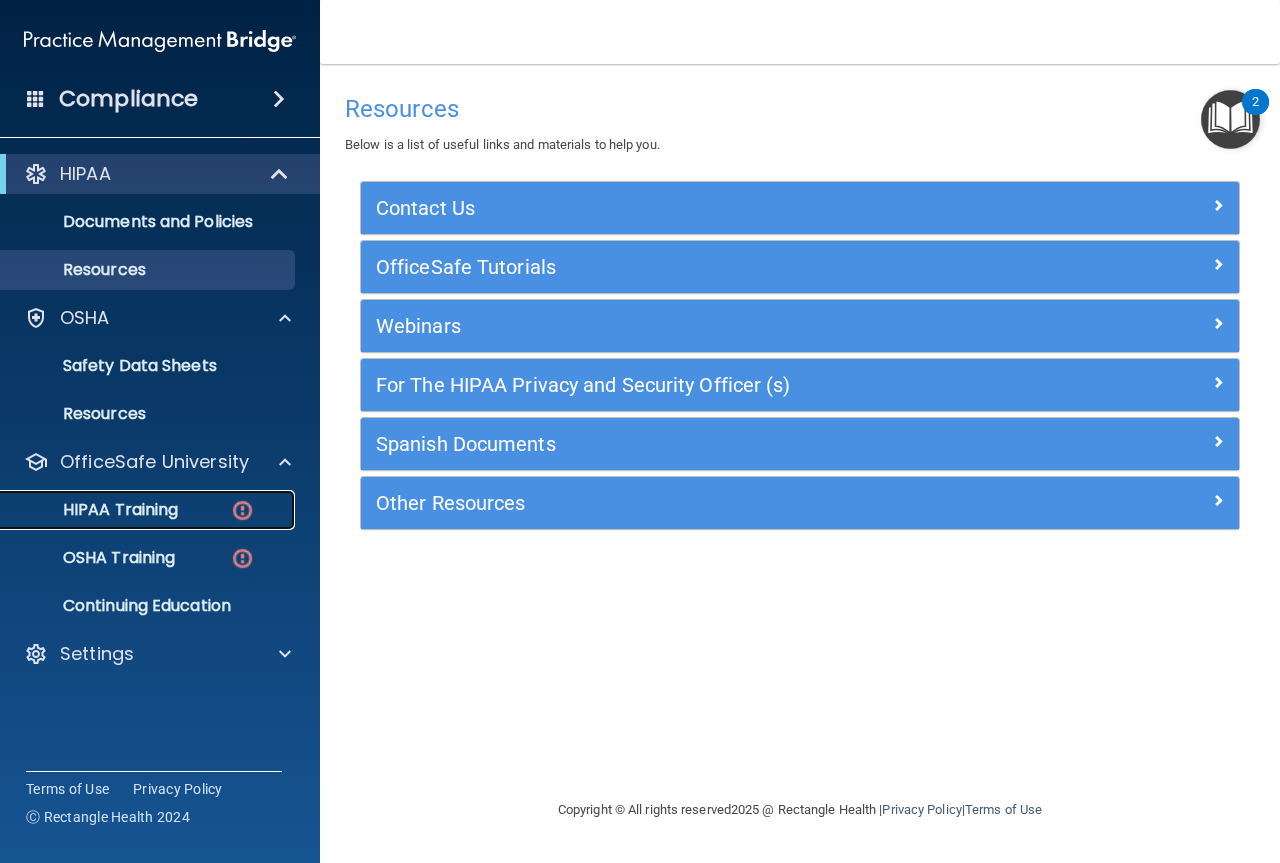 click at bounding box center [242, 510] 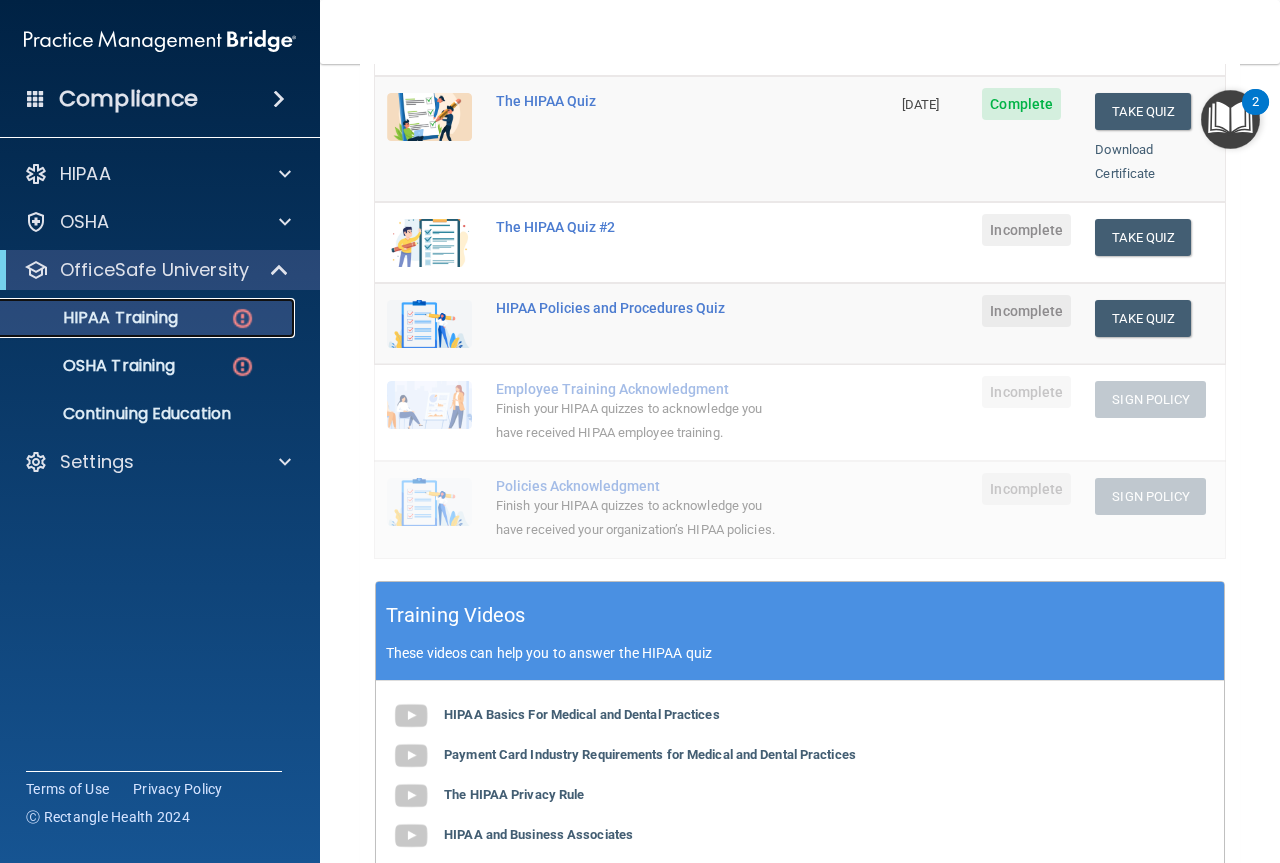 scroll, scrollTop: 500, scrollLeft: 0, axis: vertical 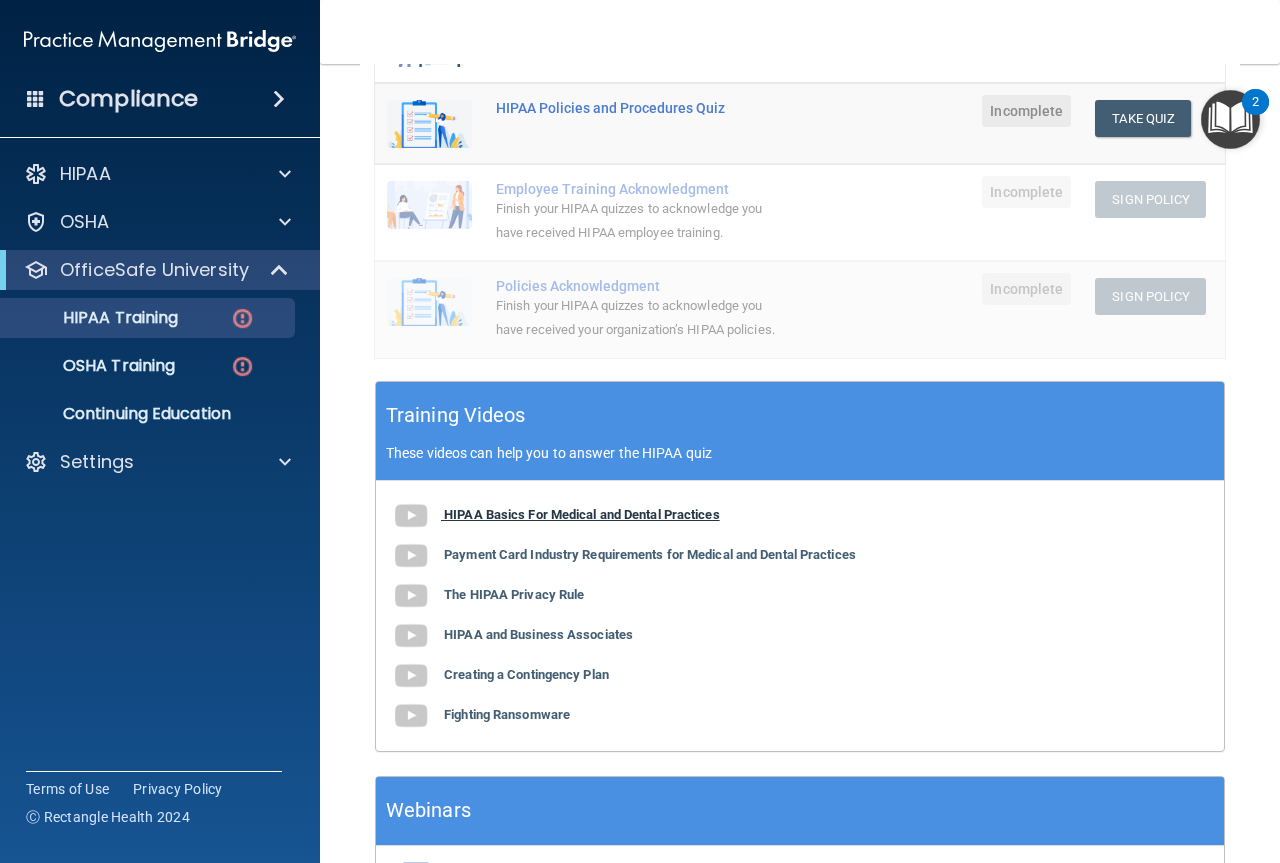 click on "HIPAA Basics For Medical and Dental Practices" at bounding box center [582, 514] 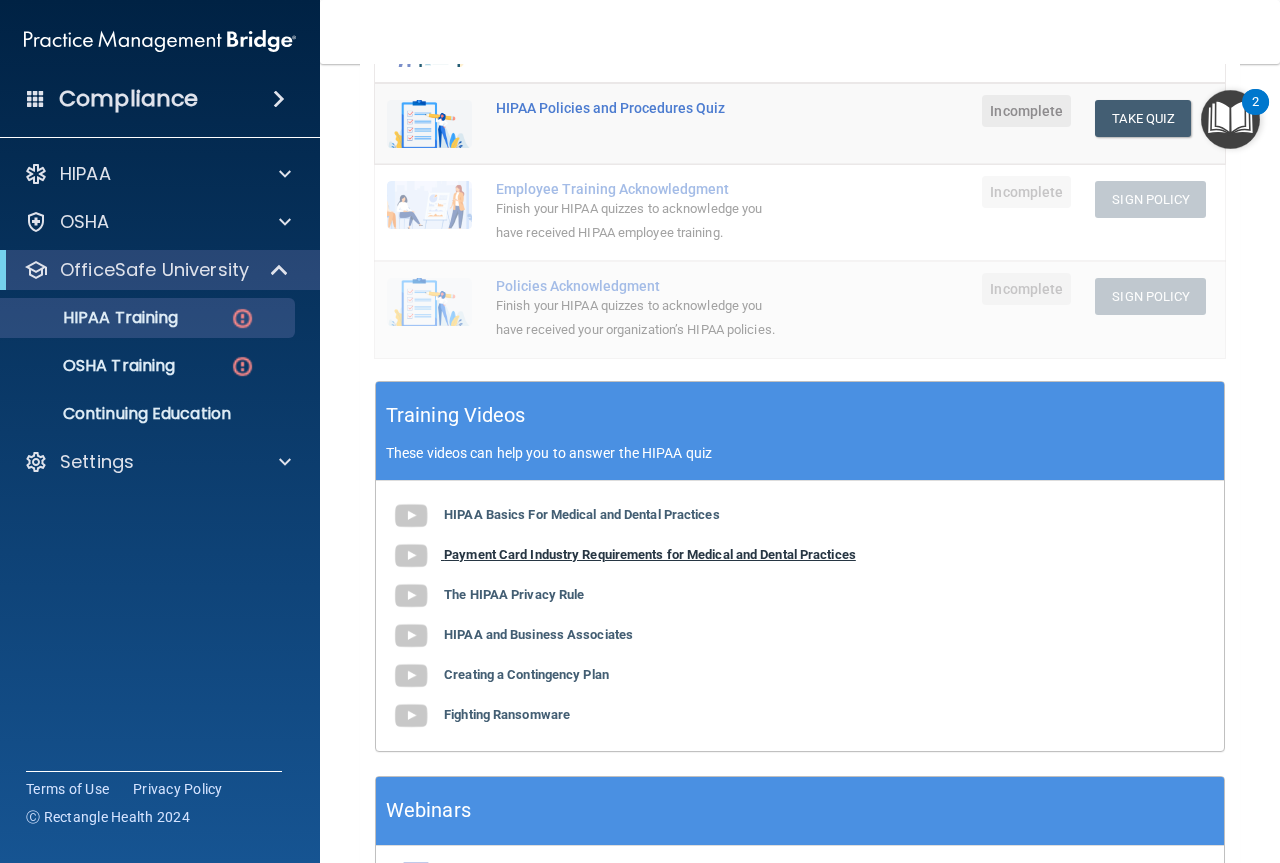 click on "Payment Card Industry Requirements for Medical and Dental Practices" at bounding box center (650, 554) 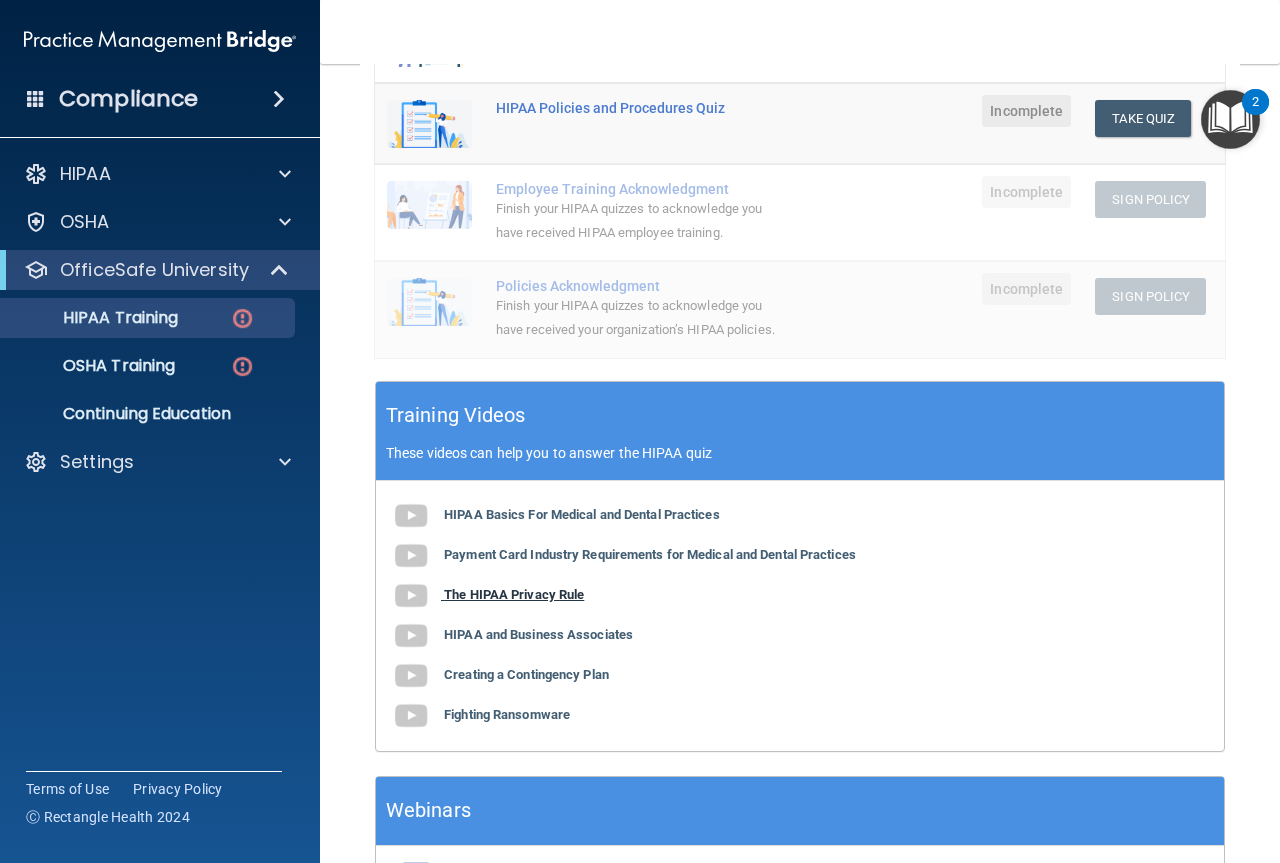 scroll, scrollTop: 639, scrollLeft: 0, axis: vertical 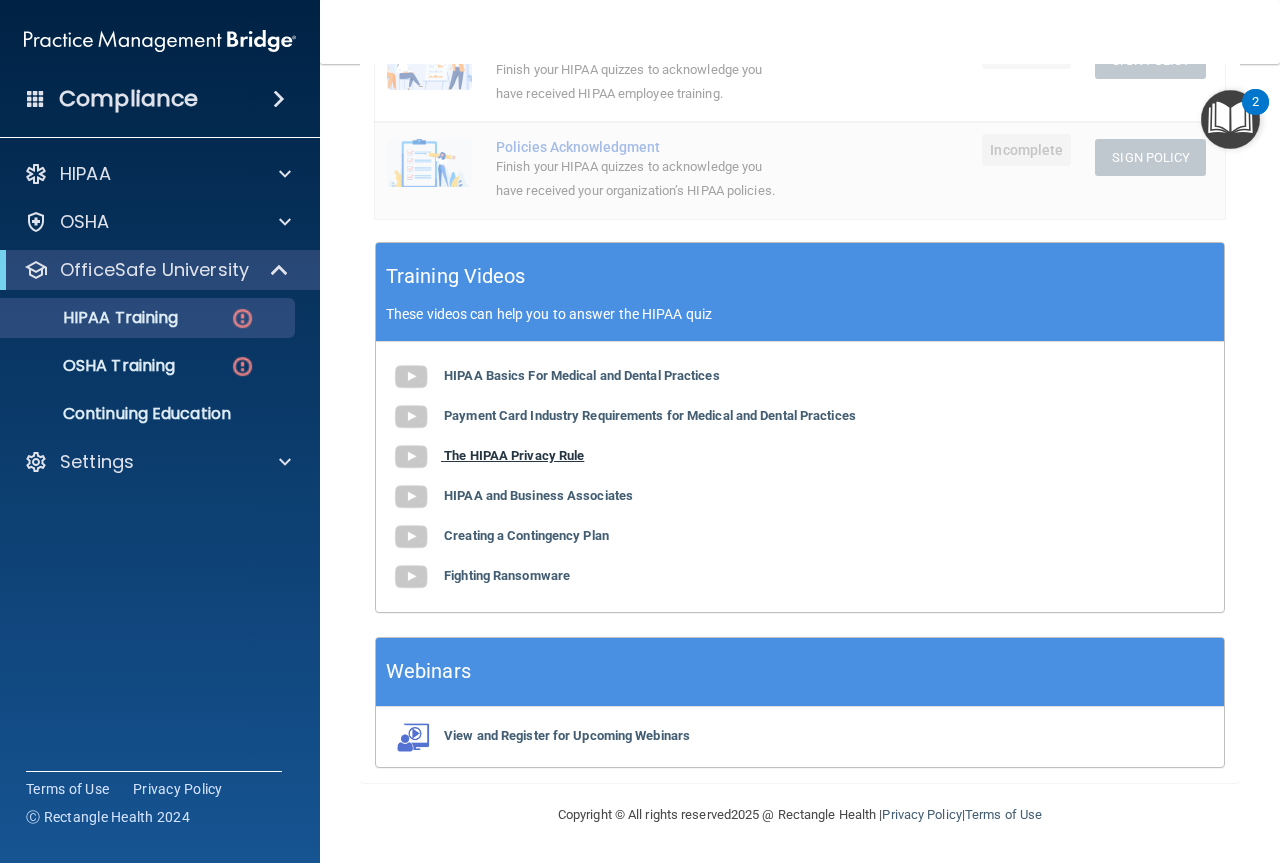 click on "The HIPAA Privacy Rule" at bounding box center (514, 455) 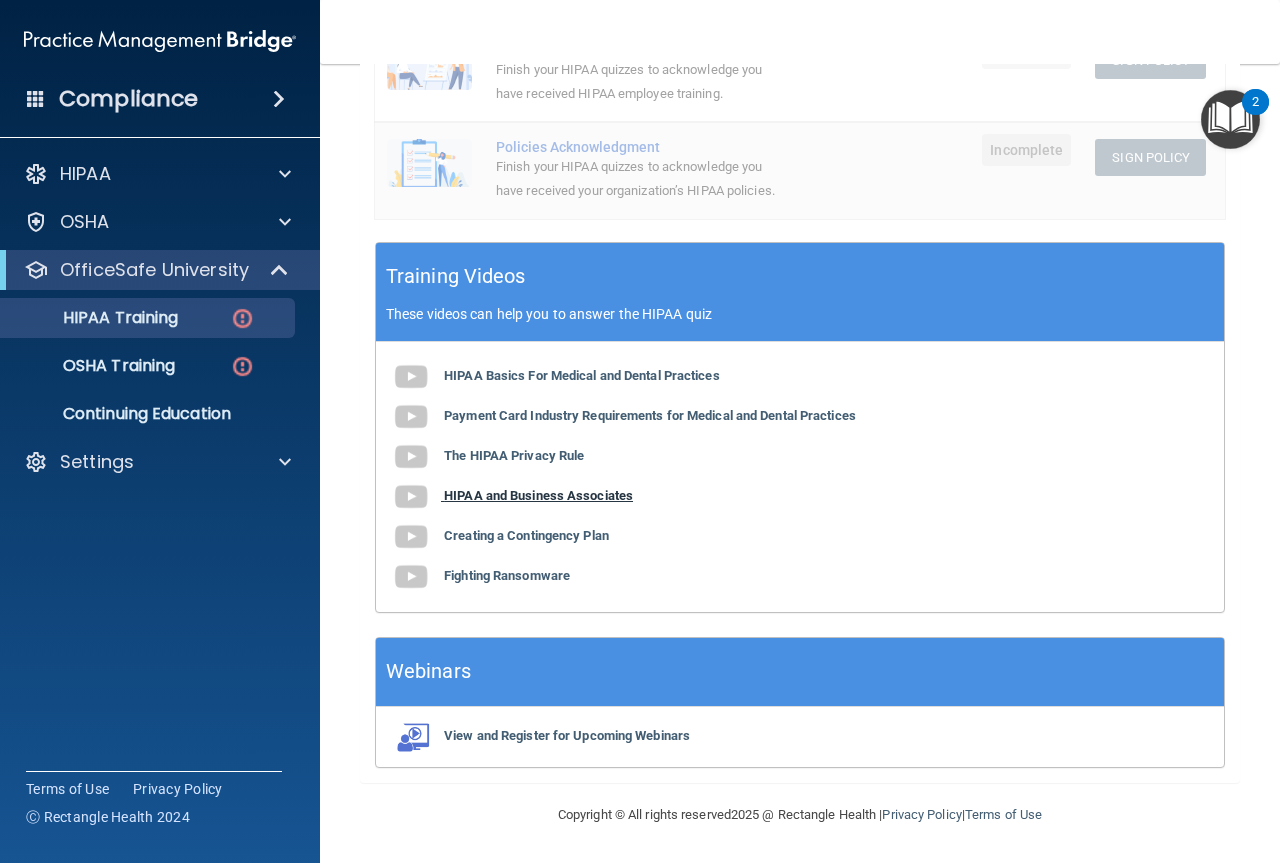 click on "HIPAA and Business Associates" at bounding box center [538, 495] 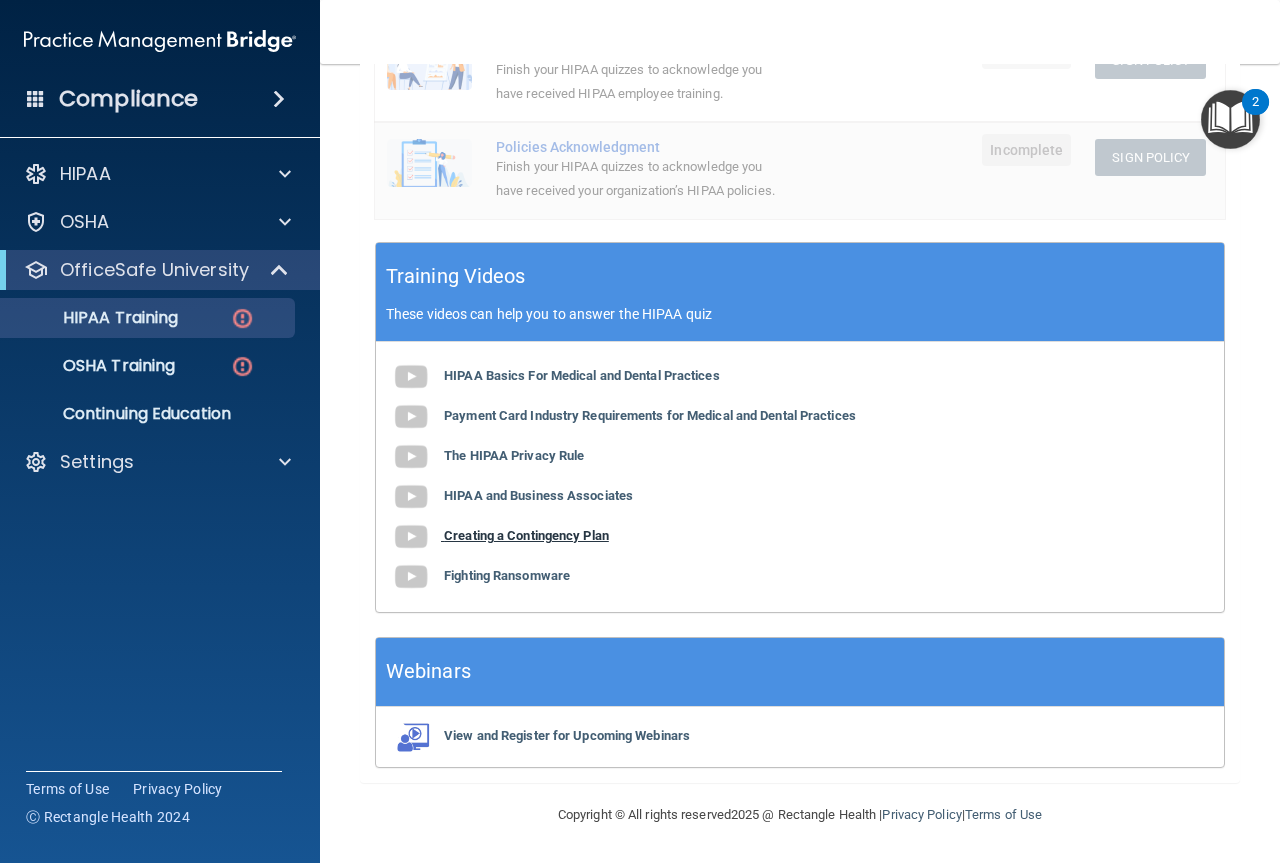 click on "Creating a Contingency Plan" at bounding box center [526, 535] 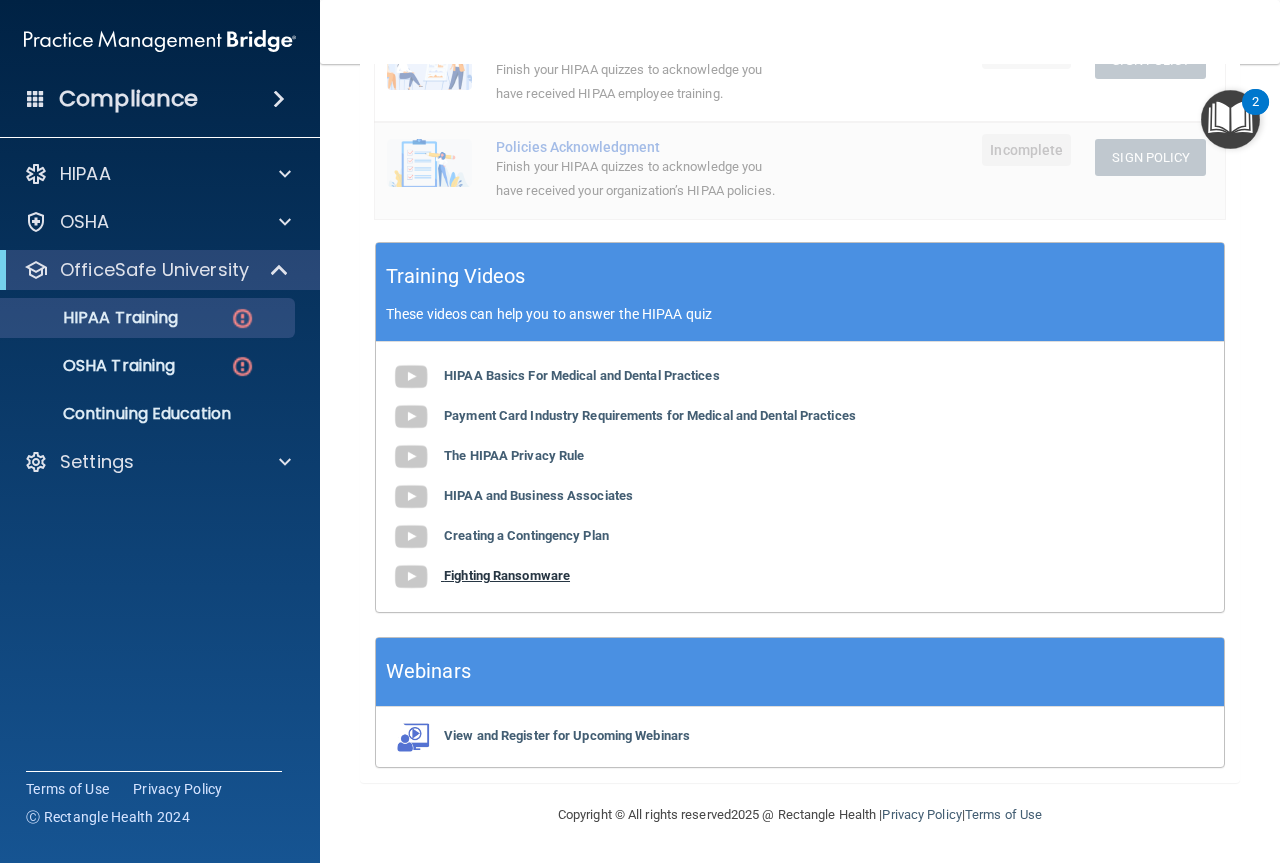 click on "Fighting Ransomware" at bounding box center (507, 575) 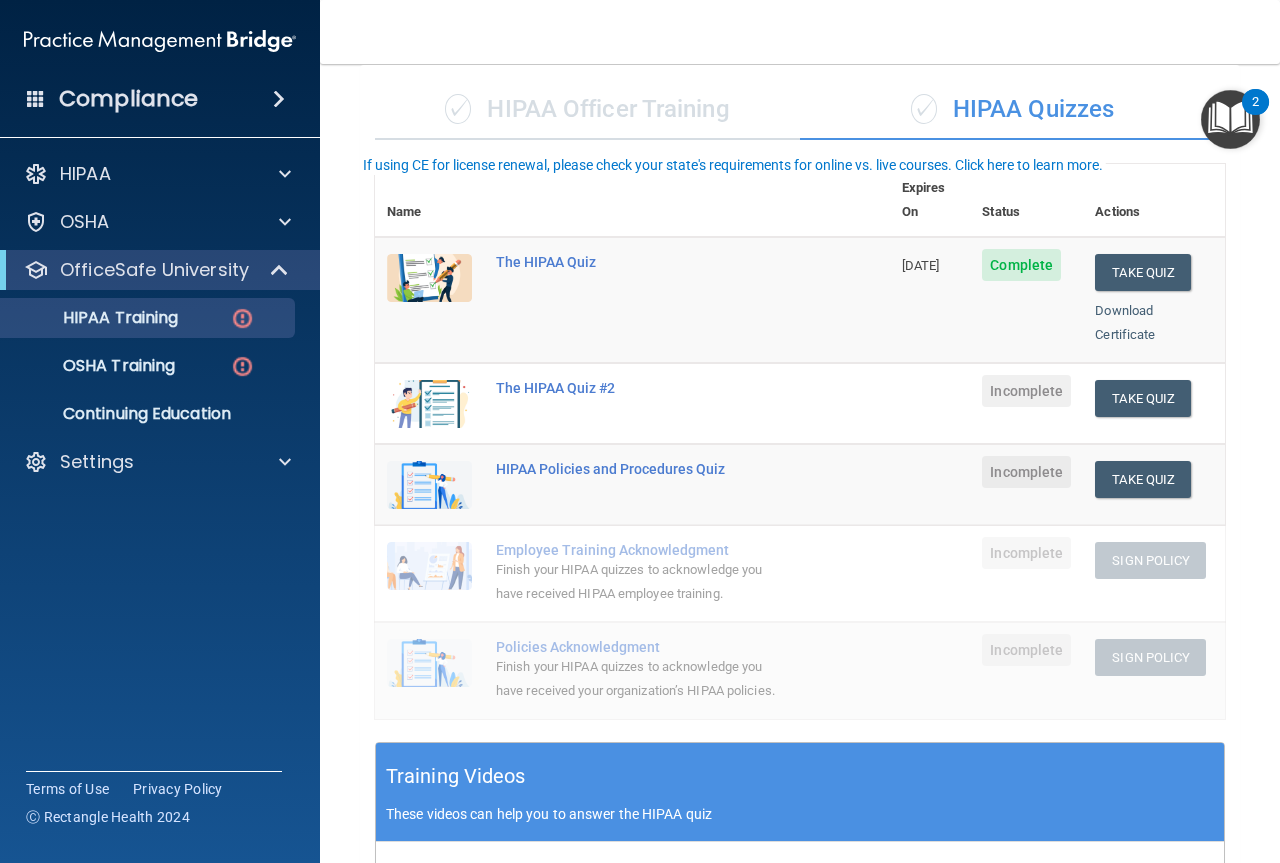 scroll, scrollTop: 39, scrollLeft: 0, axis: vertical 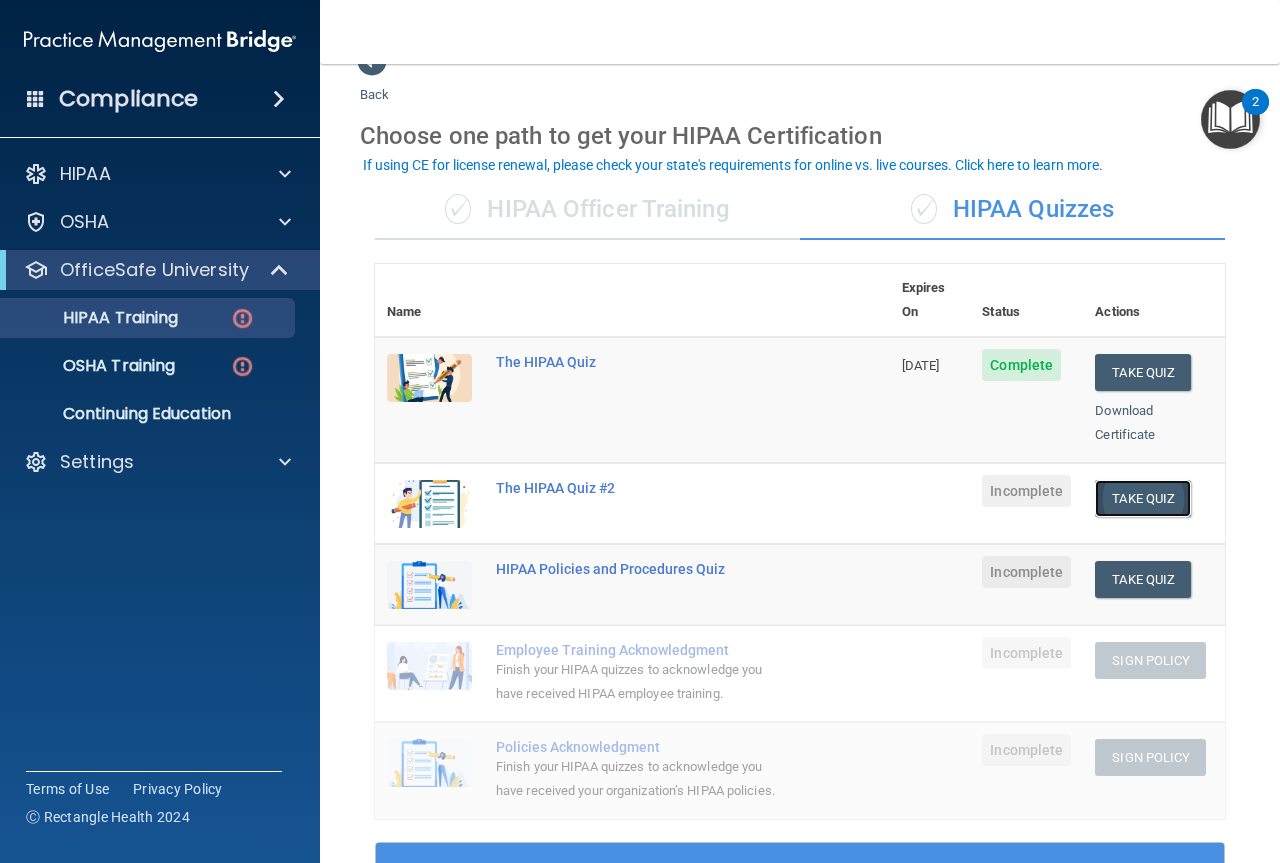 click on "Take Quiz" at bounding box center [1143, 498] 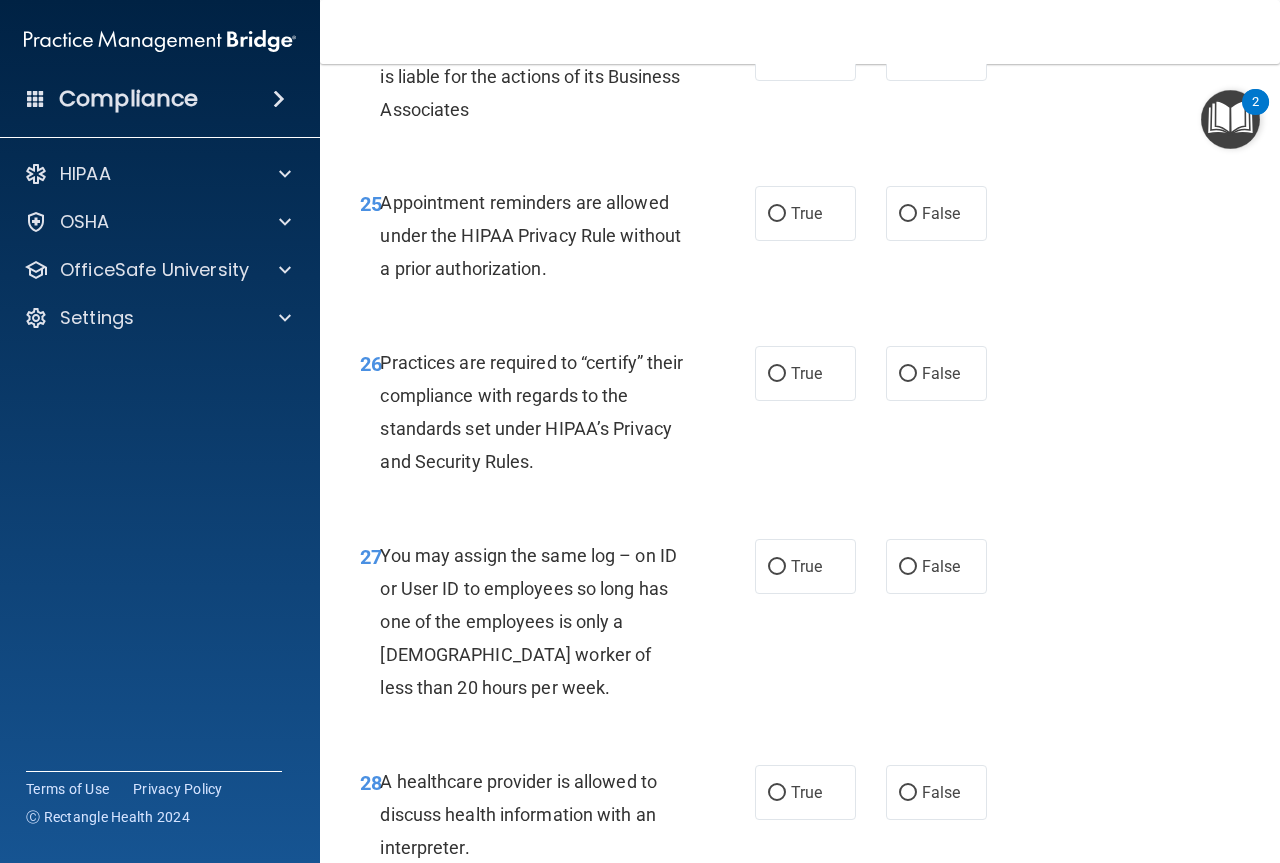 scroll, scrollTop: 5619, scrollLeft: 0, axis: vertical 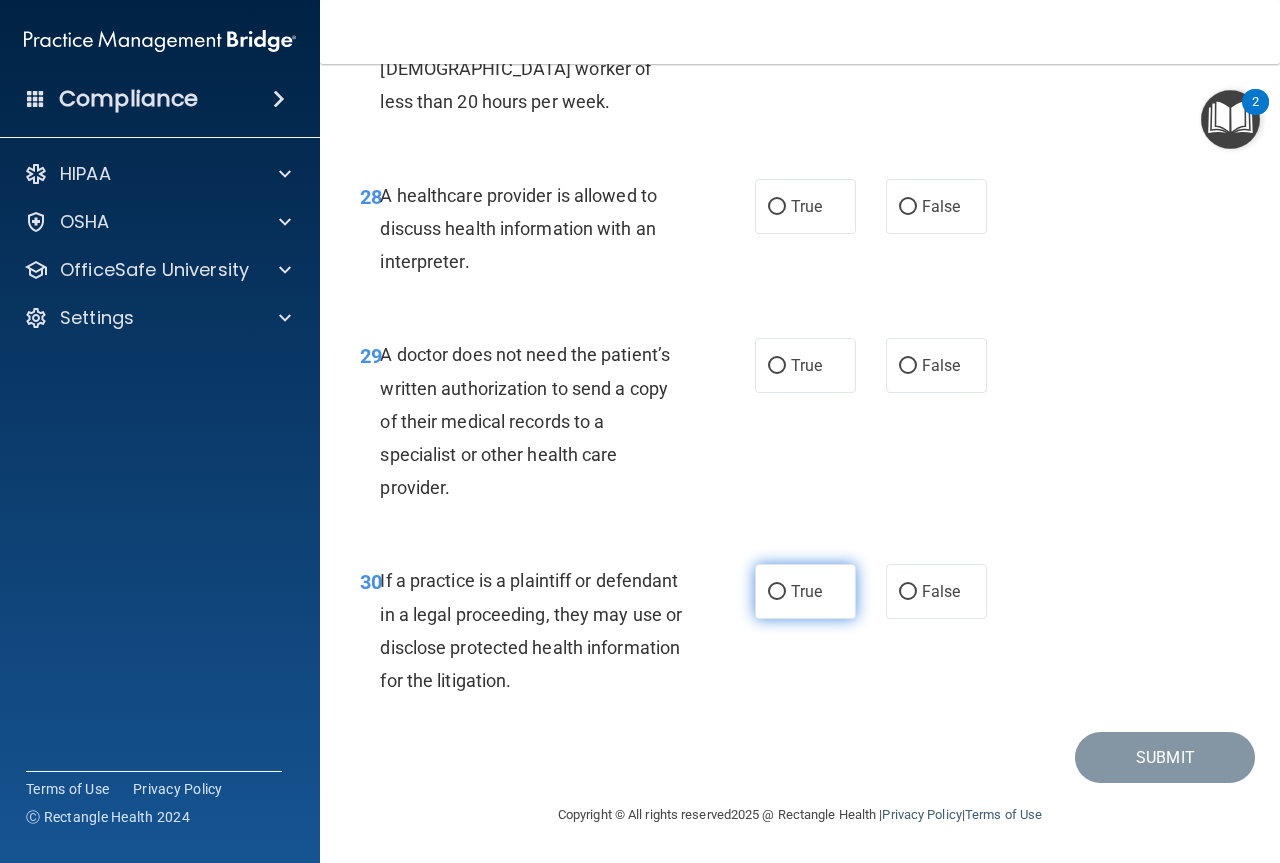 click on "True" at bounding box center (777, 592) 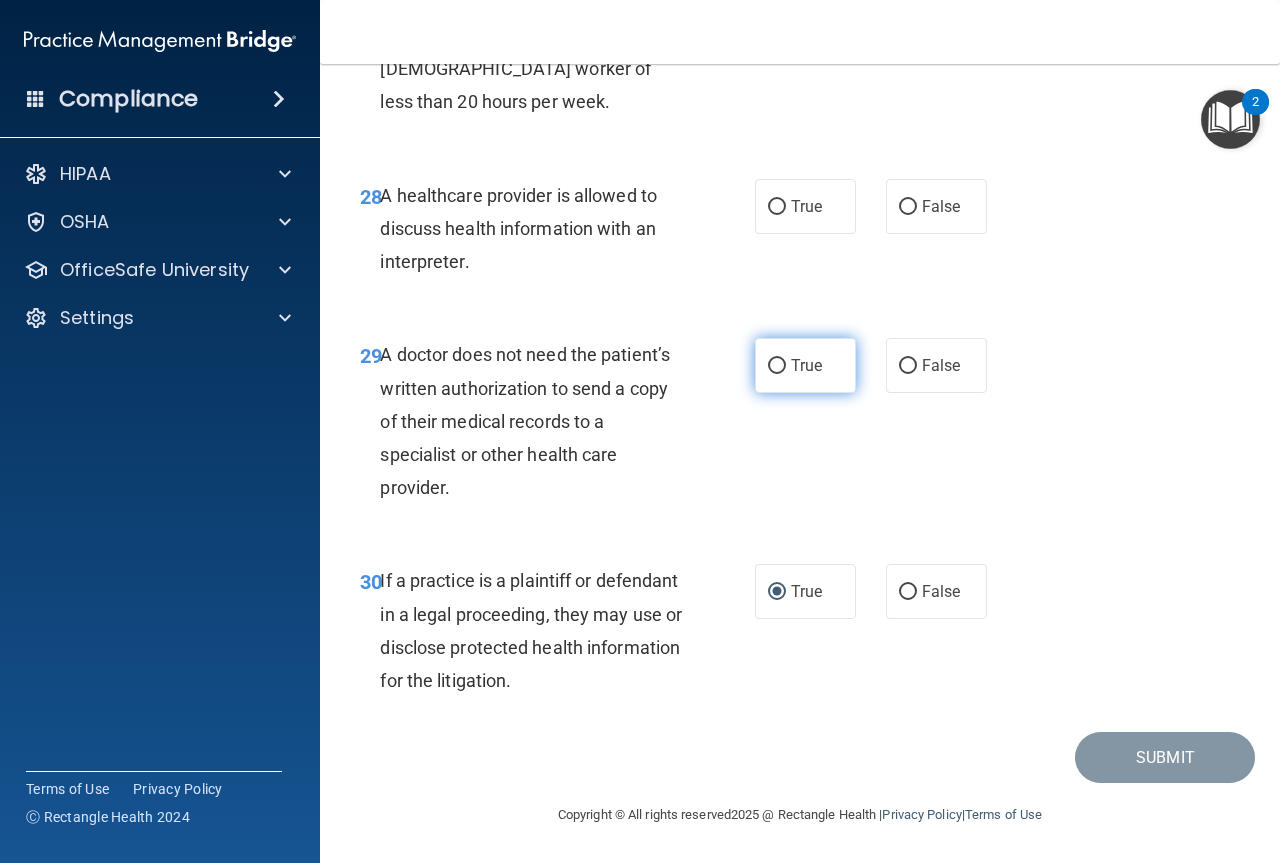click on "True" at bounding box center [777, 366] 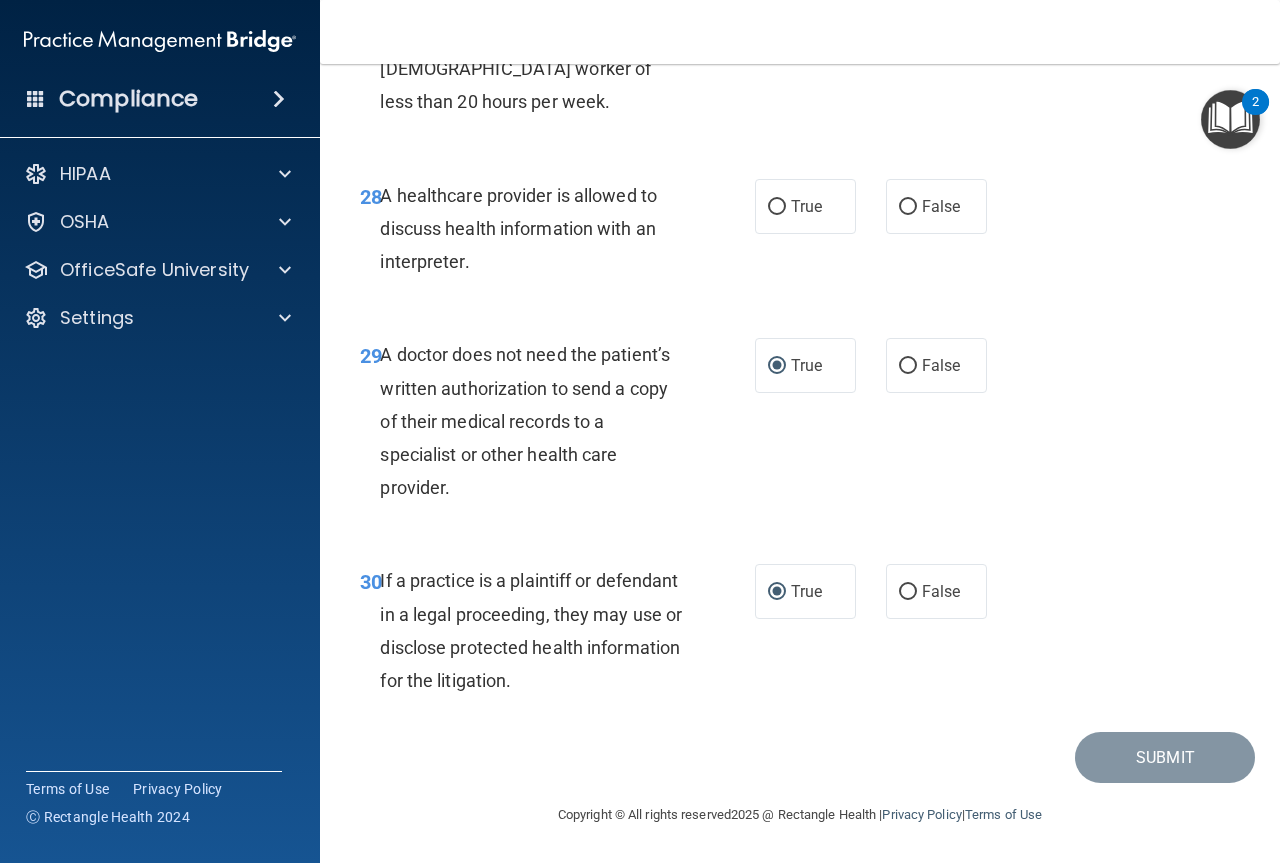 scroll, scrollTop: 5519, scrollLeft: 0, axis: vertical 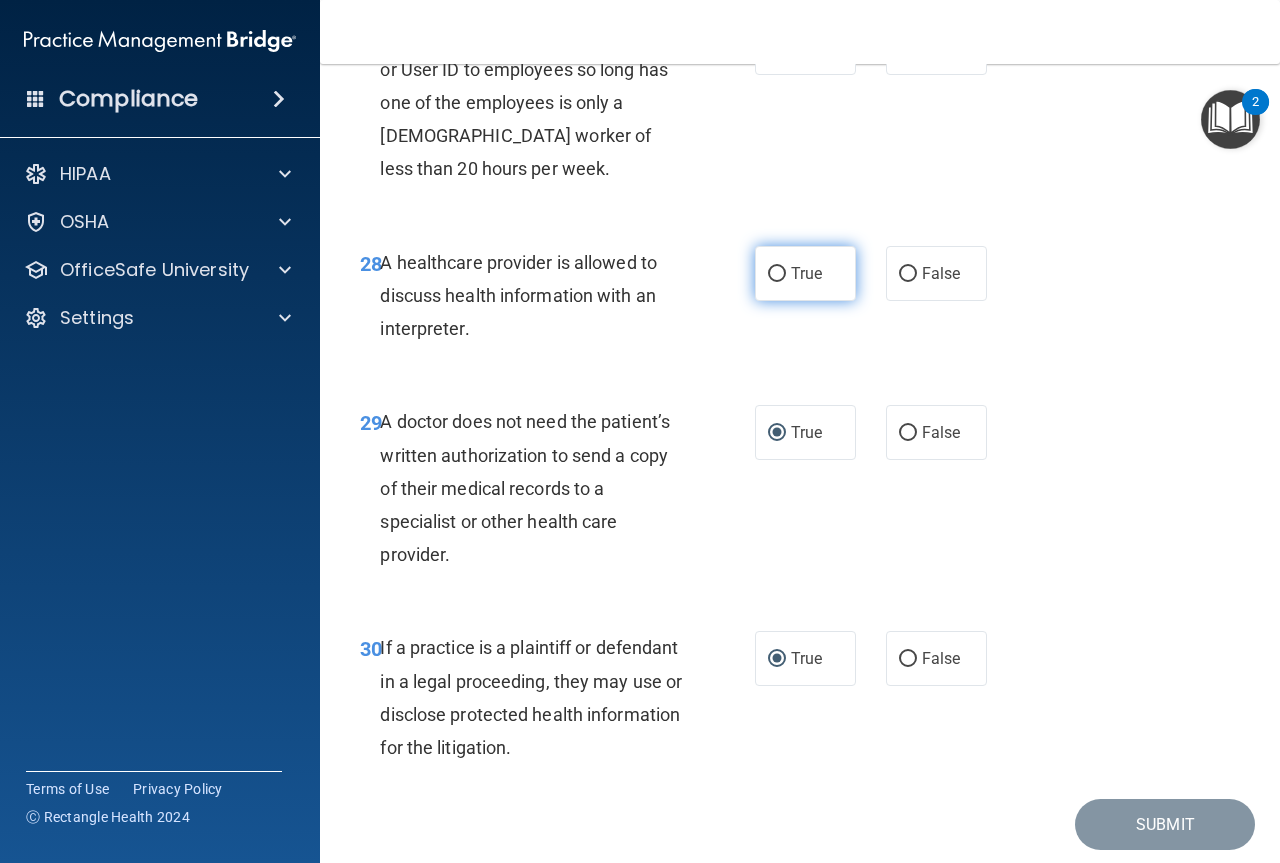 click on "True" at bounding box center (777, 274) 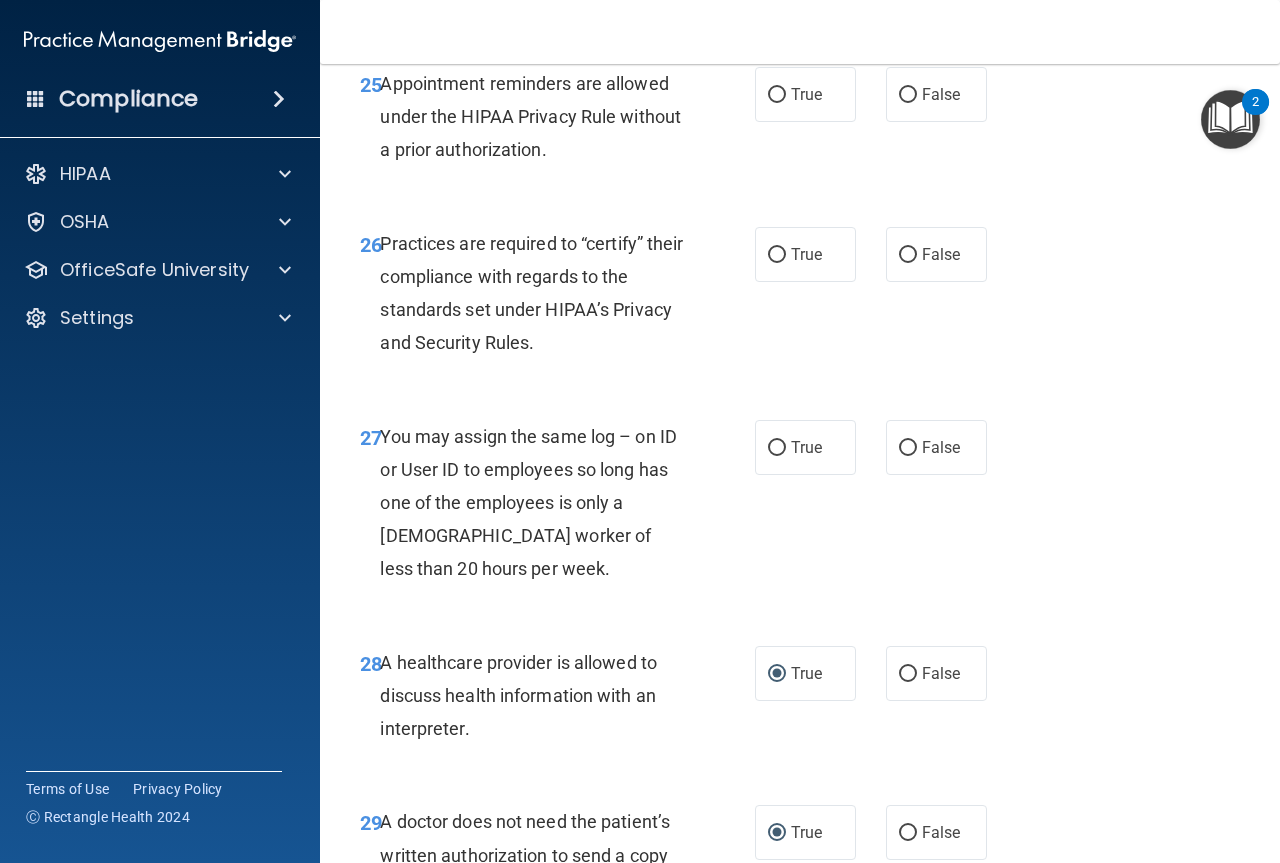 scroll, scrollTop: 5019, scrollLeft: 0, axis: vertical 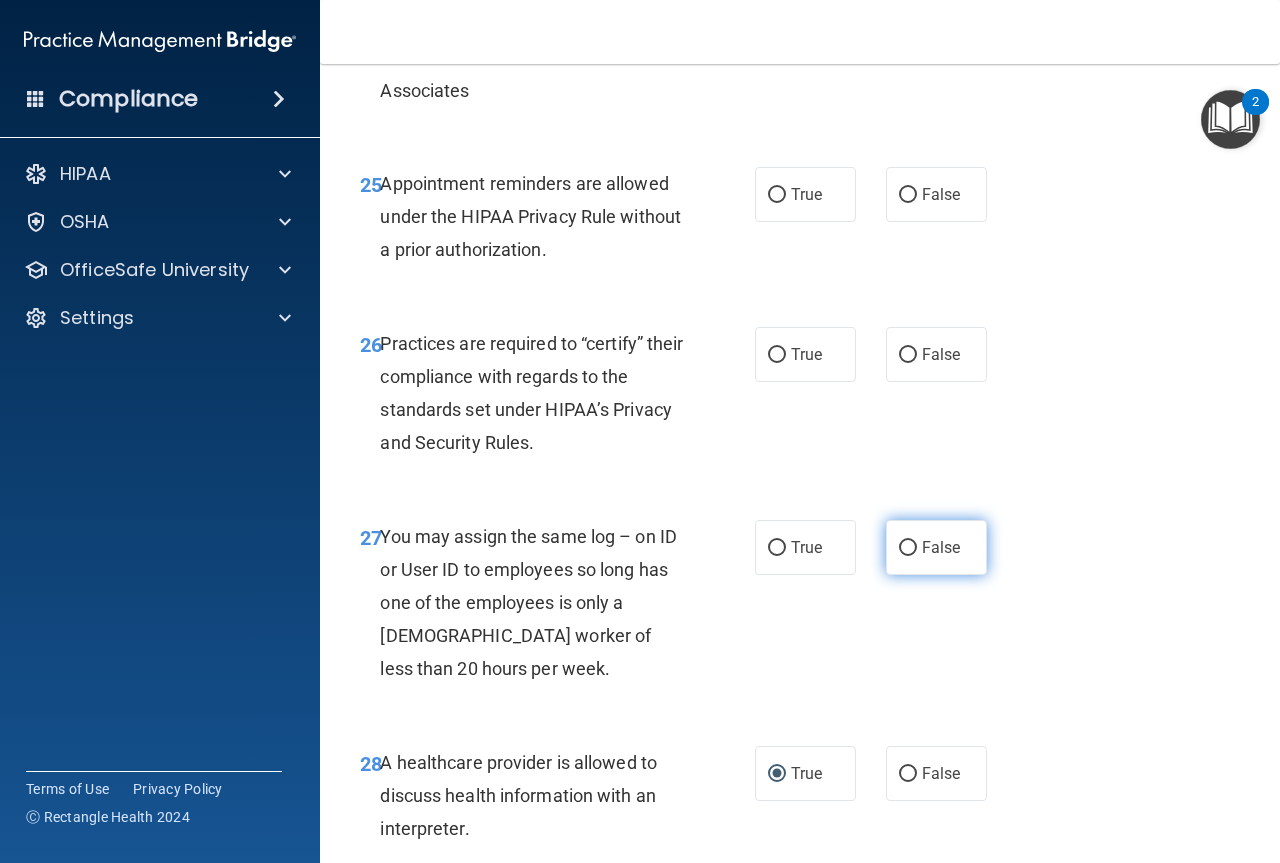 click on "False" at bounding box center [941, 547] 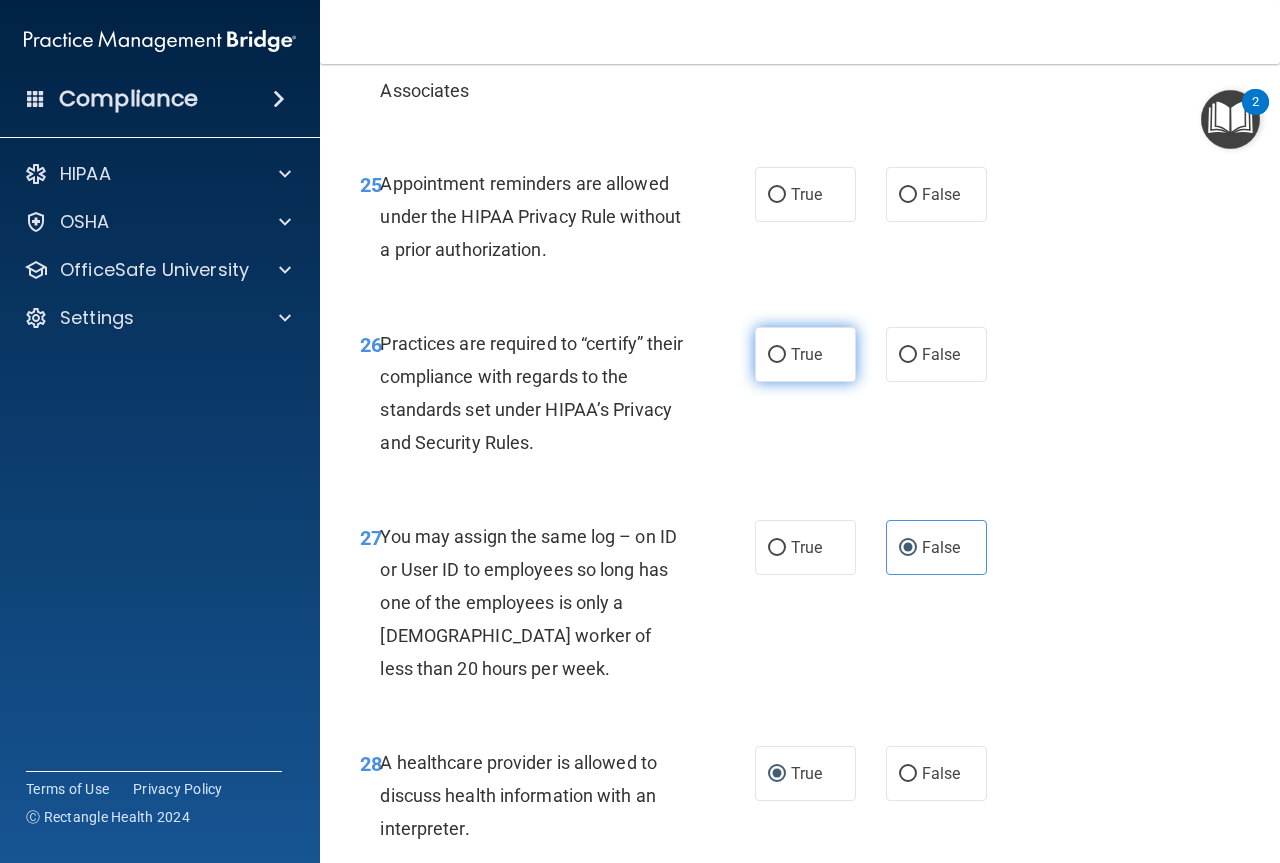 click on "True" at bounding box center (806, 354) 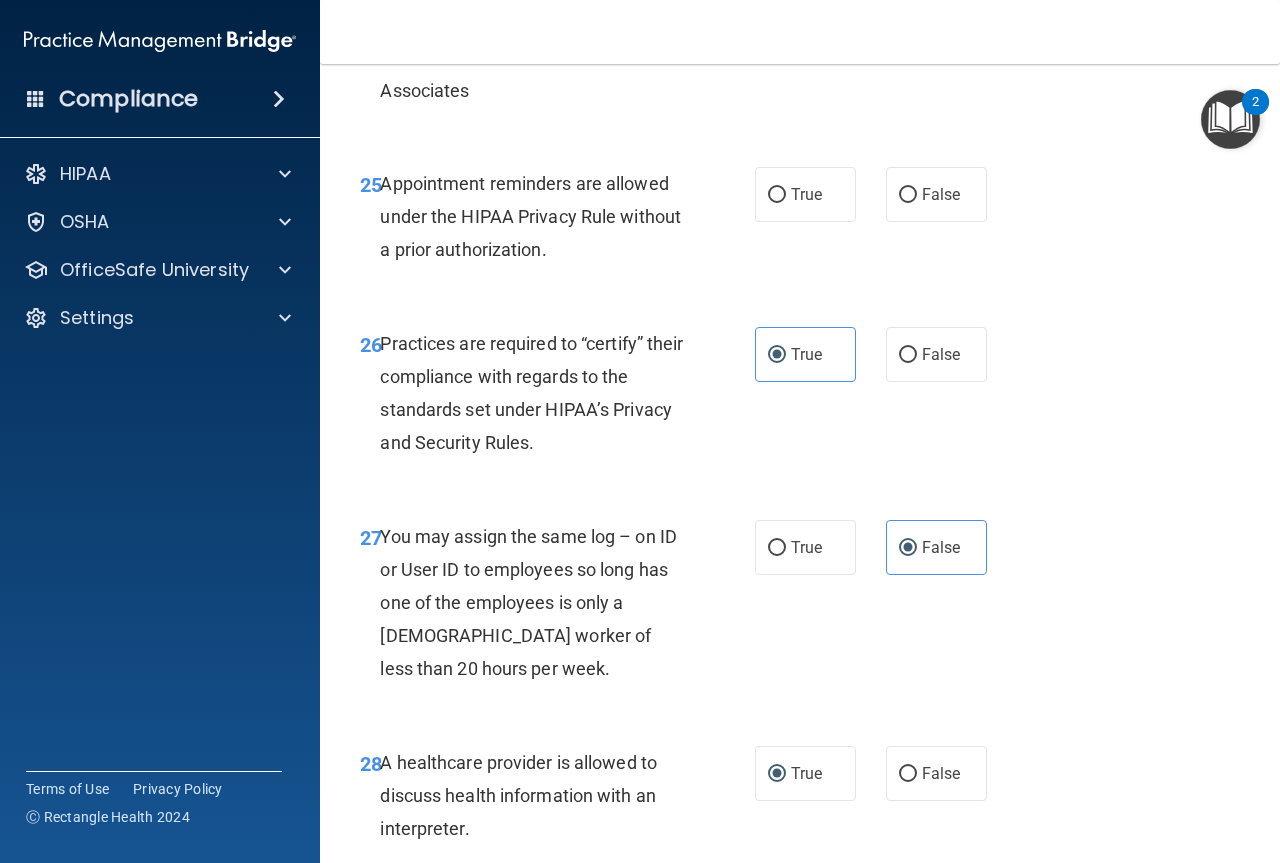scroll, scrollTop: 4919, scrollLeft: 0, axis: vertical 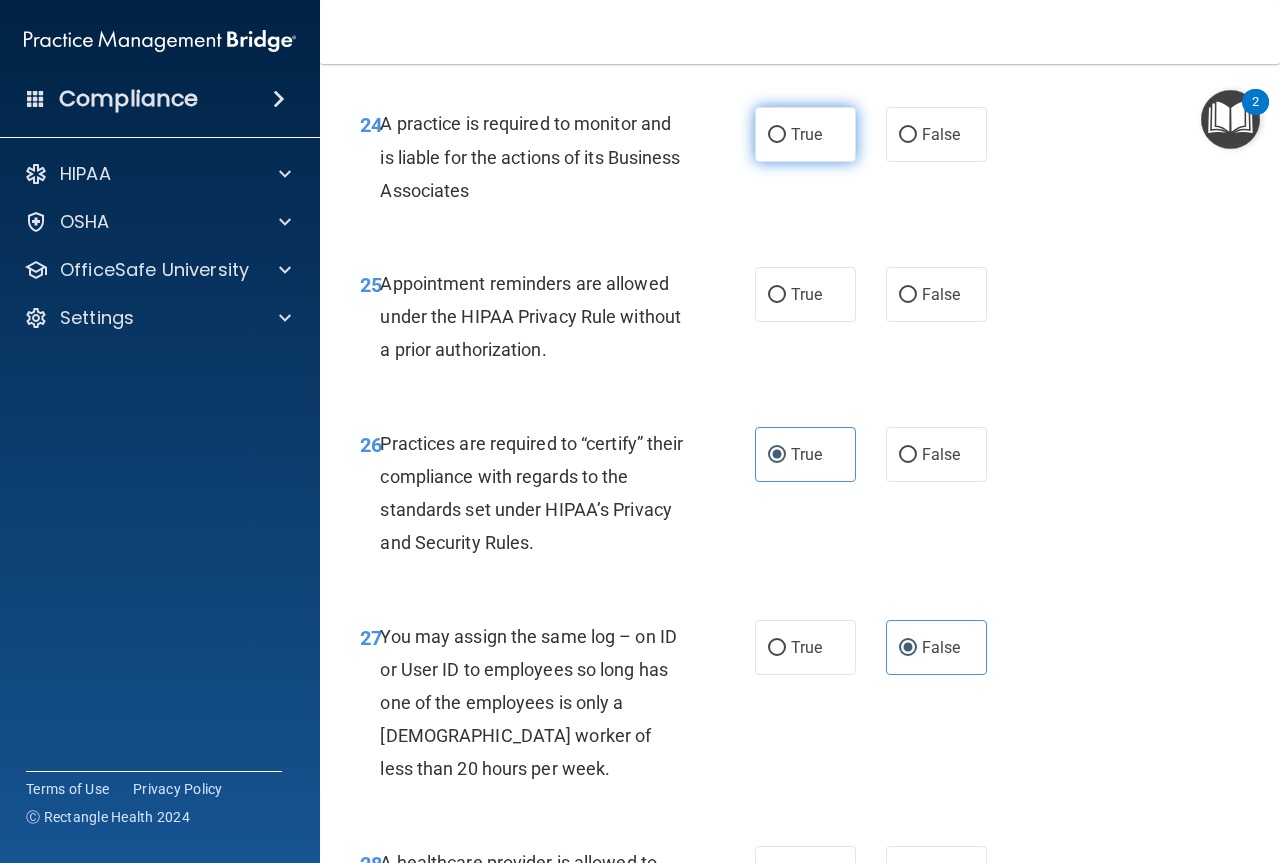 click on "True" at bounding box center [806, 134] 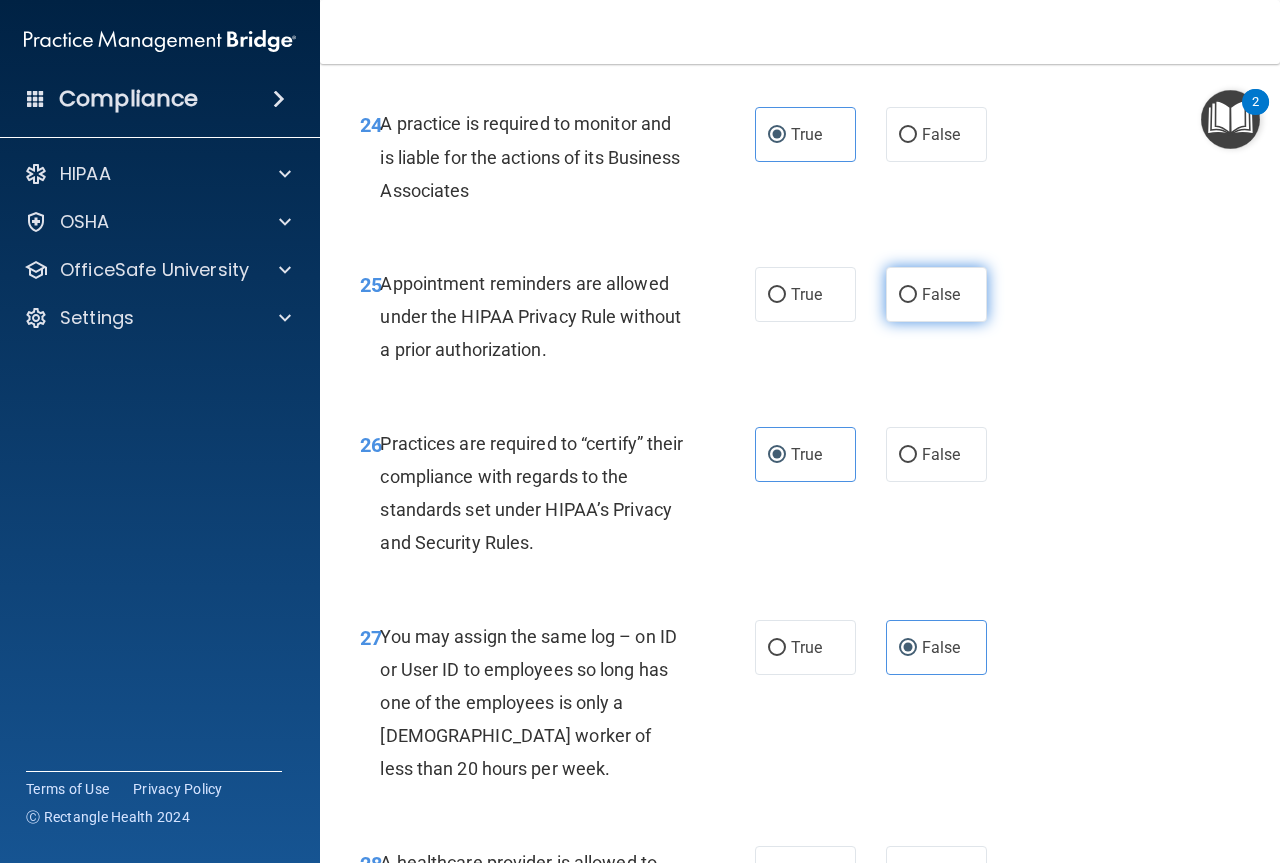 click on "False" at bounding box center [908, 295] 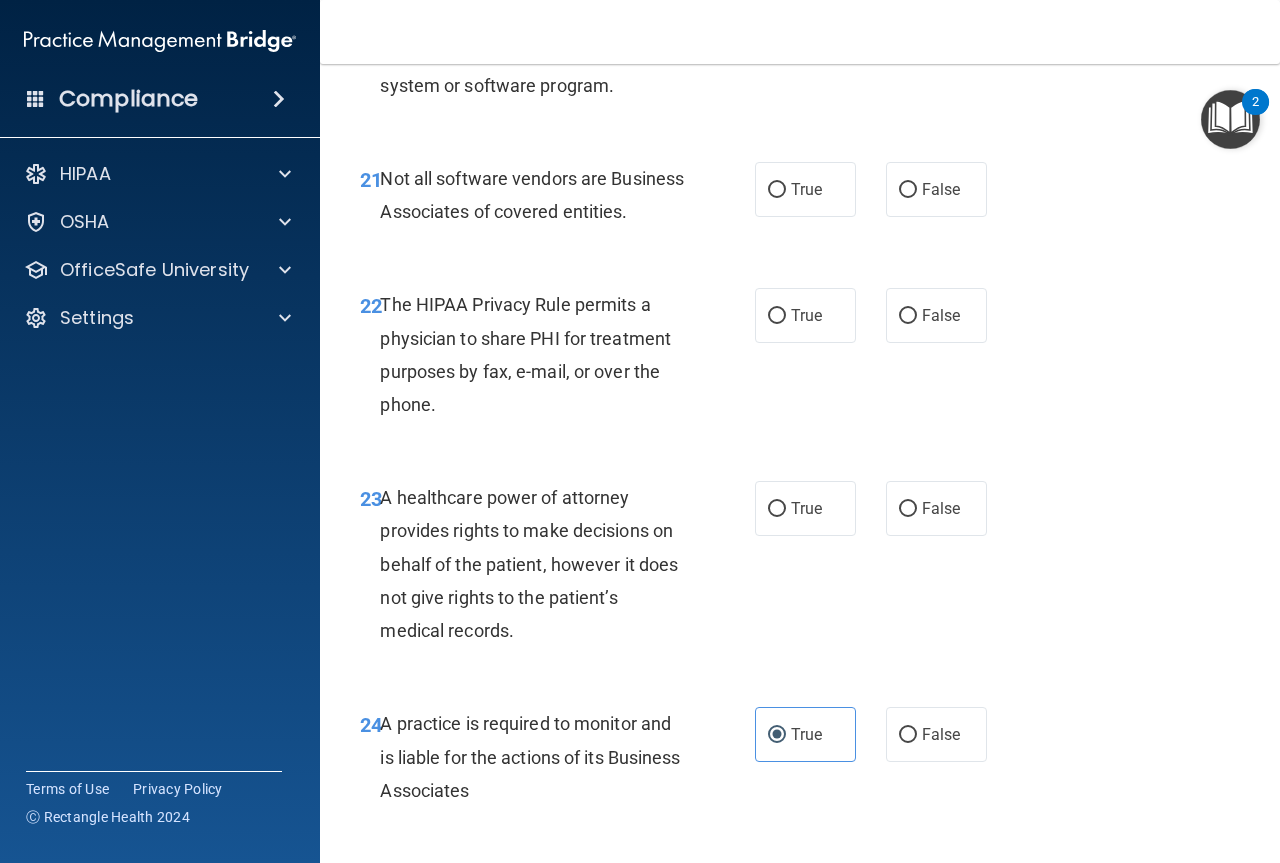 scroll, scrollTop: 4219, scrollLeft: 0, axis: vertical 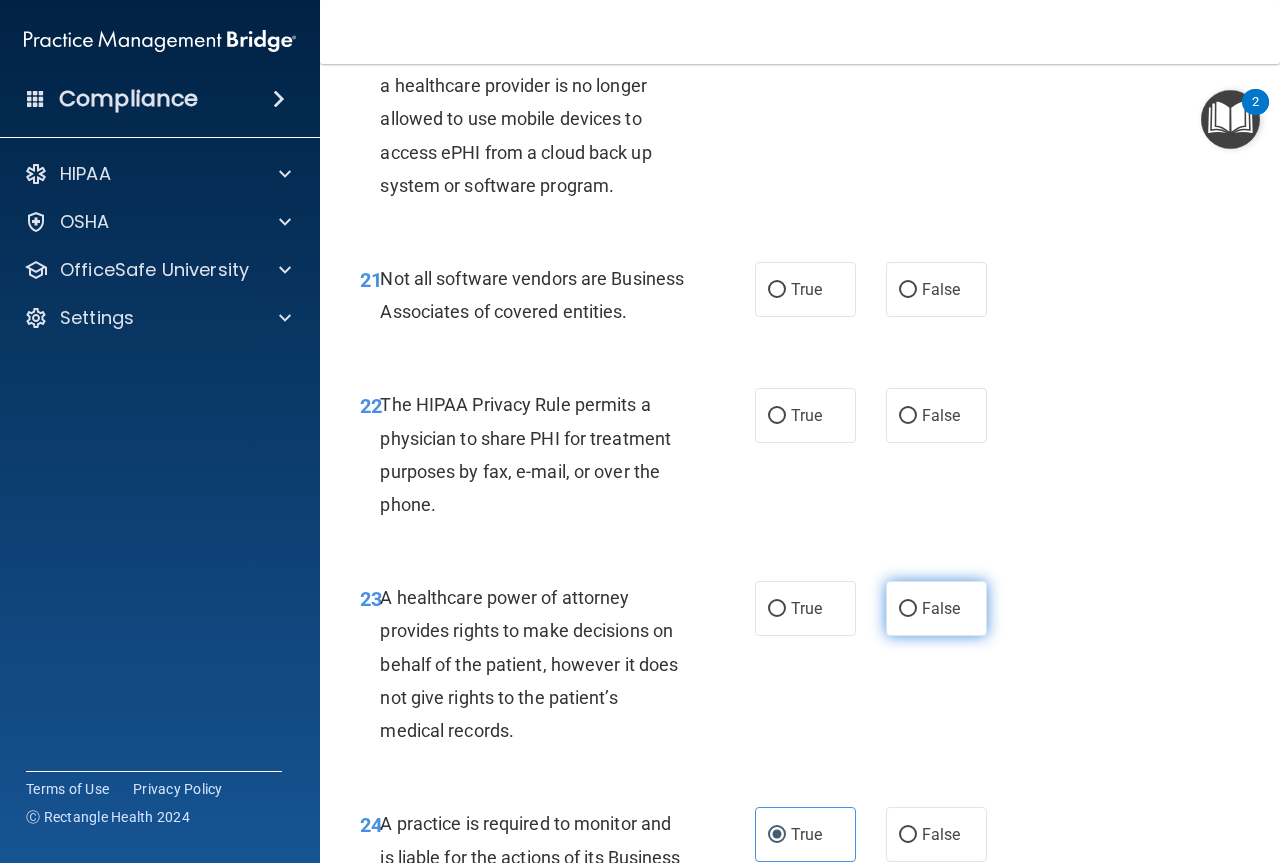 click on "False" at bounding box center [908, 609] 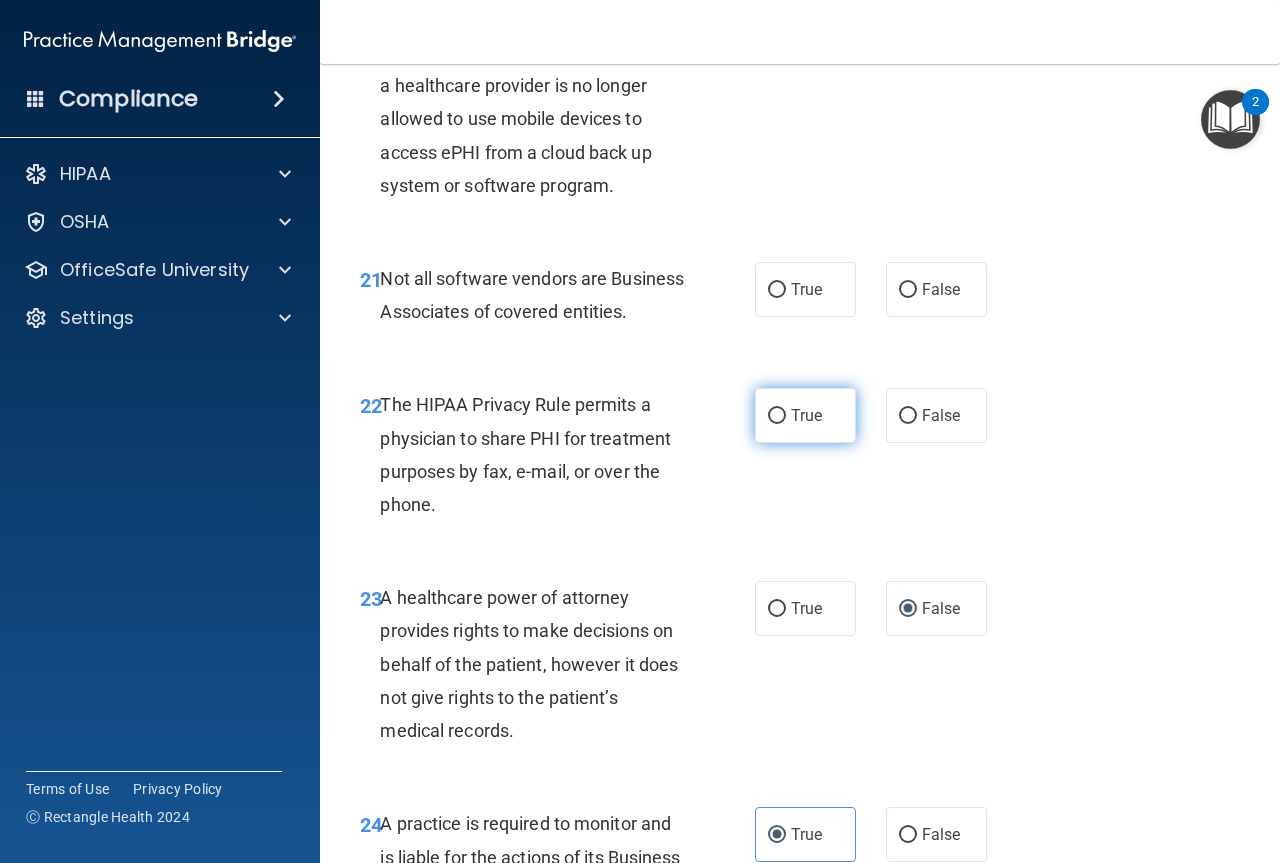 click on "True" at bounding box center [777, 416] 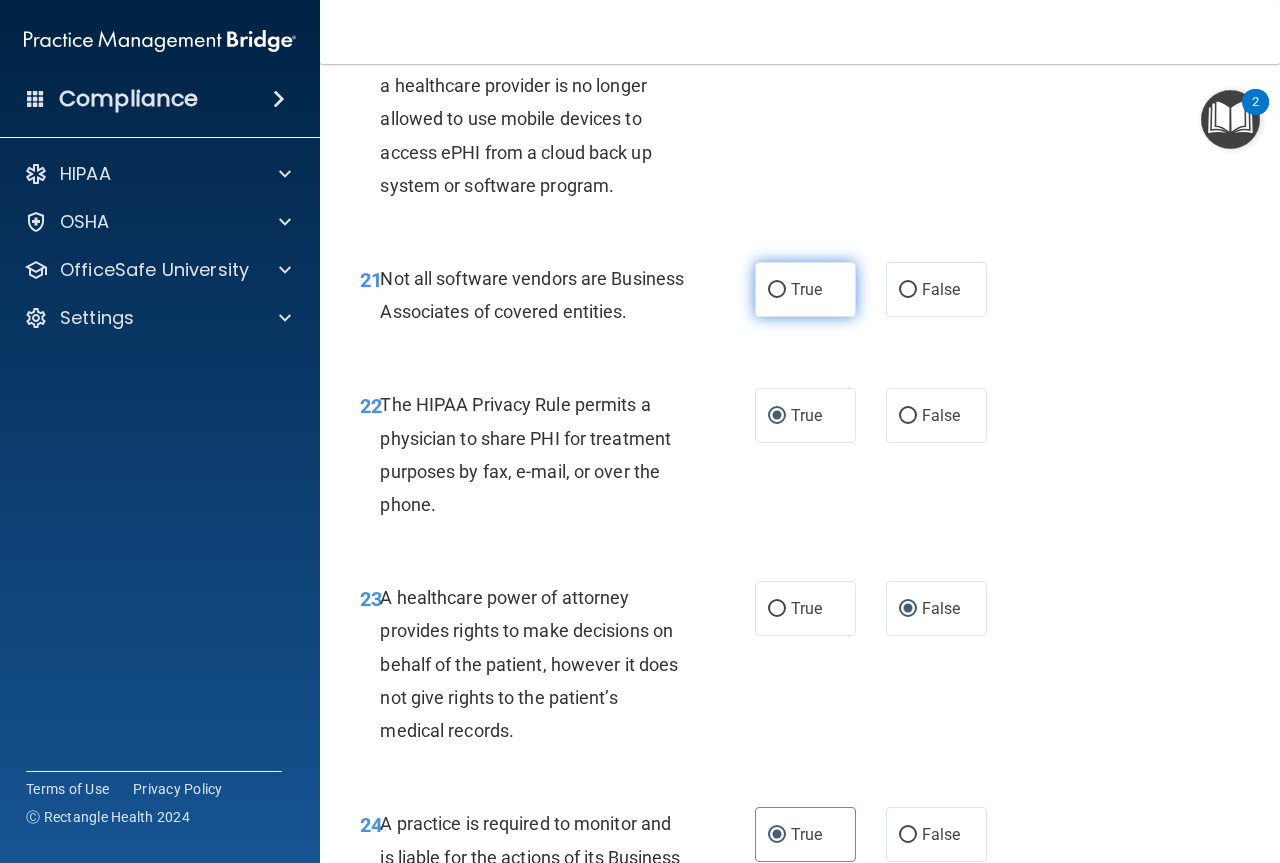 click on "True" at bounding box center [777, 290] 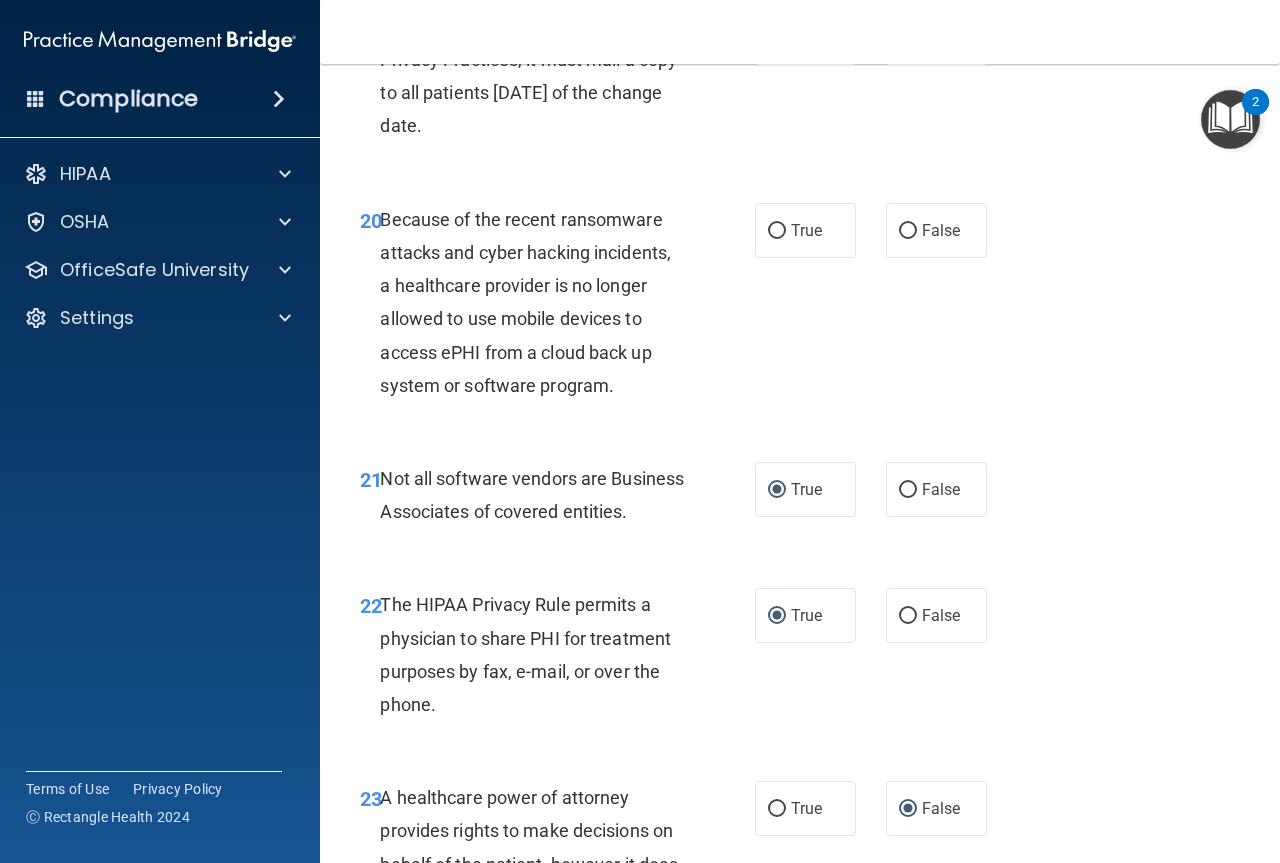 scroll, scrollTop: 3919, scrollLeft: 0, axis: vertical 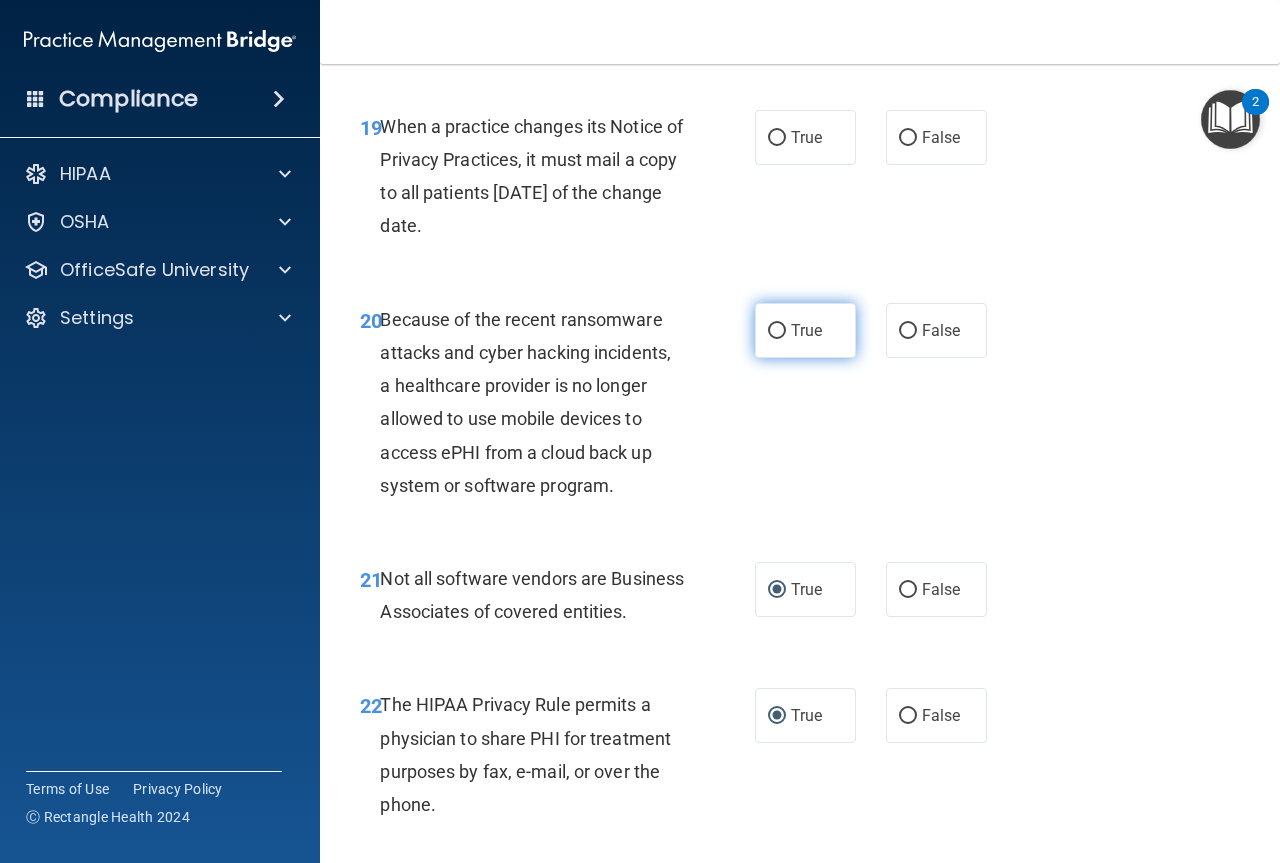 click on "True" at bounding box center [777, 331] 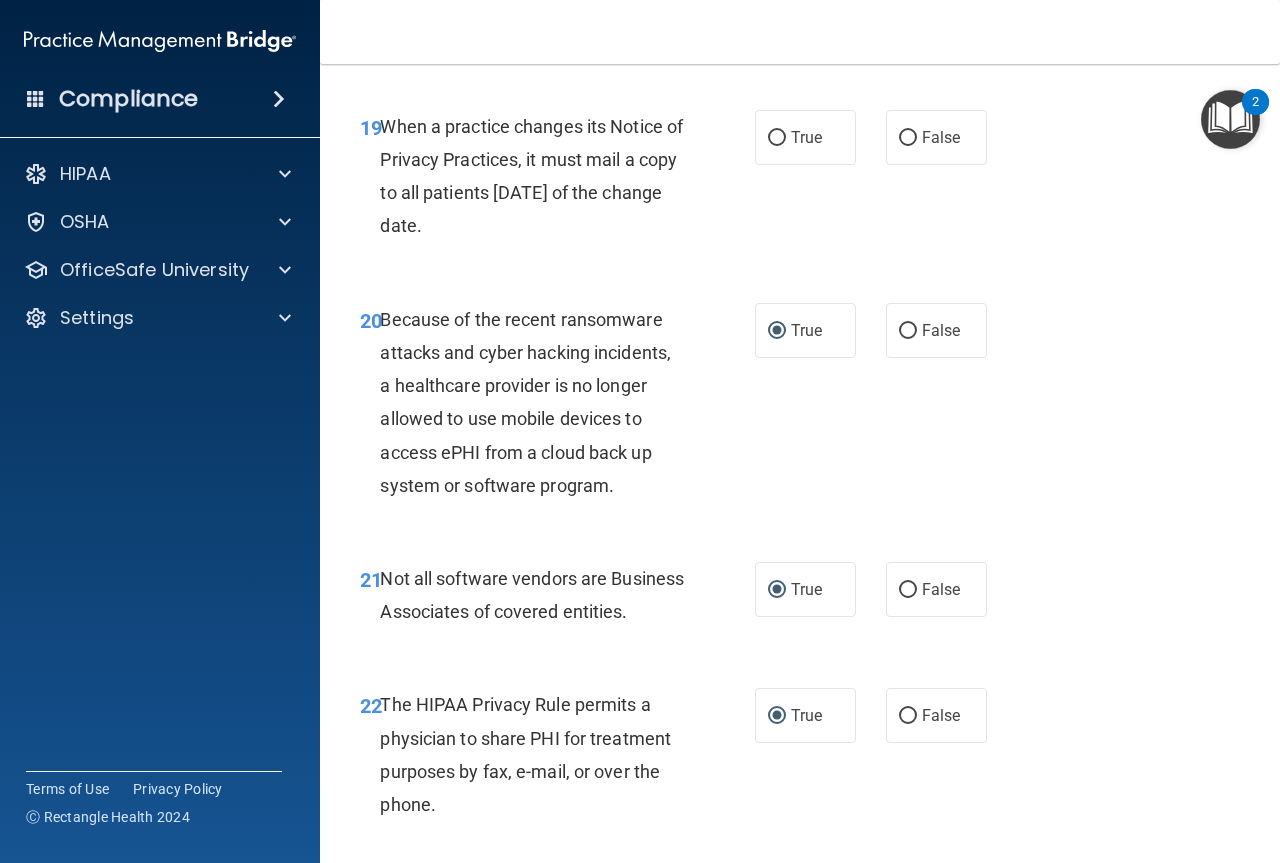 scroll, scrollTop: 3719, scrollLeft: 0, axis: vertical 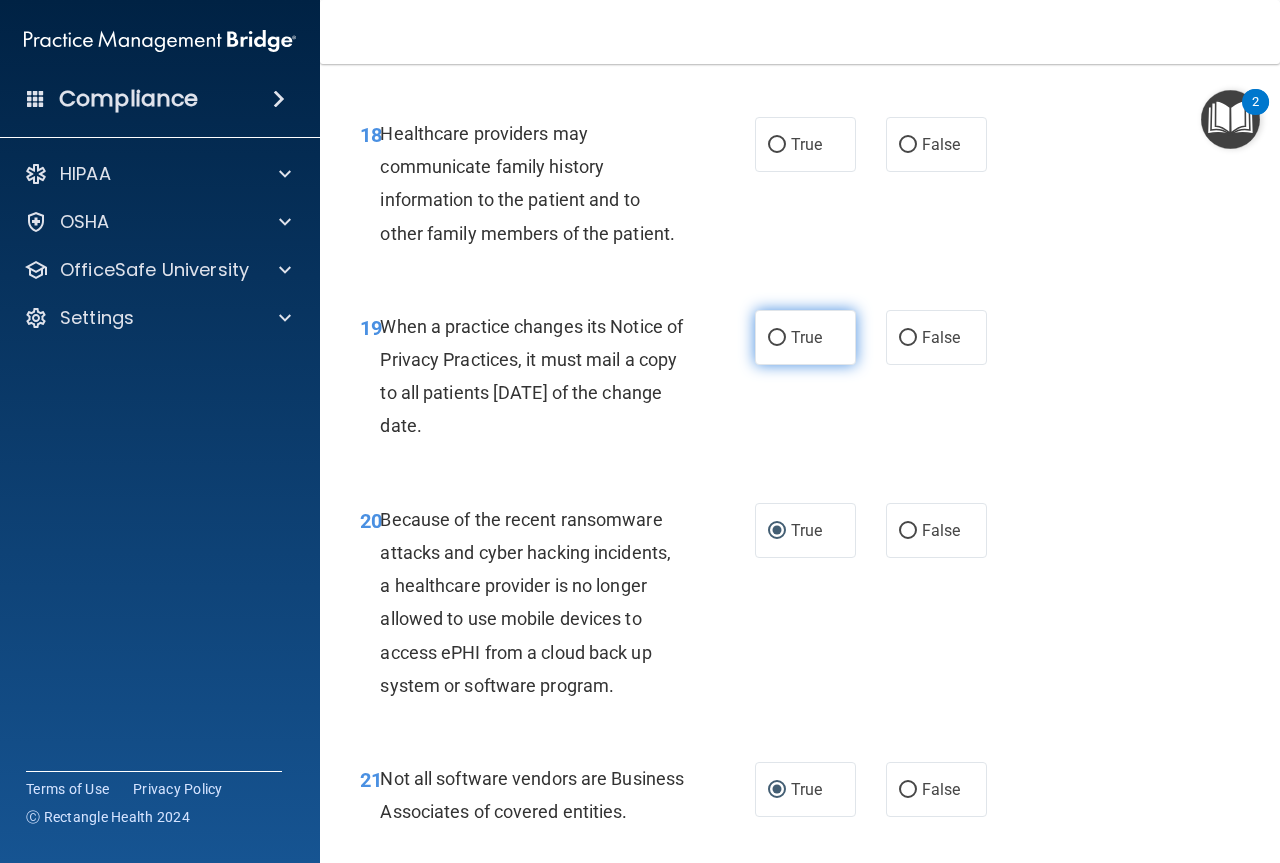 click on "True" at bounding box center (777, 338) 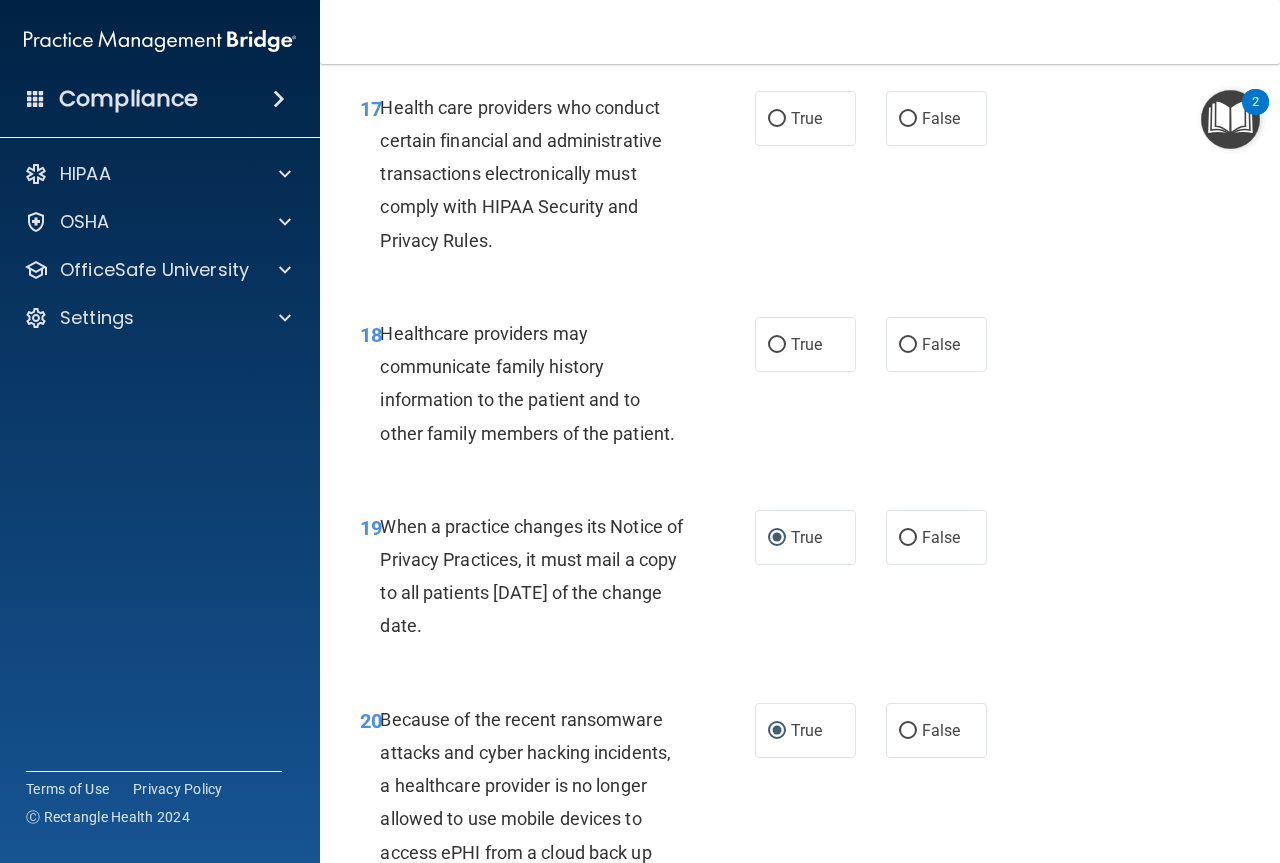 scroll, scrollTop: 3419, scrollLeft: 0, axis: vertical 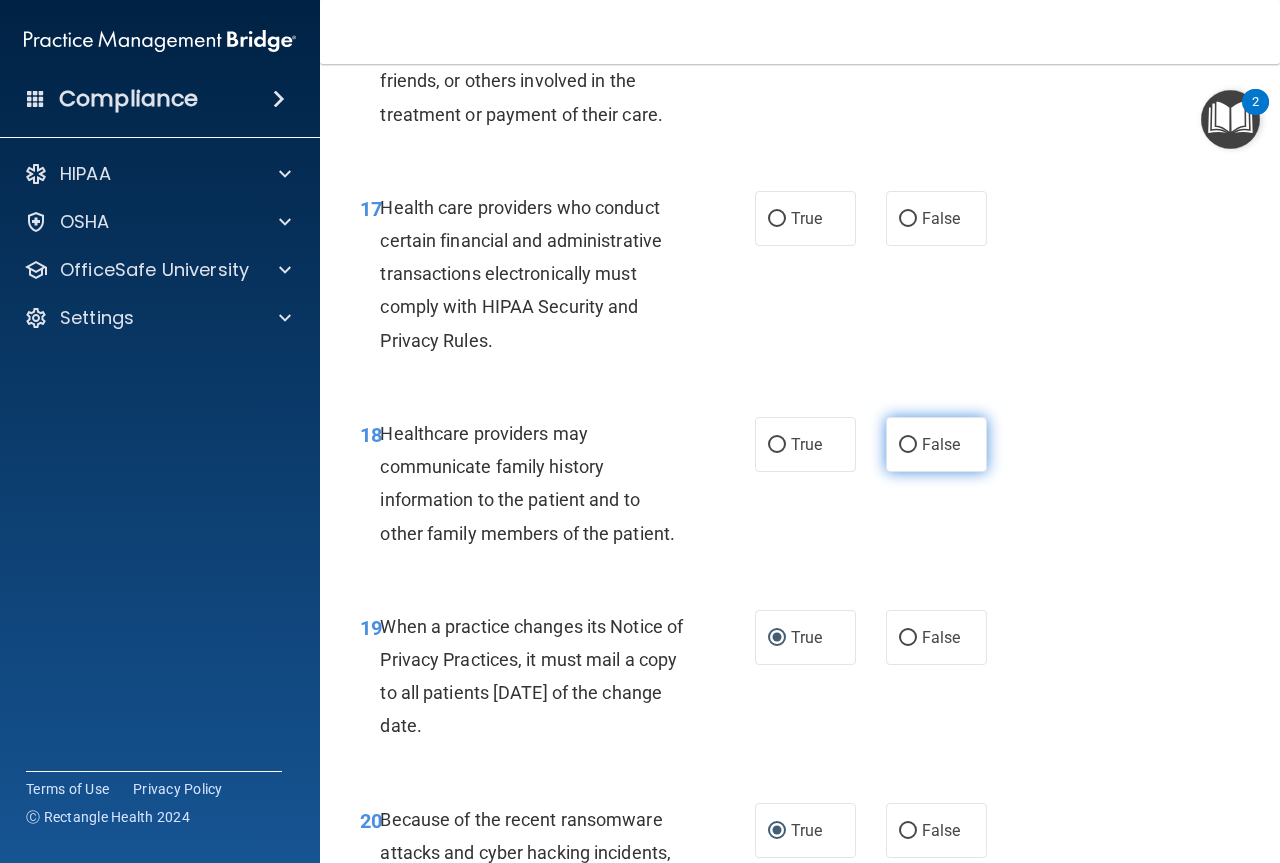 click on "False" at bounding box center (908, 445) 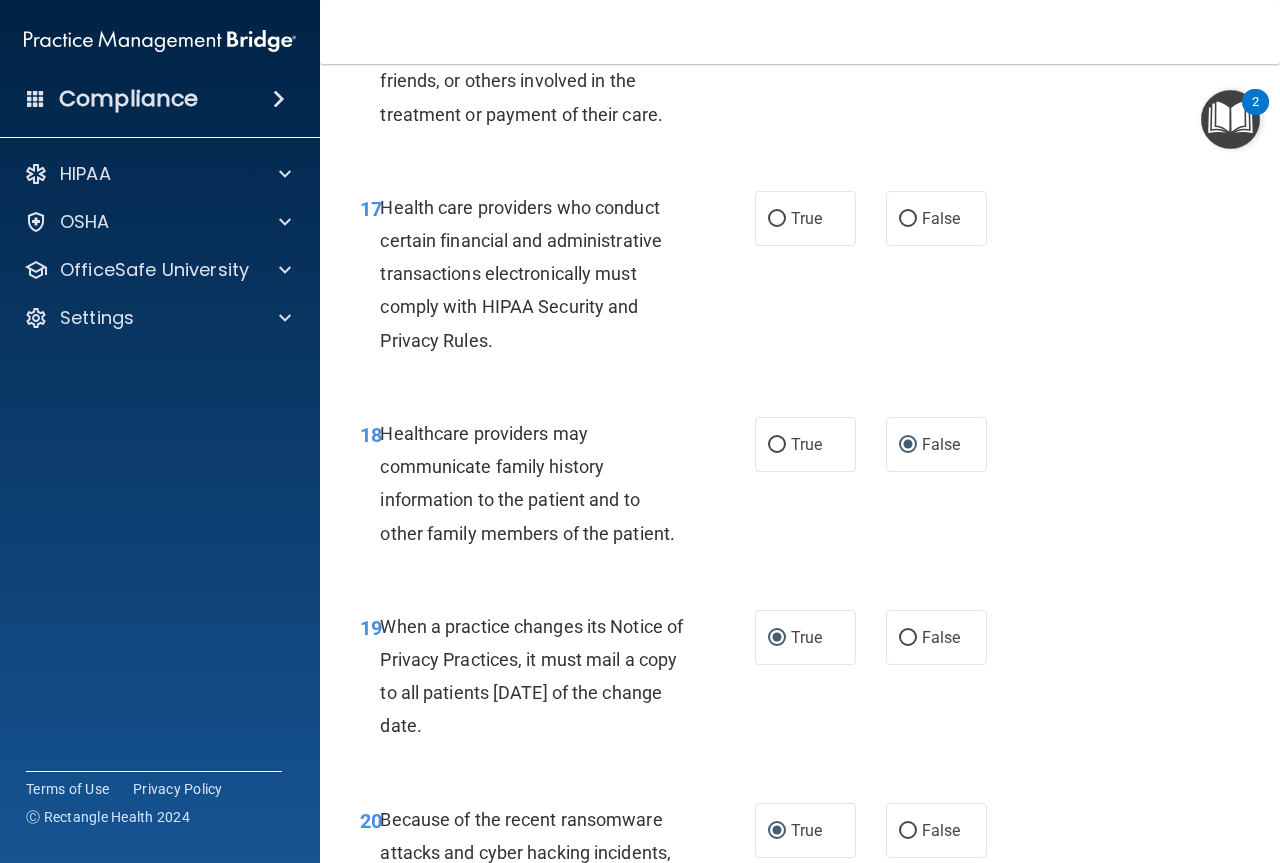 scroll, scrollTop: 3219, scrollLeft: 0, axis: vertical 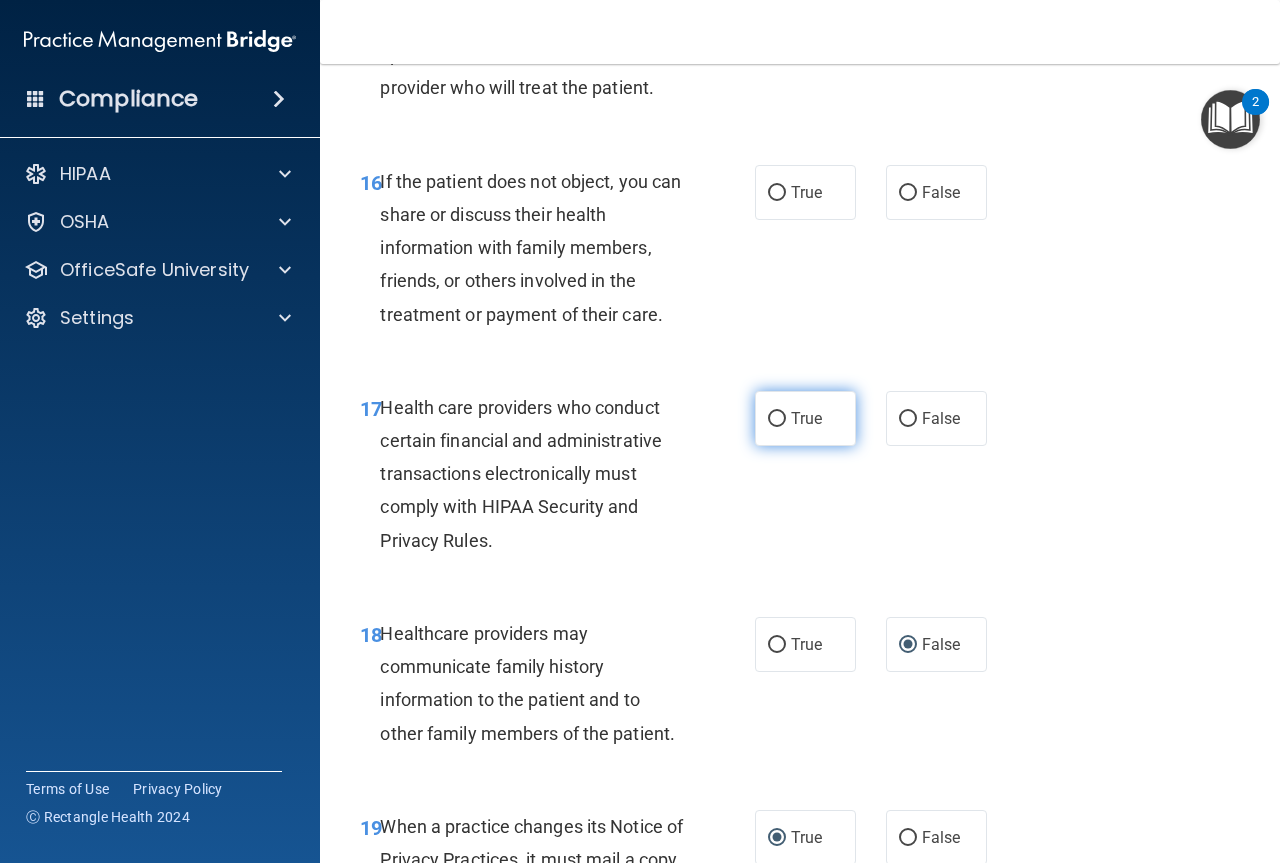 click on "True" at bounding box center [777, 419] 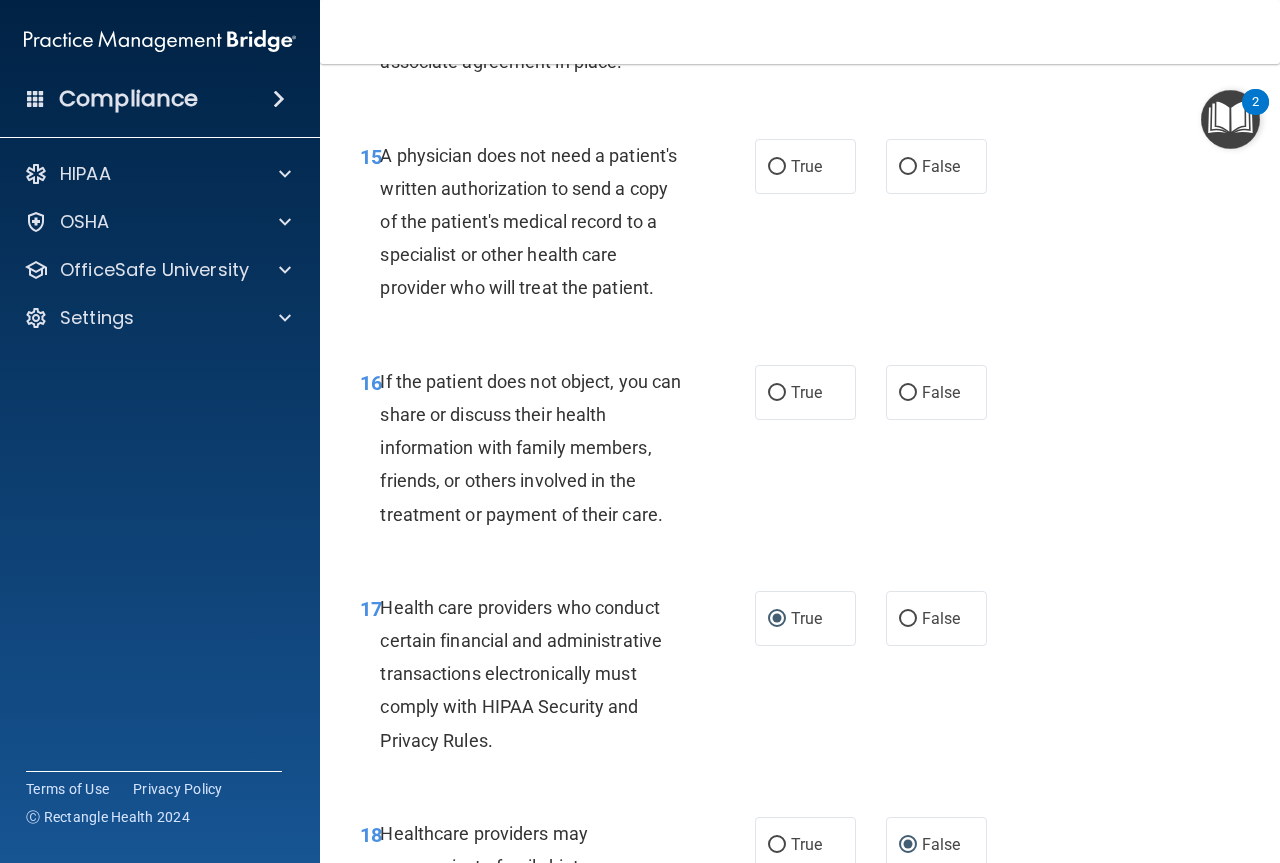 scroll, scrollTop: 2919, scrollLeft: 0, axis: vertical 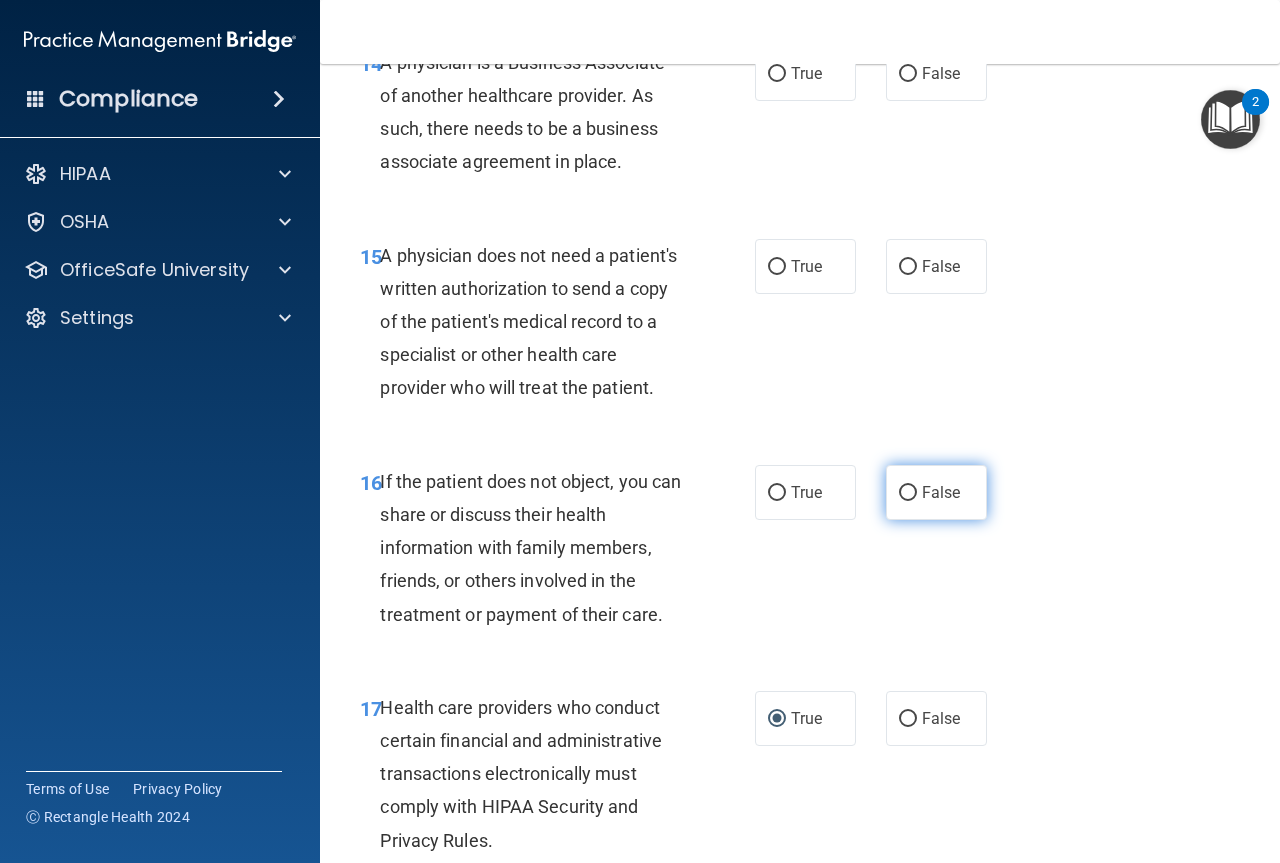 click on "False" at bounding box center (936, 492) 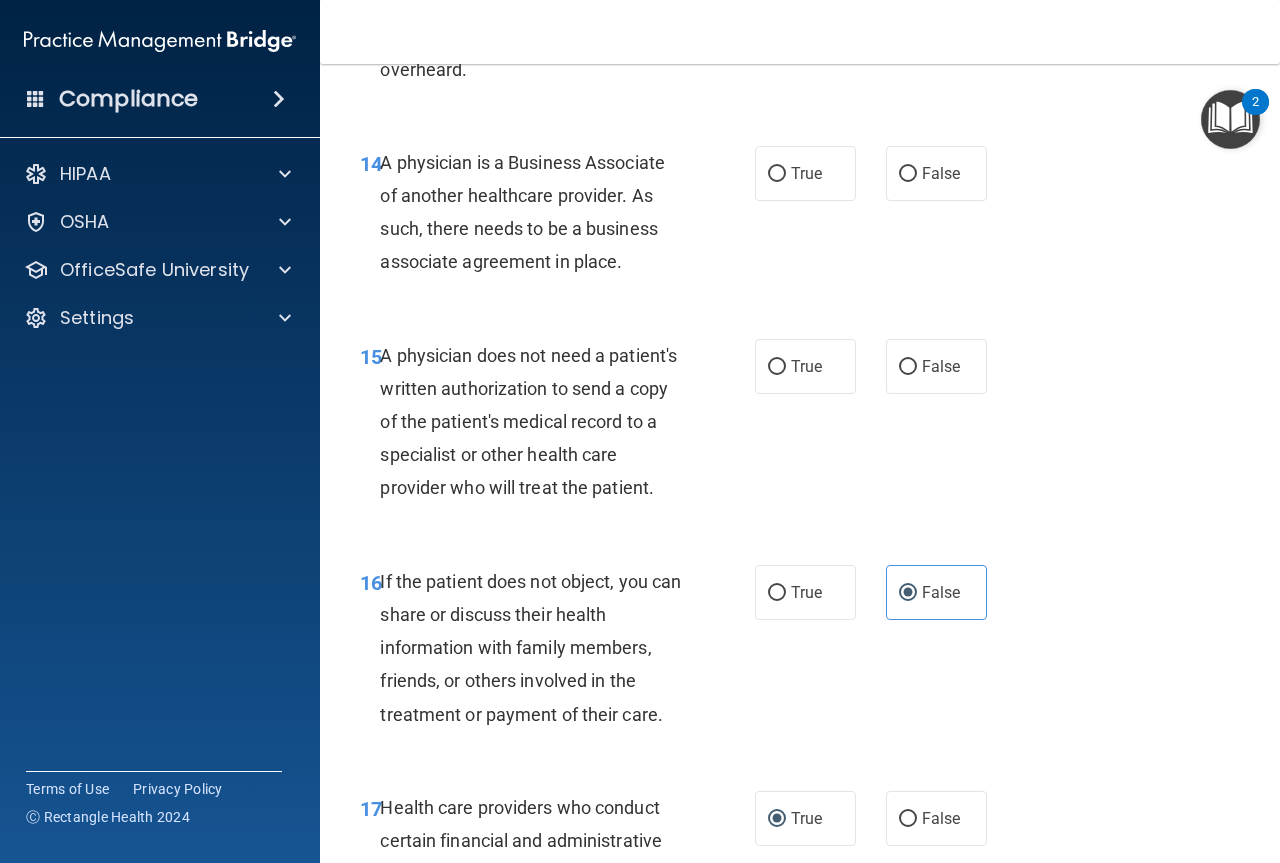 scroll, scrollTop: 2719, scrollLeft: 0, axis: vertical 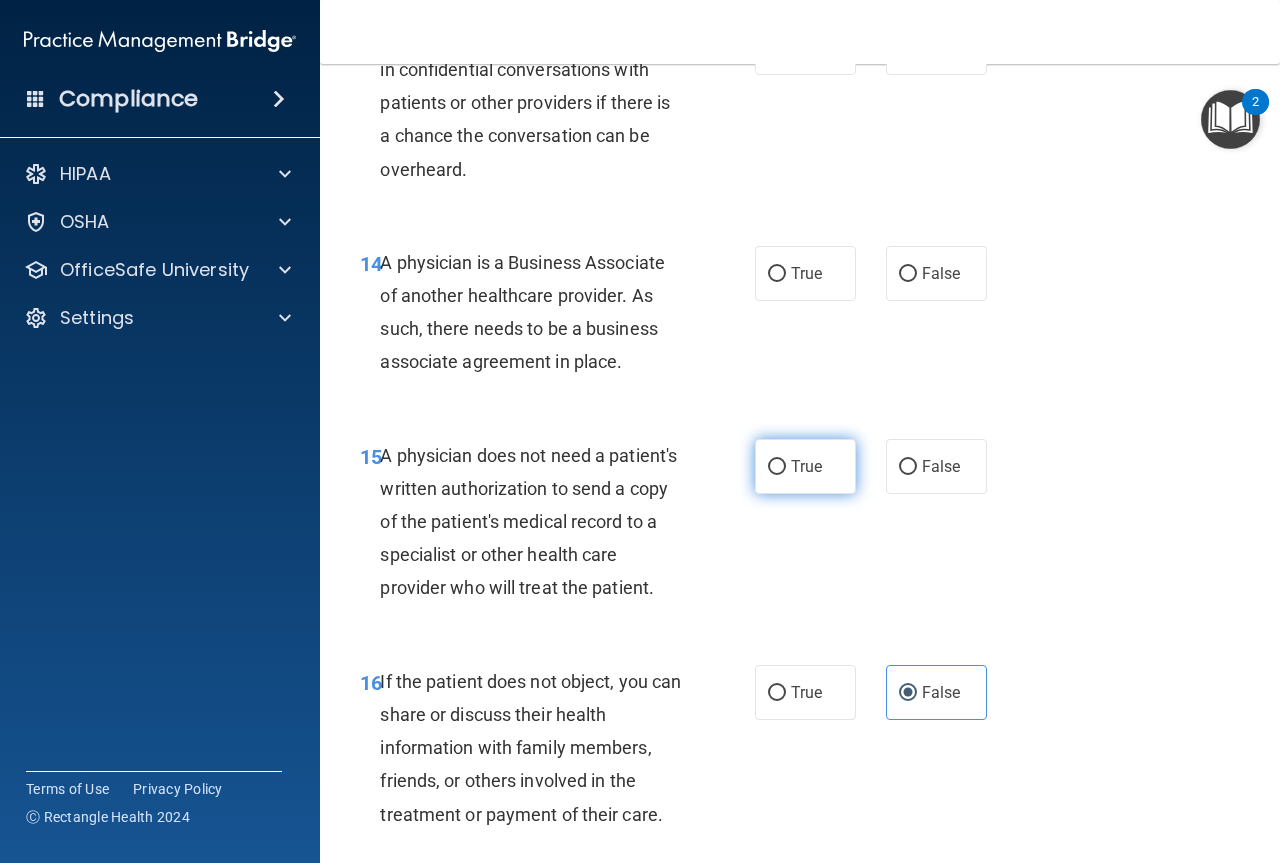click on "True" at bounding box center [777, 467] 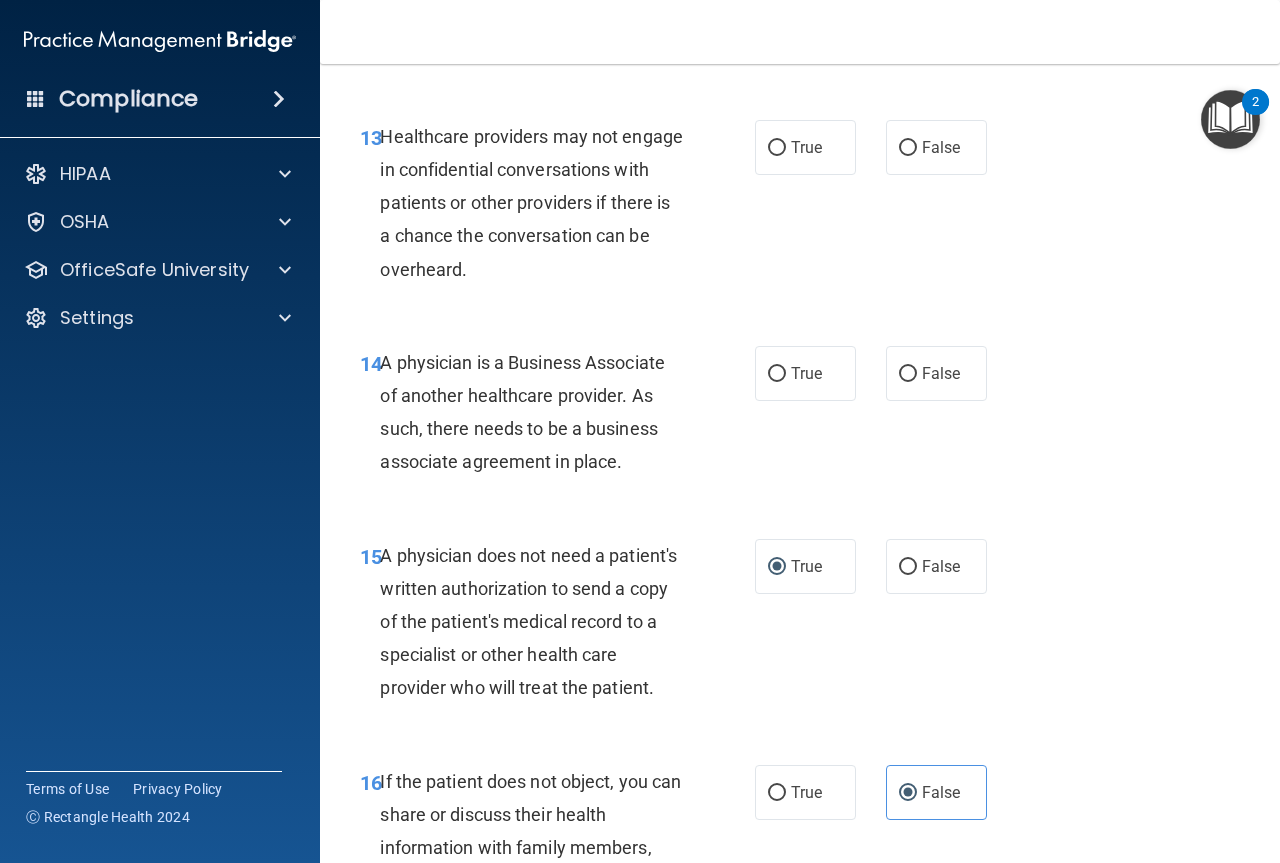 scroll, scrollTop: 2519, scrollLeft: 0, axis: vertical 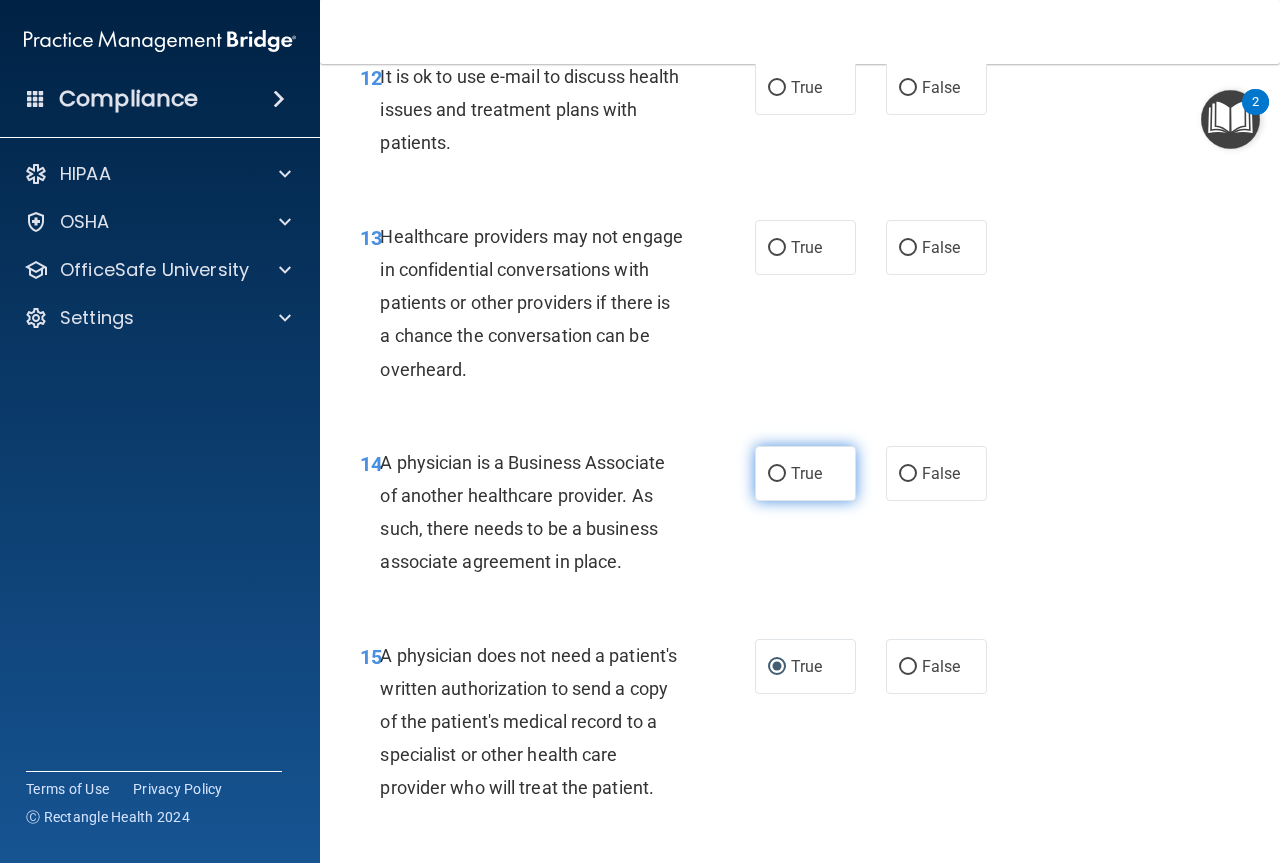 click on "True" at bounding box center [777, 474] 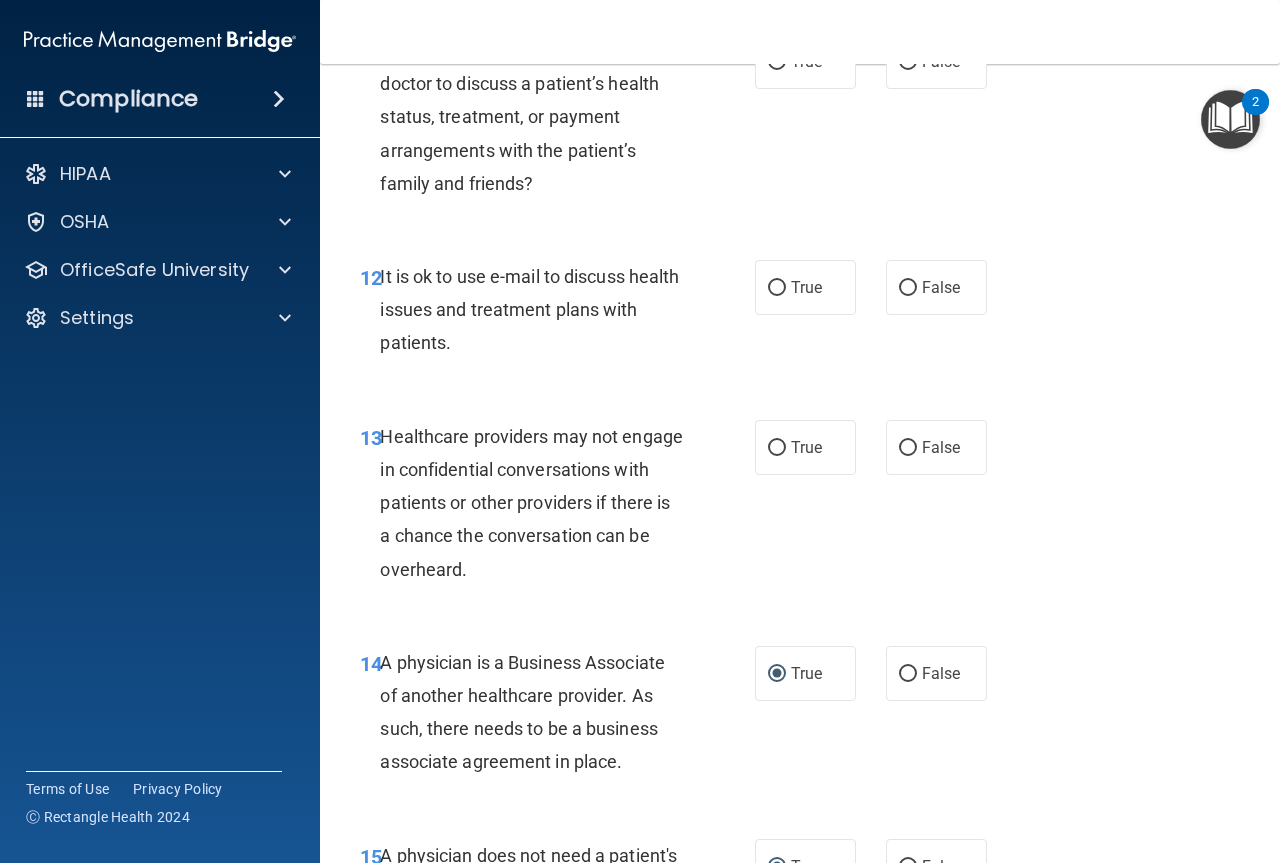 scroll, scrollTop: 2719, scrollLeft: 0, axis: vertical 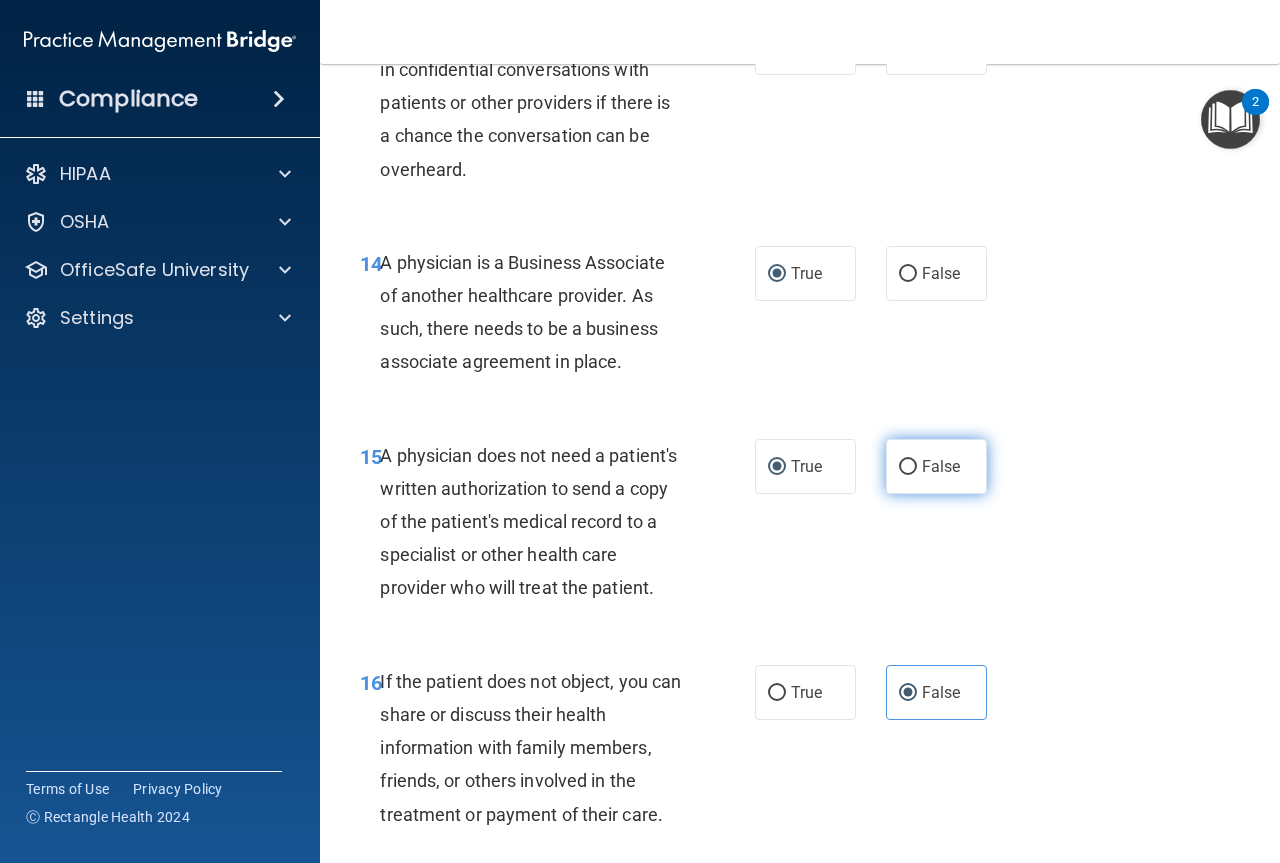 click on "False" at bounding box center [941, 466] 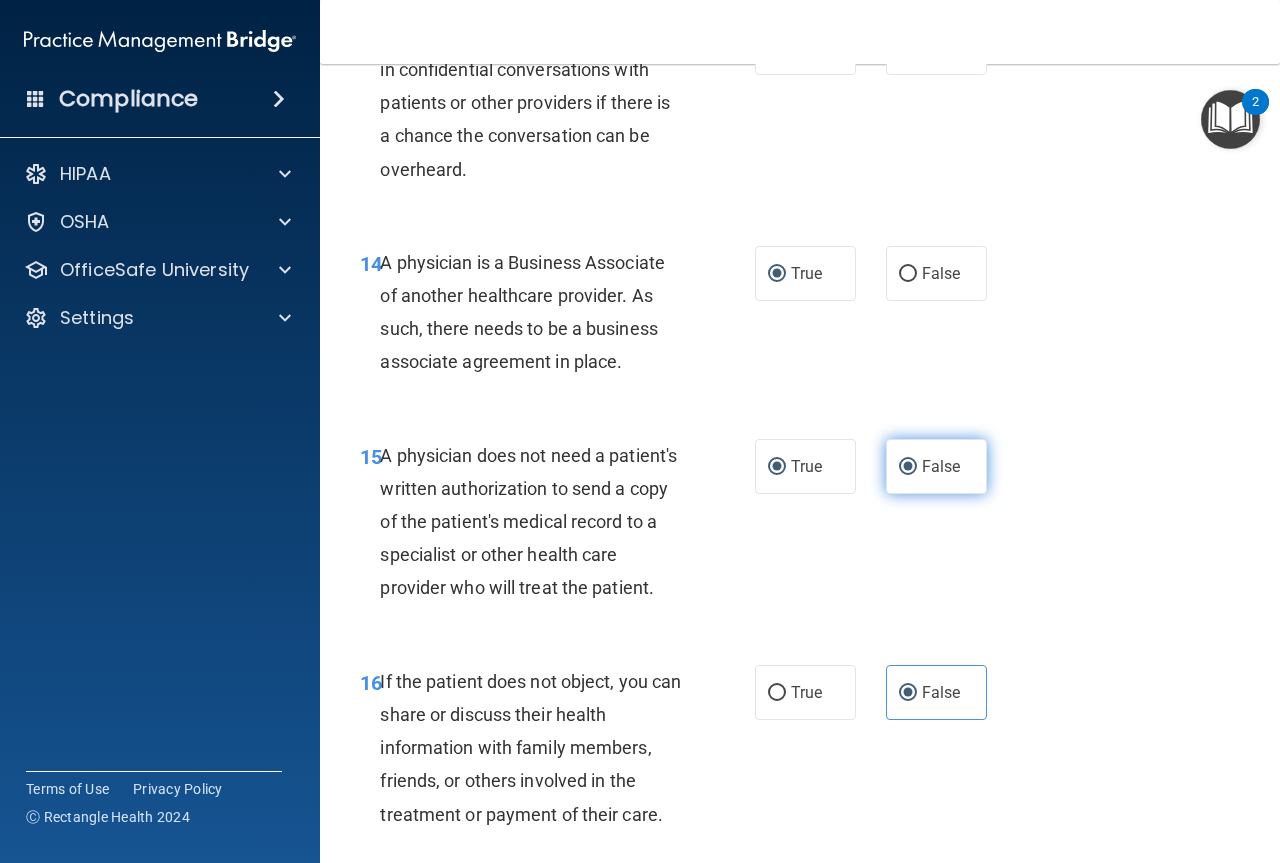 radio on "false" 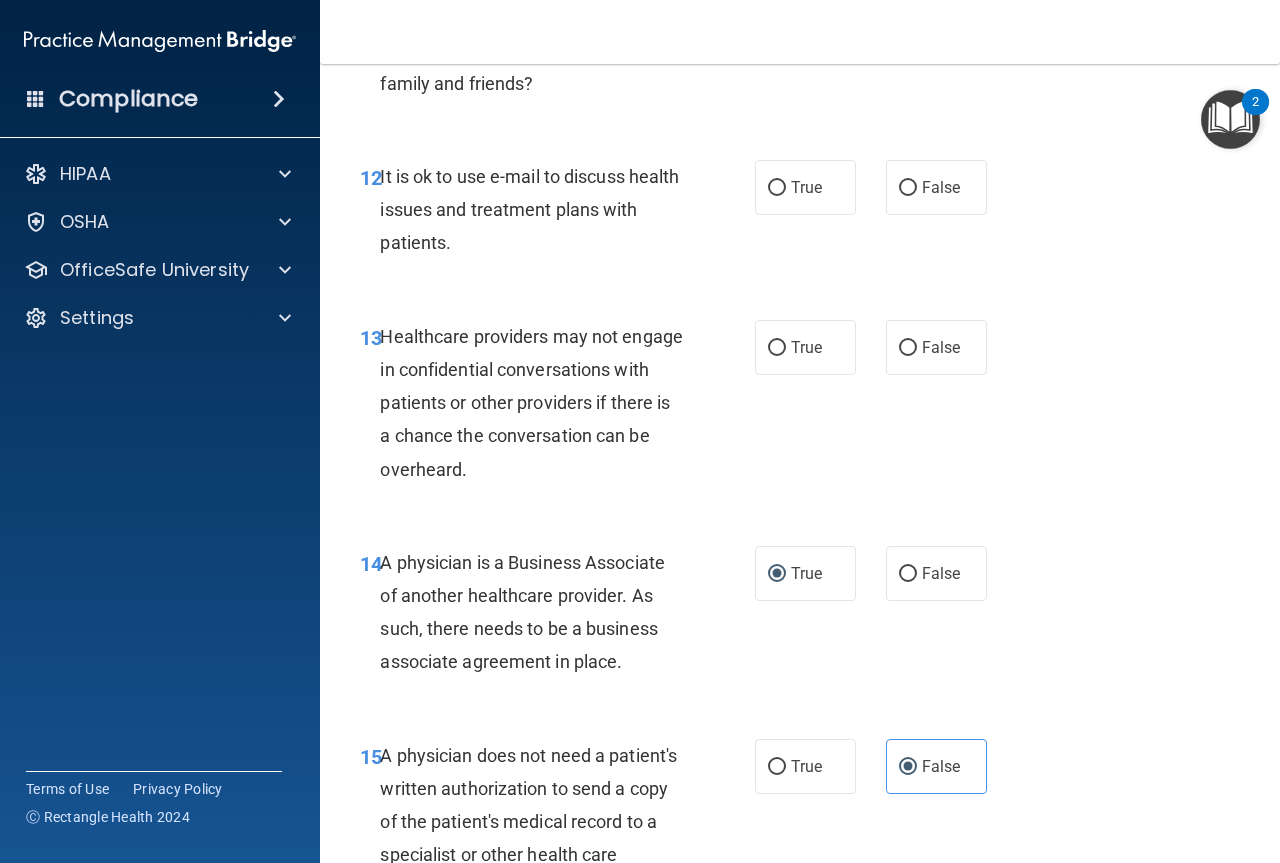 scroll, scrollTop: 2219, scrollLeft: 0, axis: vertical 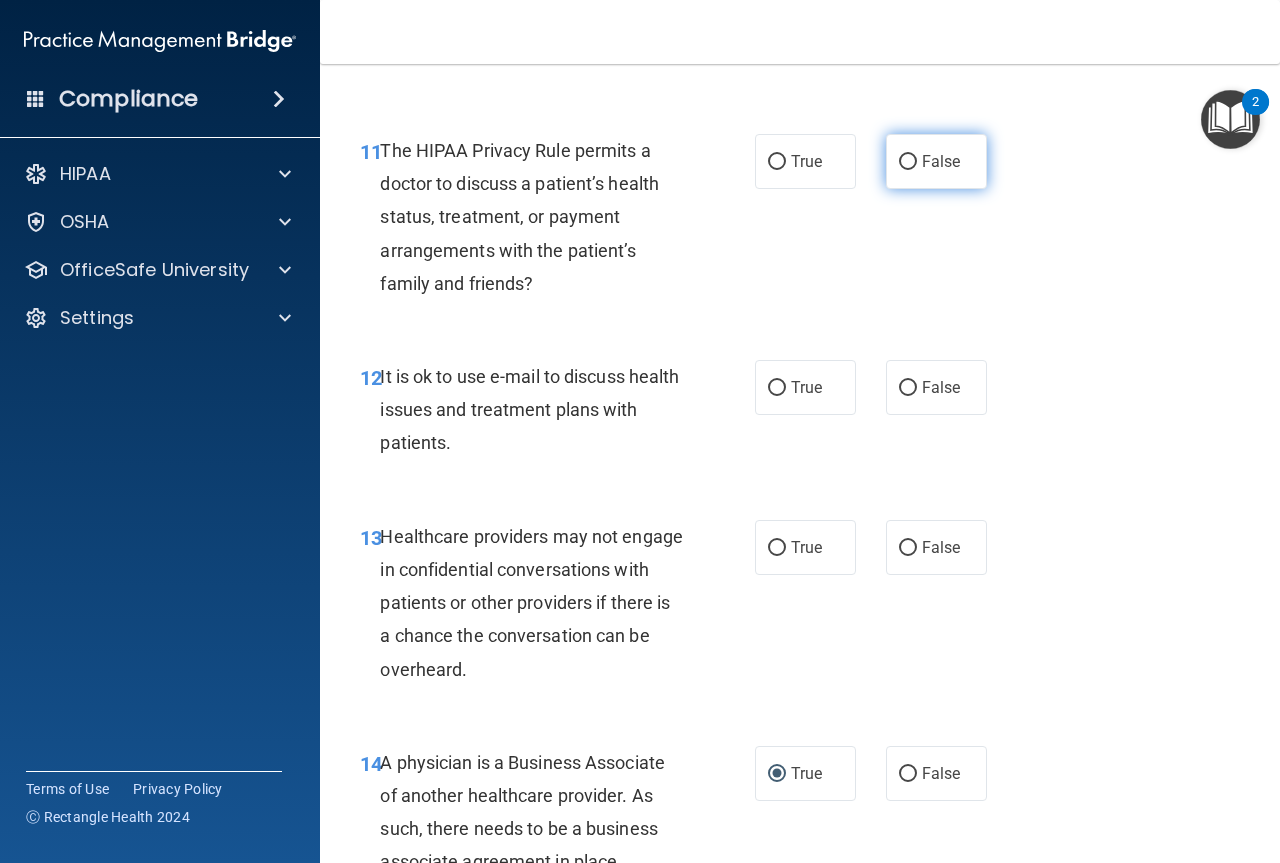 click on "False" at bounding box center [908, 162] 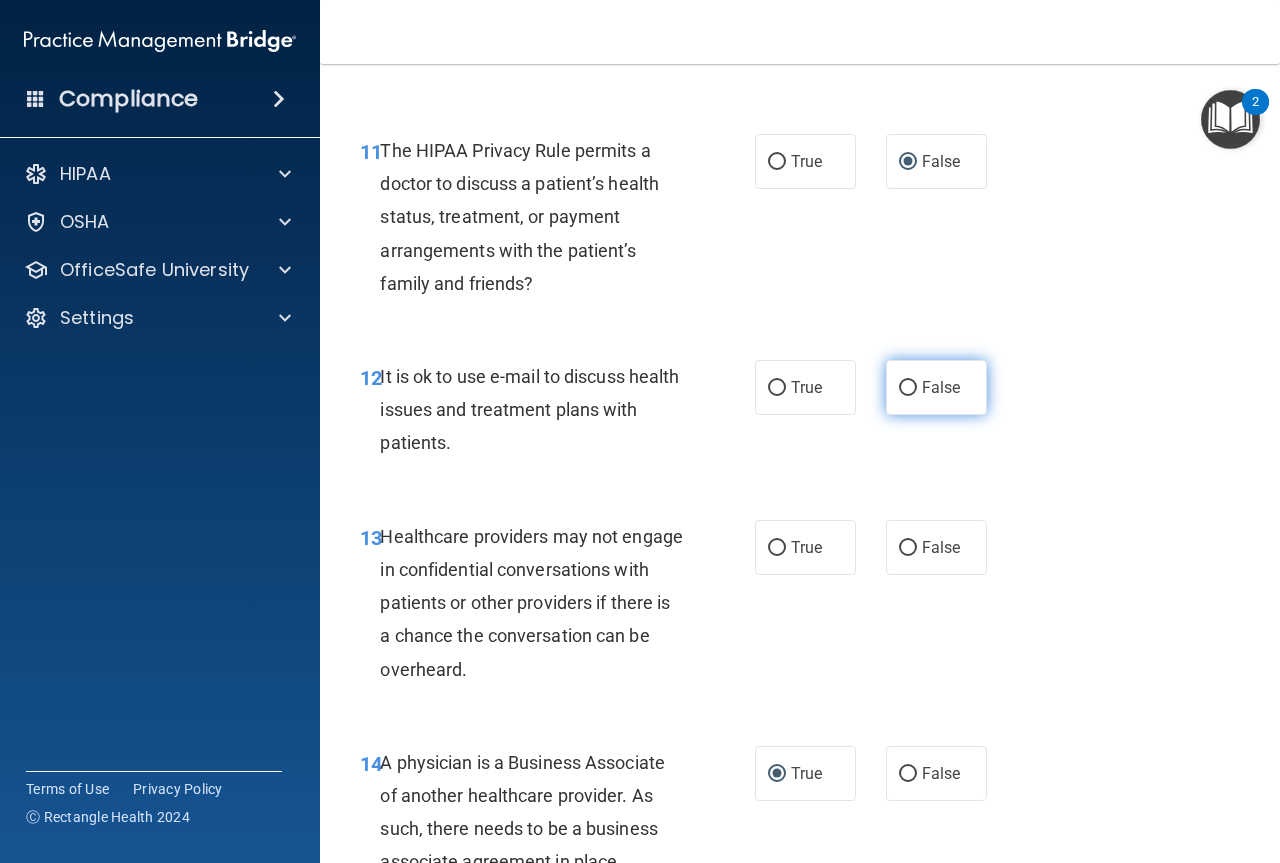 click on "False" at bounding box center [908, 388] 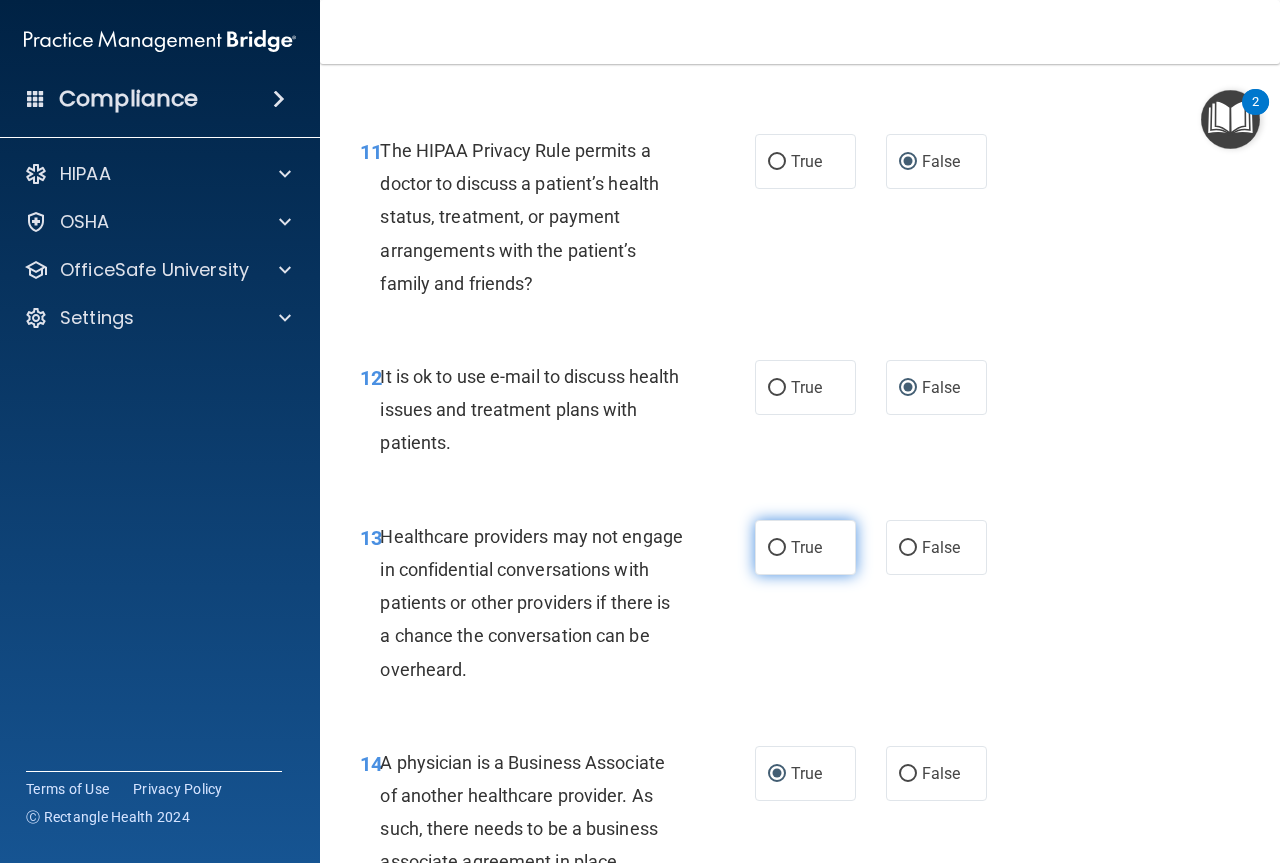 click on "True" at bounding box center (777, 548) 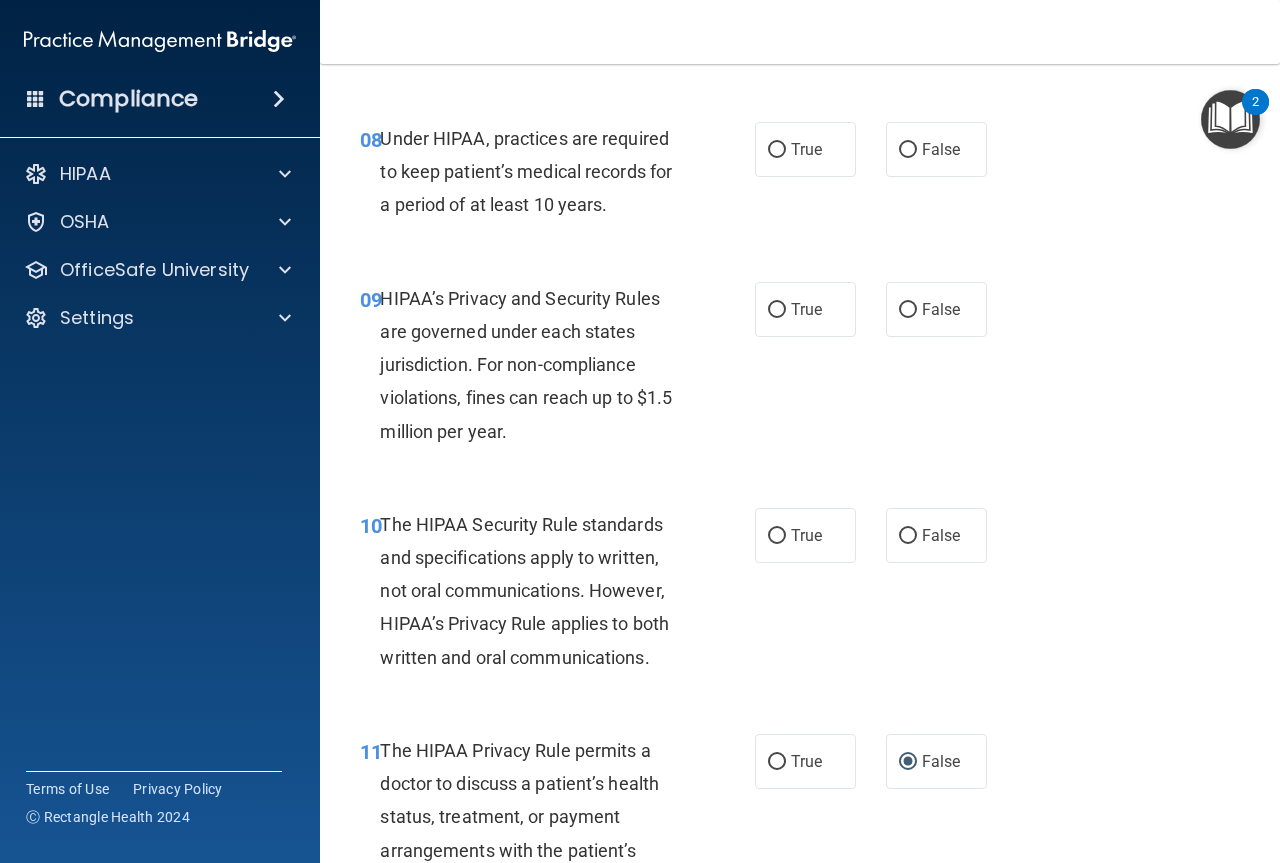 scroll, scrollTop: 1519, scrollLeft: 0, axis: vertical 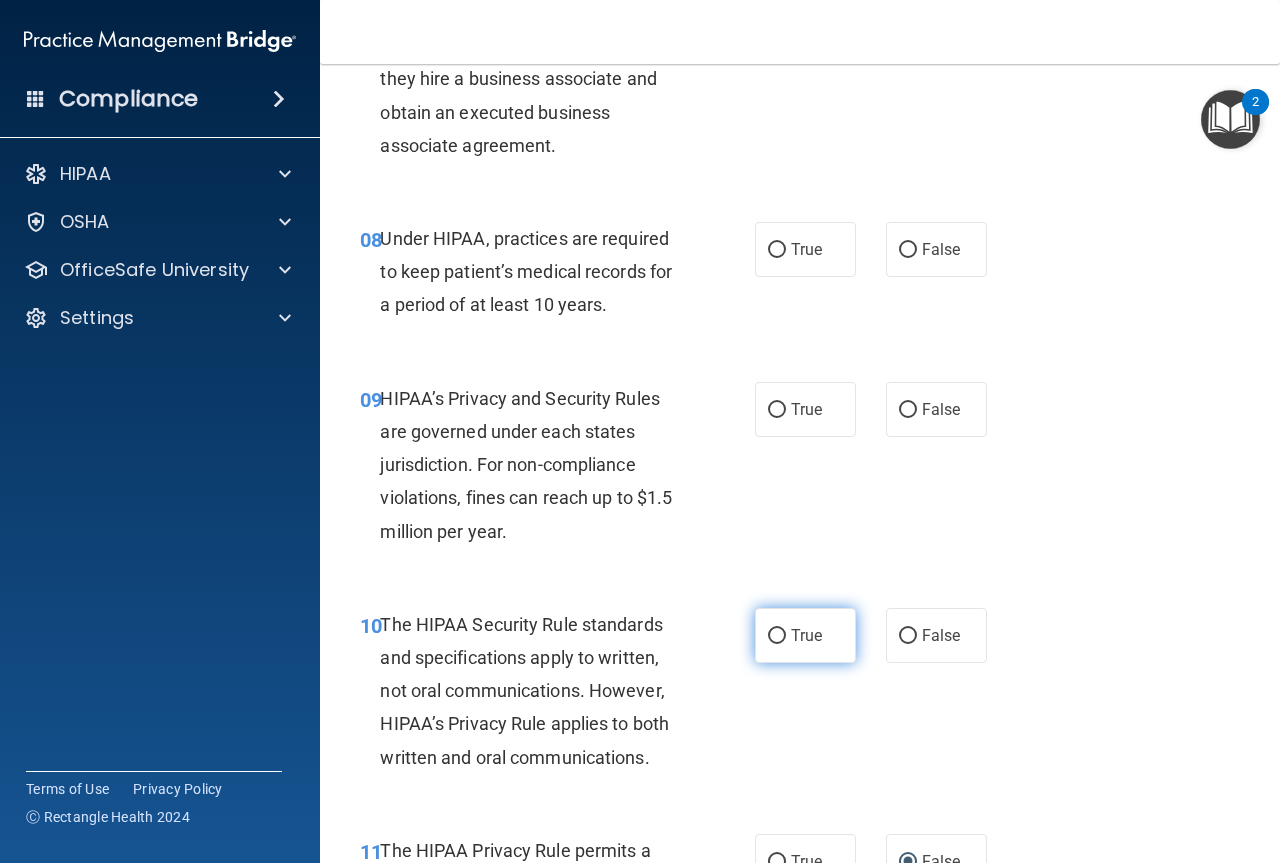 click on "True" at bounding box center (777, 636) 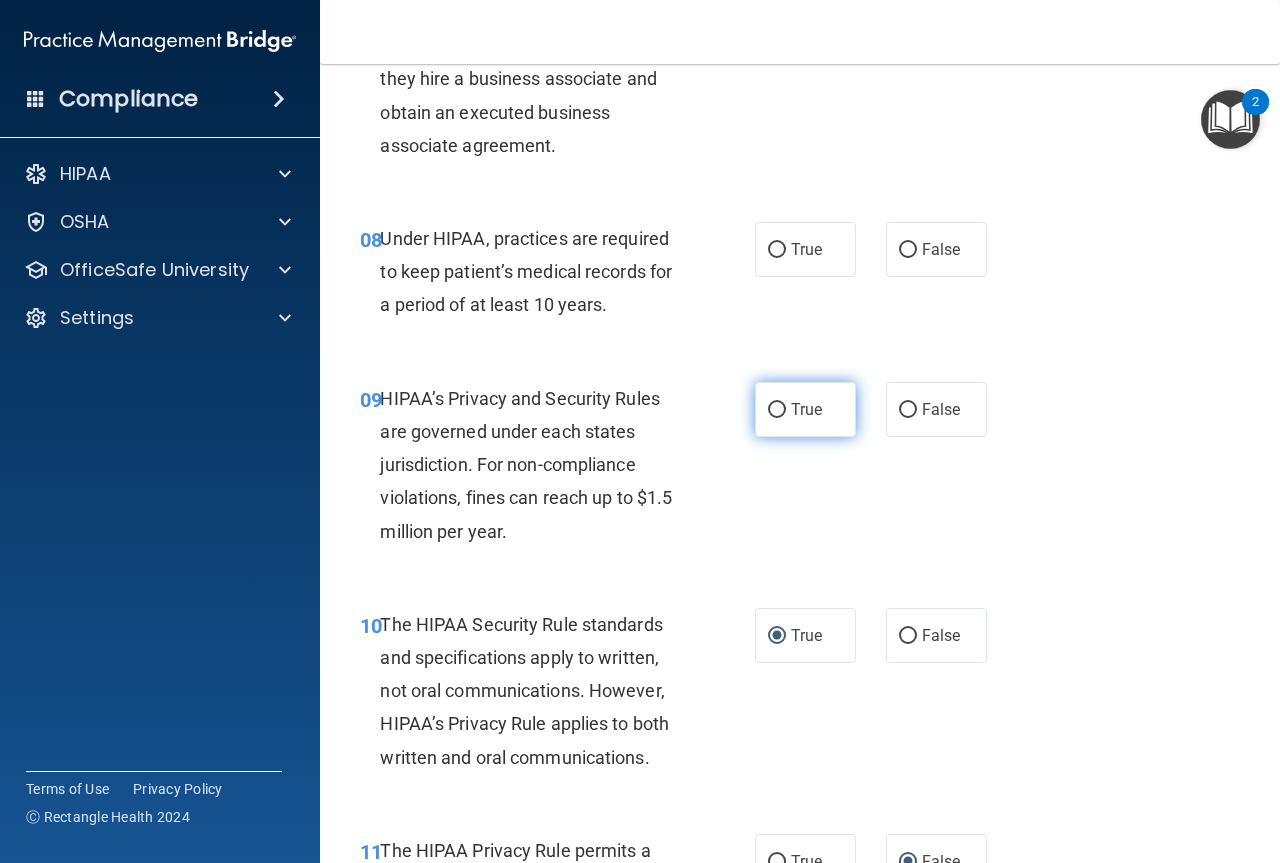 click on "True" at bounding box center [805, 409] 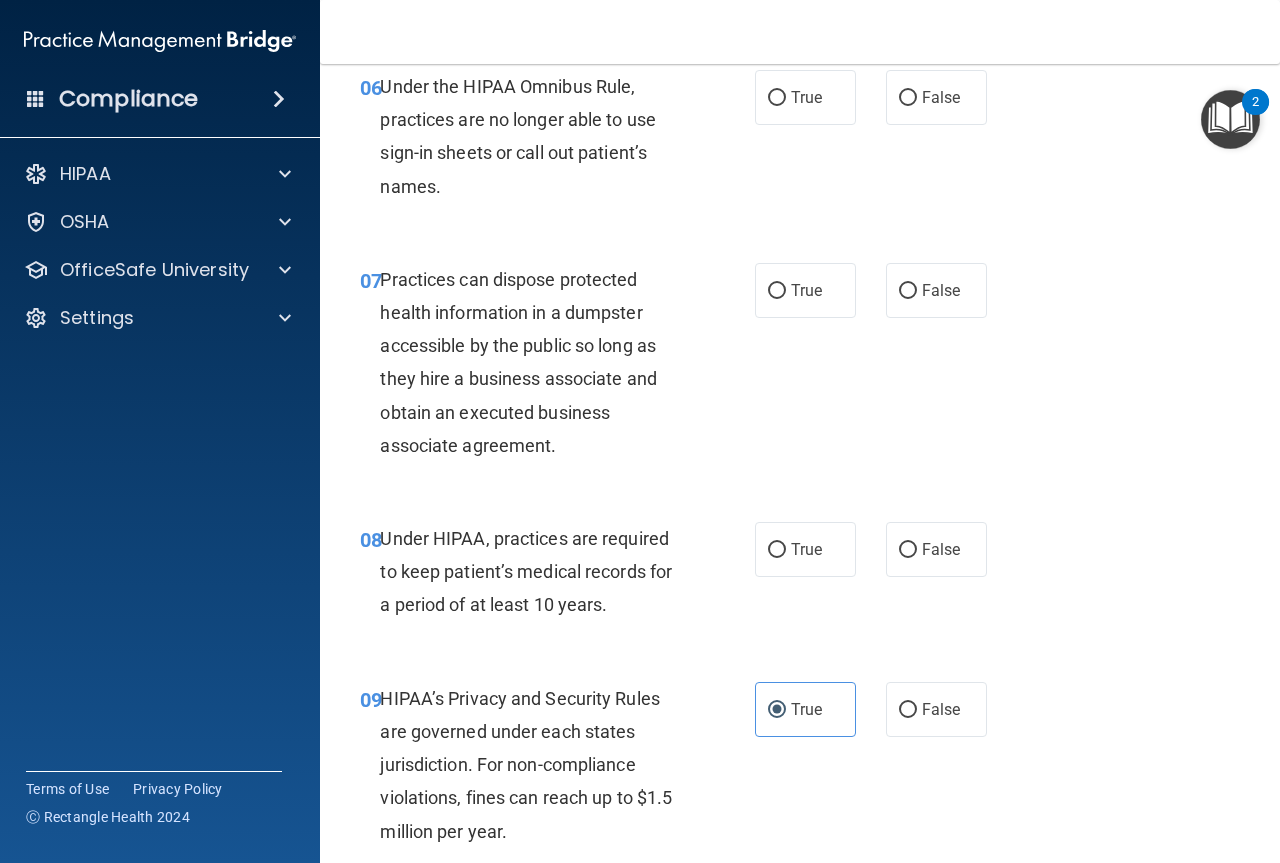 scroll, scrollTop: 1119, scrollLeft: 0, axis: vertical 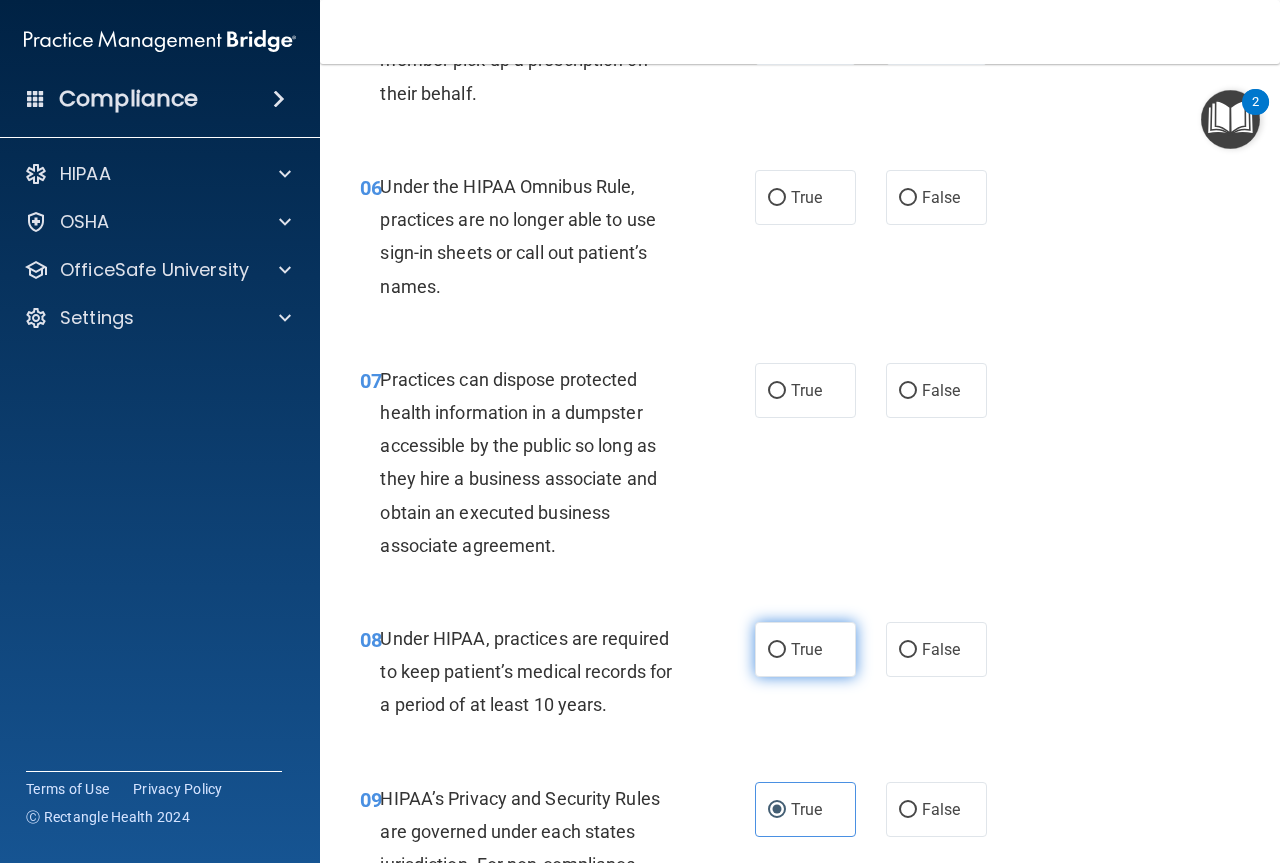 click on "True" at bounding box center [777, 650] 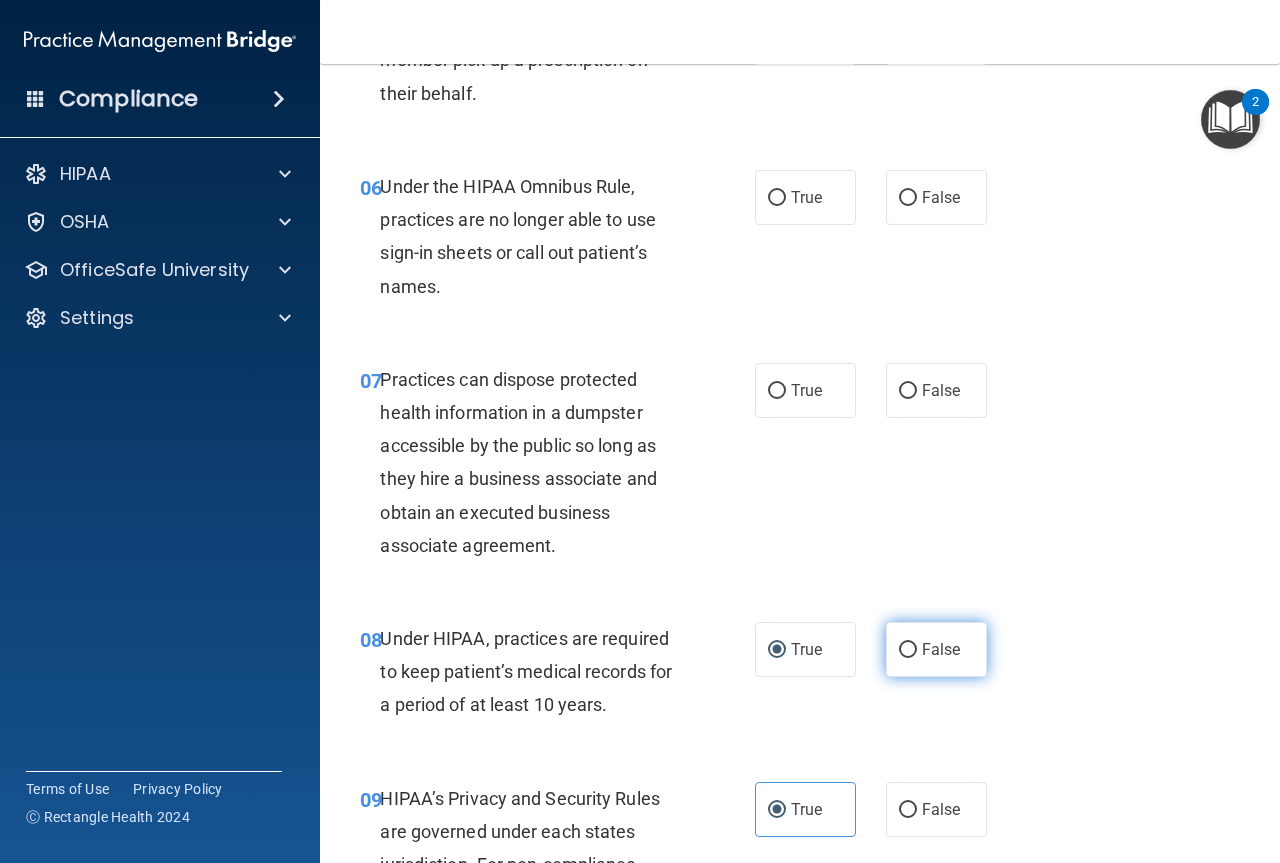click on "False" at bounding box center [941, 649] 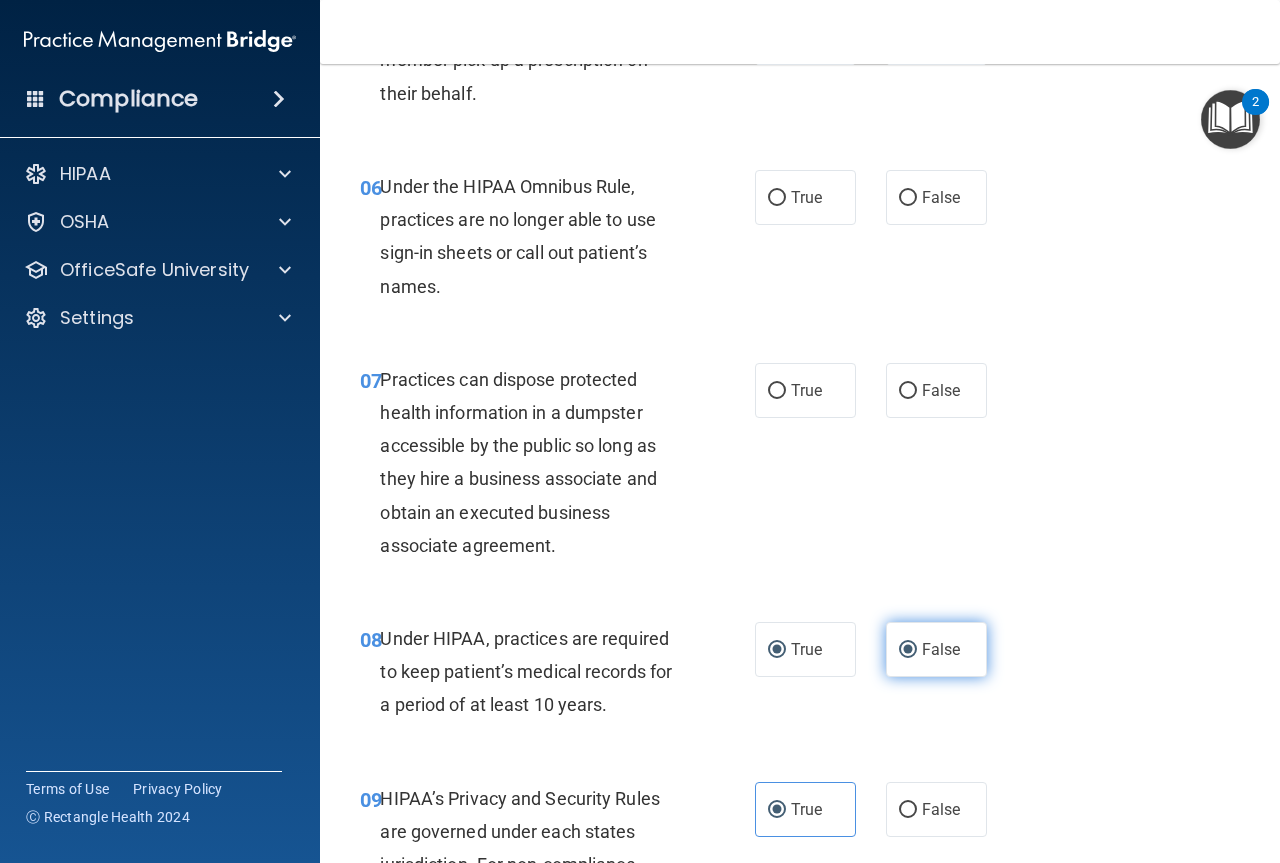 radio on "false" 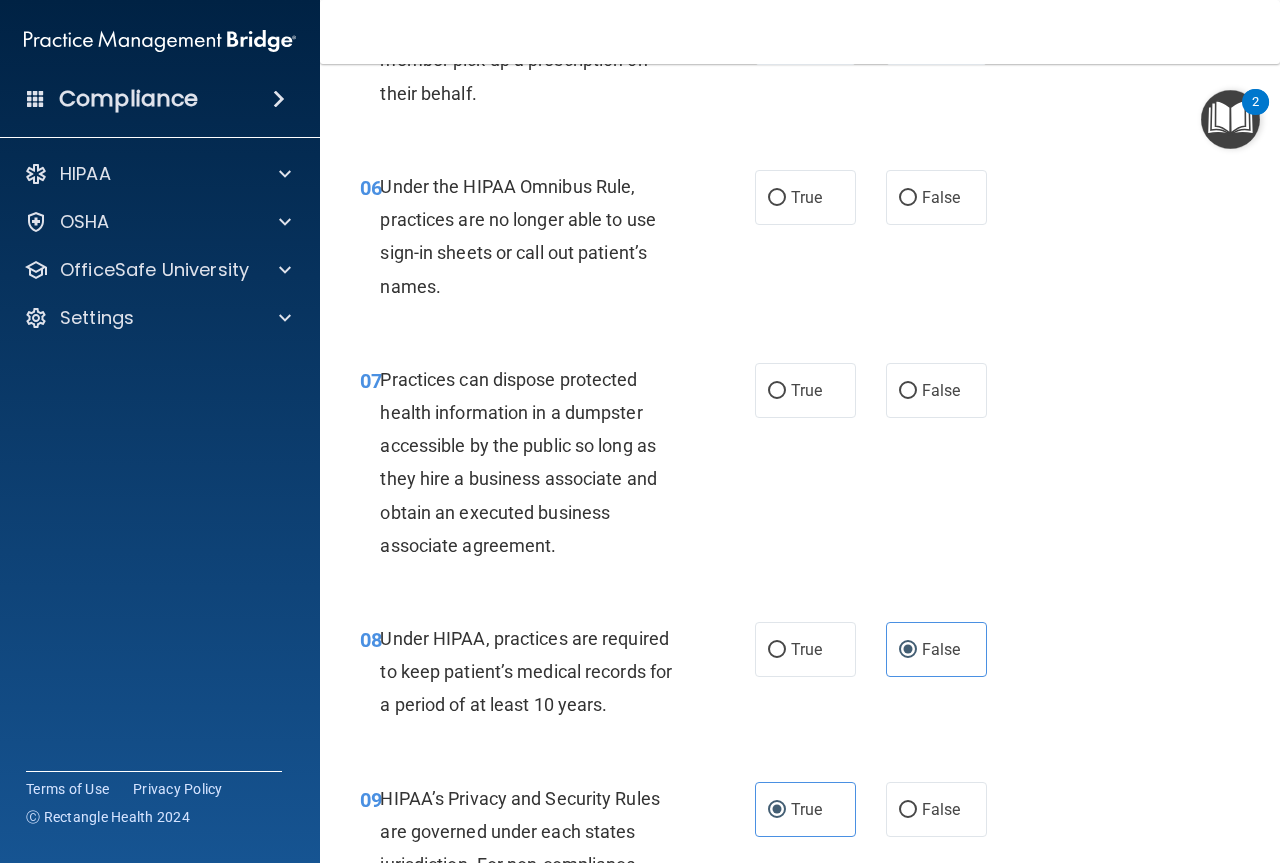 scroll, scrollTop: 1019, scrollLeft: 0, axis: vertical 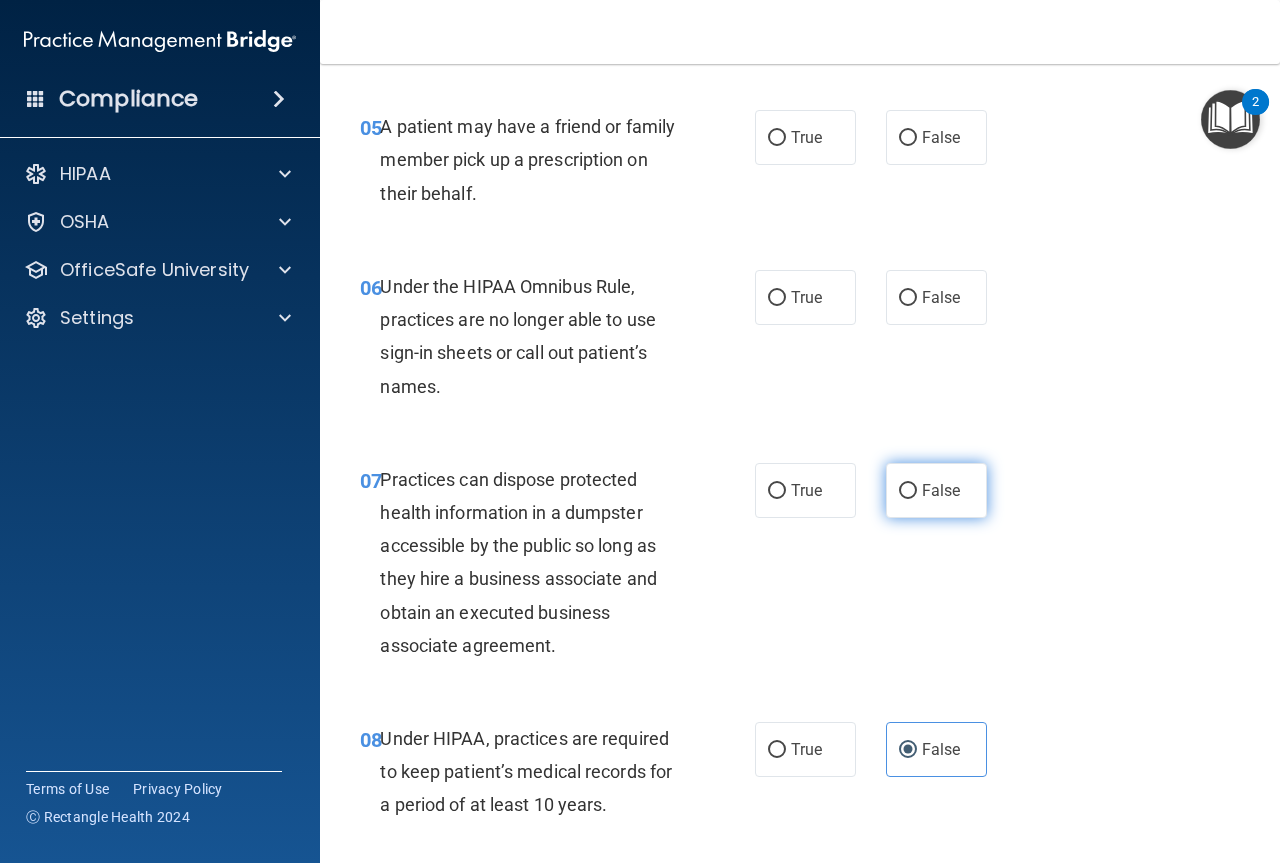 click on "False" at bounding box center [908, 491] 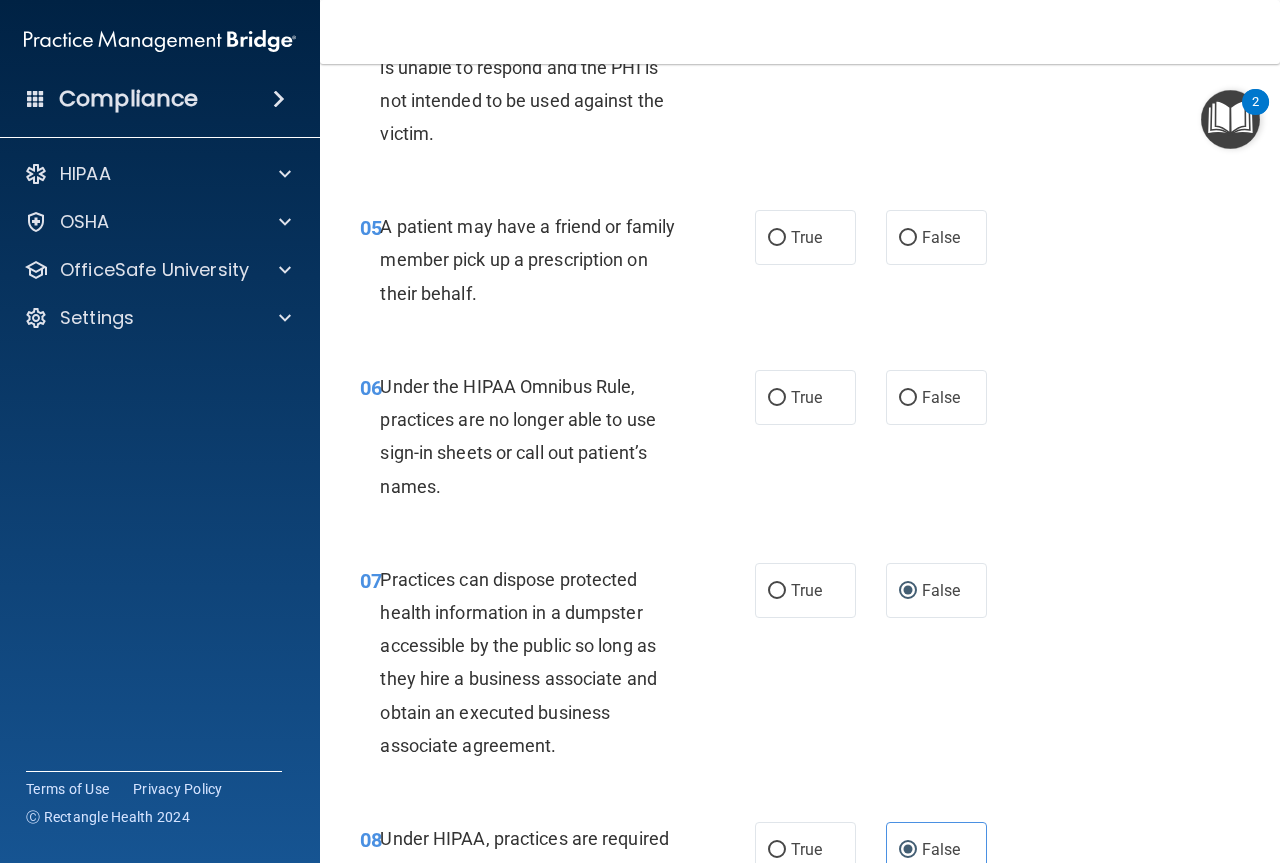 scroll, scrollTop: 819, scrollLeft: 0, axis: vertical 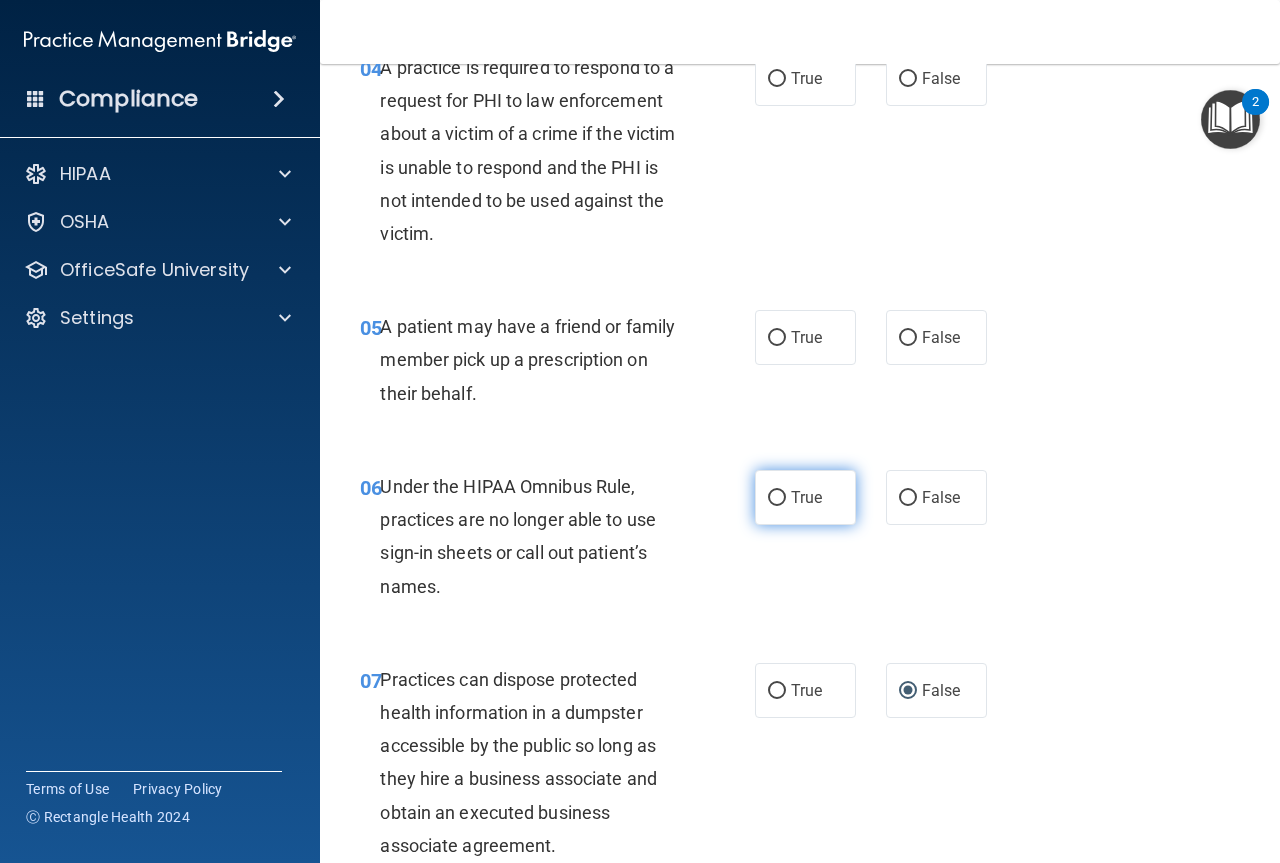 click on "True" at bounding box center [777, 498] 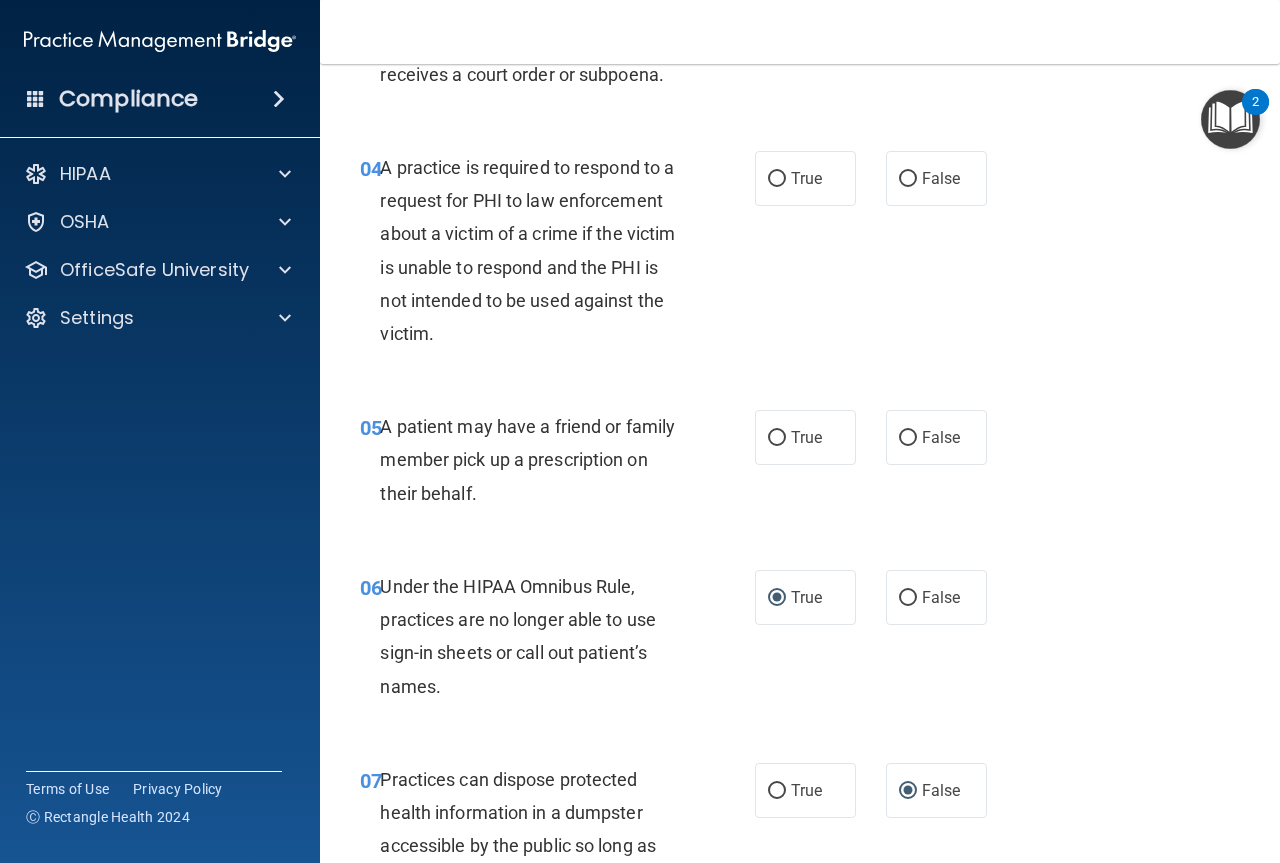scroll, scrollTop: 619, scrollLeft: 0, axis: vertical 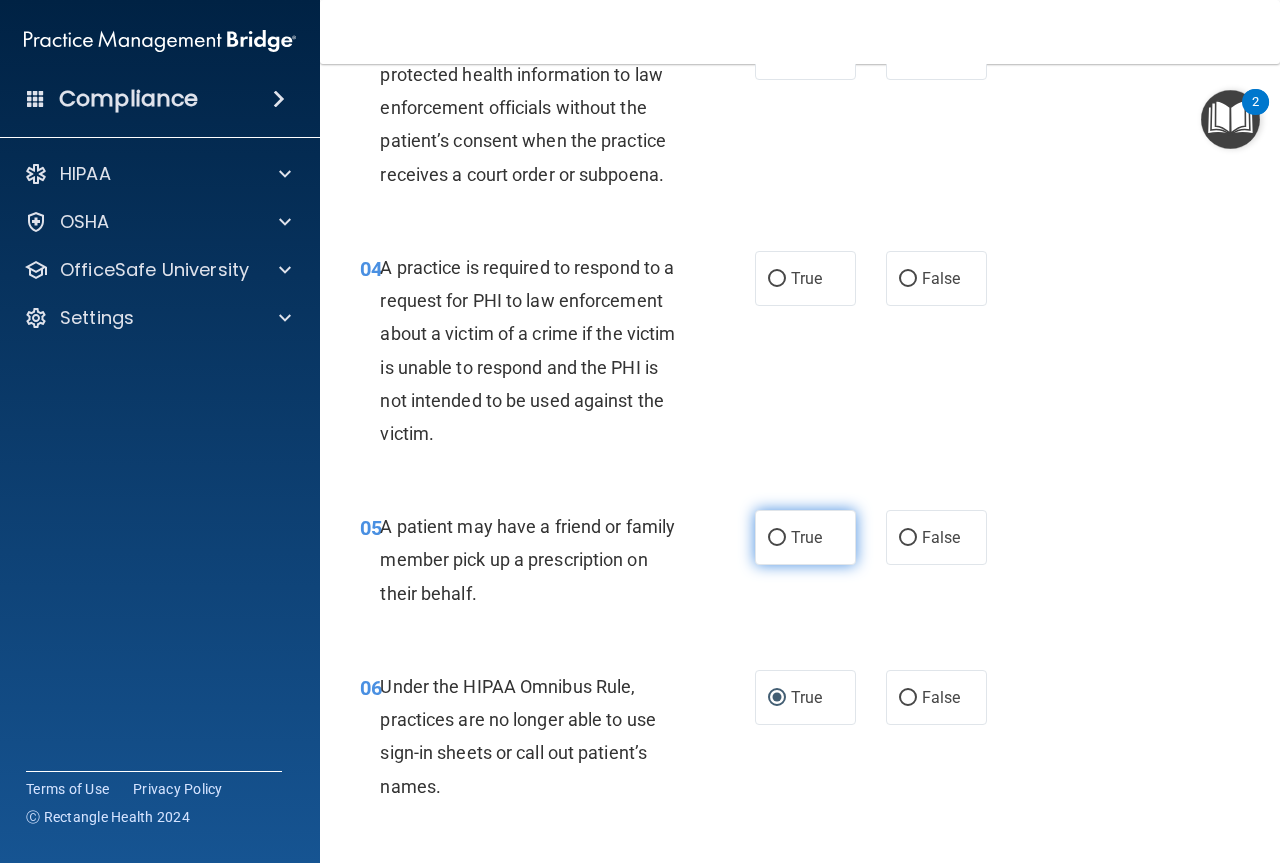 click on "True" at bounding box center (777, 538) 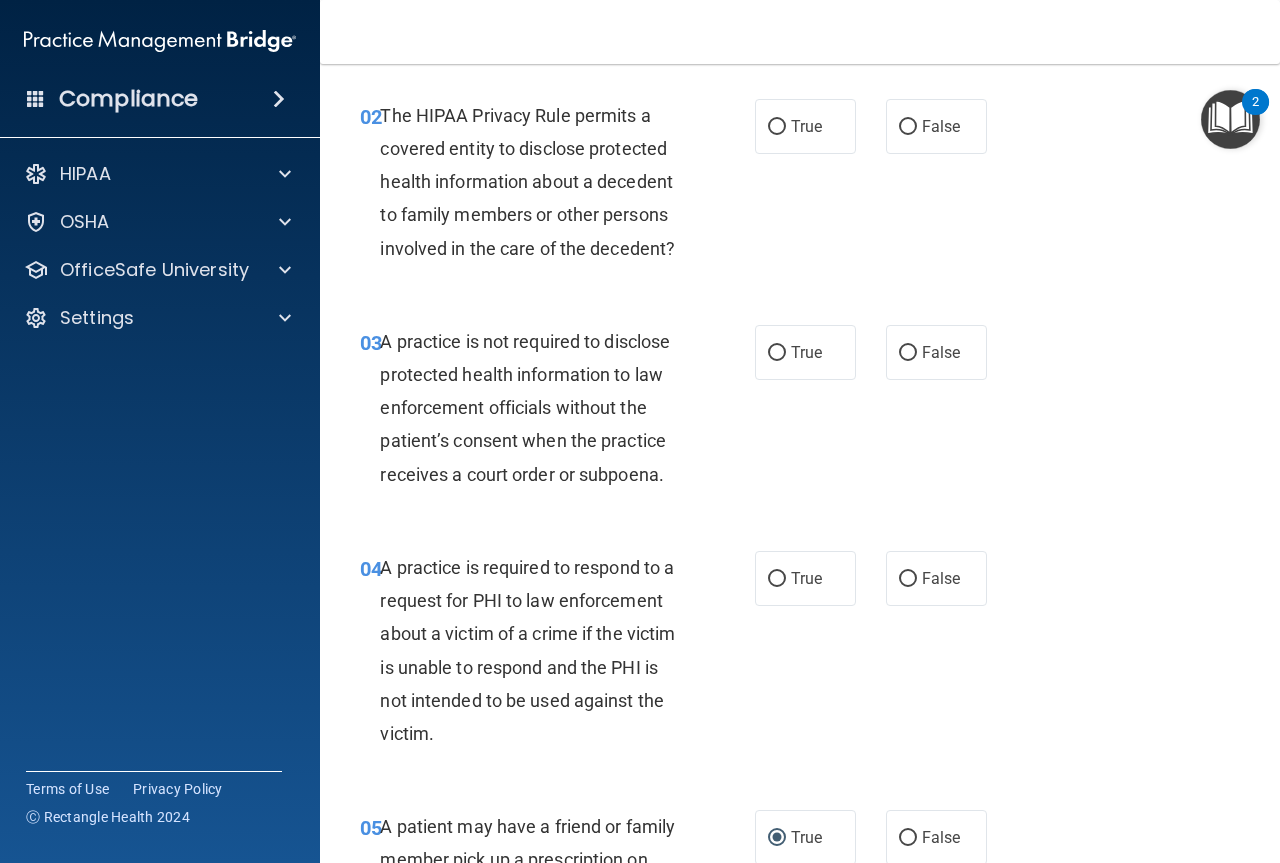 scroll, scrollTop: 219, scrollLeft: 0, axis: vertical 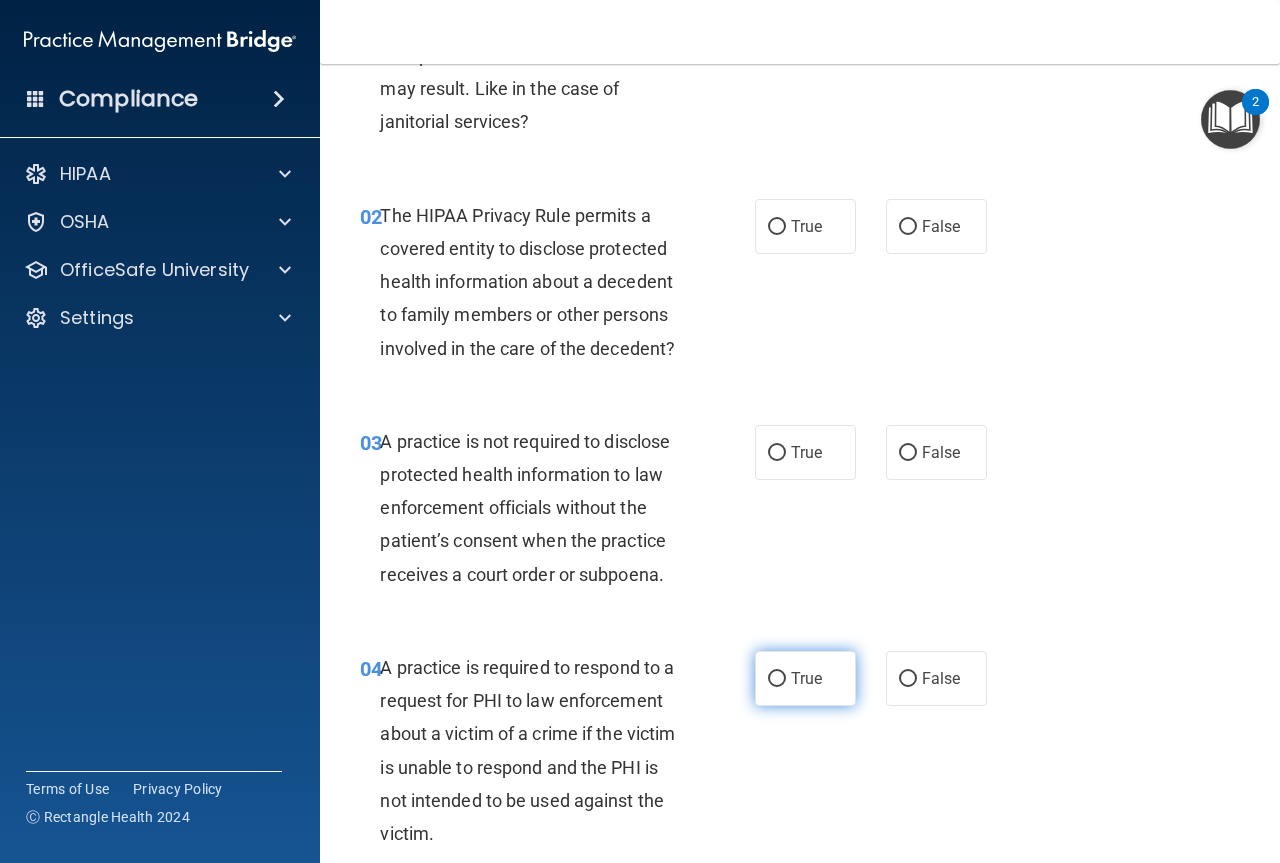 click on "True" at bounding box center [805, 678] 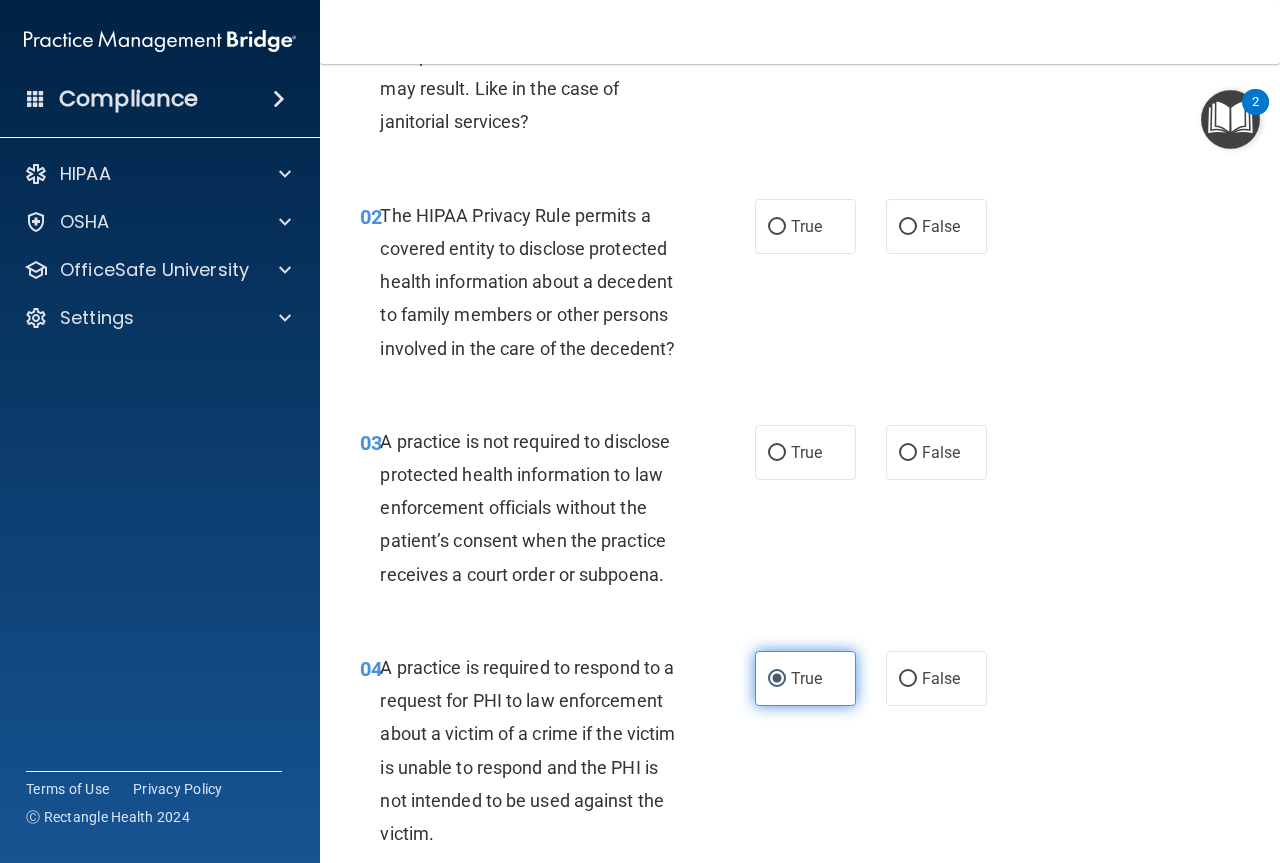 click on "True" at bounding box center (777, 679) 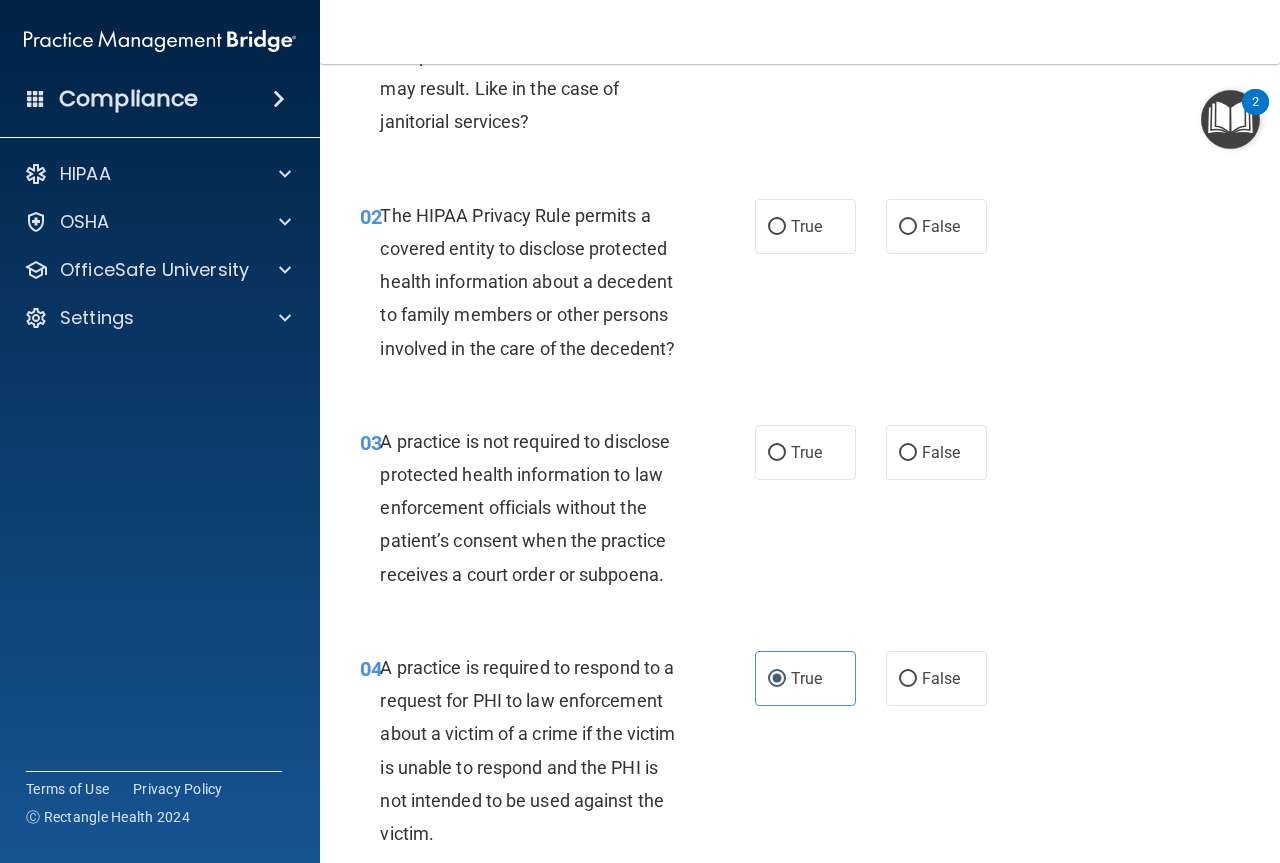 scroll, scrollTop: 119, scrollLeft: 0, axis: vertical 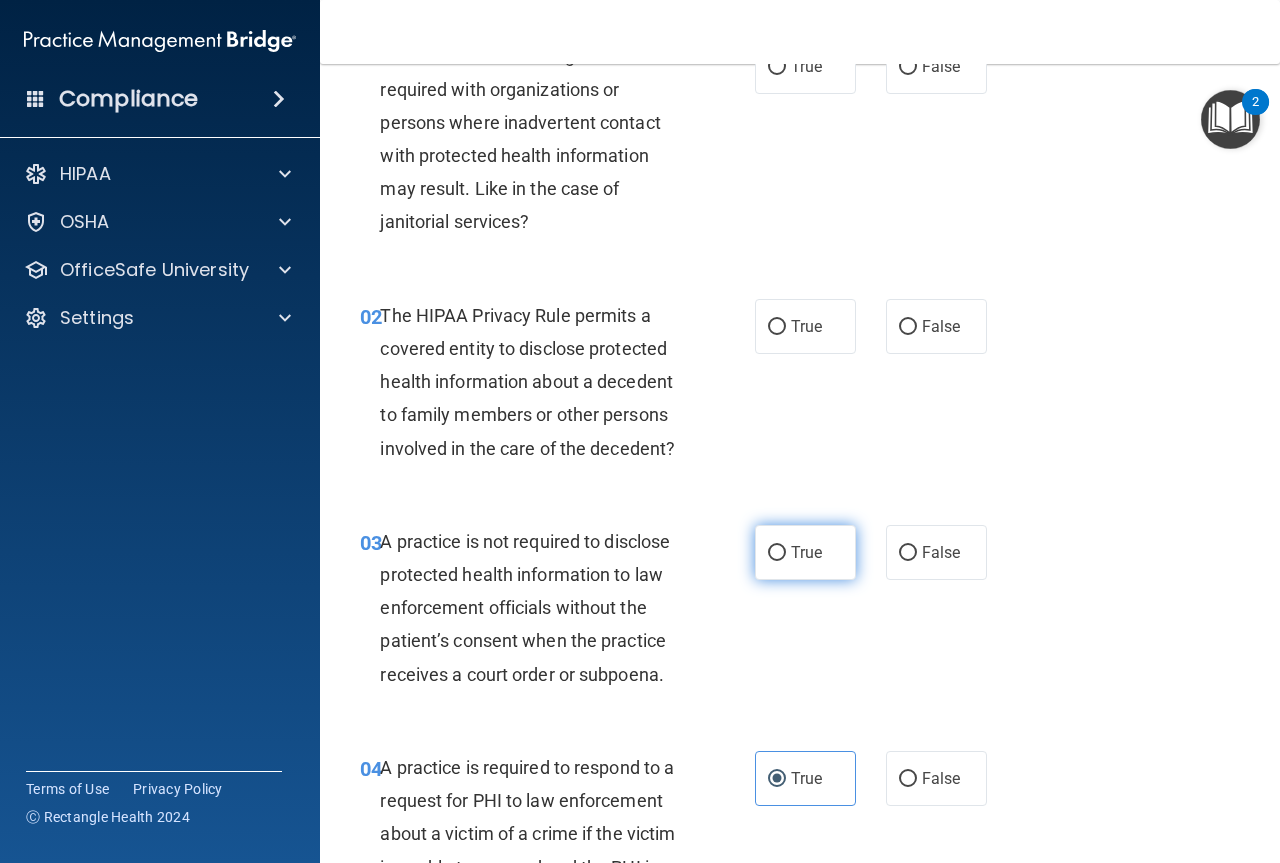 click on "True" at bounding box center [806, 552] 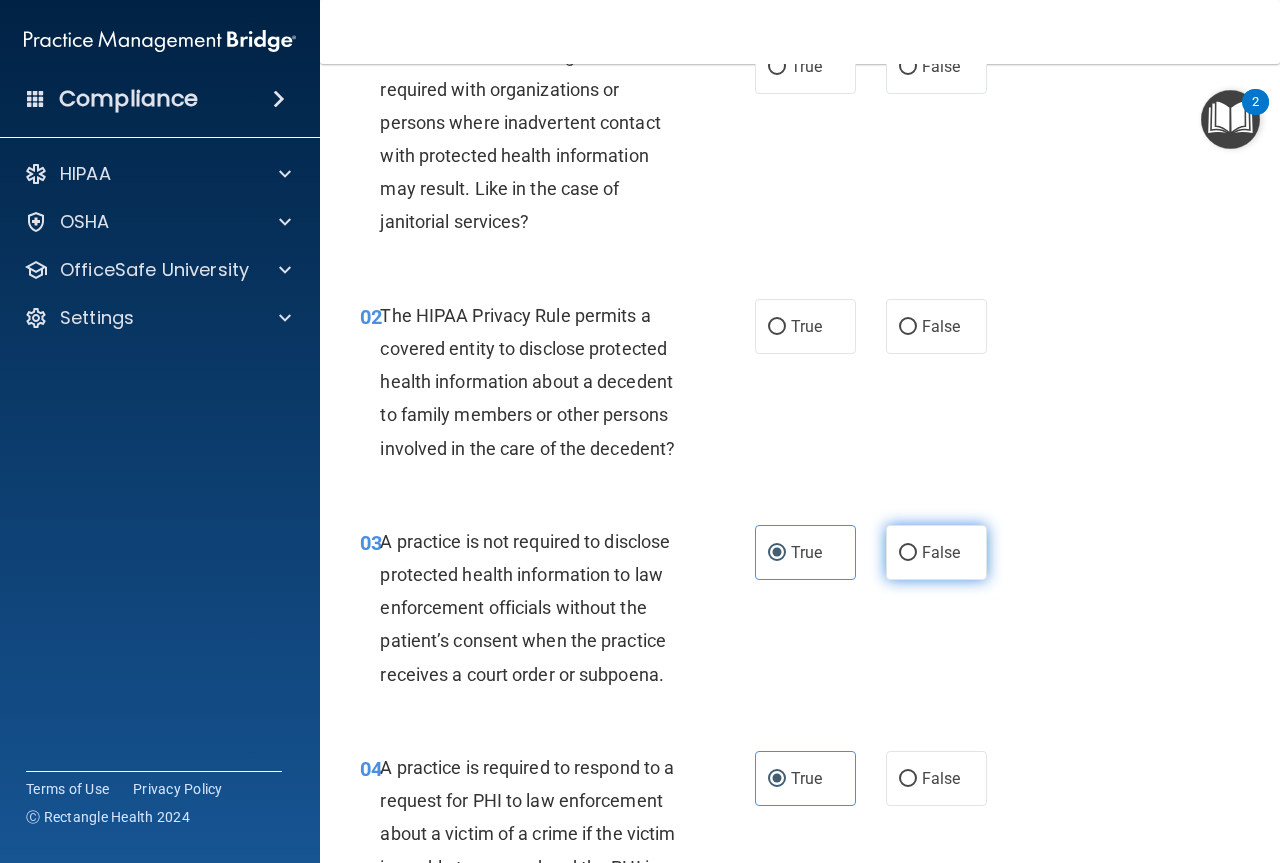 click on "False" at bounding box center (908, 553) 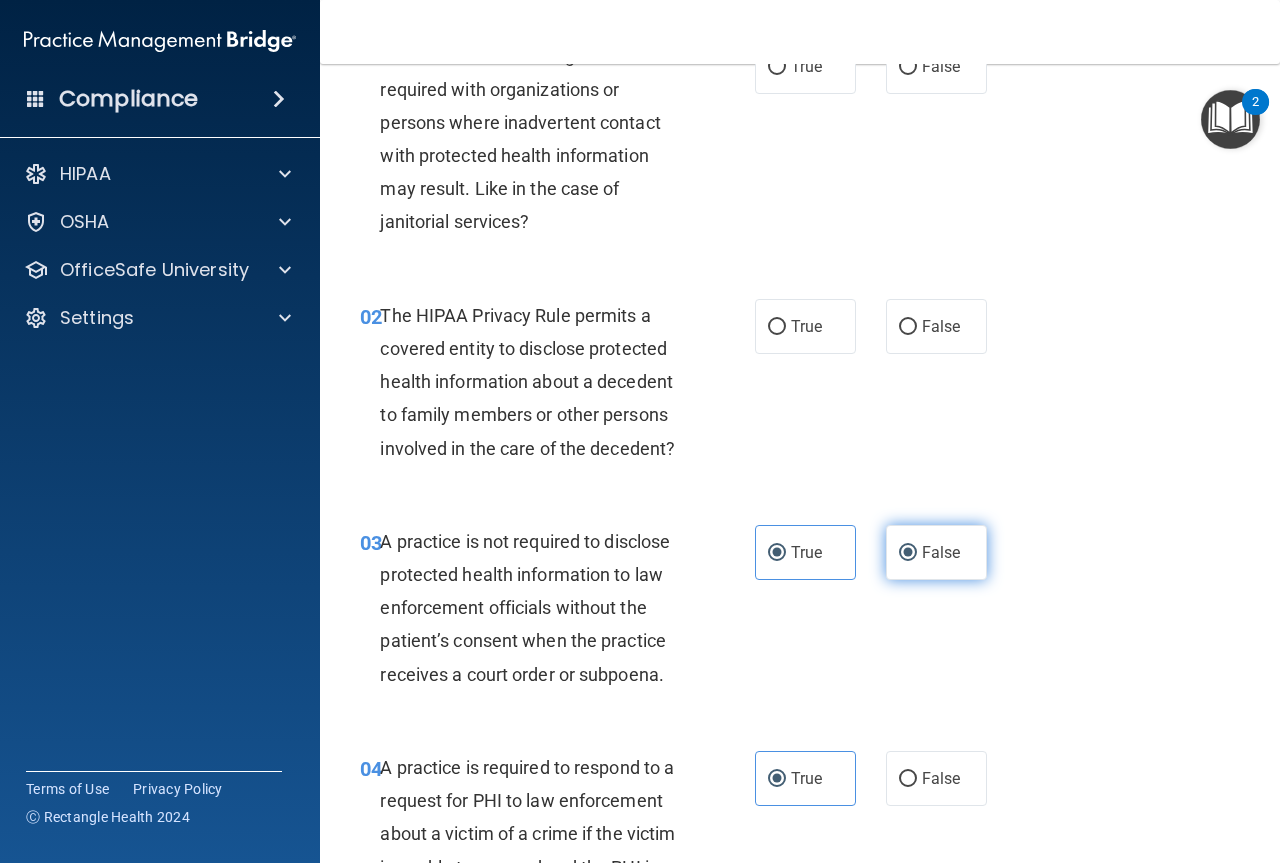 radio on "false" 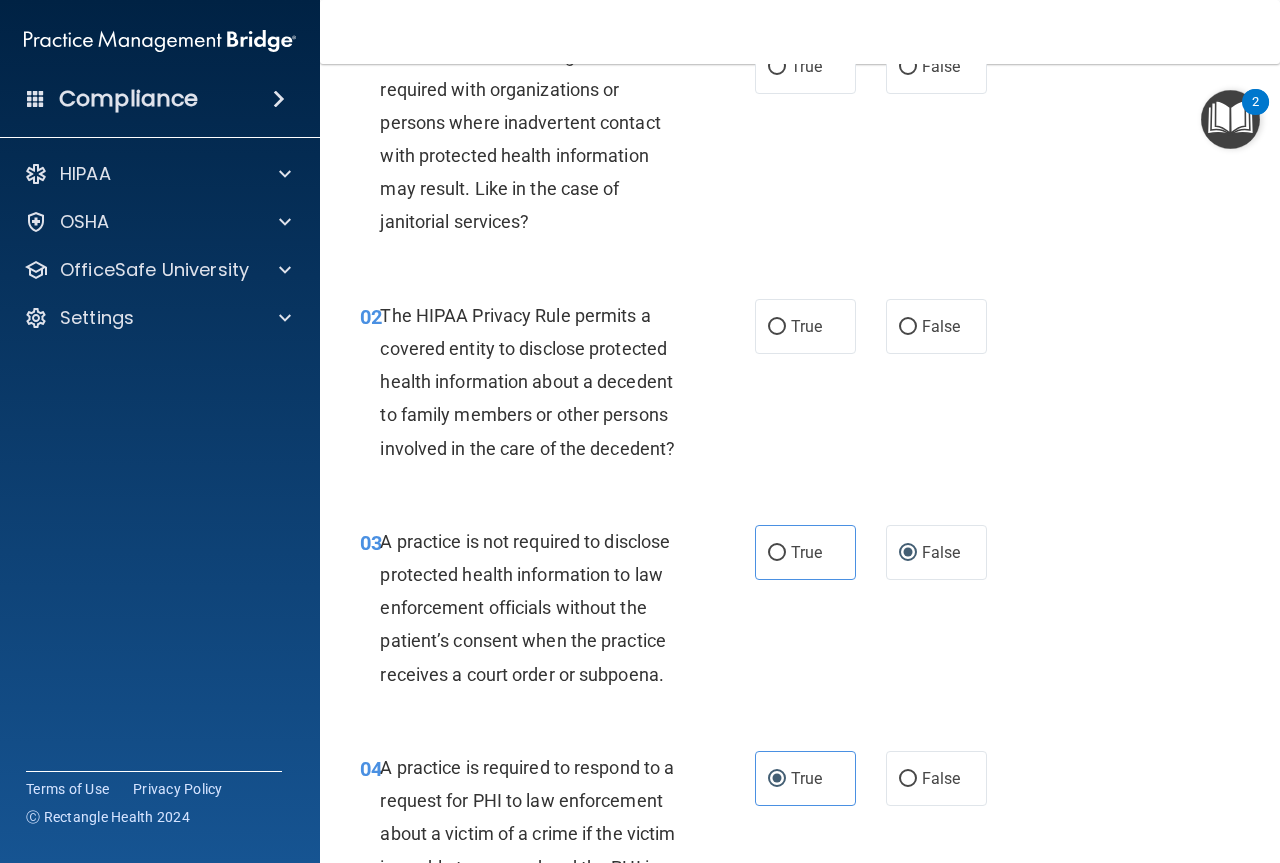 scroll, scrollTop: 0, scrollLeft: 0, axis: both 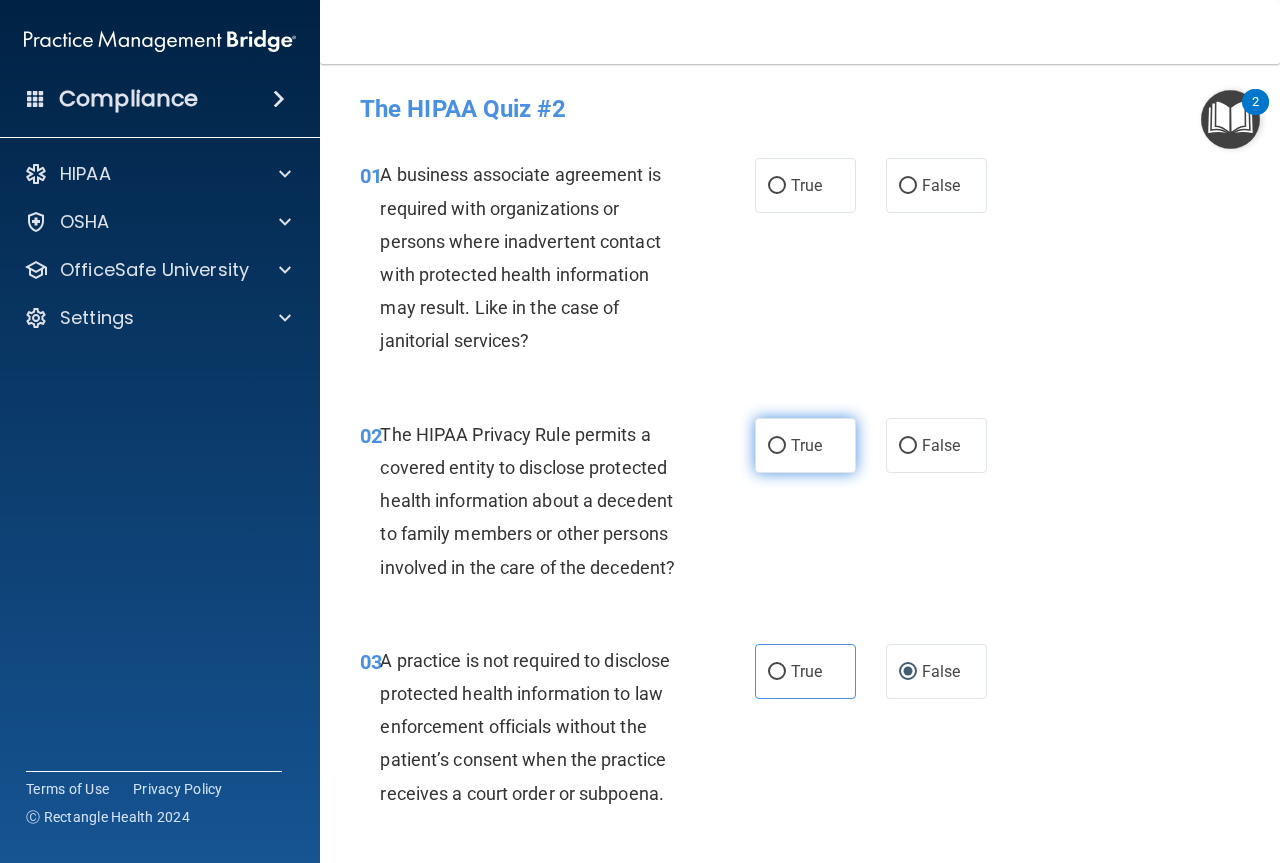 click on "True" at bounding box center [777, 446] 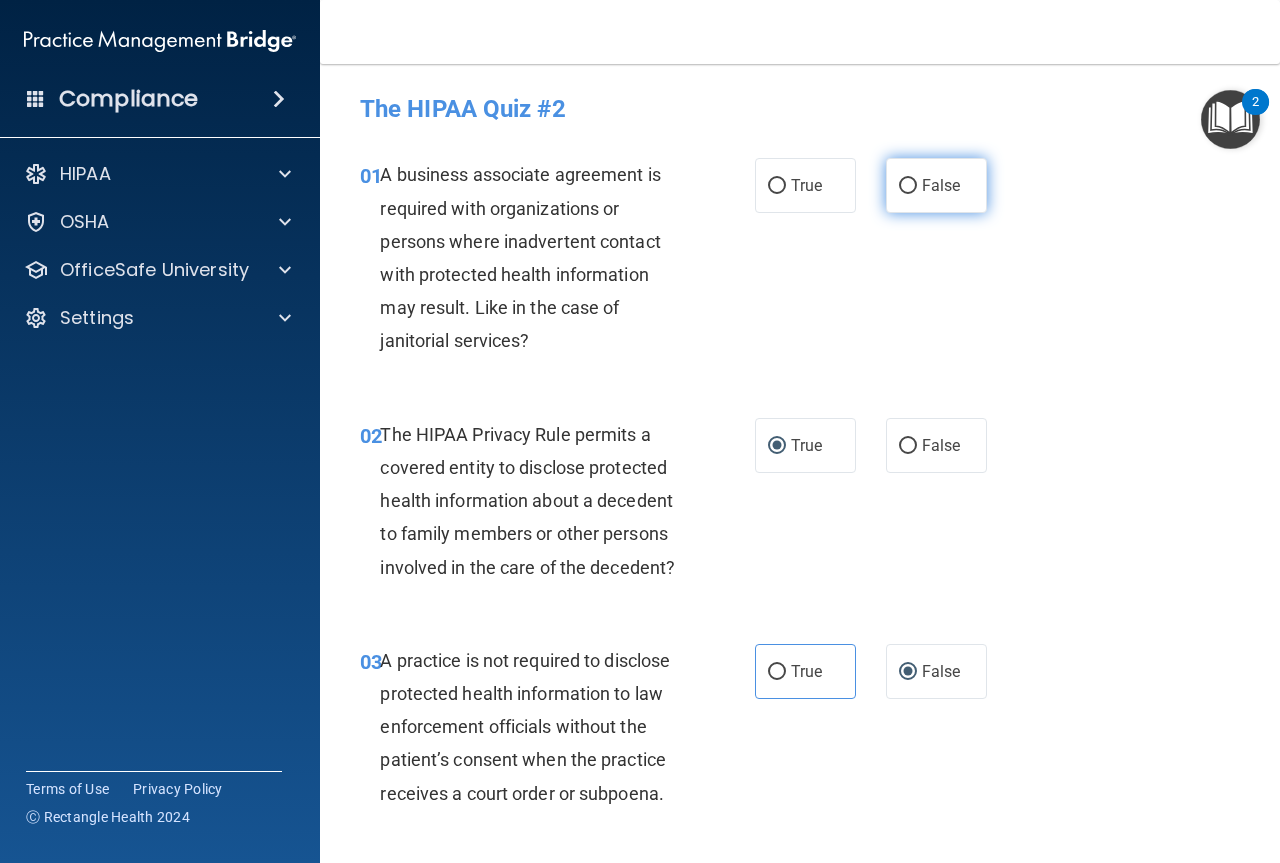 click on "False" at bounding box center (936, 185) 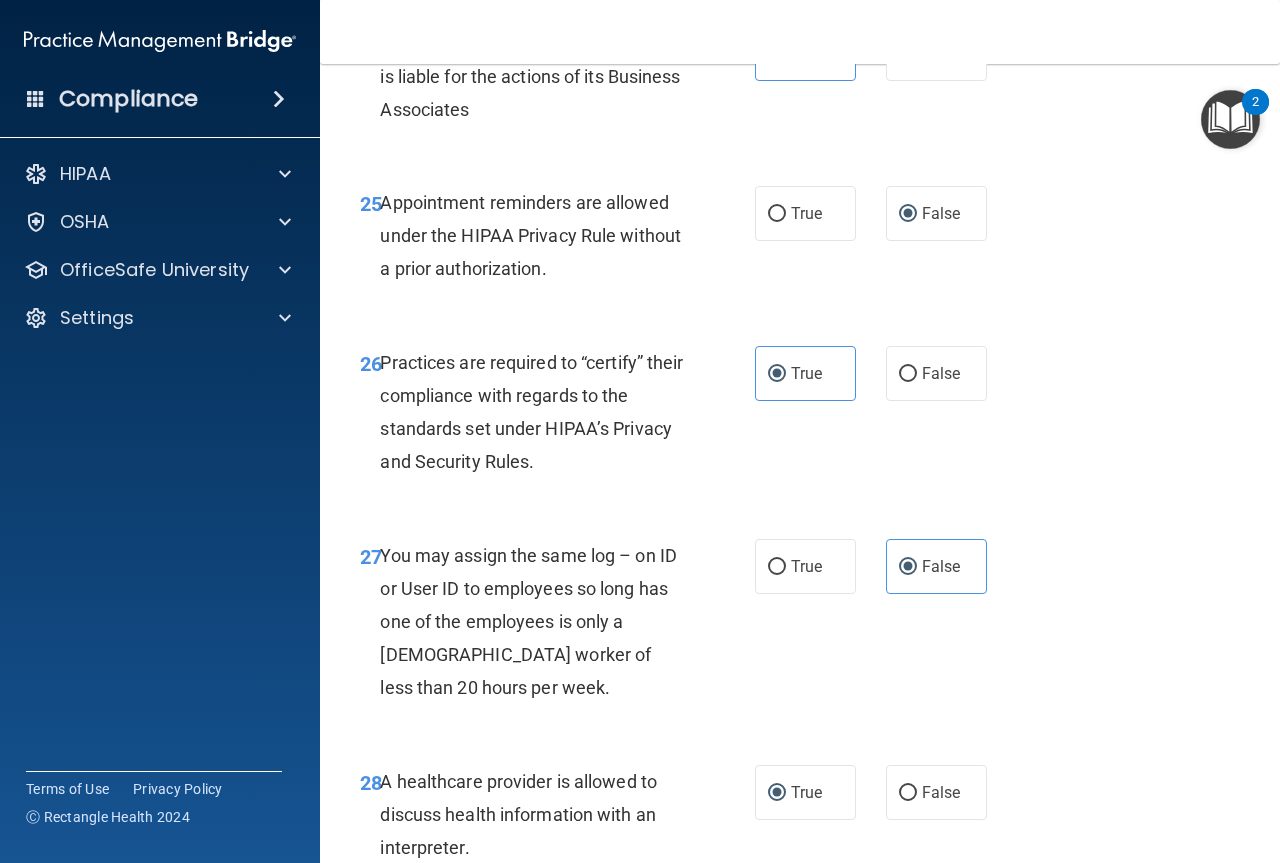 scroll, scrollTop: 5619, scrollLeft: 0, axis: vertical 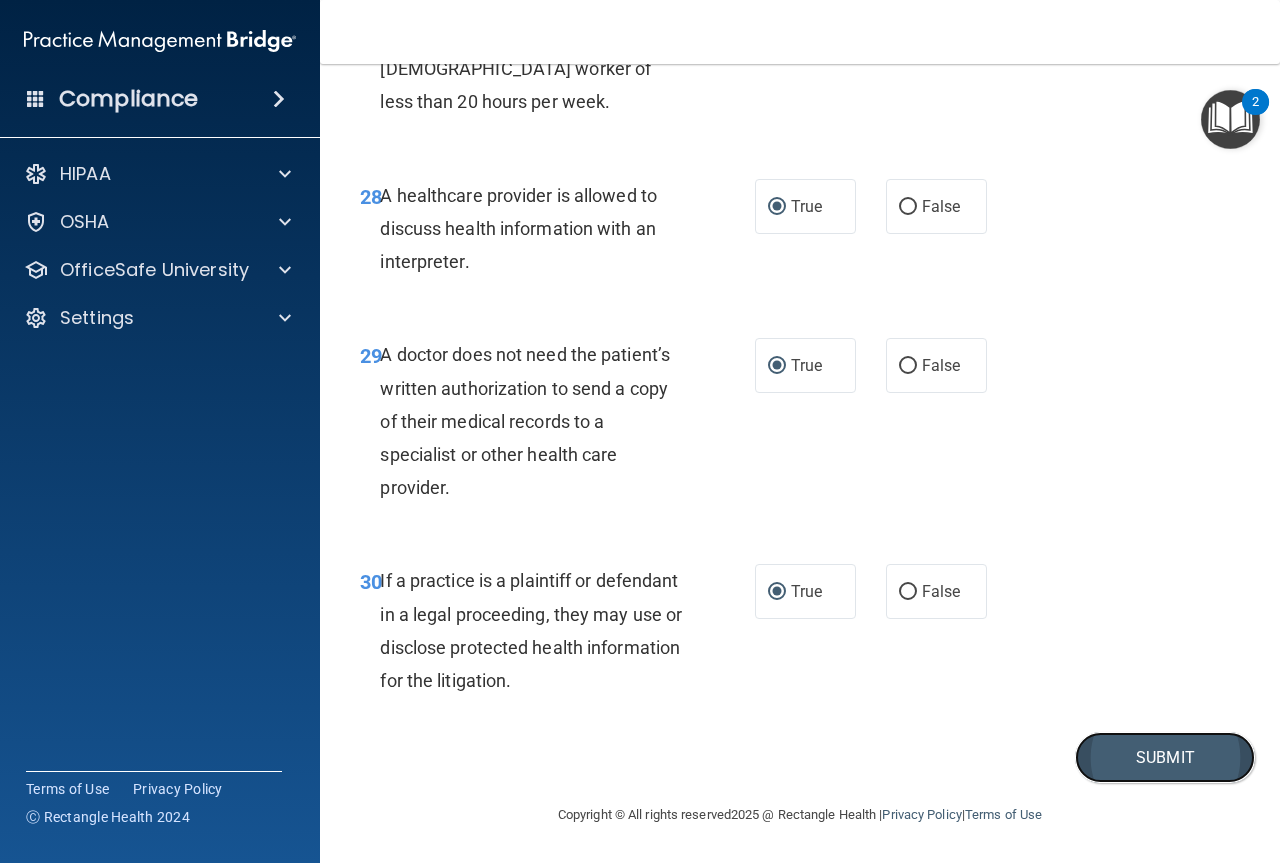 click on "Submit" at bounding box center [1165, 757] 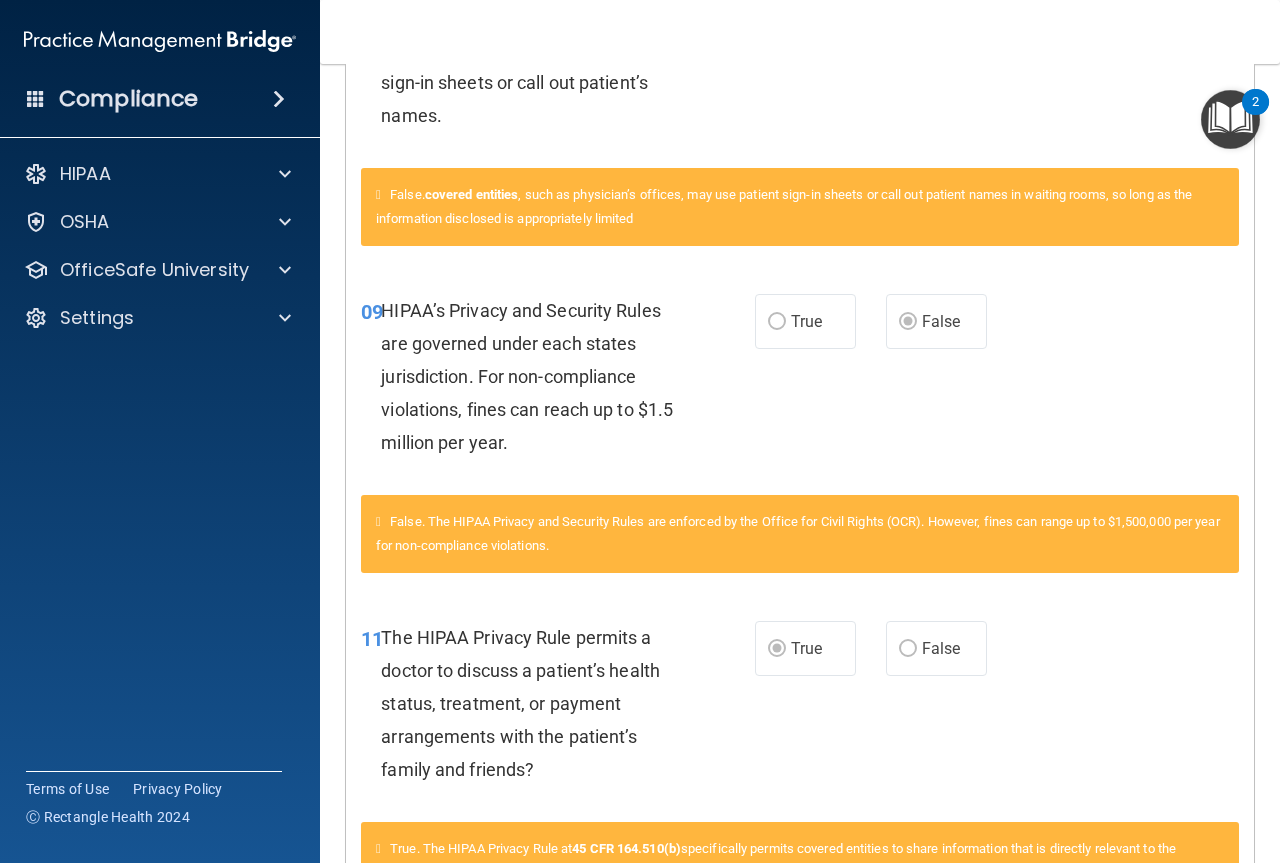 scroll, scrollTop: 0, scrollLeft: 0, axis: both 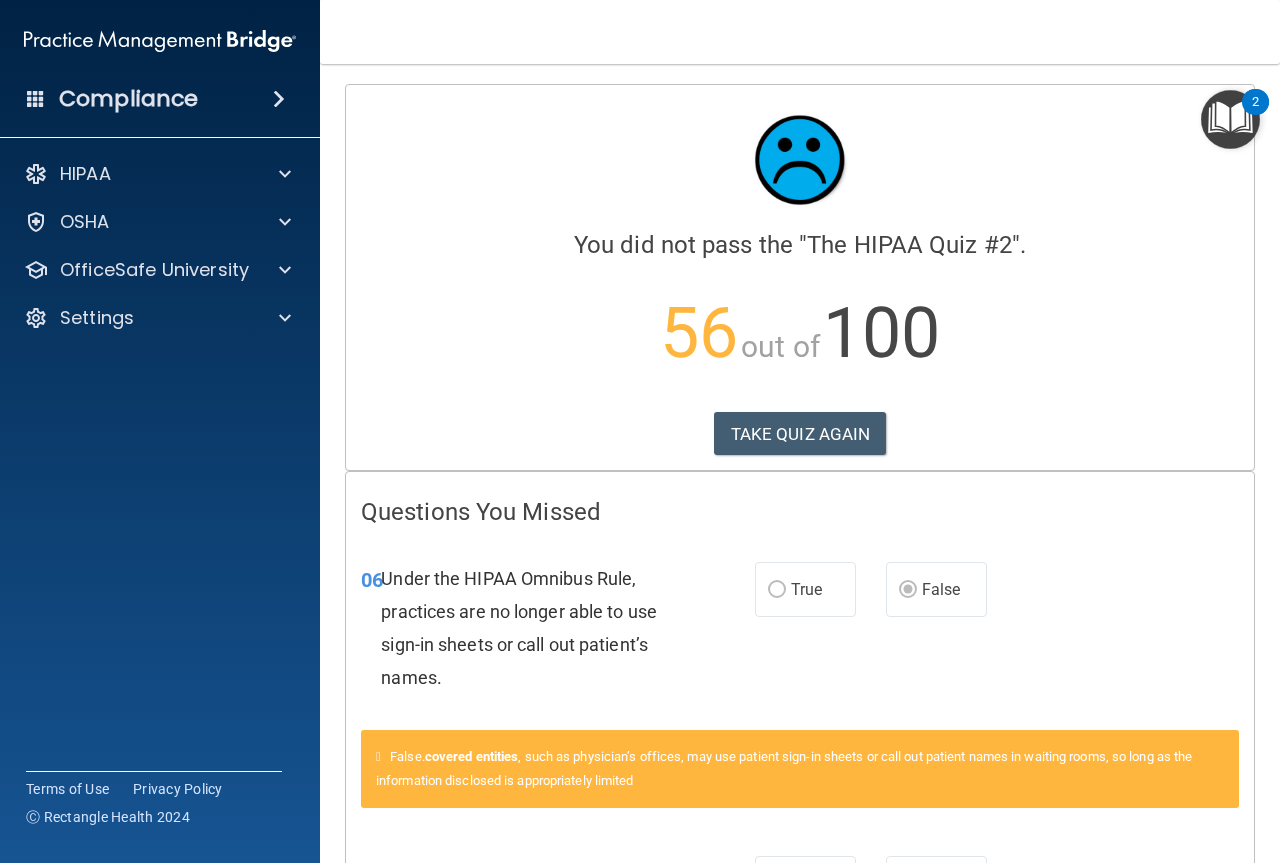 click on "56     out of     100" at bounding box center [800, 333] 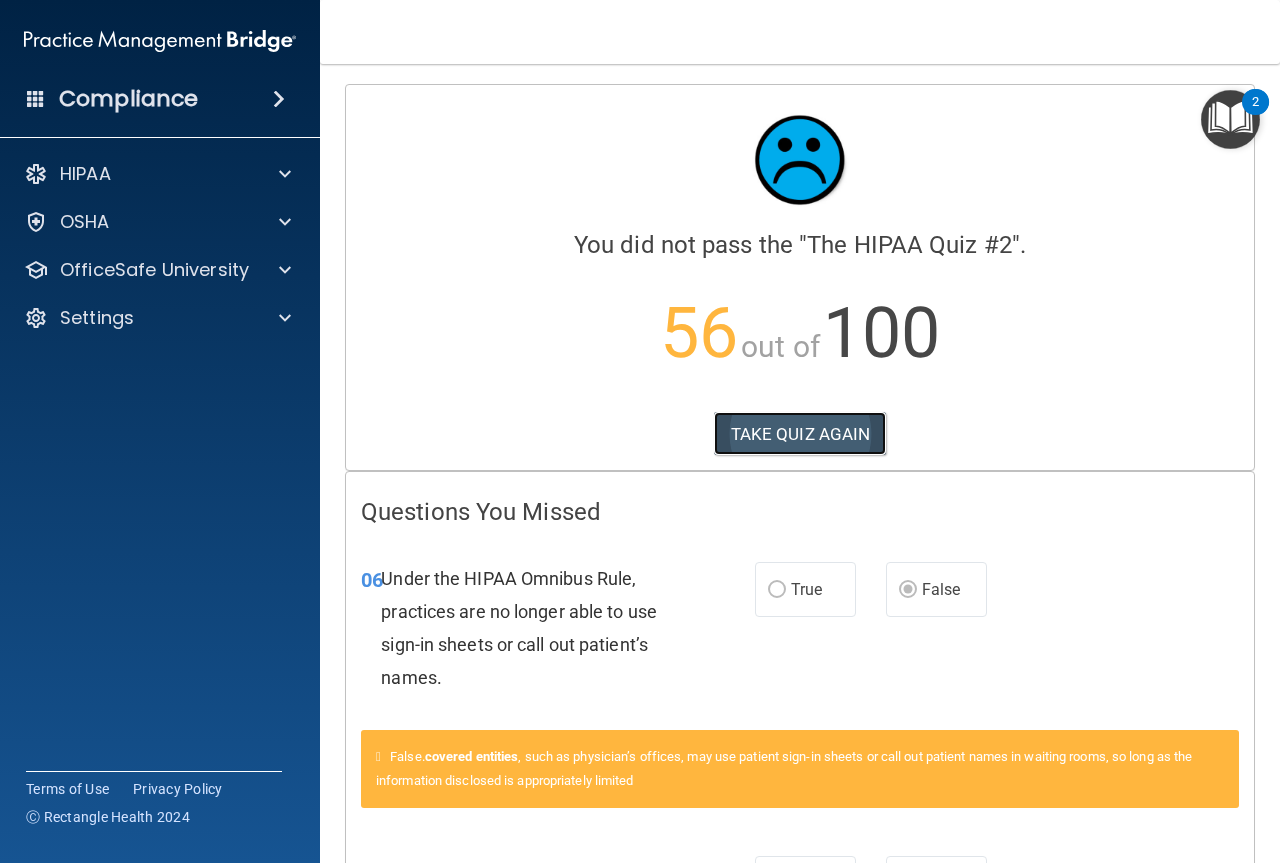 click on "TAKE QUIZ AGAIN" at bounding box center (800, 434) 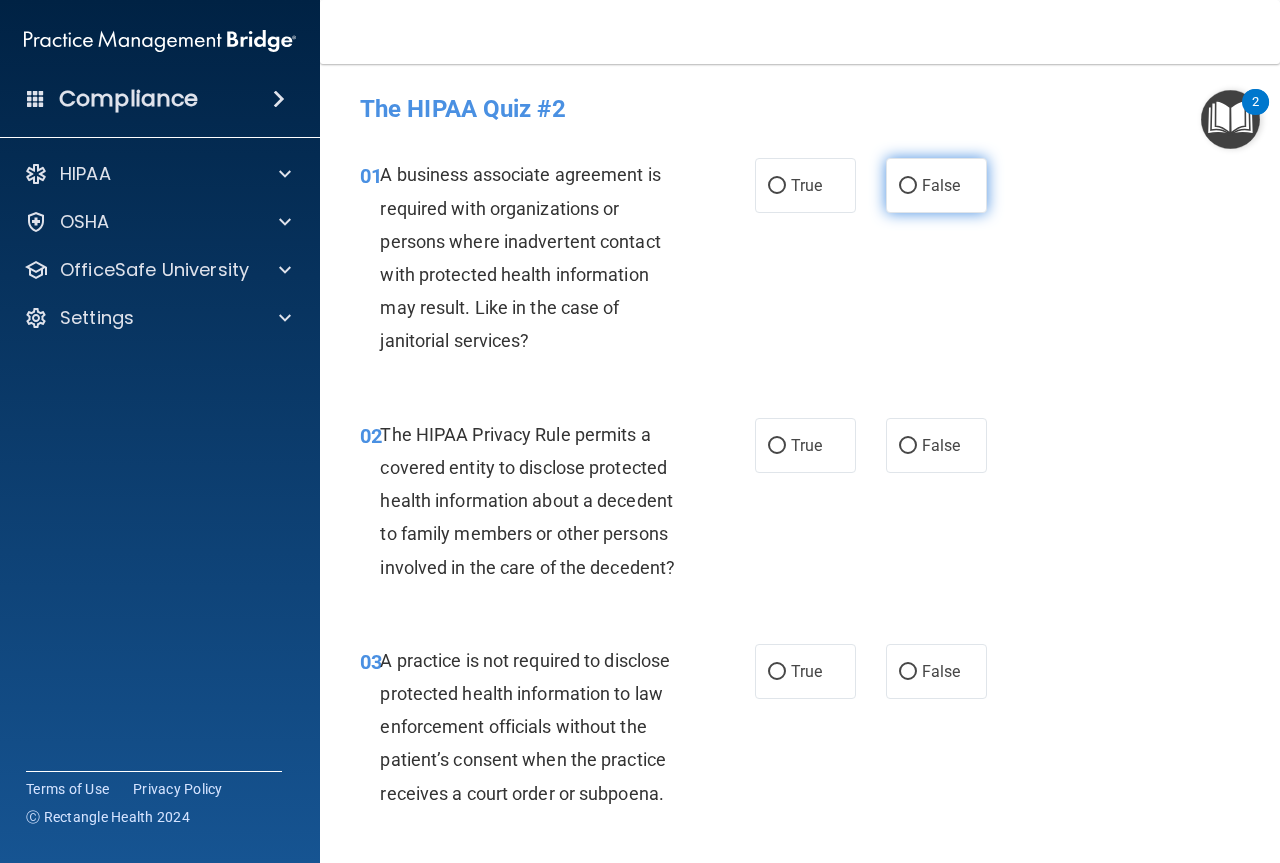 click on "False" at bounding box center (936, 185) 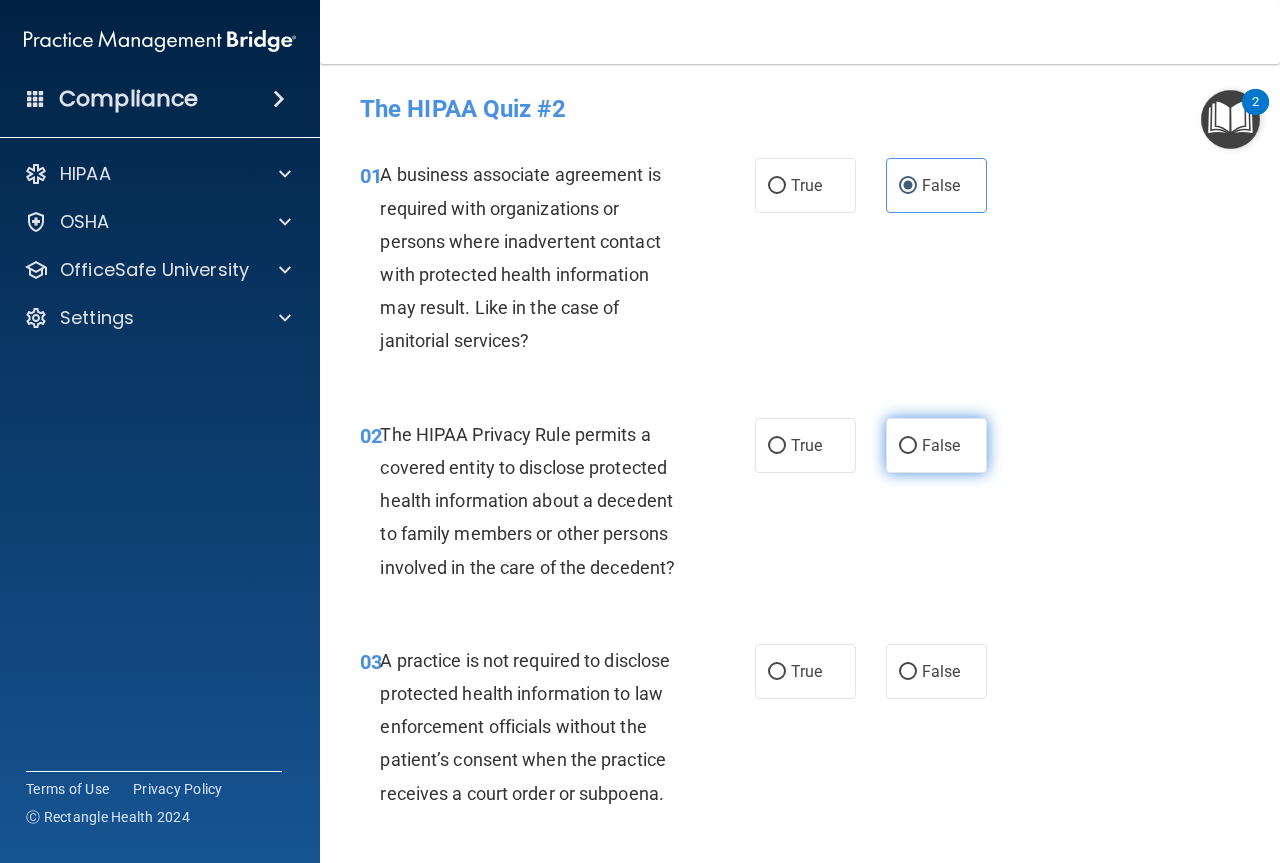 click on "False" at bounding box center [908, 446] 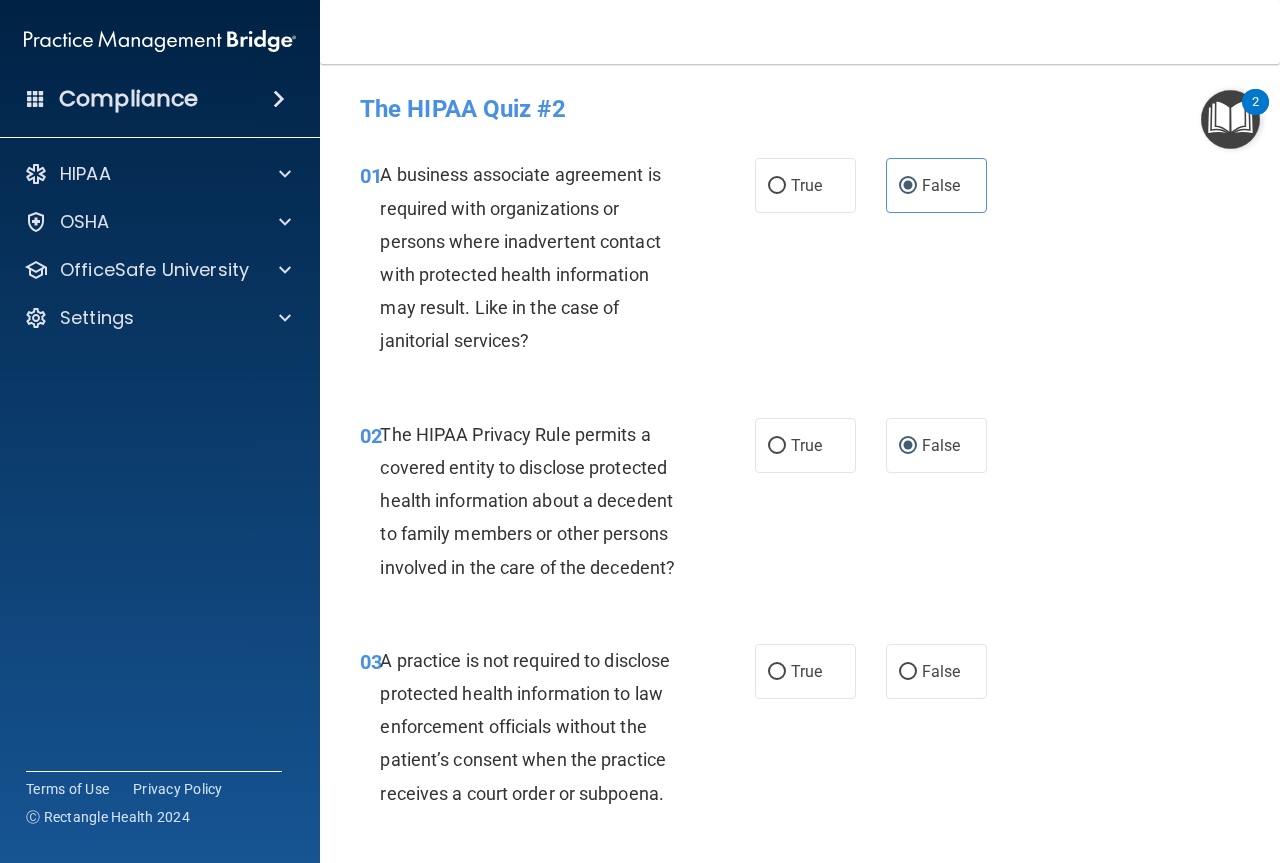scroll, scrollTop: 200, scrollLeft: 0, axis: vertical 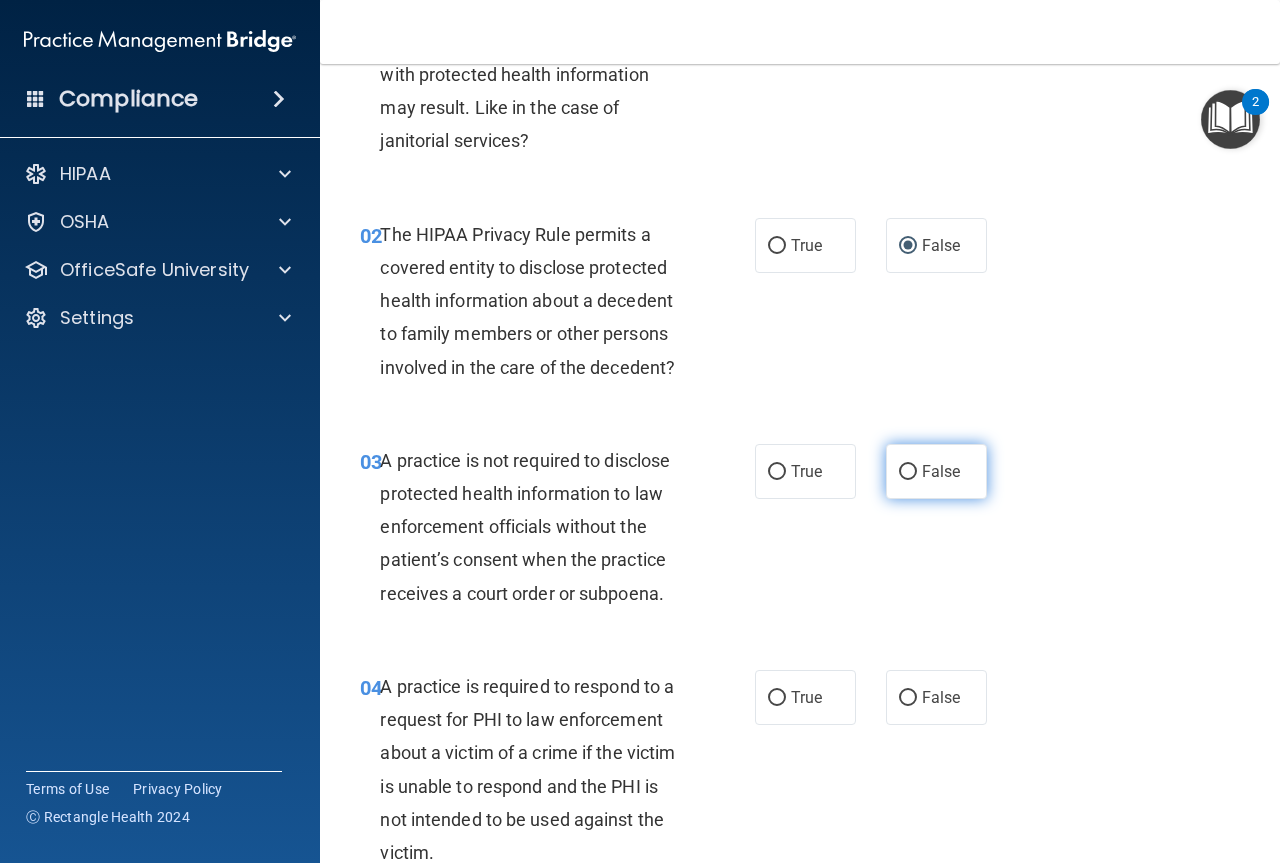 click on "False" at bounding box center (908, 472) 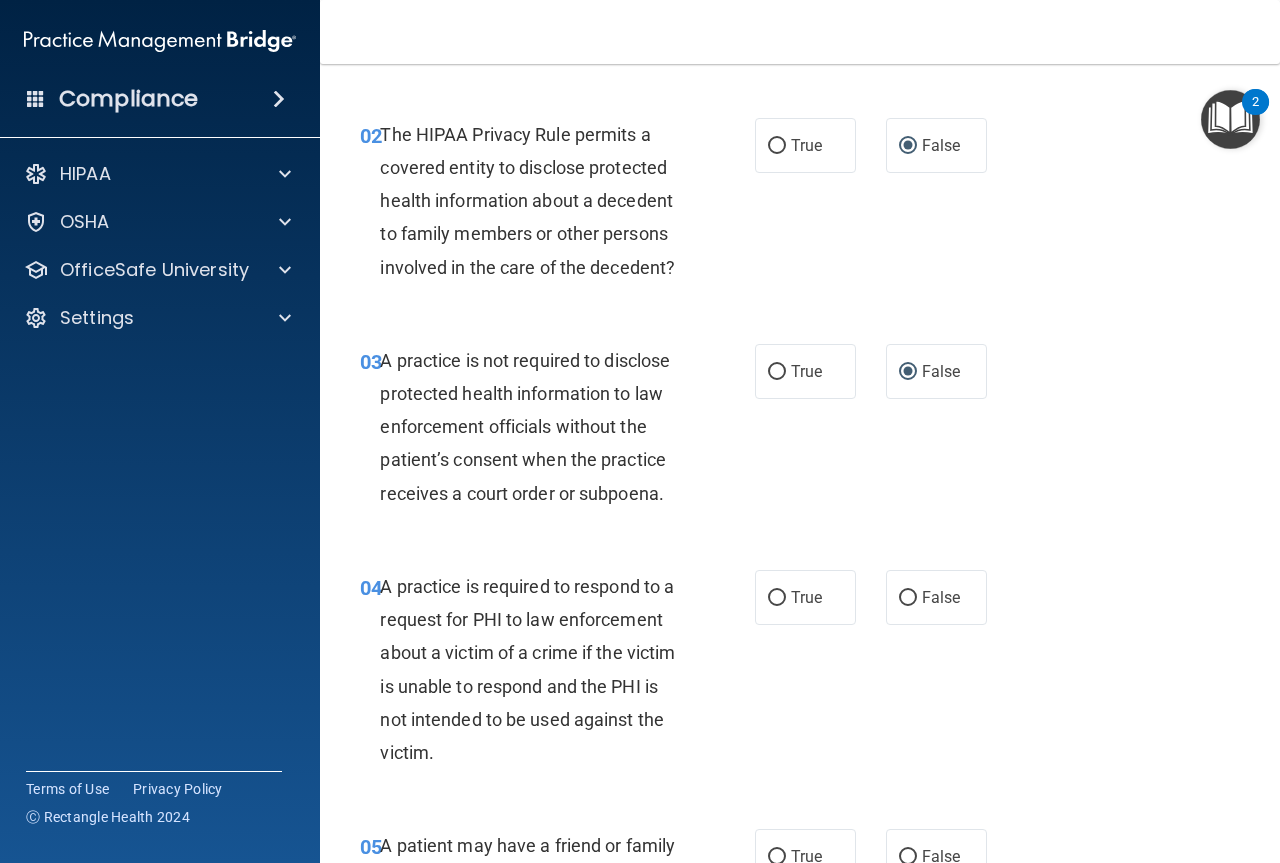 scroll, scrollTop: 400, scrollLeft: 0, axis: vertical 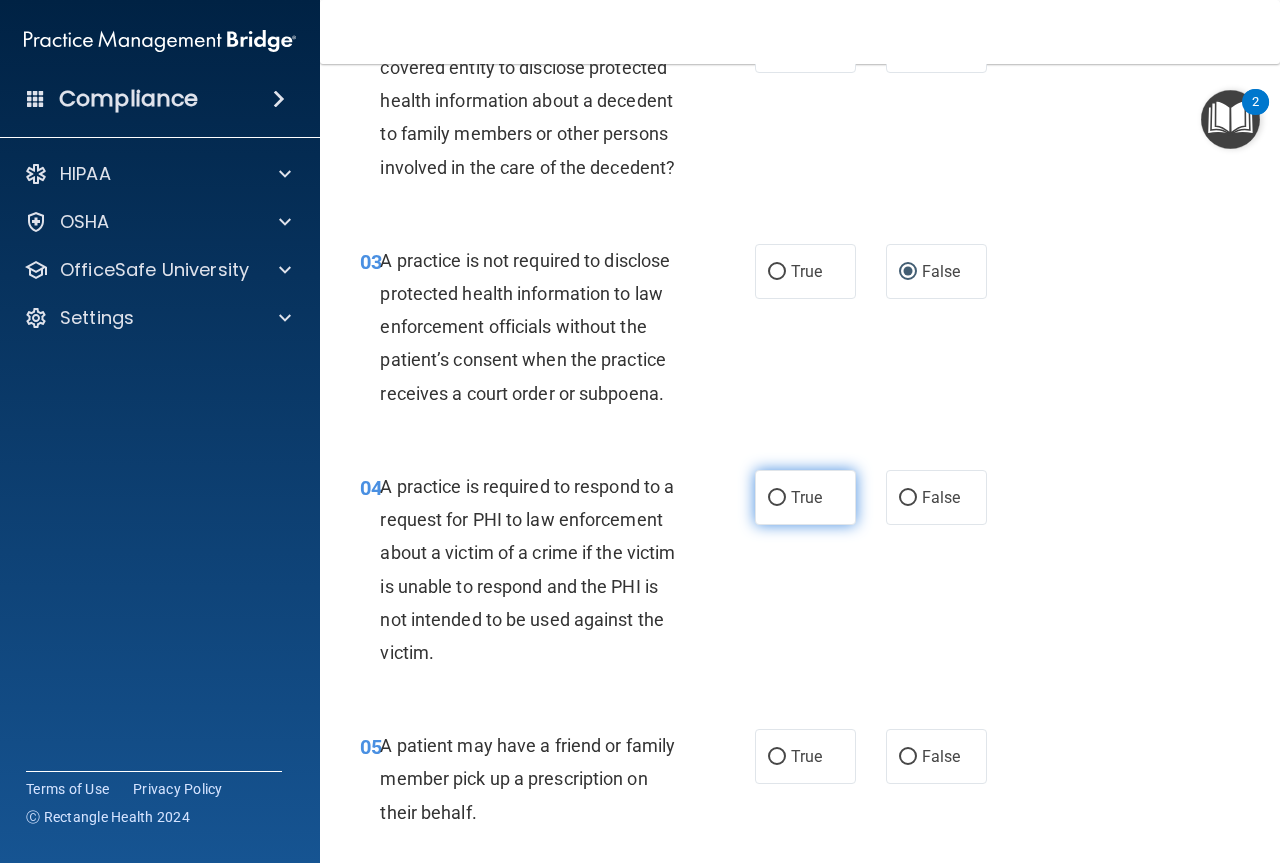 click on "True" at bounding box center [777, 498] 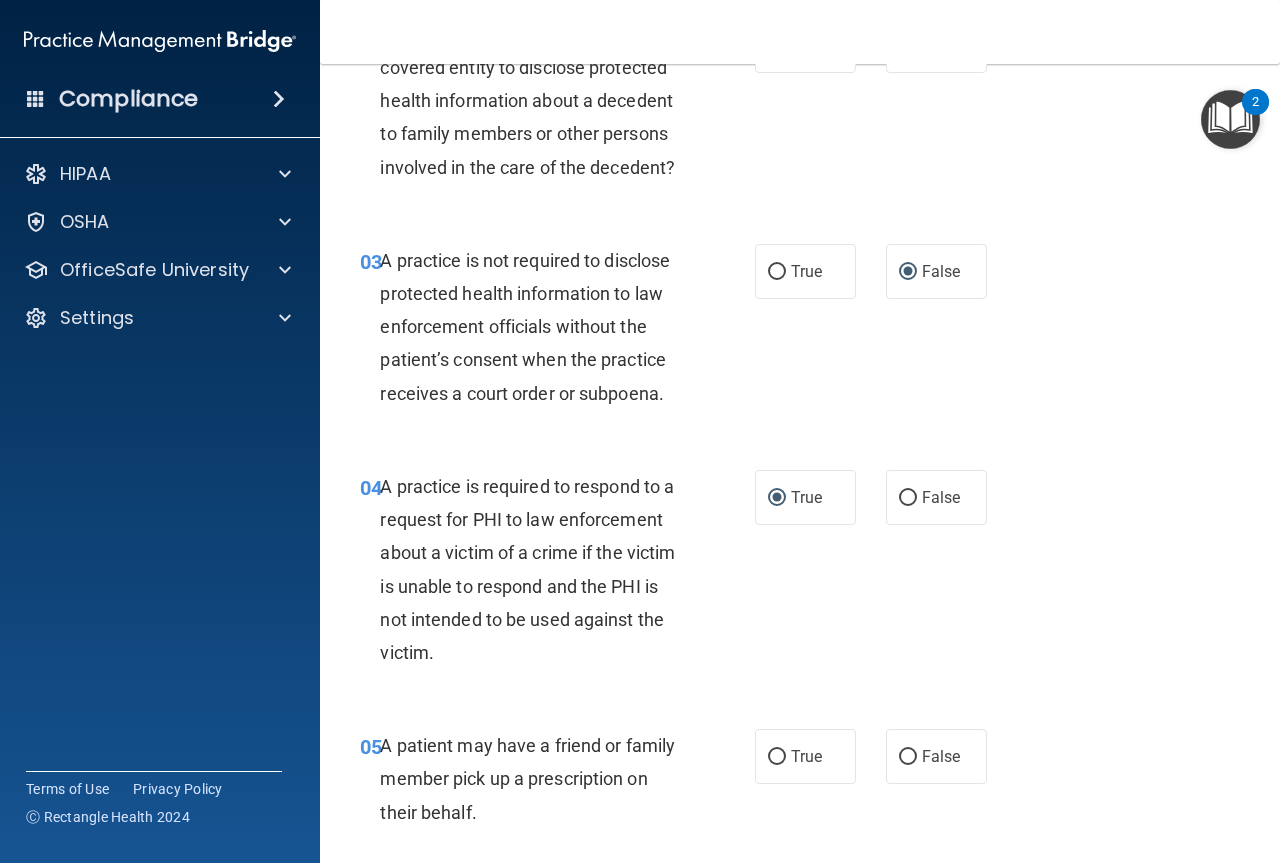 scroll, scrollTop: 600, scrollLeft: 0, axis: vertical 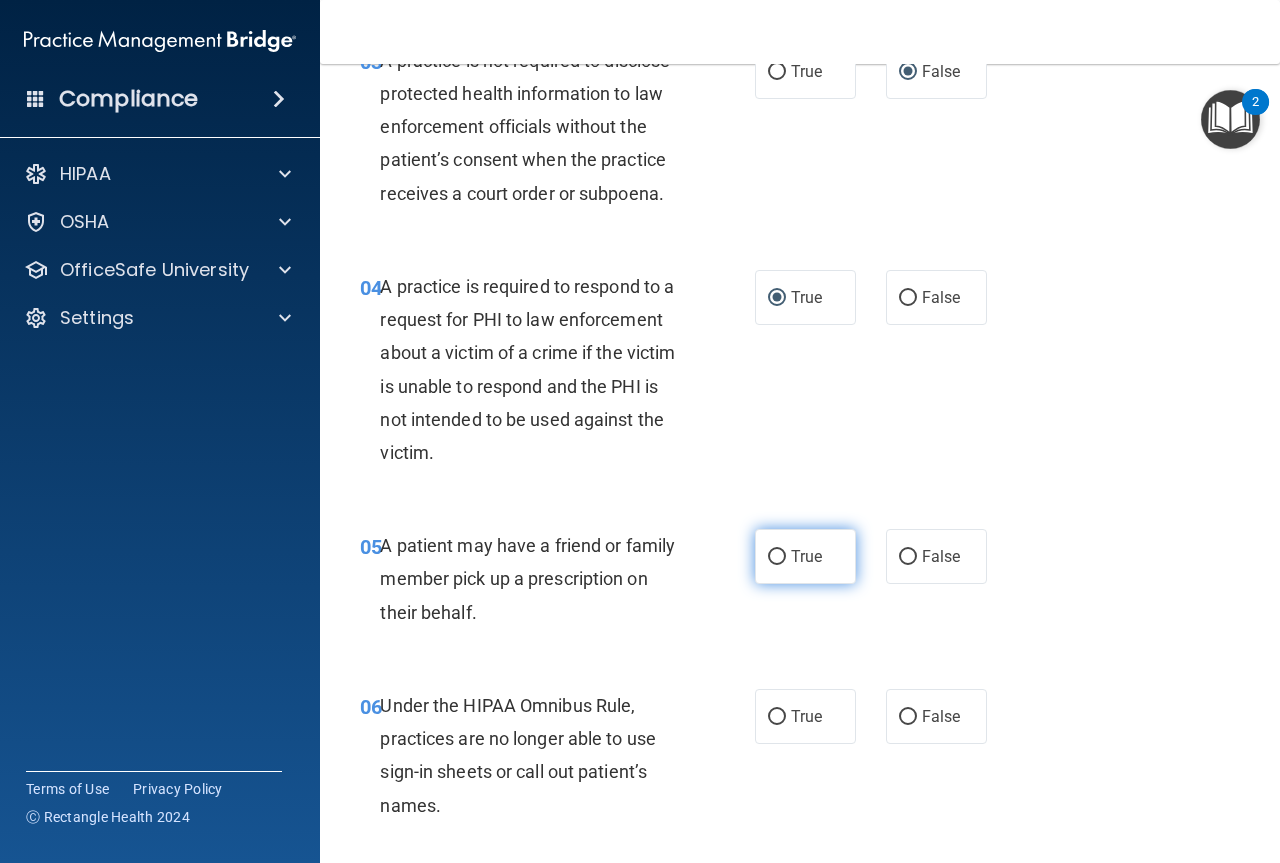 click on "True" at bounding box center (777, 557) 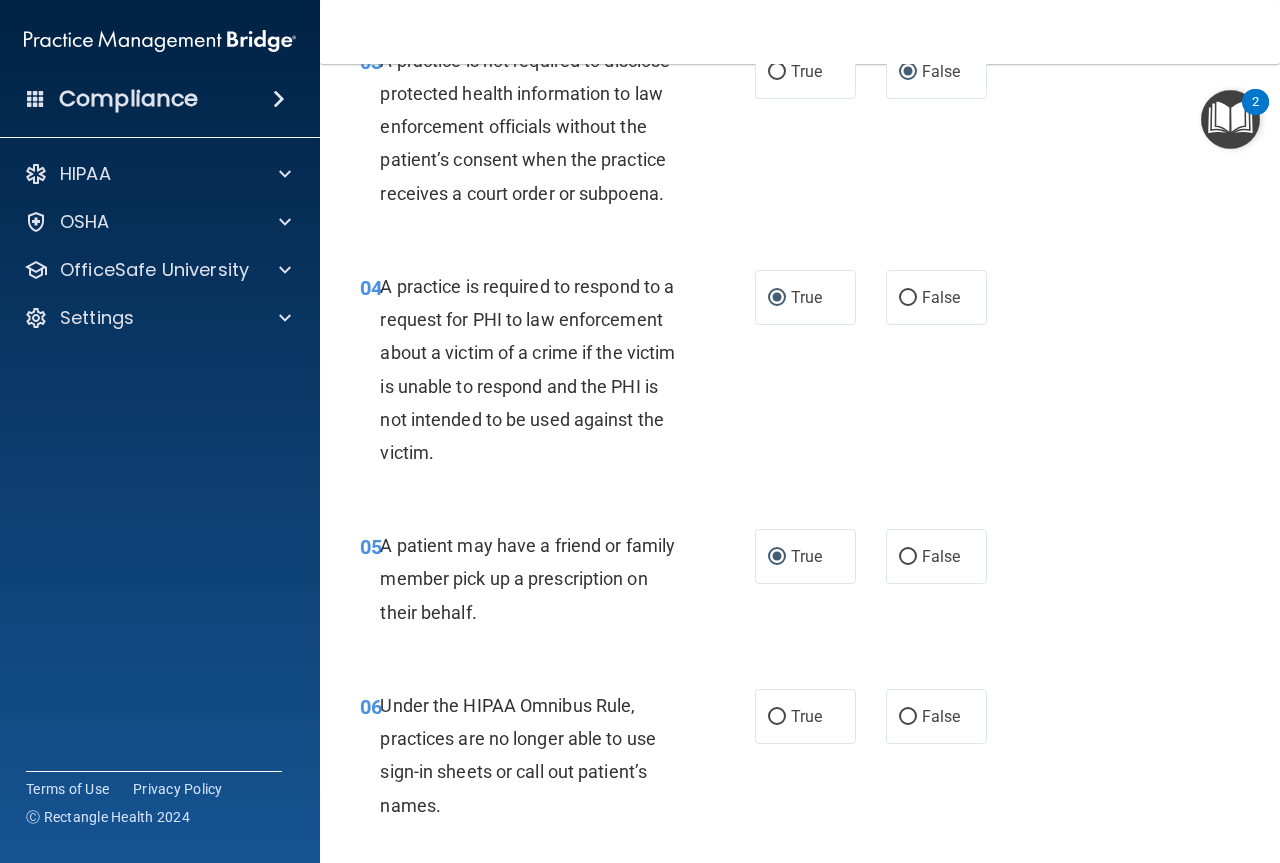 scroll, scrollTop: 700, scrollLeft: 0, axis: vertical 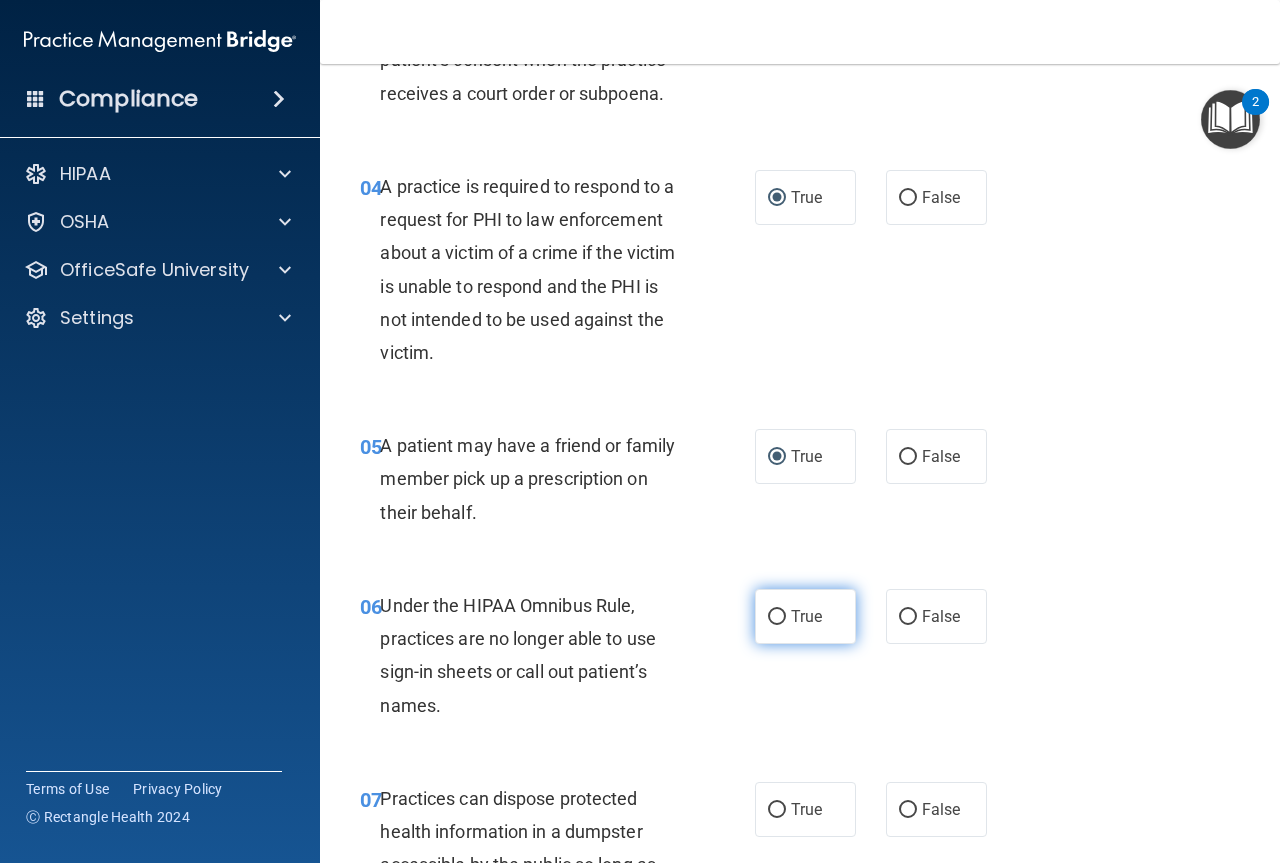 click on "True" at bounding box center [777, 617] 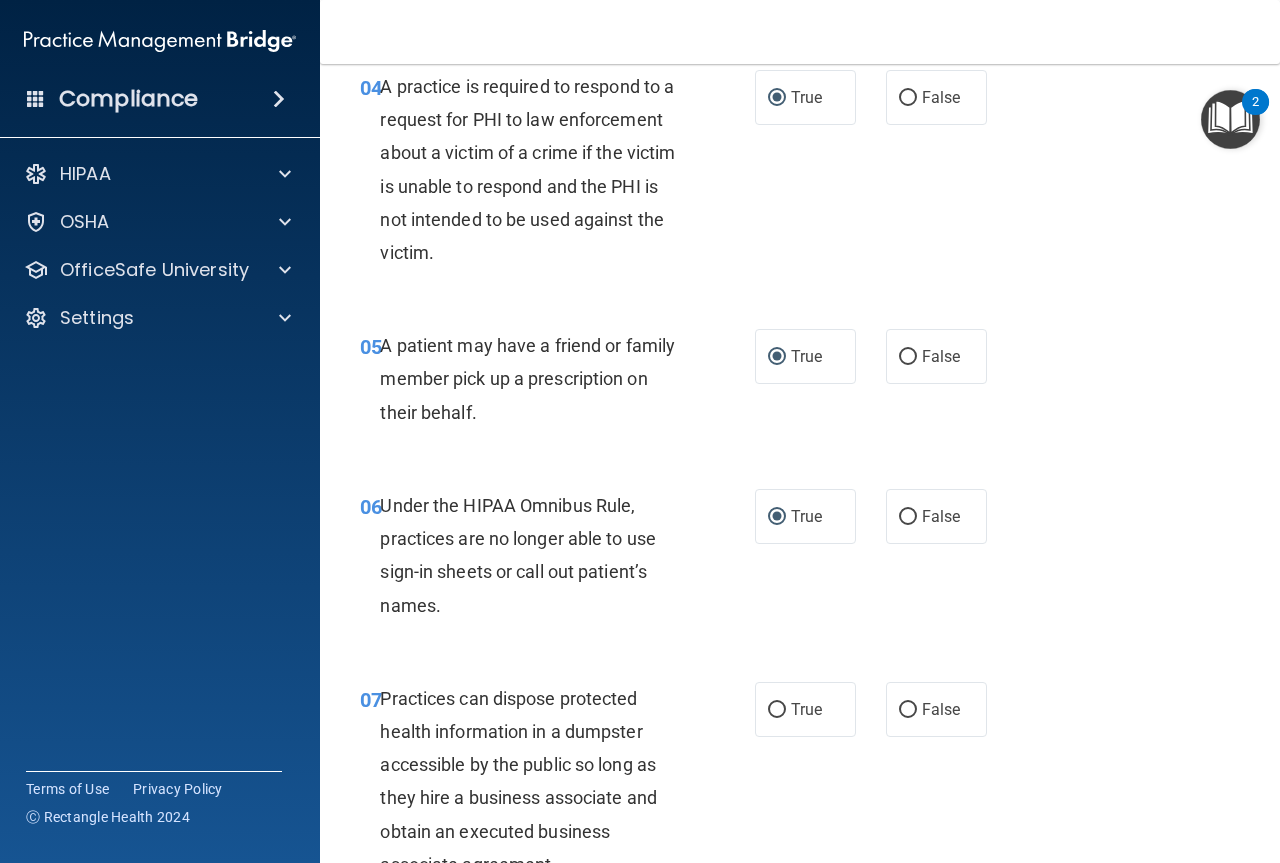 scroll, scrollTop: 1000, scrollLeft: 0, axis: vertical 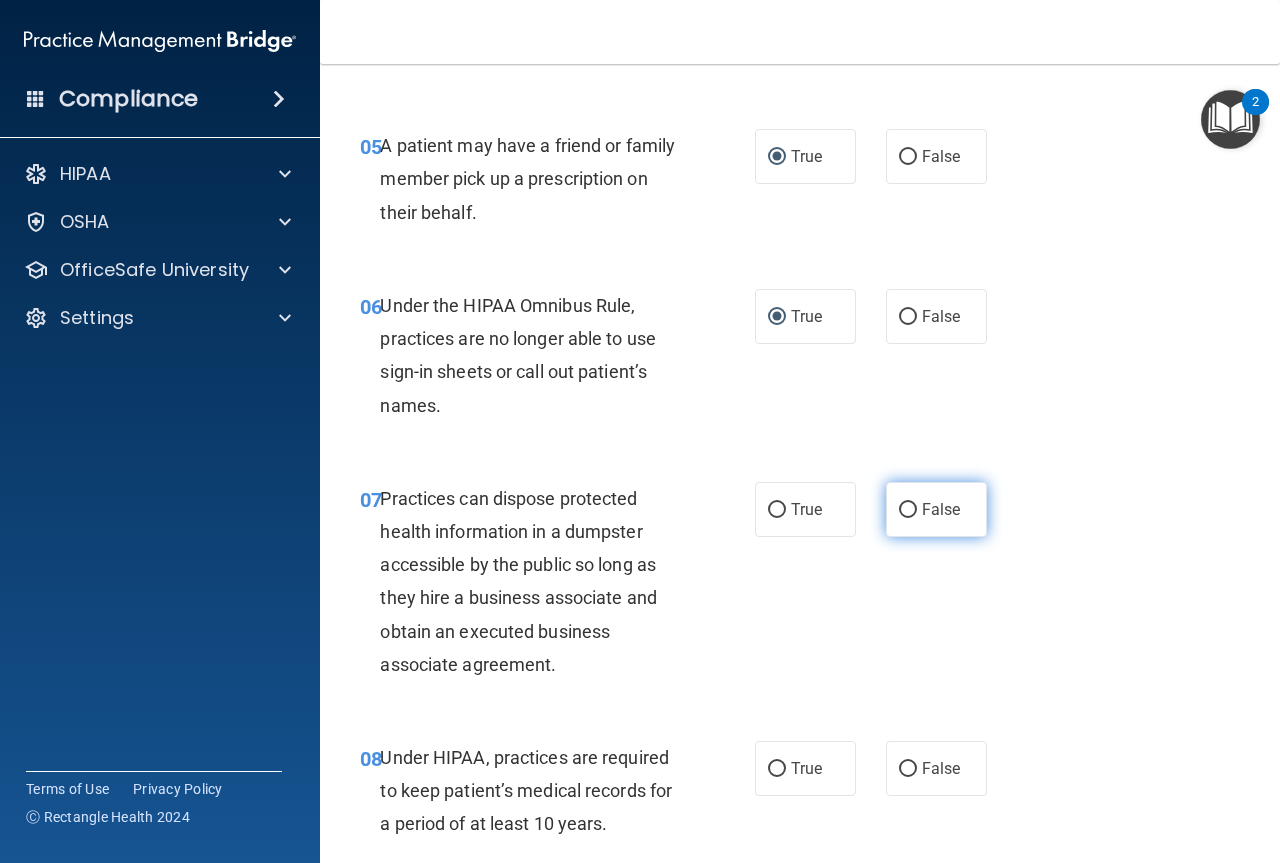 click on "False" at bounding box center [908, 510] 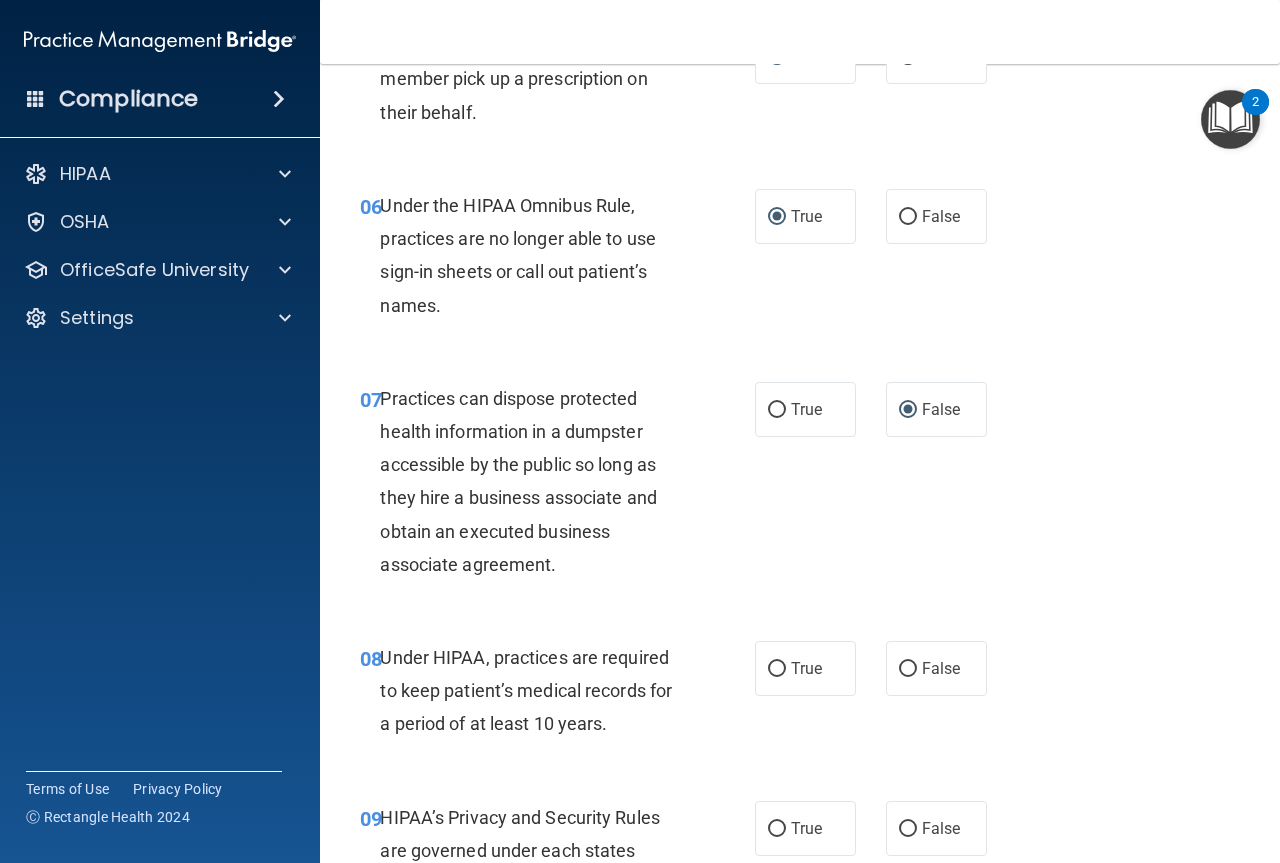 scroll, scrollTop: 1200, scrollLeft: 0, axis: vertical 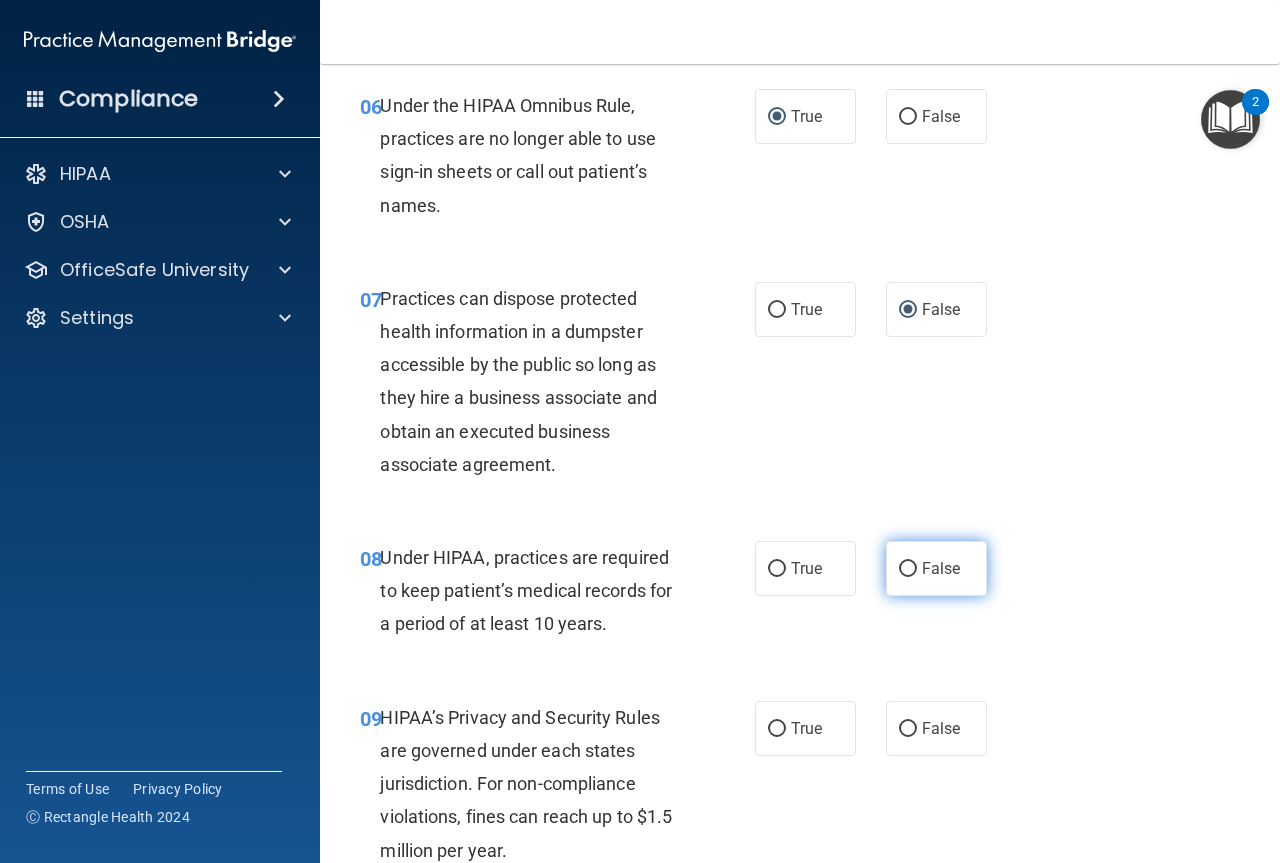 click on "False" at bounding box center [908, 569] 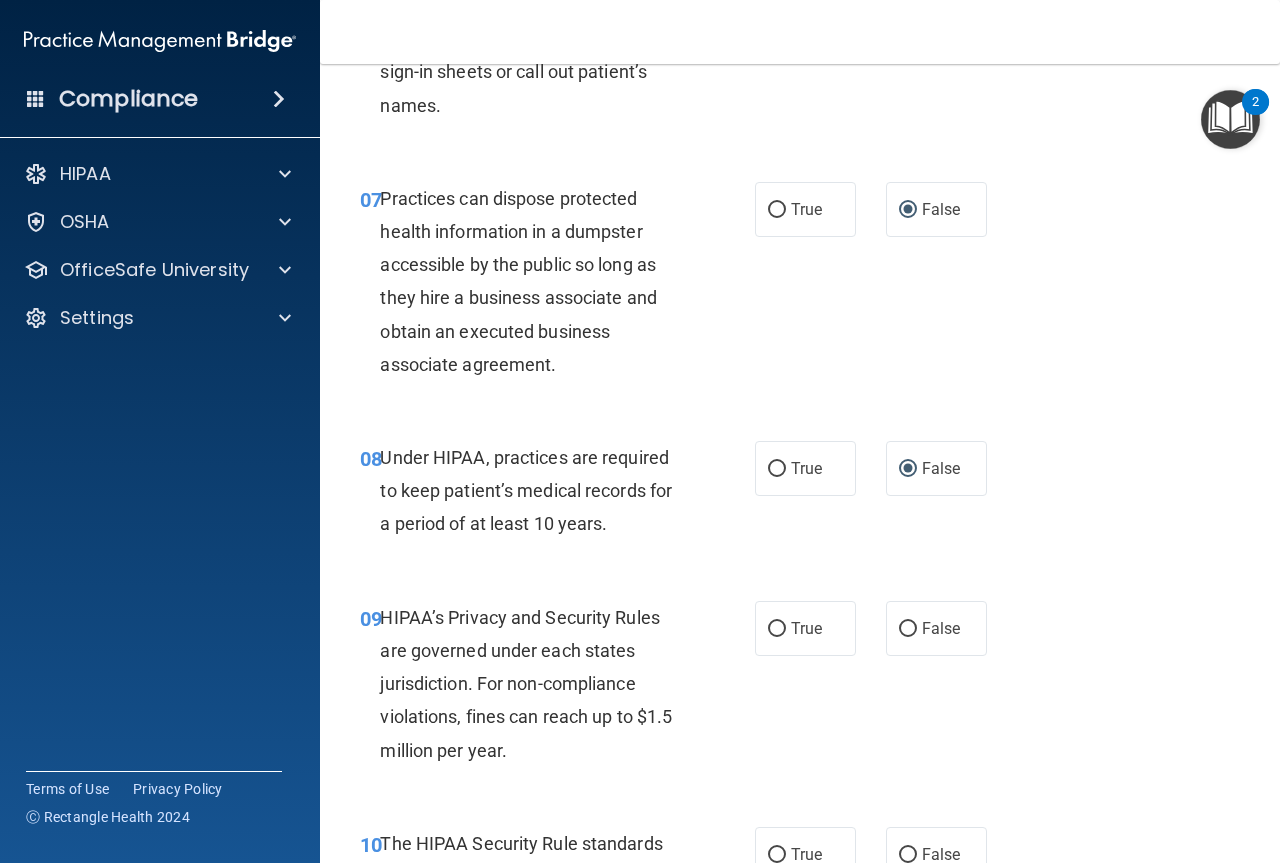 scroll, scrollTop: 1400, scrollLeft: 0, axis: vertical 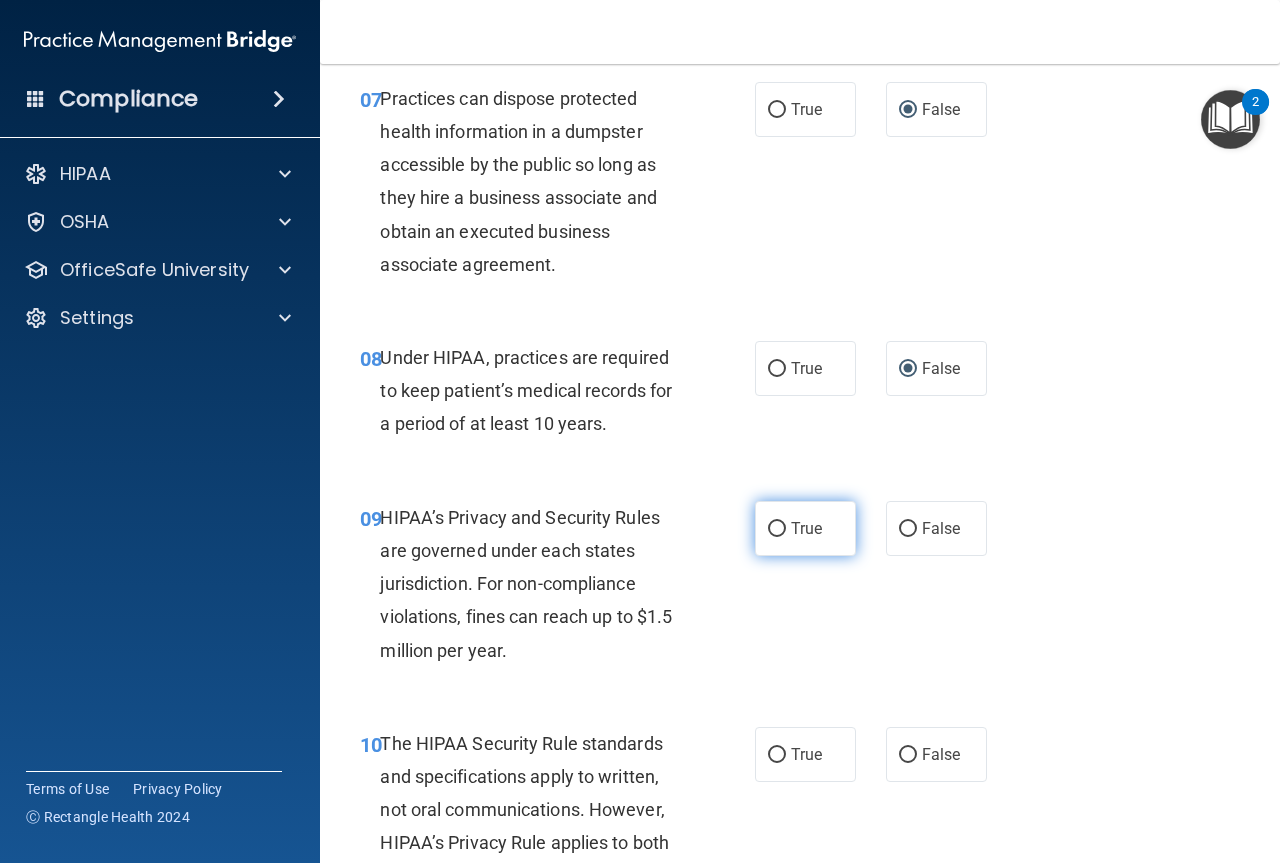 click on "True" at bounding box center (806, 528) 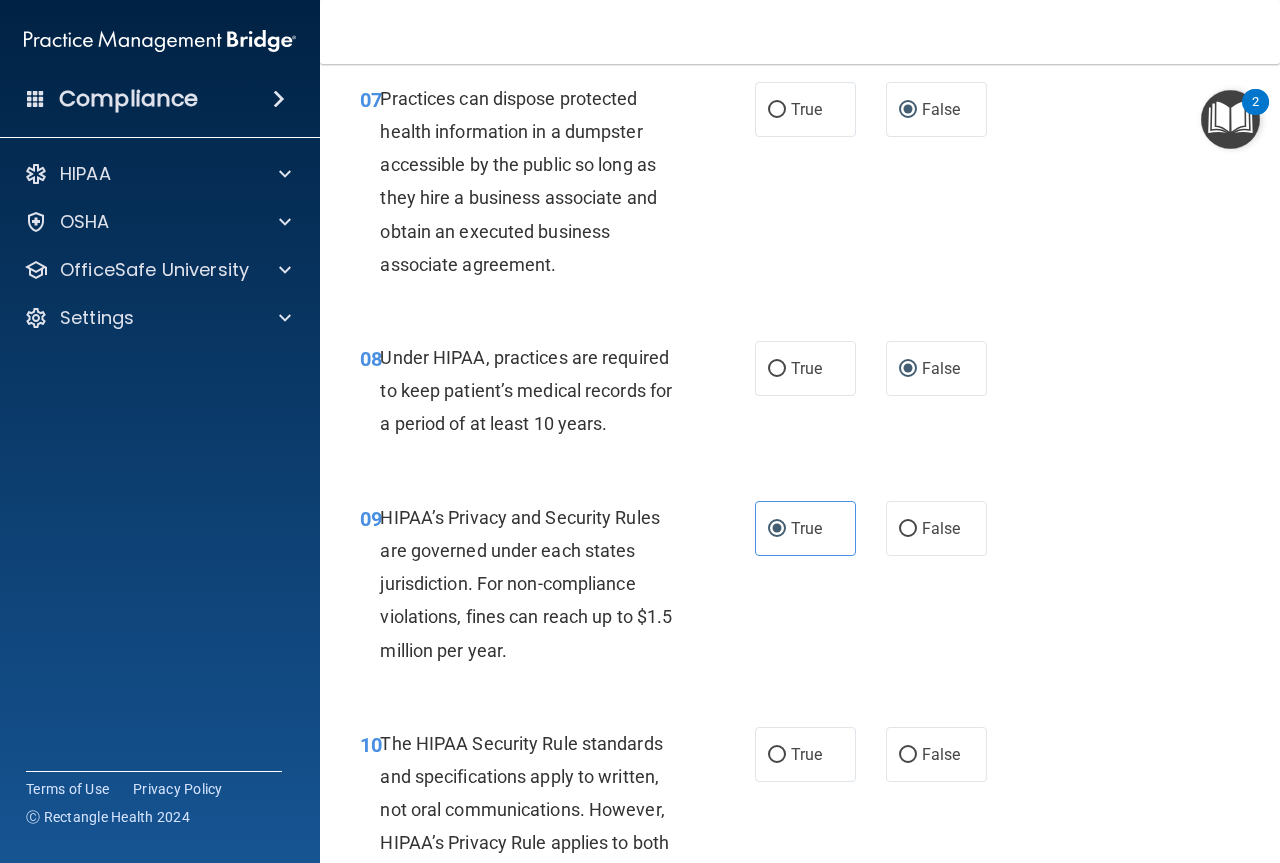 scroll, scrollTop: 1600, scrollLeft: 0, axis: vertical 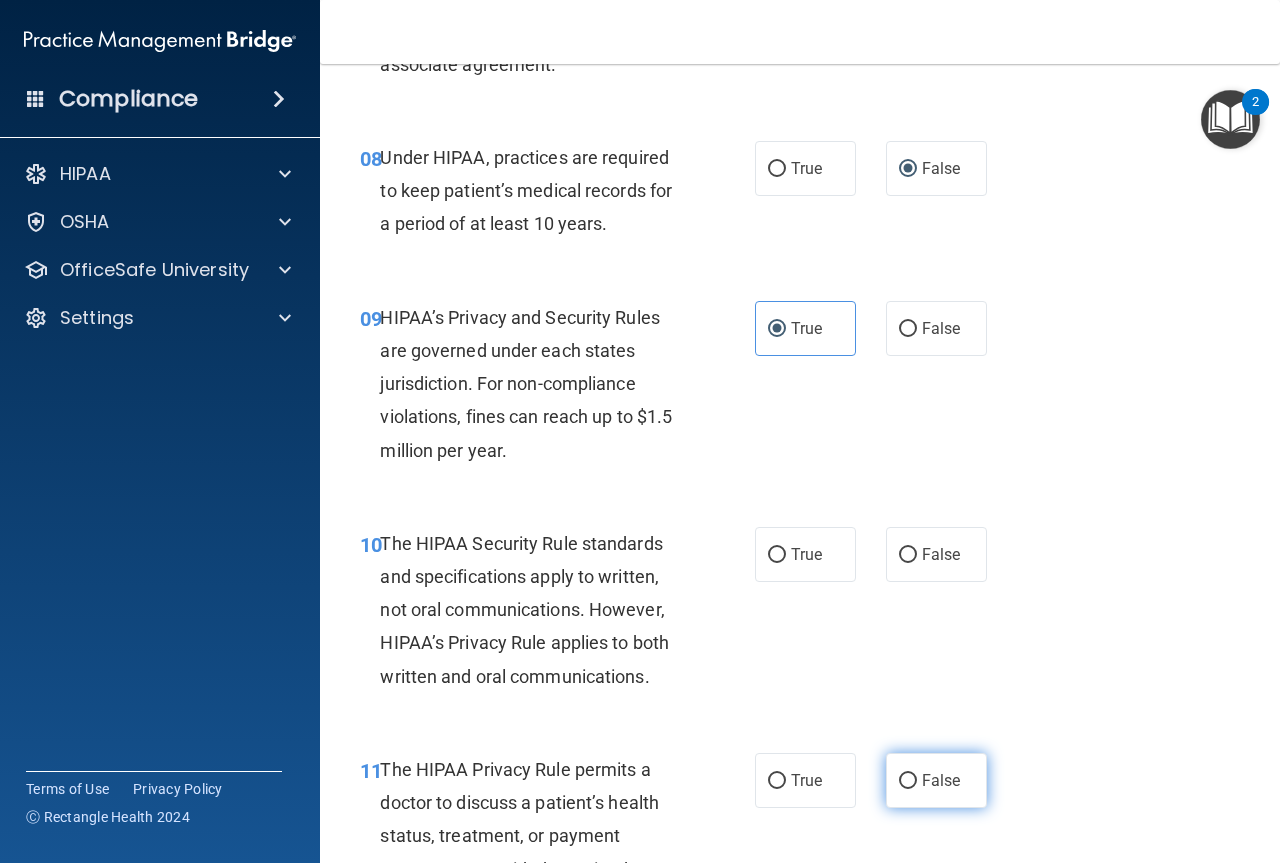 click on "False" at bounding box center [908, 781] 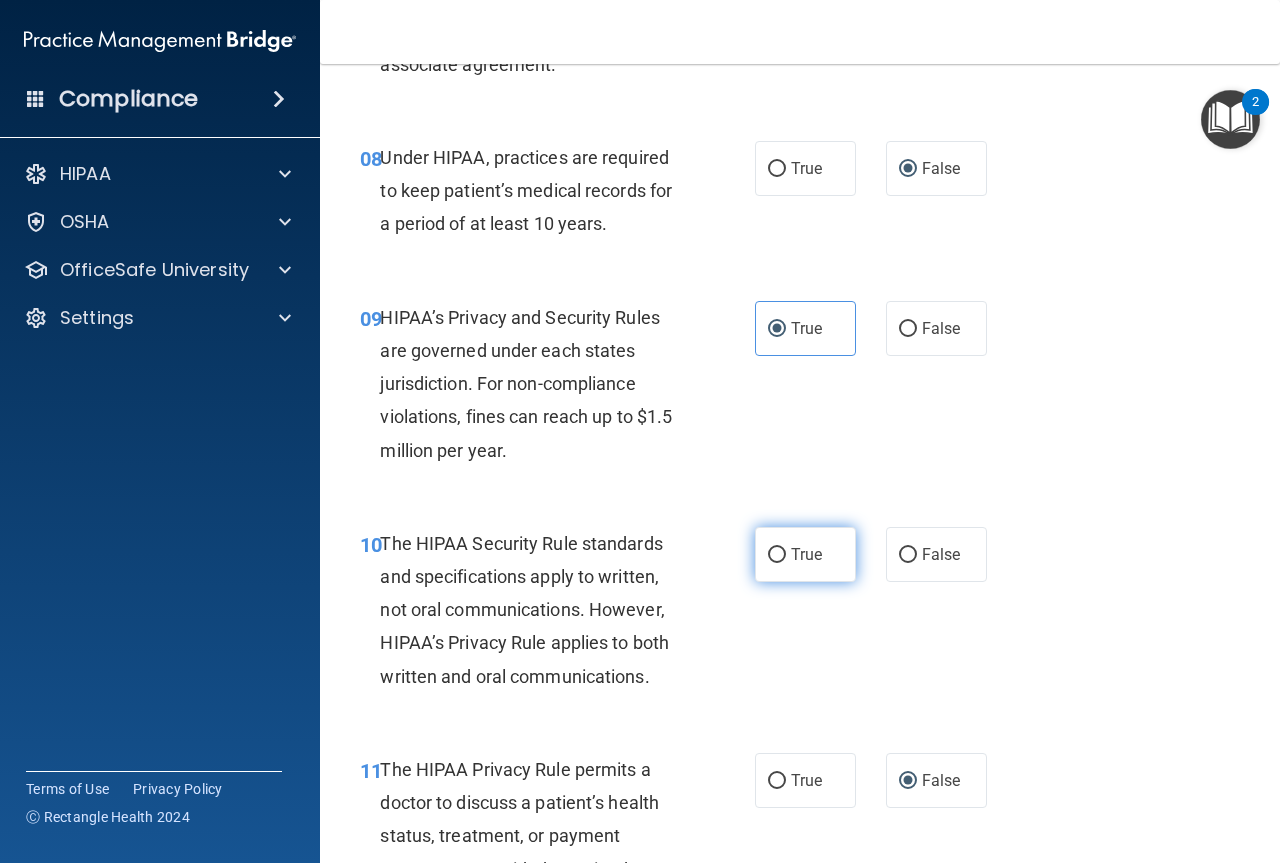click on "True" at bounding box center (777, 555) 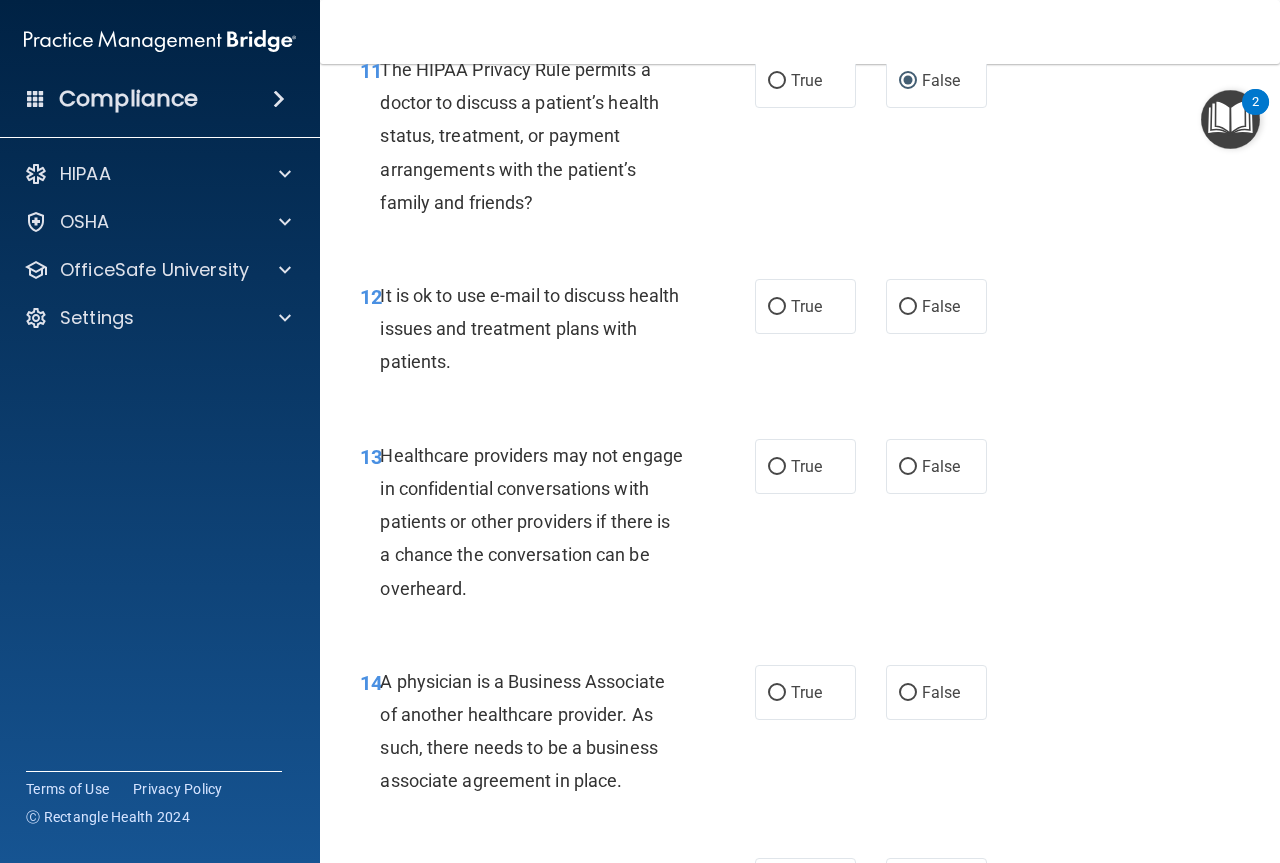 scroll, scrollTop: 2400, scrollLeft: 0, axis: vertical 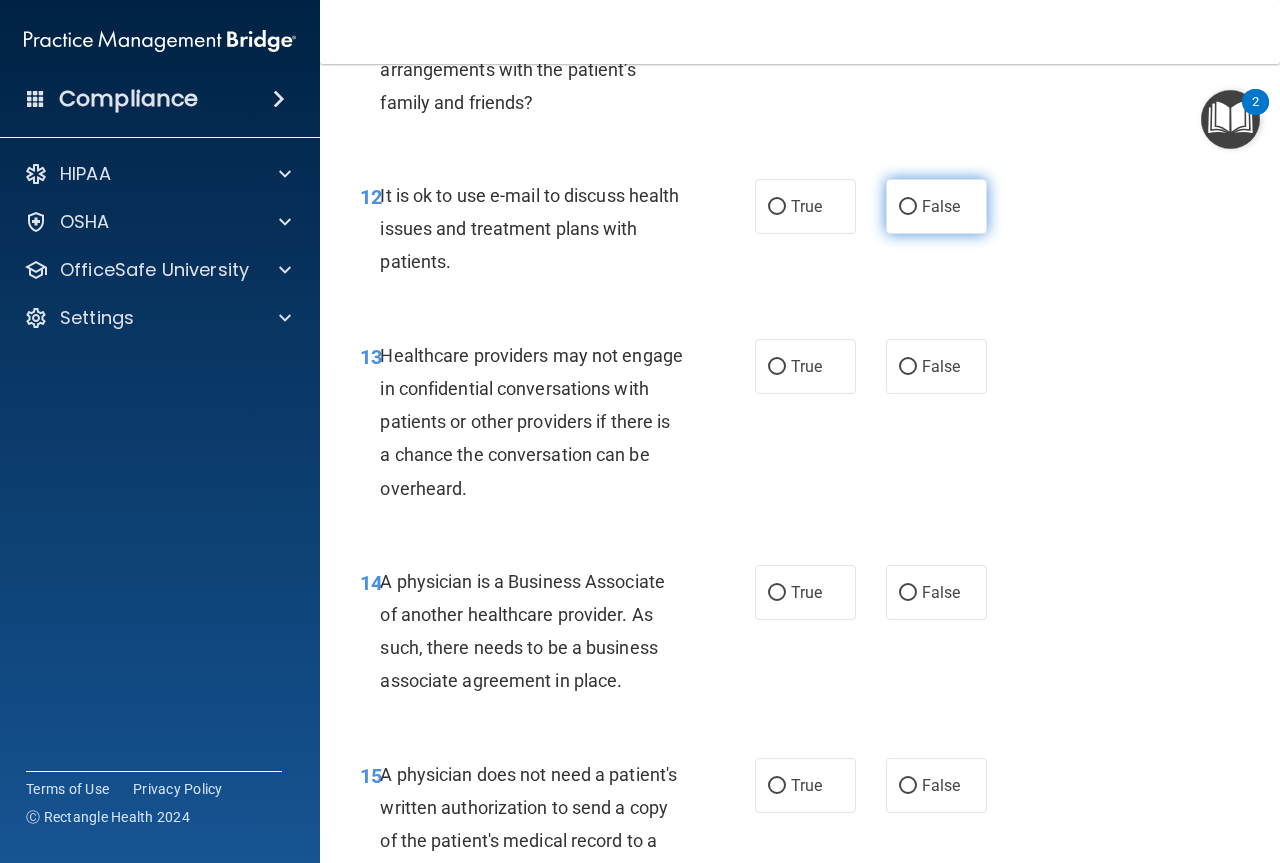 click on "False" at bounding box center [908, 207] 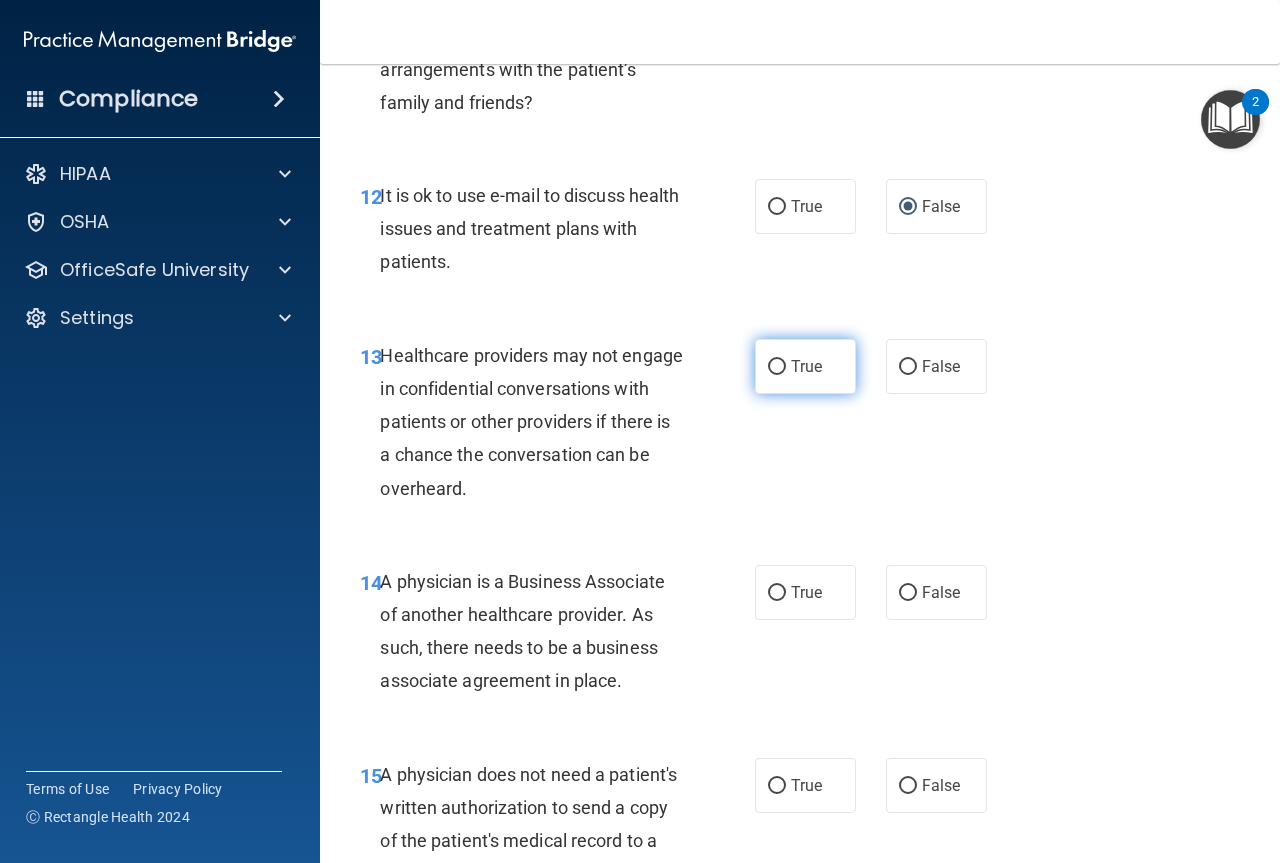 click on "True" at bounding box center (777, 367) 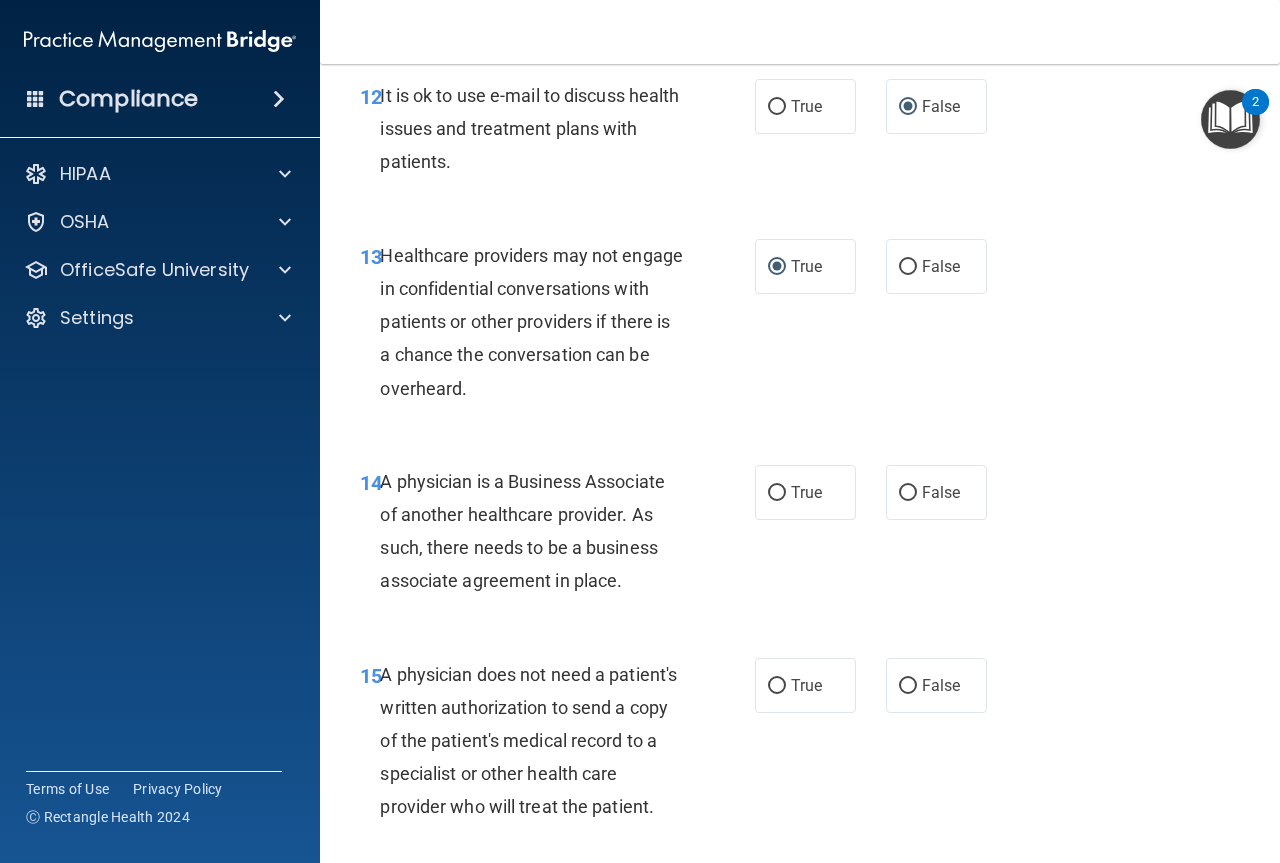 scroll, scrollTop: 2700, scrollLeft: 0, axis: vertical 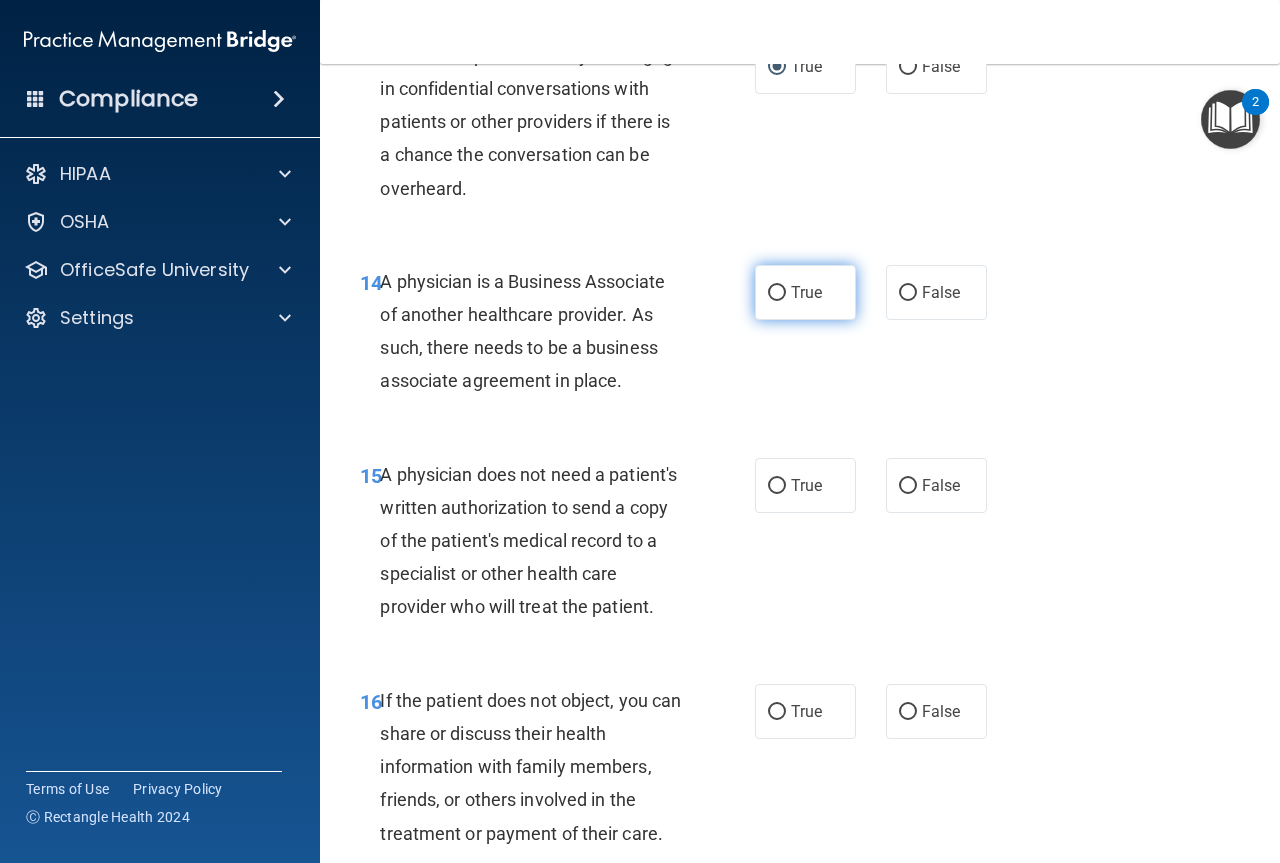 click on "True" at bounding box center (777, 293) 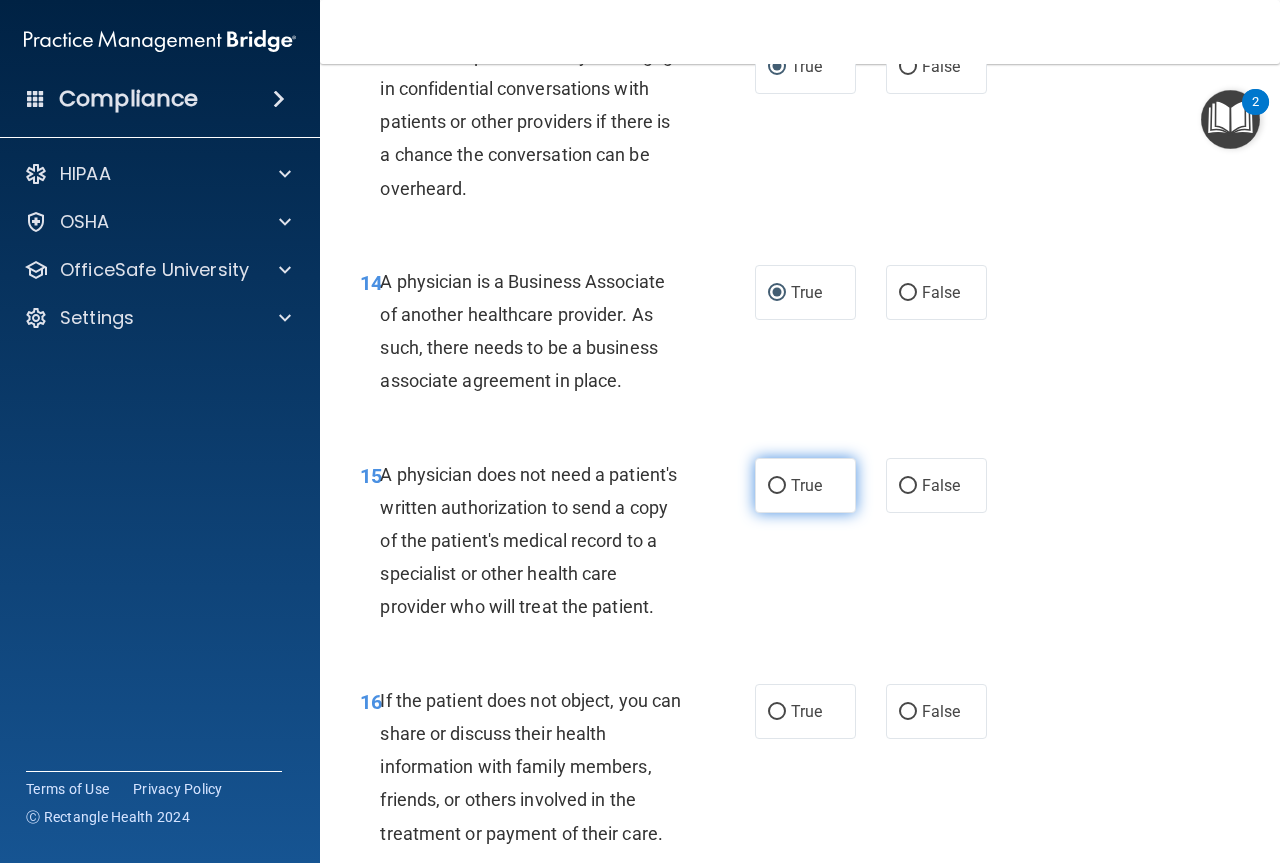 click on "True" at bounding box center [777, 486] 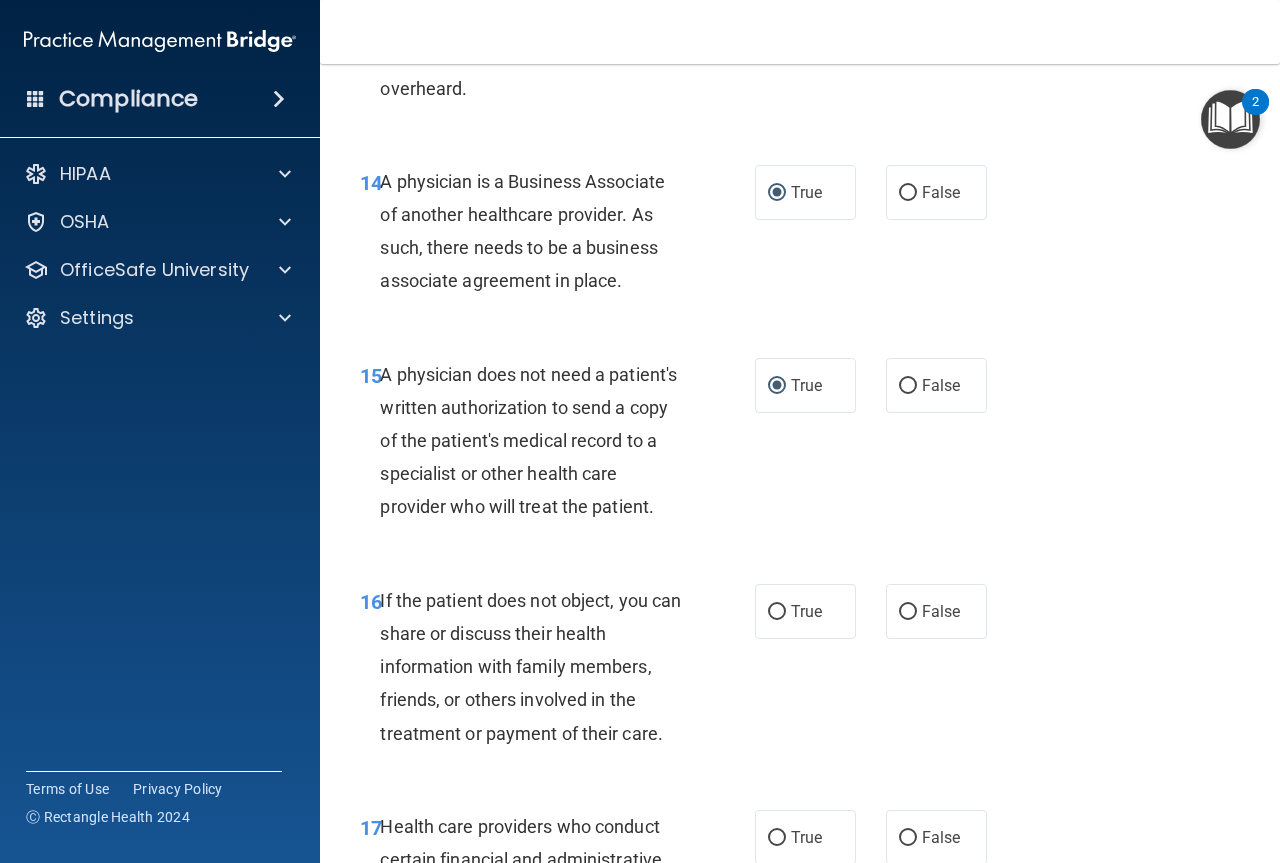 scroll, scrollTop: 2900, scrollLeft: 0, axis: vertical 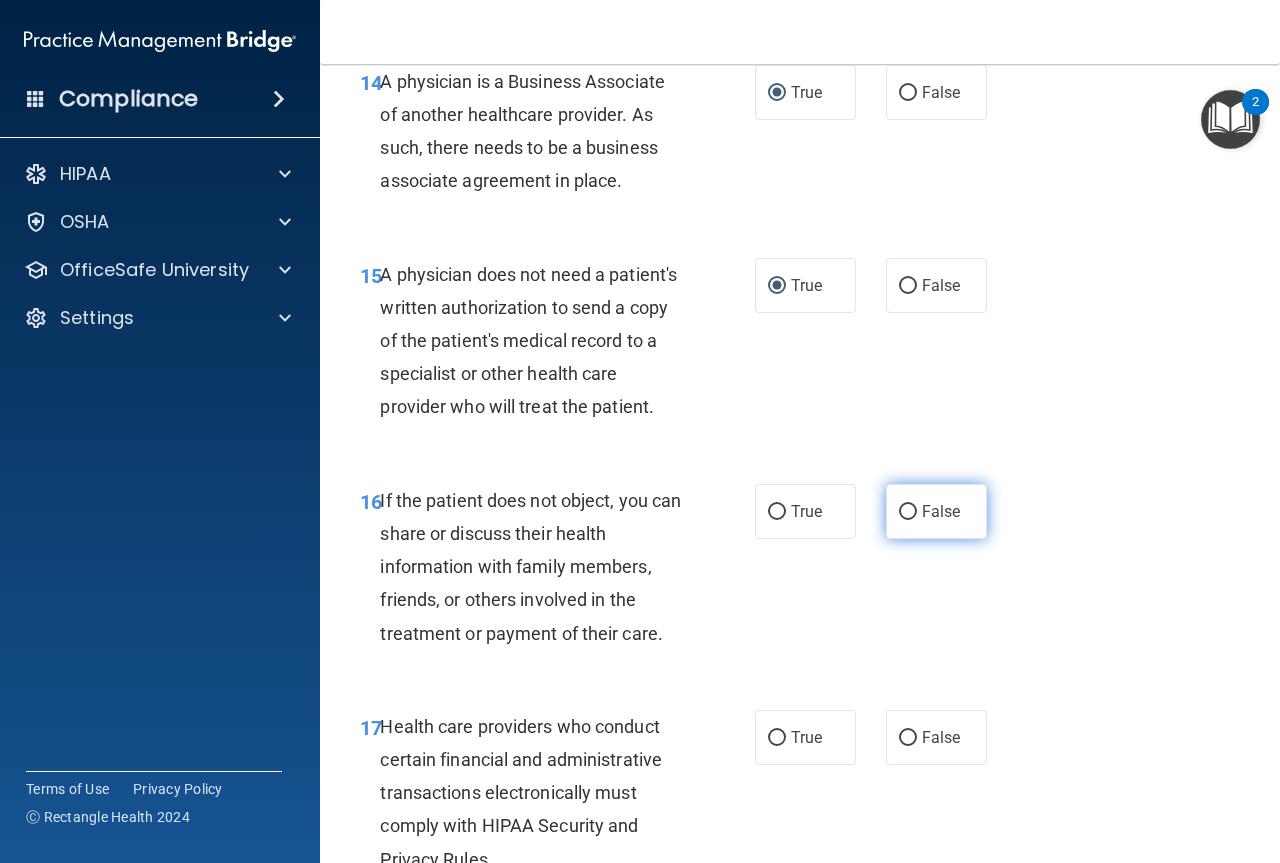 click on "False" at bounding box center [908, 512] 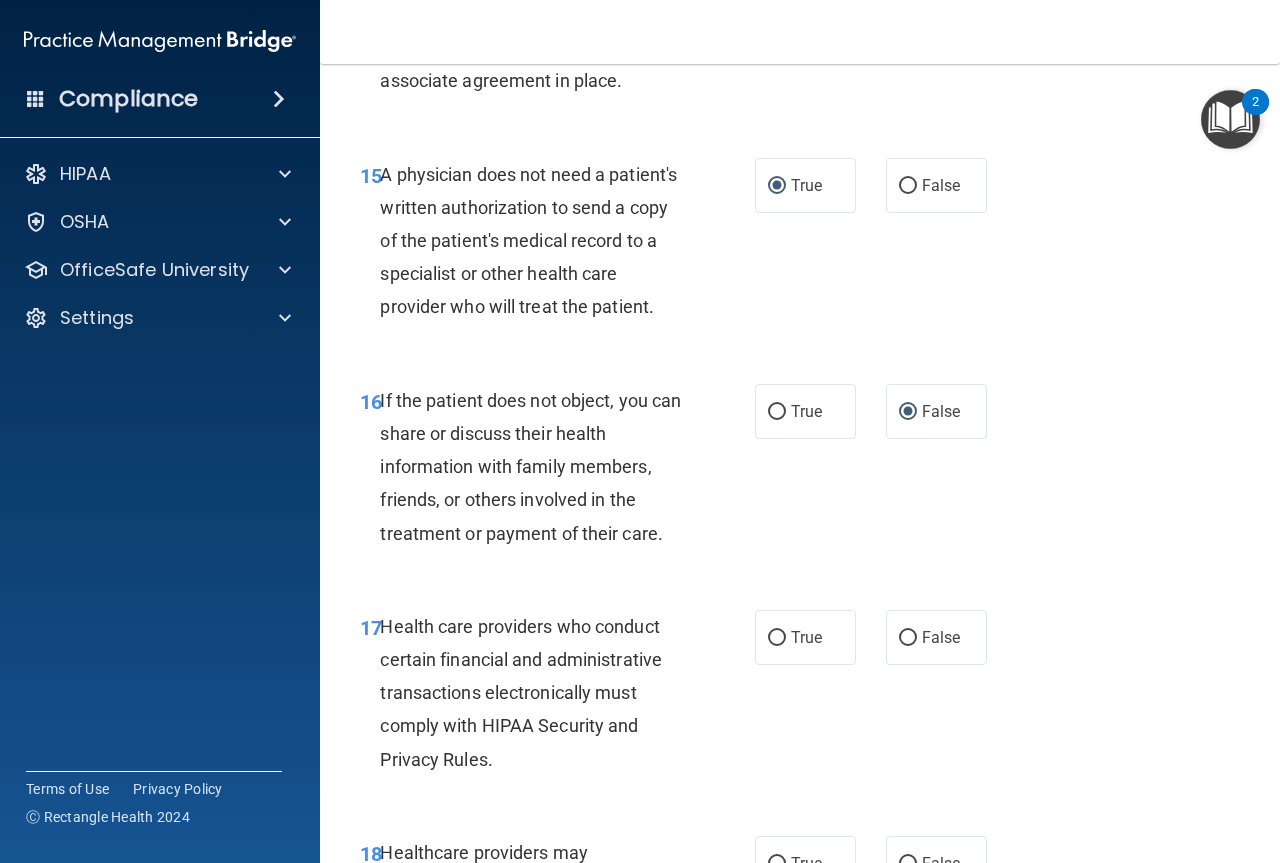 scroll, scrollTop: 3100, scrollLeft: 0, axis: vertical 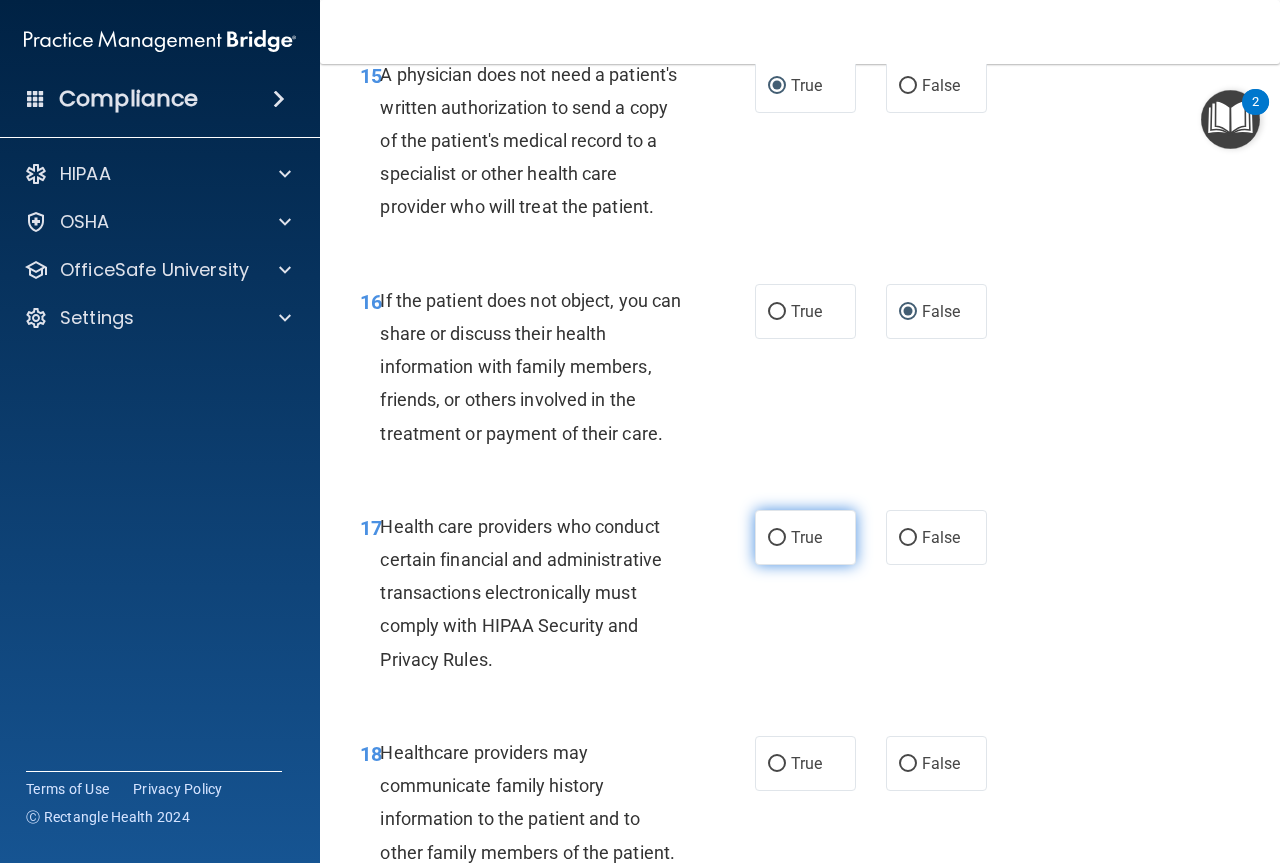 click on "True" at bounding box center [777, 538] 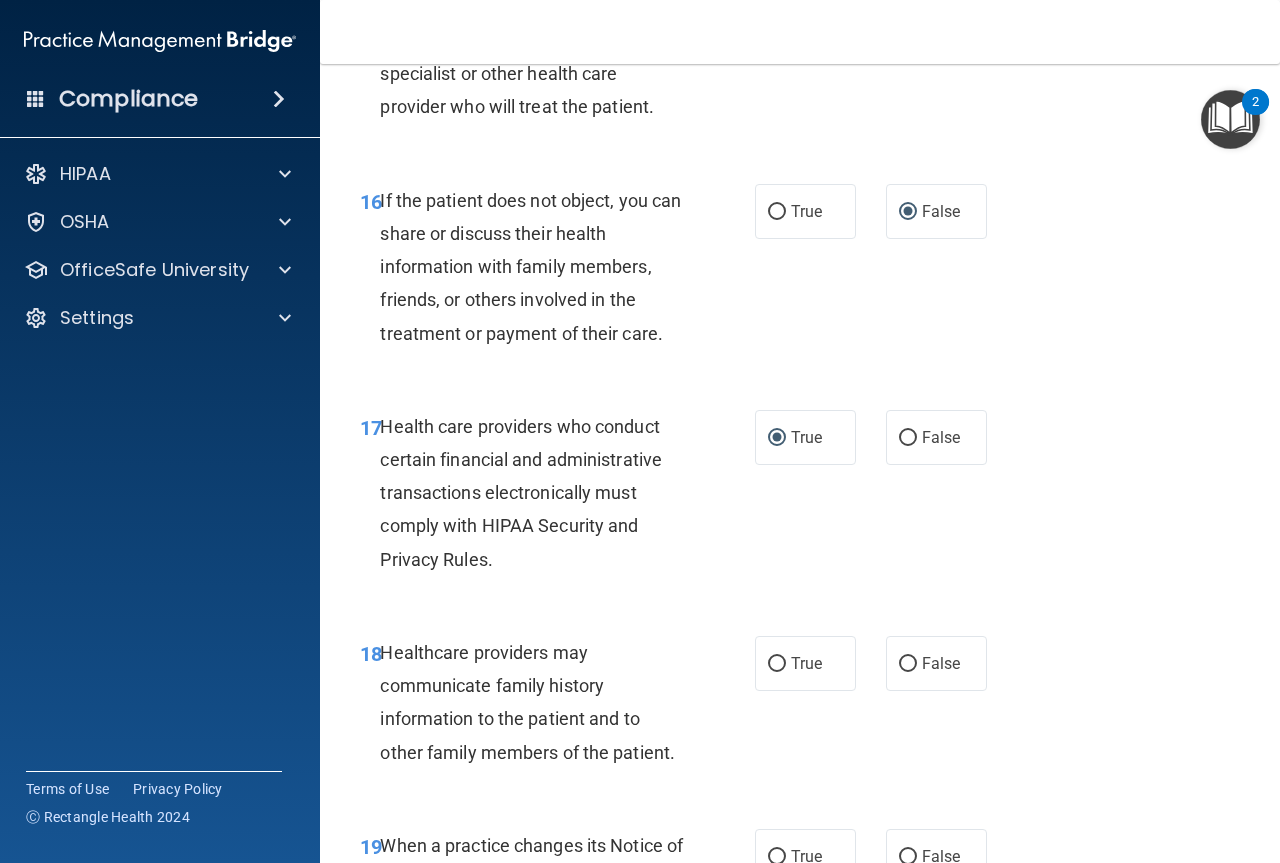 scroll, scrollTop: 3300, scrollLeft: 0, axis: vertical 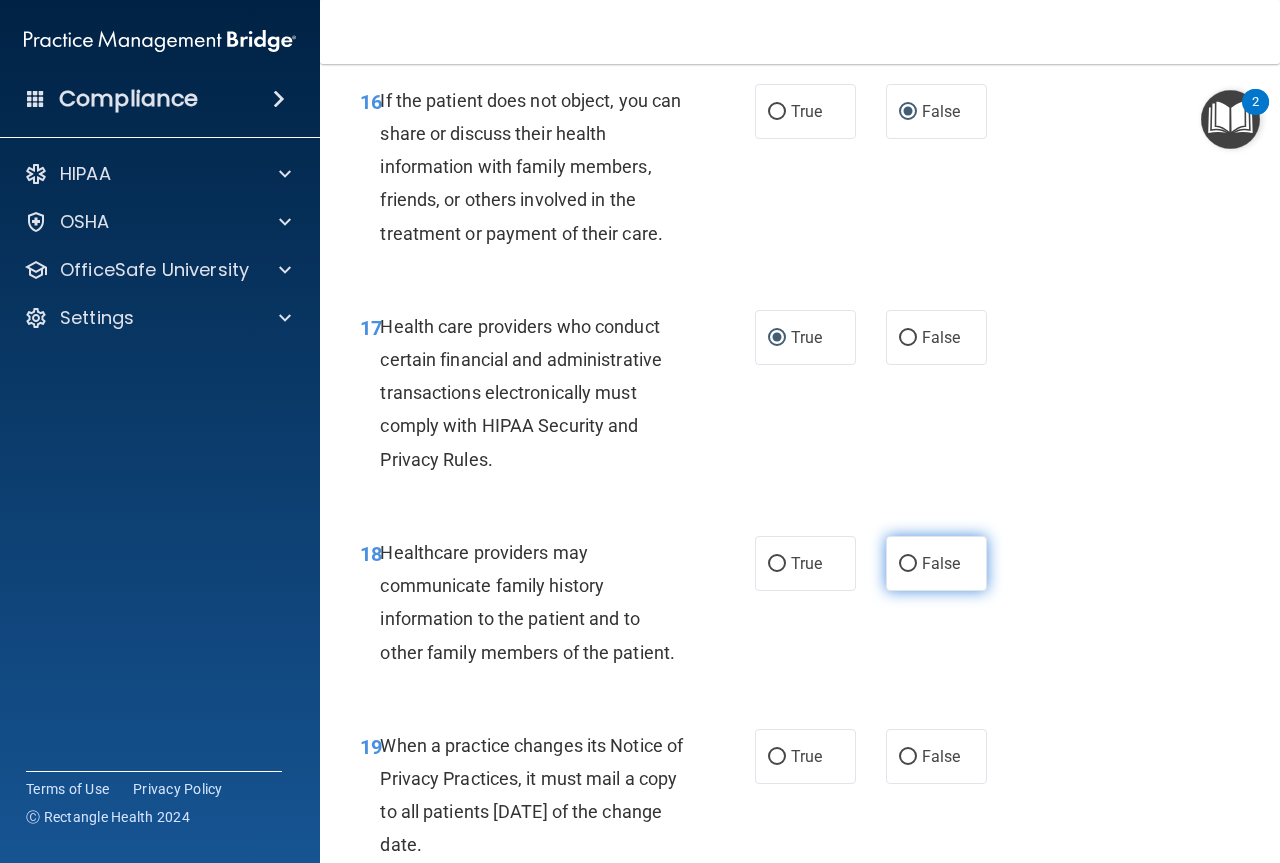 click on "False" at bounding box center [936, 563] 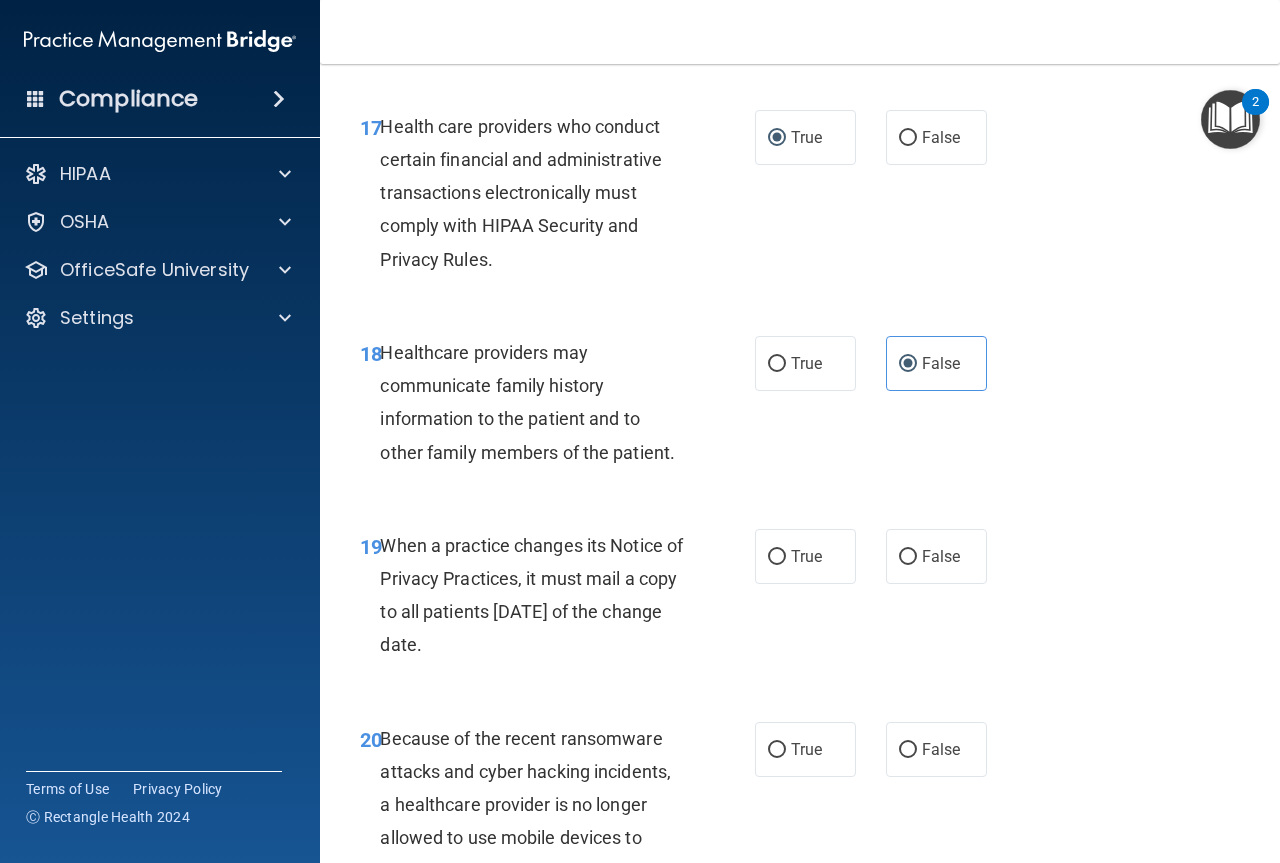 scroll, scrollTop: 3600, scrollLeft: 0, axis: vertical 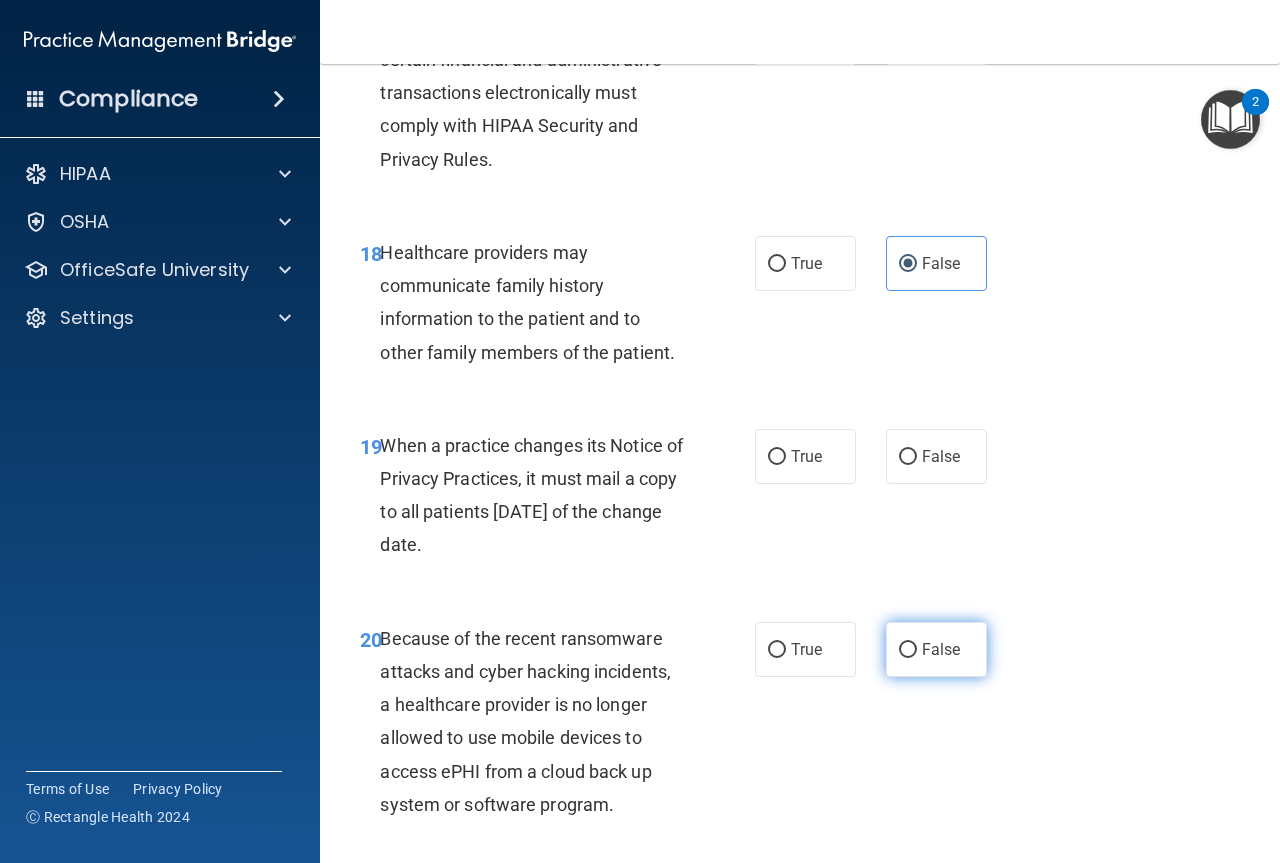 click on "False" at bounding box center (908, 650) 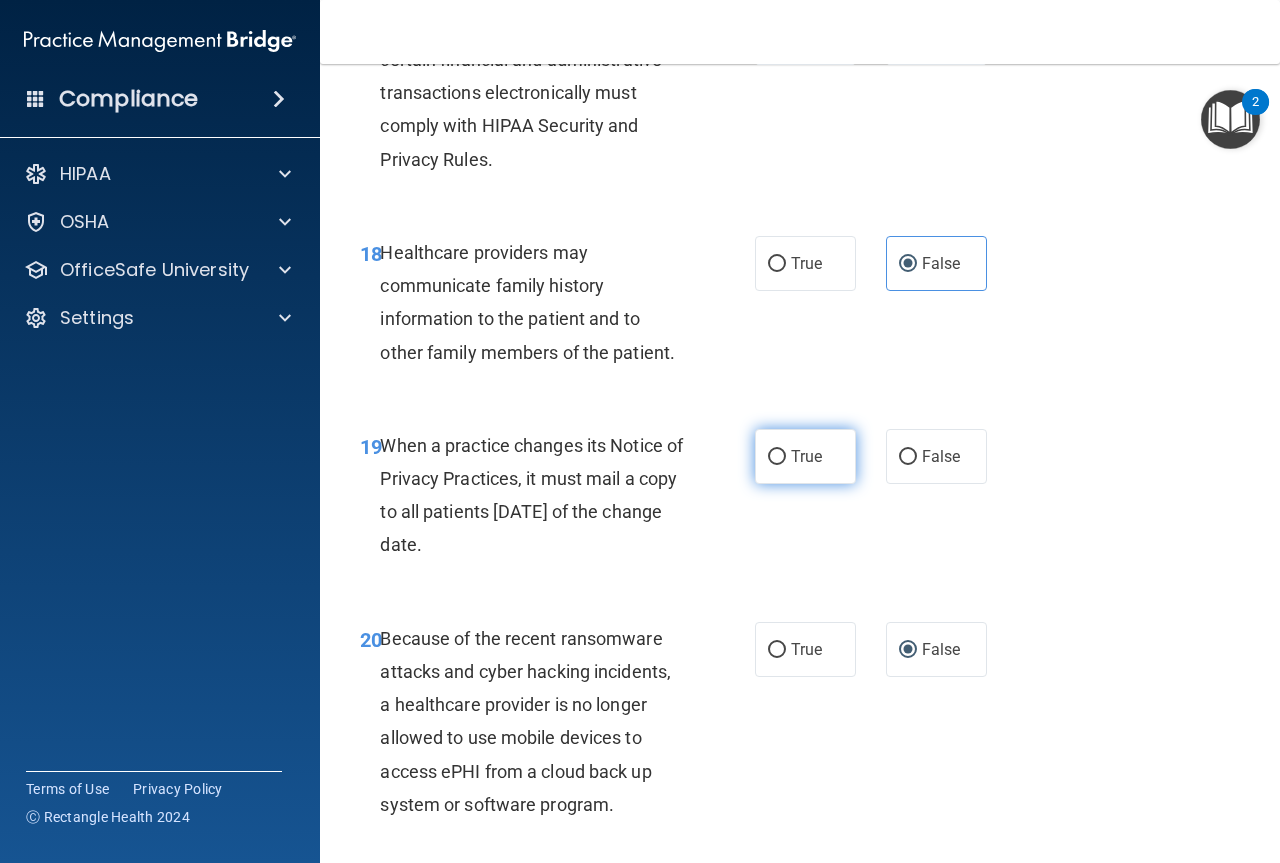 click on "True" at bounding box center [777, 457] 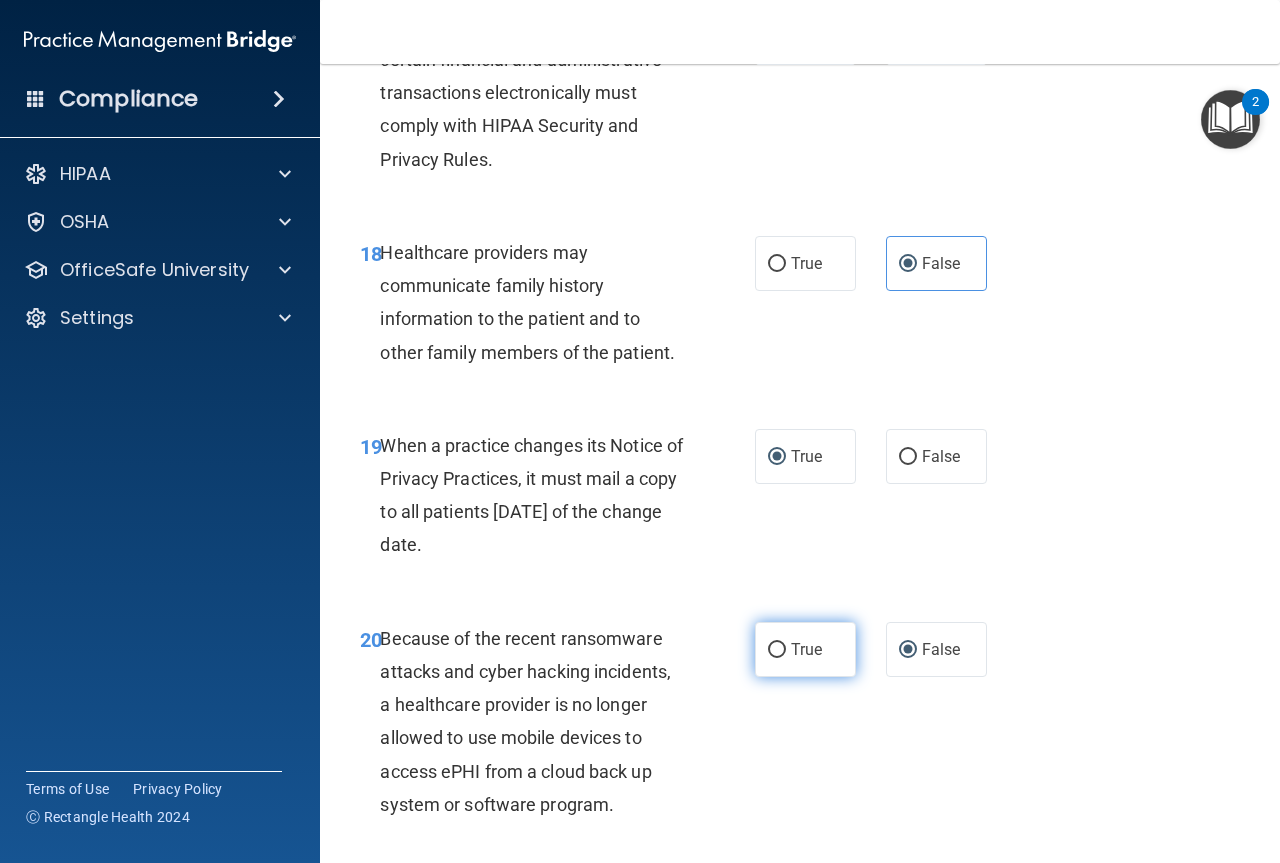 click on "True" at bounding box center [777, 650] 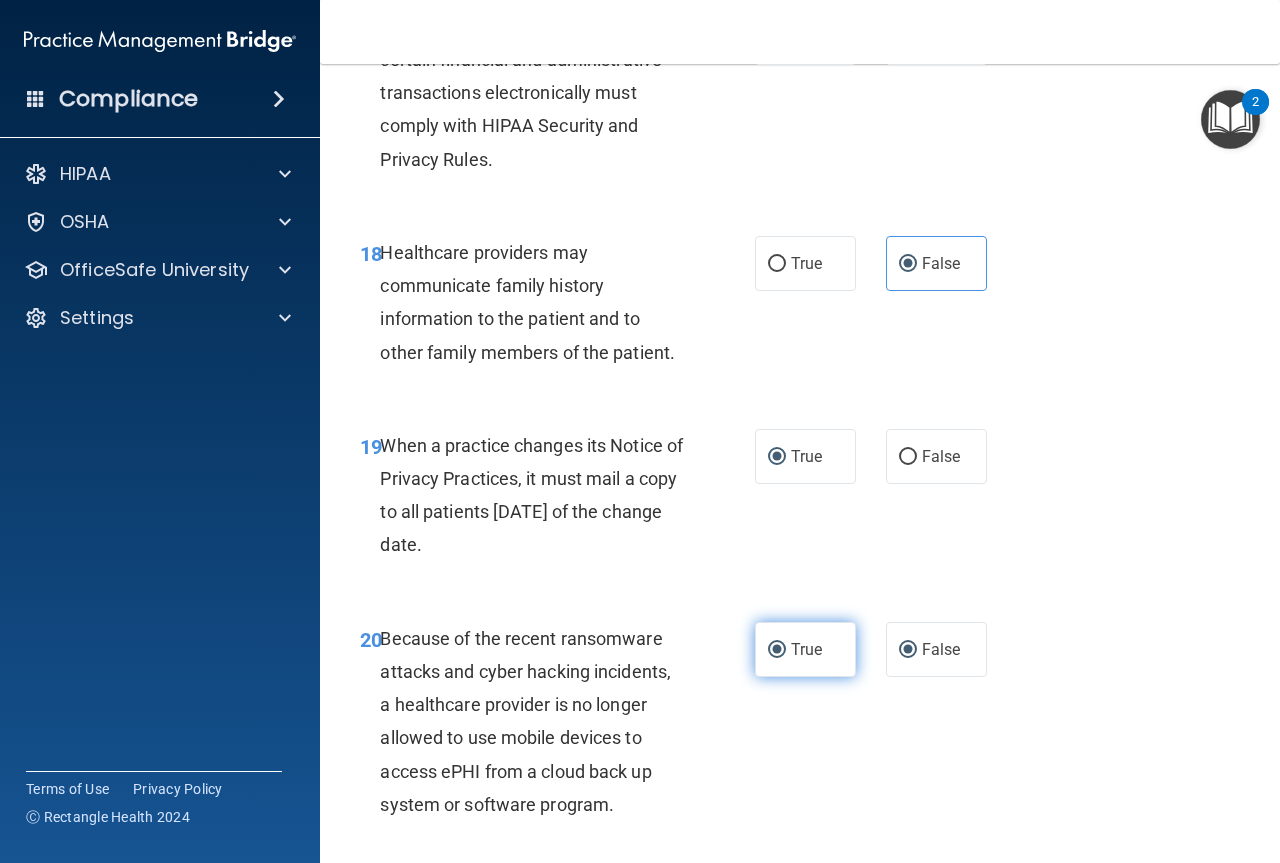 radio on "false" 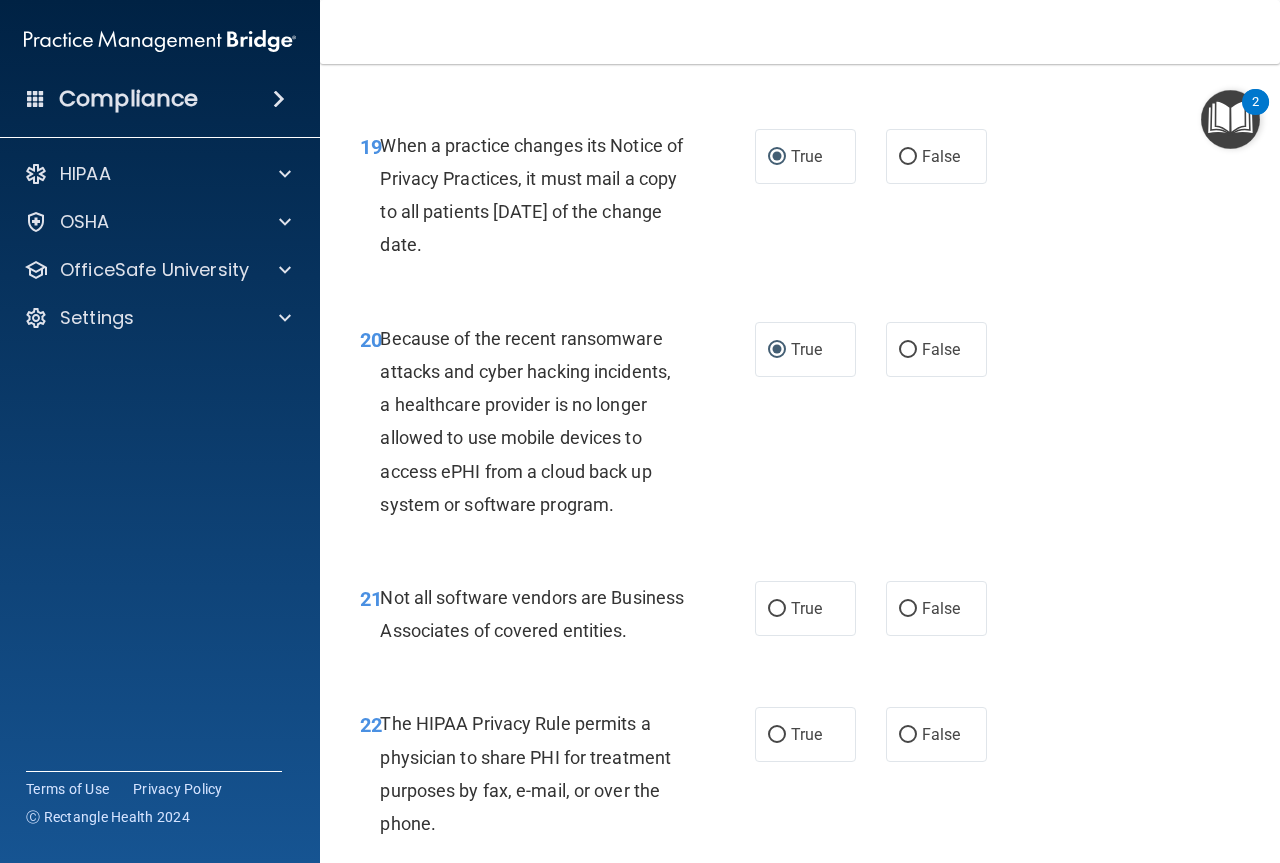 scroll, scrollTop: 4000, scrollLeft: 0, axis: vertical 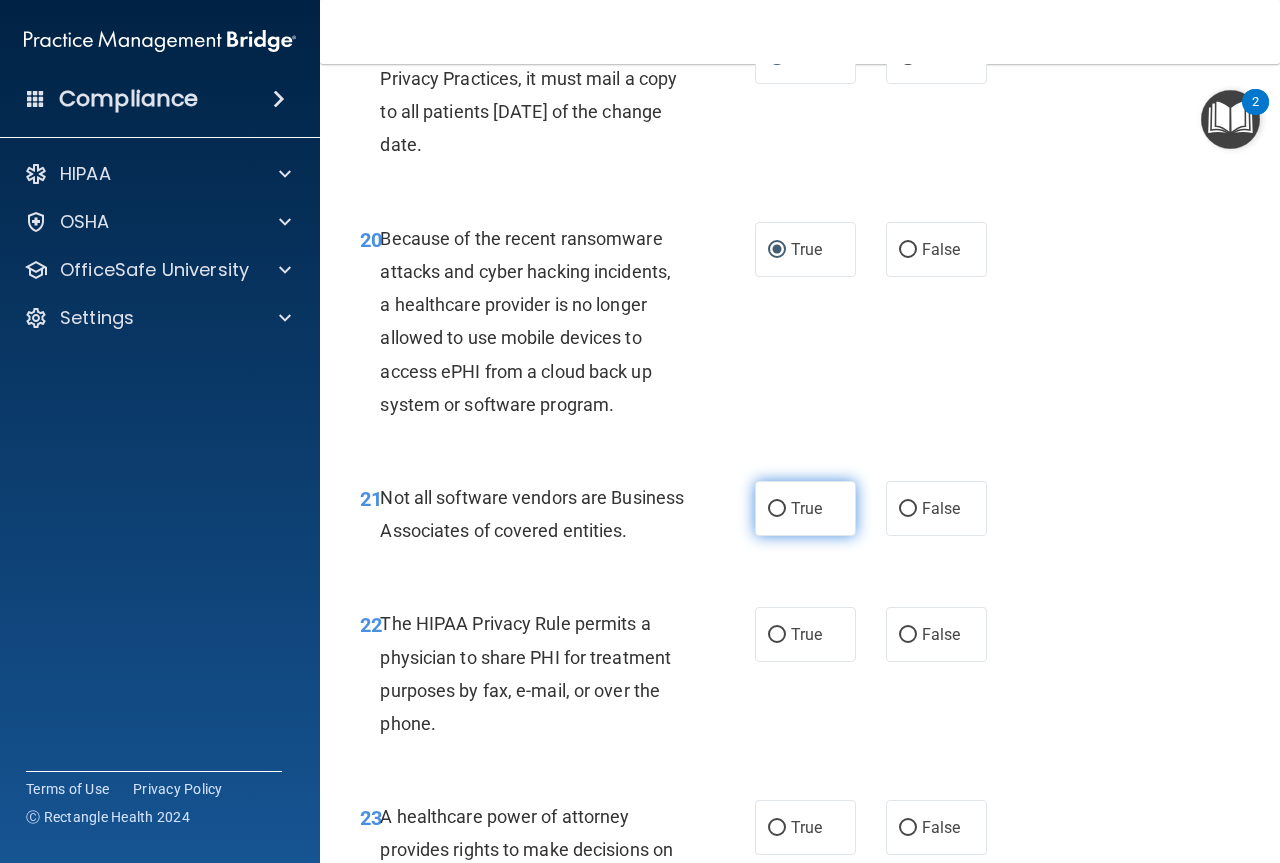 click on "True" at bounding box center [777, 509] 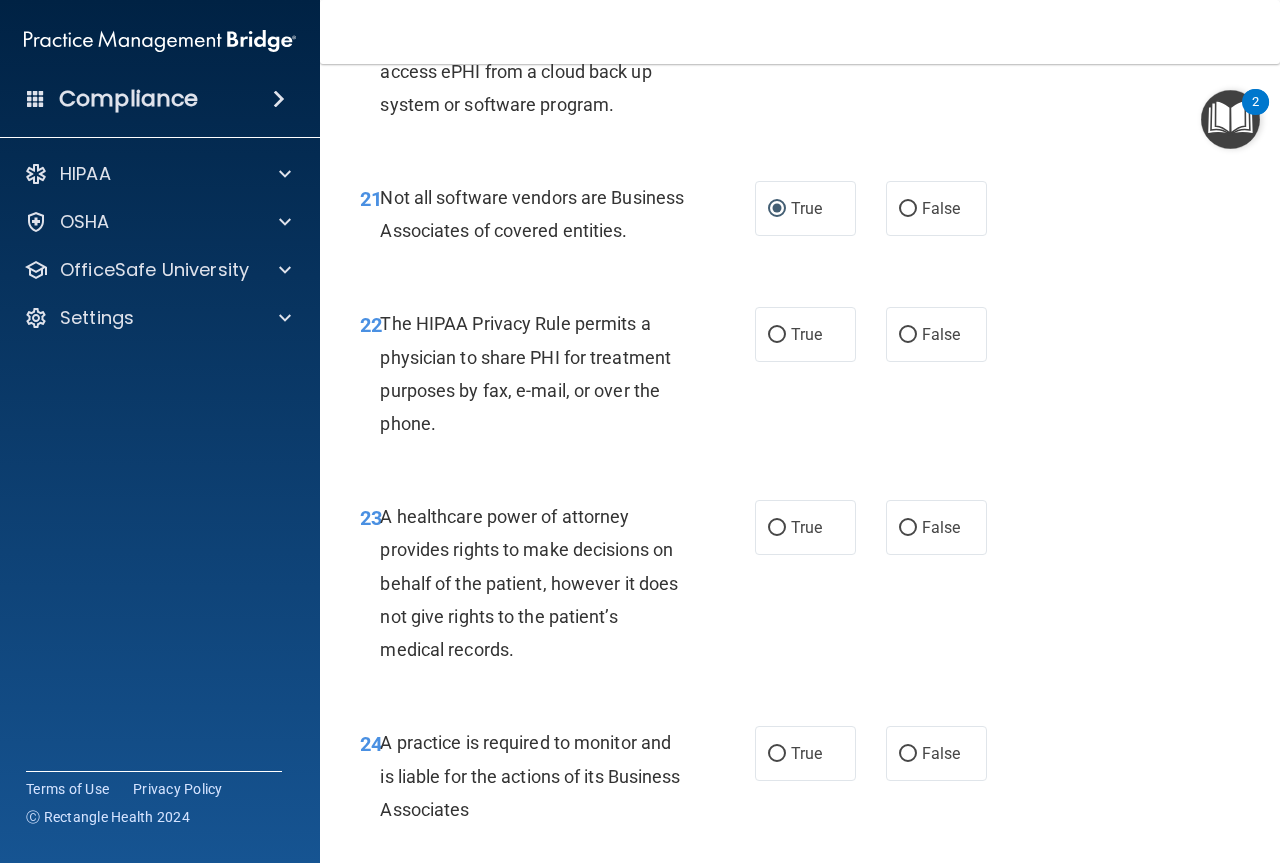 scroll, scrollTop: 4400, scrollLeft: 0, axis: vertical 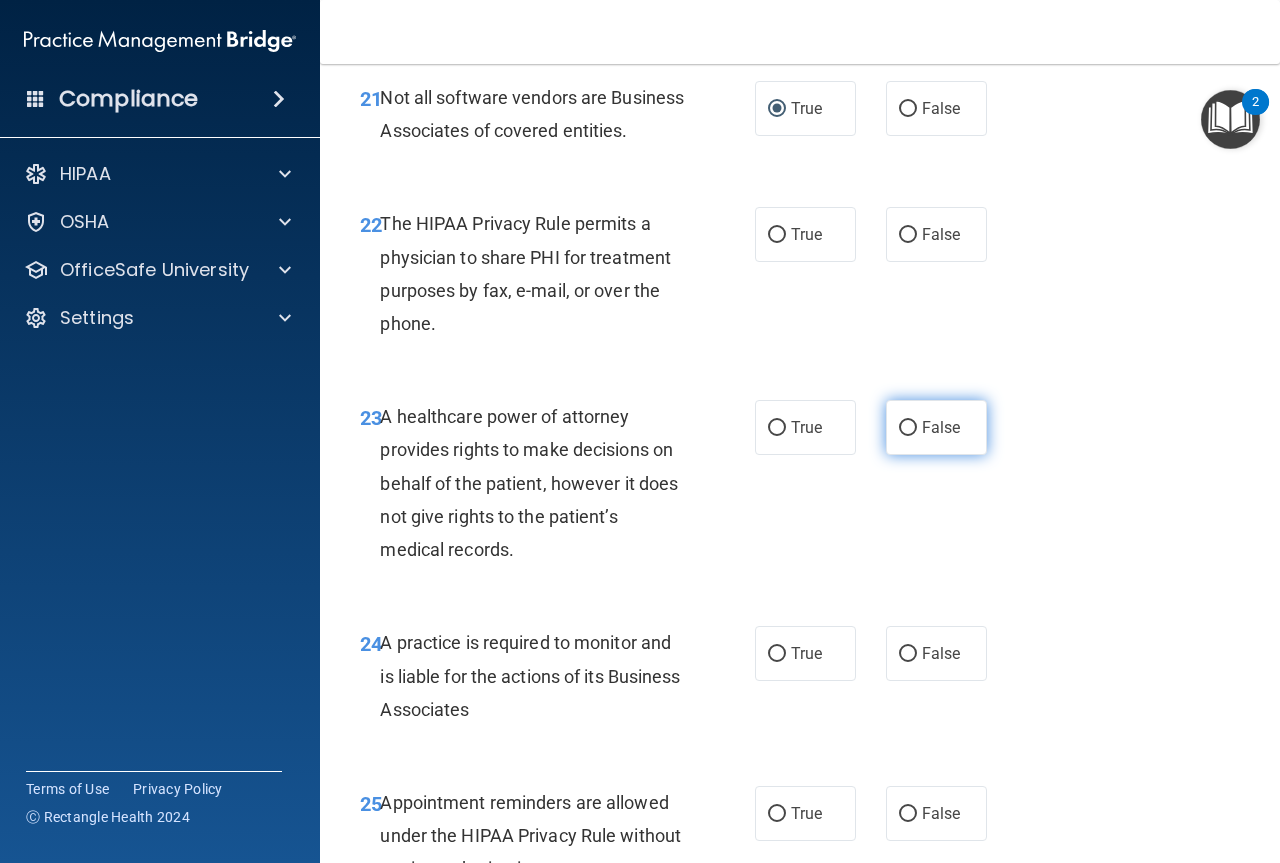 click on "False" at bounding box center [908, 428] 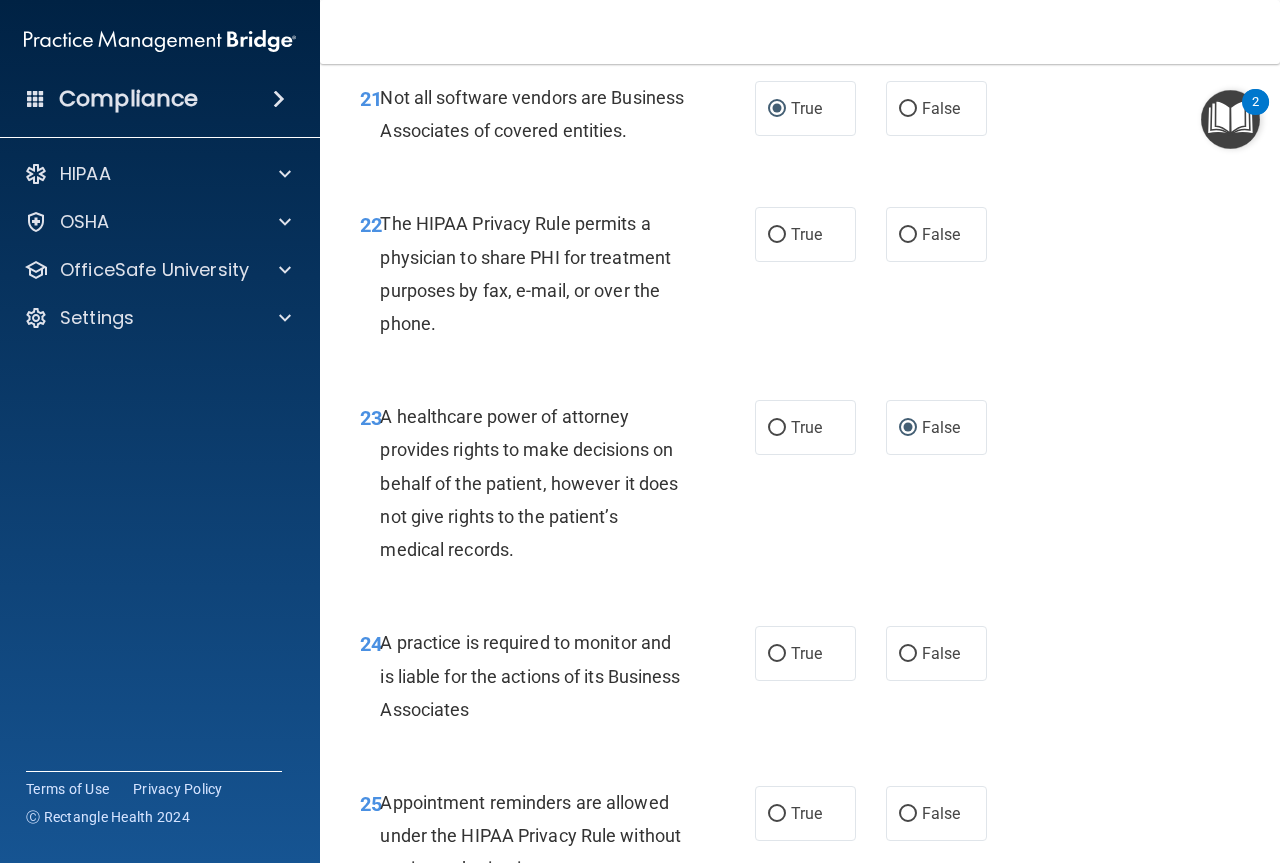 scroll, scrollTop: 4500, scrollLeft: 0, axis: vertical 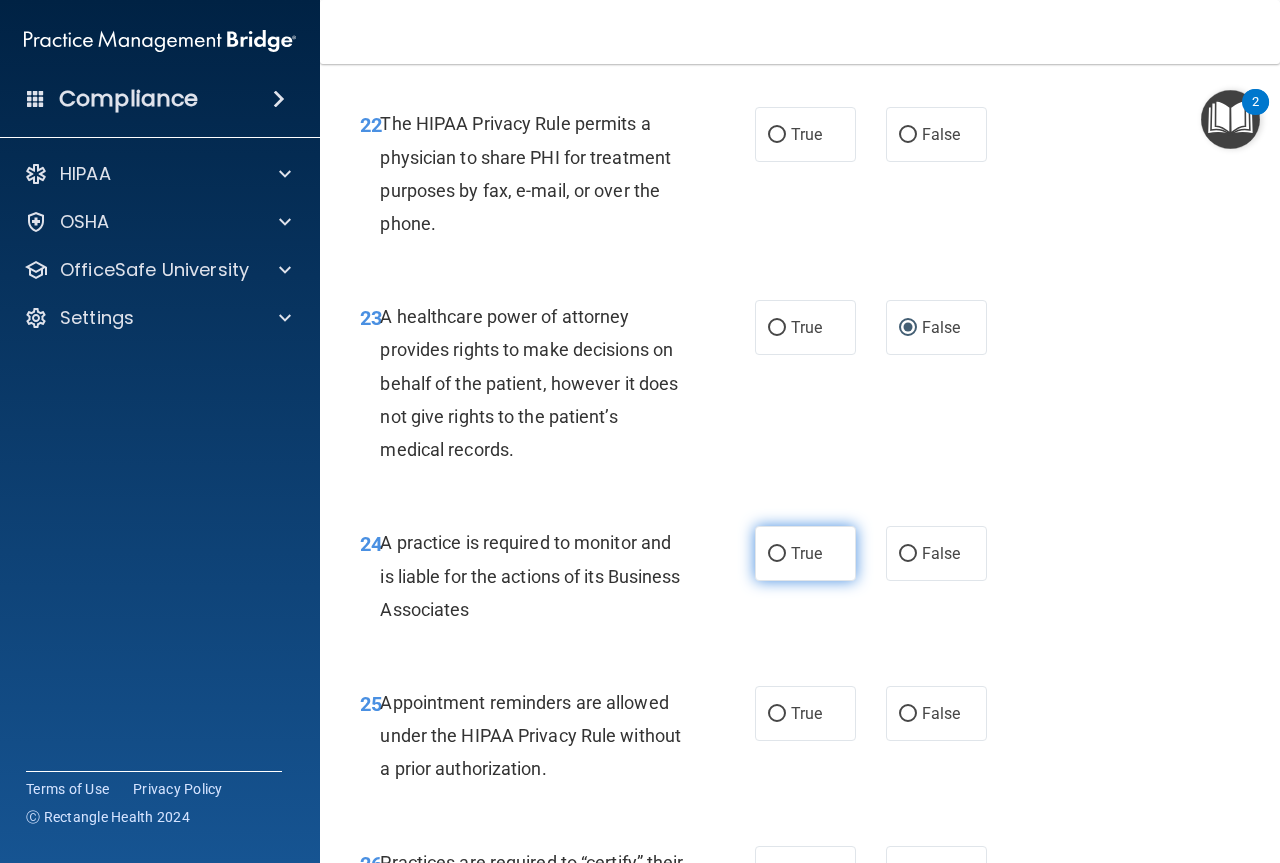 click on "True" at bounding box center (777, 554) 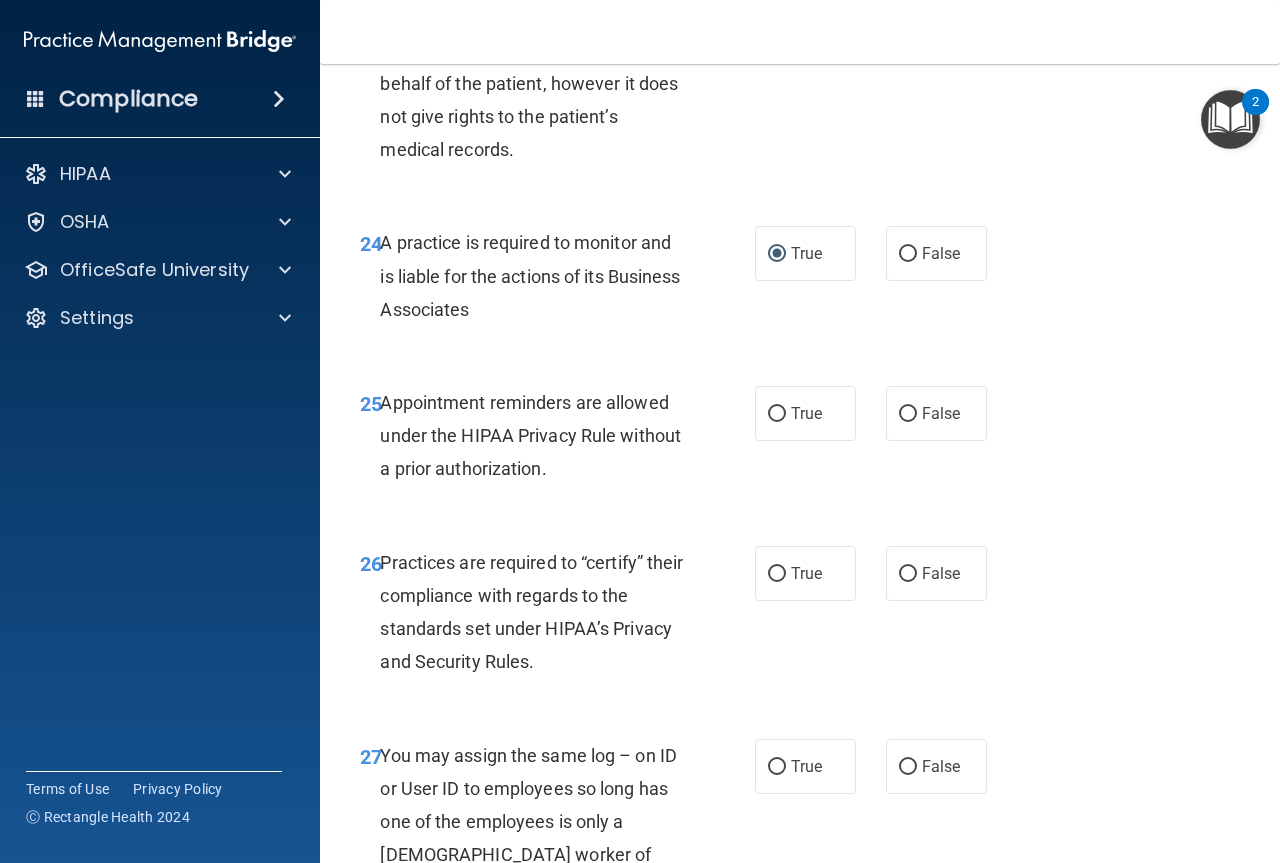 scroll, scrollTop: 4900, scrollLeft: 0, axis: vertical 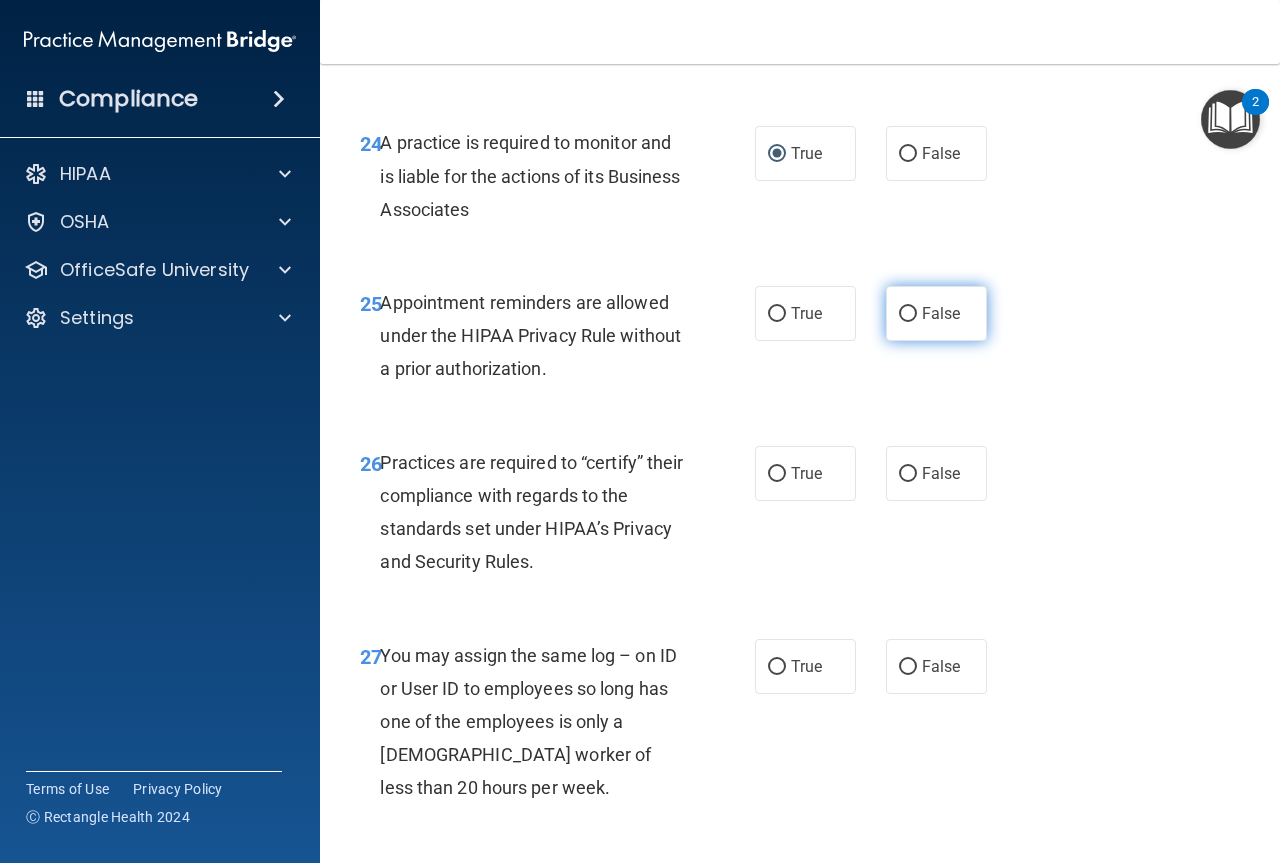 click on "False" at bounding box center (908, 314) 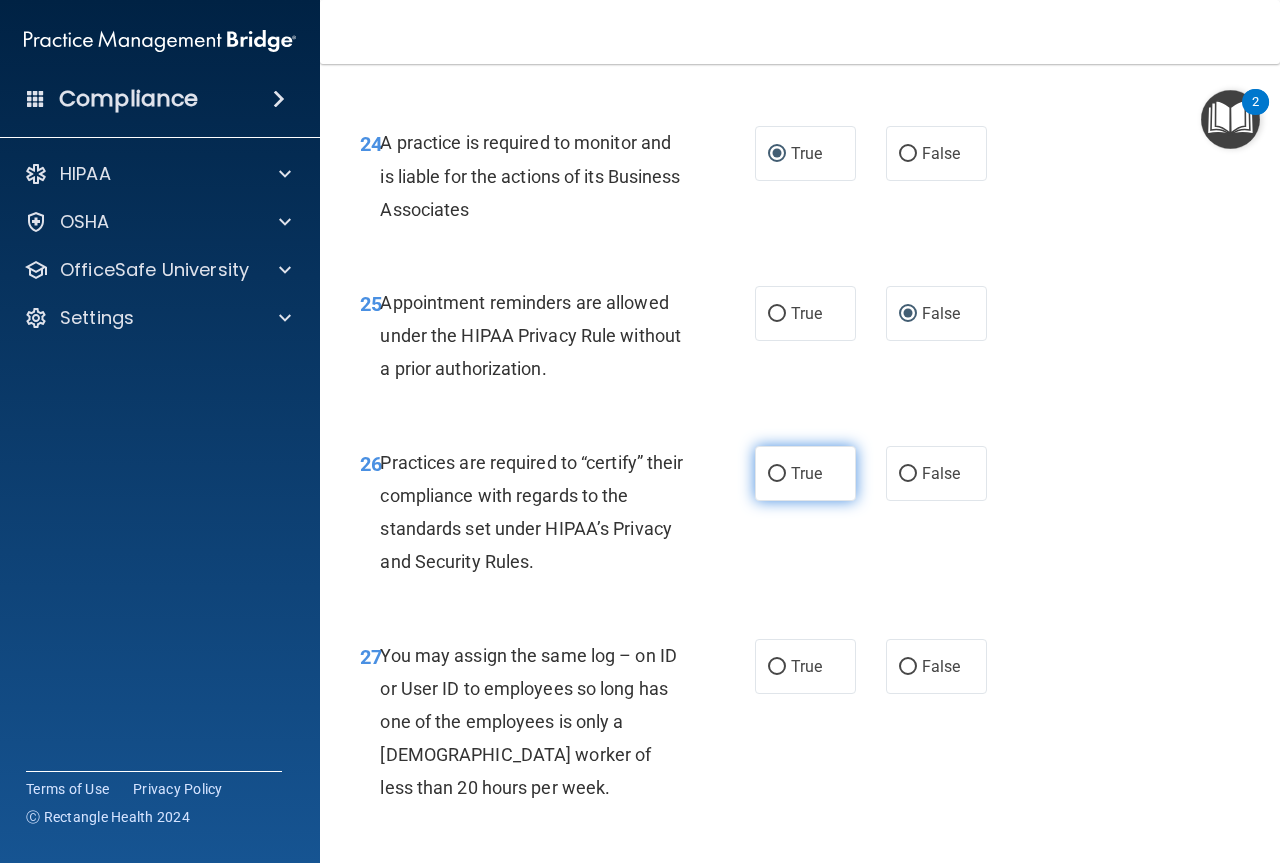 click on "True" at bounding box center (777, 474) 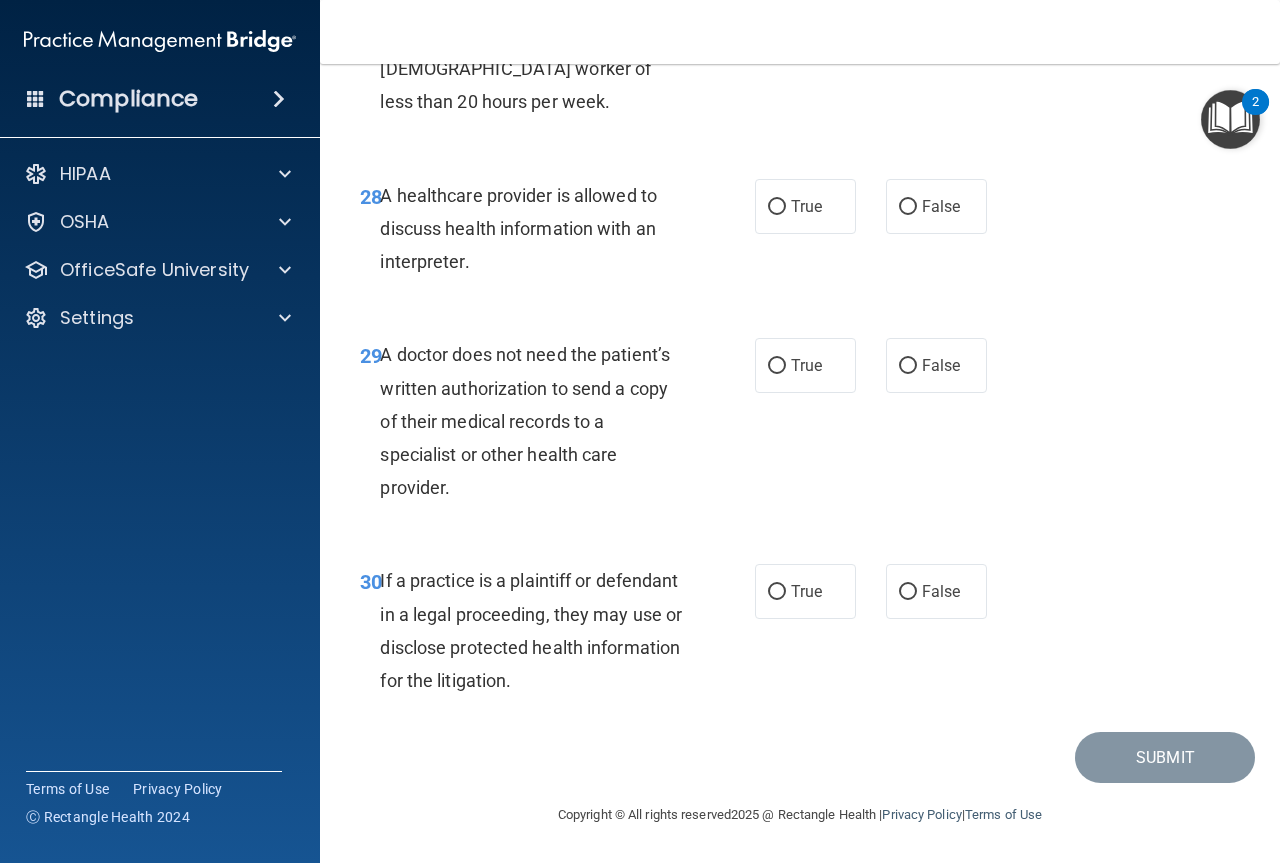 scroll, scrollTop: 5419, scrollLeft: 0, axis: vertical 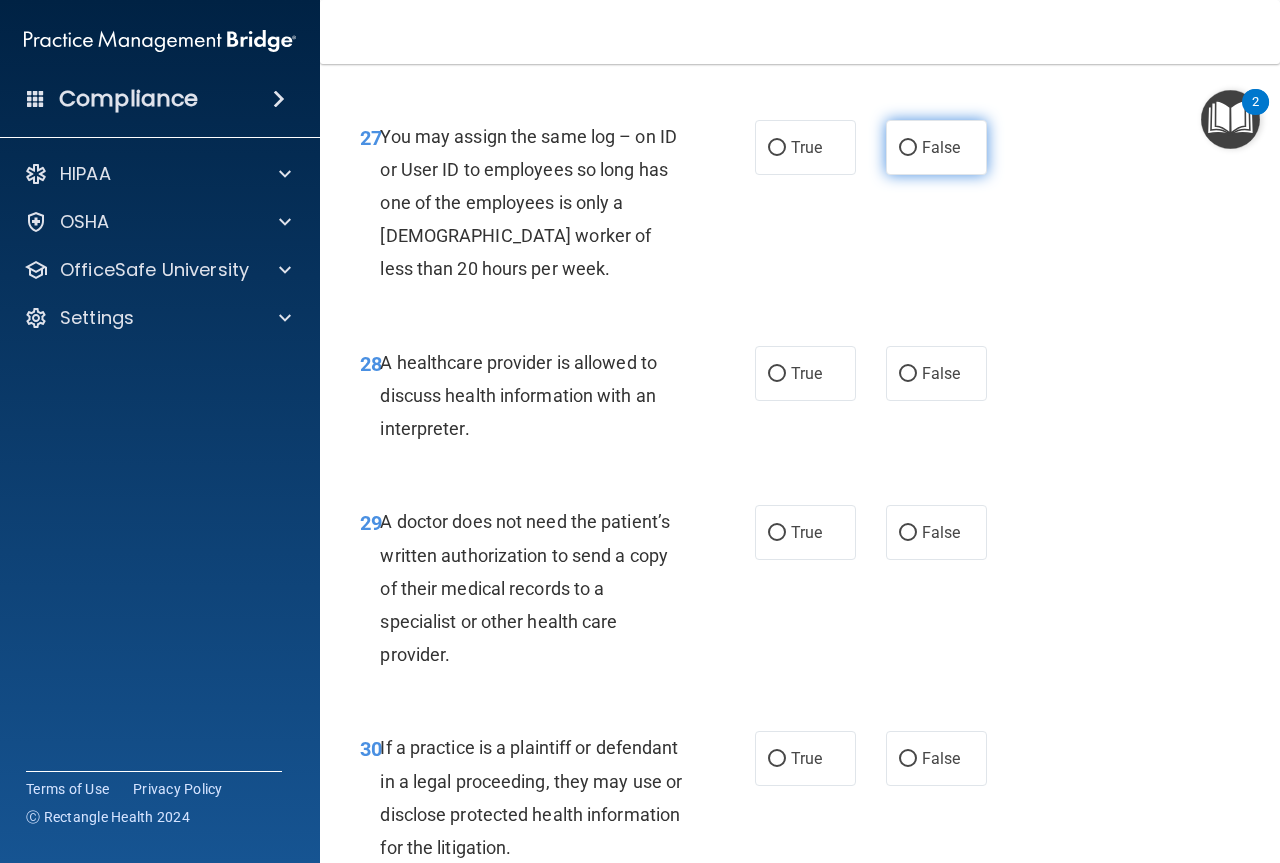 click on "False" at bounding box center [941, 147] 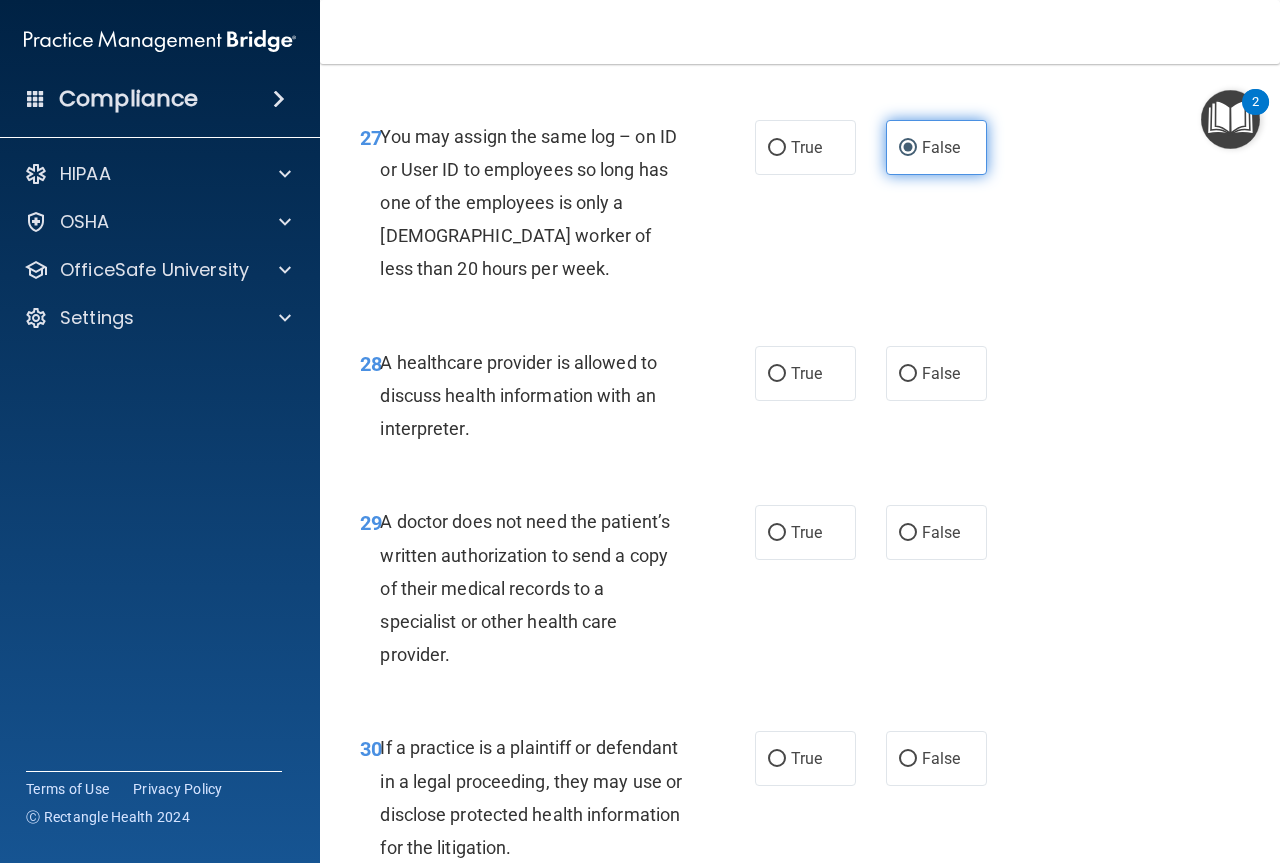click on "False" at bounding box center (908, 148) 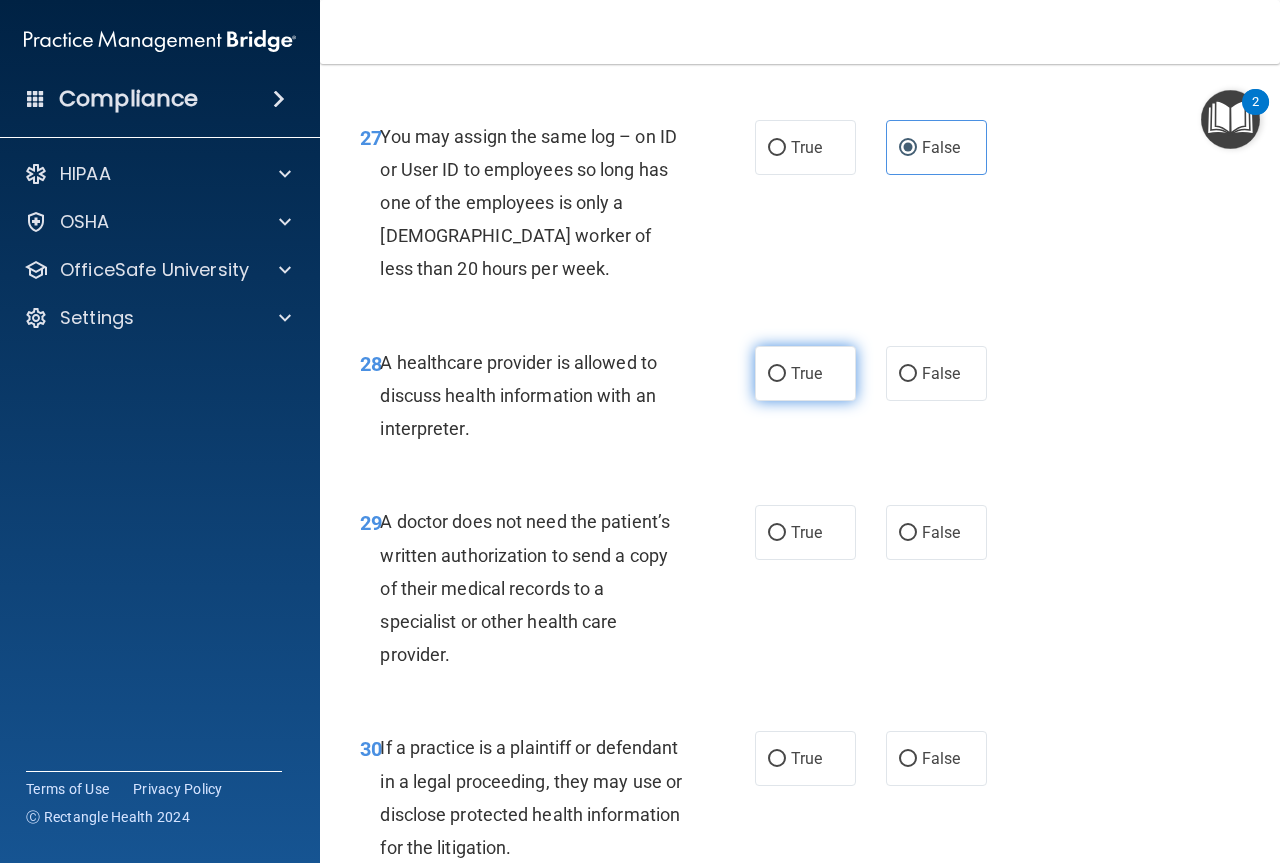 click on "True" at bounding box center [777, 374] 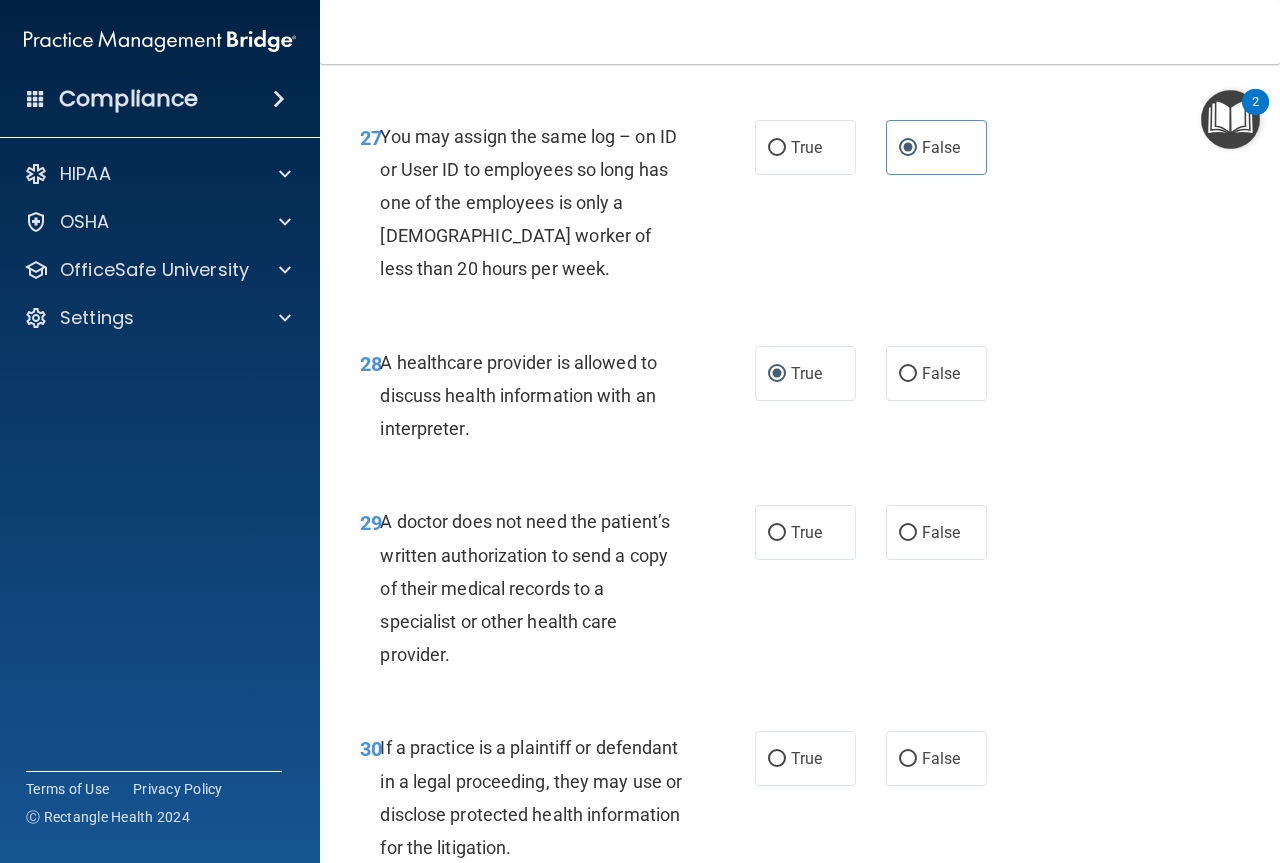 scroll, scrollTop: 5519, scrollLeft: 0, axis: vertical 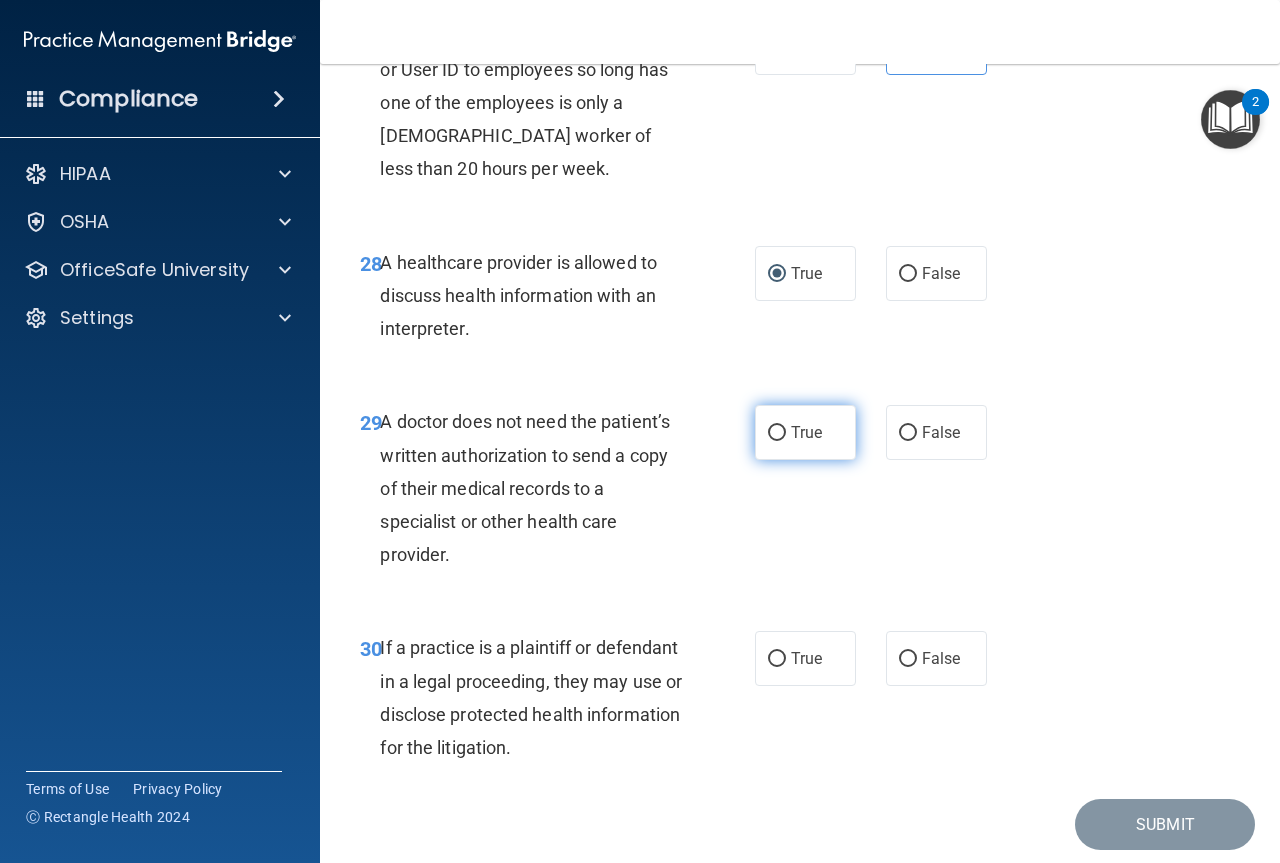 click on "True" at bounding box center (777, 433) 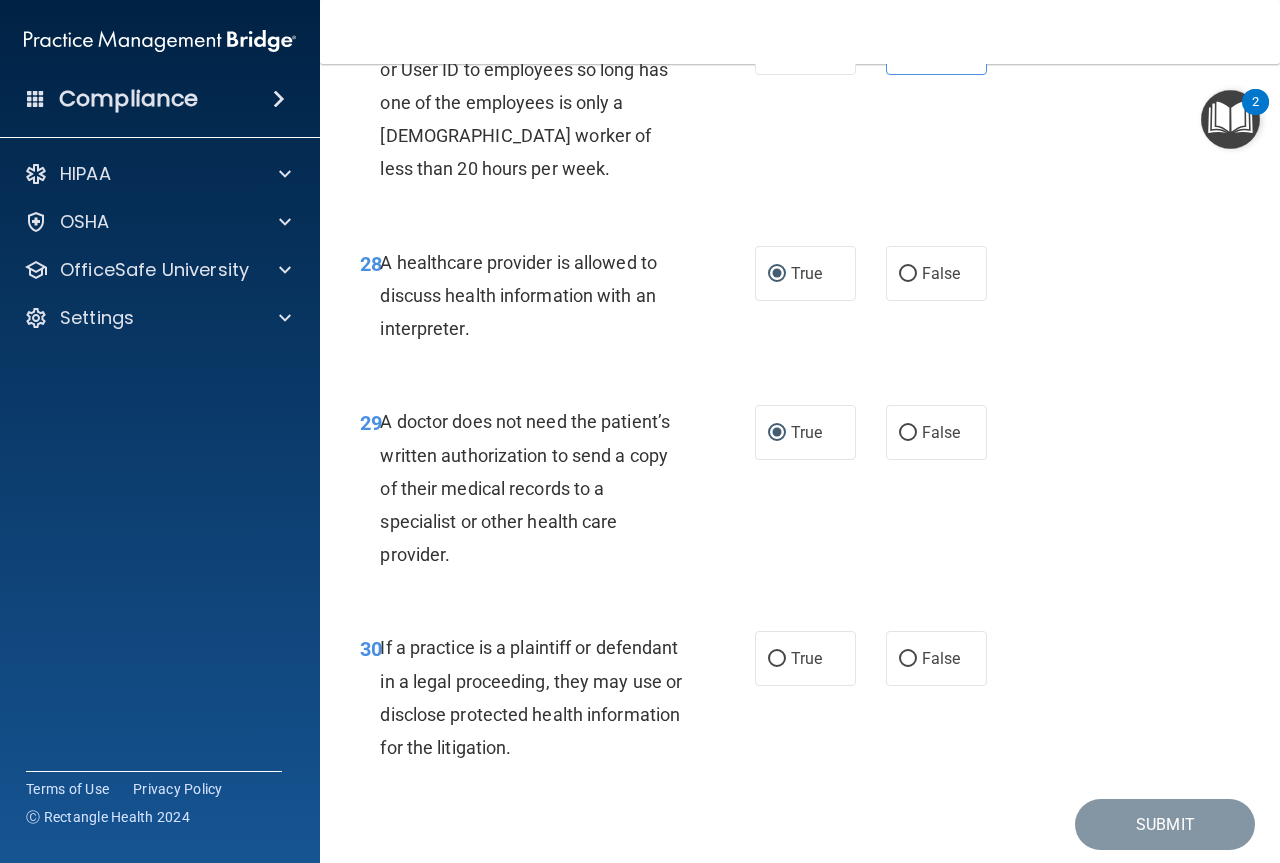 scroll, scrollTop: 5619, scrollLeft: 0, axis: vertical 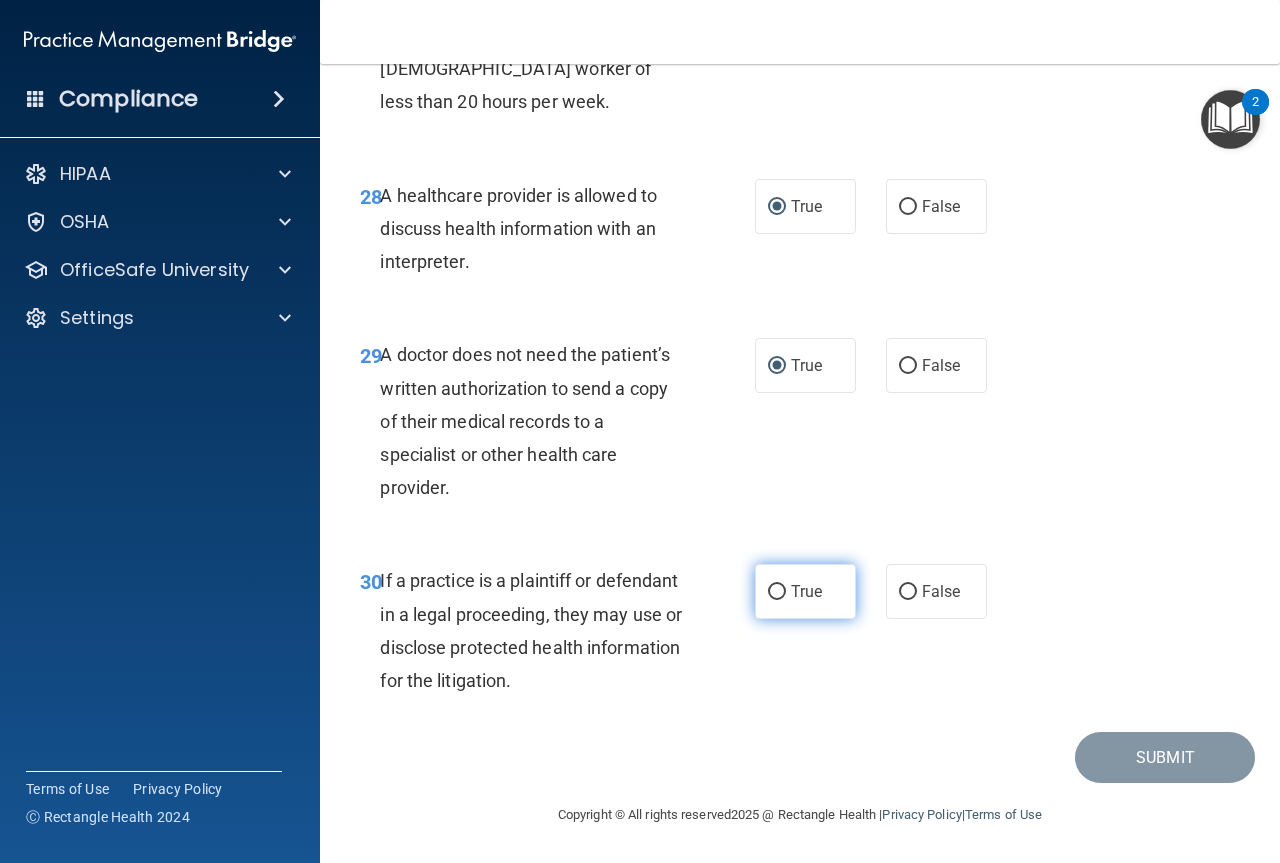 click on "True" at bounding box center (777, 592) 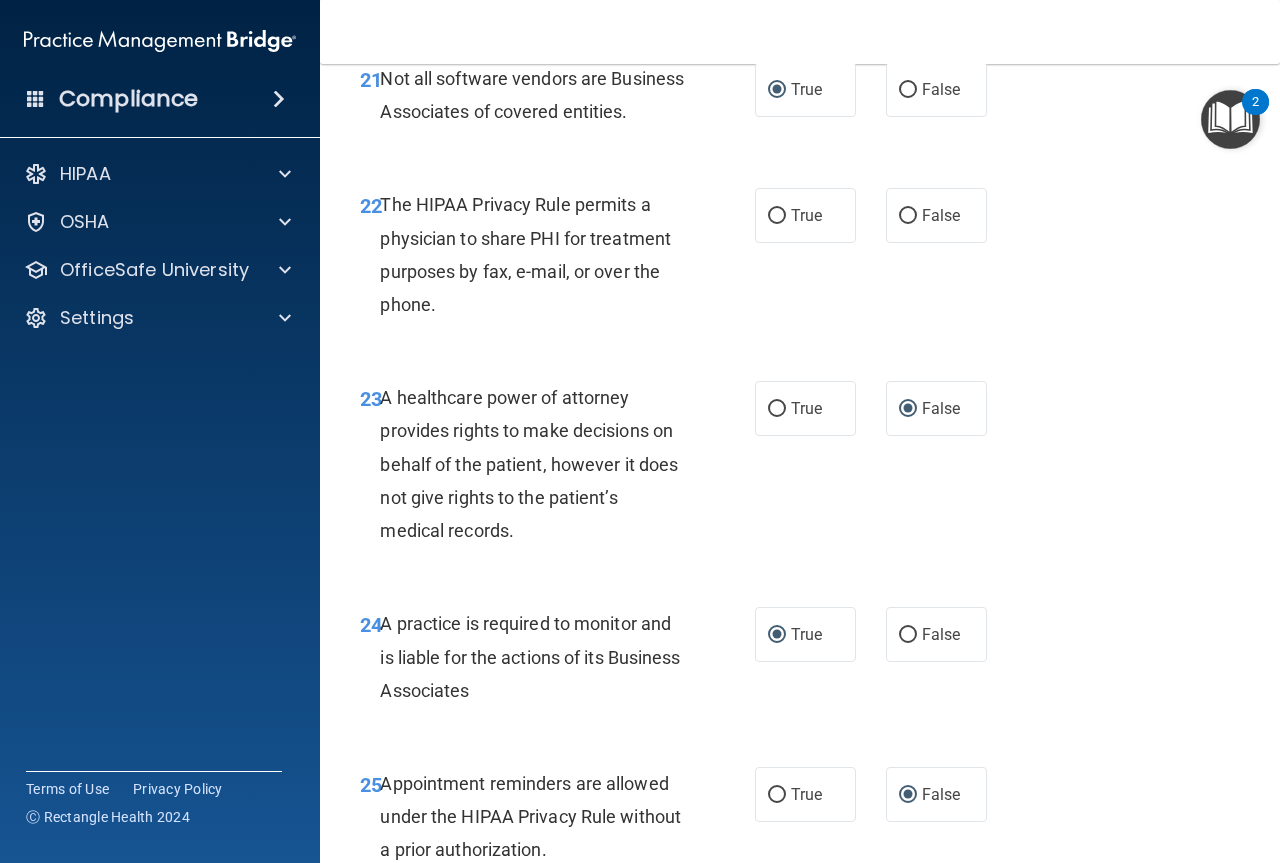 scroll, scrollTop: 4319, scrollLeft: 0, axis: vertical 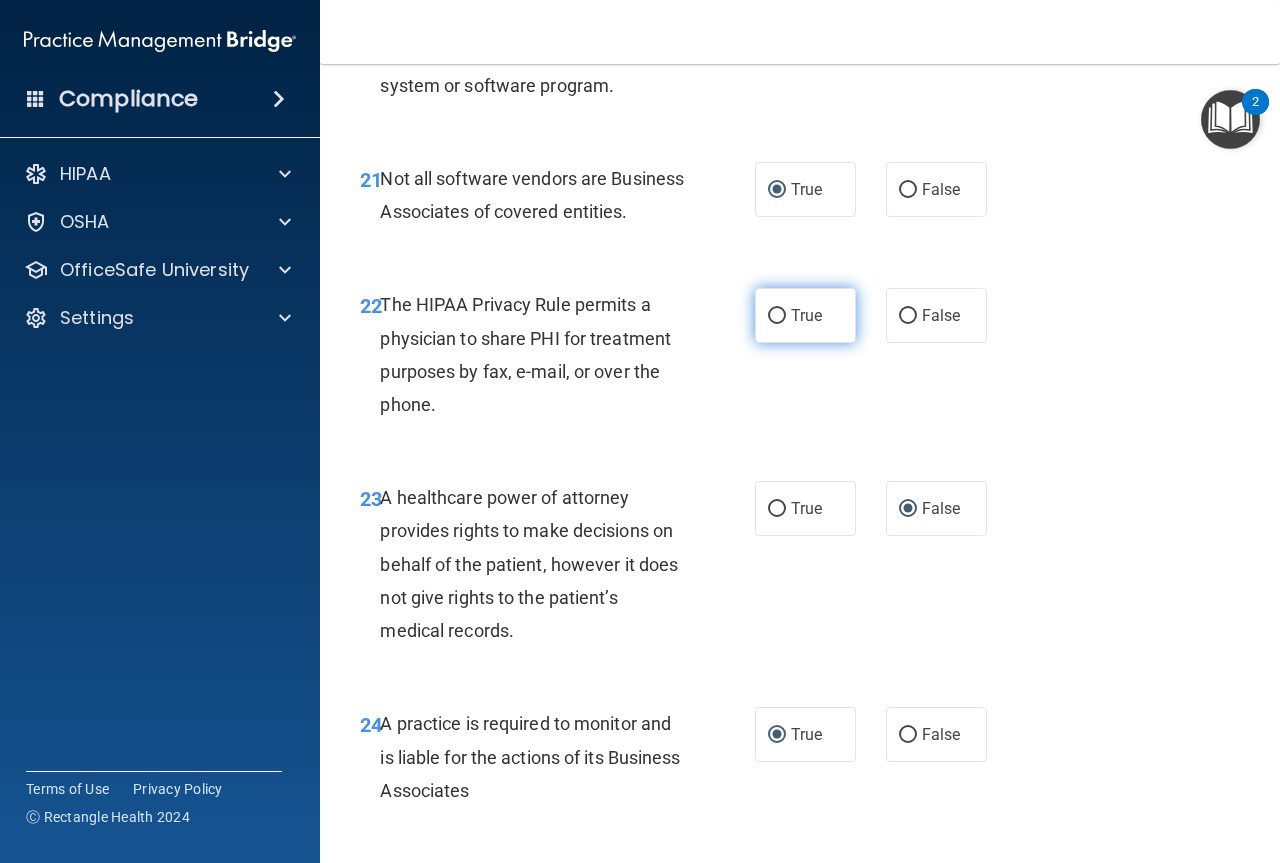 click on "True" at bounding box center [777, 316] 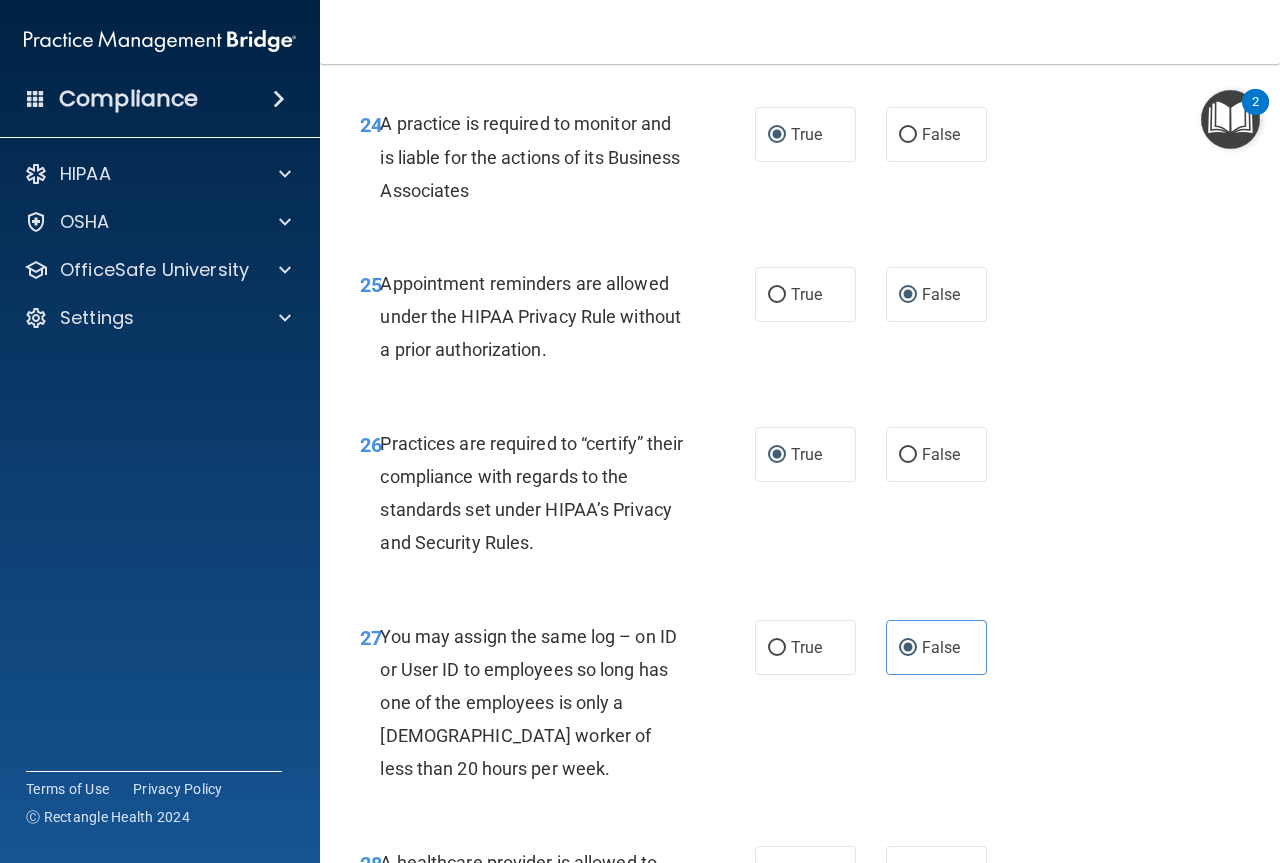 scroll, scrollTop: 5619, scrollLeft: 0, axis: vertical 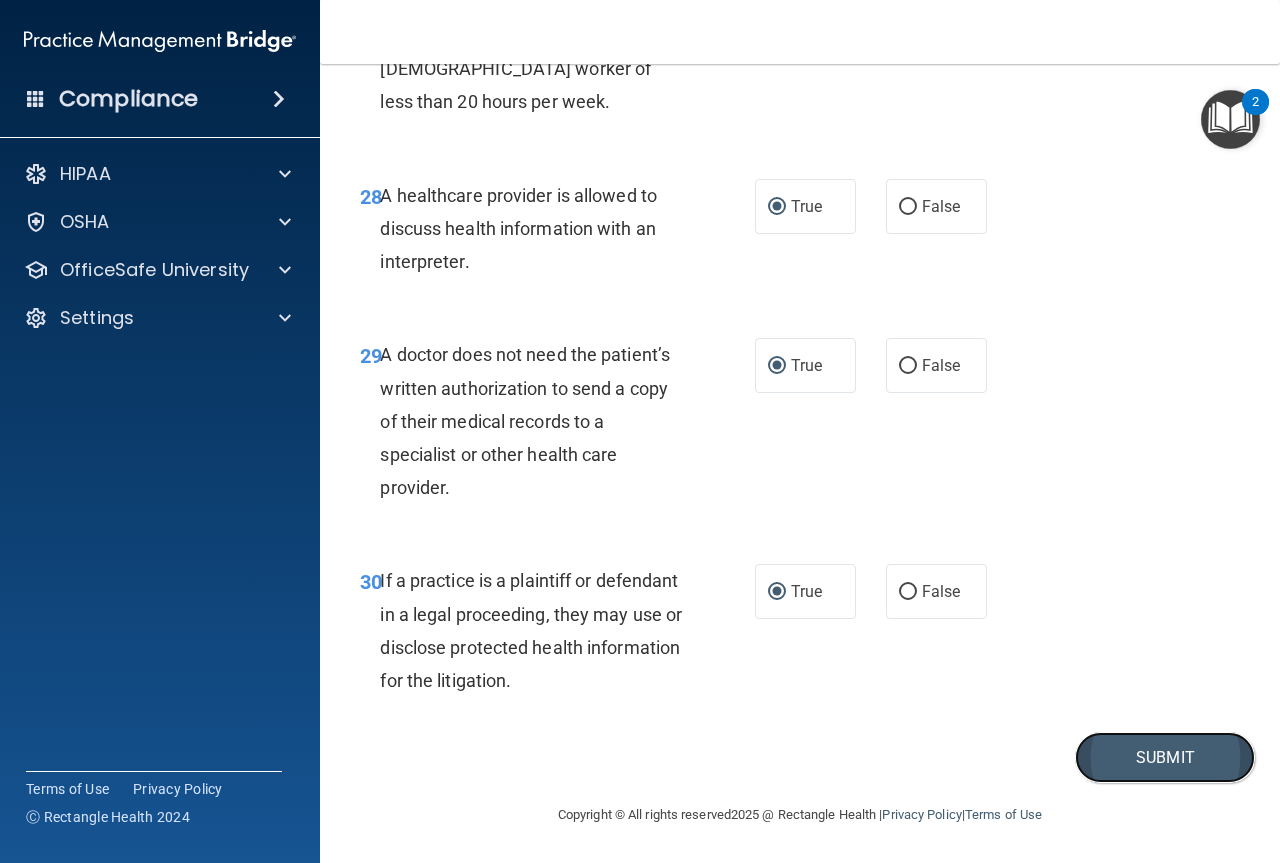 click on "Submit" at bounding box center [1165, 757] 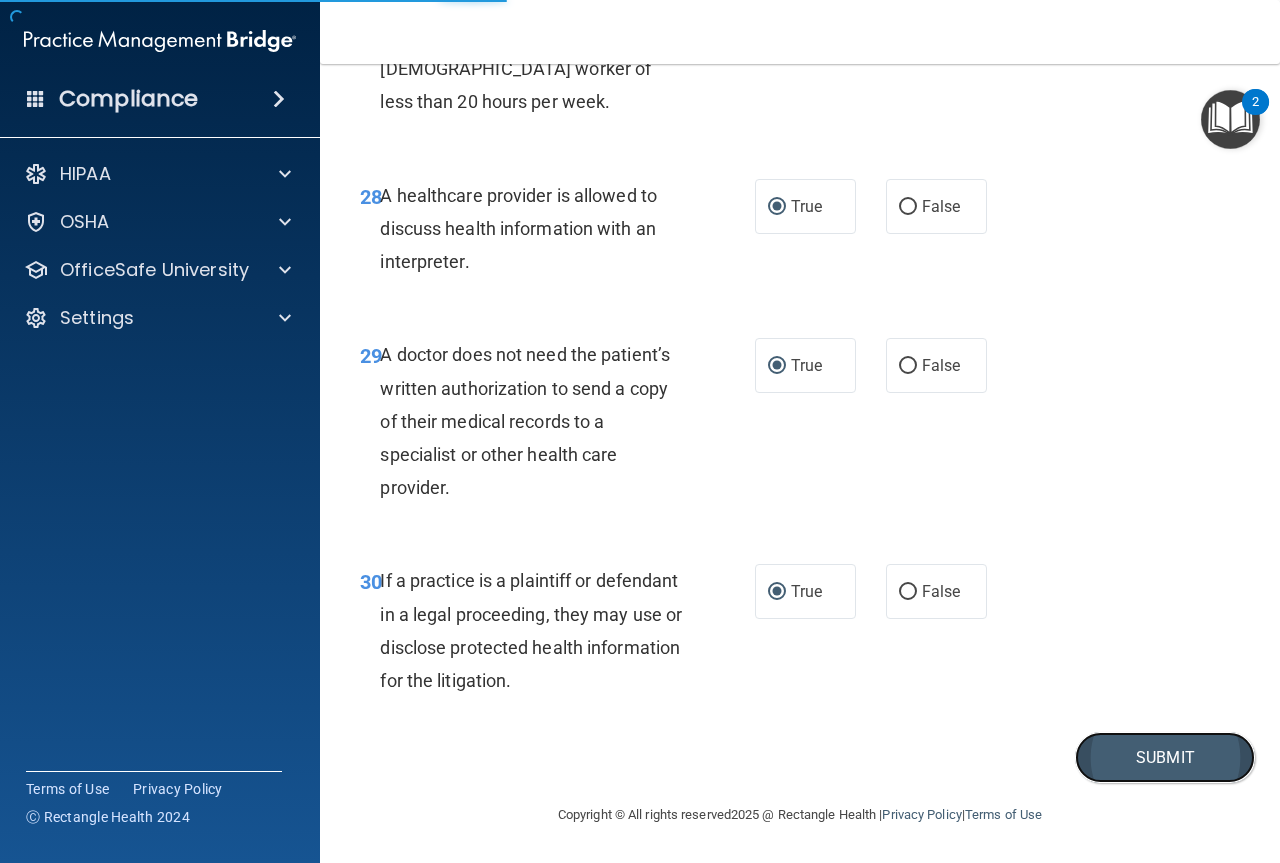 click on "Submit" at bounding box center [1165, 757] 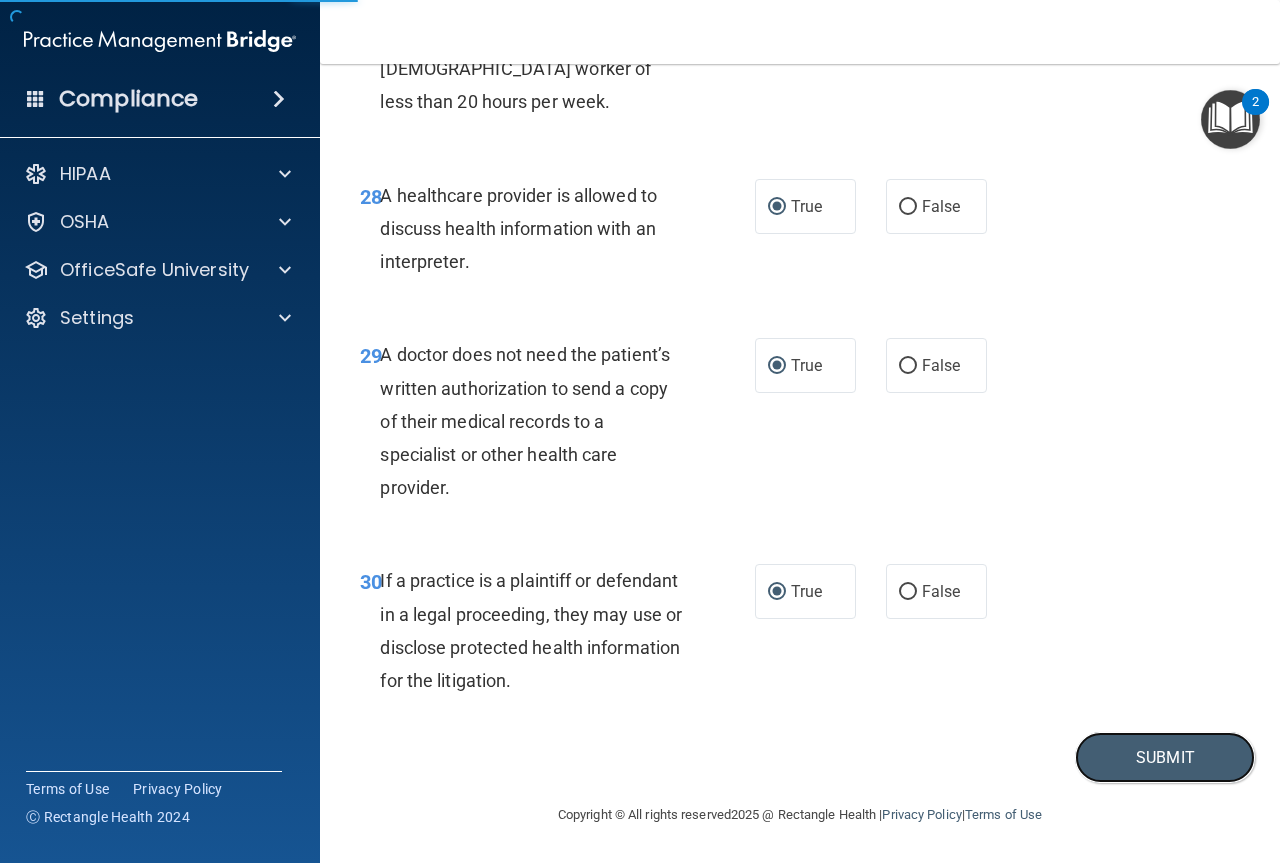 scroll, scrollTop: 5319, scrollLeft: 0, axis: vertical 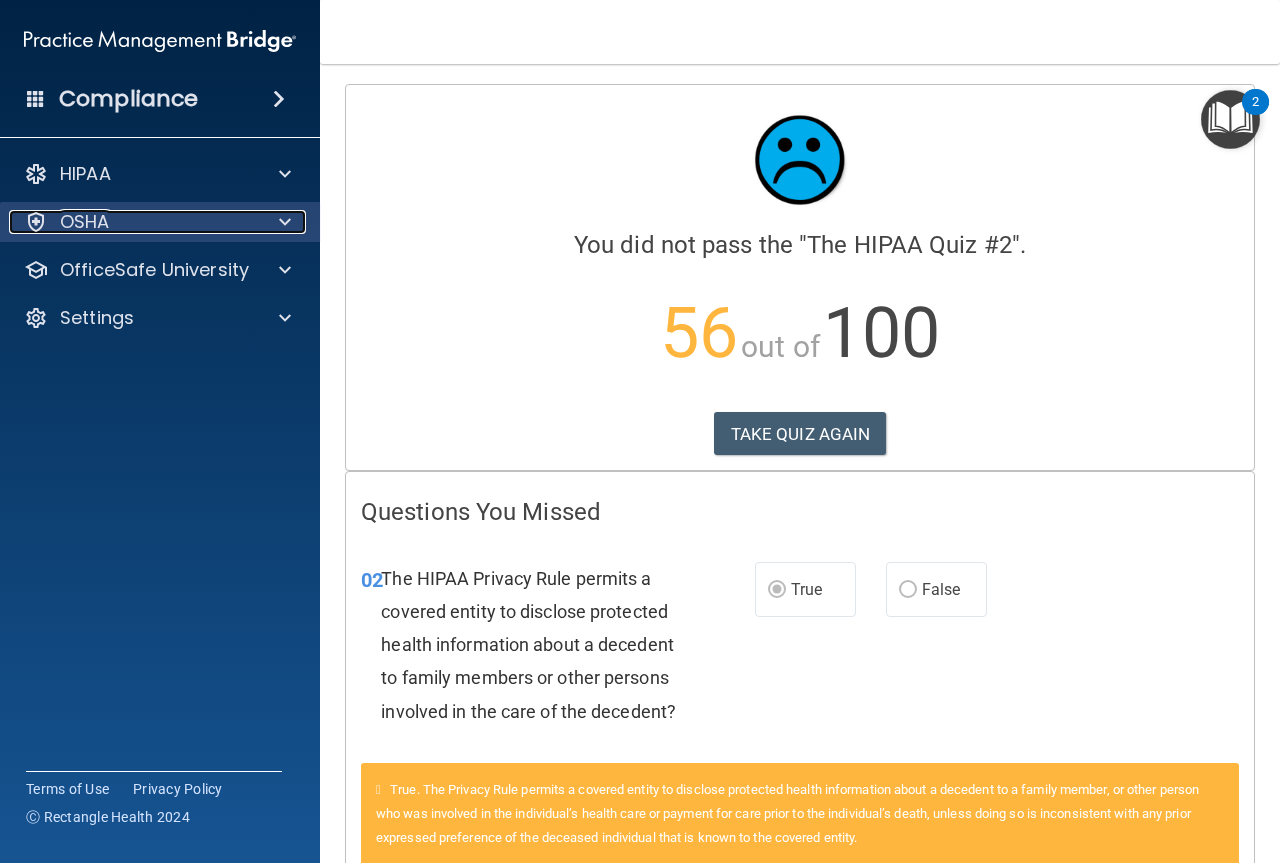 click at bounding box center [285, 222] 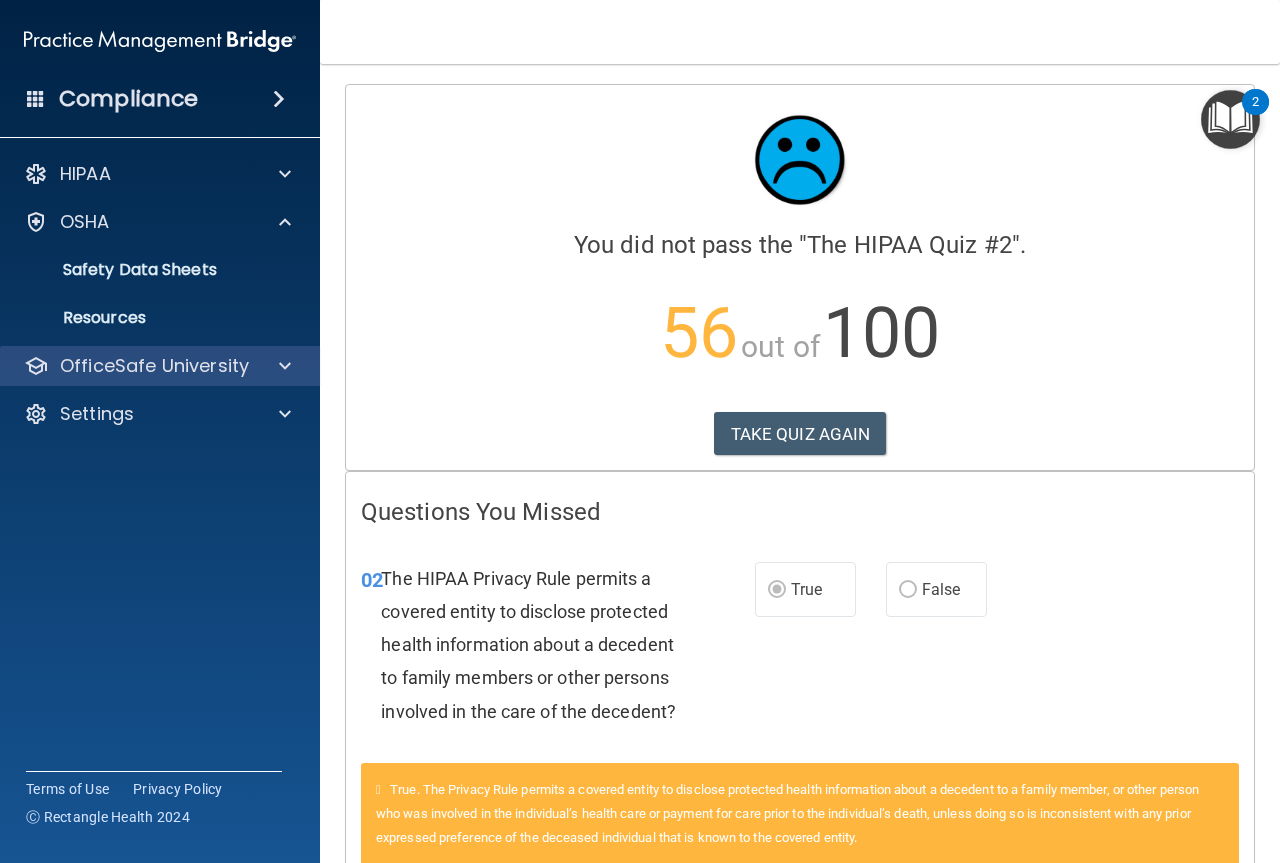 click on "OfficeSafe University" at bounding box center [160, 366] 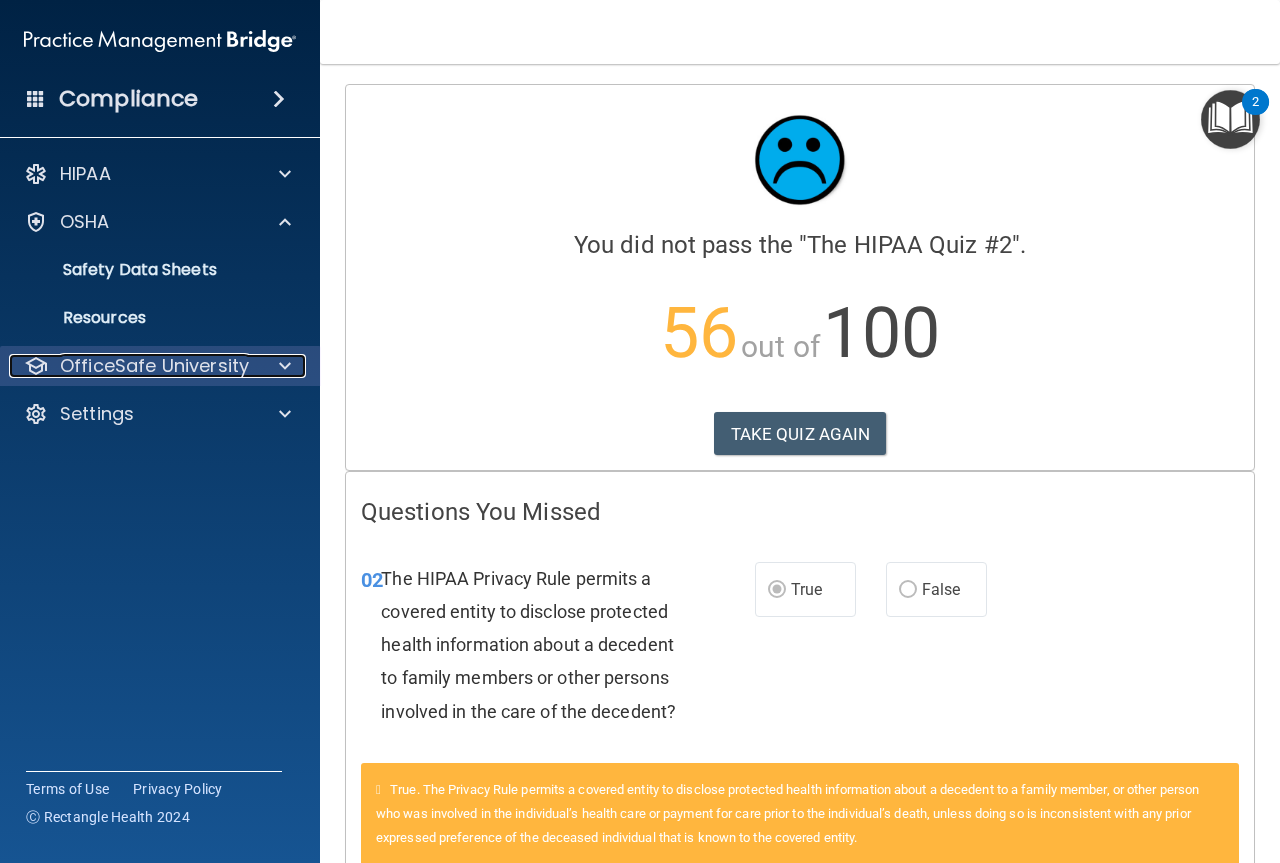 click at bounding box center [285, 366] 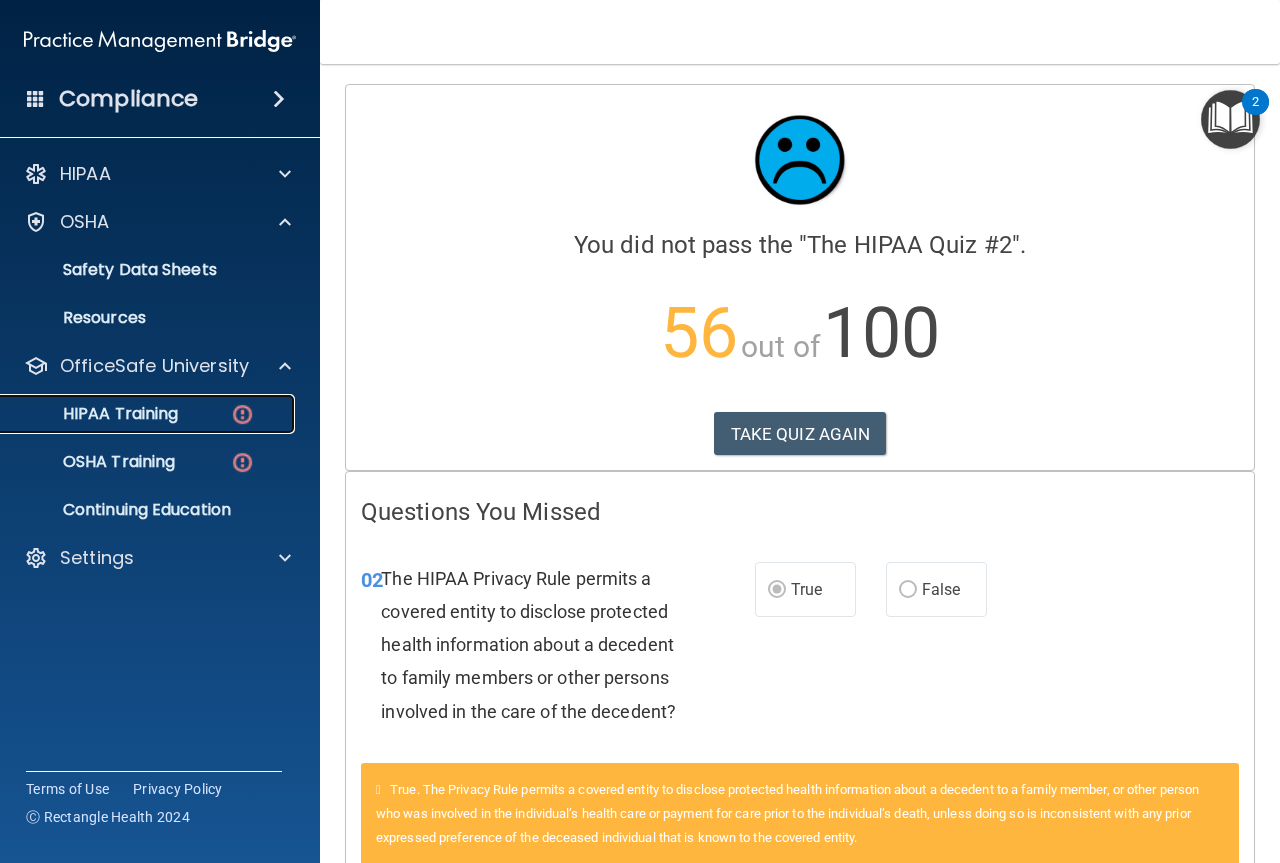 click on "HIPAA Training" at bounding box center (149, 414) 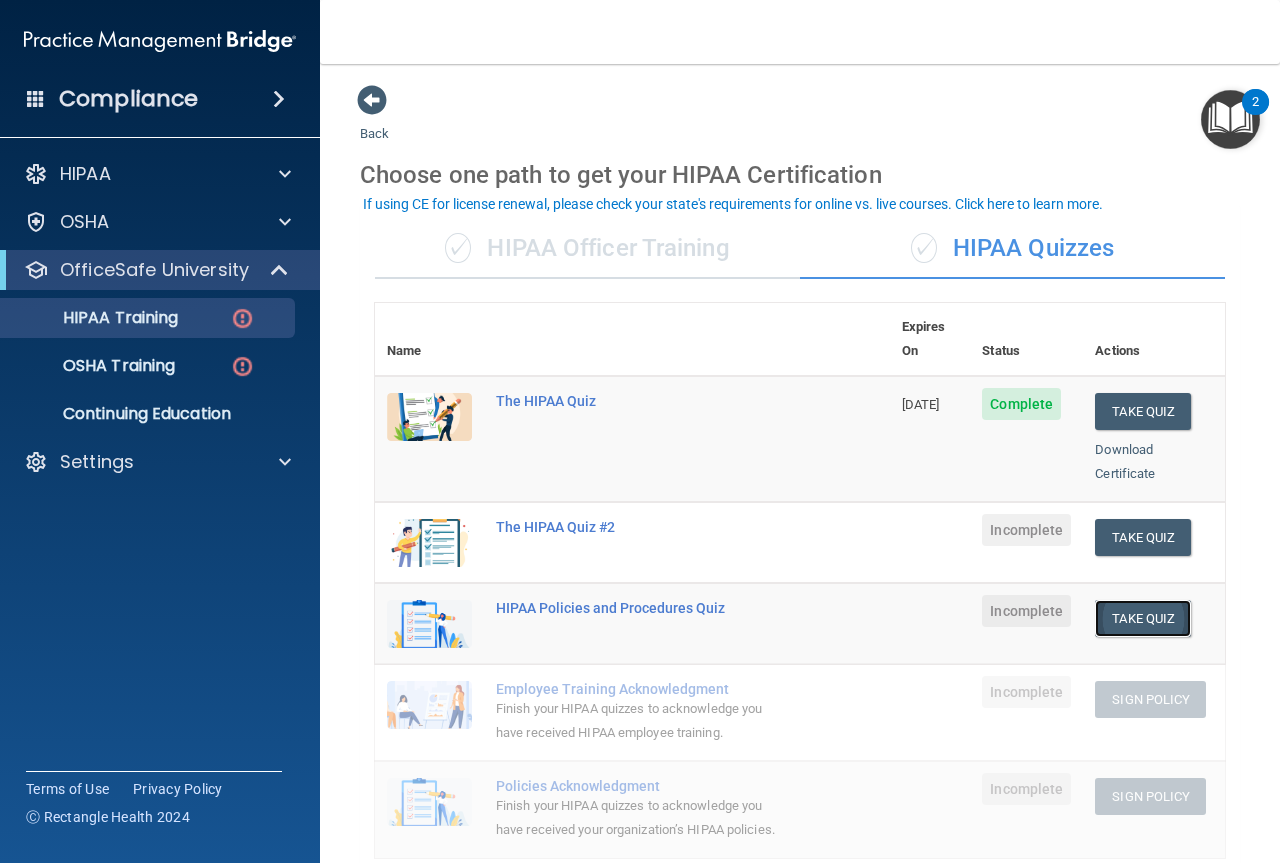 click on "Take Quiz" at bounding box center (1143, 618) 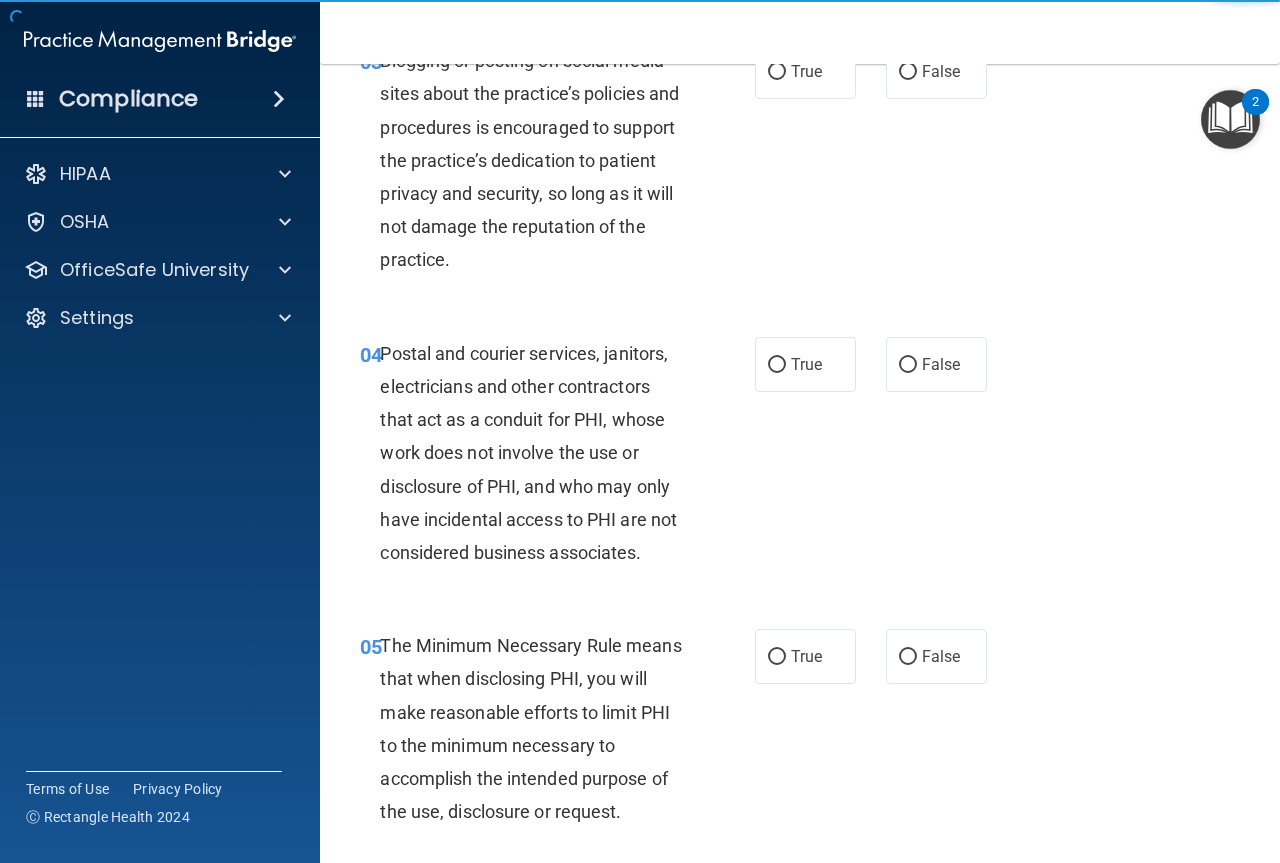 scroll, scrollTop: 1100, scrollLeft: 0, axis: vertical 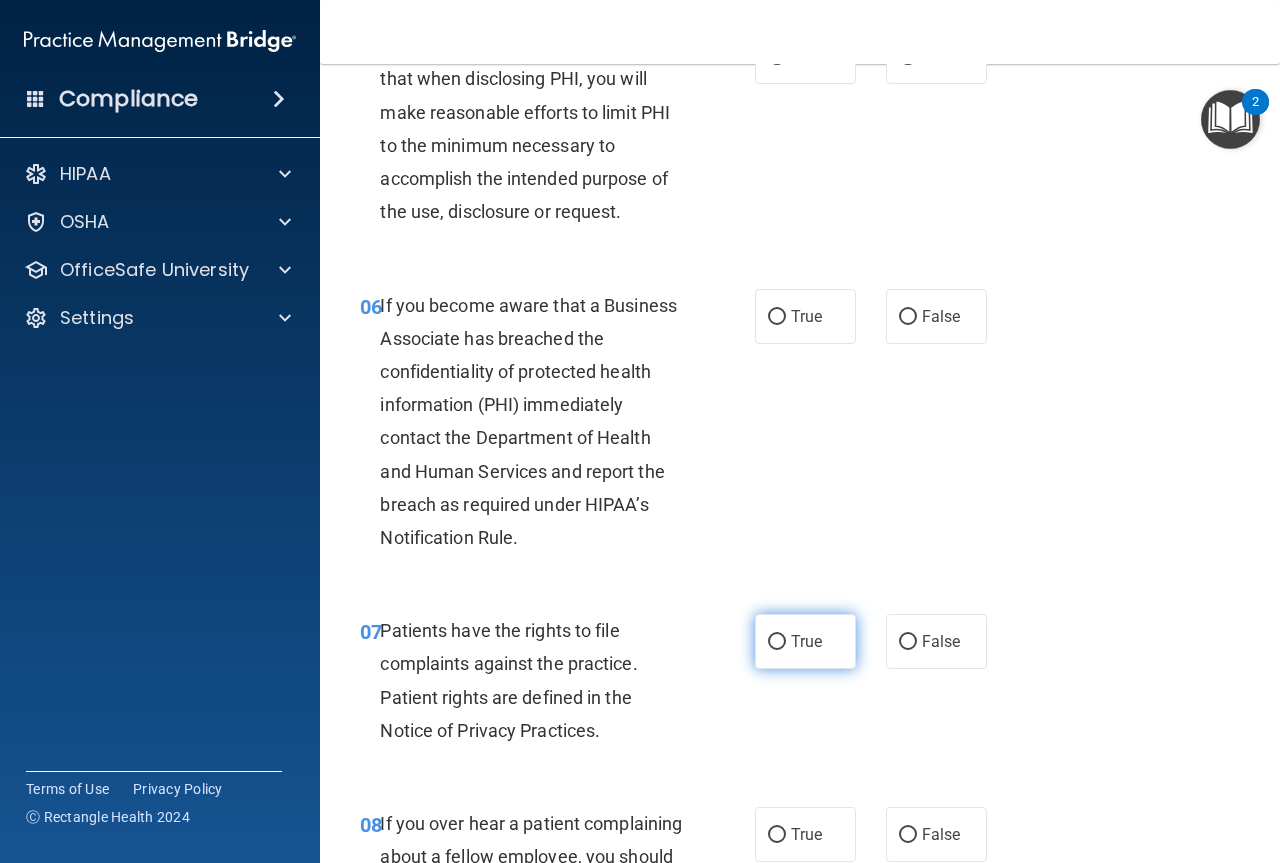 click on "True" at bounding box center (777, 642) 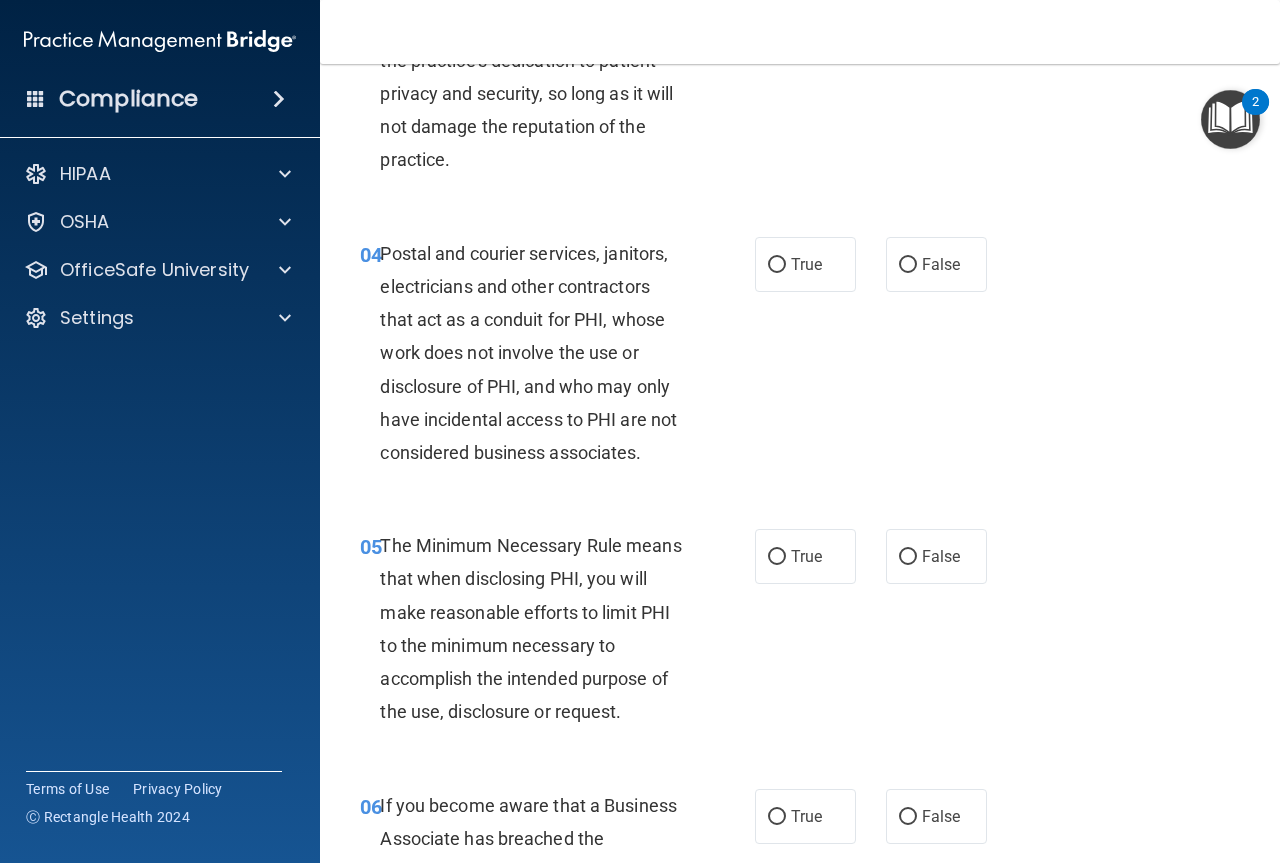 scroll, scrollTop: 0, scrollLeft: 0, axis: both 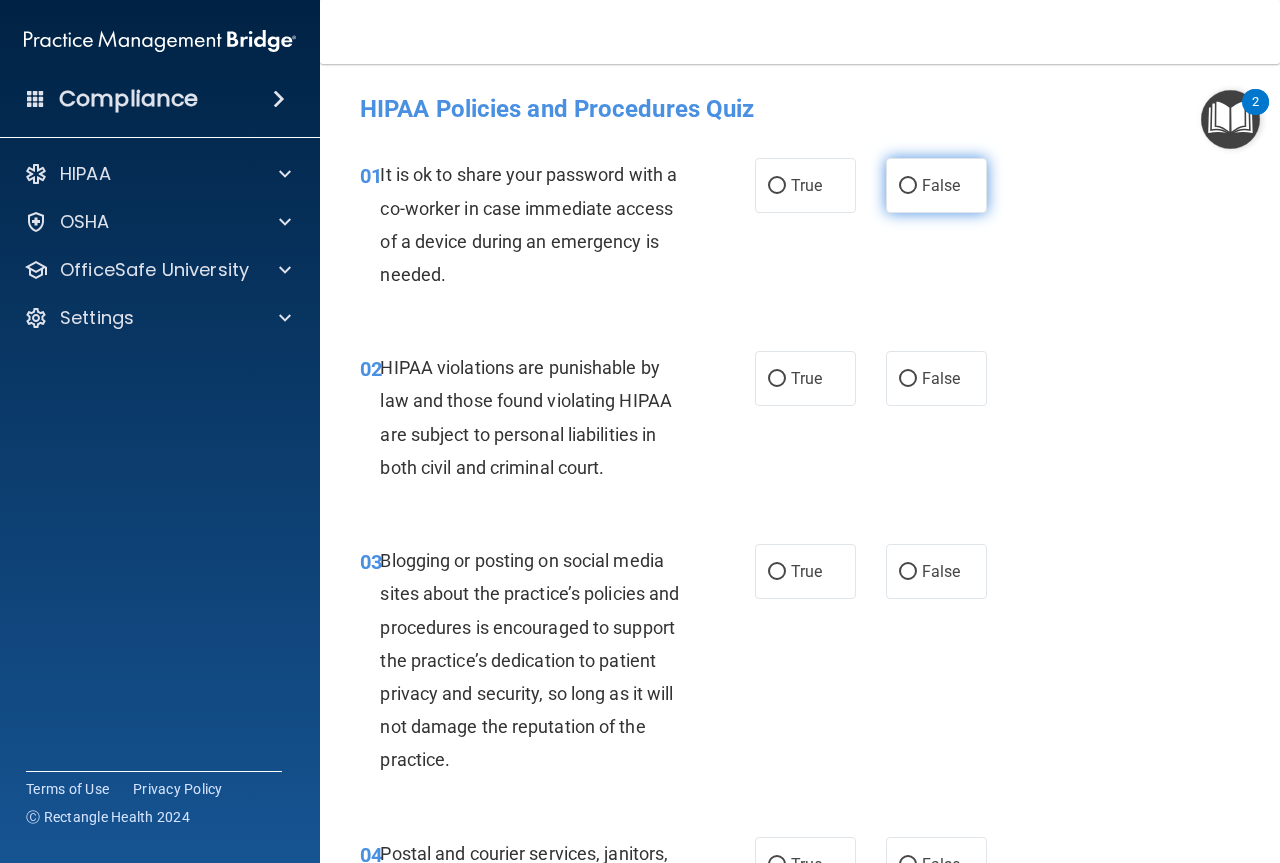 click on "False" at bounding box center (908, 186) 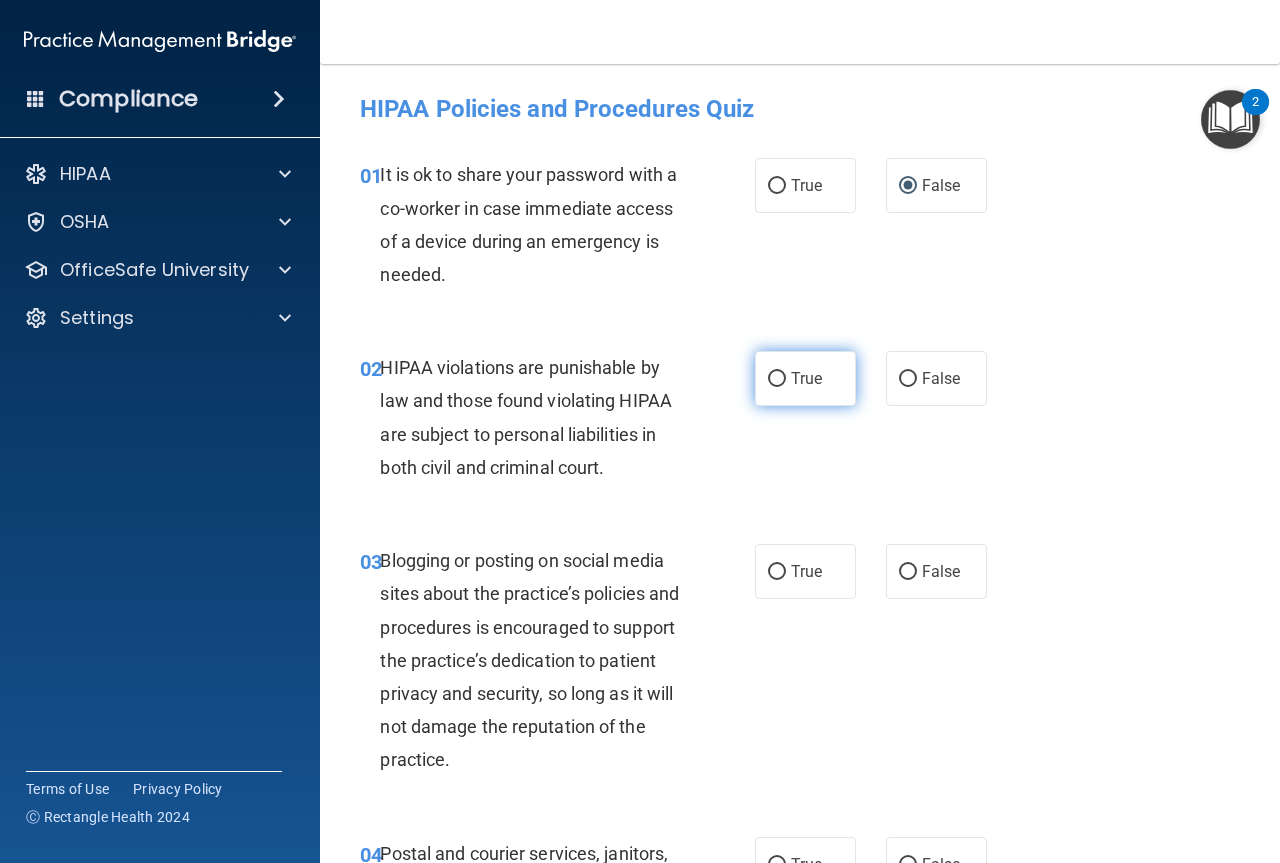 click on "True" at bounding box center (777, 379) 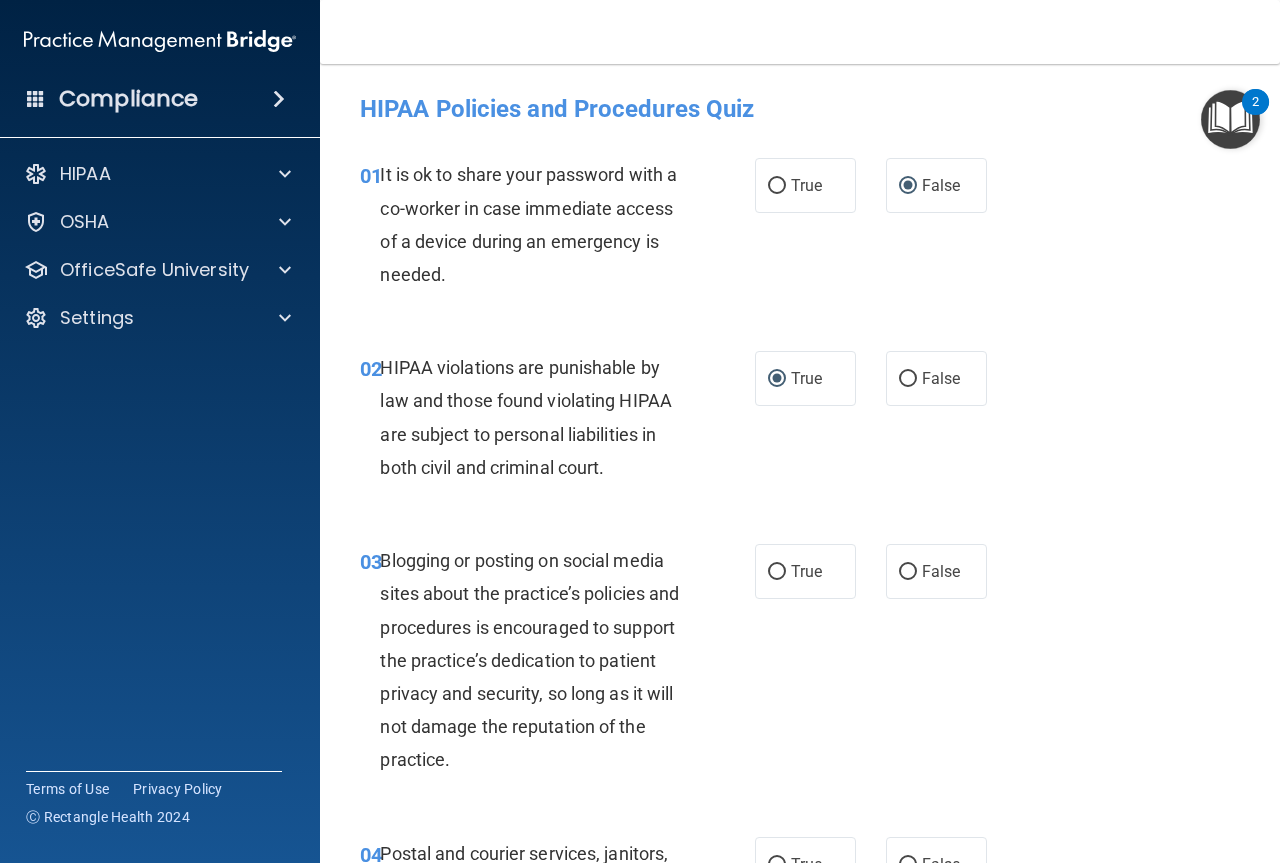 scroll, scrollTop: 100, scrollLeft: 0, axis: vertical 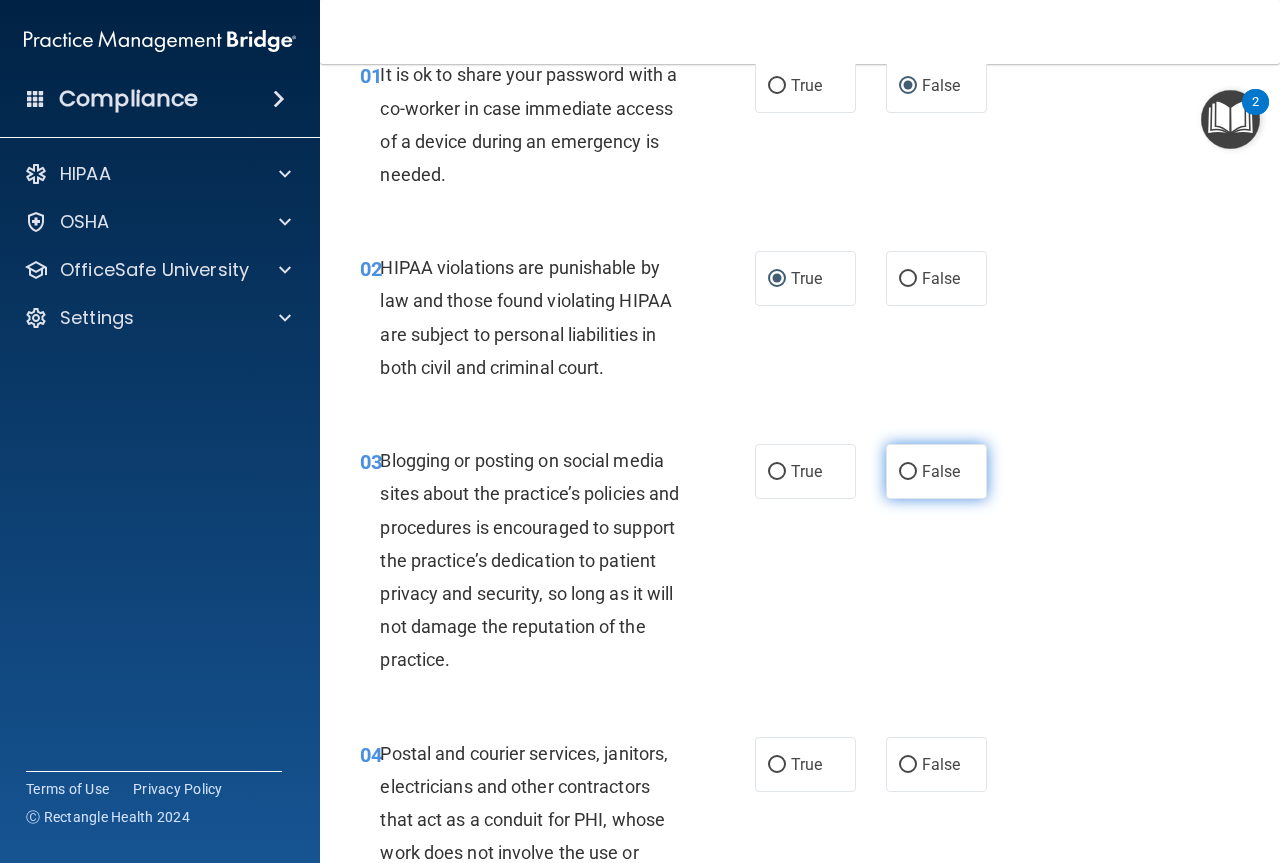 click on "False" at bounding box center [908, 472] 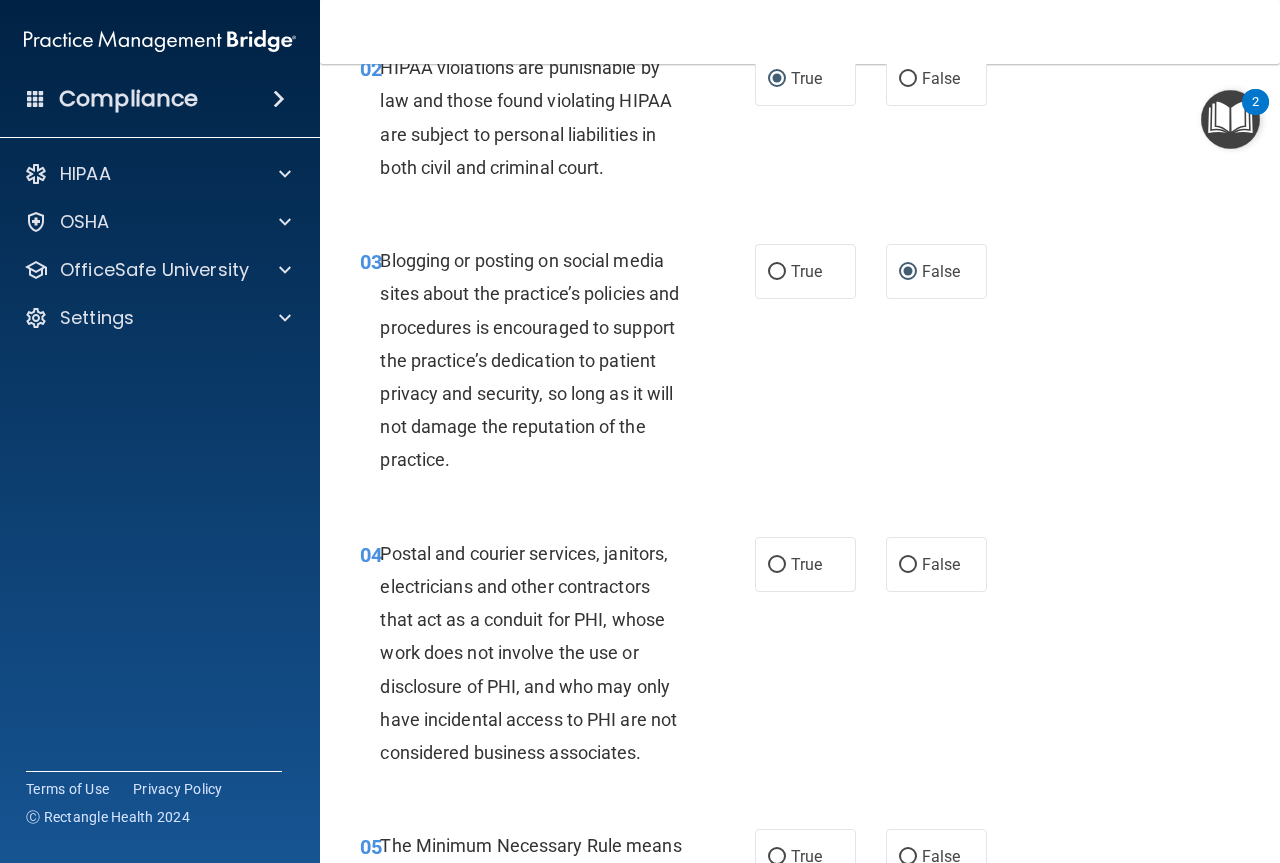 scroll, scrollTop: 500, scrollLeft: 0, axis: vertical 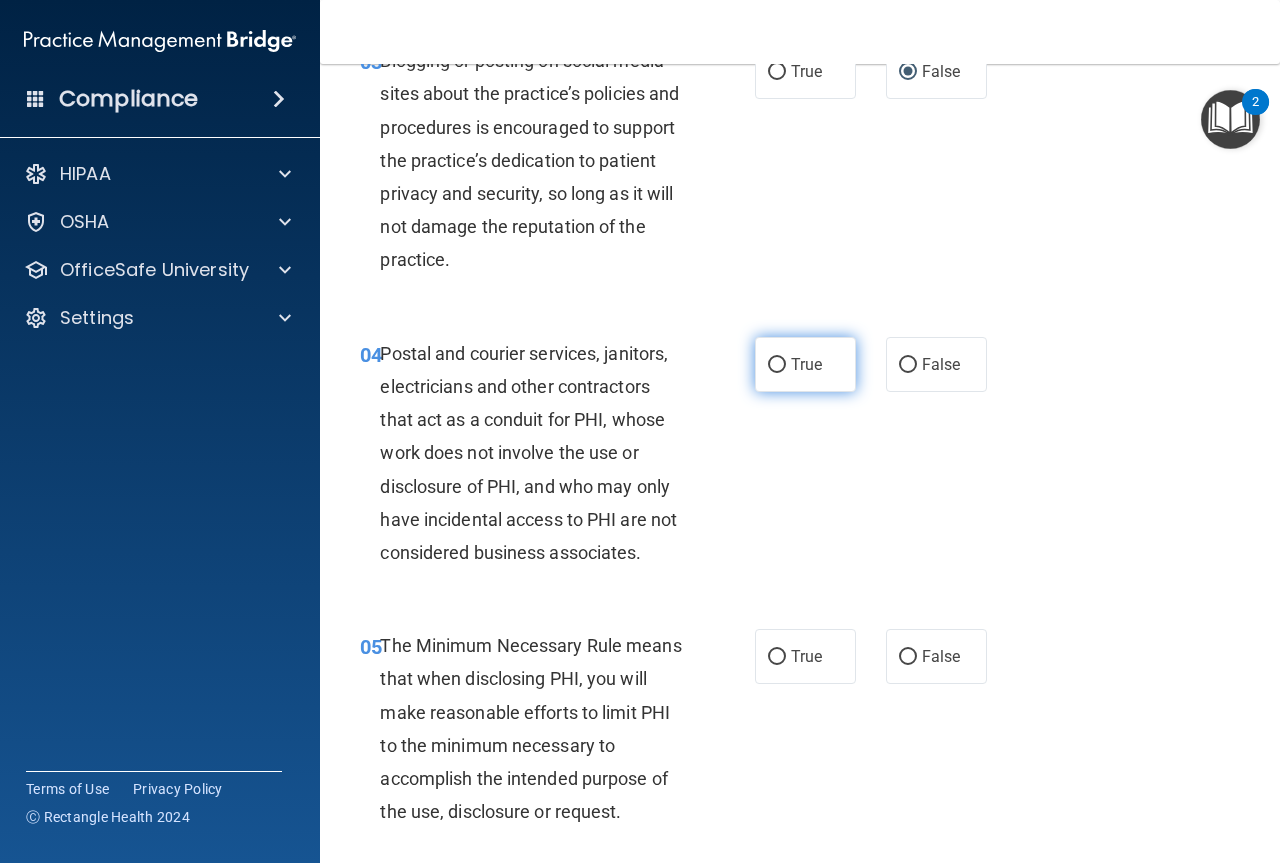 click on "True" at bounding box center (805, 364) 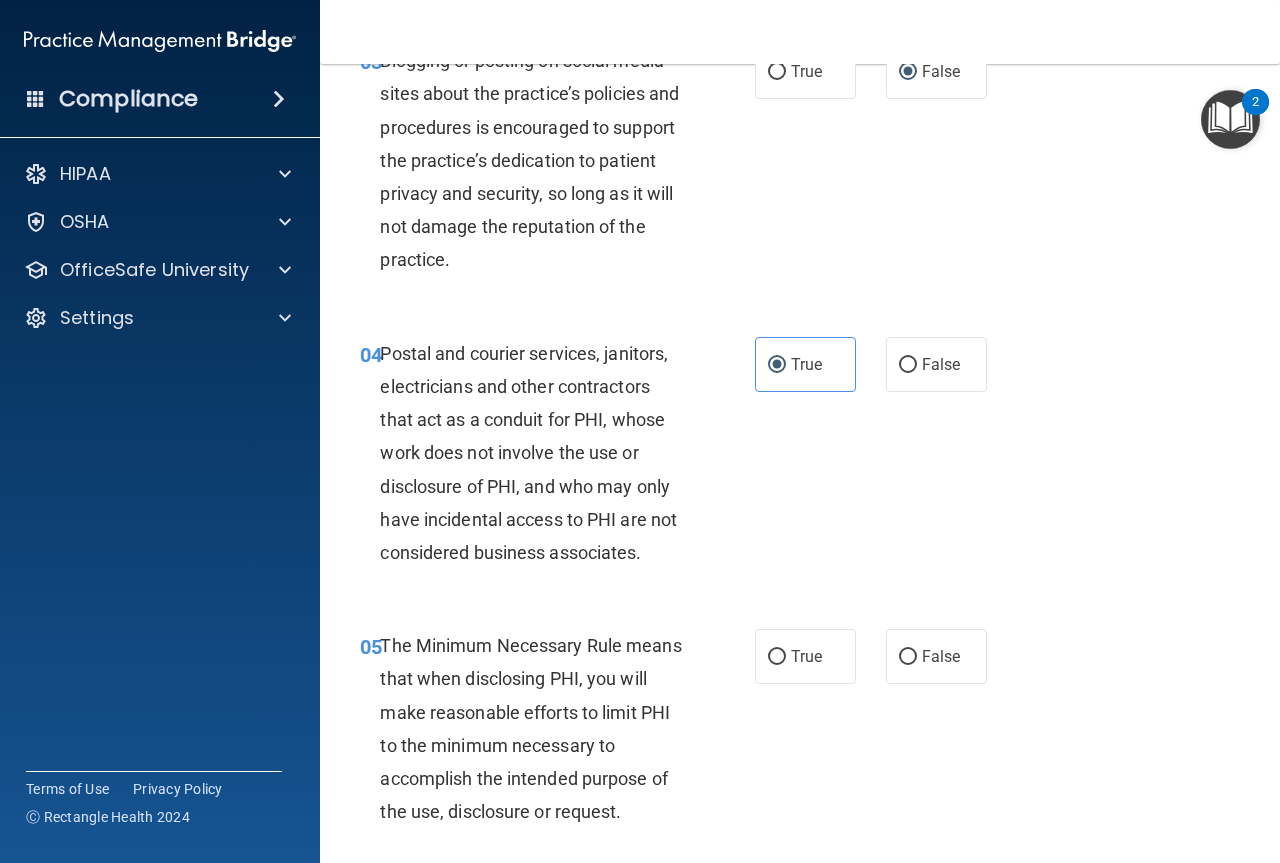 scroll, scrollTop: 800, scrollLeft: 0, axis: vertical 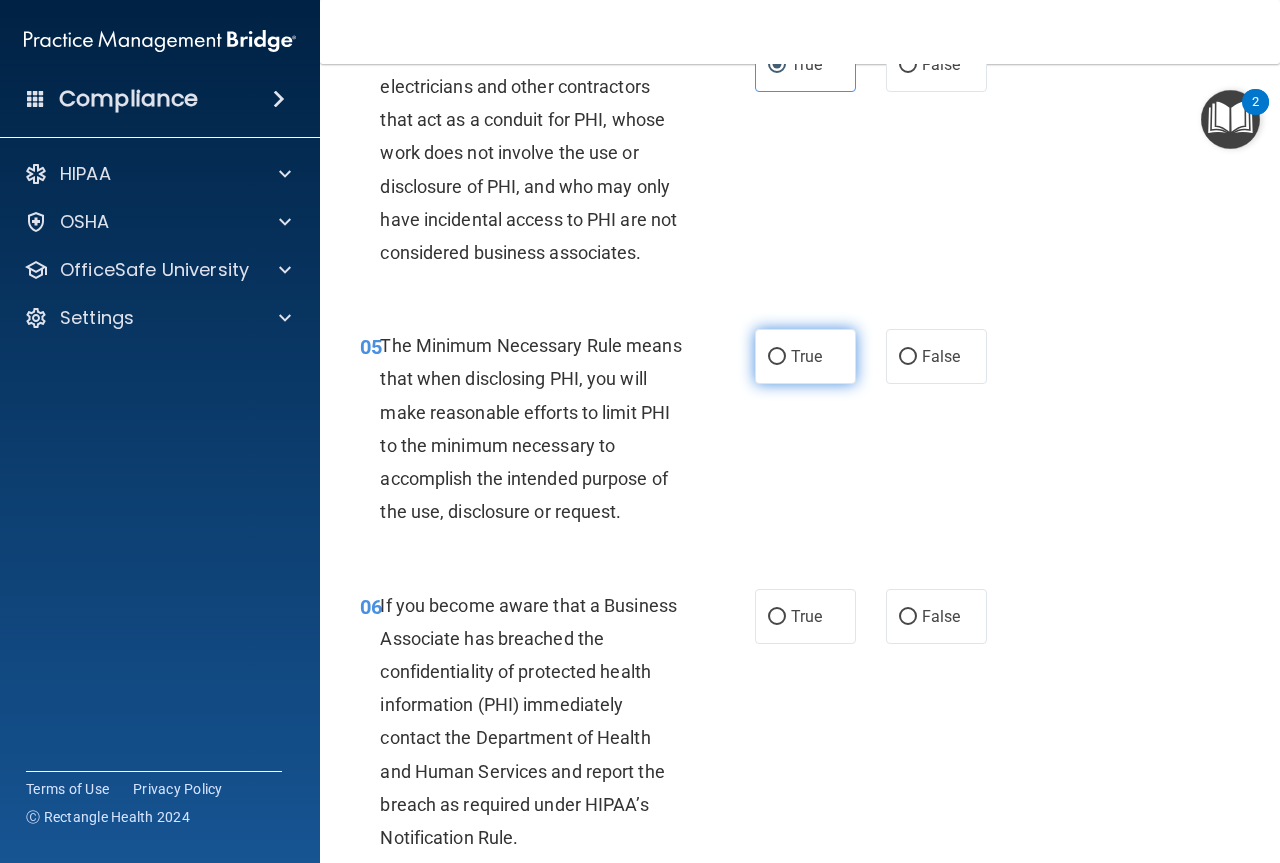 click on "True" at bounding box center (777, 357) 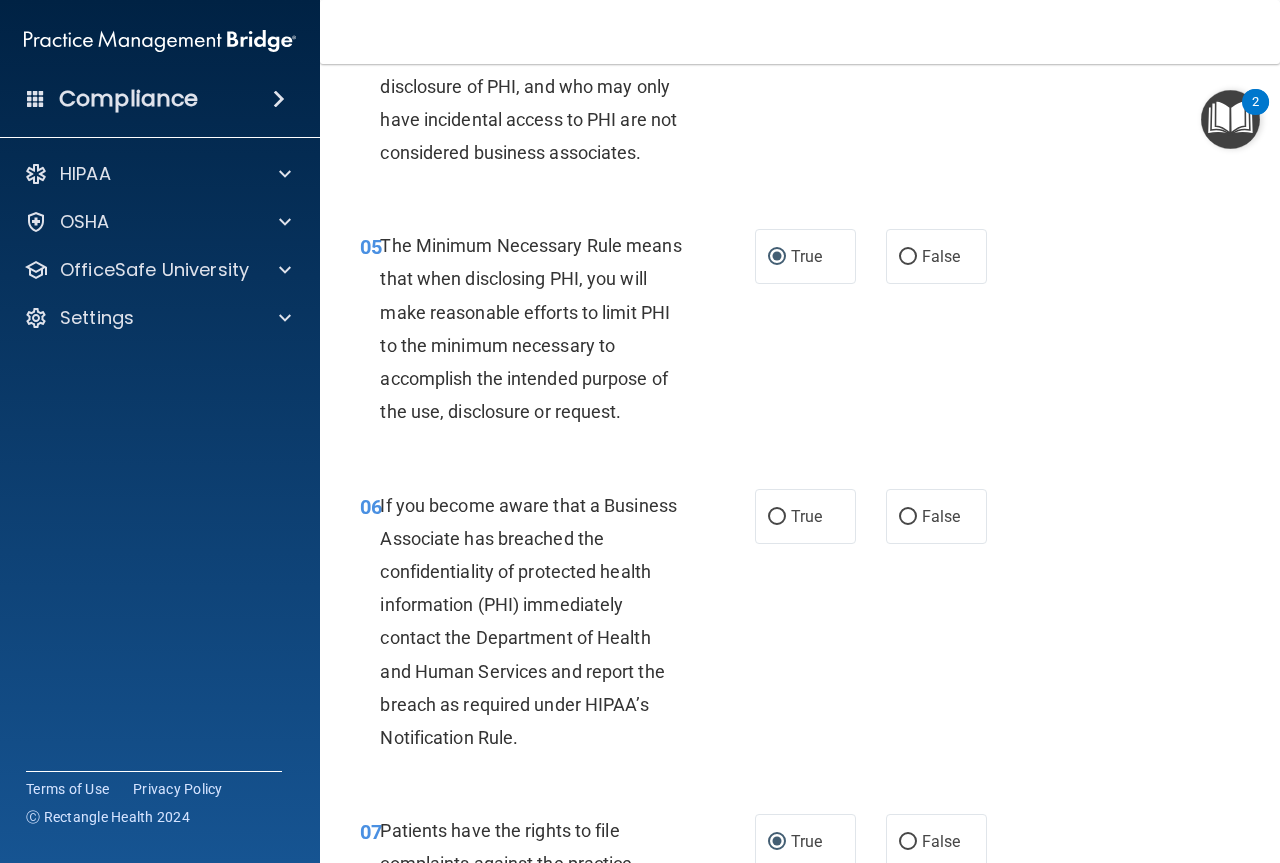 scroll, scrollTop: 1000, scrollLeft: 0, axis: vertical 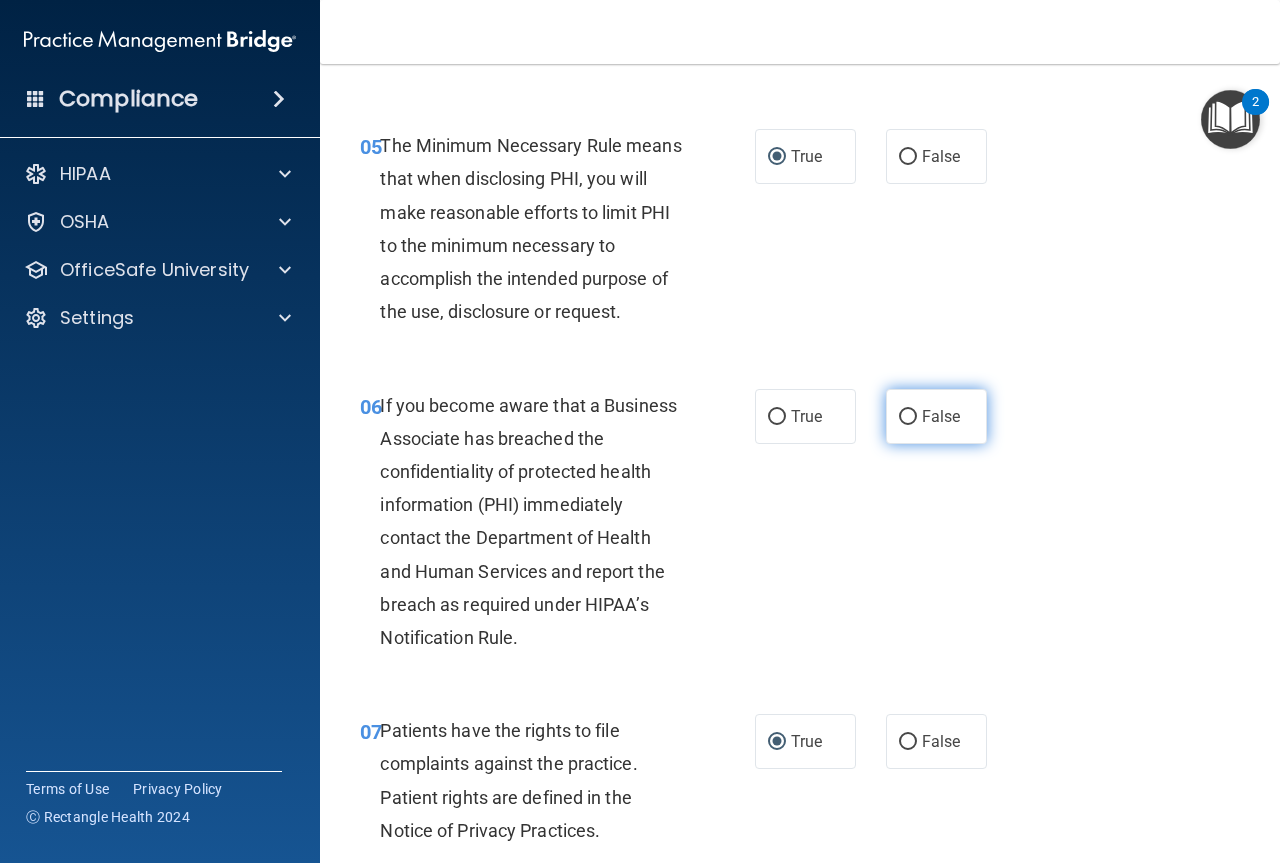 click on "False" at bounding box center [936, 416] 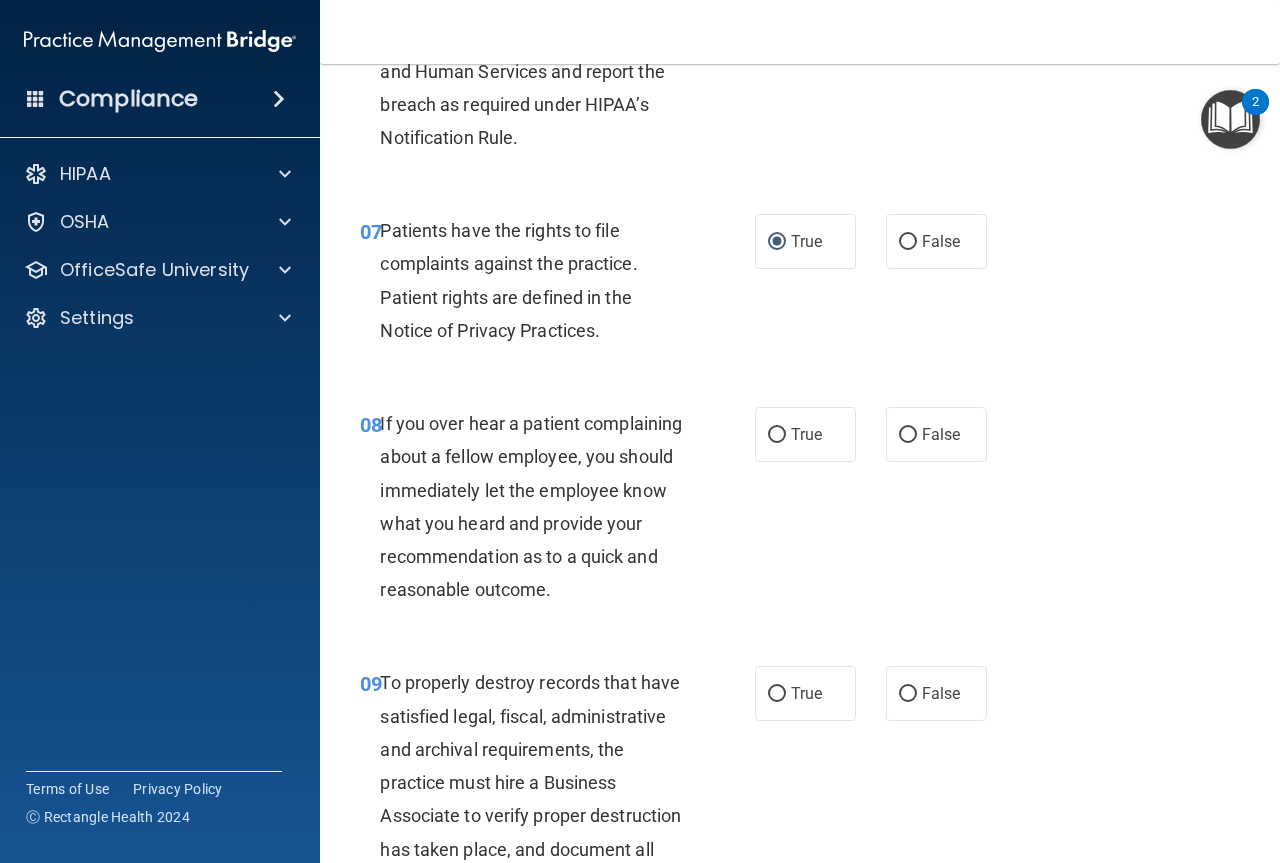 scroll, scrollTop: 1600, scrollLeft: 0, axis: vertical 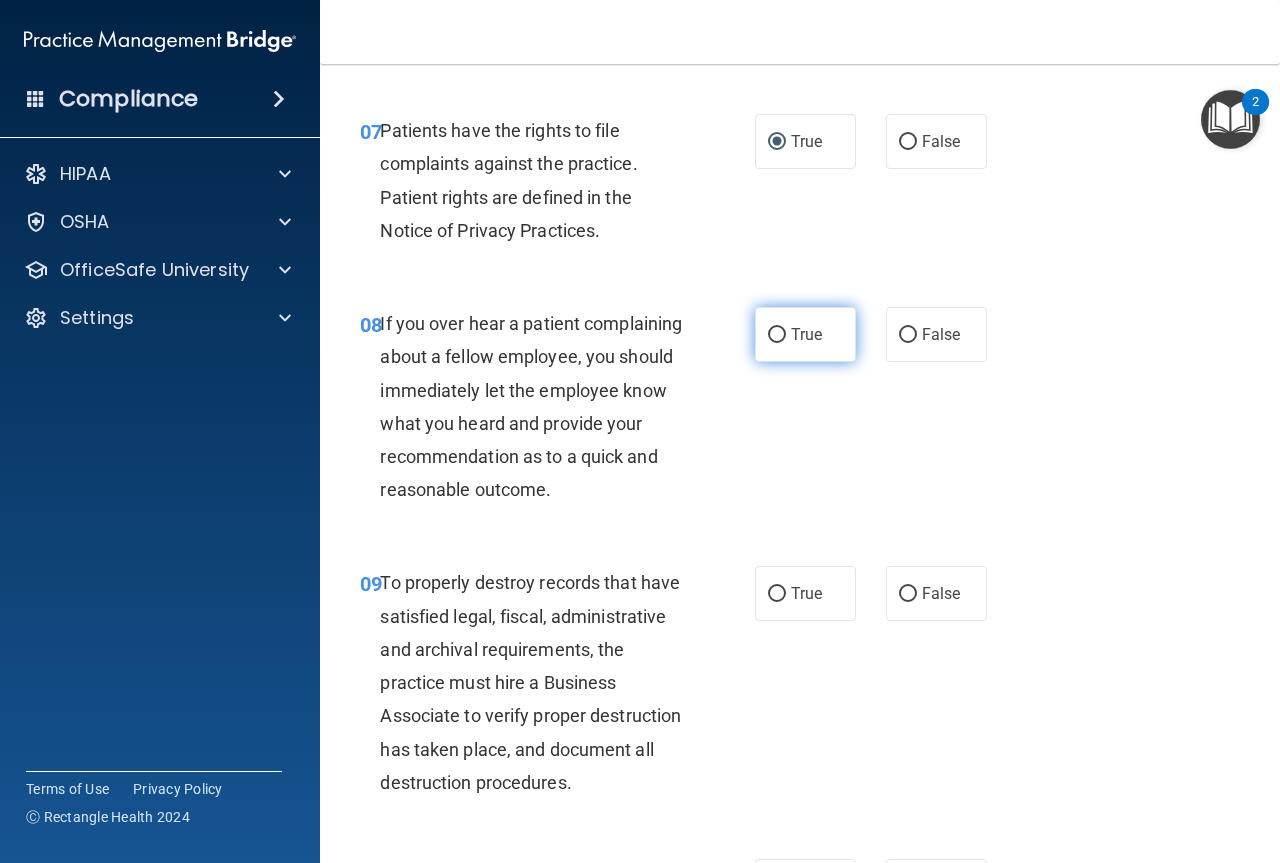 click on "True" at bounding box center (777, 335) 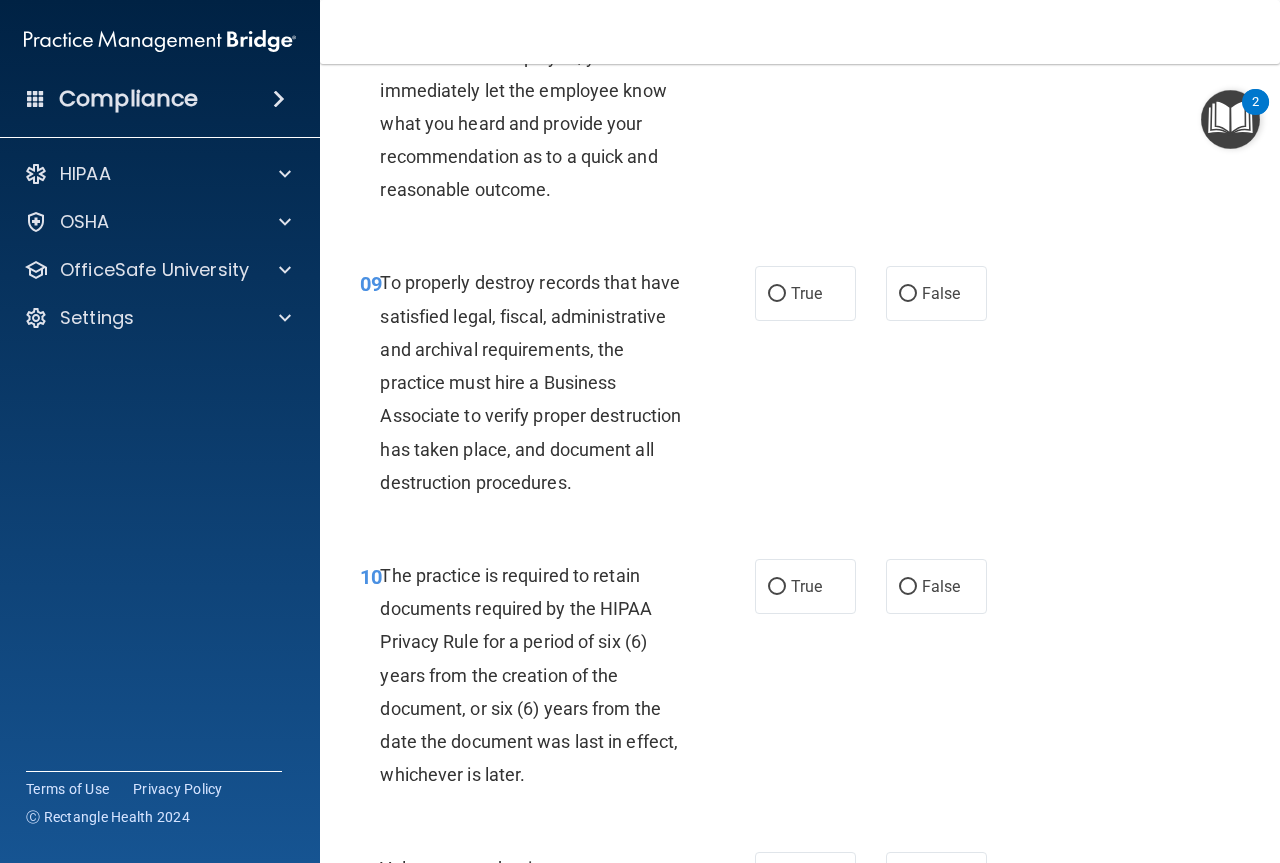 scroll, scrollTop: 2100, scrollLeft: 0, axis: vertical 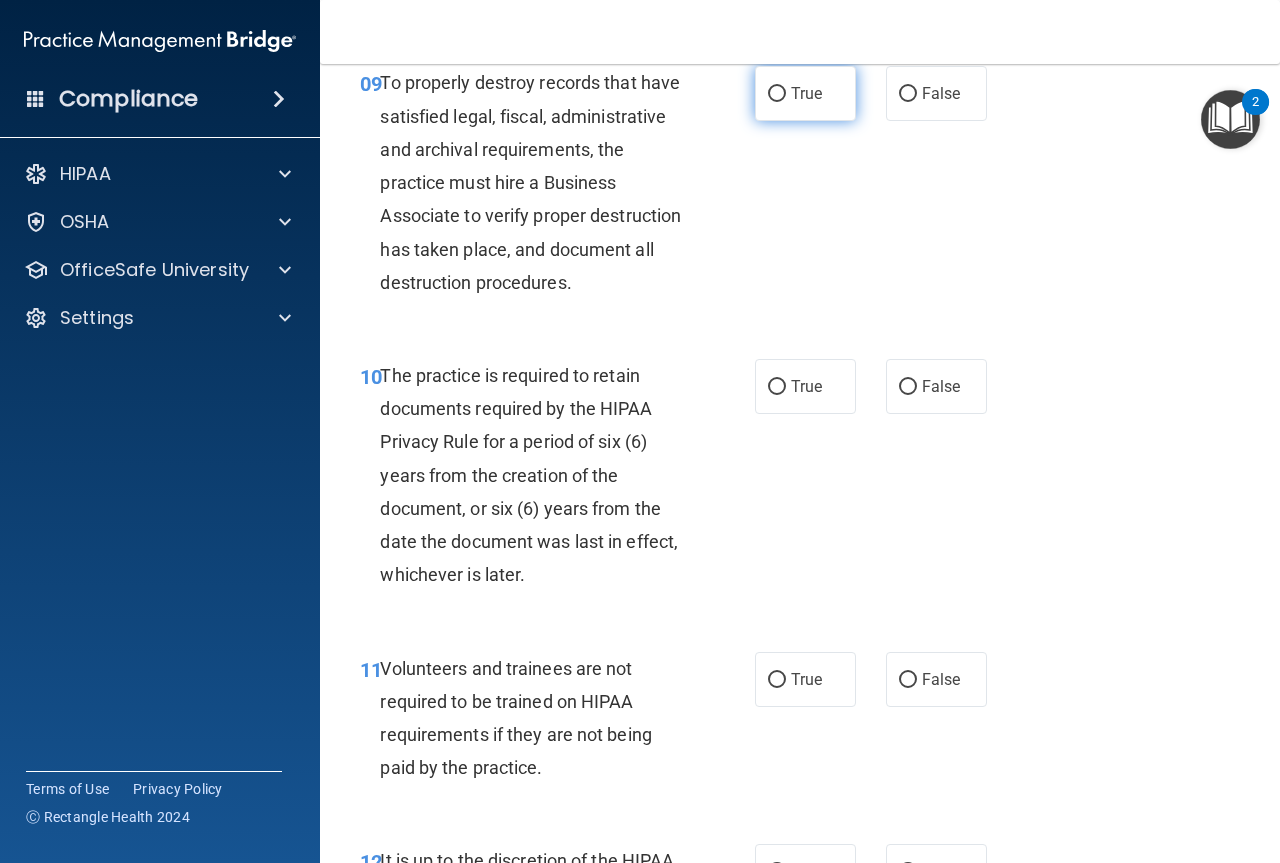 click on "True" at bounding box center (777, 94) 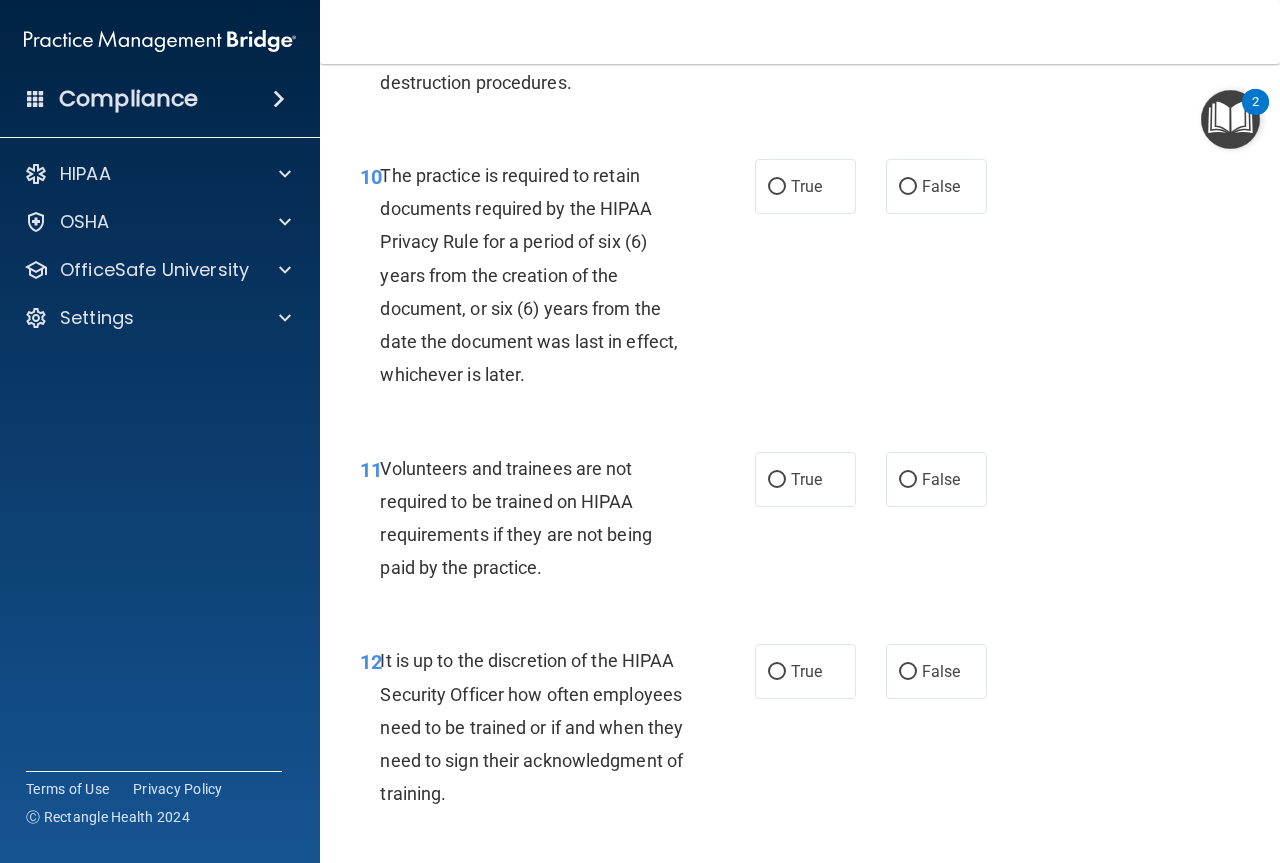 scroll, scrollTop: 2400, scrollLeft: 0, axis: vertical 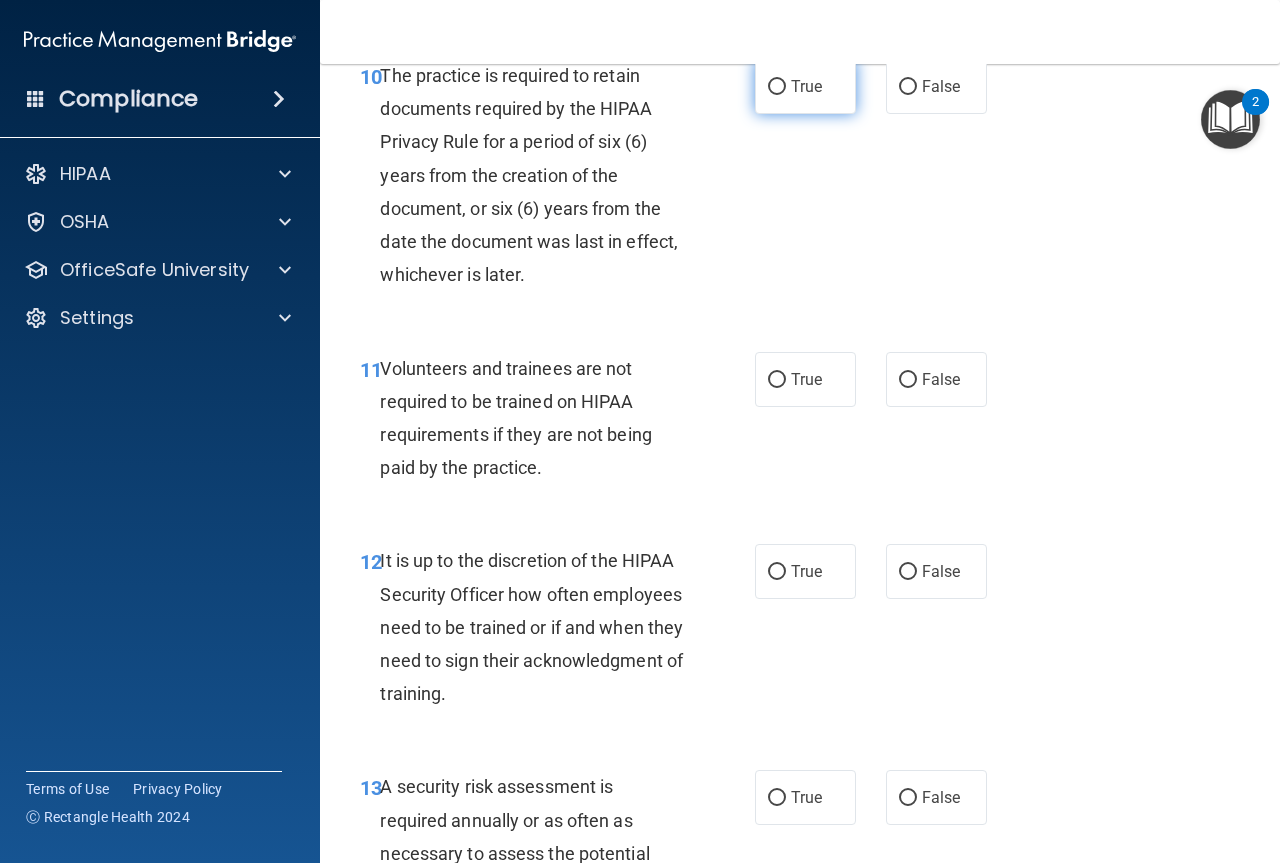 click on "True" at bounding box center (805, 86) 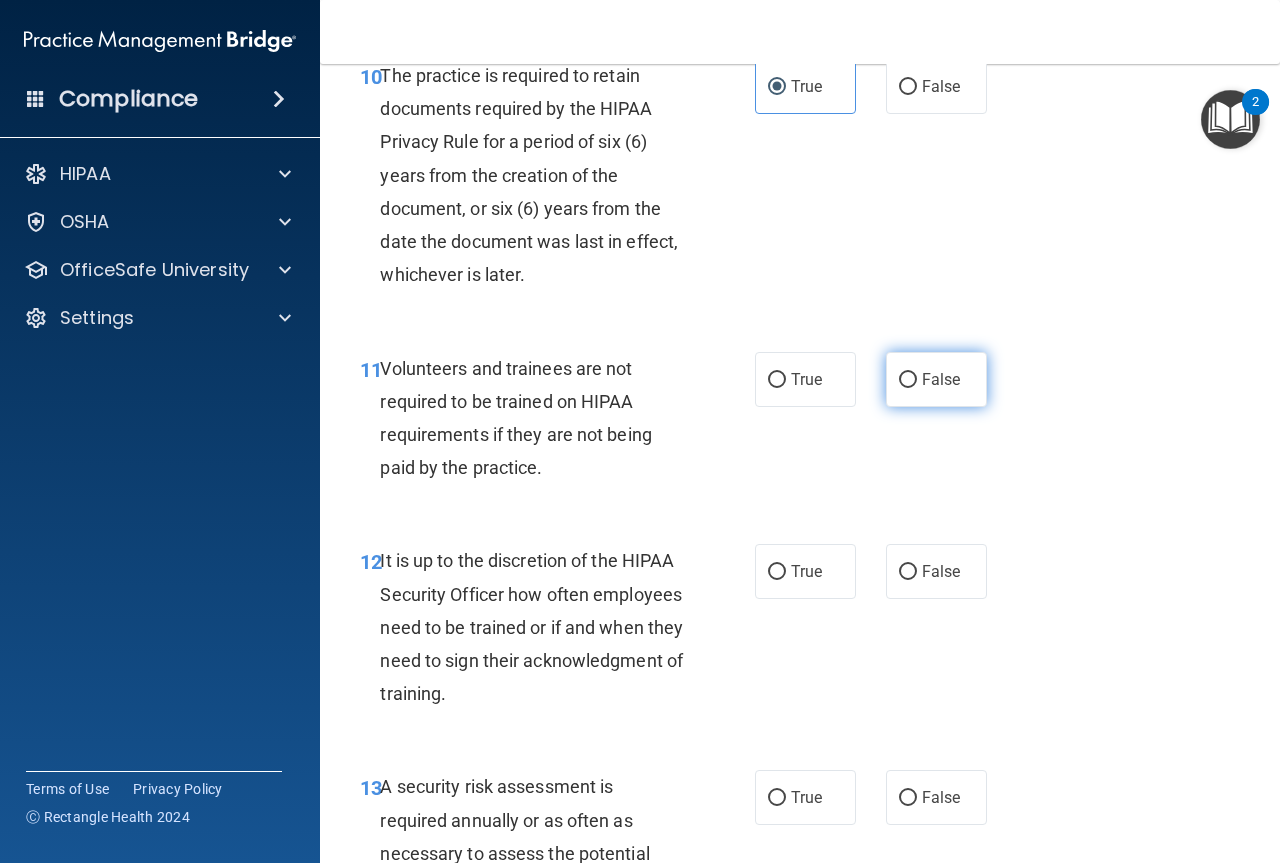 click on "False" at bounding box center [908, 380] 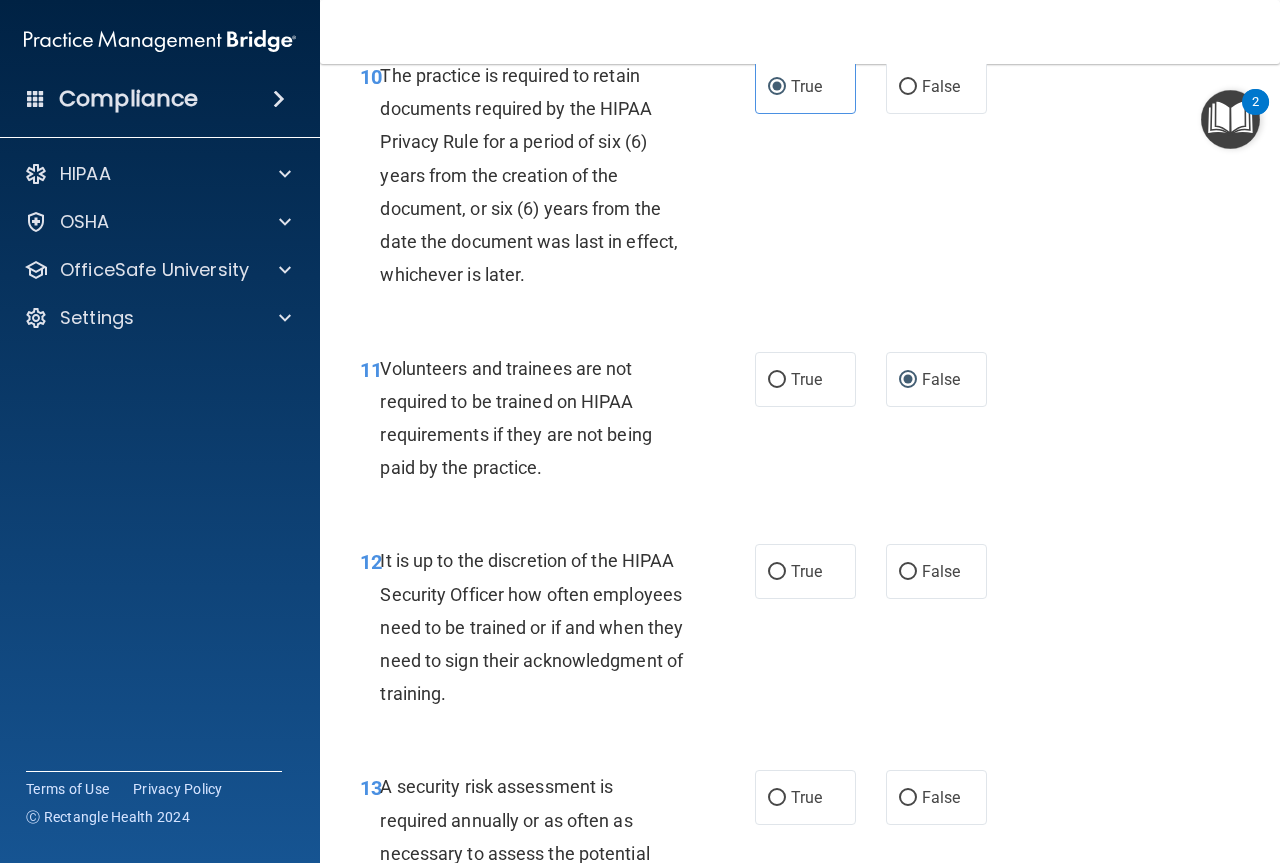 scroll, scrollTop: 2600, scrollLeft: 0, axis: vertical 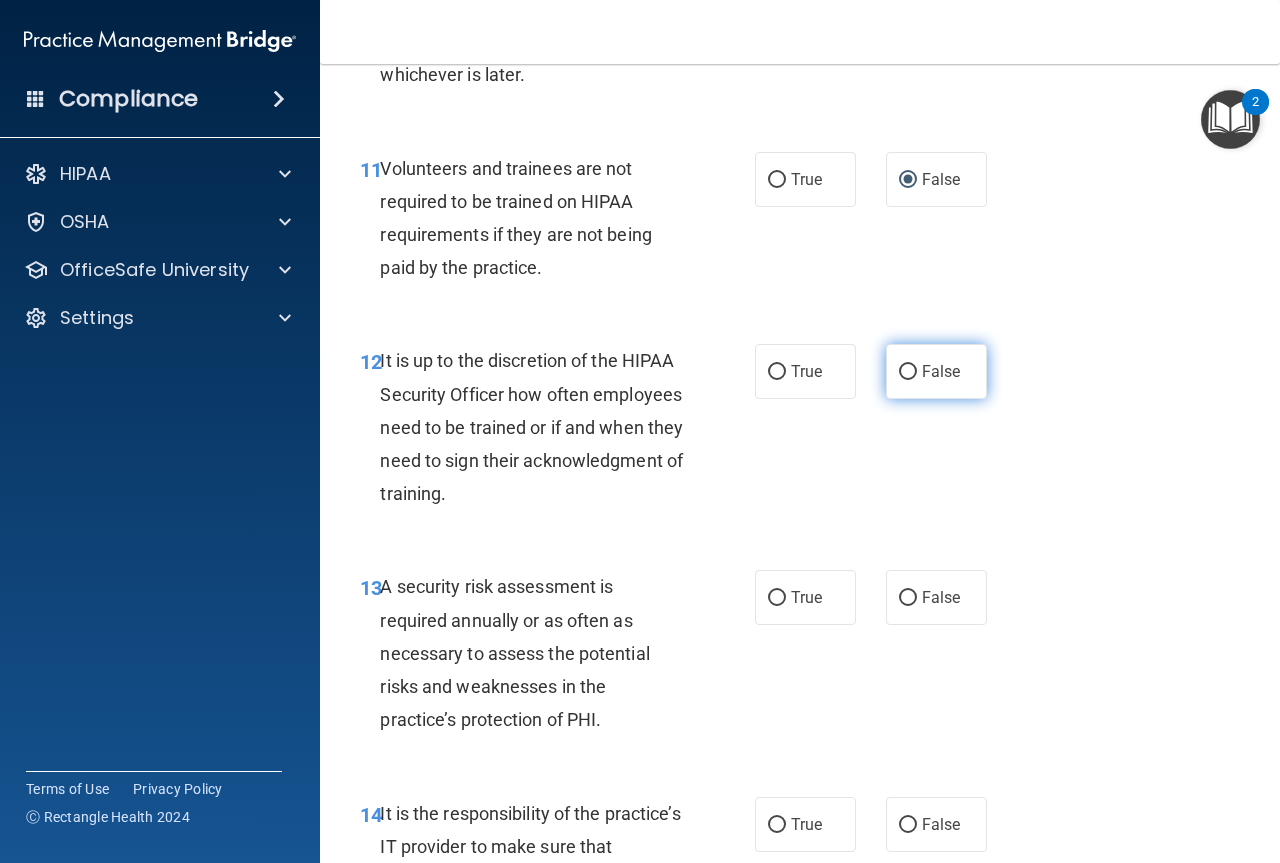 click on "False" at bounding box center [908, 372] 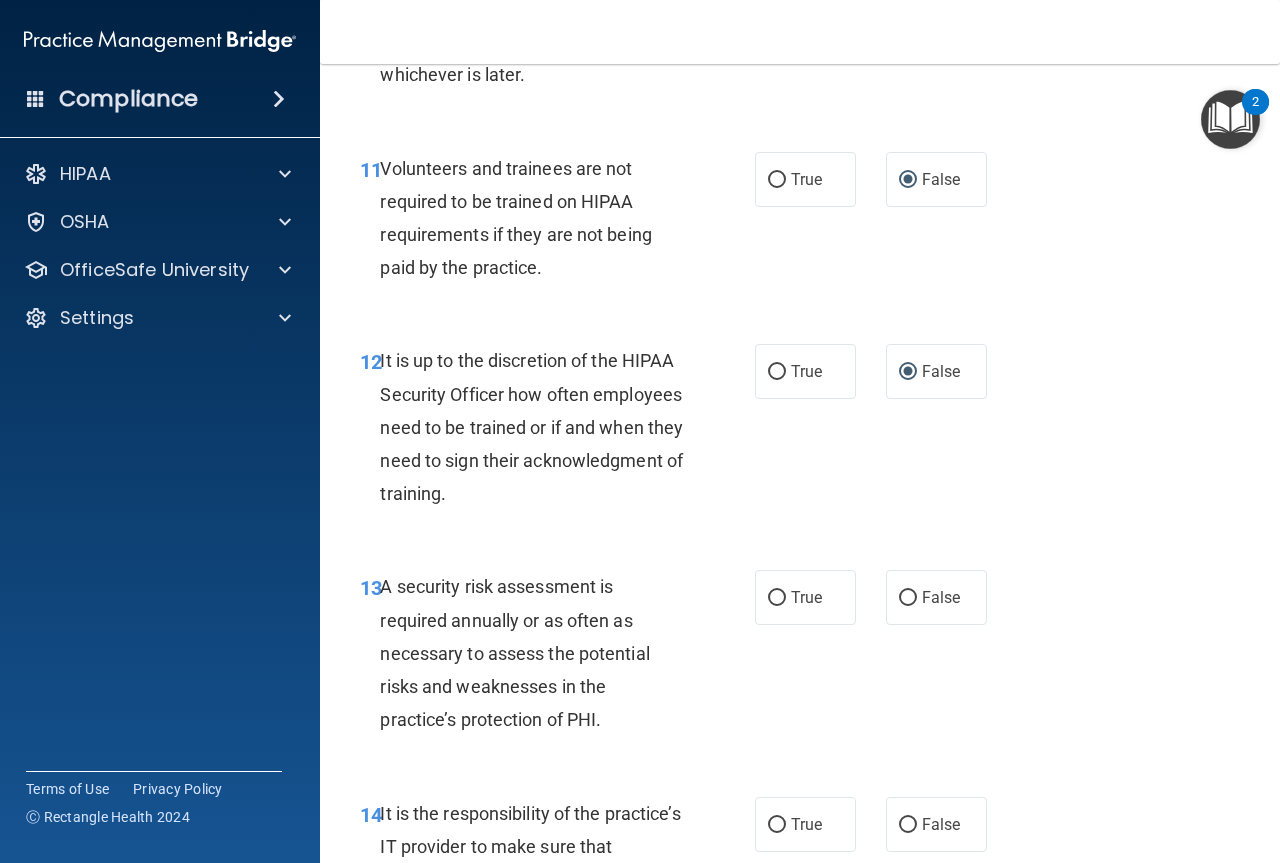 scroll, scrollTop: 2700, scrollLeft: 0, axis: vertical 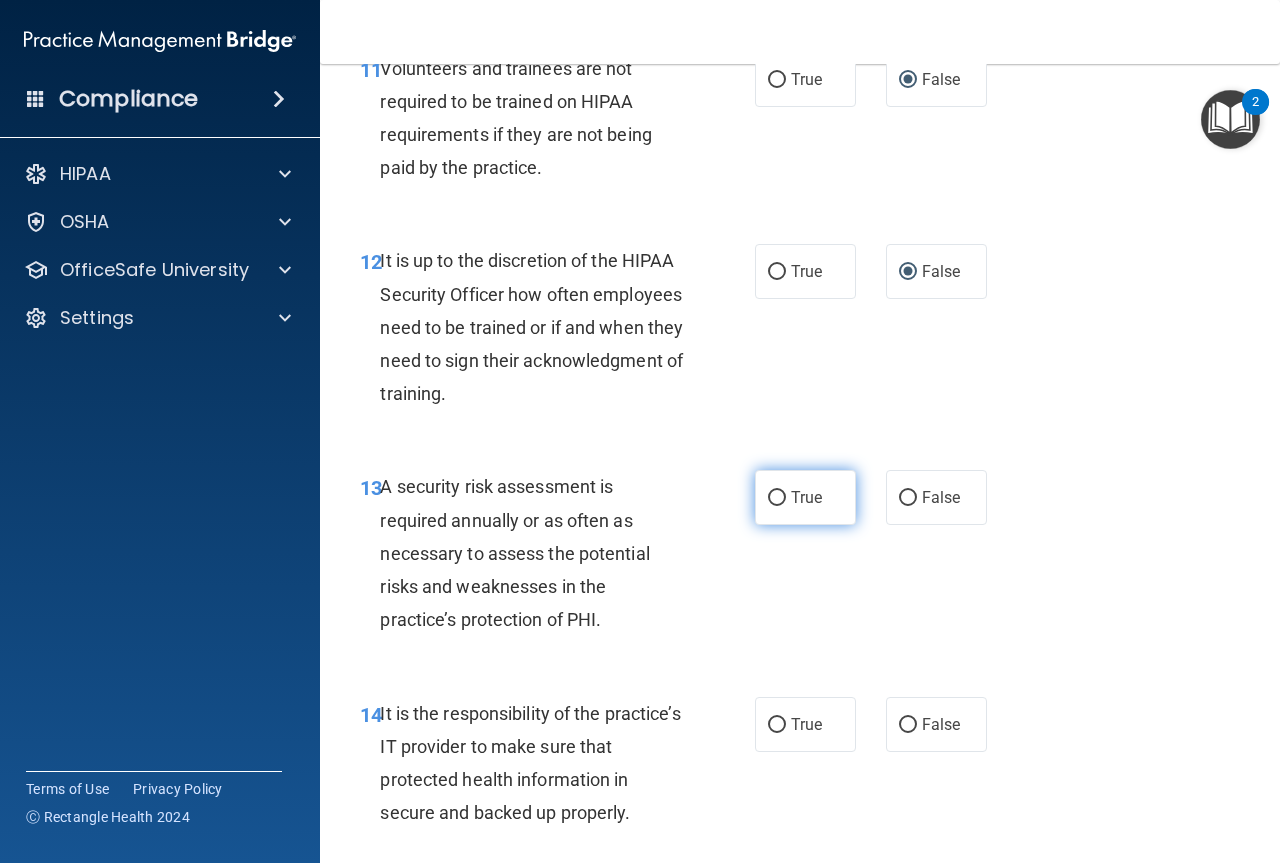 click on "True" at bounding box center (806, 497) 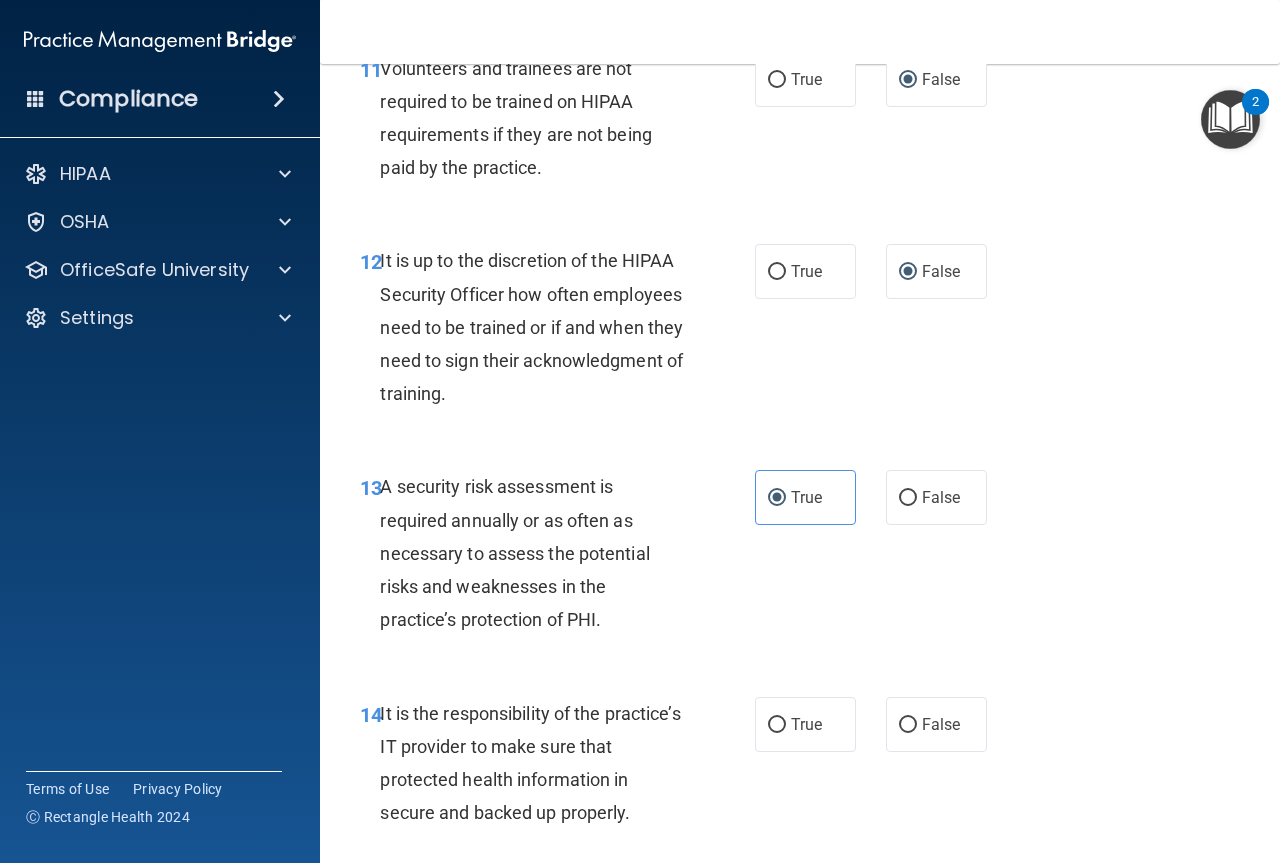 scroll, scrollTop: 2900, scrollLeft: 0, axis: vertical 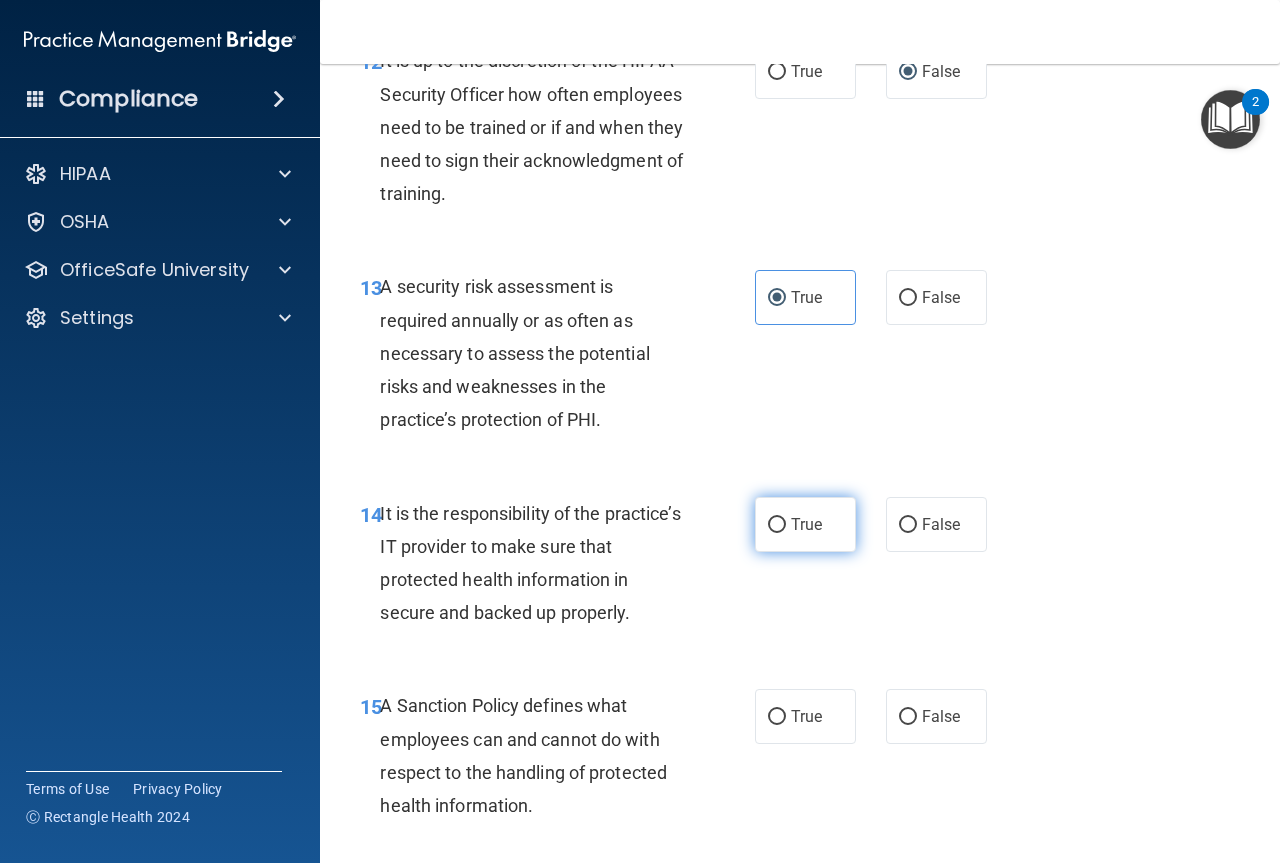 click on "True" at bounding box center (777, 525) 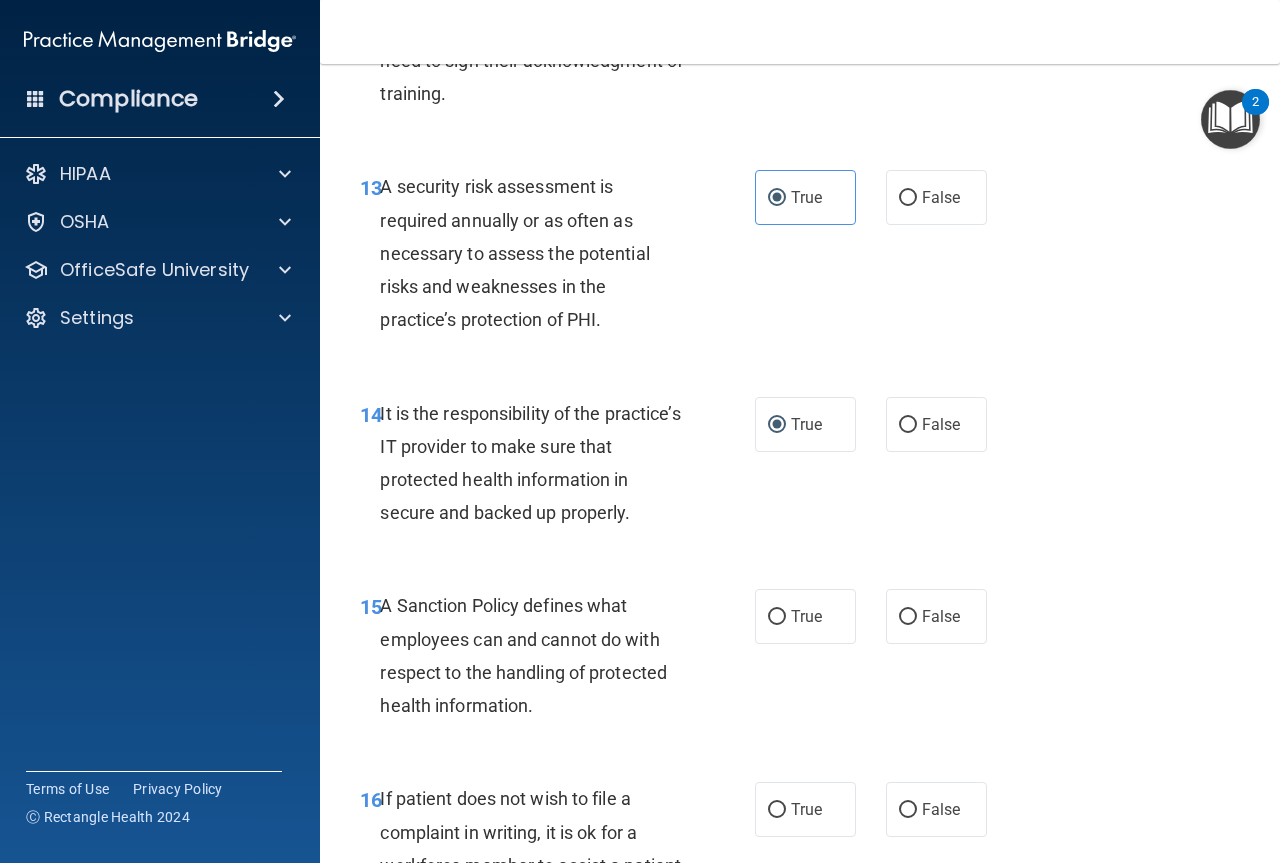 scroll, scrollTop: 3200, scrollLeft: 0, axis: vertical 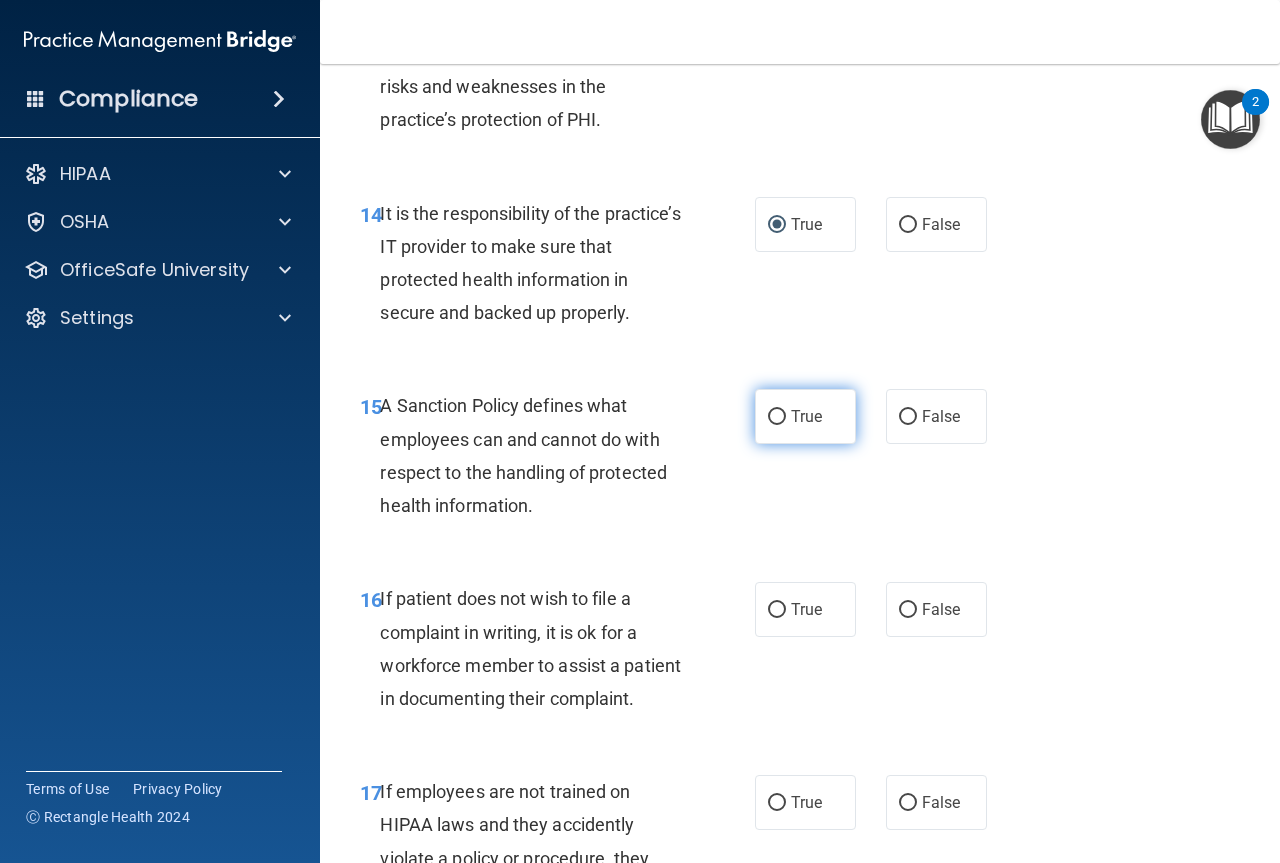 click on "True" at bounding box center (805, 416) 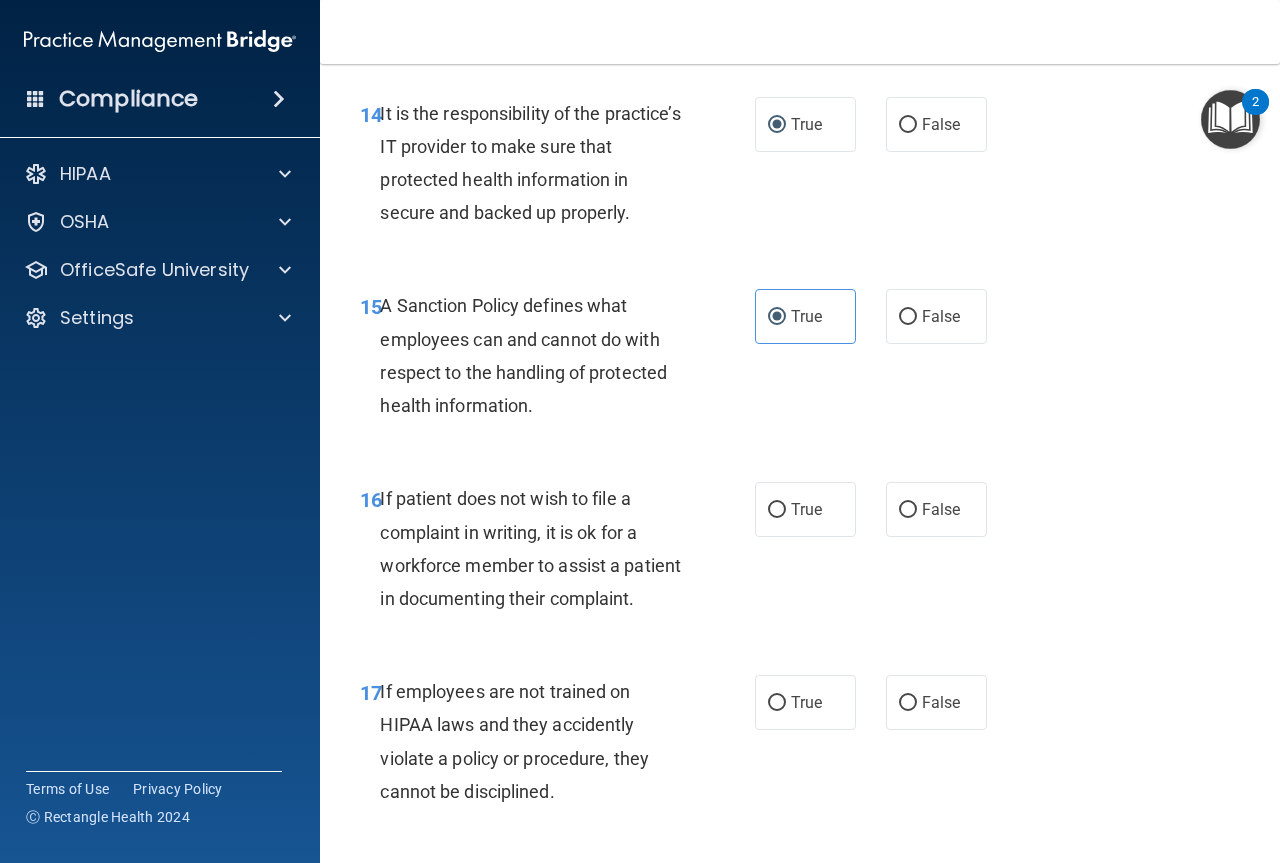 scroll, scrollTop: 3400, scrollLeft: 0, axis: vertical 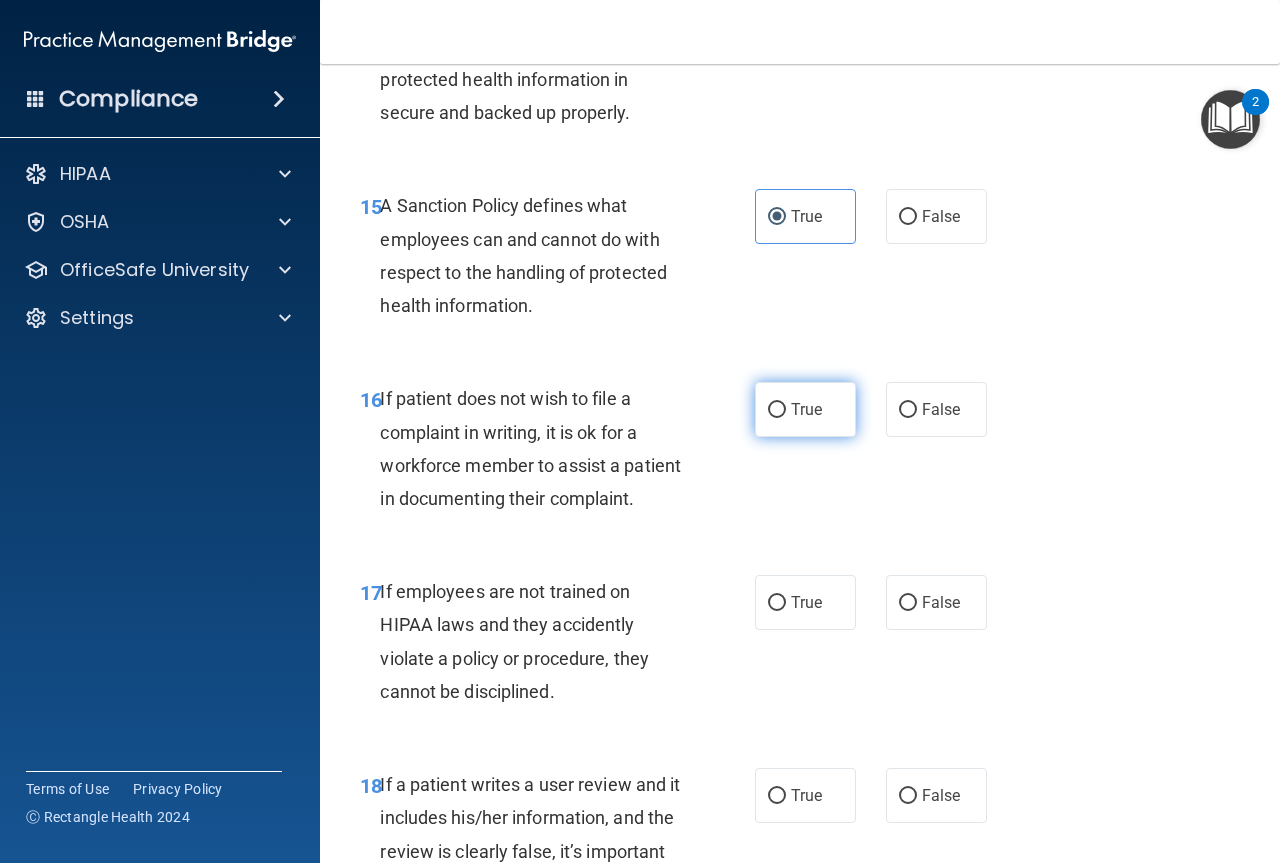 click on "True" at bounding box center [777, 410] 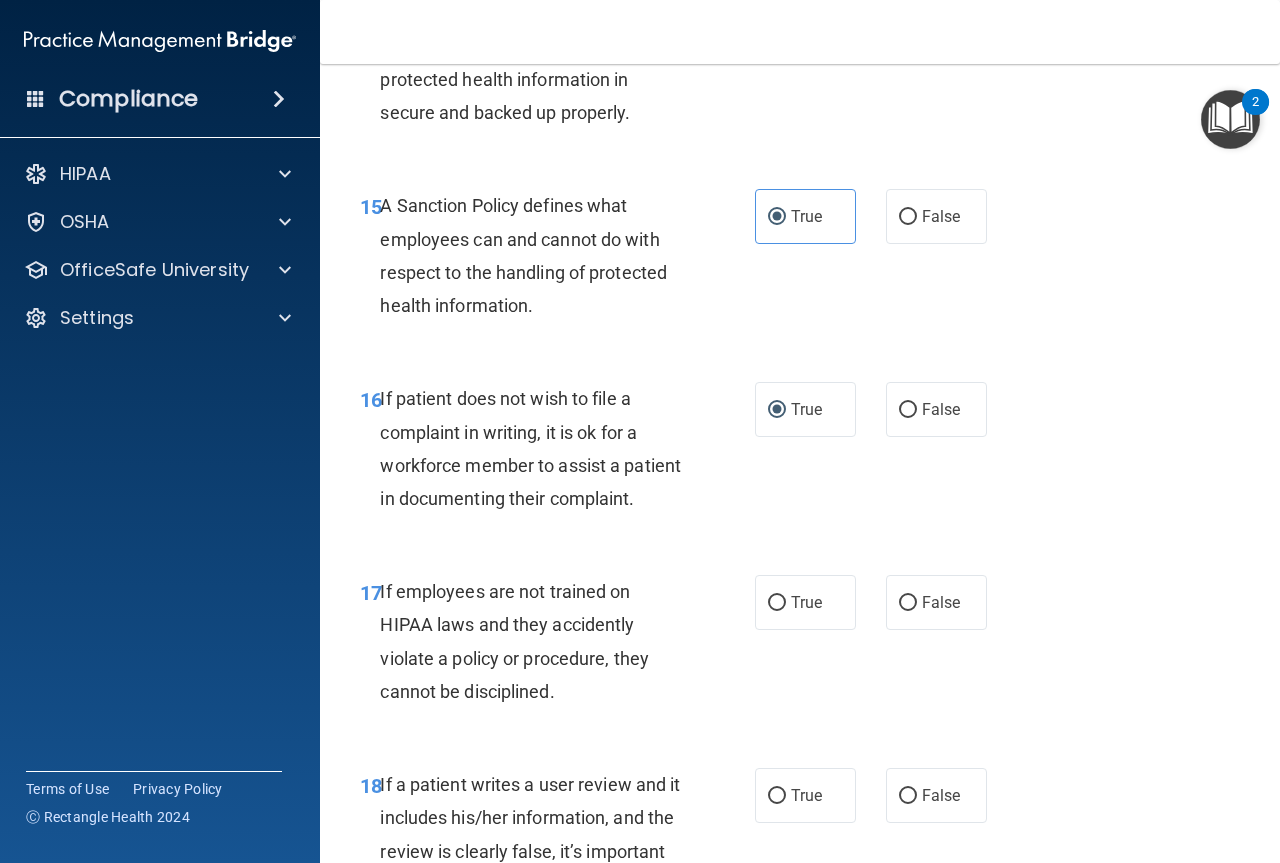 scroll, scrollTop: 3500, scrollLeft: 0, axis: vertical 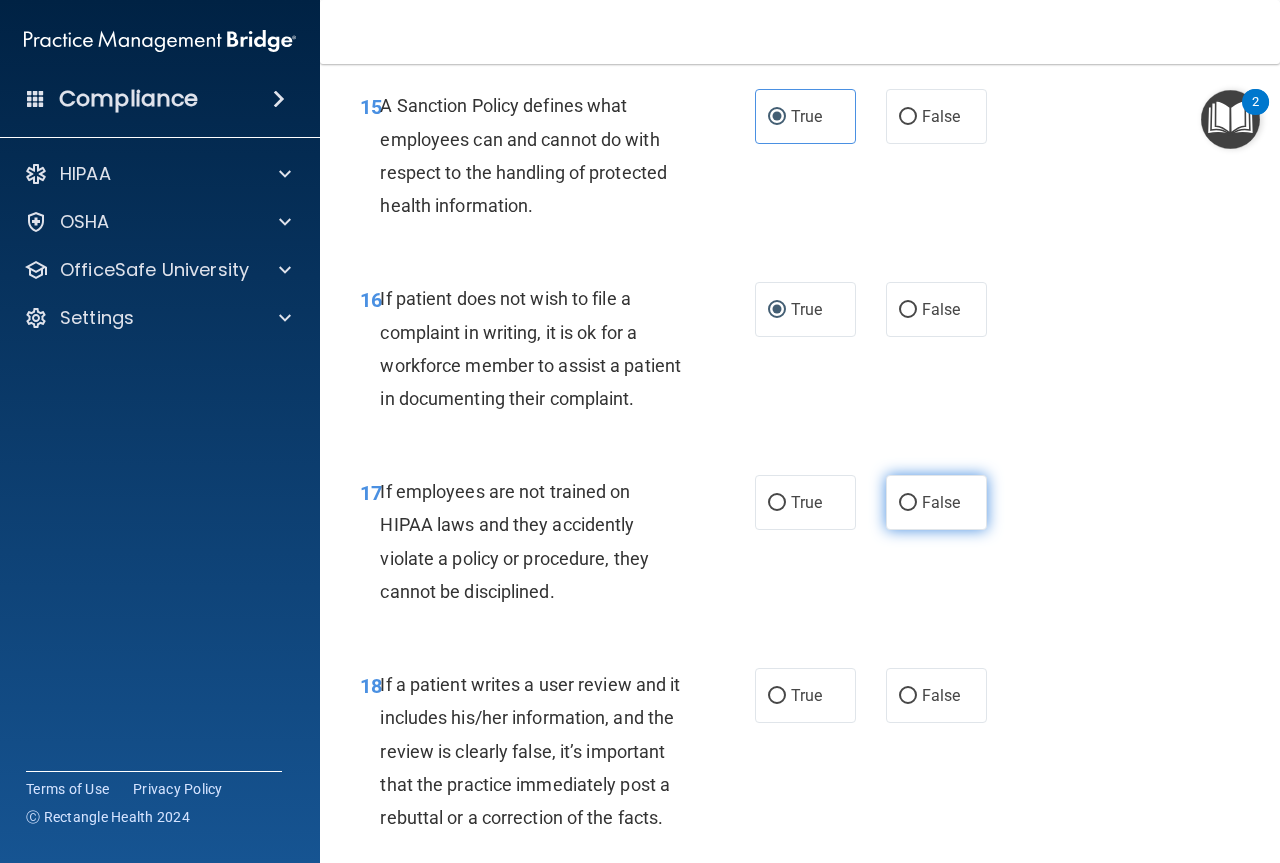 click on "False" at bounding box center (908, 503) 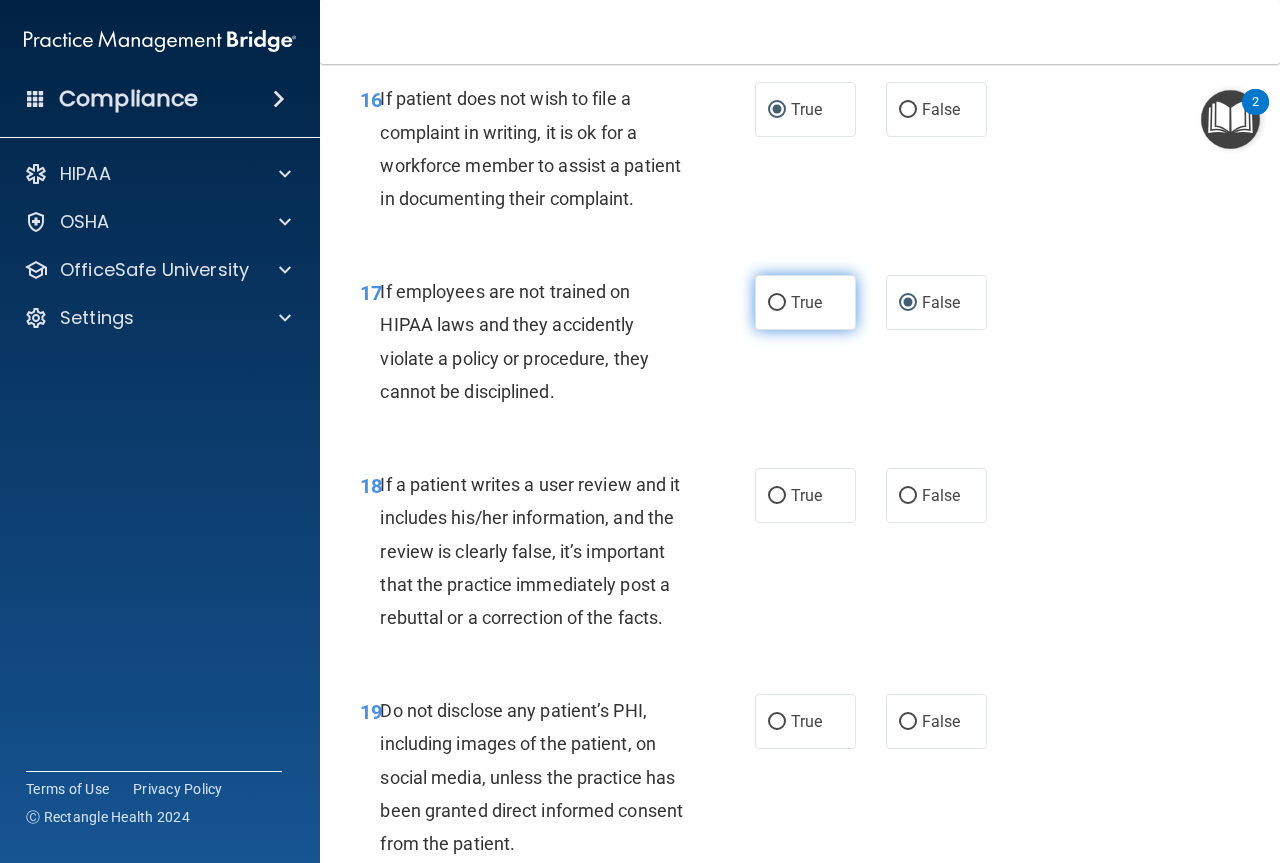 scroll, scrollTop: 3800, scrollLeft: 0, axis: vertical 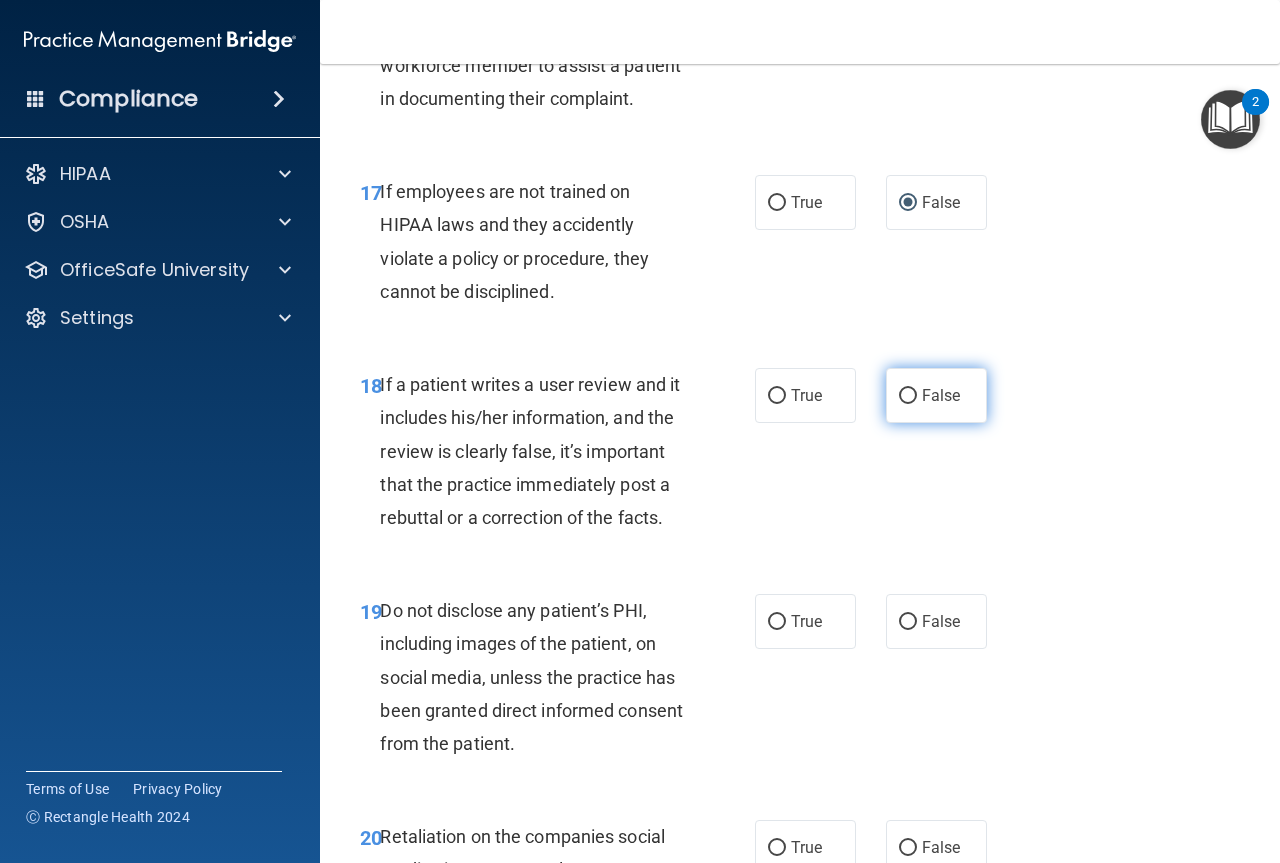 click on "False" at bounding box center (908, 396) 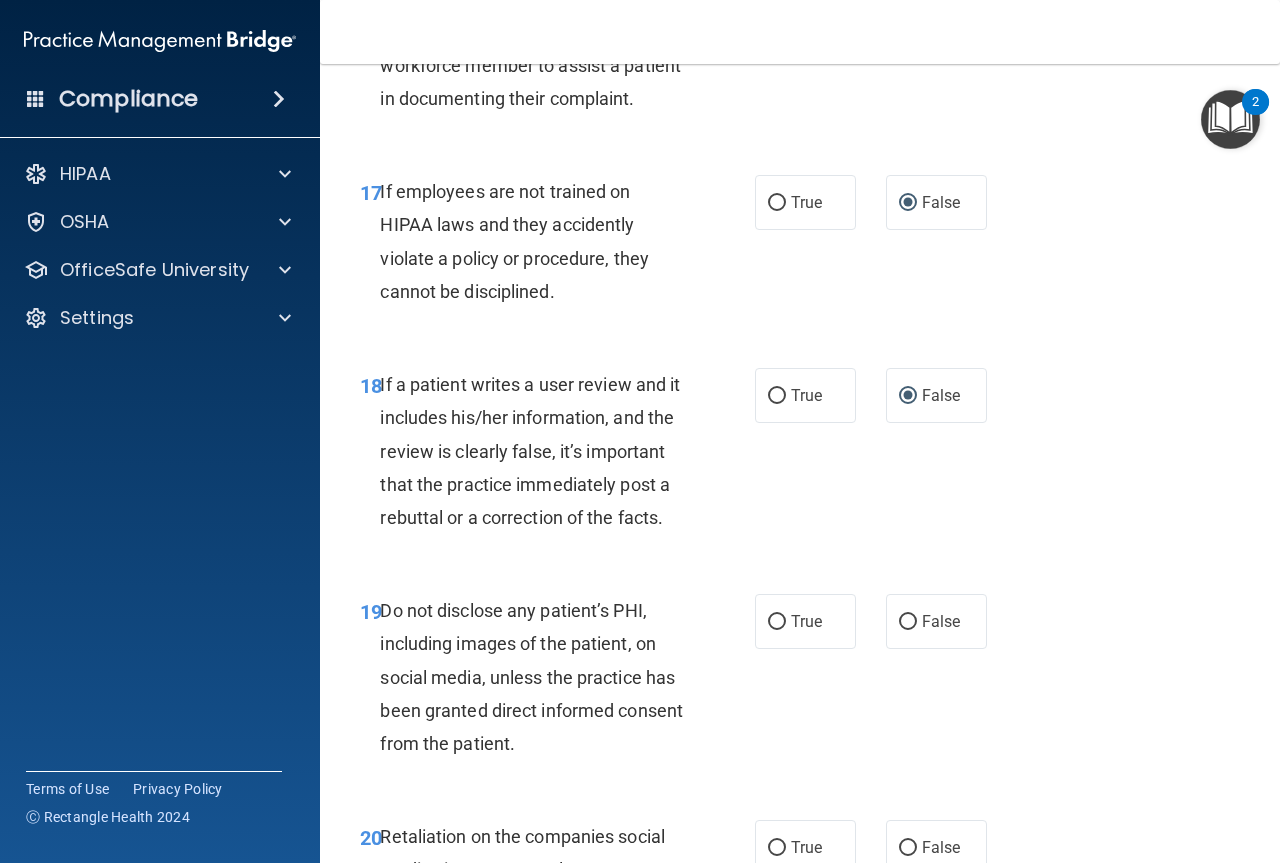 scroll, scrollTop: 4000, scrollLeft: 0, axis: vertical 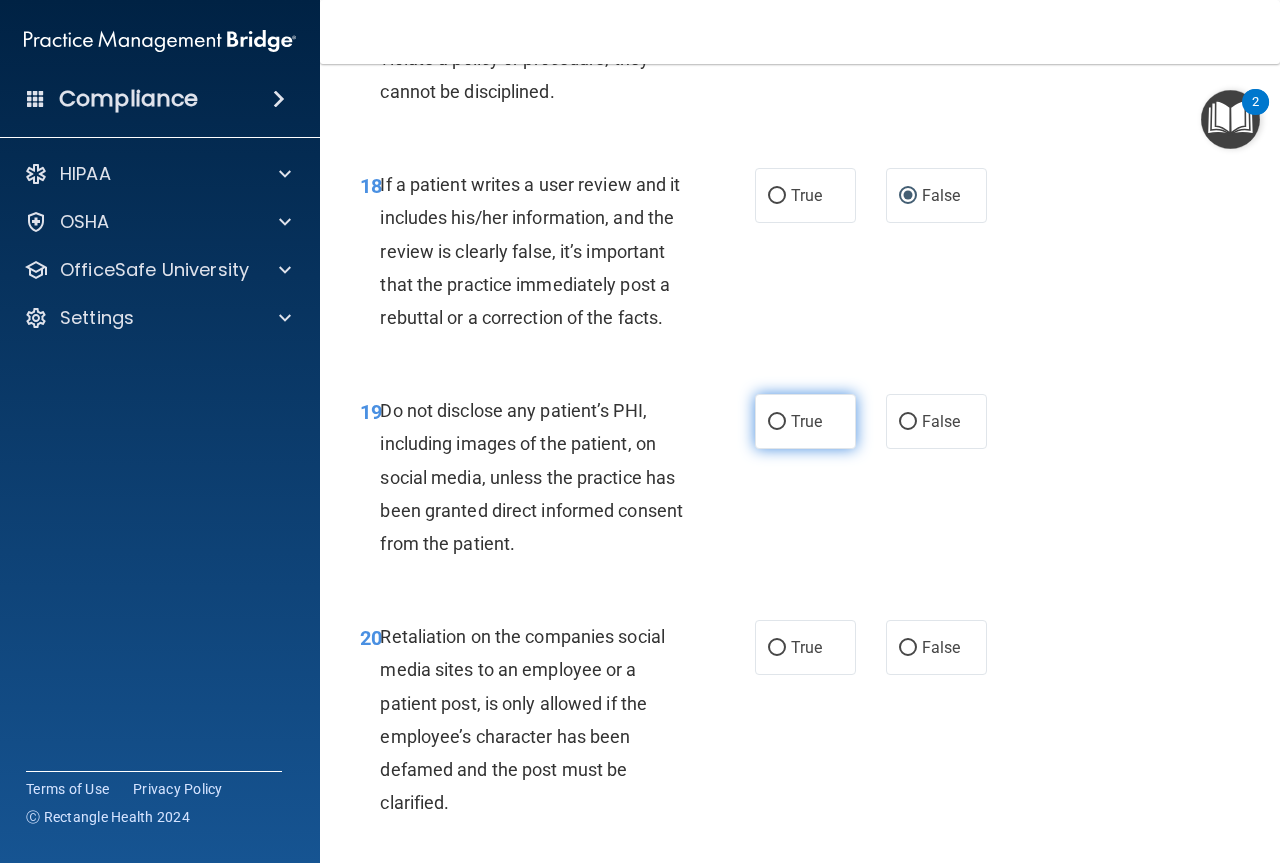 click on "True" at bounding box center (777, 422) 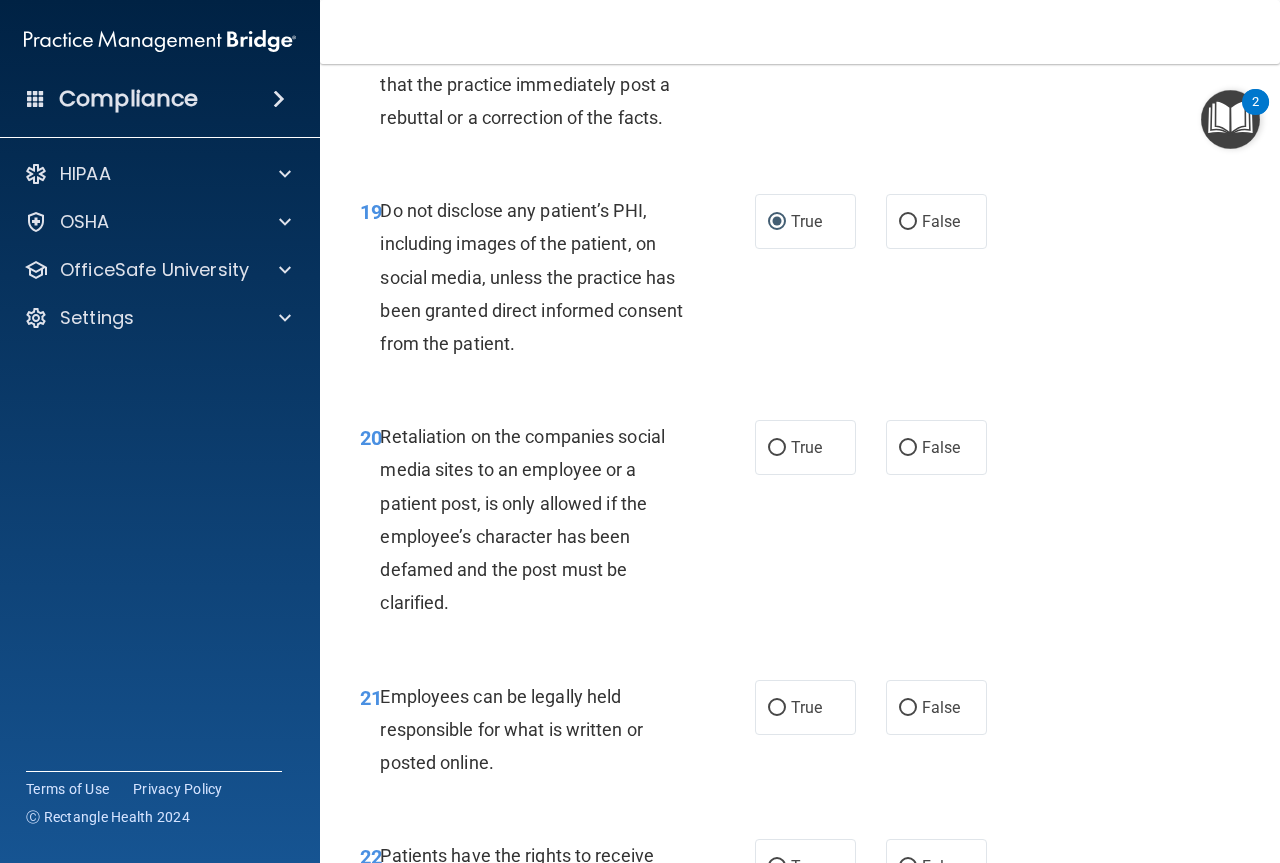 scroll, scrollTop: 4300, scrollLeft: 0, axis: vertical 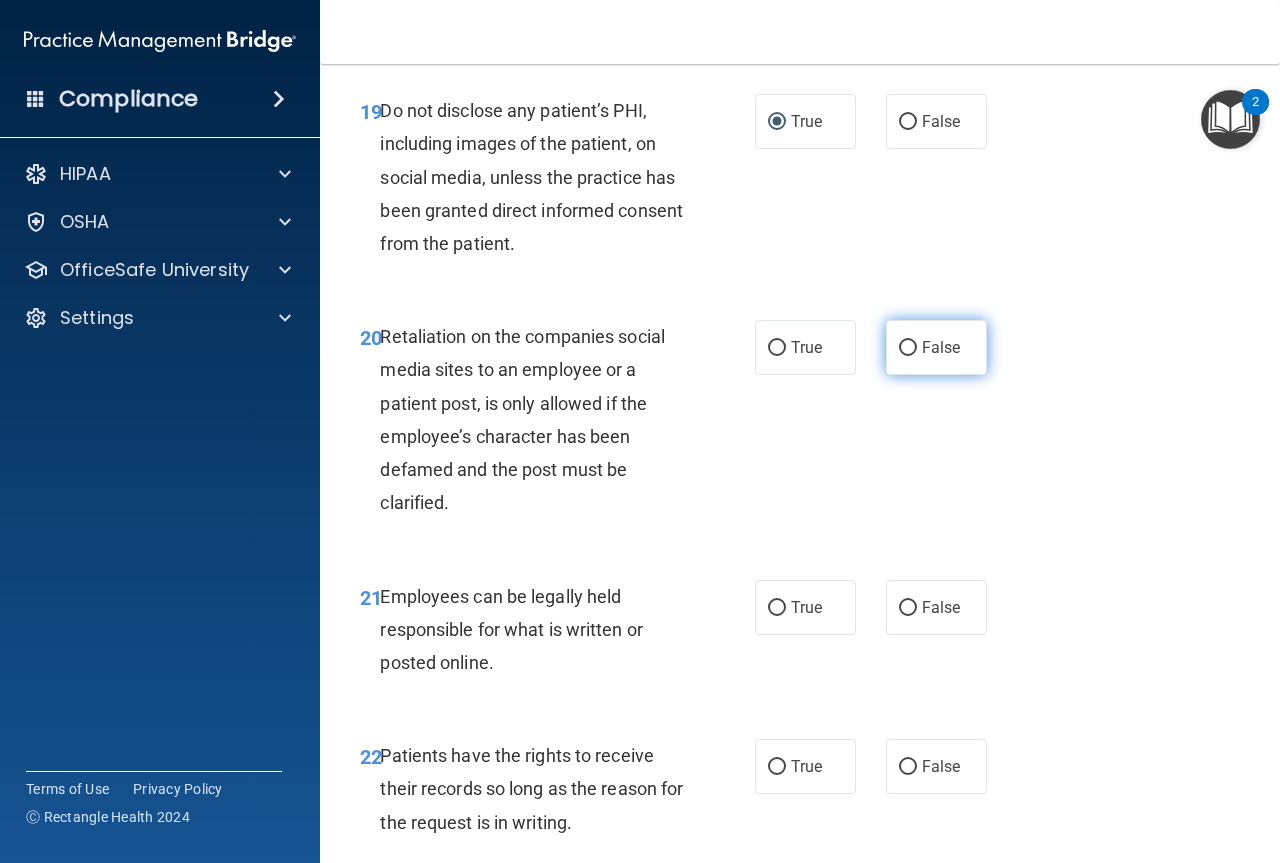 click on "False" at bounding box center [908, 348] 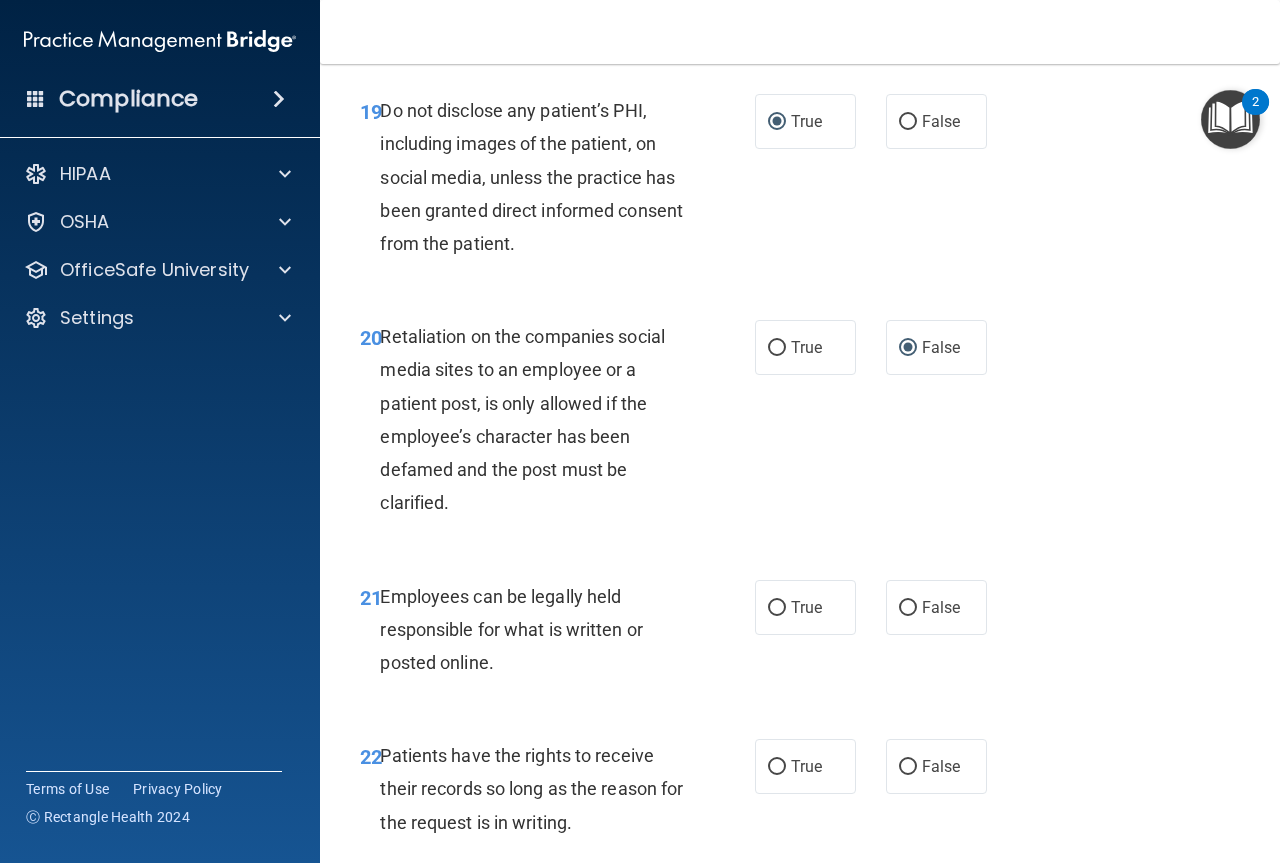 scroll, scrollTop: 4400, scrollLeft: 0, axis: vertical 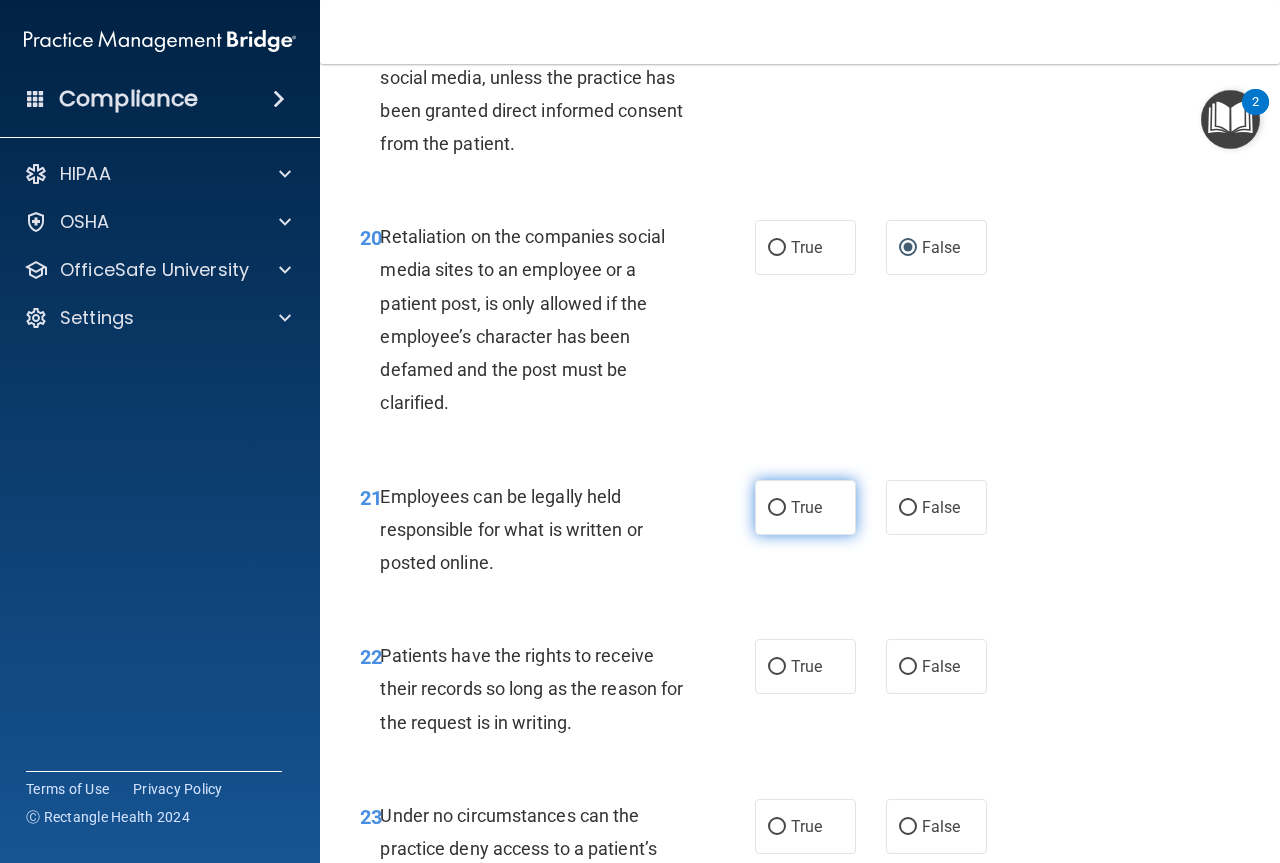 click on "True" at bounding box center [777, 508] 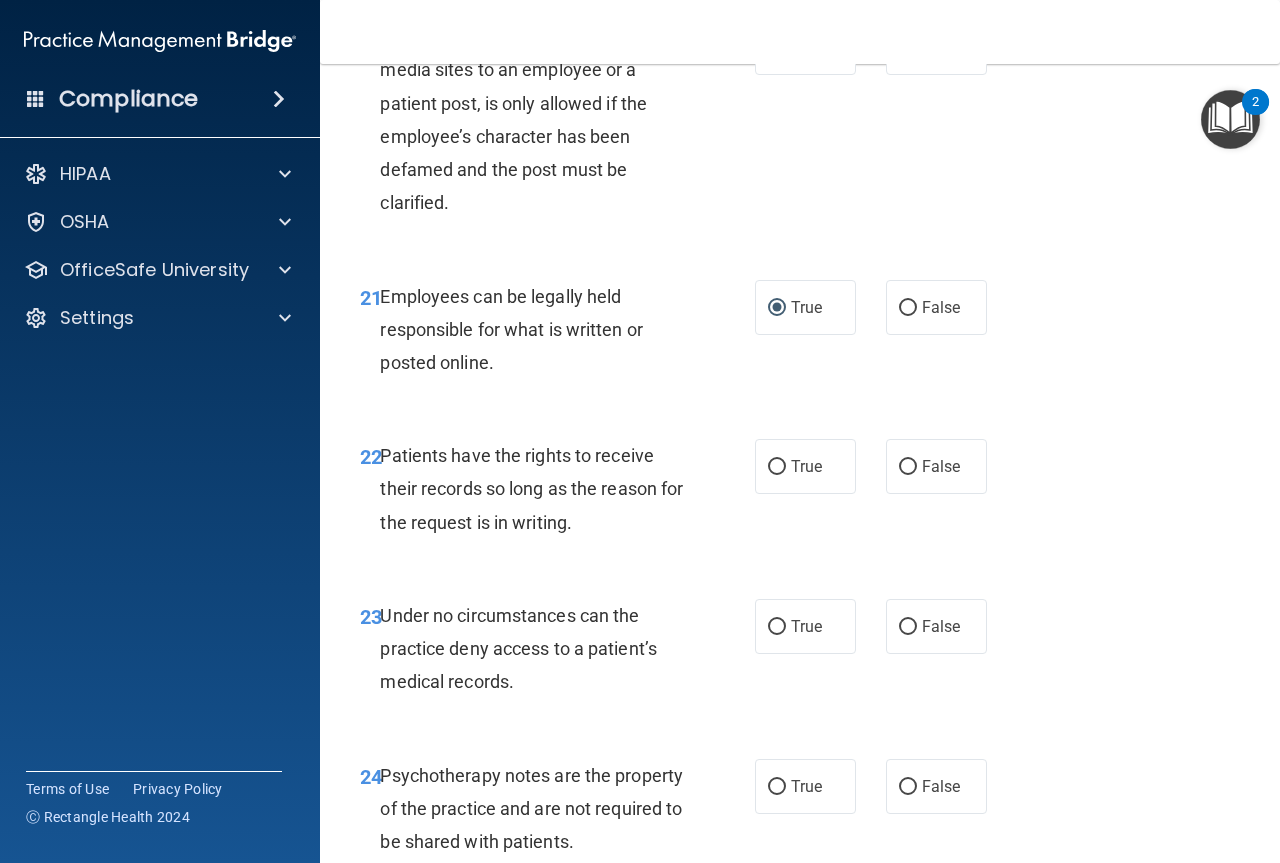 scroll, scrollTop: 4700, scrollLeft: 0, axis: vertical 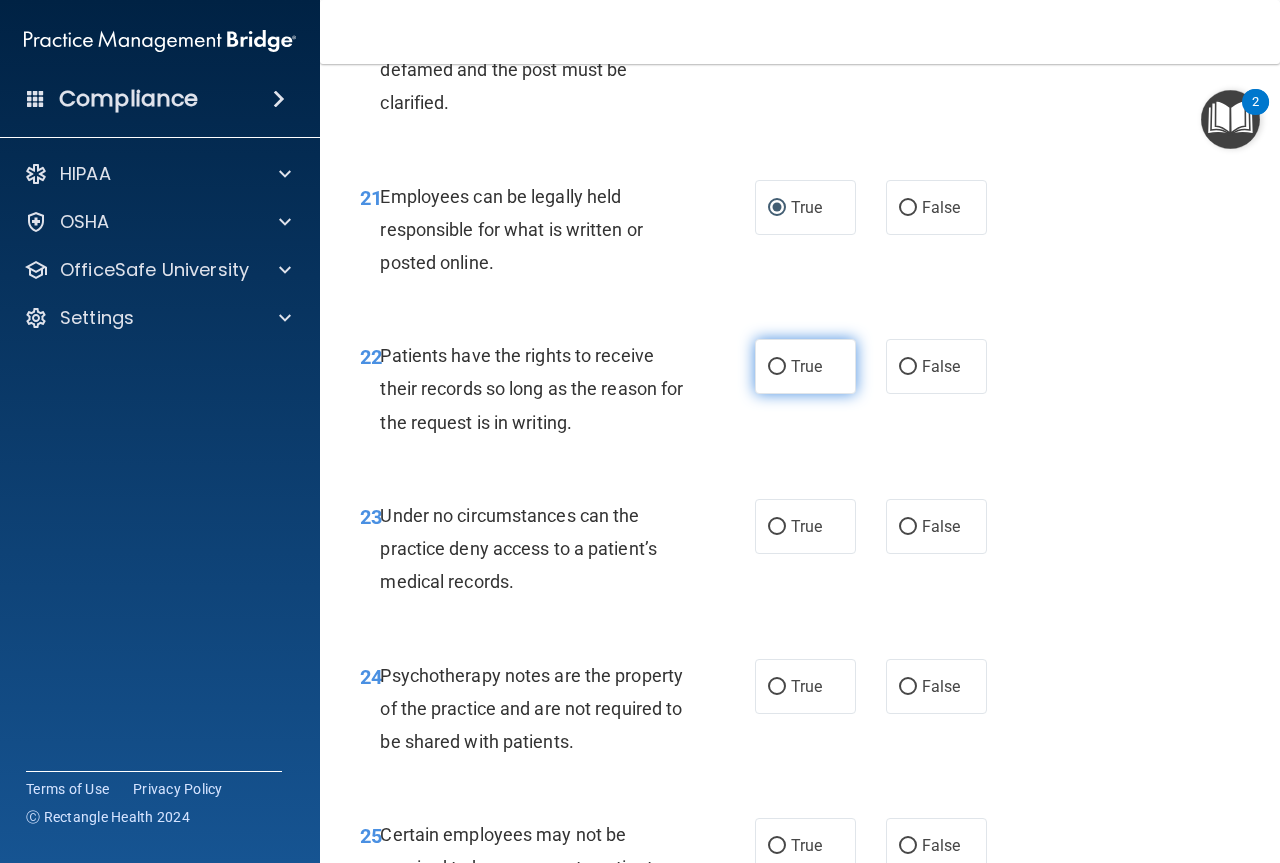 click on "True" at bounding box center [777, 367] 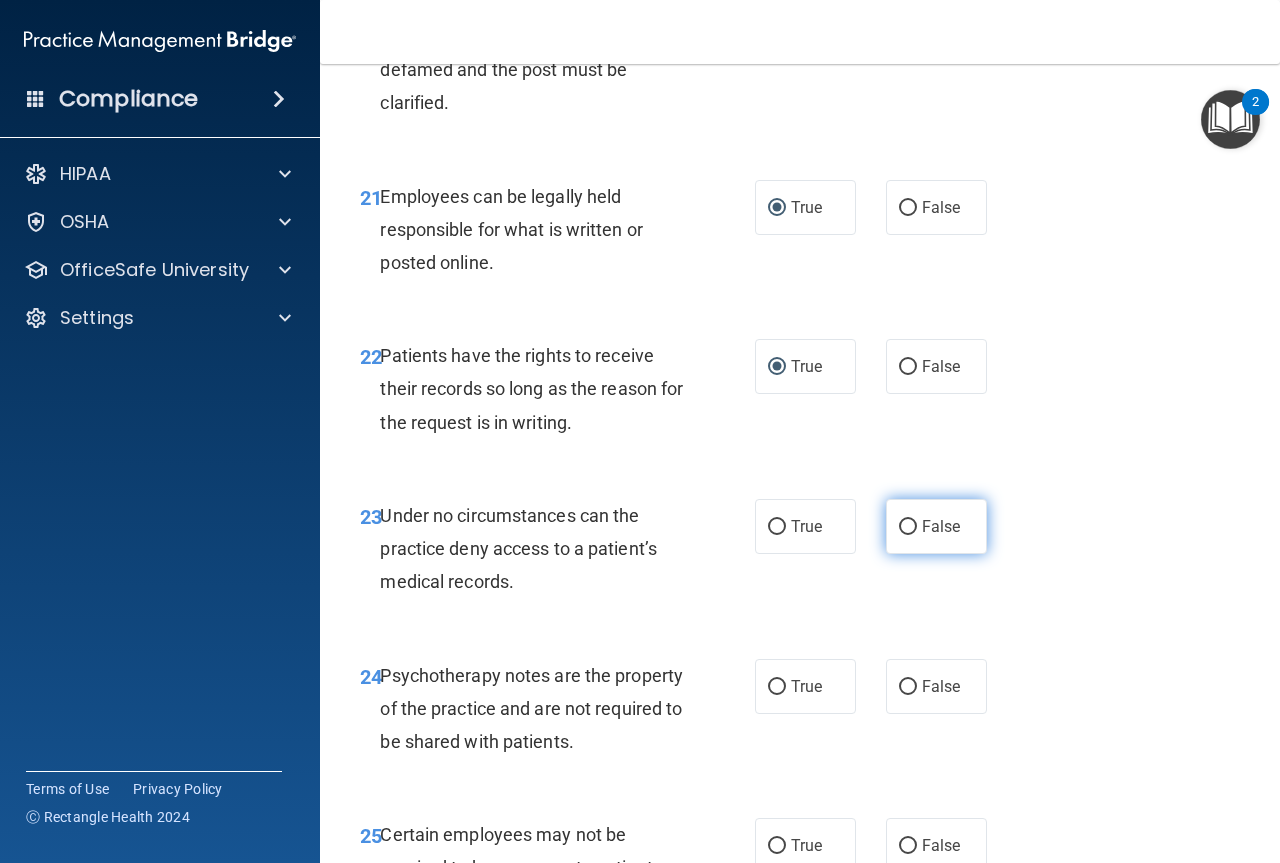 click on "False" at bounding box center (908, 527) 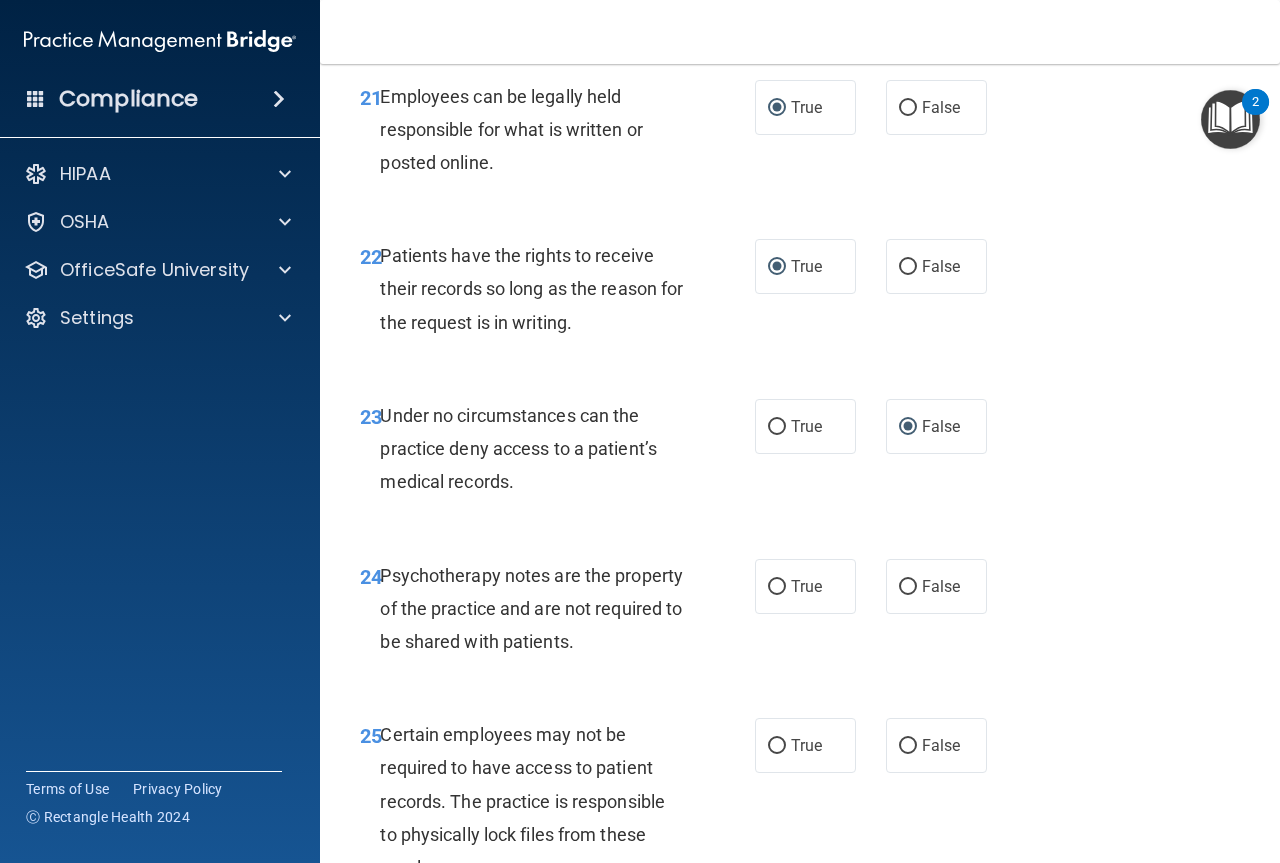 scroll, scrollTop: 4900, scrollLeft: 0, axis: vertical 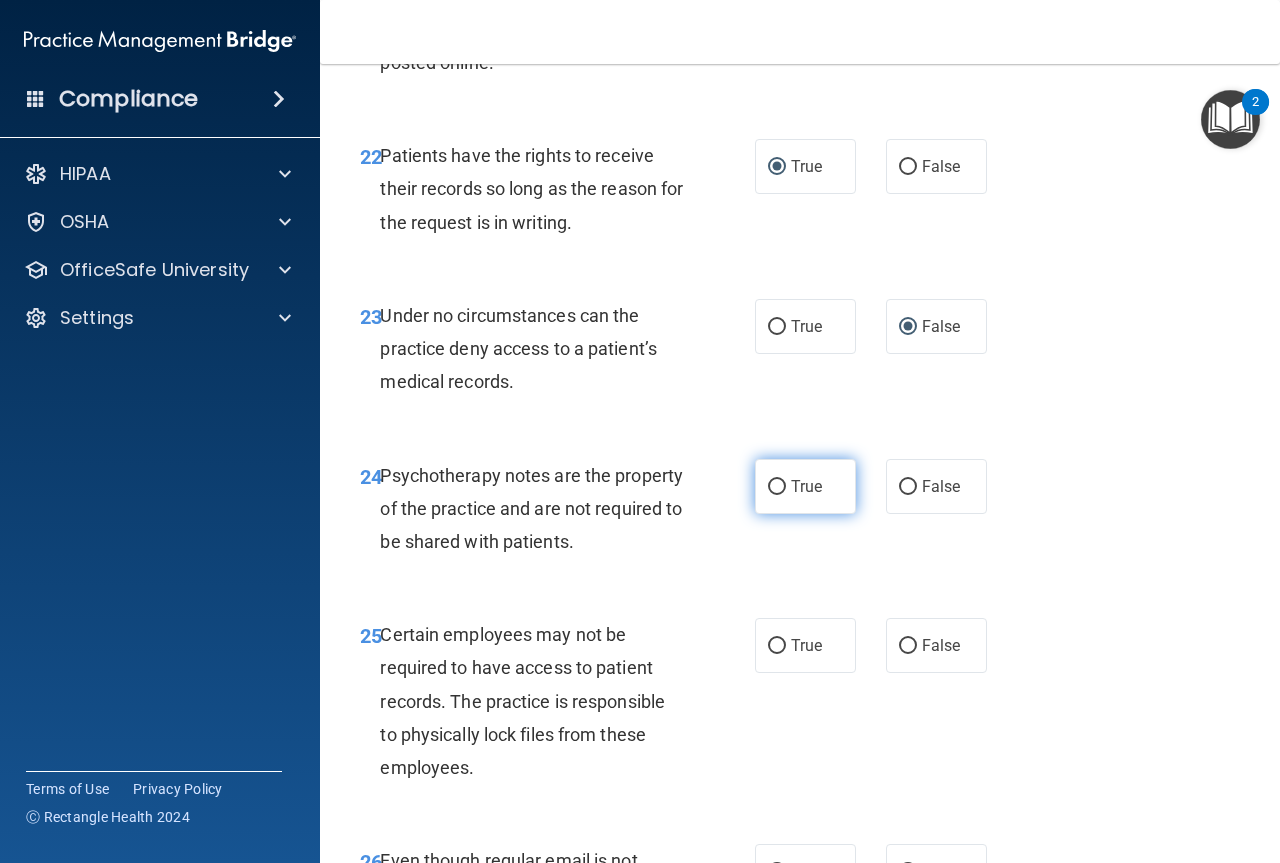 click on "True" at bounding box center (777, 487) 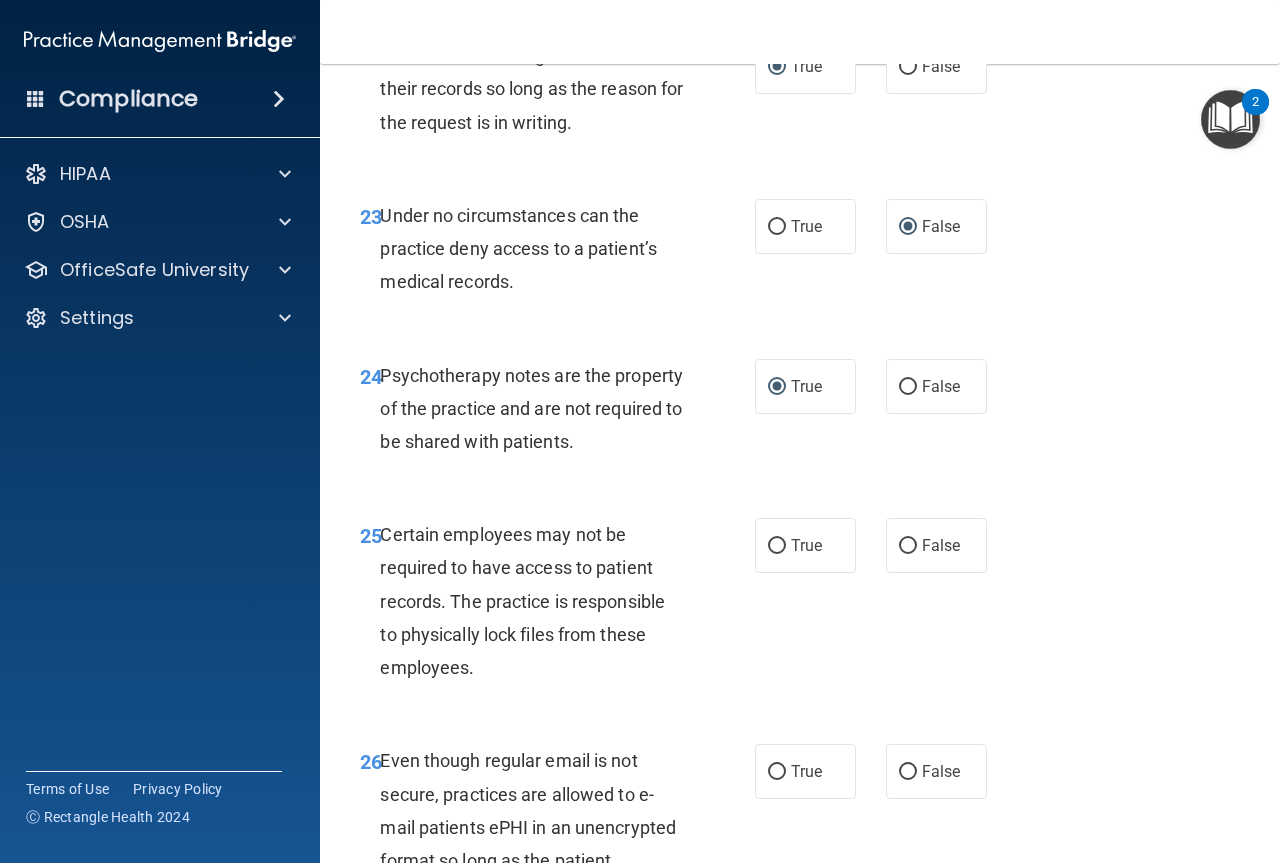 scroll, scrollTop: 5100, scrollLeft: 0, axis: vertical 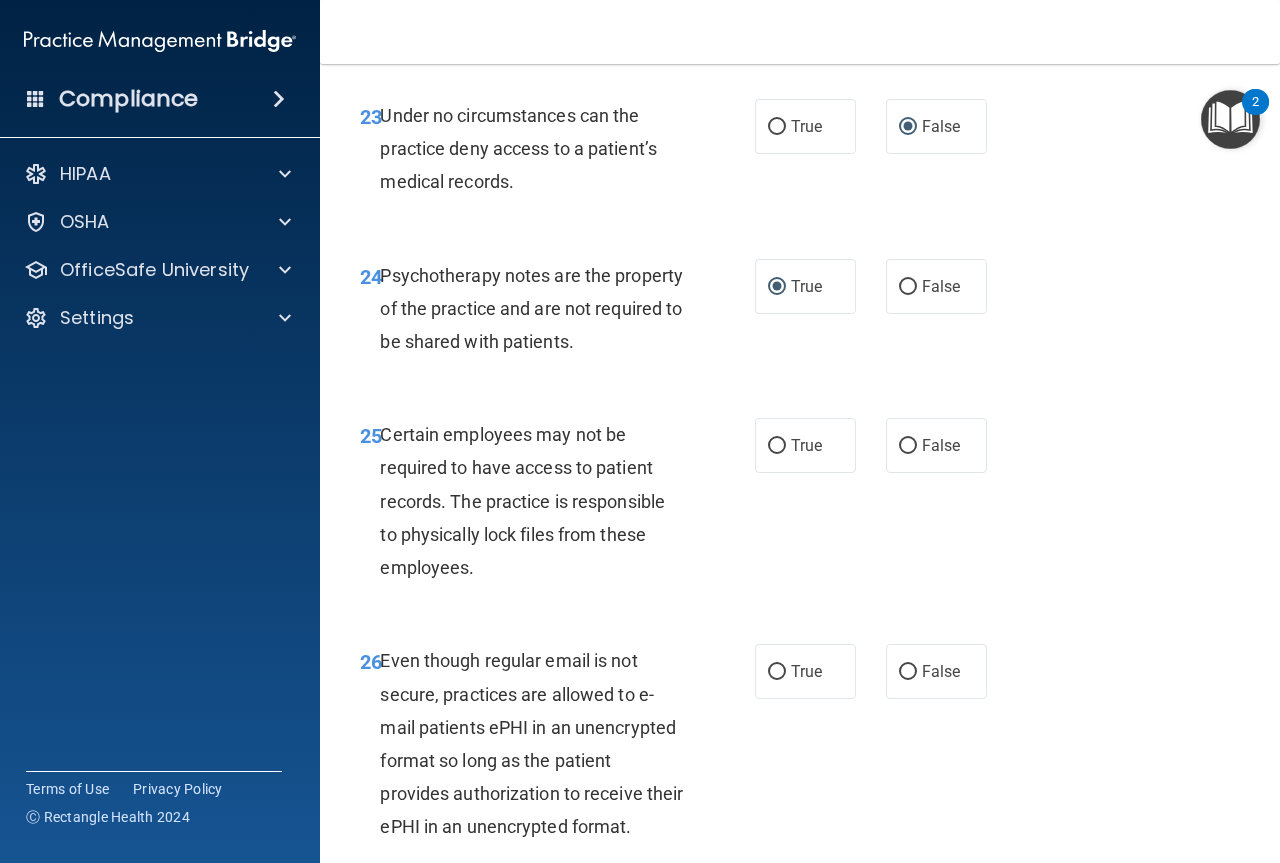 drag, startPoint x: 779, startPoint y: 576, endPoint x: 711, endPoint y: 582, distance: 68.26419 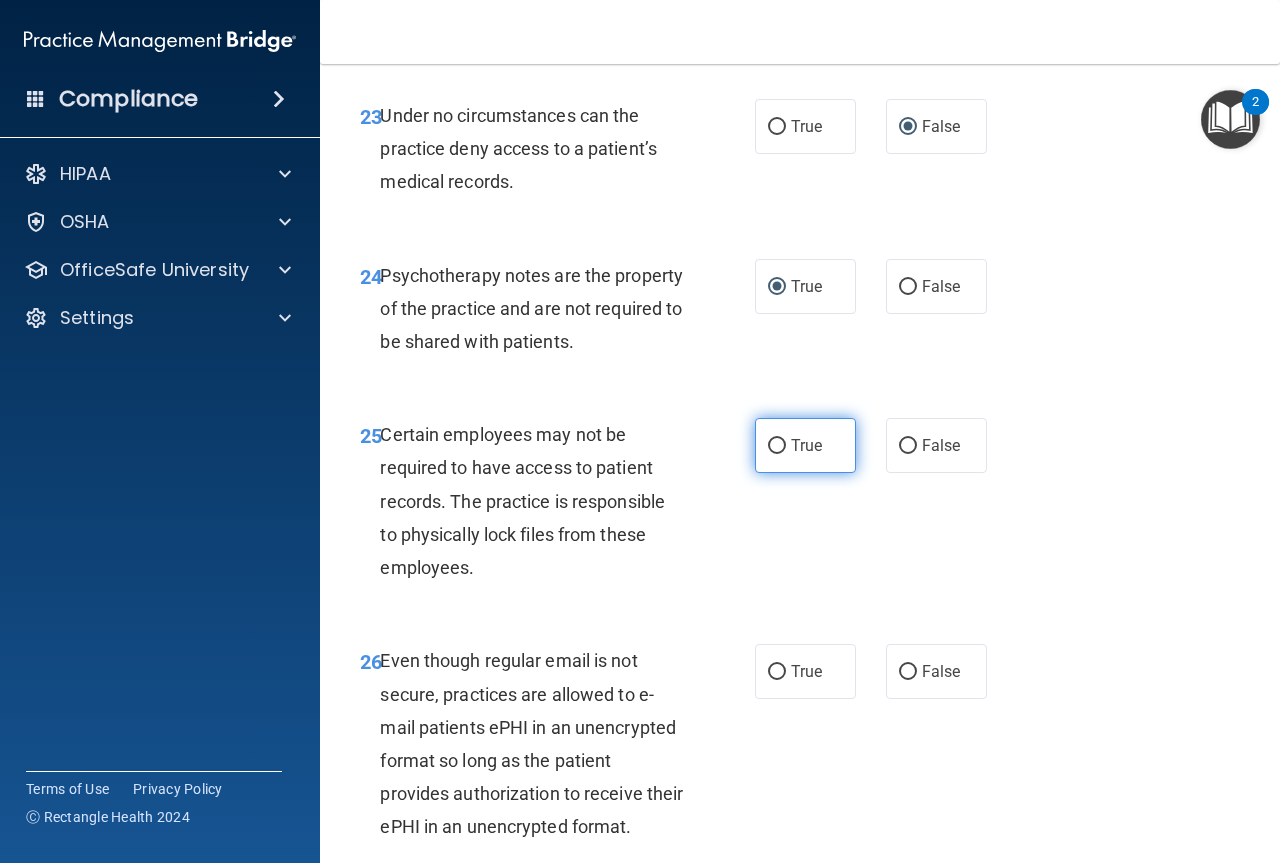 click on "True" at bounding box center [777, 446] 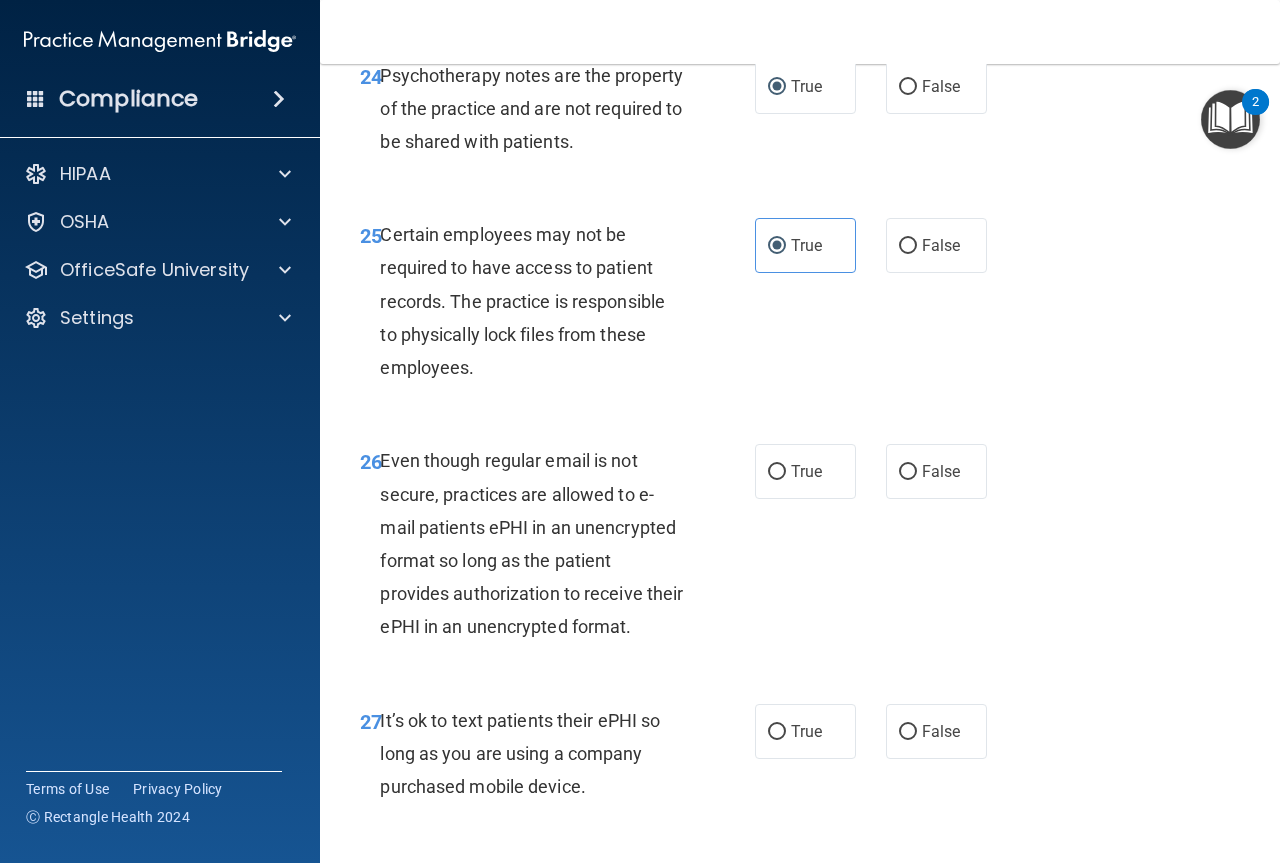 scroll, scrollTop: 5500, scrollLeft: 0, axis: vertical 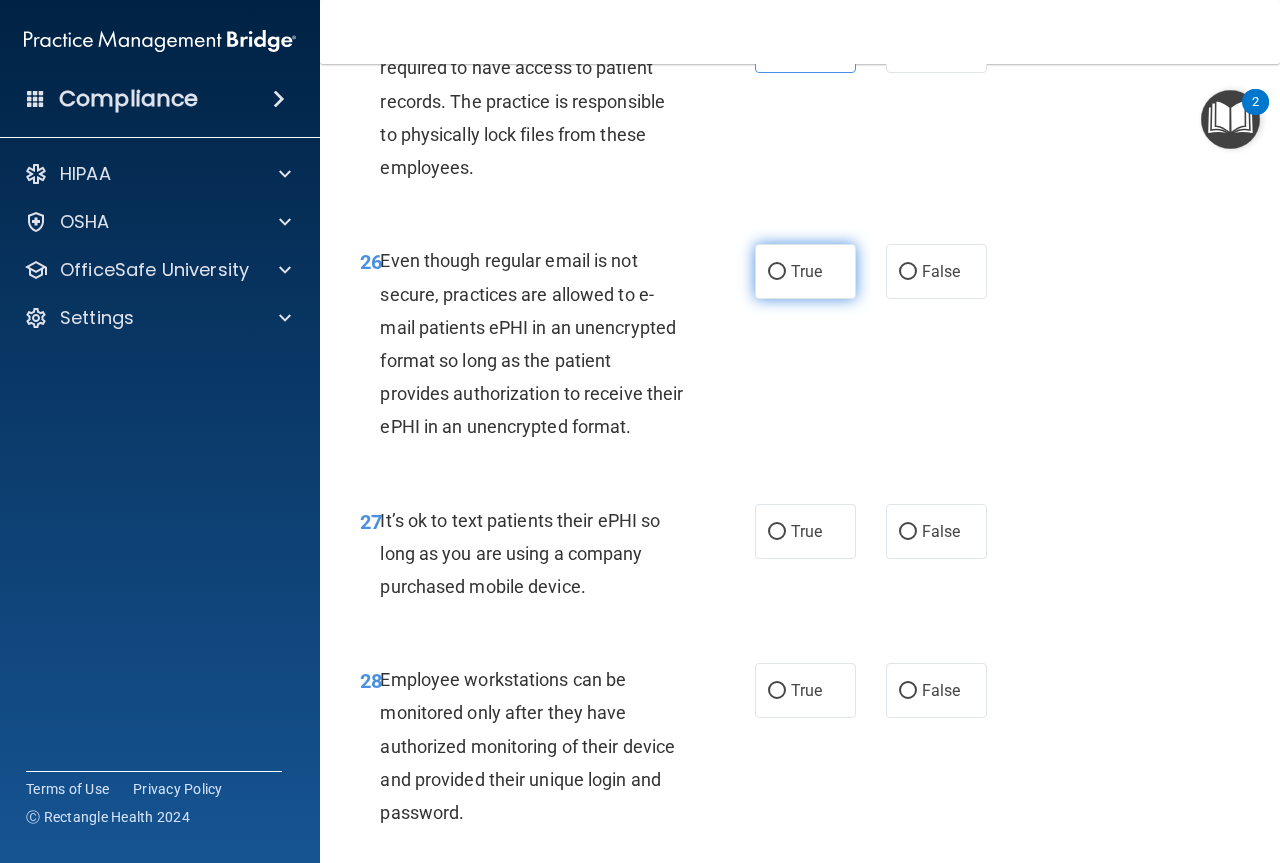 click on "True" at bounding box center (777, 272) 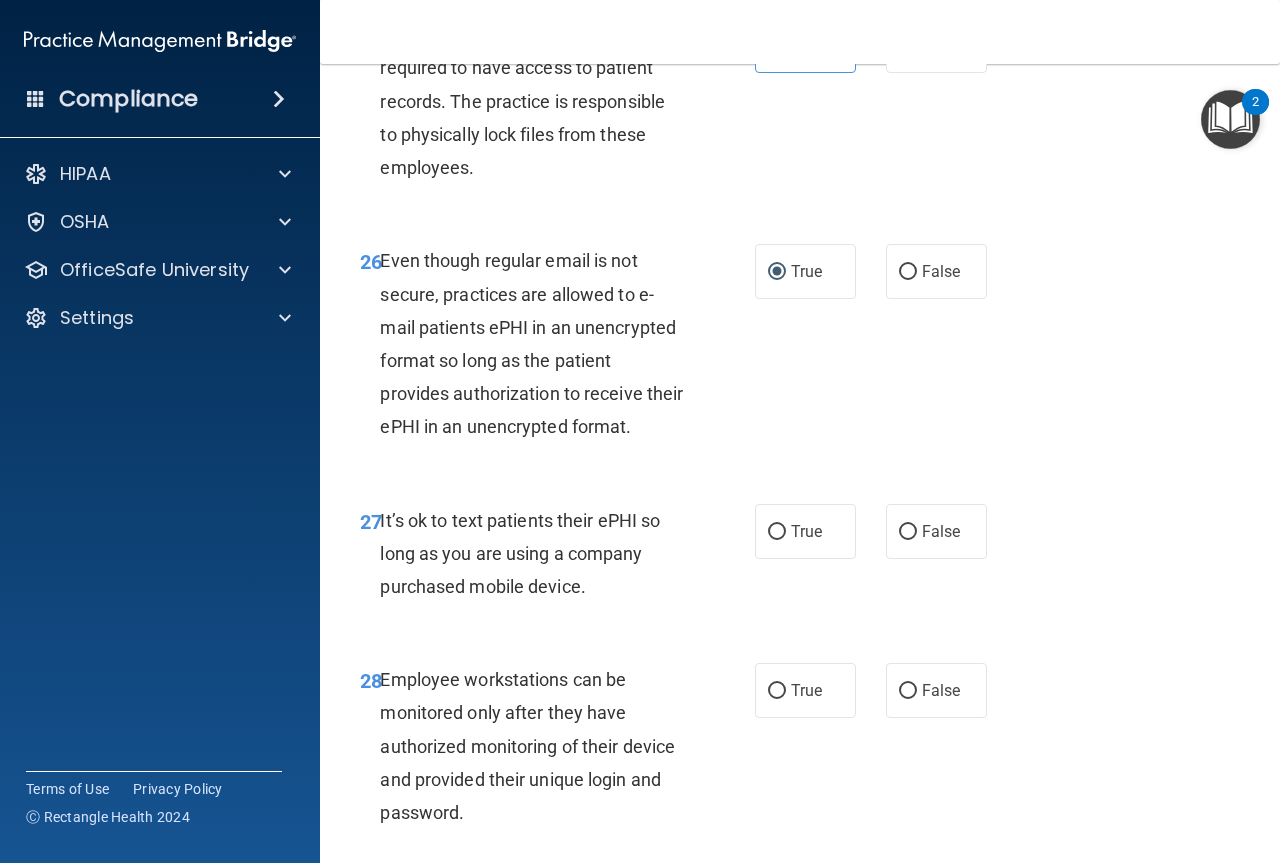 scroll, scrollTop: 5600, scrollLeft: 0, axis: vertical 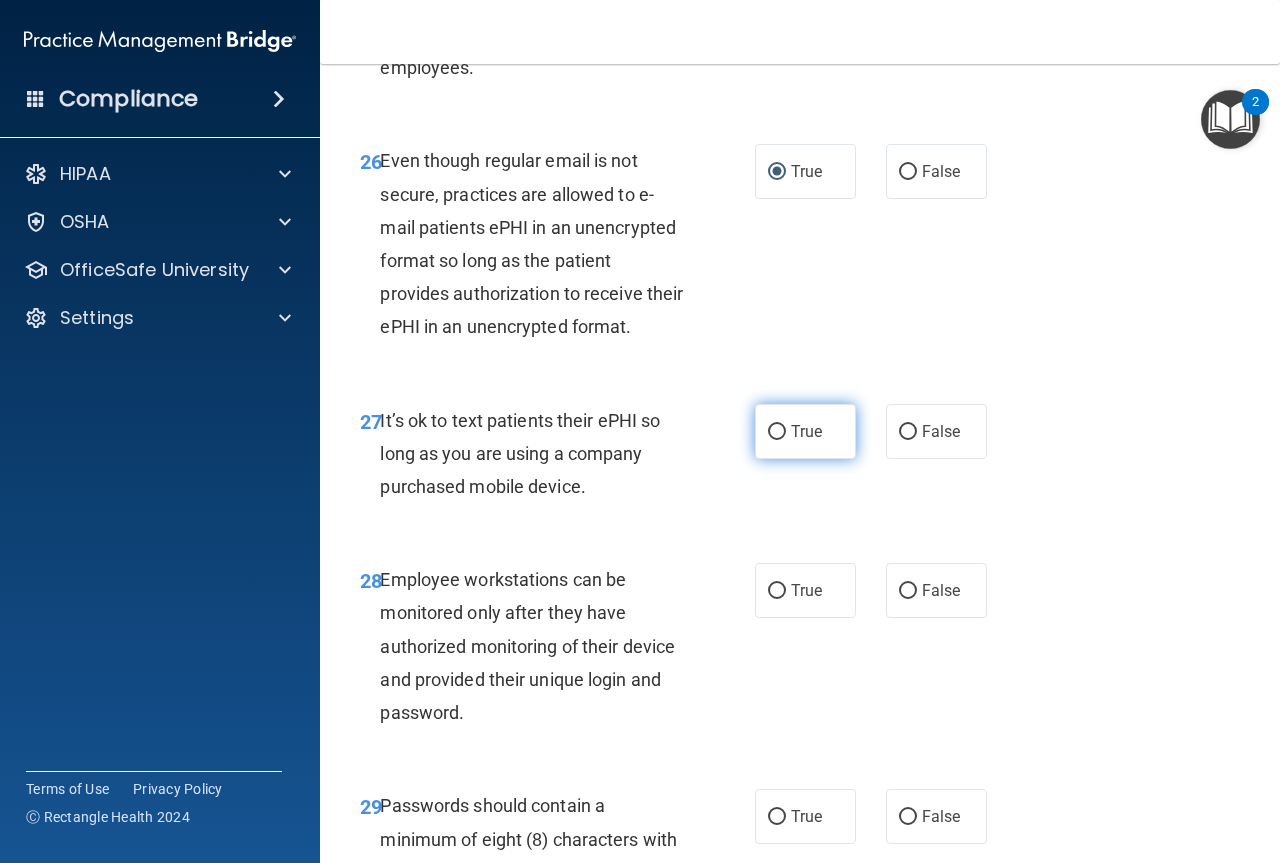 click on "True" at bounding box center (777, 432) 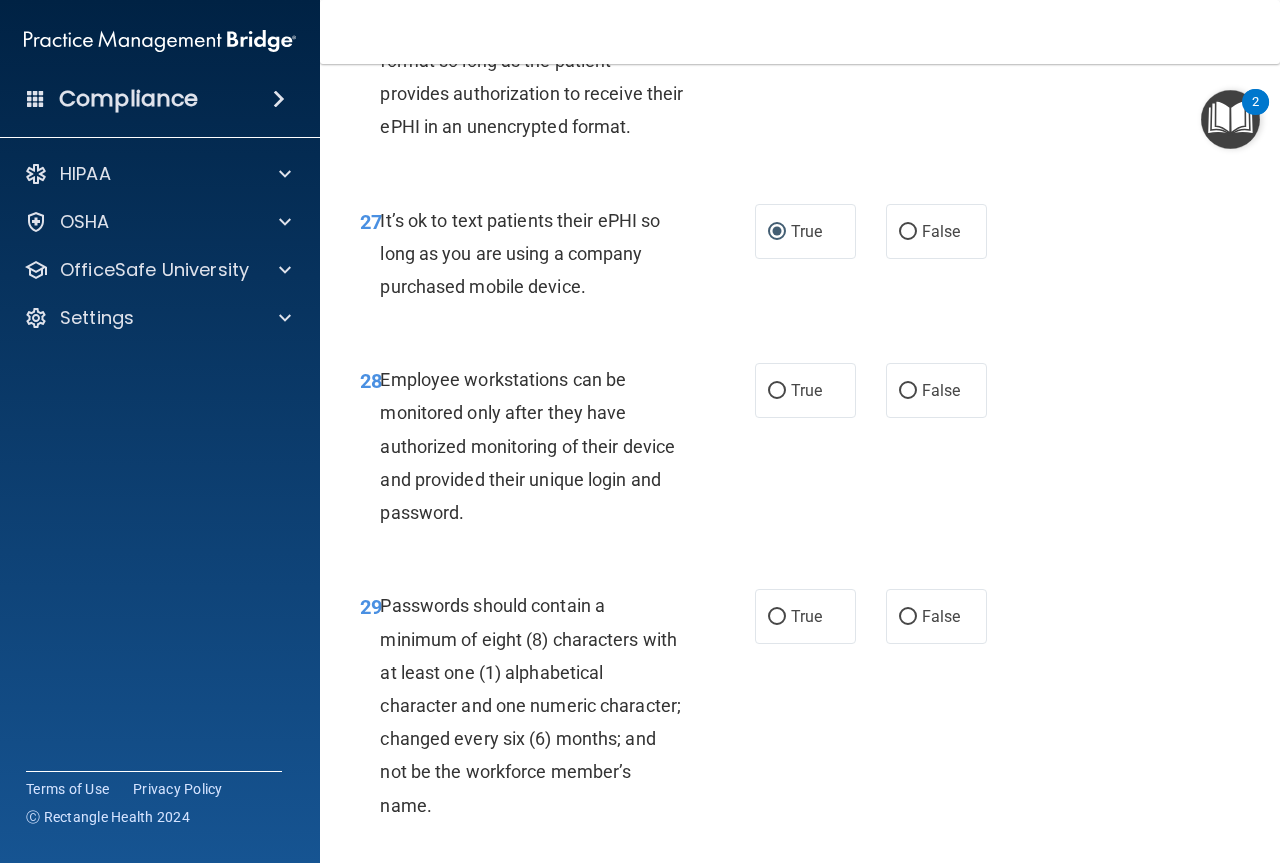 scroll, scrollTop: 6000, scrollLeft: 0, axis: vertical 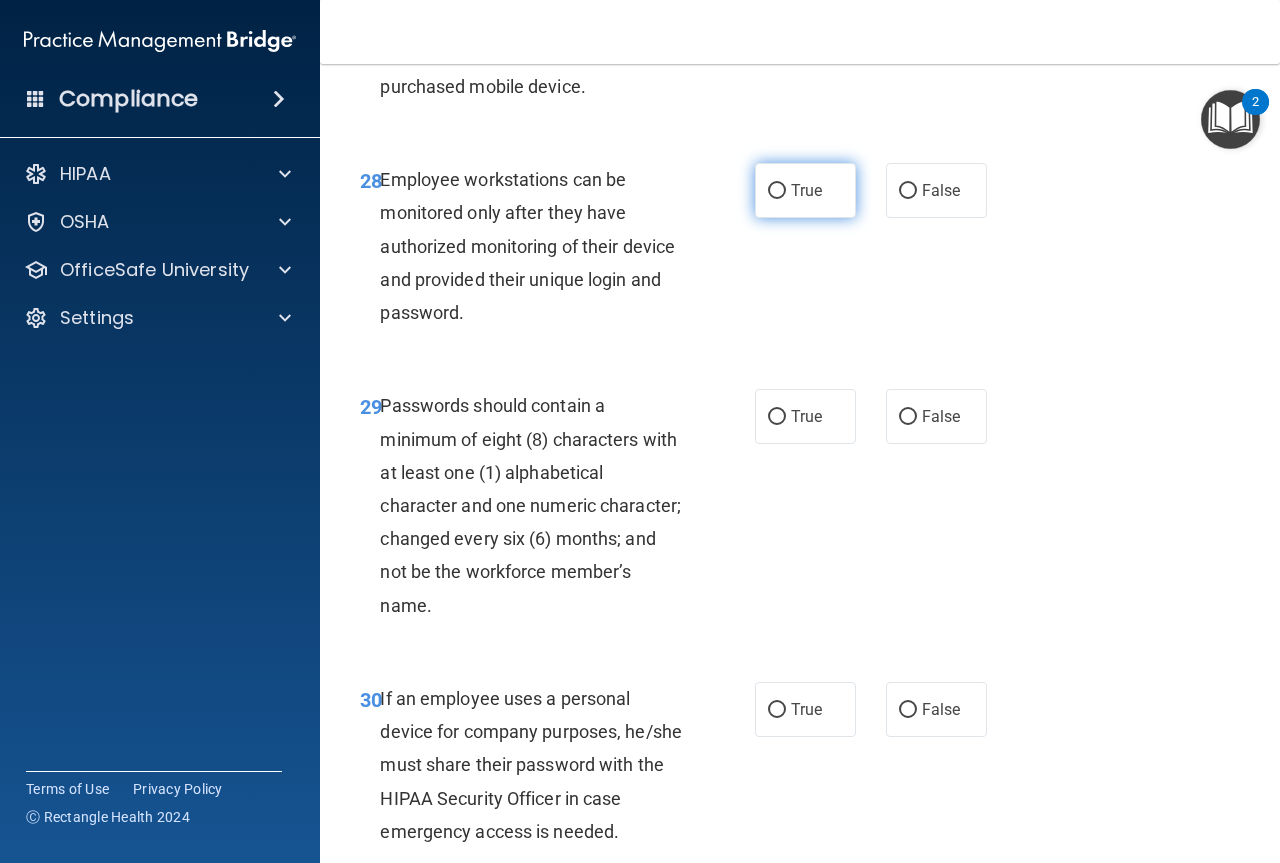 click on "True" at bounding box center (777, 191) 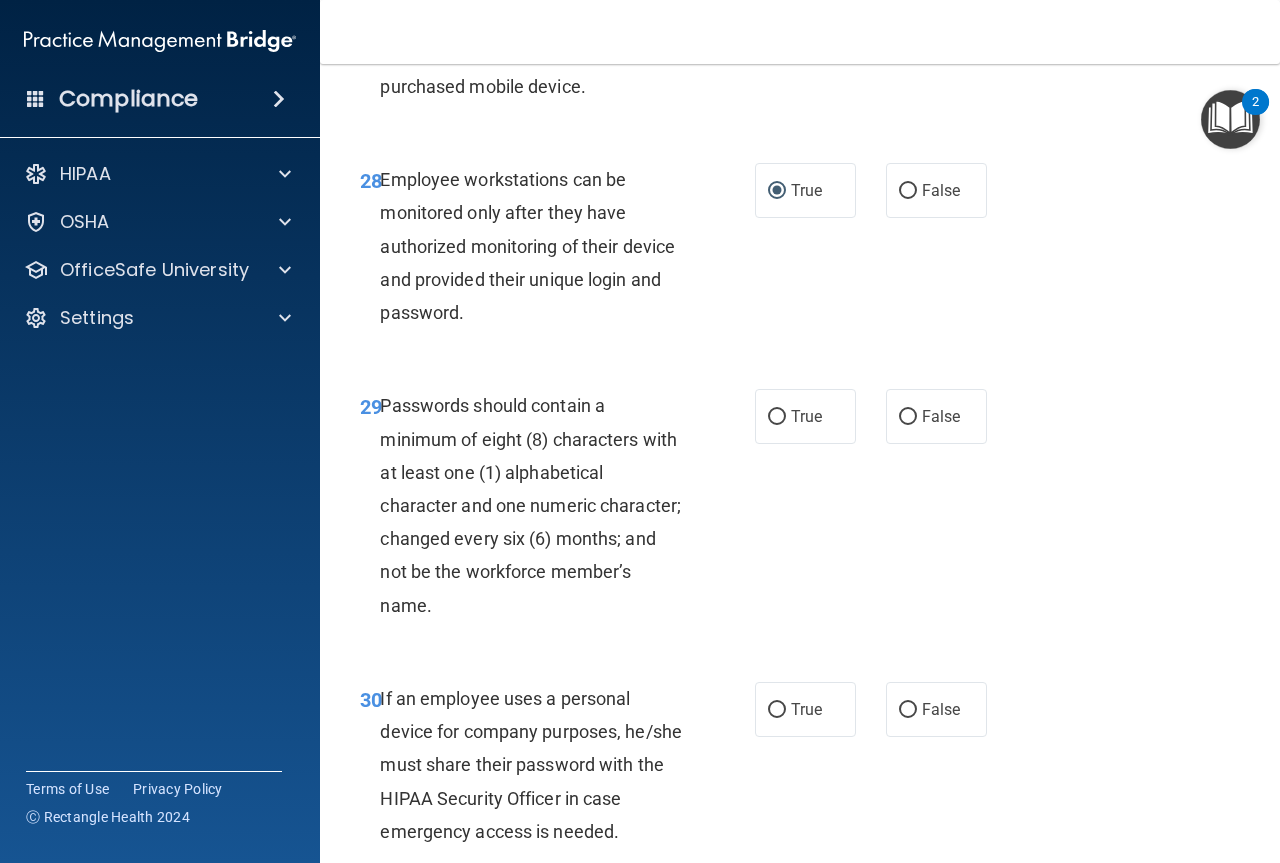 scroll, scrollTop: 6100, scrollLeft: 0, axis: vertical 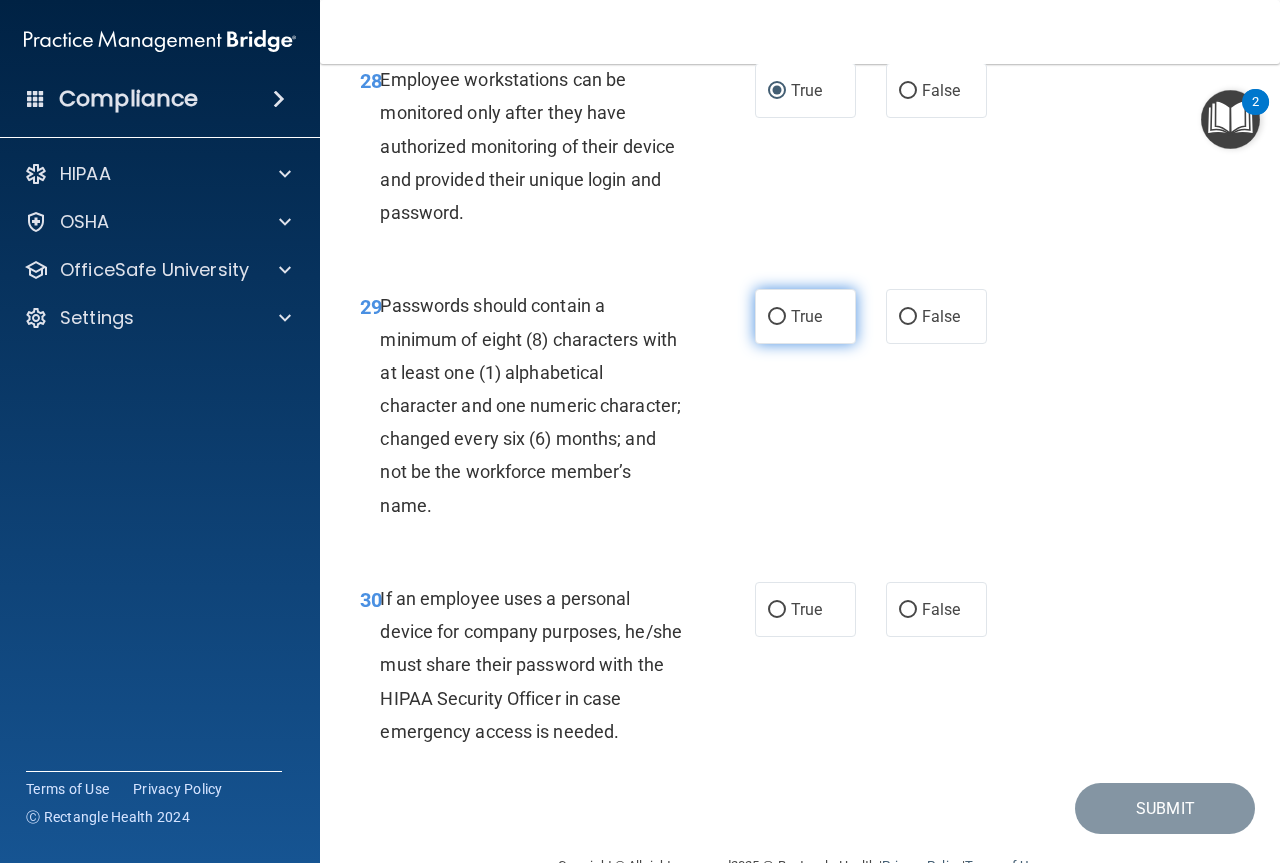 click on "True" at bounding box center [777, 317] 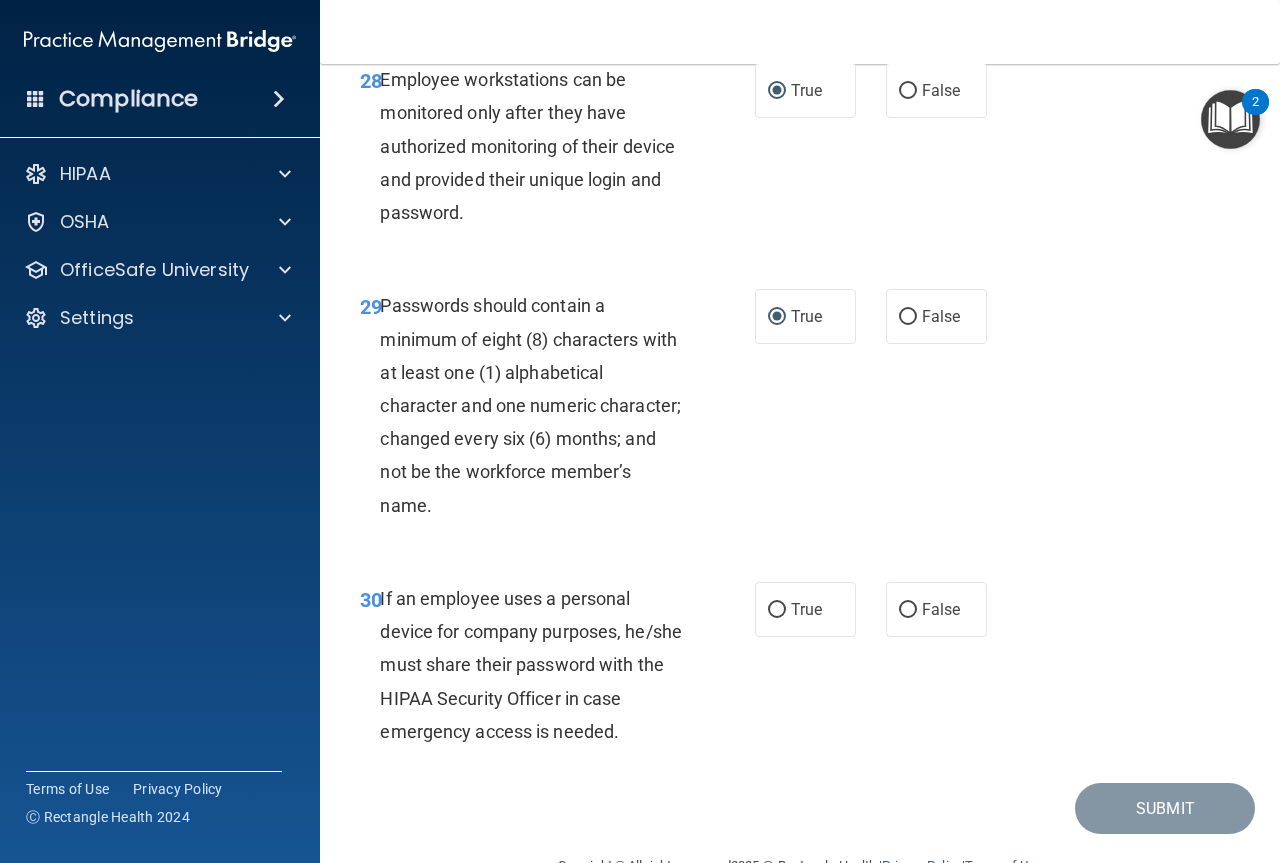scroll, scrollTop: 6283, scrollLeft: 0, axis: vertical 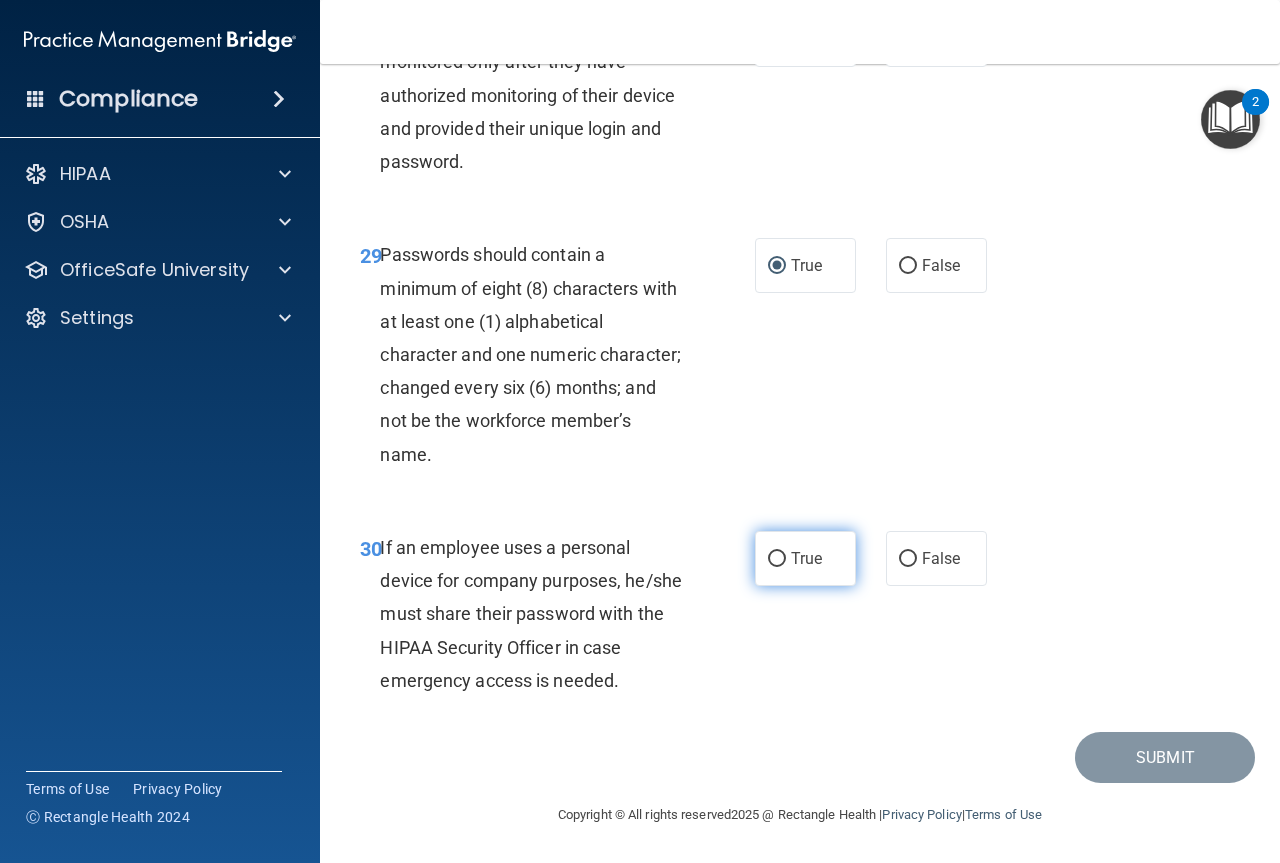 click on "True" at bounding box center (777, 559) 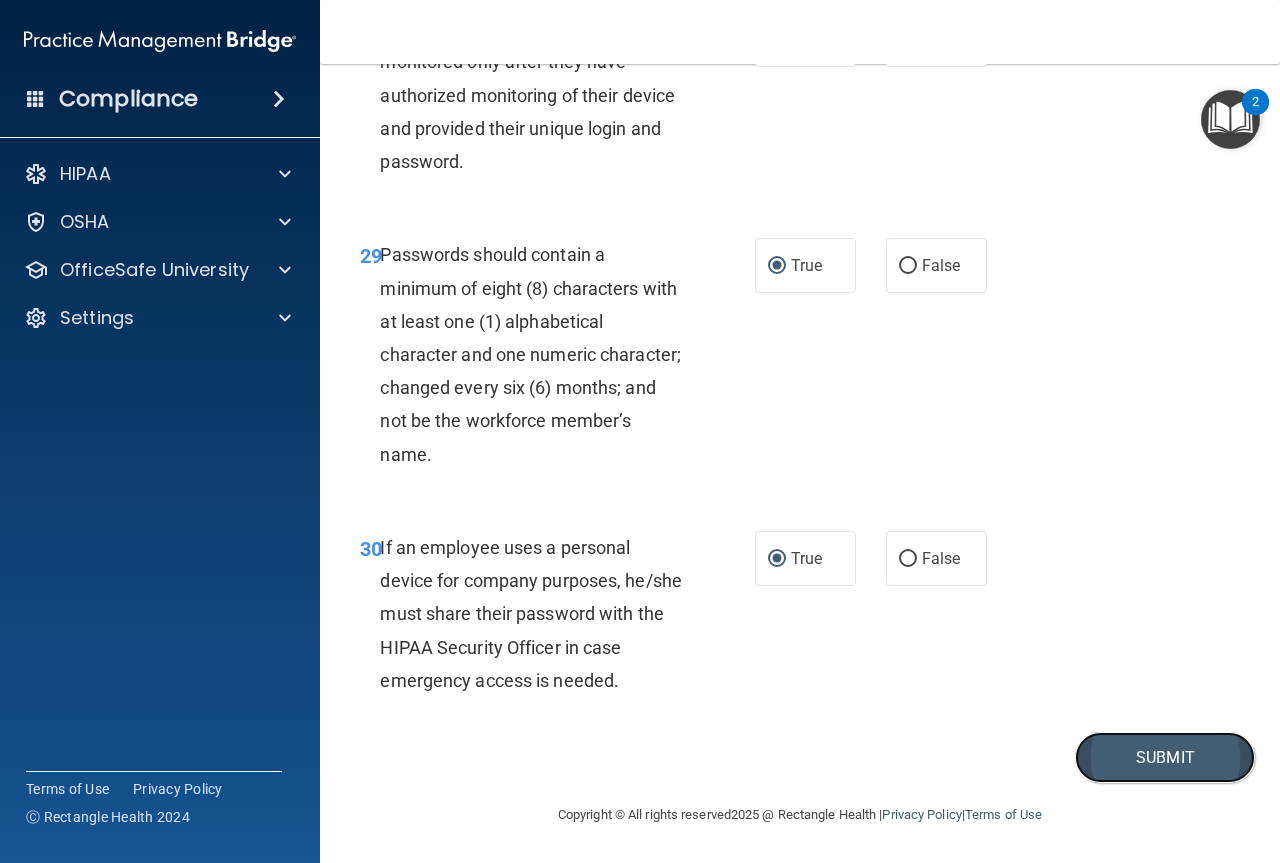 click on "Submit" at bounding box center [1165, 757] 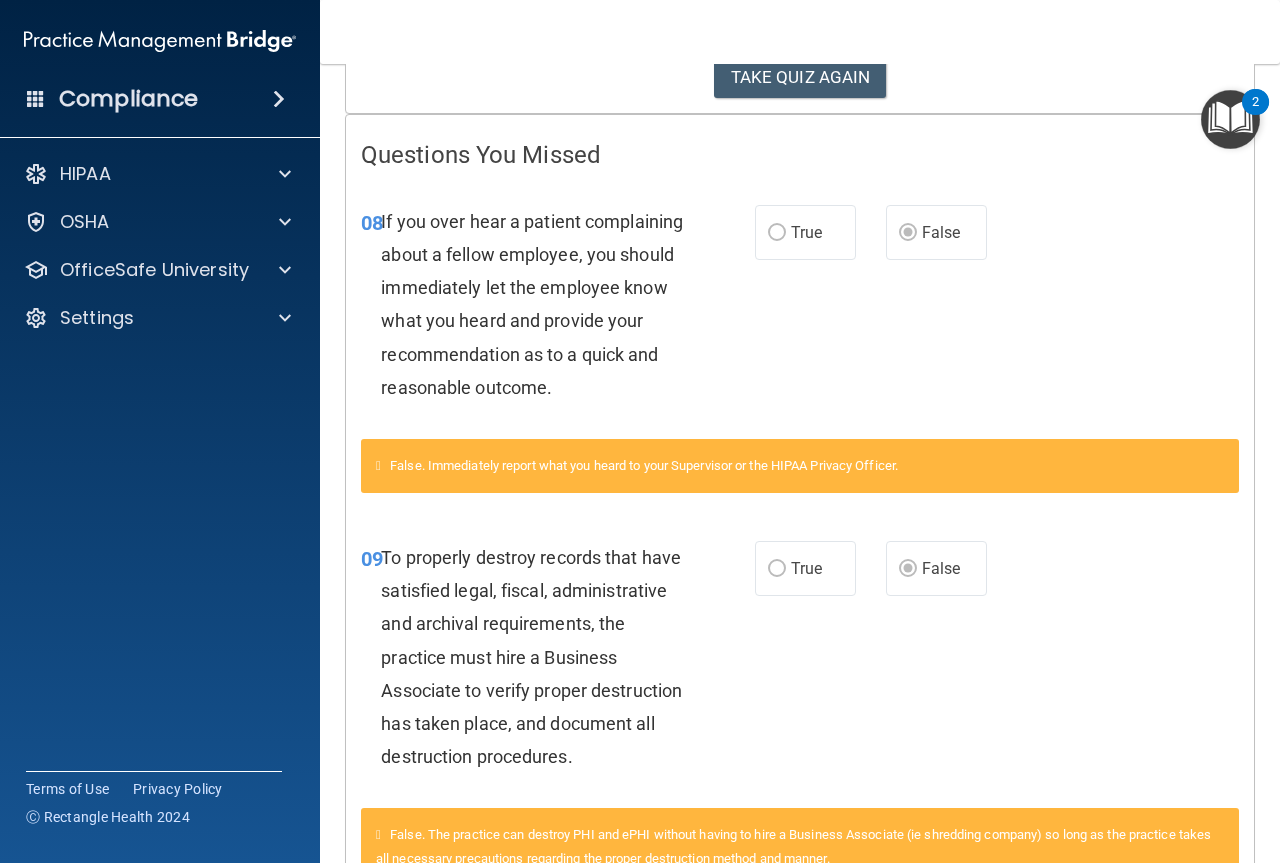 scroll, scrollTop: 157, scrollLeft: 0, axis: vertical 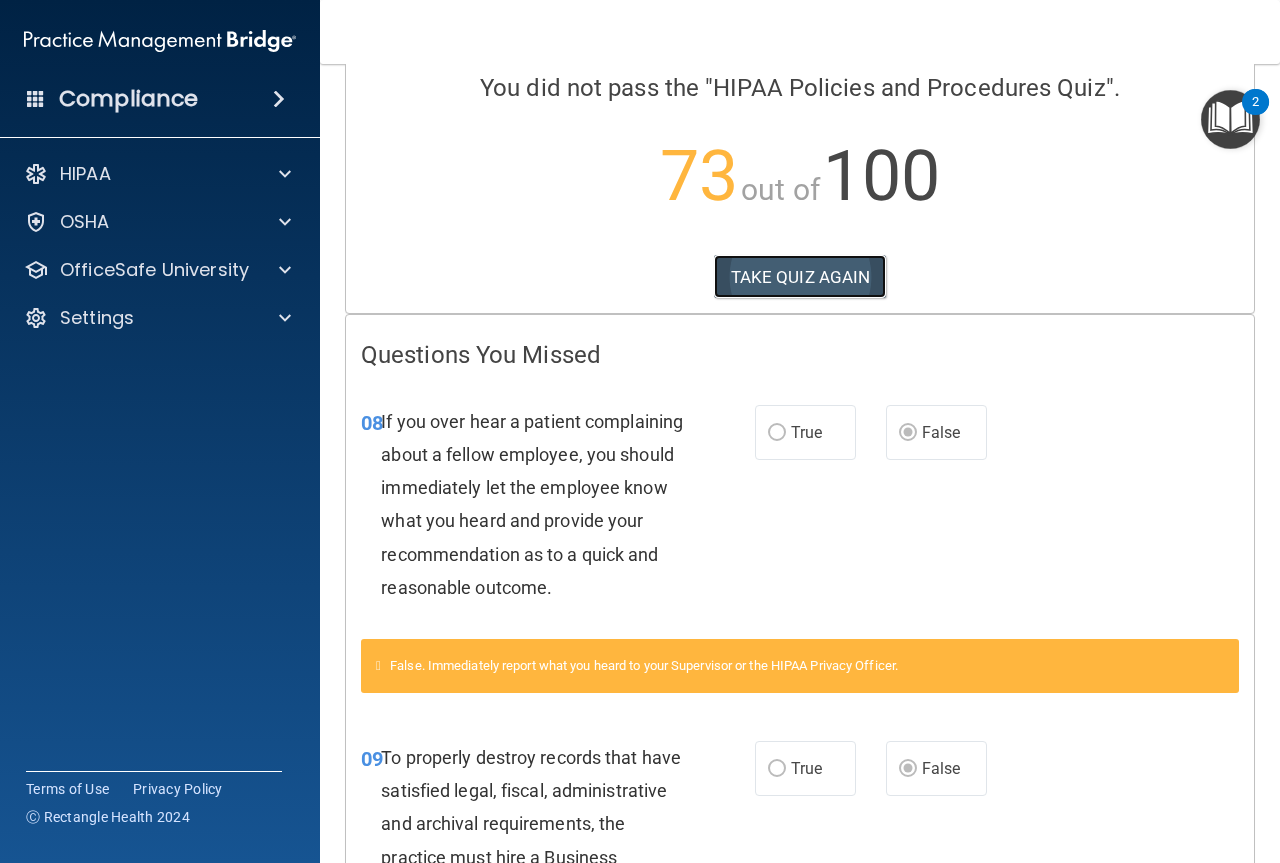 click on "TAKE QUIZ AGAIN" at bounding box center (800, 277) 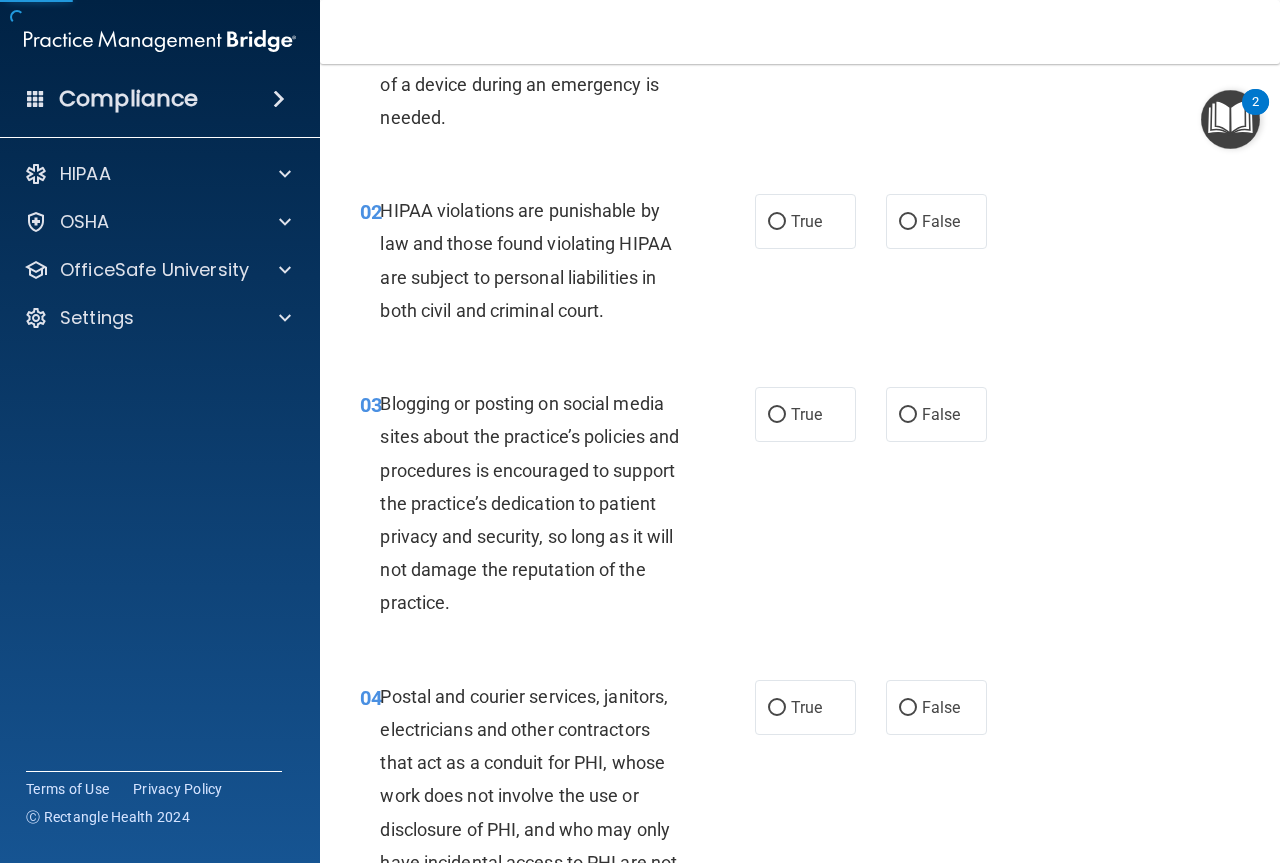 scroll, scrollTop: 0, scrollLeft: 0, axis: both 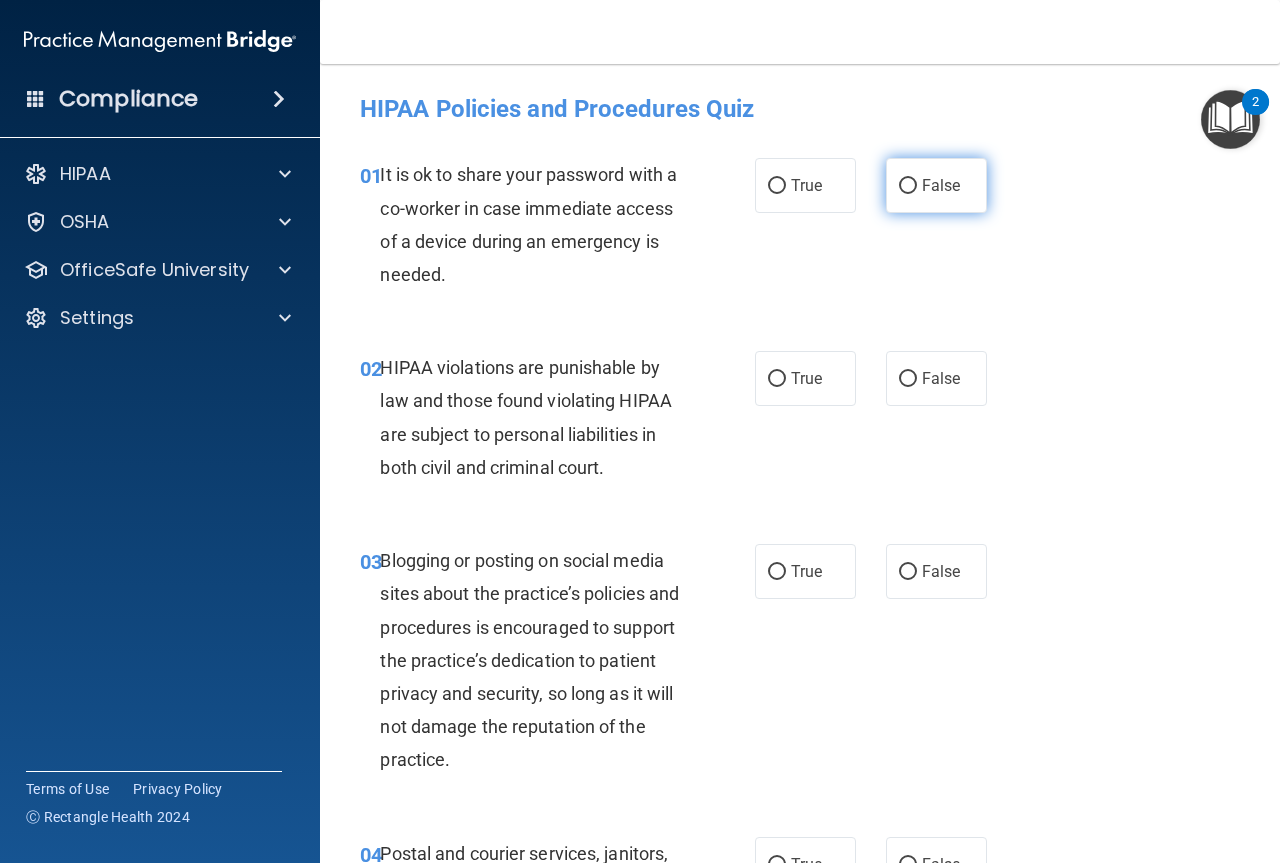 click on "False" at bounding box center [908, 186] 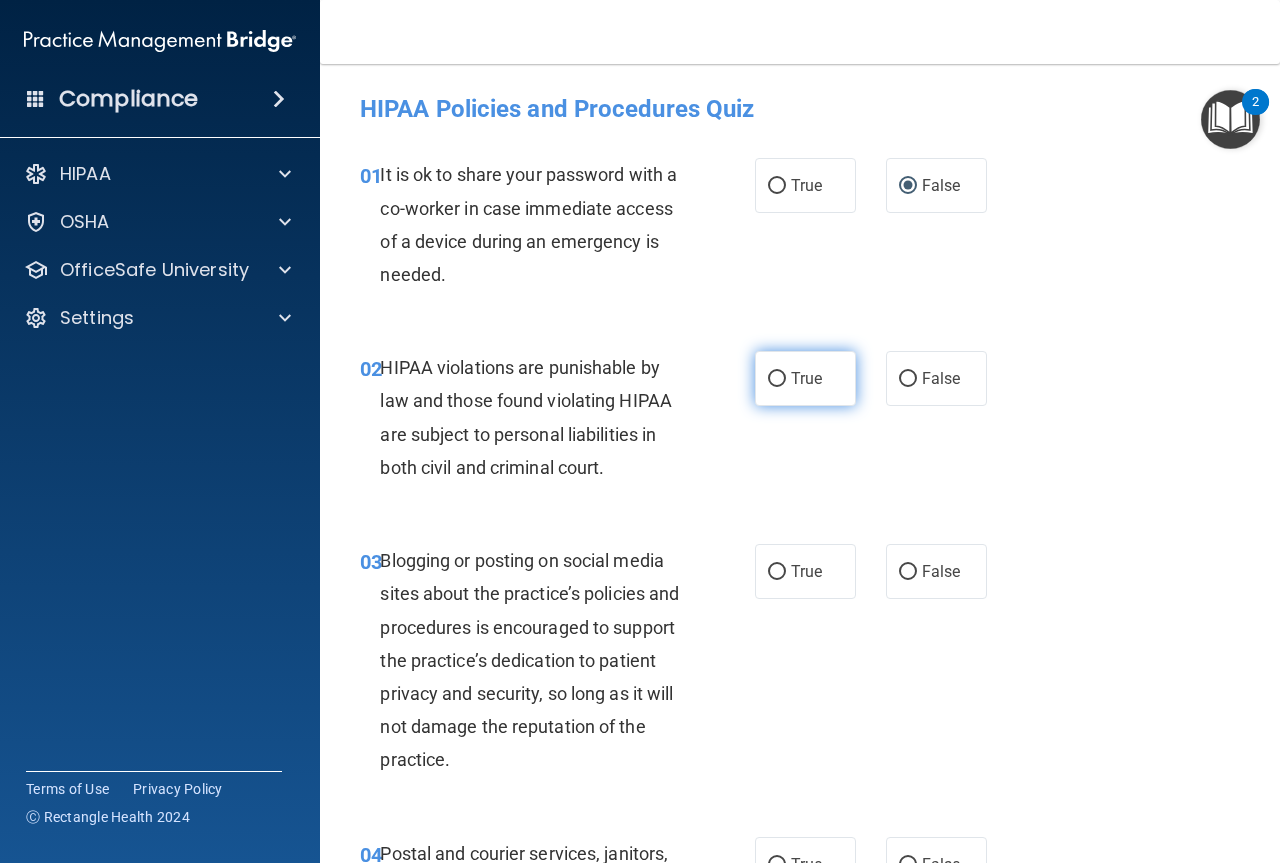 click on "True" at bounding box center [777, 379] 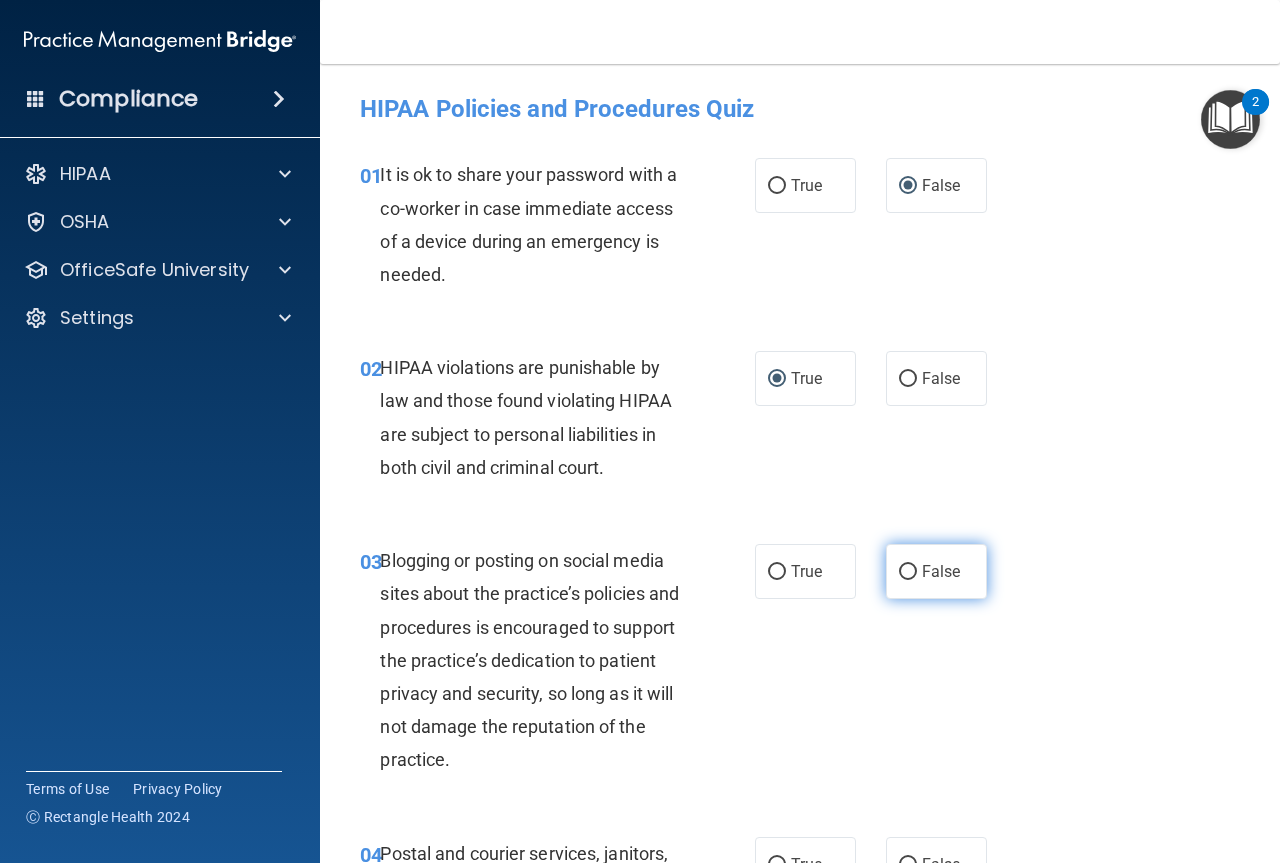 click on "False" at bounding box center (908, 572) 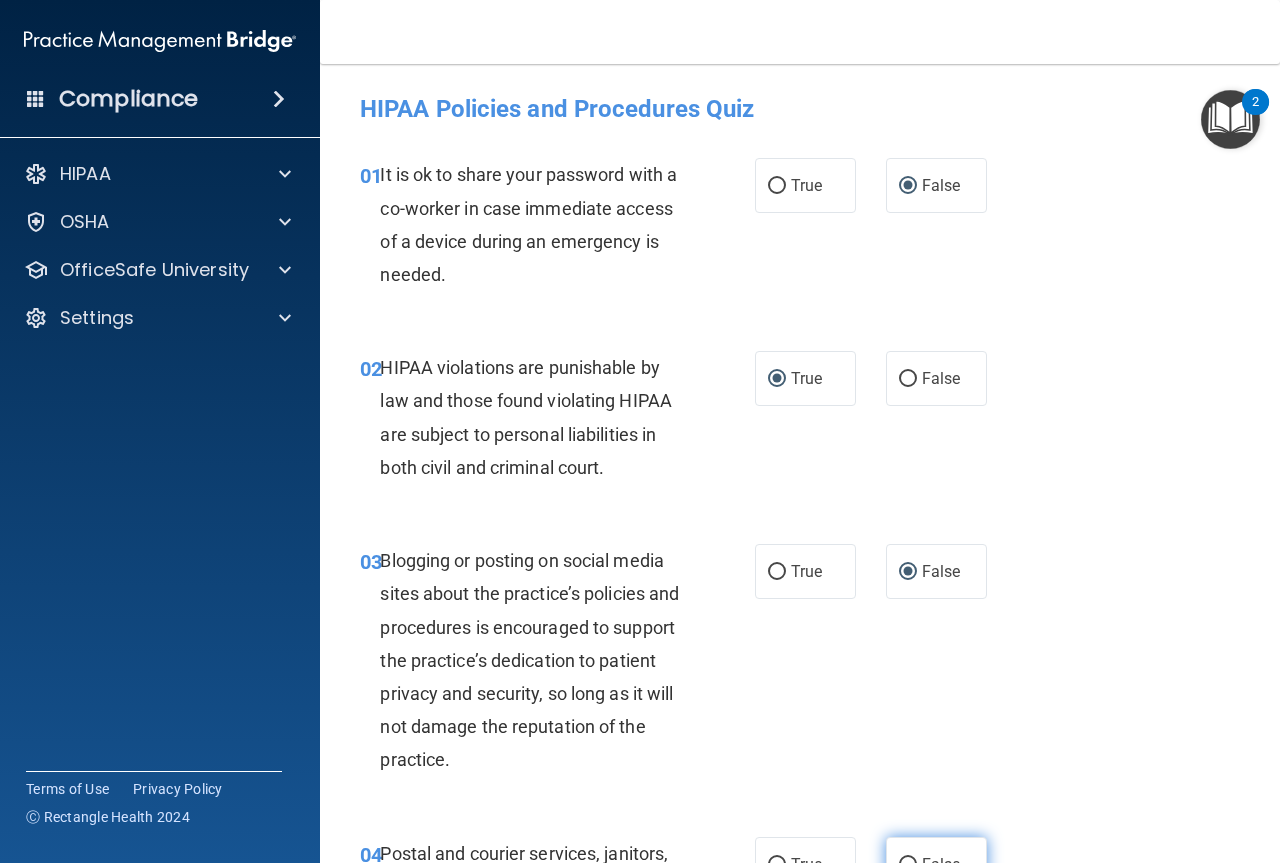 scroll, scrollTop: 300, scrollLeft: 0, axis: vertical 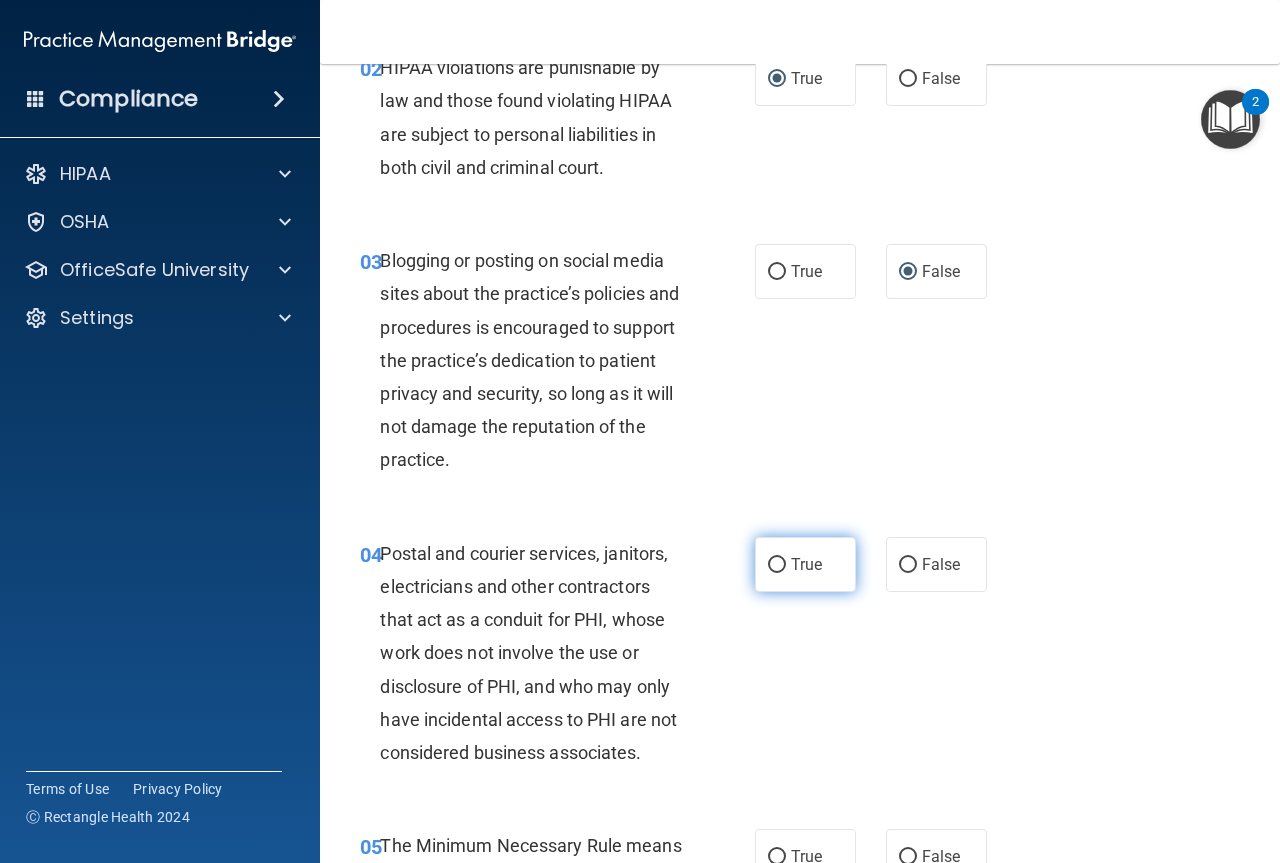 click on "True" at bounding box center [777, 565] 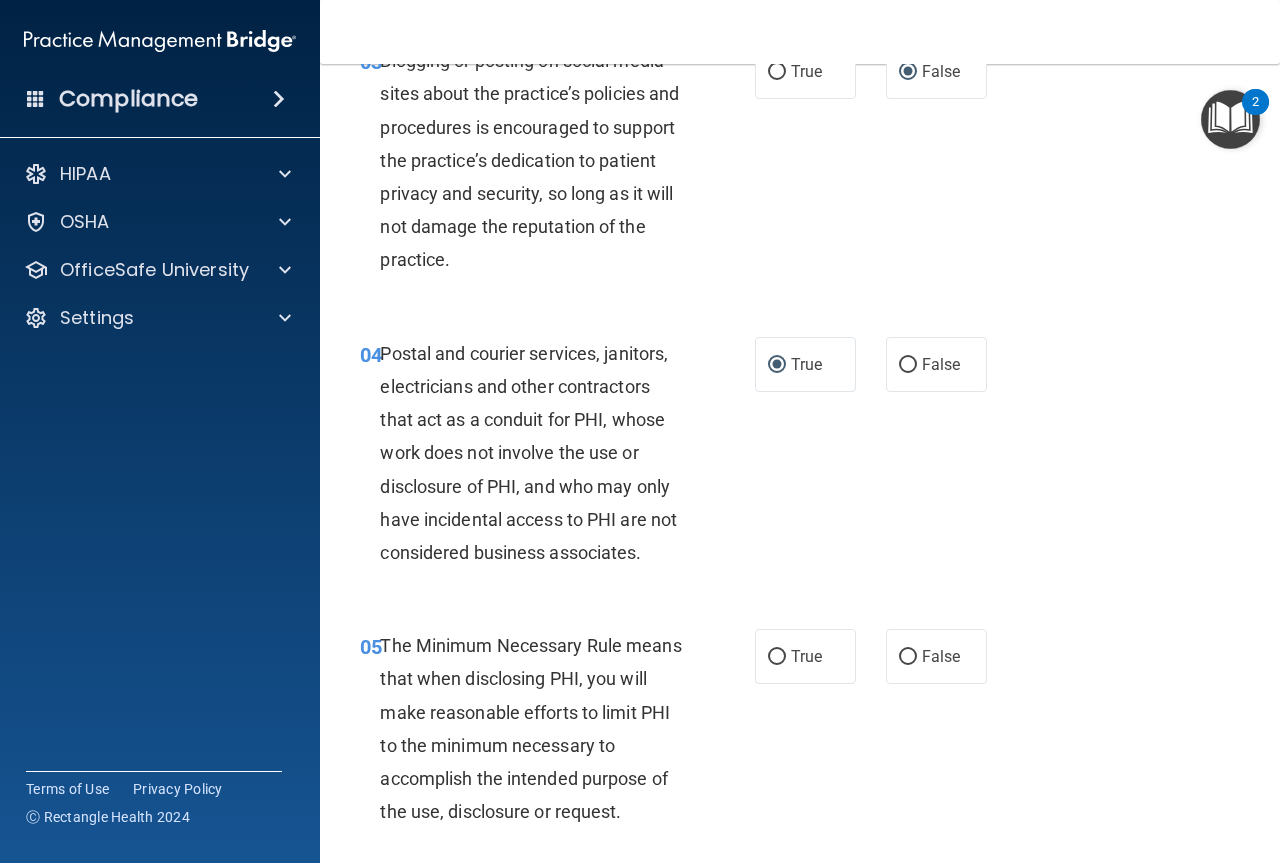 scroll, scrollTop: 600, scrollLeft: 0, axis: vertical 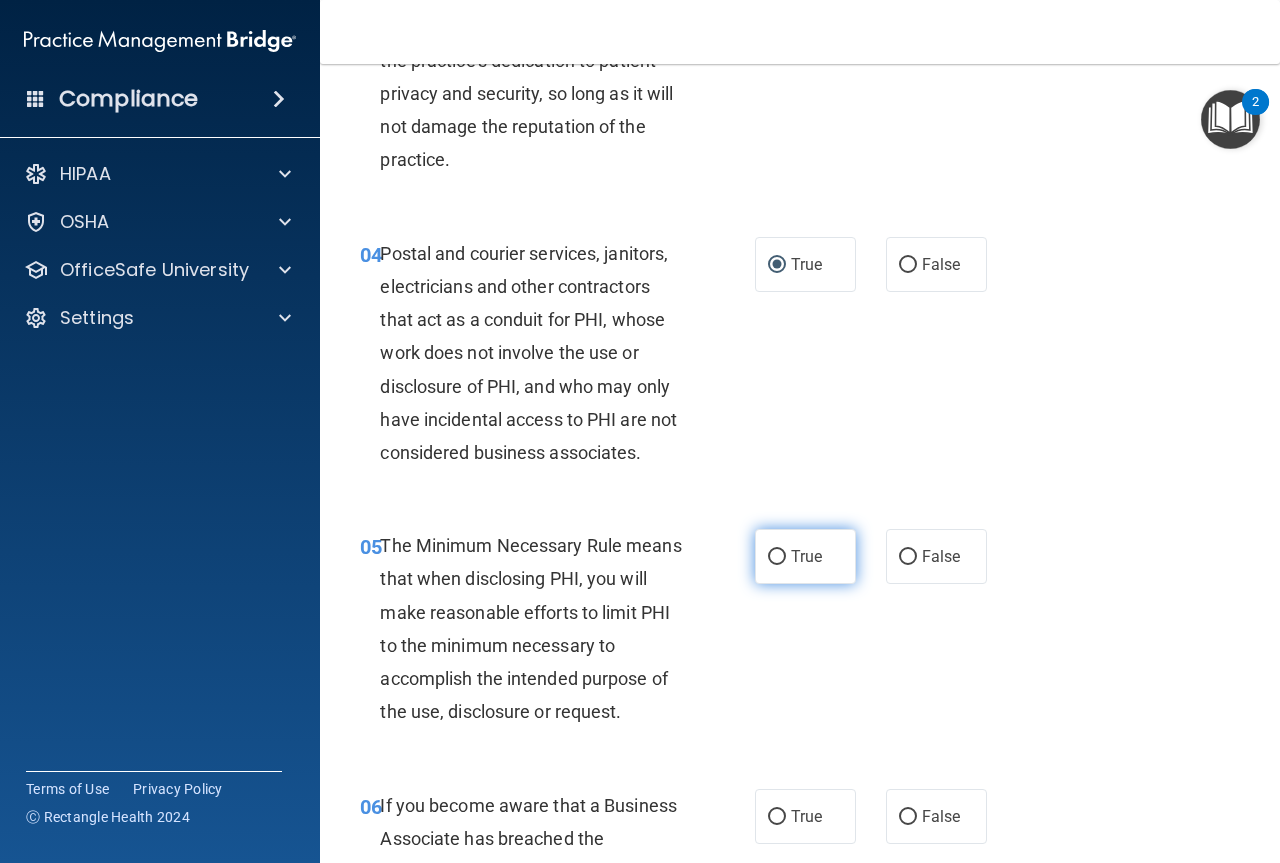 click on "True" at bounding box center (777, 557) 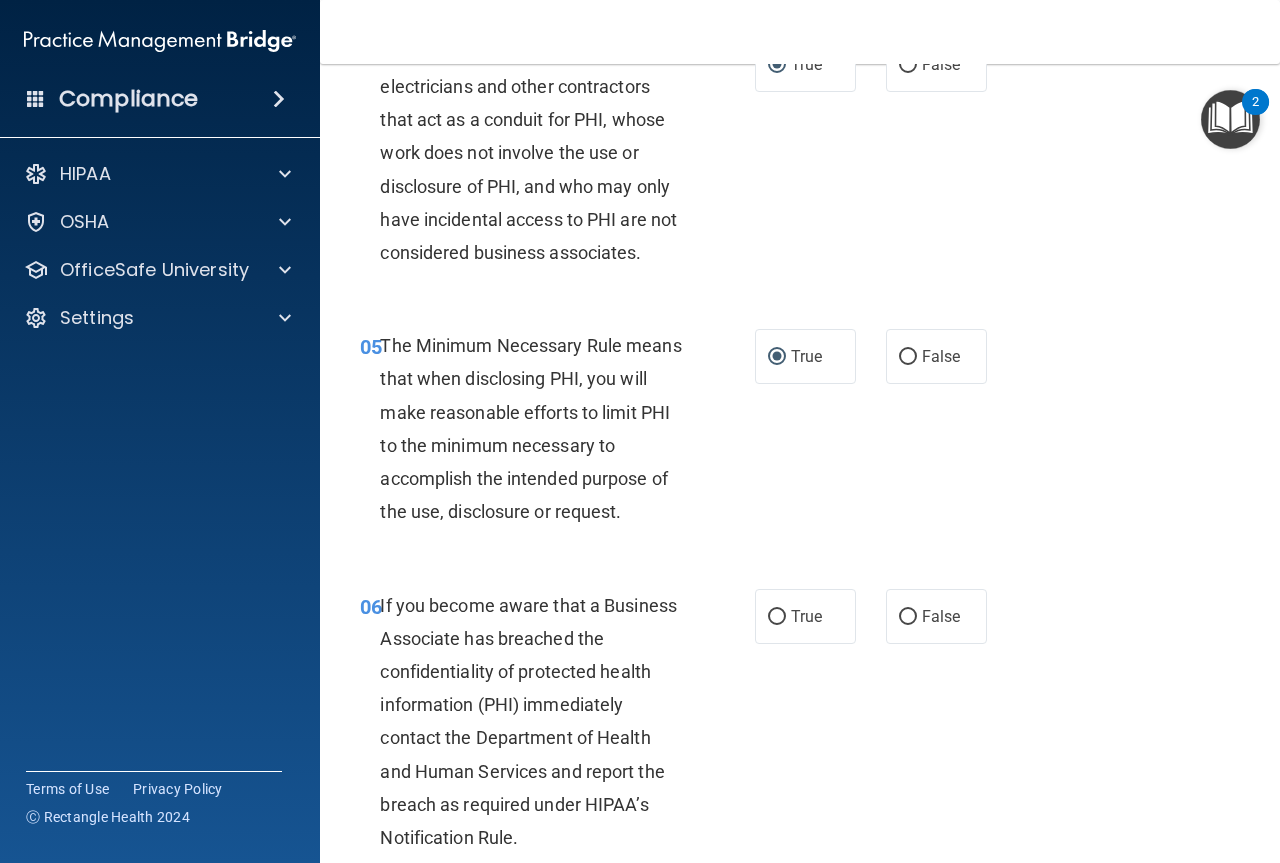 scroll, scrollTop: 900, scrollLeft: 0, axis: vertical 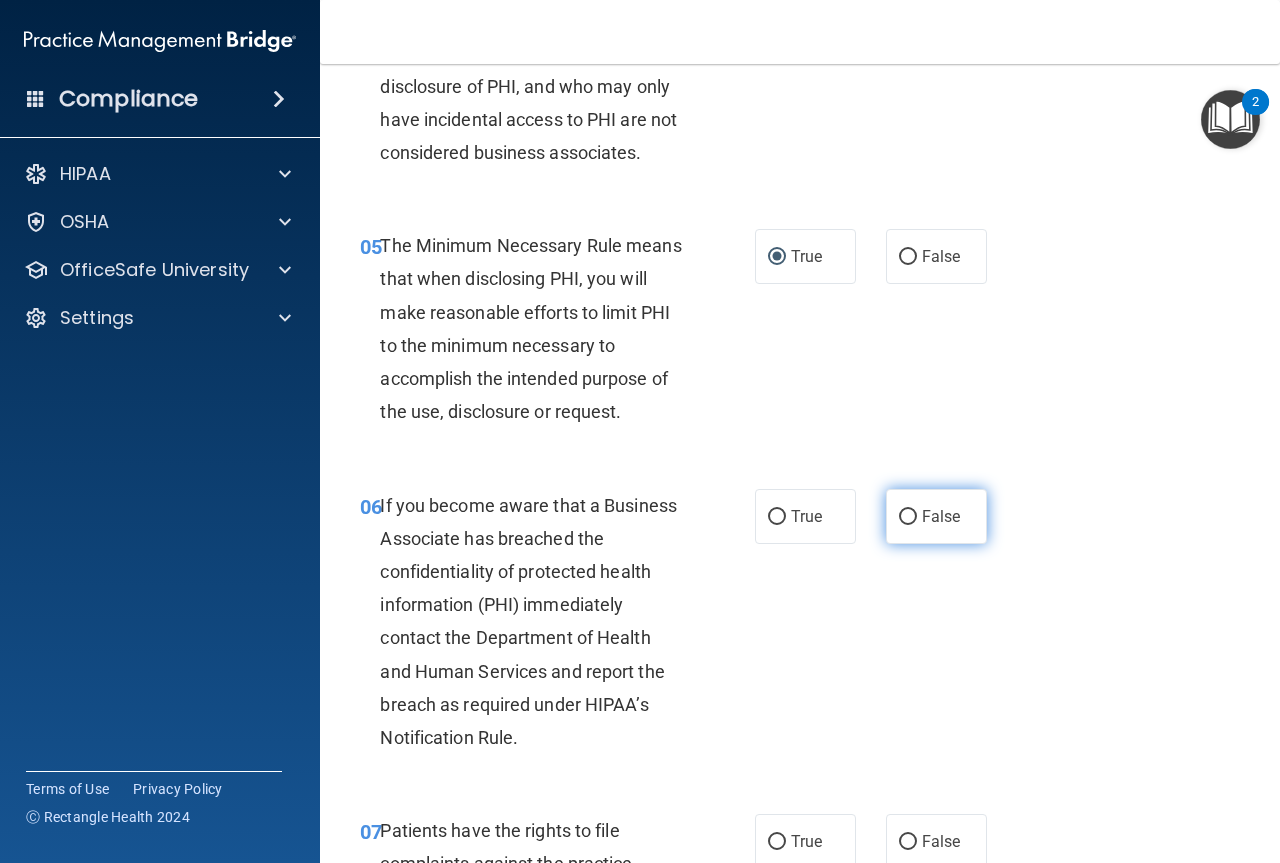 click on "False" at bounding box center [908, 517] 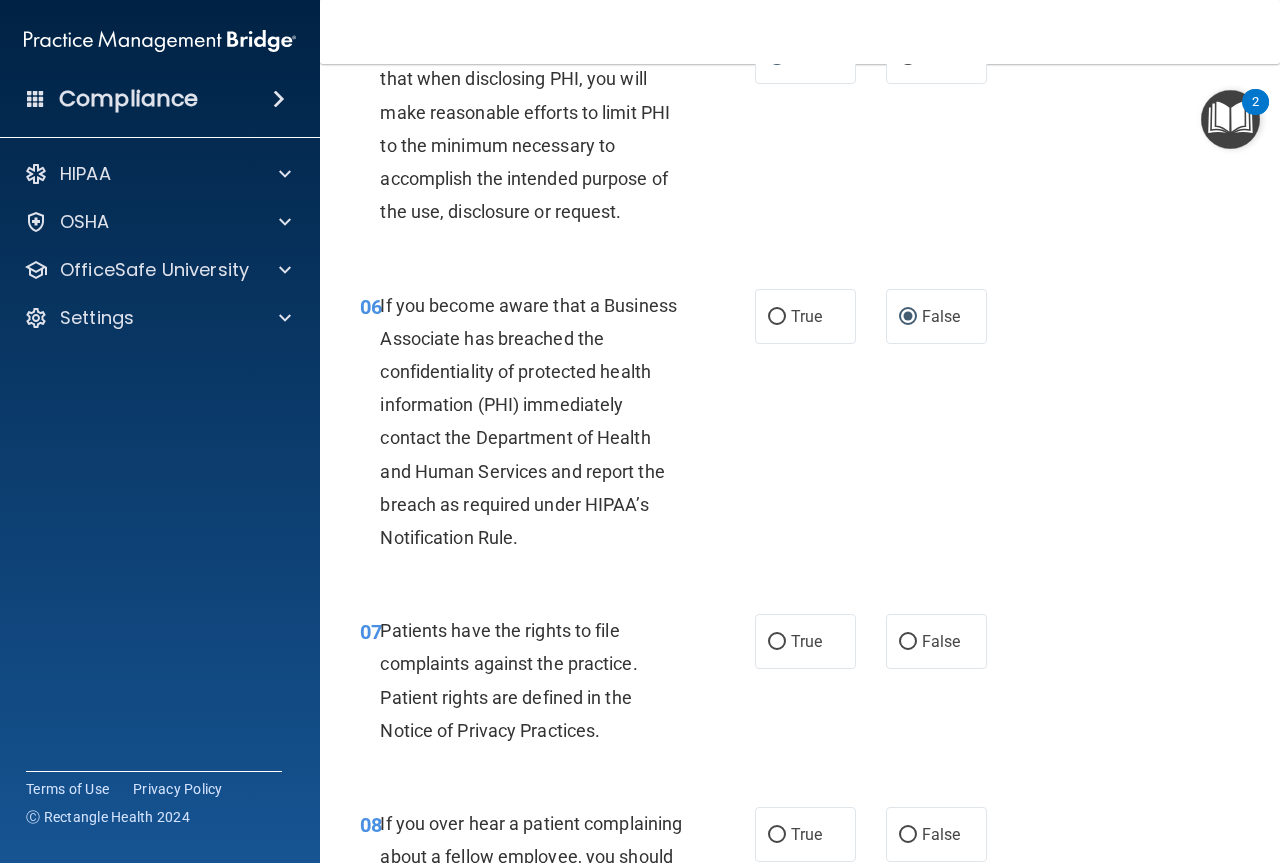 scroll, scrollTop: 1200, scrollLeft: 0, axis: vertical 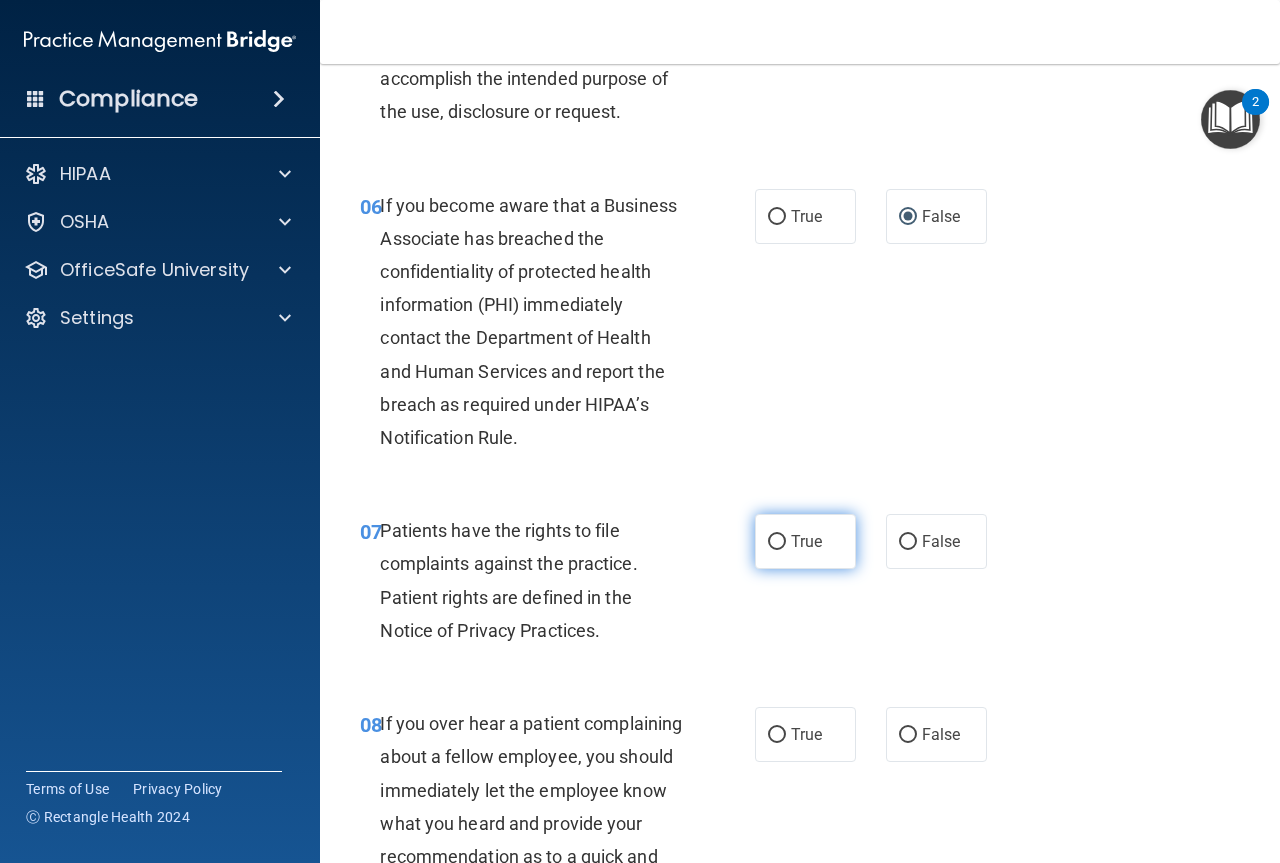 click on "True" at bounding box center (777, 542) 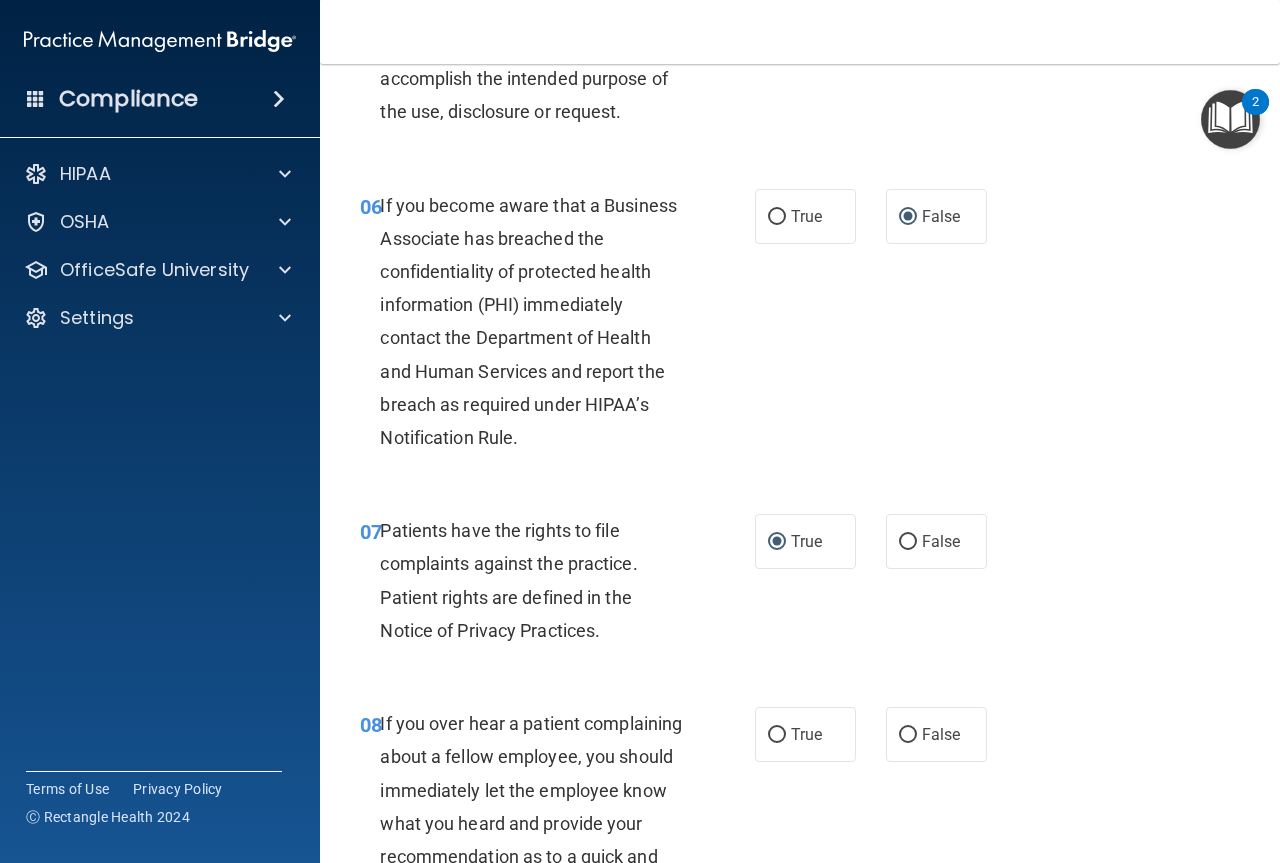 scroll, scrollTop: 1300, scrollLeft: 0, axis: vertical 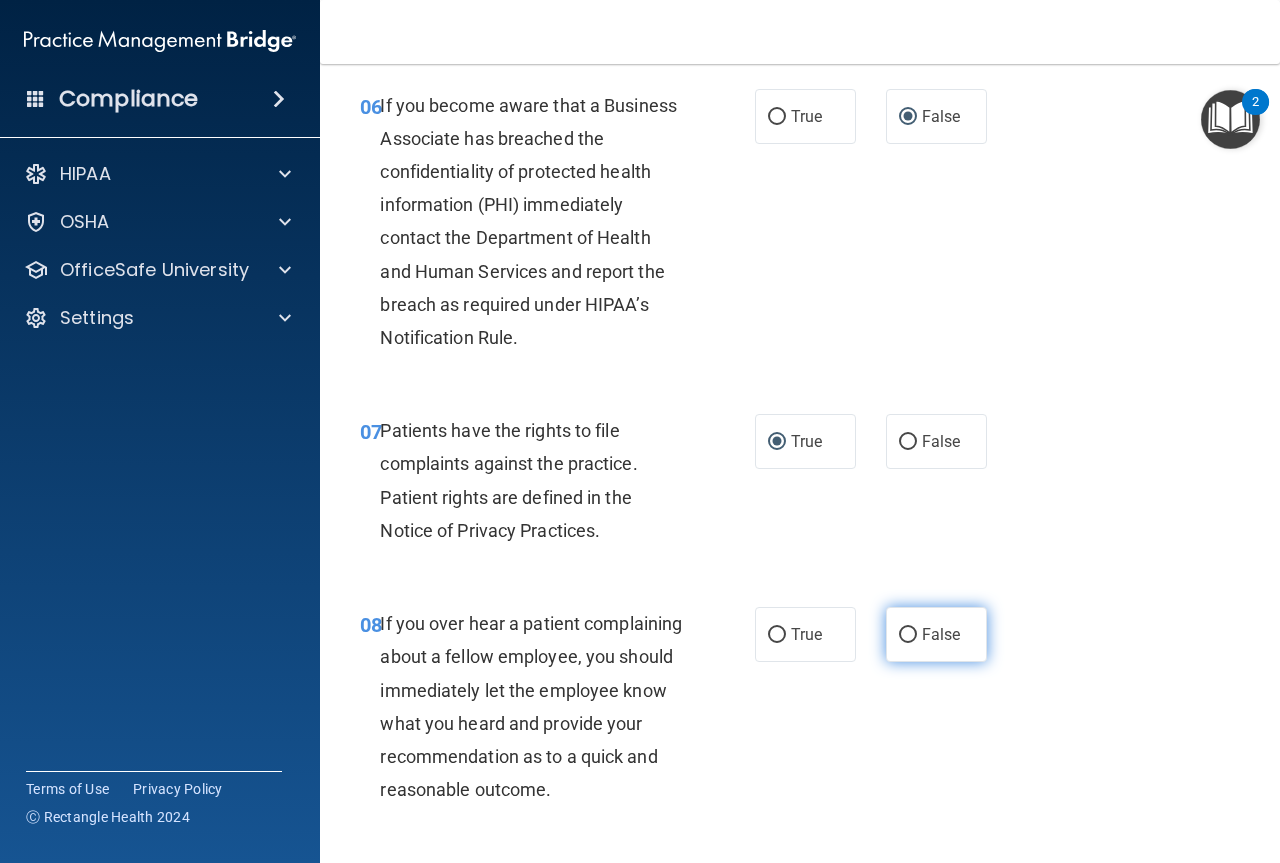 click on "False" at bounding box center (908, 635) 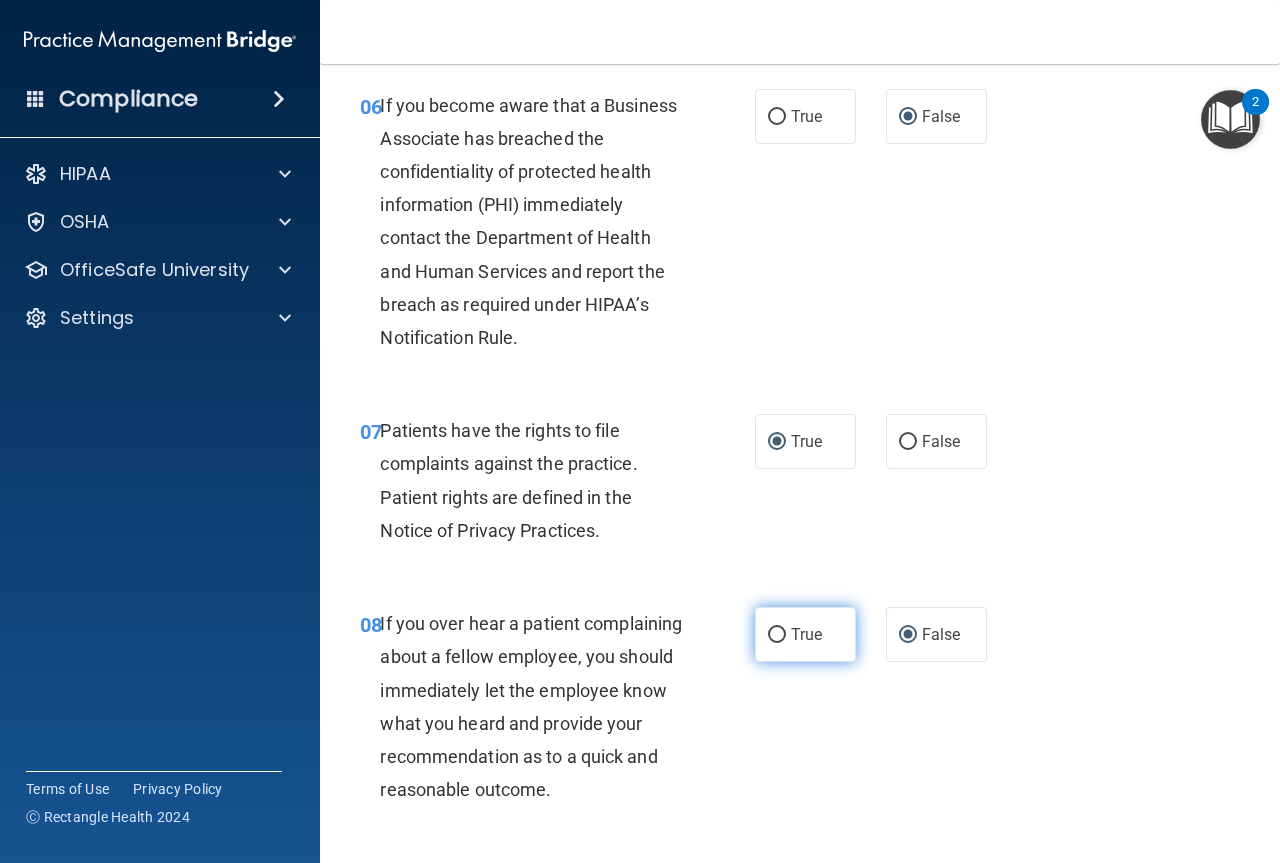 click on "True" at bounding box center [777, 635] 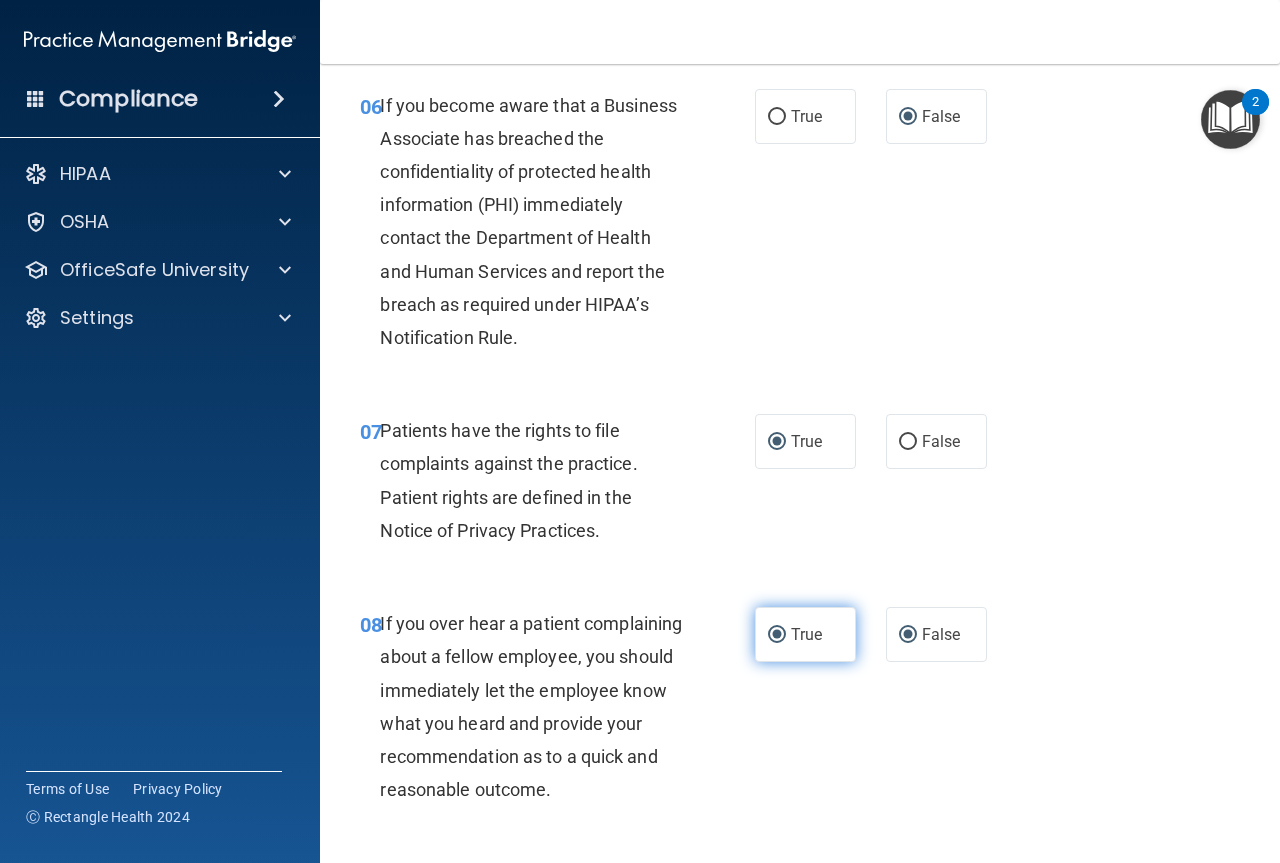 radio on "false" 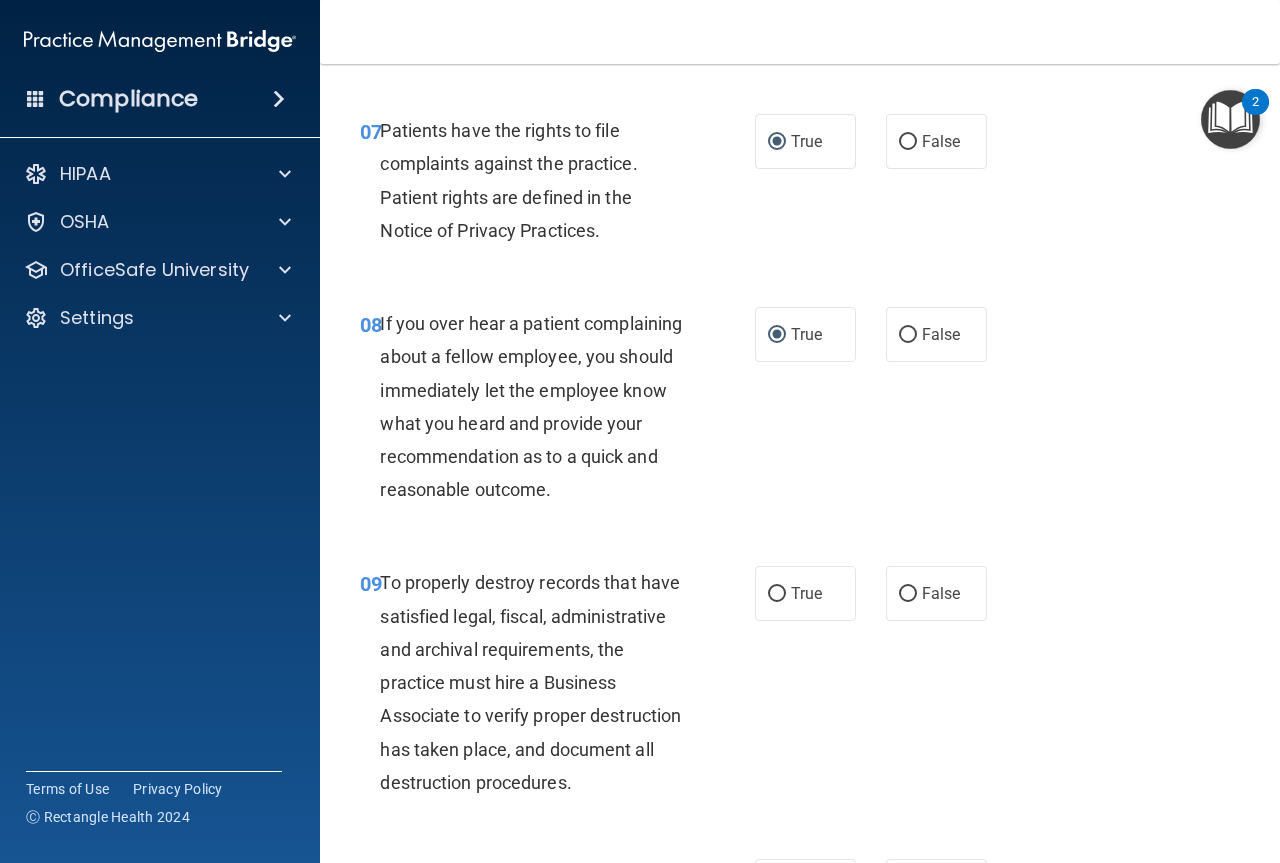 scroll, scrollTop: 1700, scrollLeft: 0, axis: vertical 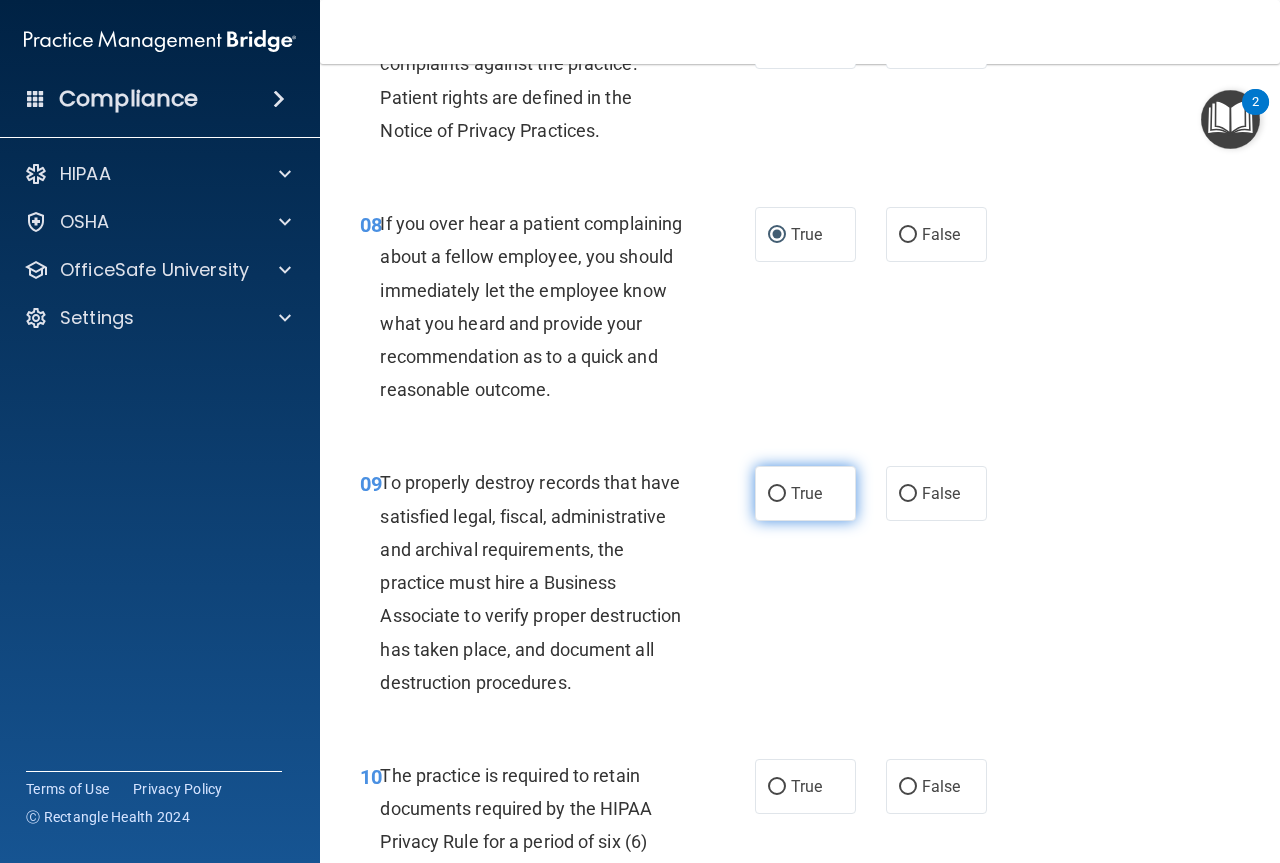 click on "True" at bounding box center [805, 493] 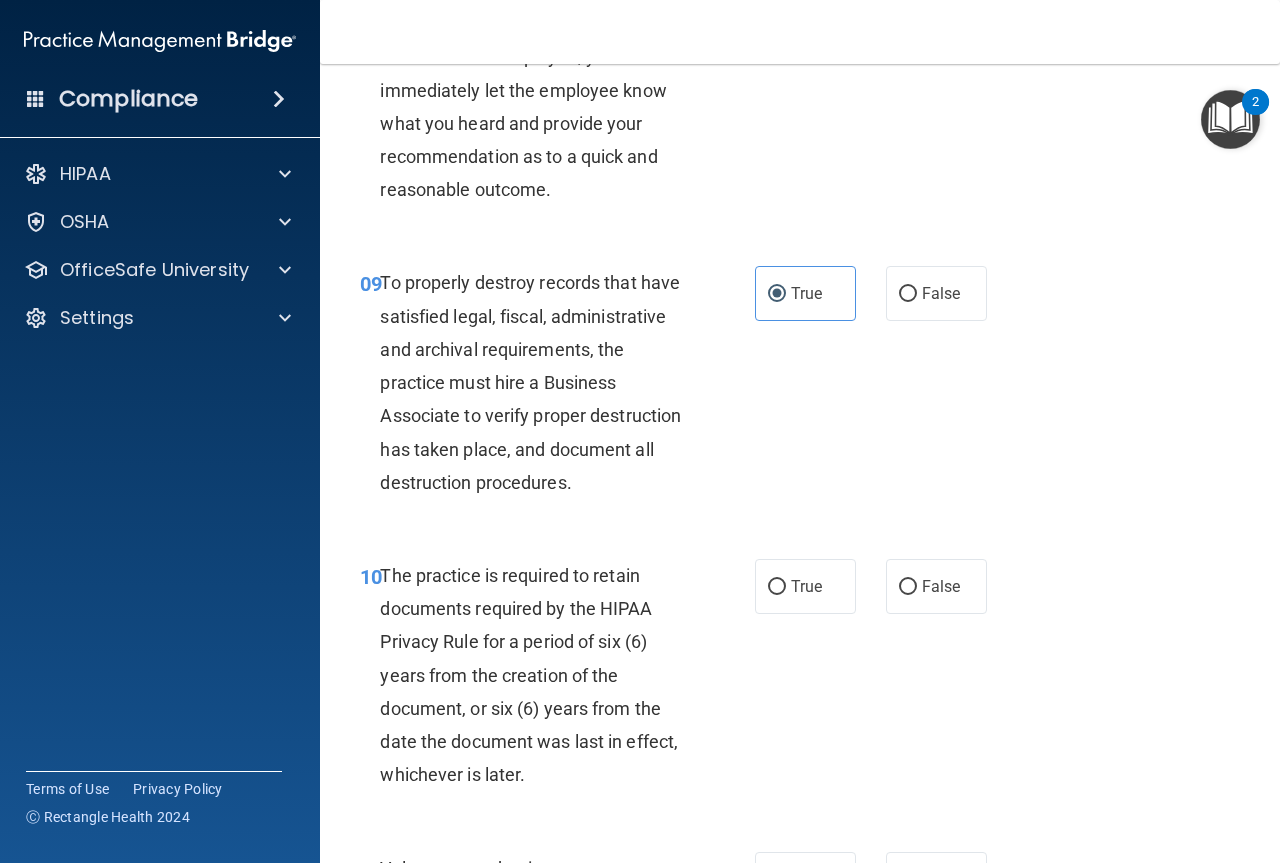 scroll, scrollTop: 2100, scrollLeft: 0, axis: vertical 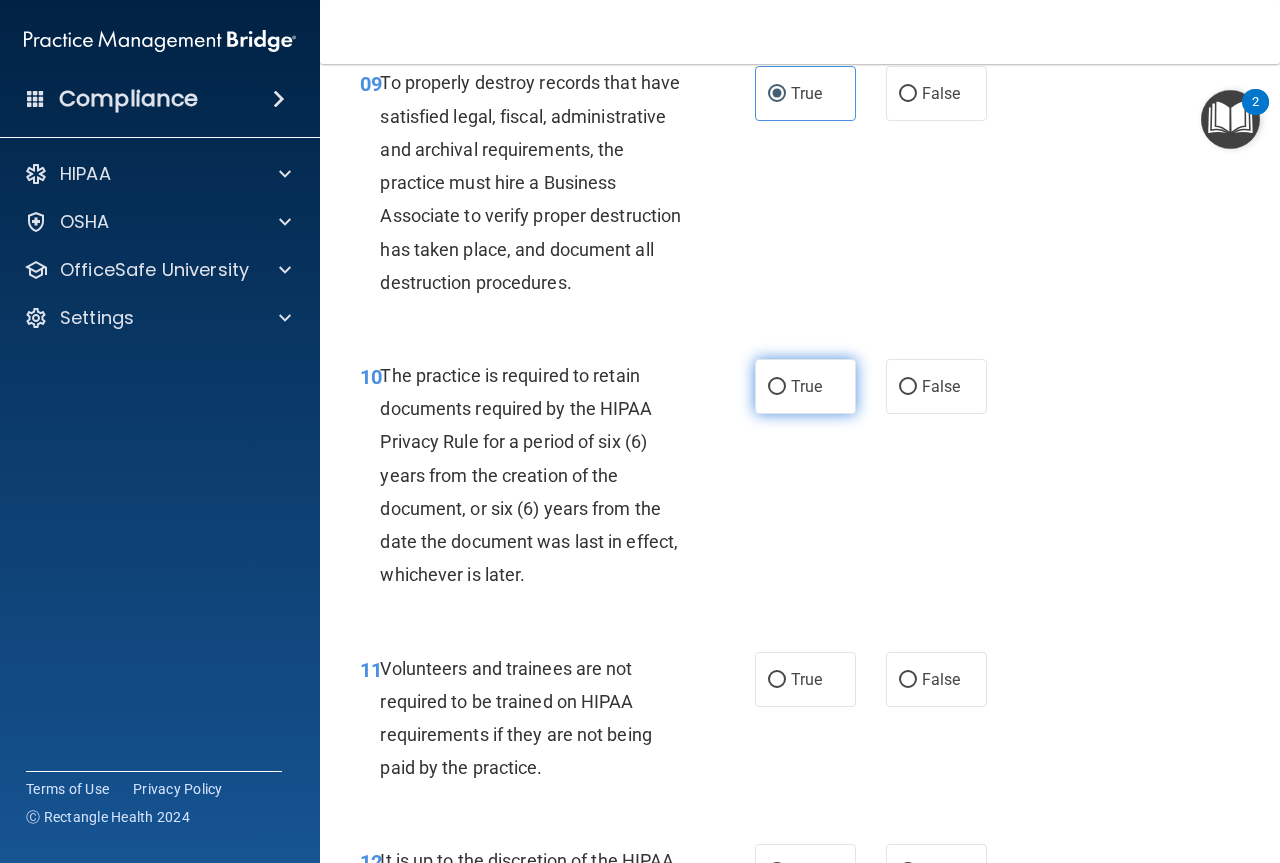 click on "True" at bounding box center [777, 387] 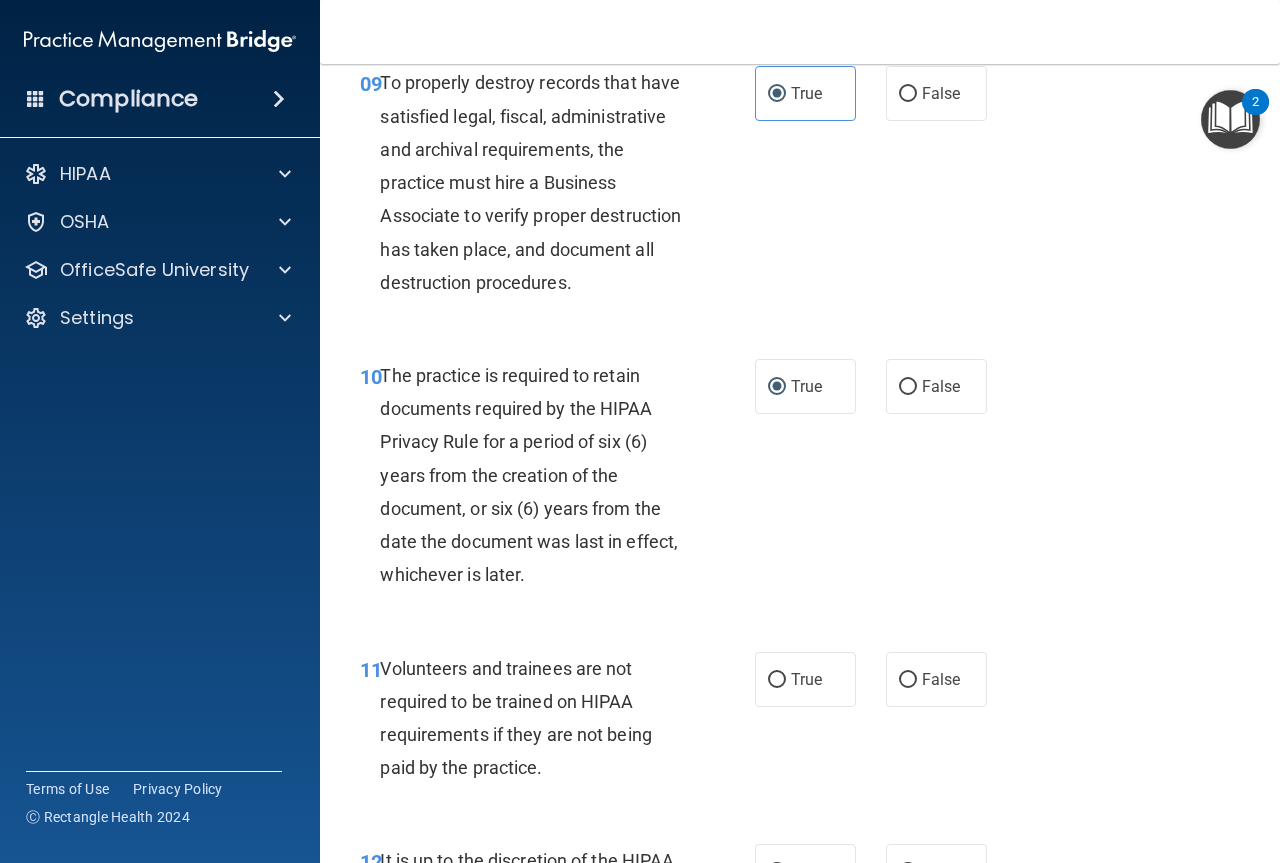 scroll, scrollTop: 2300, scrollLeft: 0, axis: vertical 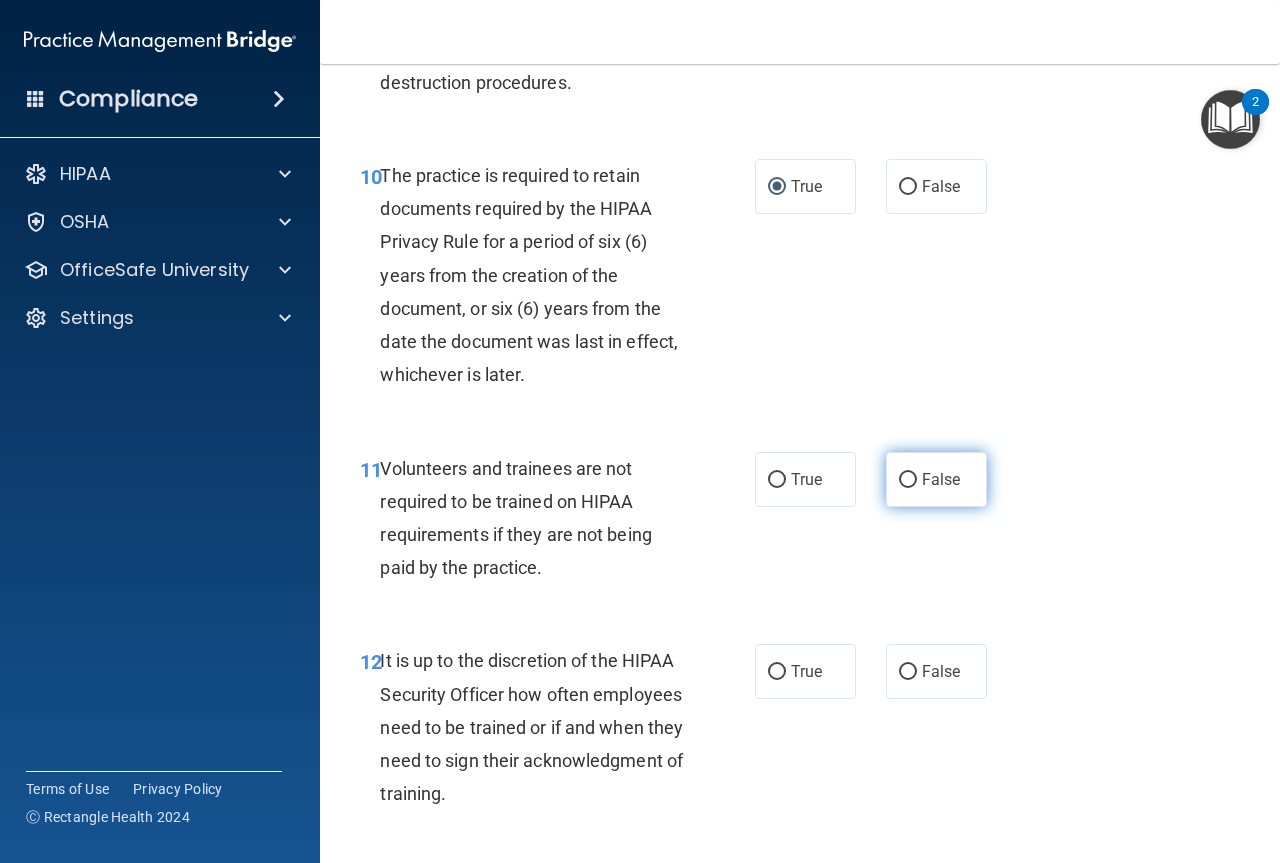 click on "False" at bounding box center [908, 480] 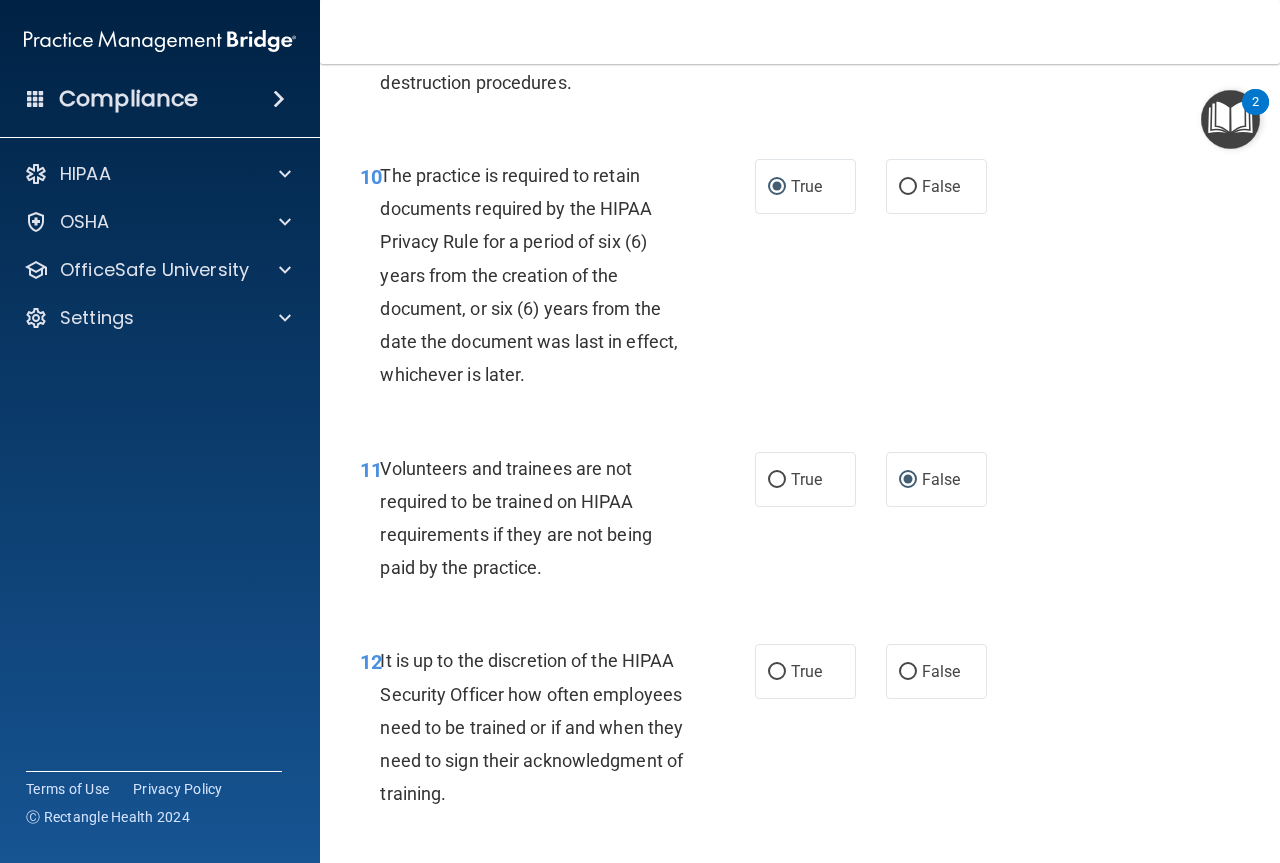 scroll, scrollTop: 2400, scrollLeft: 0, axis: vertical 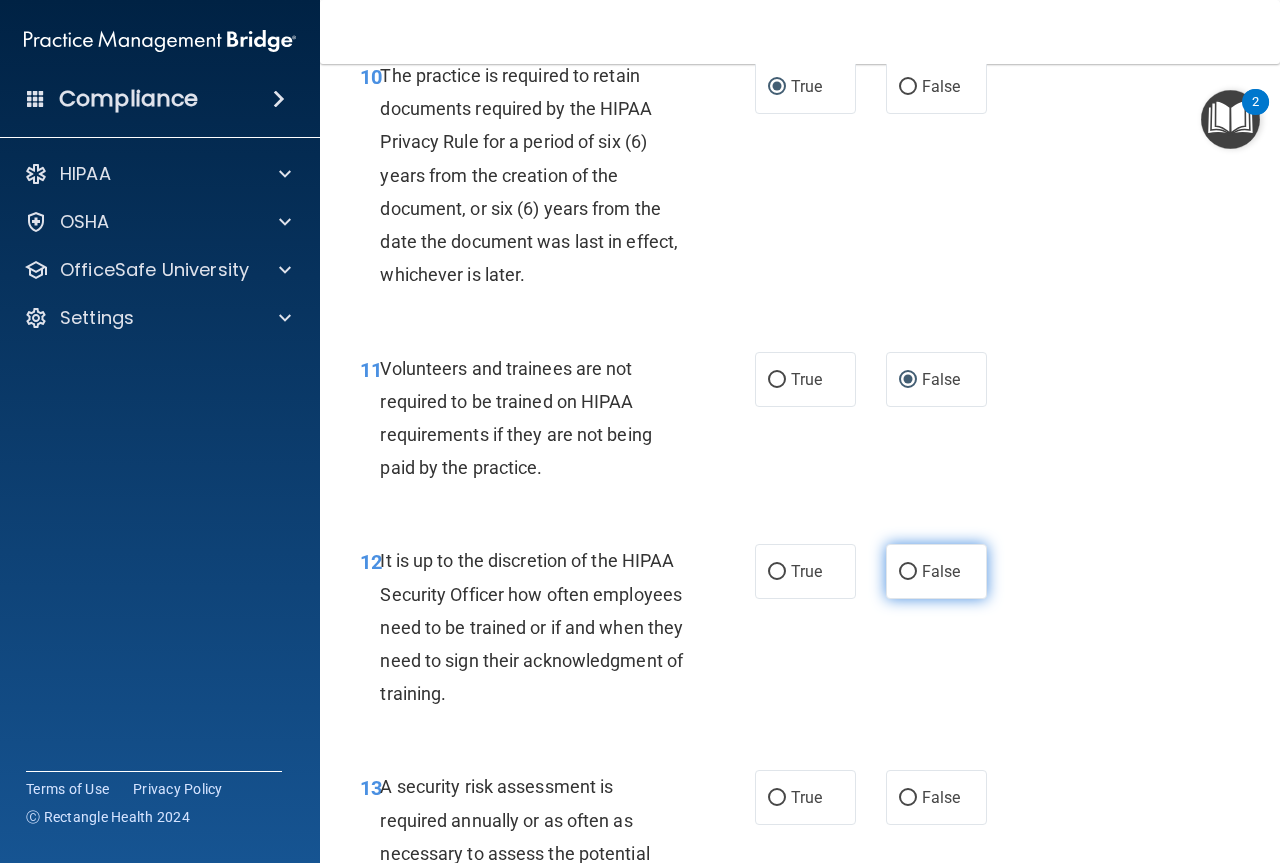 click on "False" at bounding box center (908, 572) 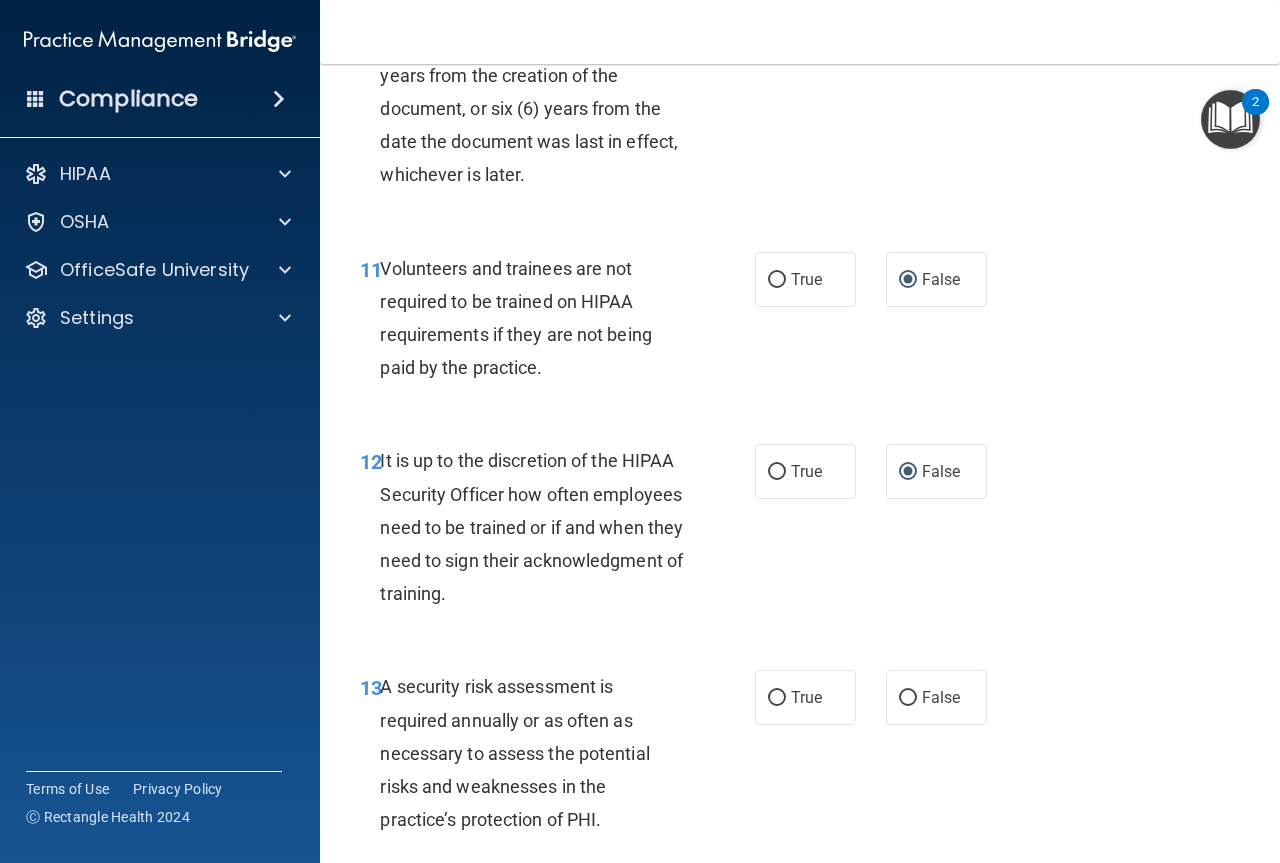 scroll, scrollTop: 2700, scrollLeft: 0, axis: vertical 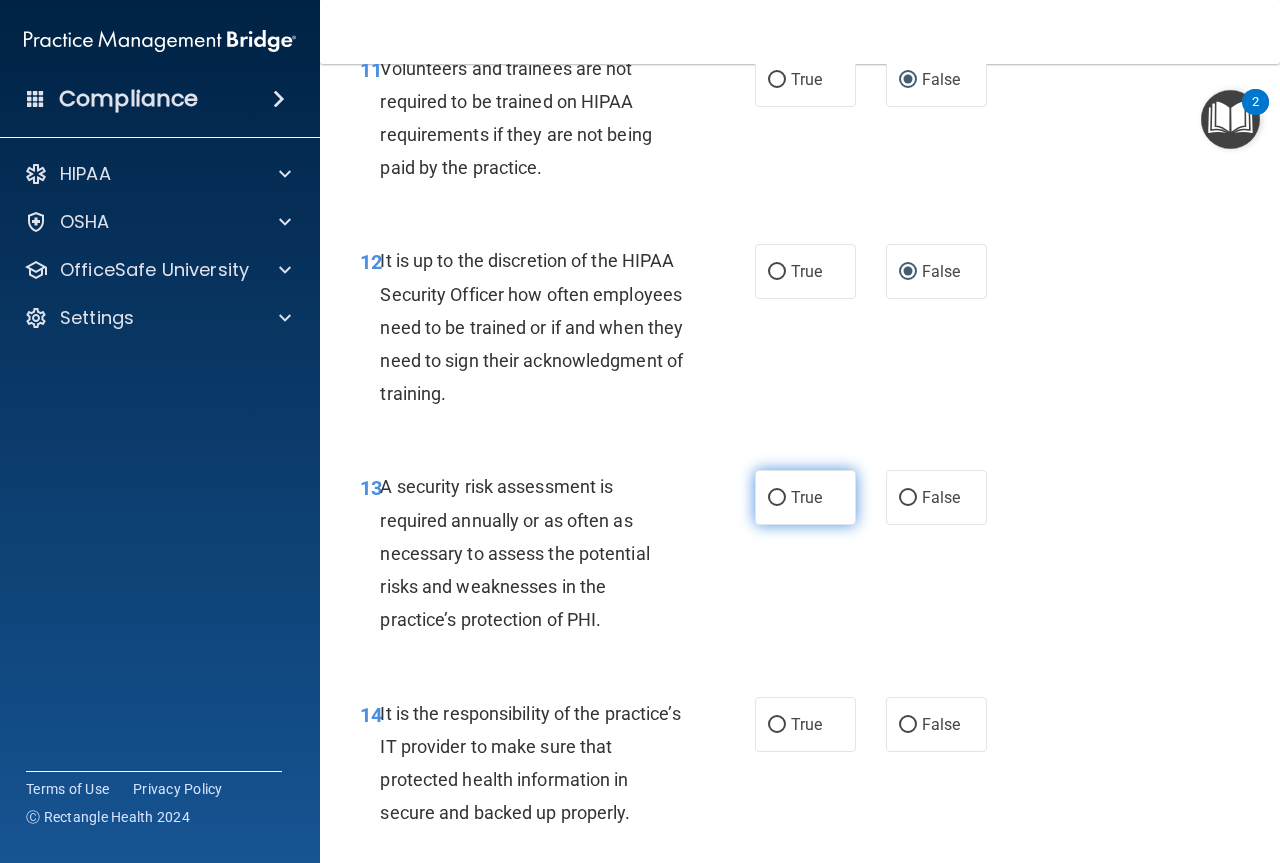 click on "True" at bounding box center [777, 498] 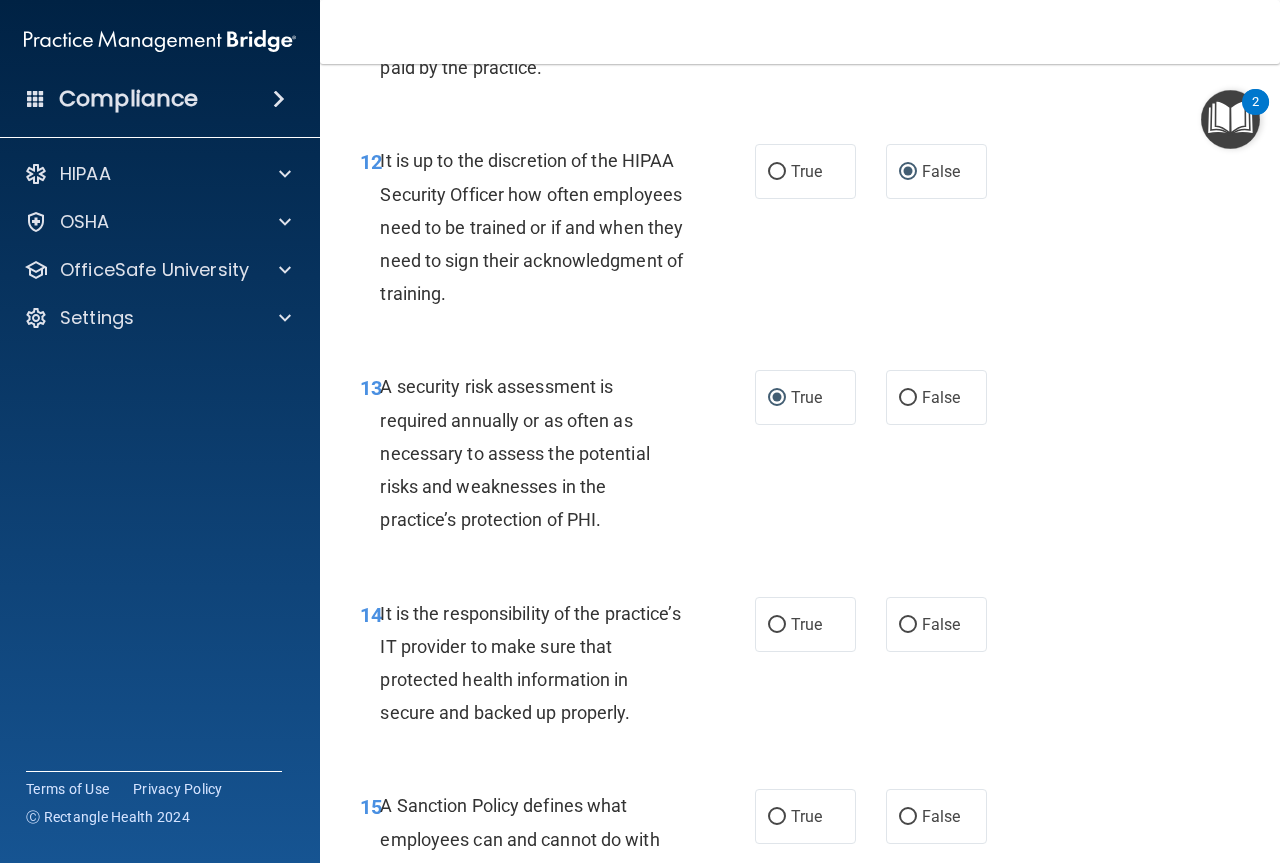 scroll, scrollTop: 2900, scrollLeft: 0, axis: vertical 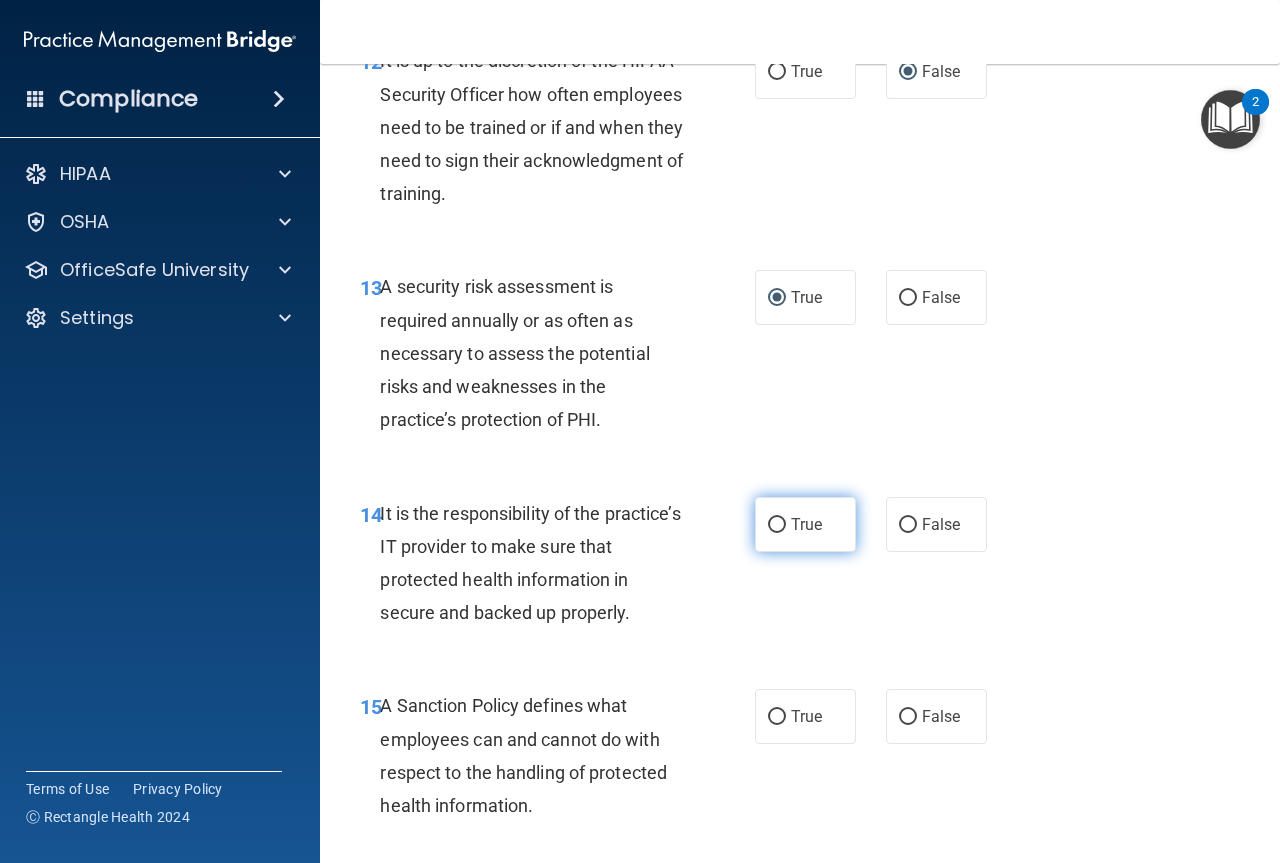 click on "True" at bounding box center [777, 525] 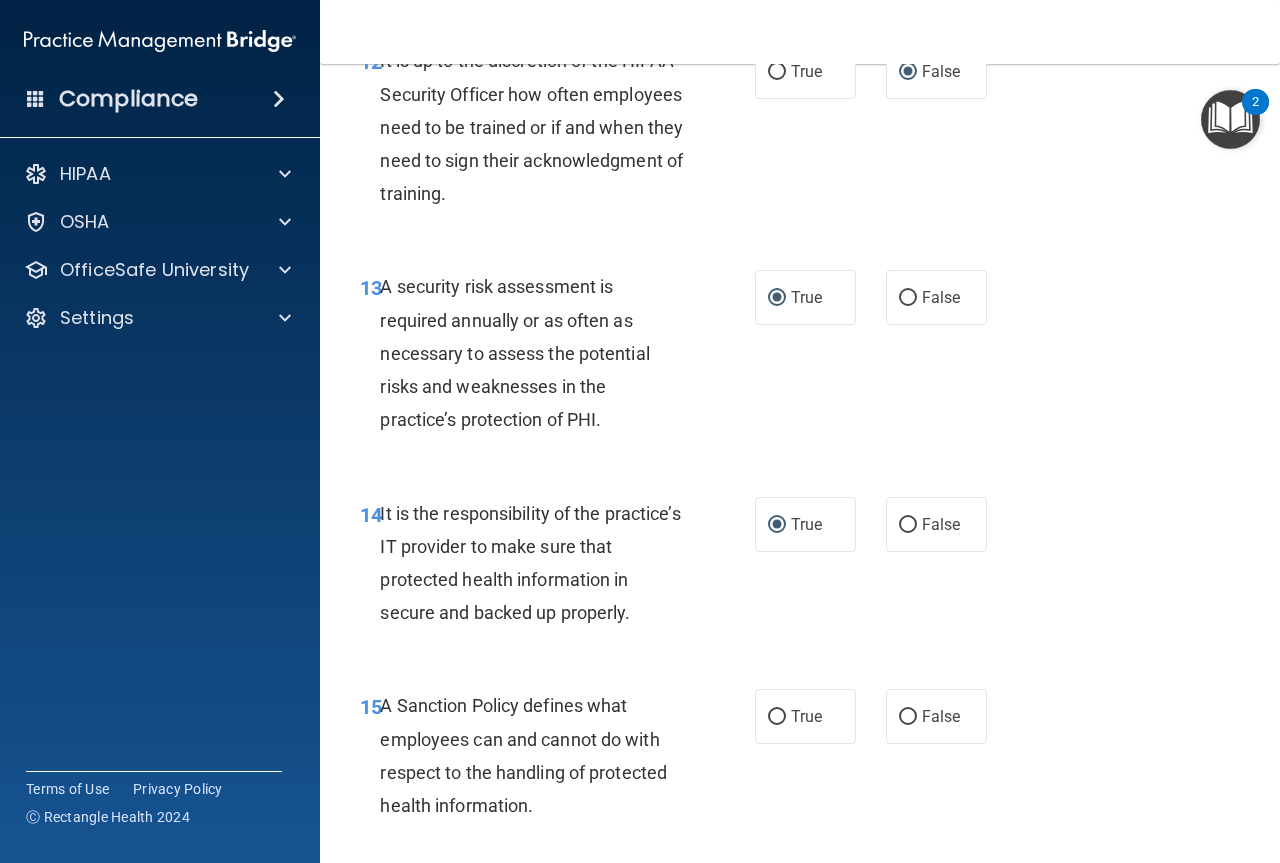 scroll, scrollTop: 3000, scrollLeft: 0, axis: vertical 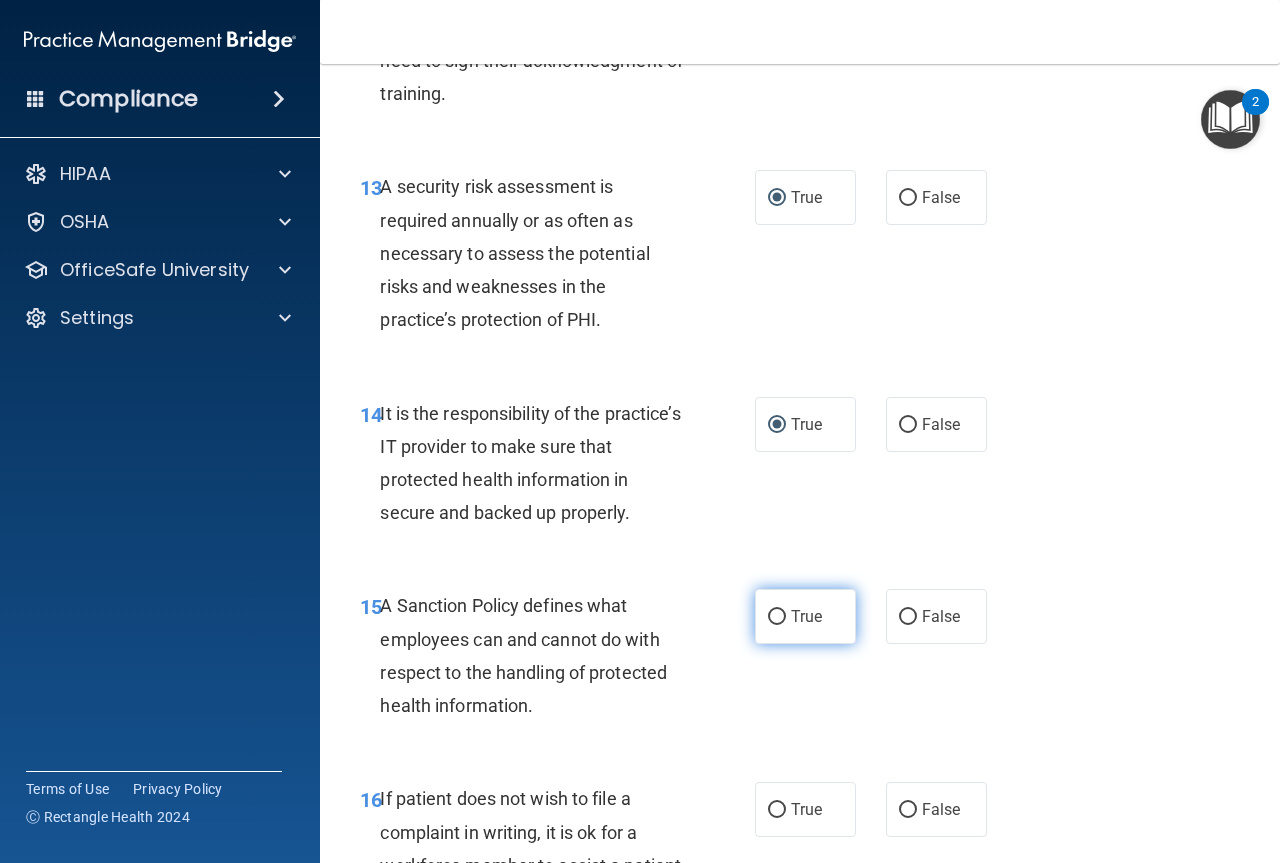click on "True" at bounding box center [777, 617] 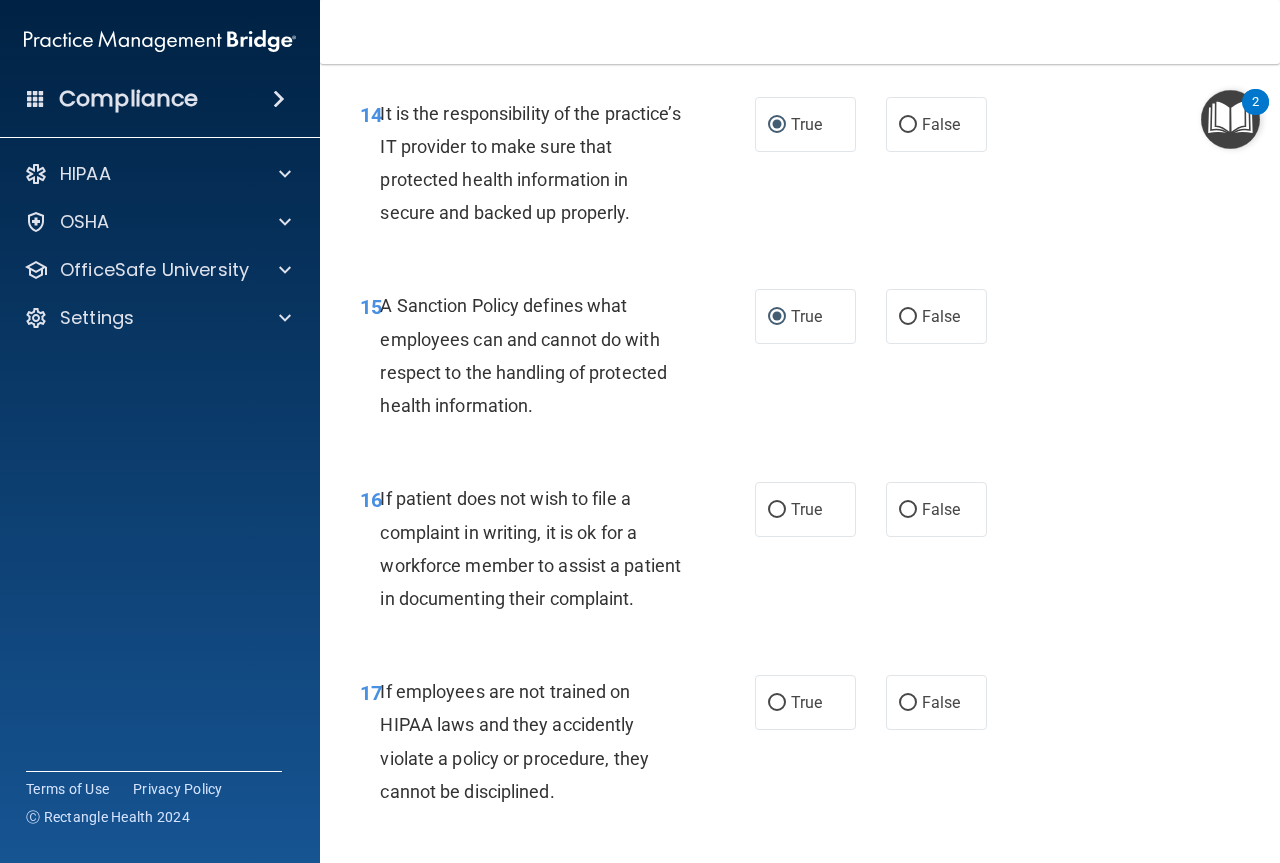 scroll, scrollTop: 3400, scrollLeft: 0, axis: vertical 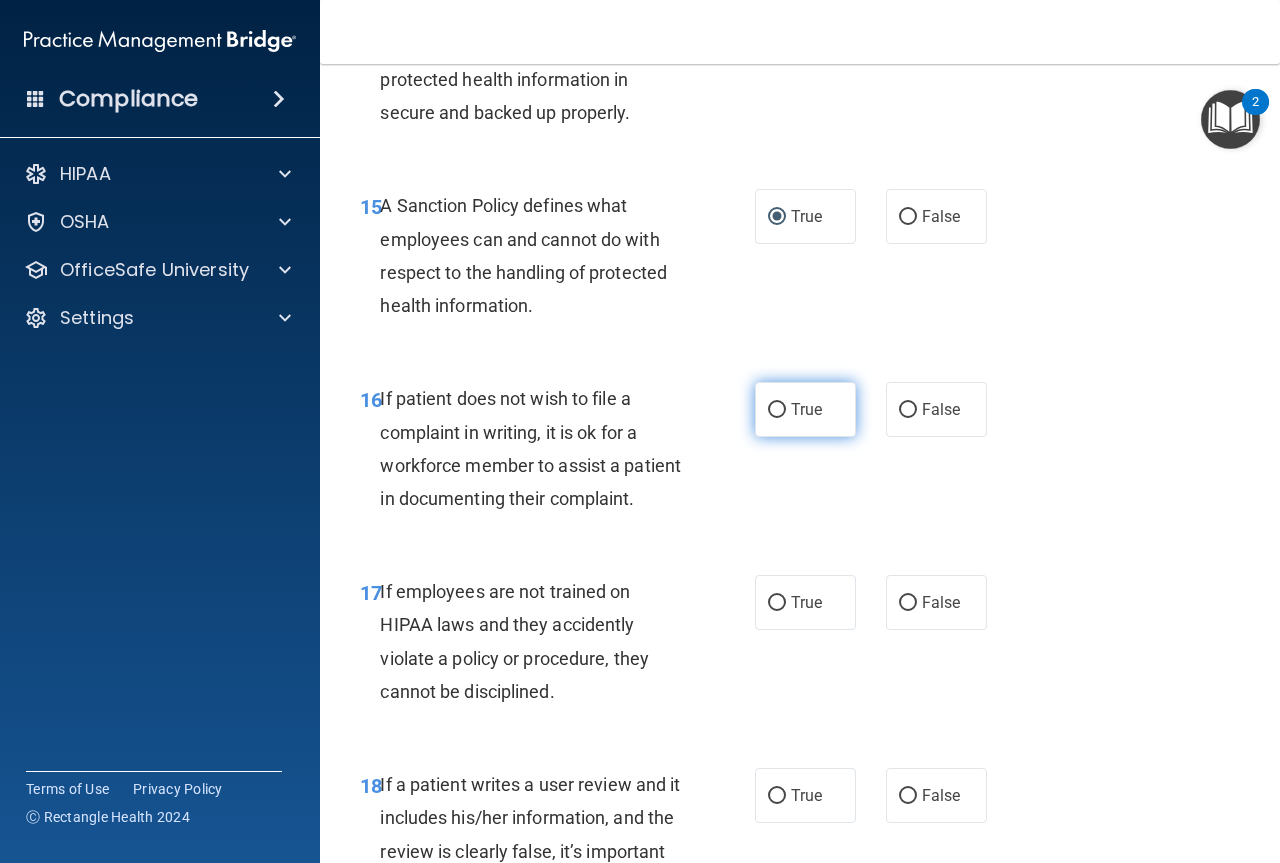 click on "True" at bounding box center [777, 410] 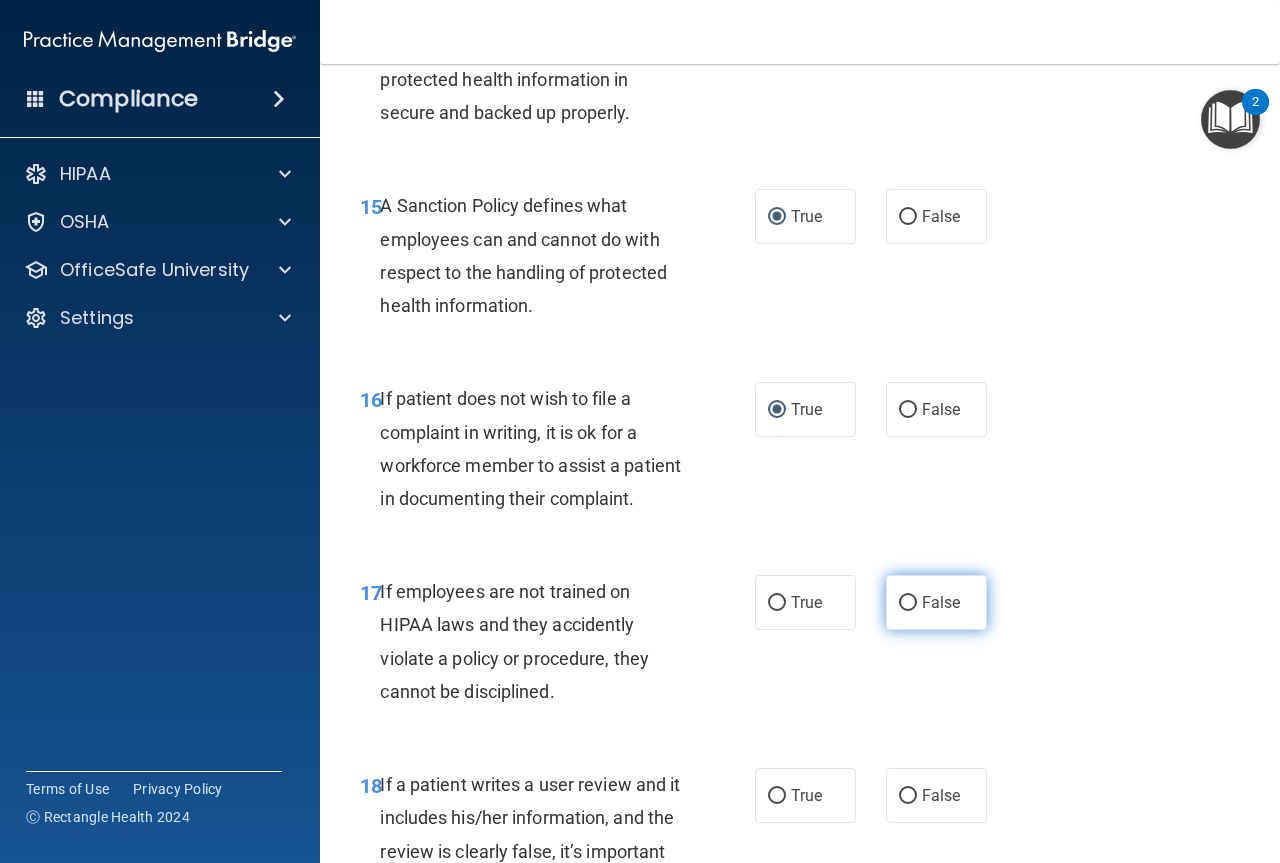 click on "False" at bounding box center (908, 603) 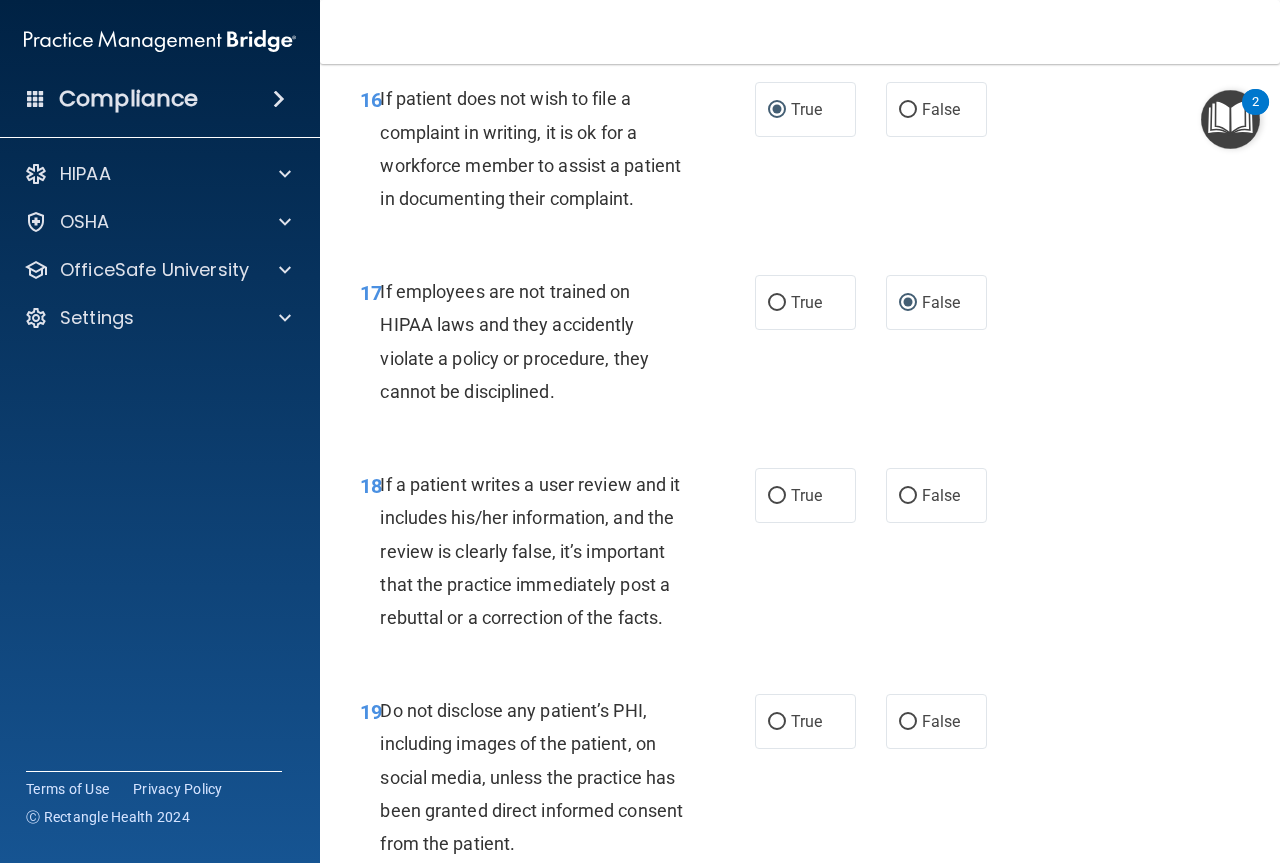scroll, scrollTop: 3800, scrollLeft: 0, axis: vertical 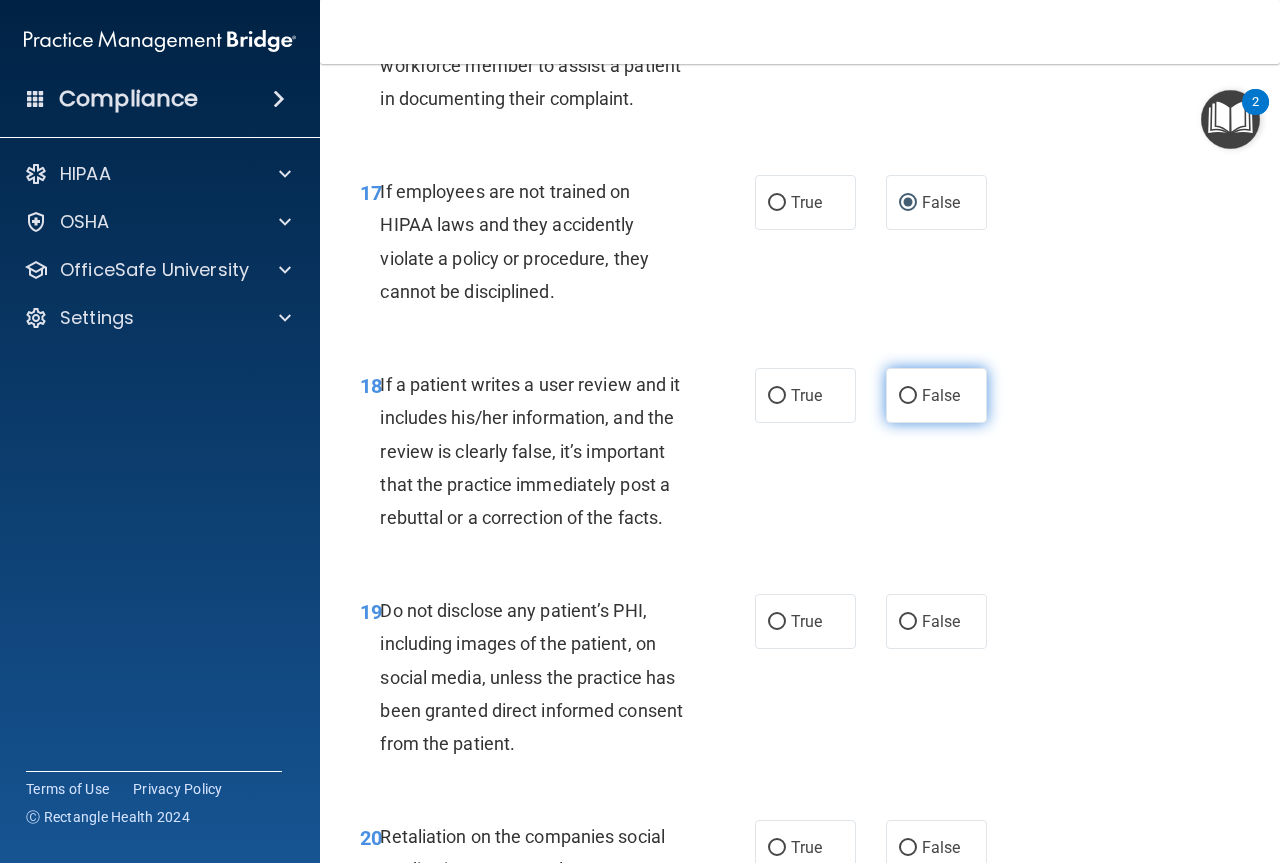 click on "False" at bounding box center (908, 396) 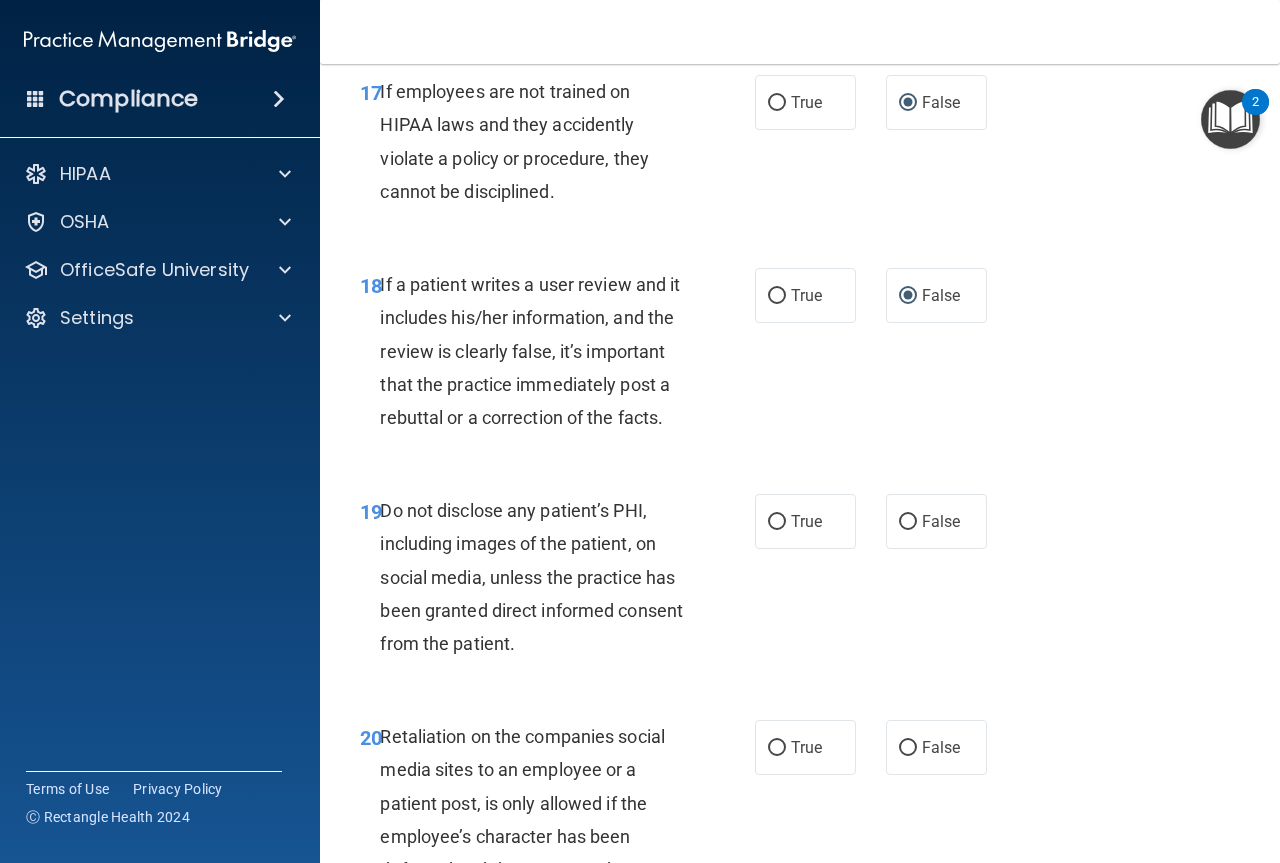 scroll, scrollTop: 4000, scrollLeft: 0, axis: vertical 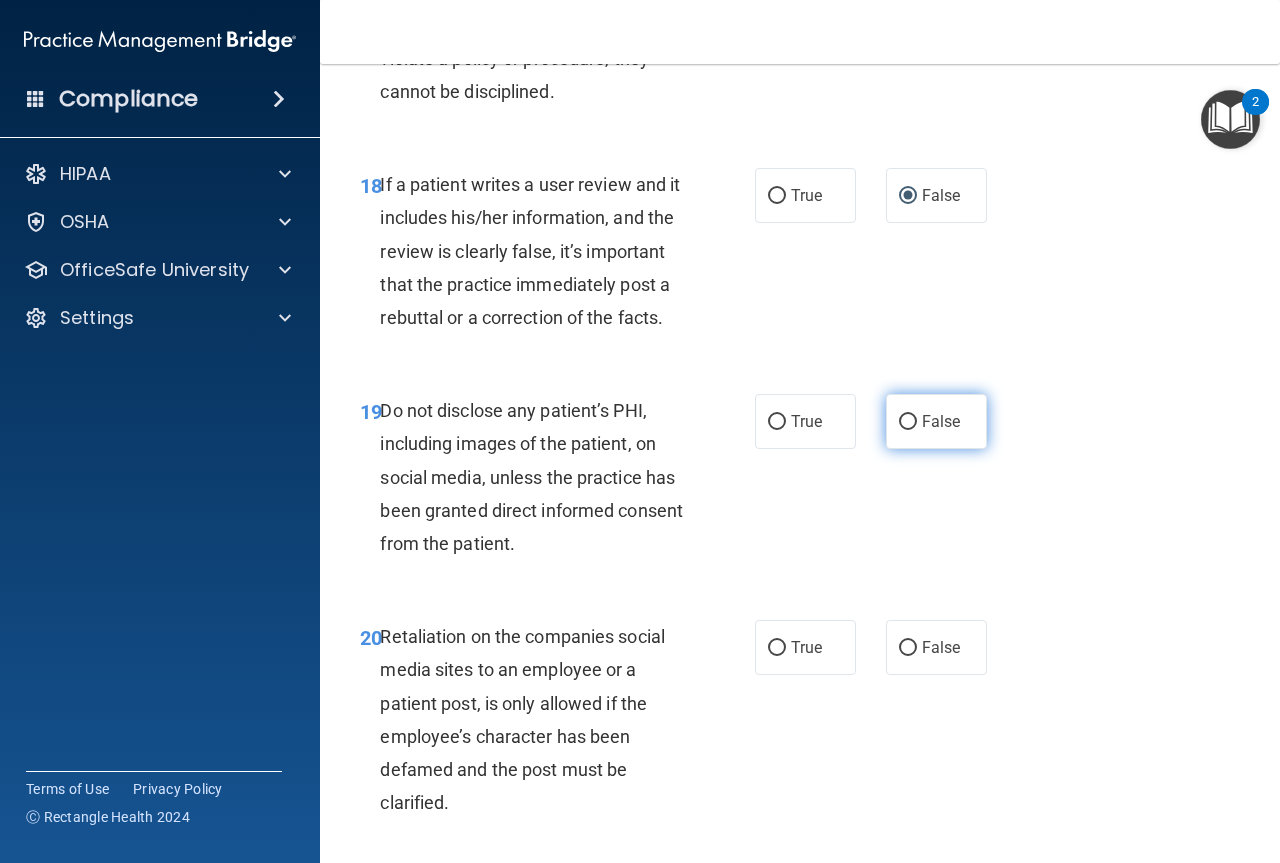 click on "False" at bounding box center (908, 422) 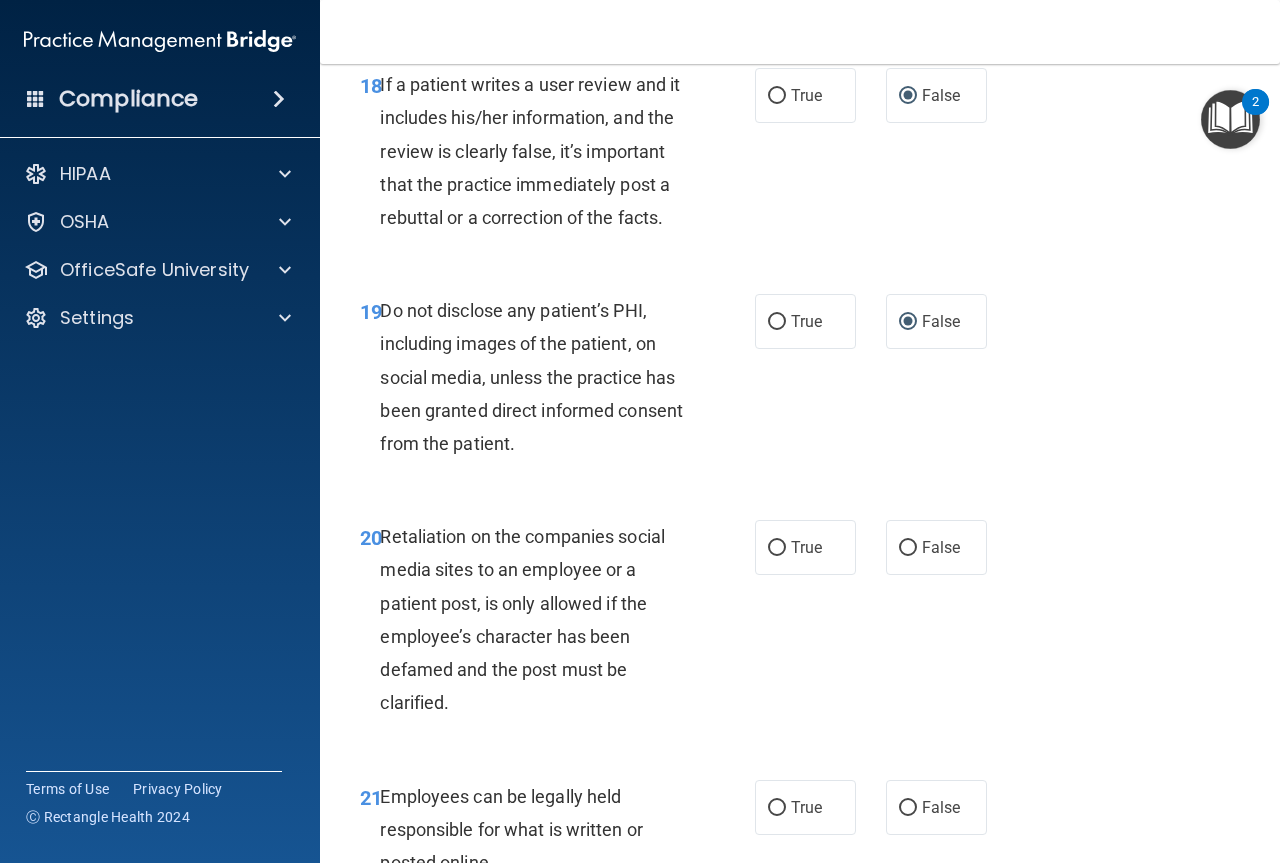 scroll, scrollTop: 4200, scrollLeft: 0, axis: vertical 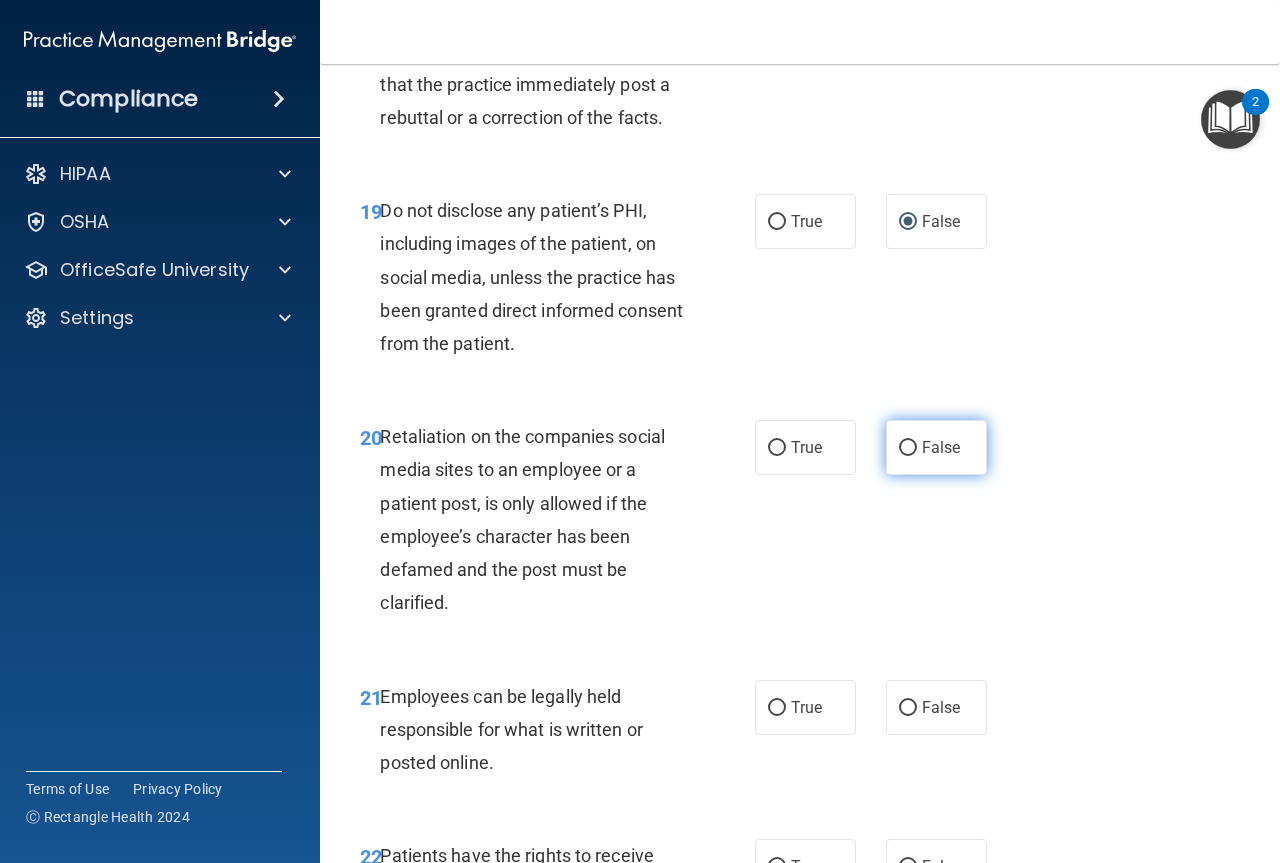 click on "False" at bounding box center [908, 448] 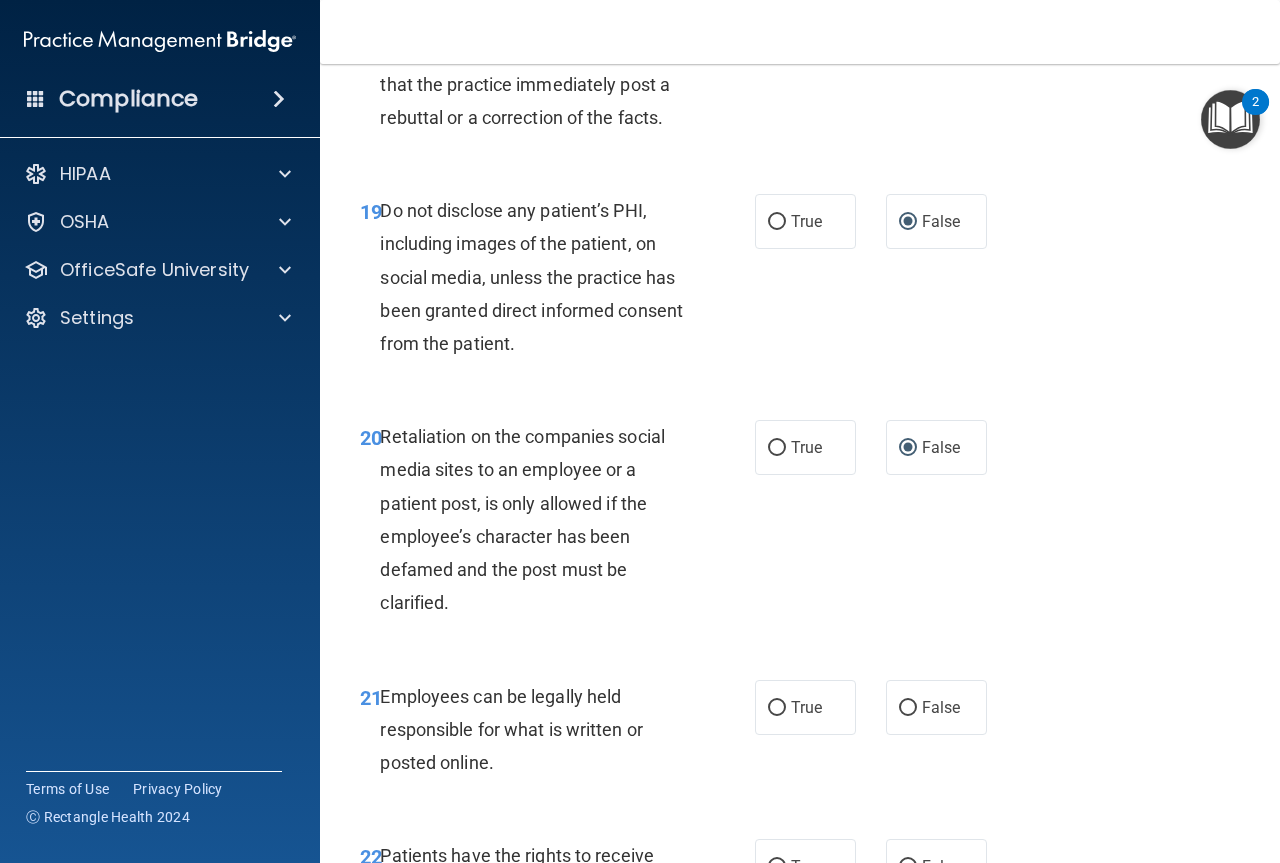 scroll, scrollTop: 4400, scrollLeft: 0, axis: vertical 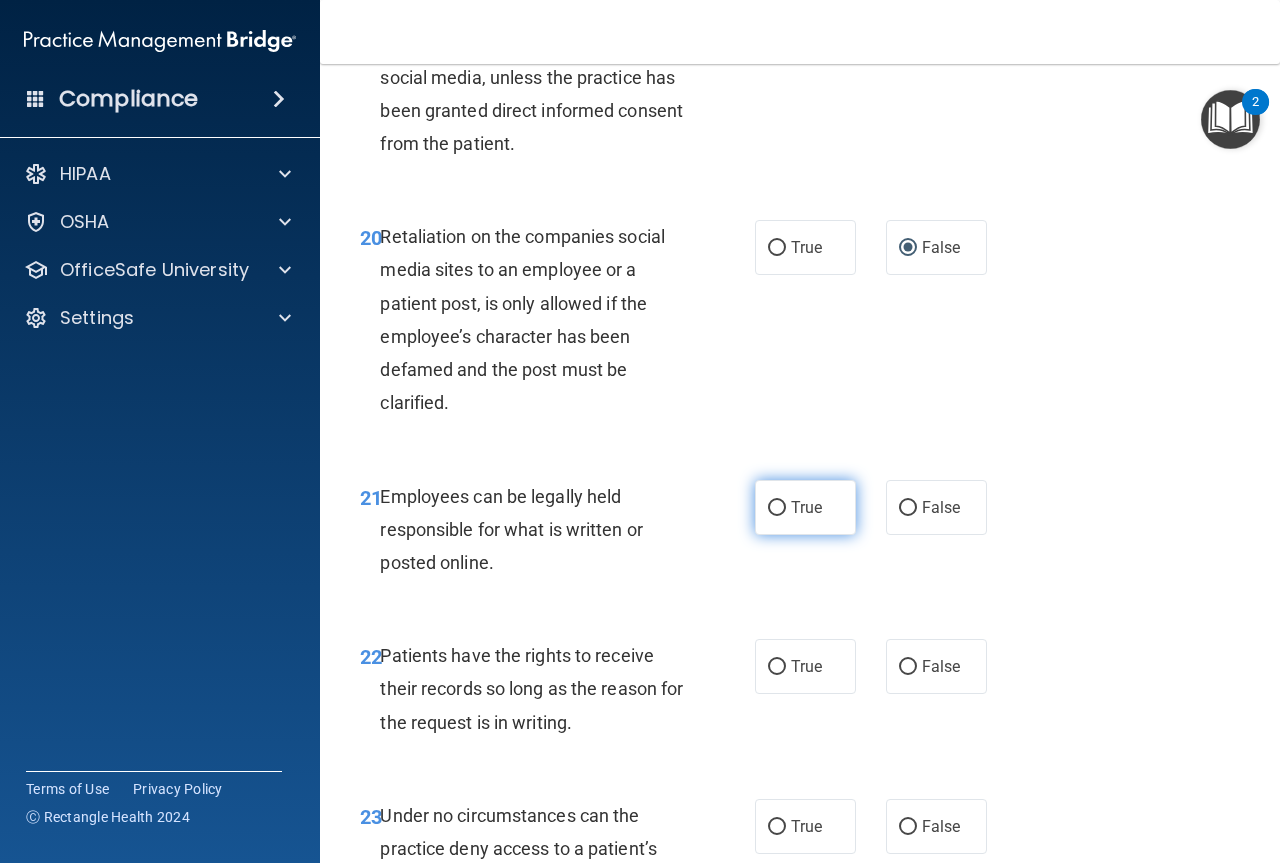 click on "True" at bounding box center [777, 508] 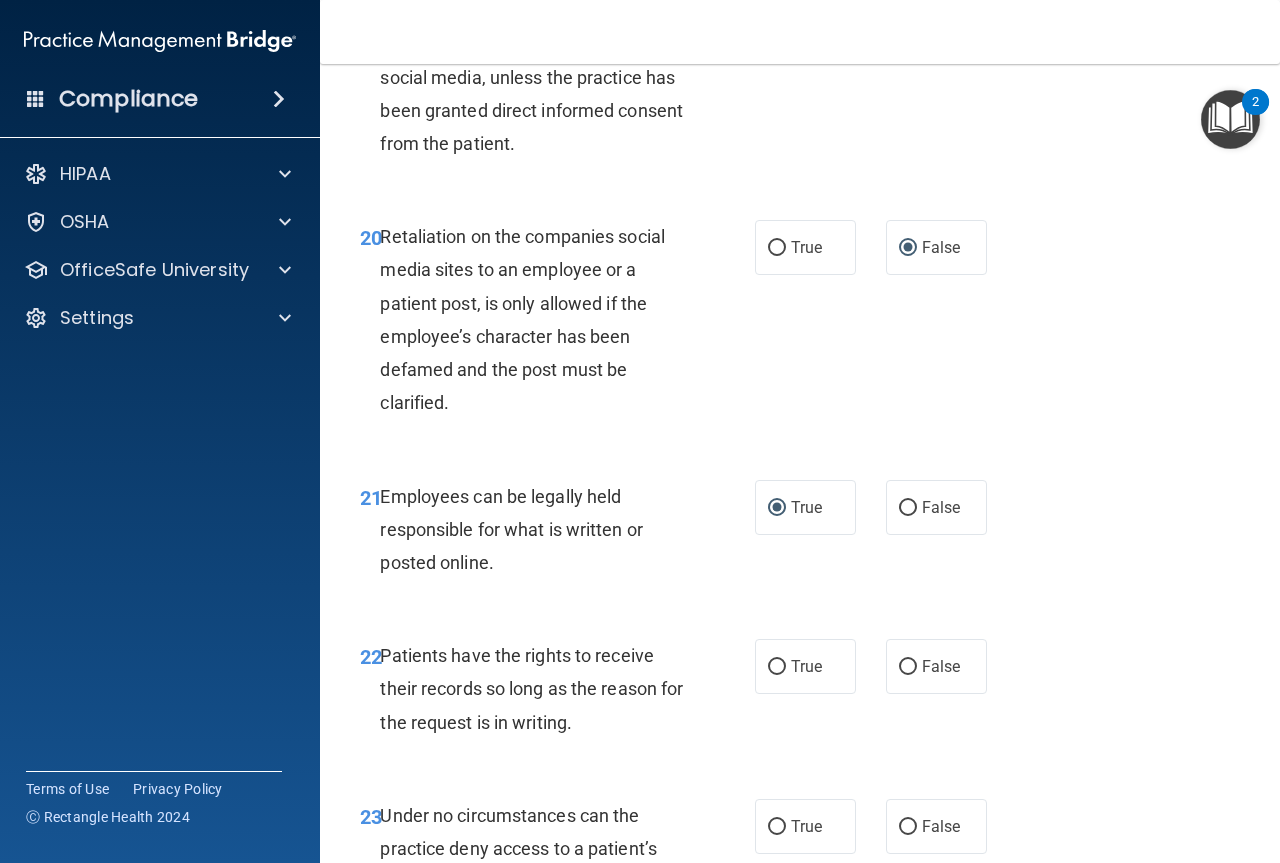 scroll, scrollTop: 4500, scrollLeft: 0, axis: vertical 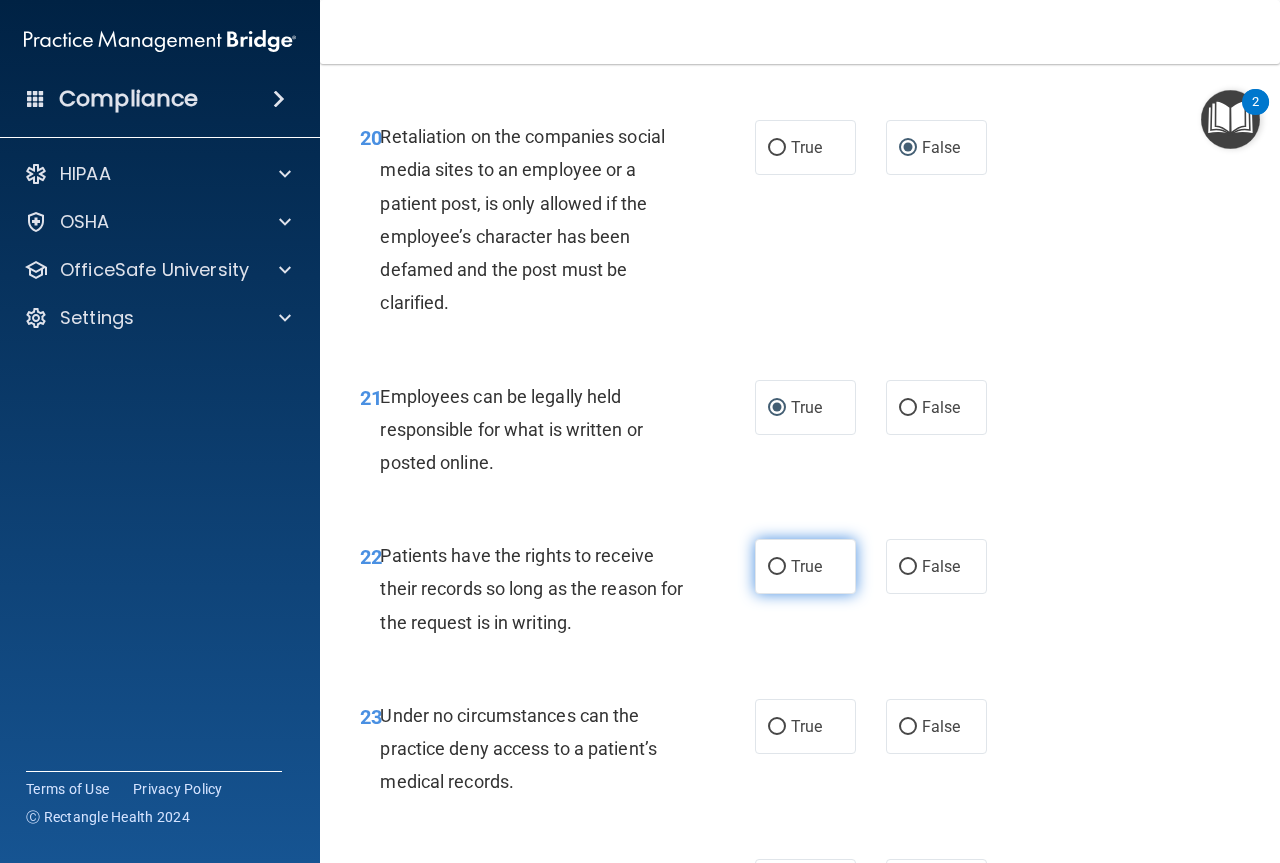 click on "True" at bounding box center [777, 567] 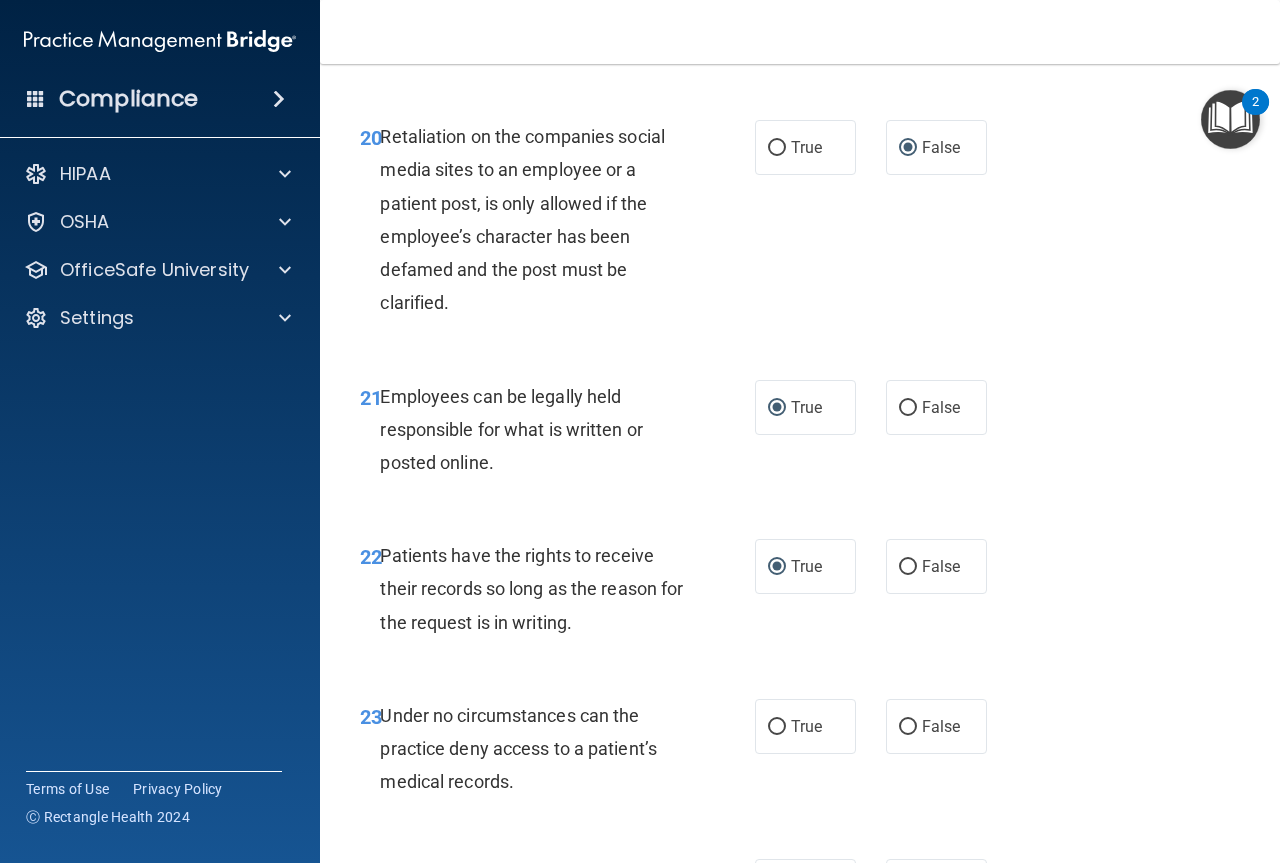 scroll, scrollTop: 4700, scrollLeft: 0, axis: vertical 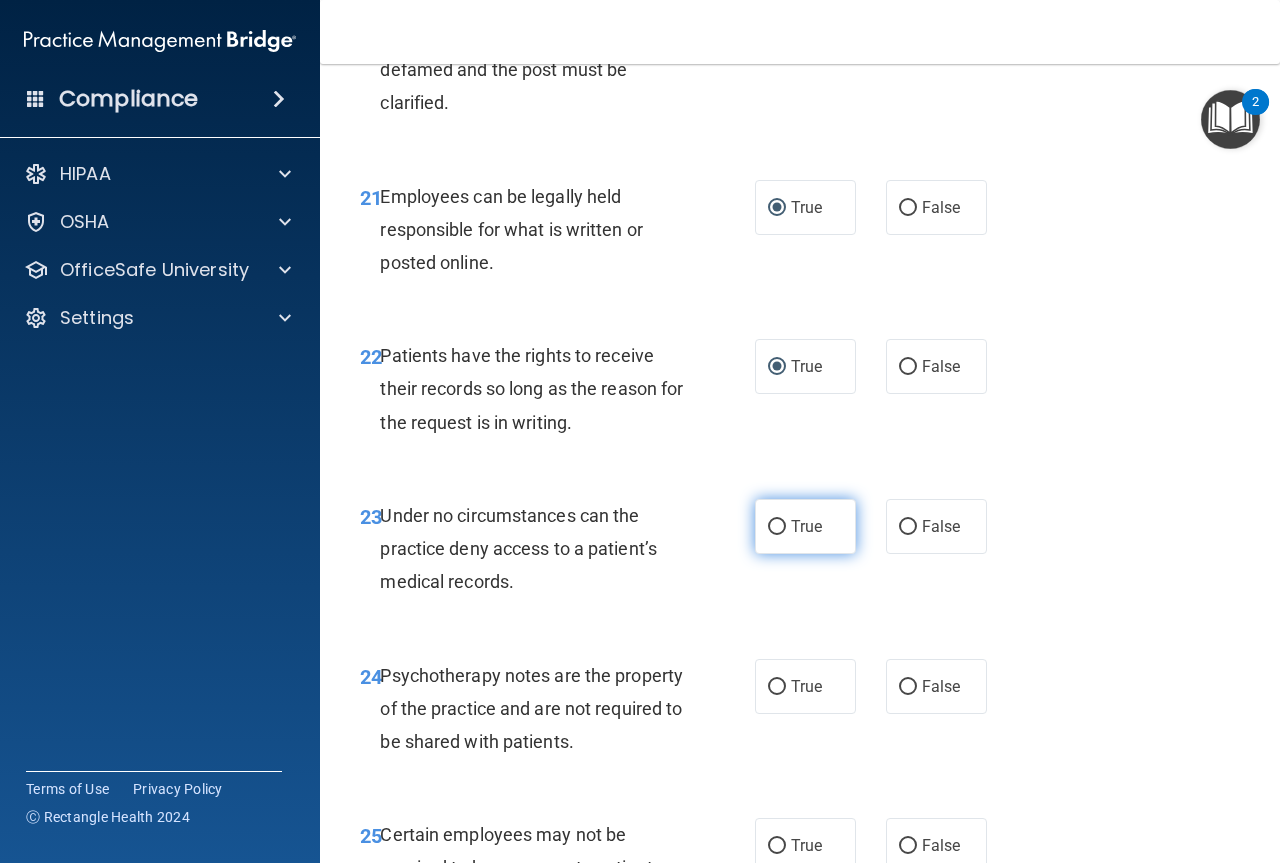 click on "True" at bounding box center [777, 527] 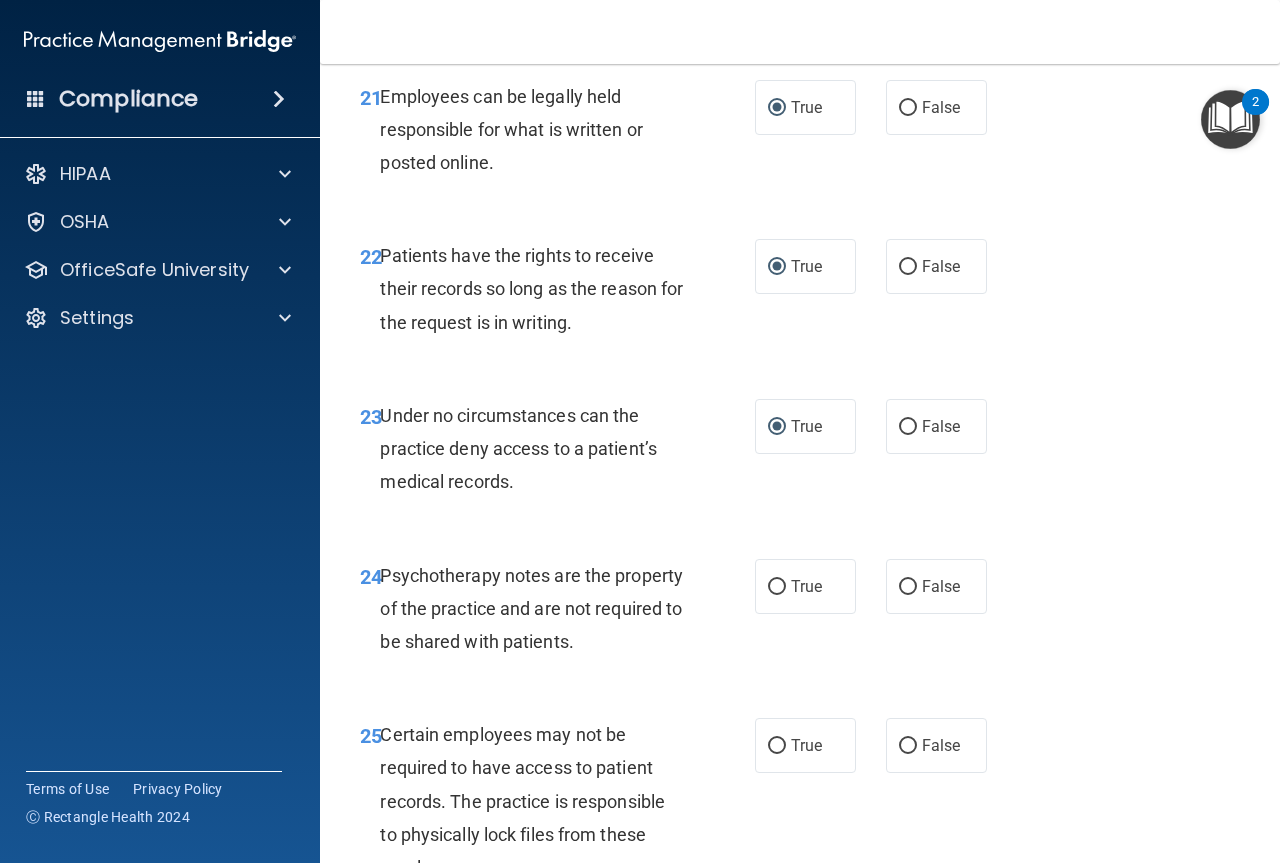 scroll, scrollTop: 5000, scrollLeft: 0, axis: vertical 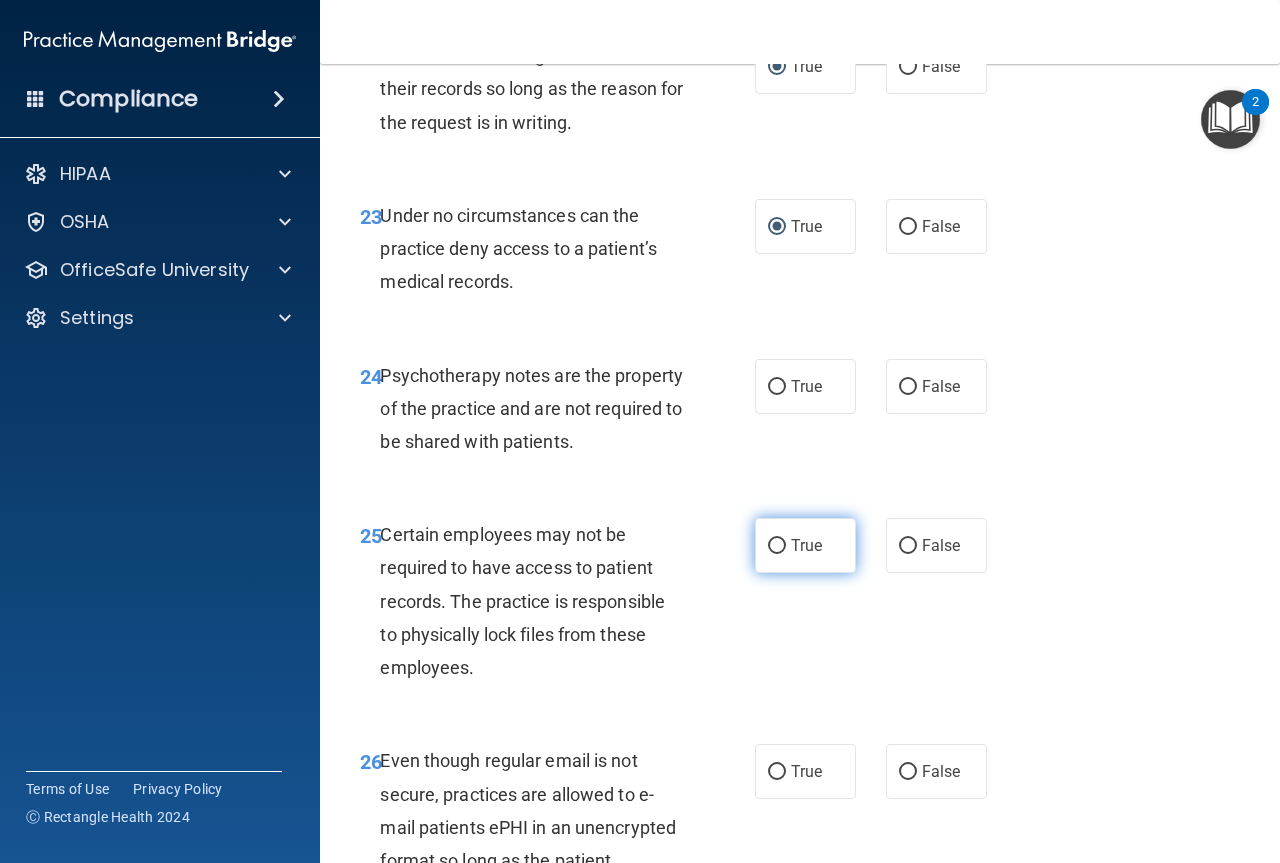 click on "True" at bounding box center [777, 546] 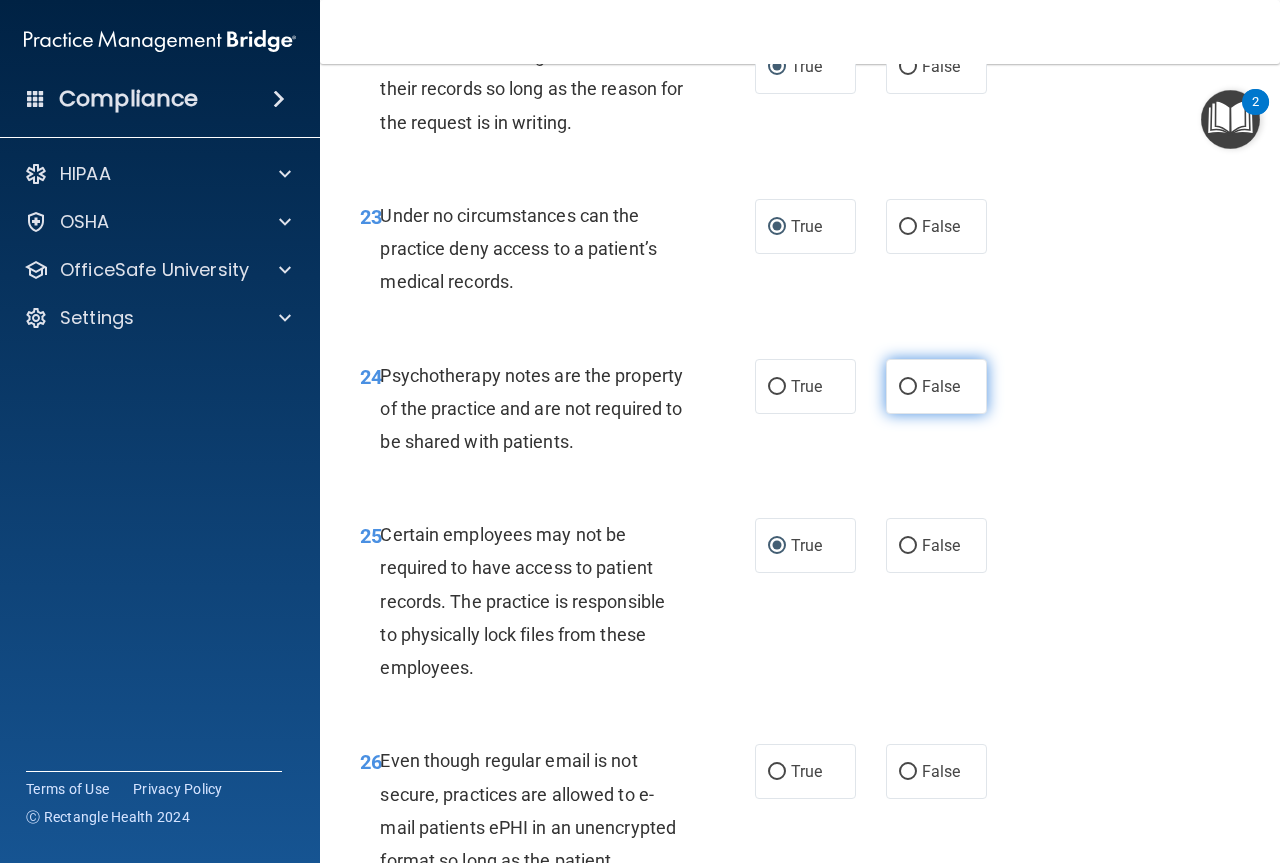 click on "False" at bounding box center [908, 387] 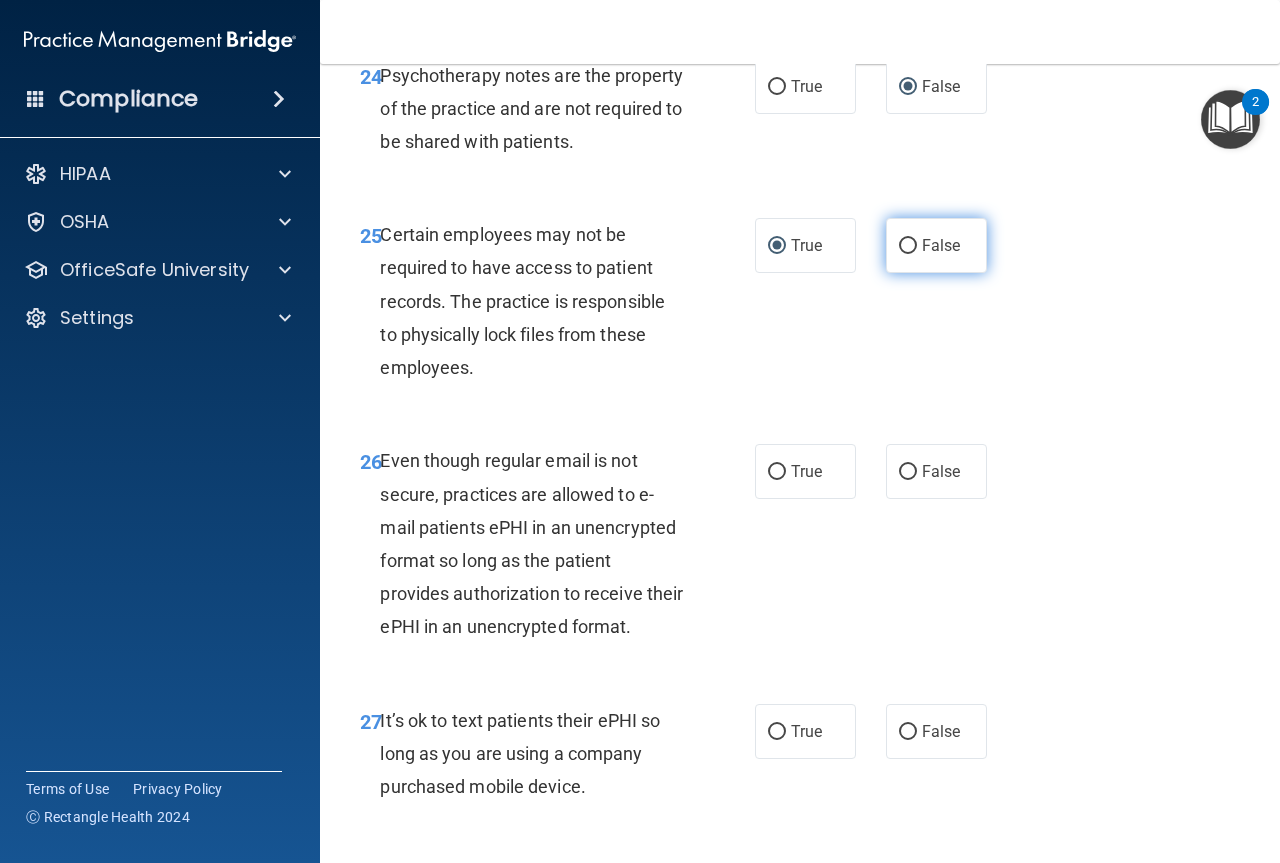 scroll, scrollTop: 5200, scrollLeft: 0, axis: vertical 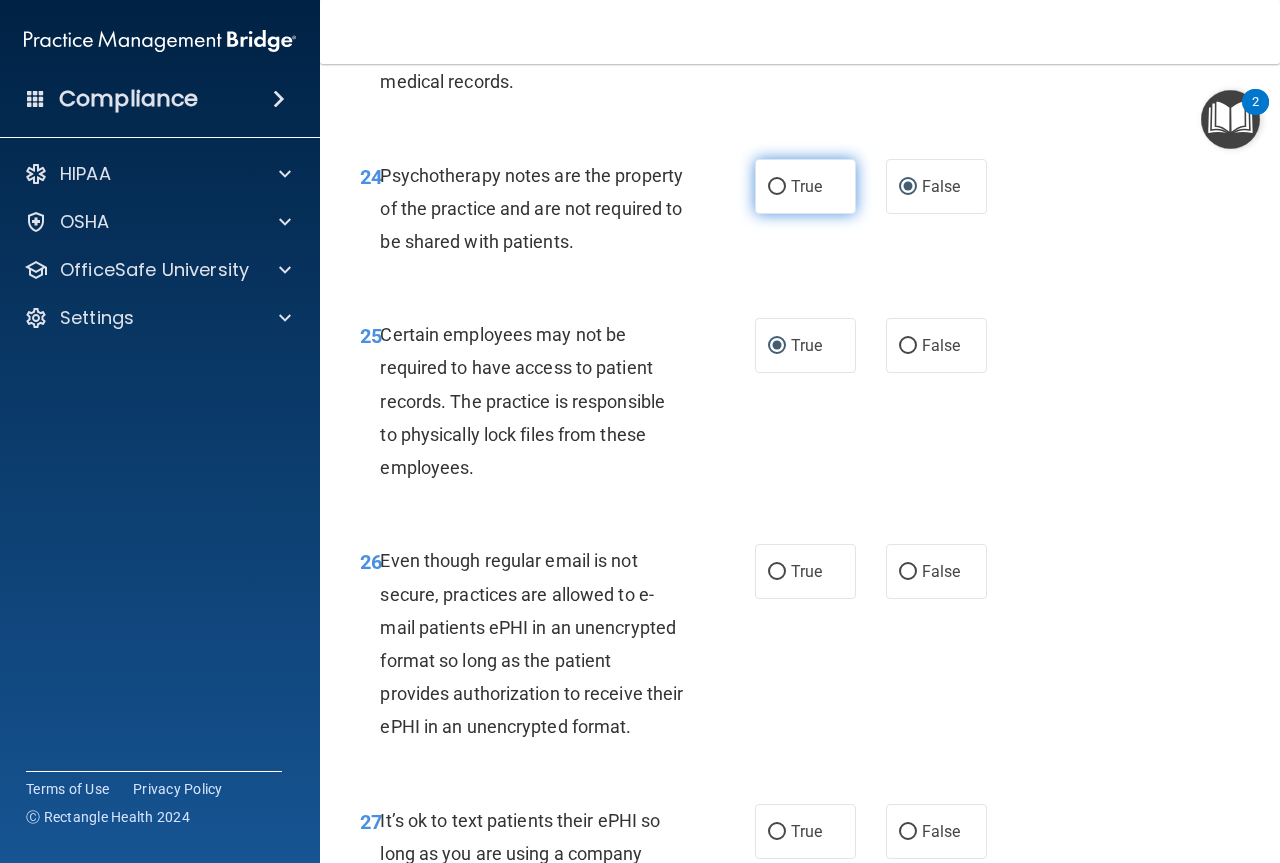 click on "True" at bounding box center [777, 187] 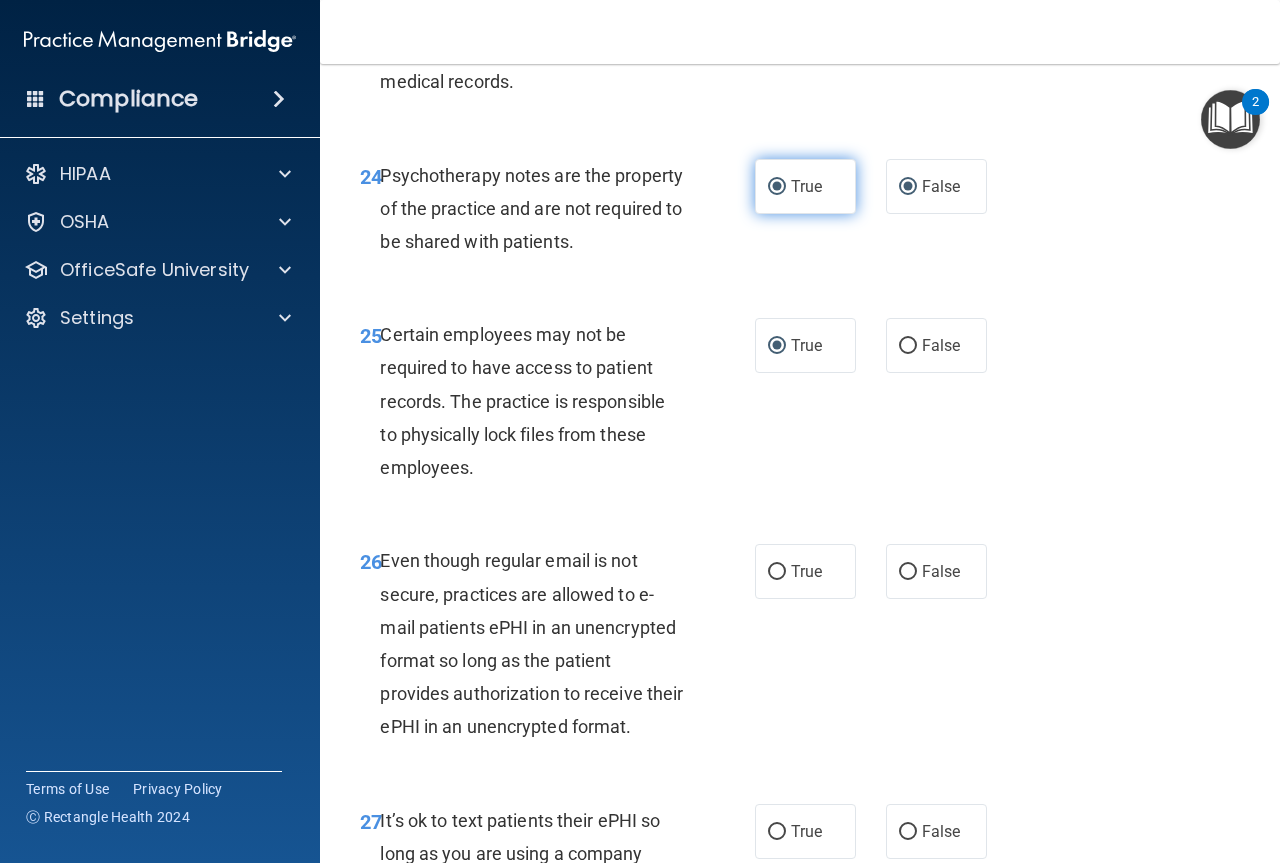 radio on "false" 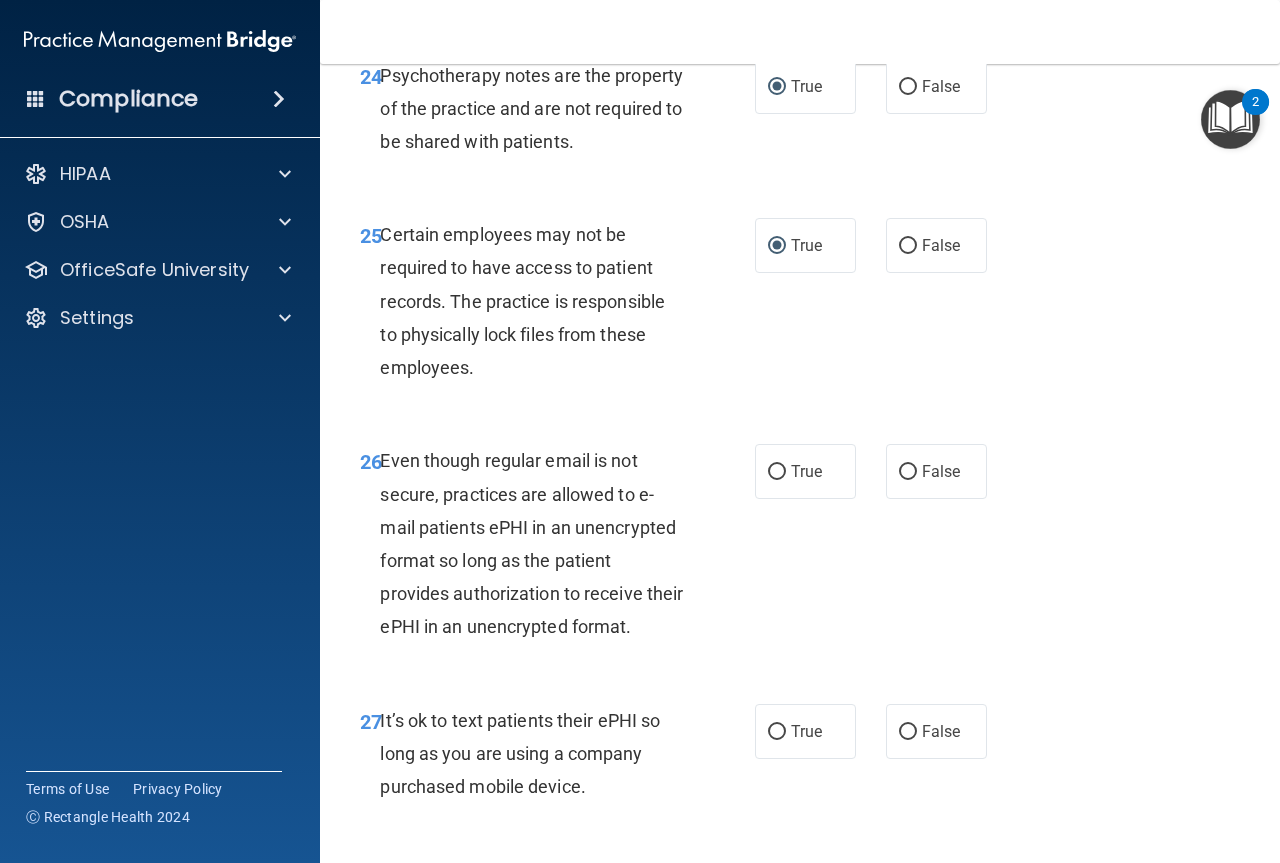 scroll, scrollTop: 5400, scrollLeft: 0, axis: vertical 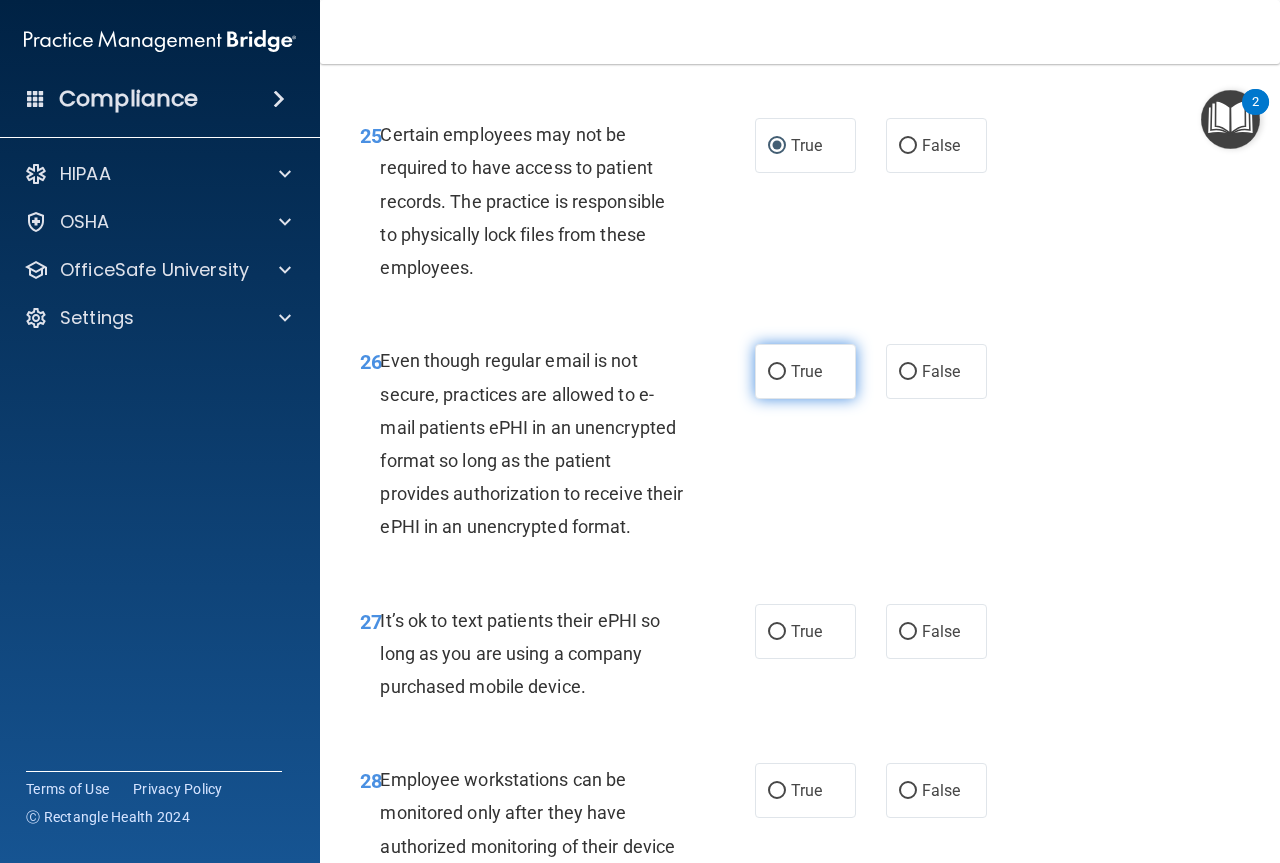 click on "True" at bounding box center (777, 372) 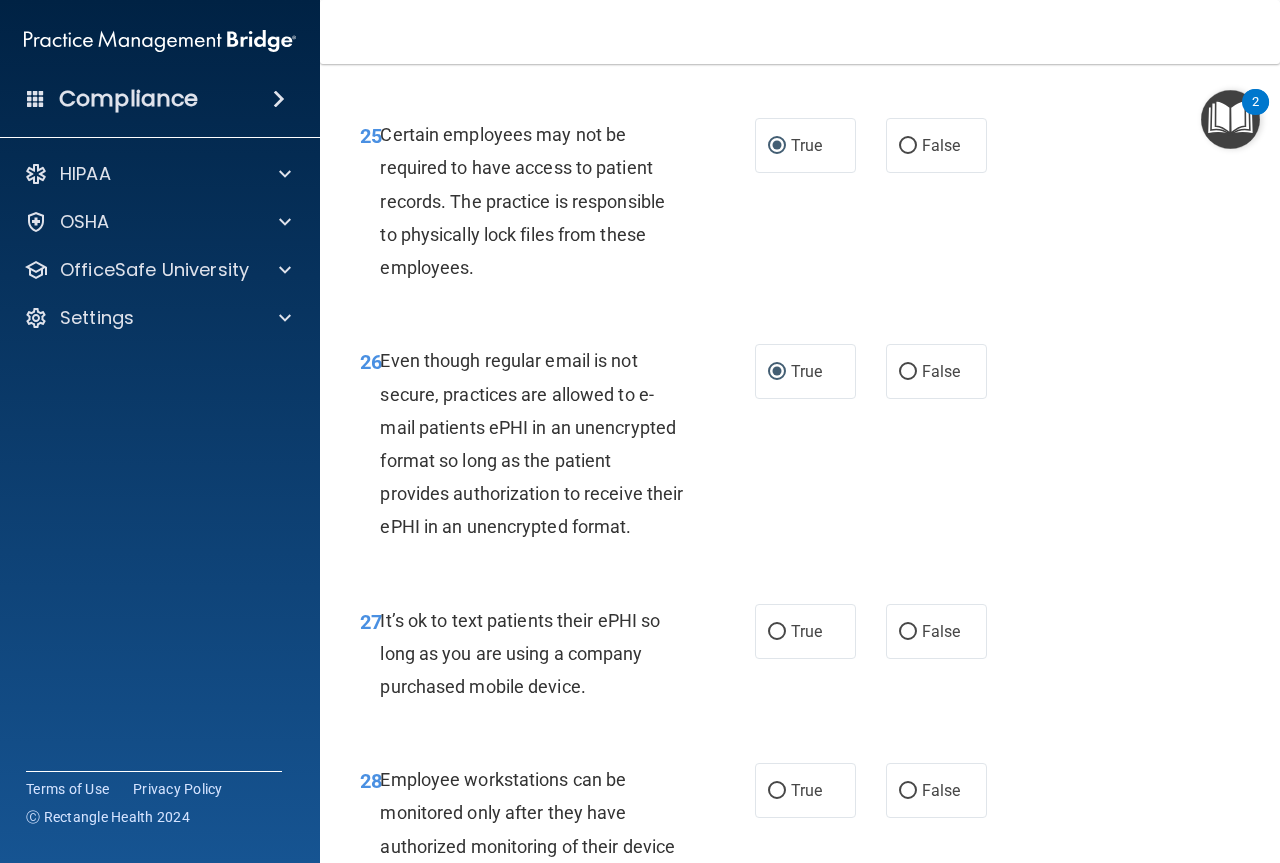 scroll, scrollTop: 5600, scrollLeft: 0, axis: vertical 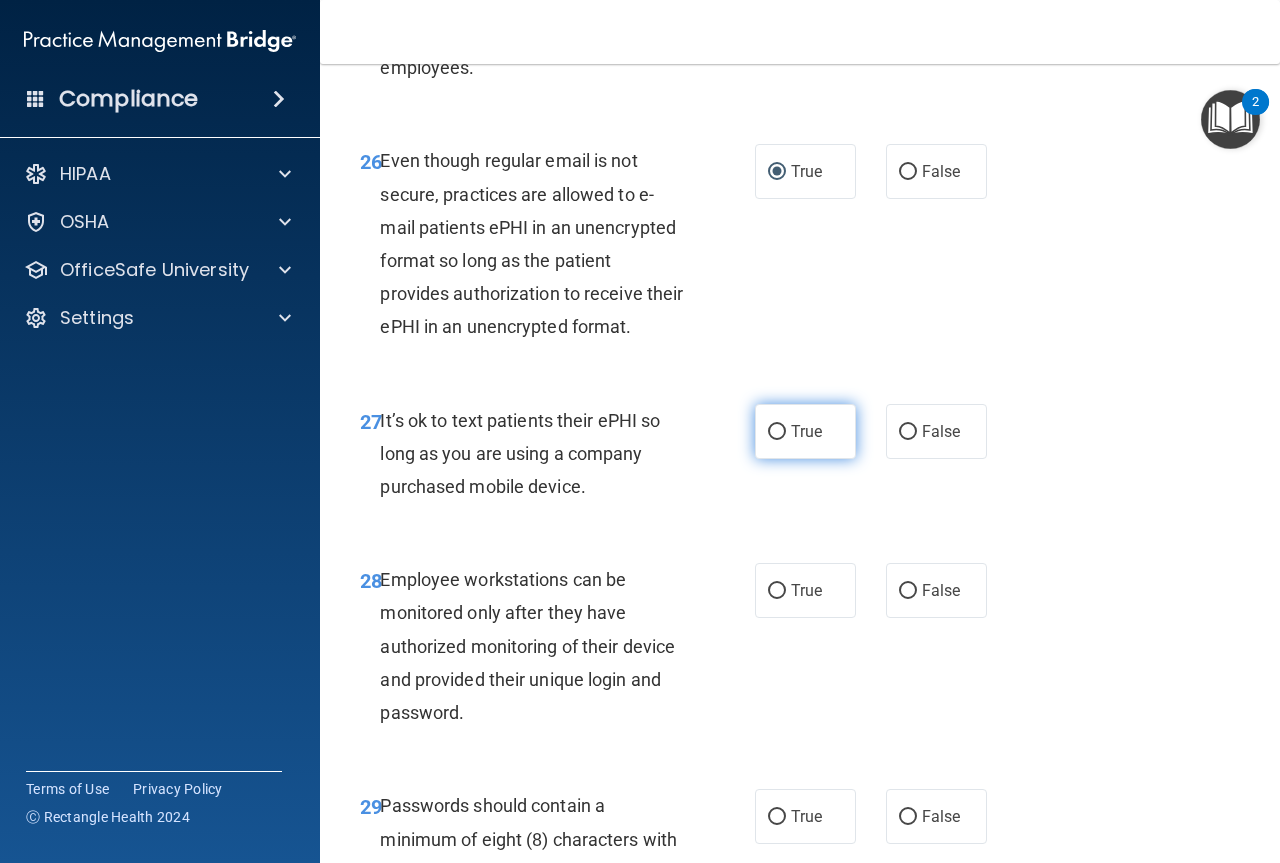 click on "True" at bounding box center [777, 432] 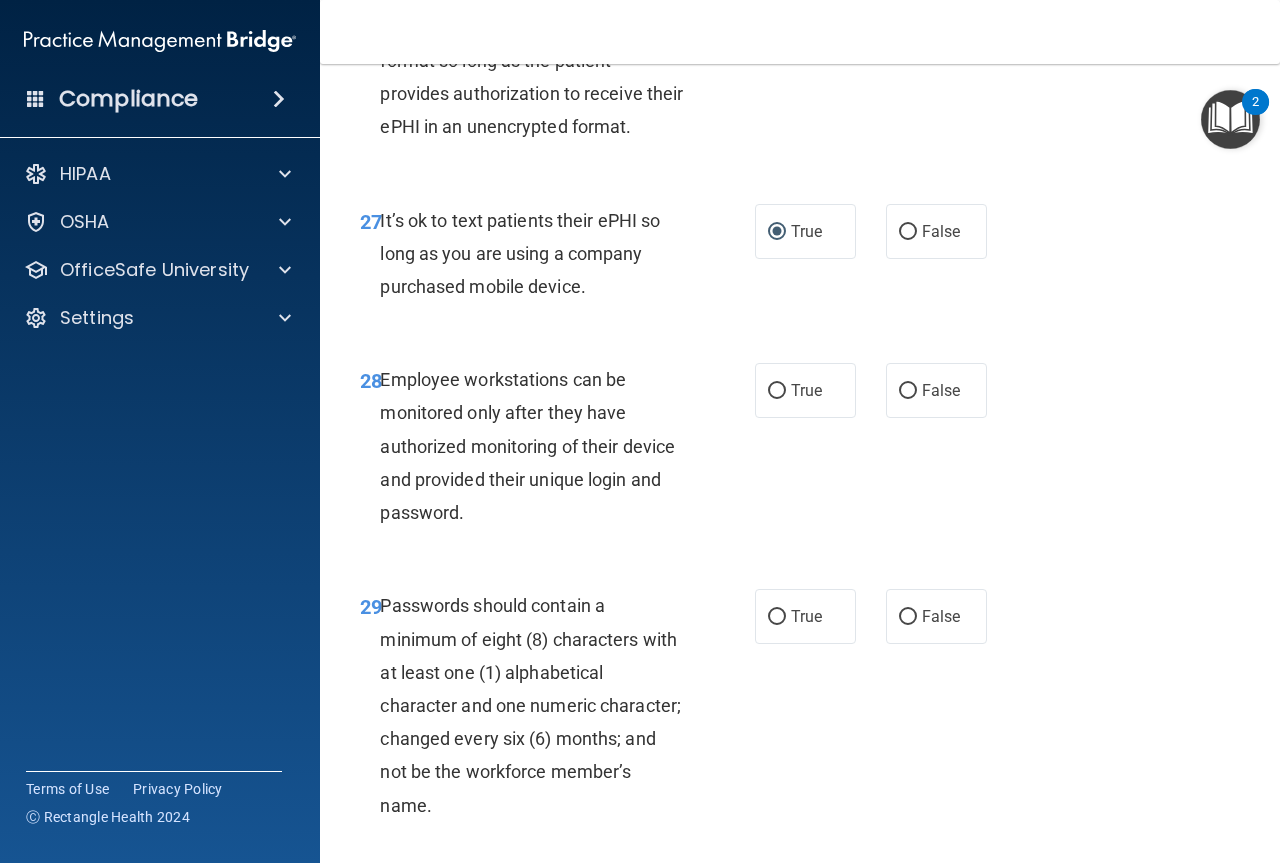 scroll, scrollTop: 5900, scrollLeft: 0, axis: vertical 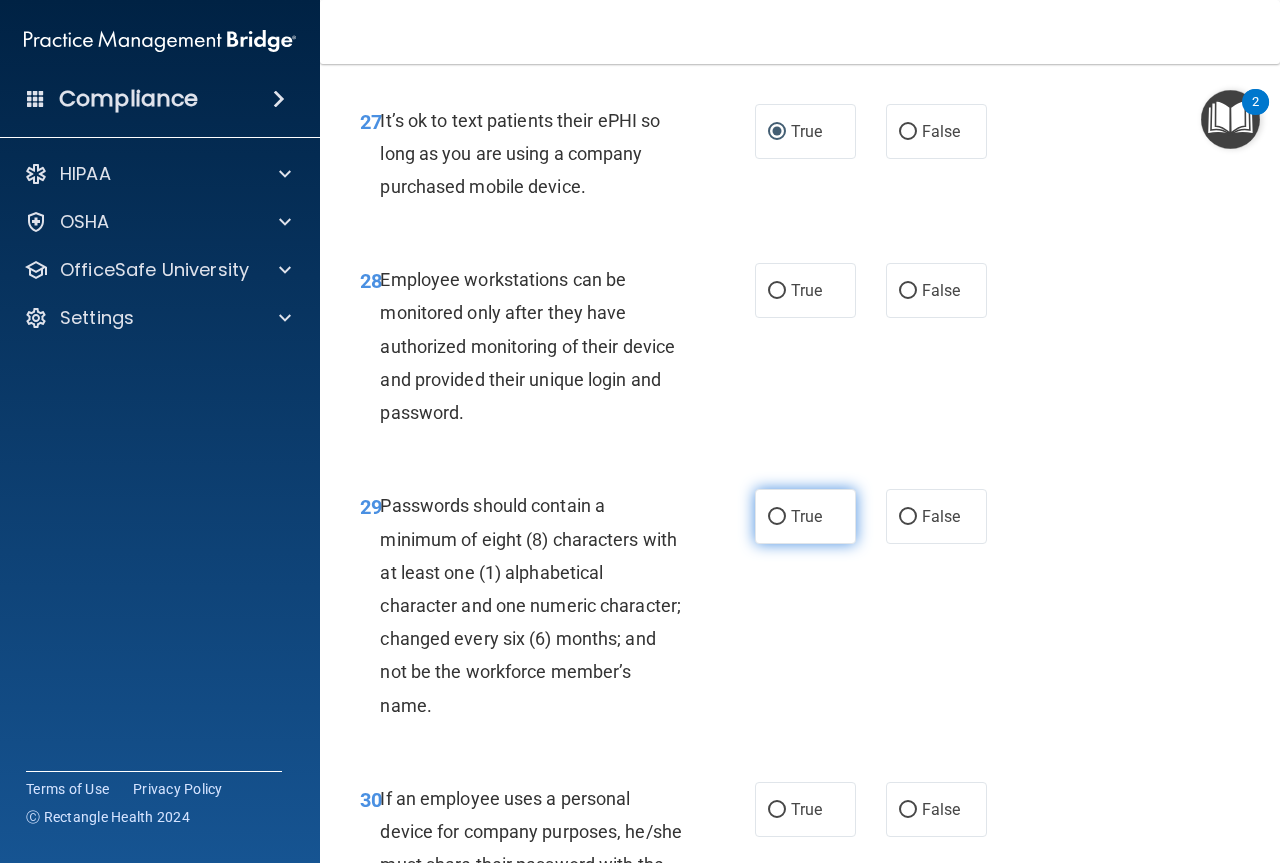 click on "True" at bounding box center [777, 517] 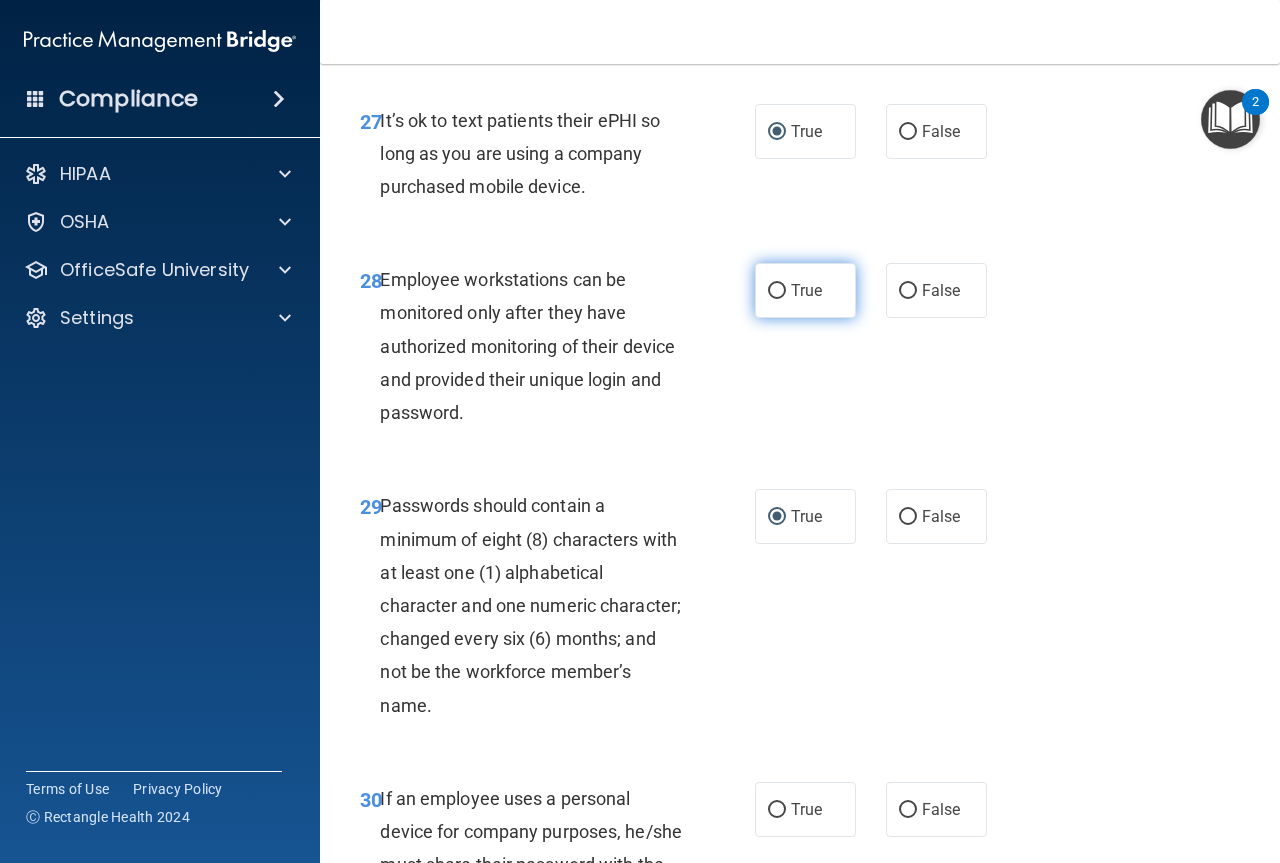 click on "True" at bounding box center [777, 291] 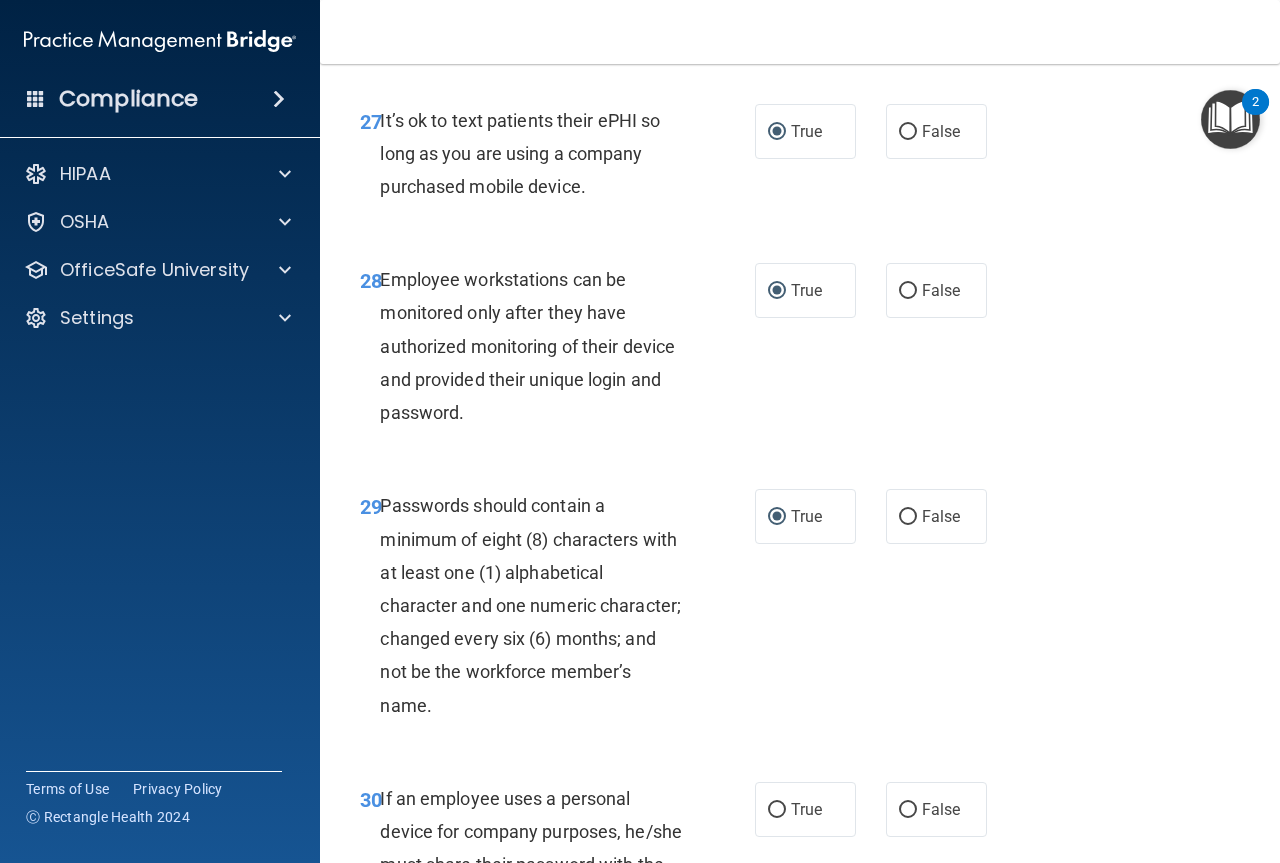 scroll, scrollTop: 6200, scrollLeft: 0, axis: vertical 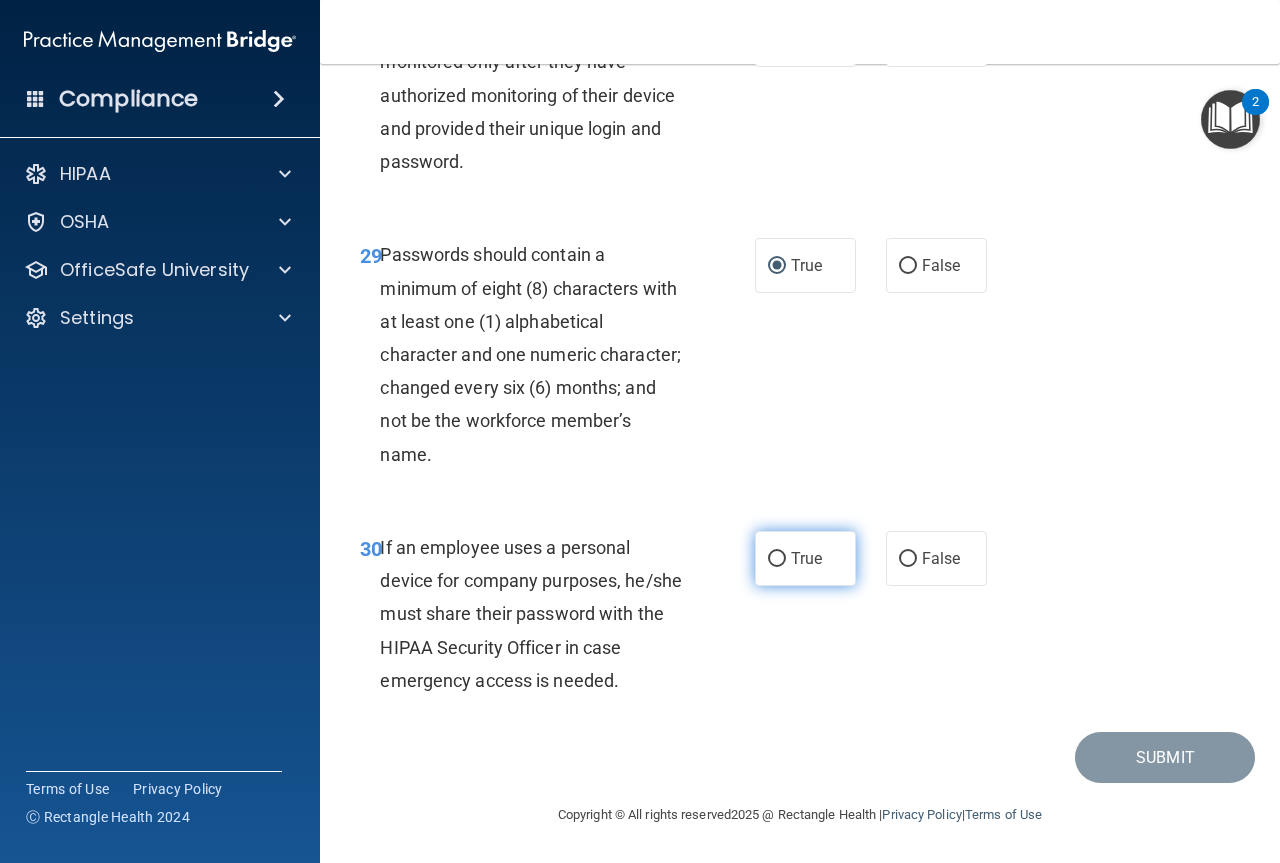 click on "True" at bounding box center (777, 559) 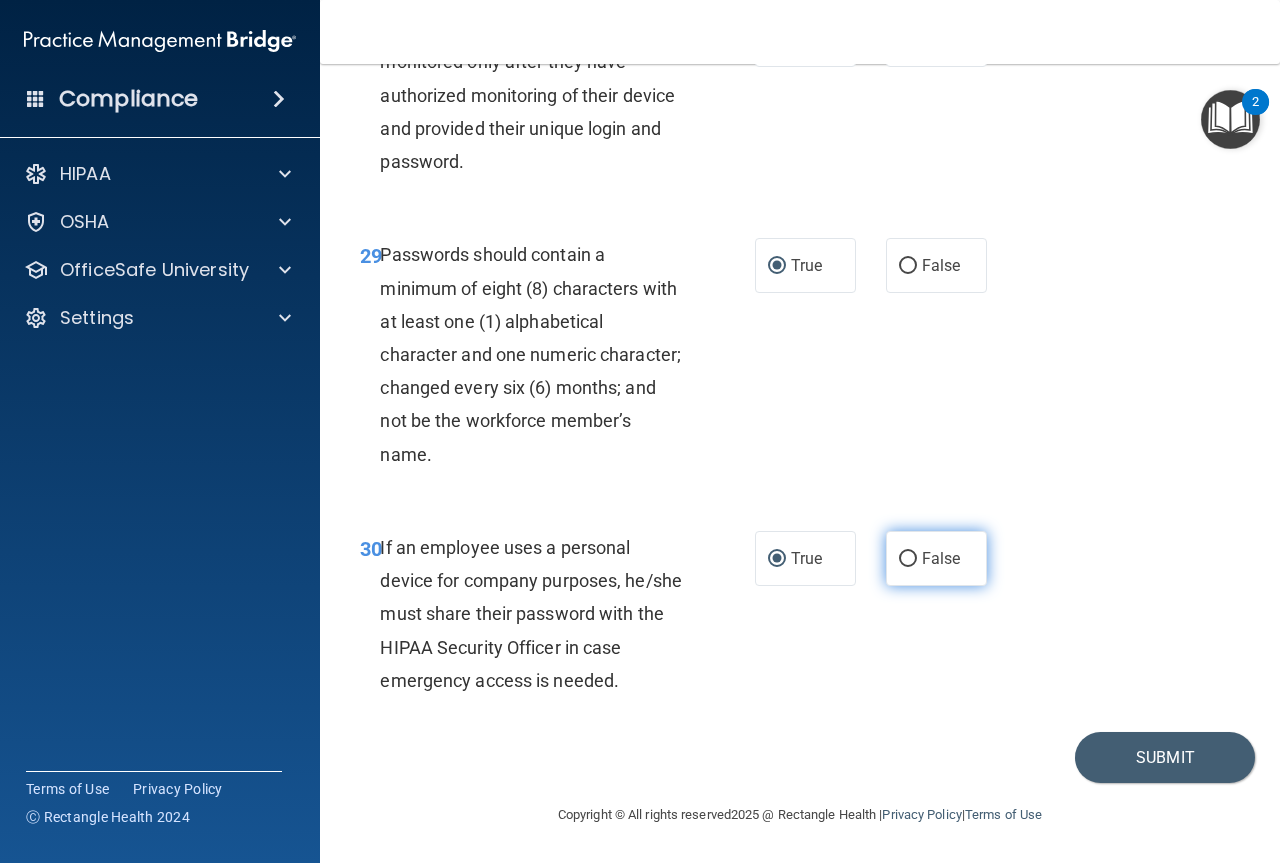 scroll, scrollTop: 6283, scrollLeft: 0, axis: vertical 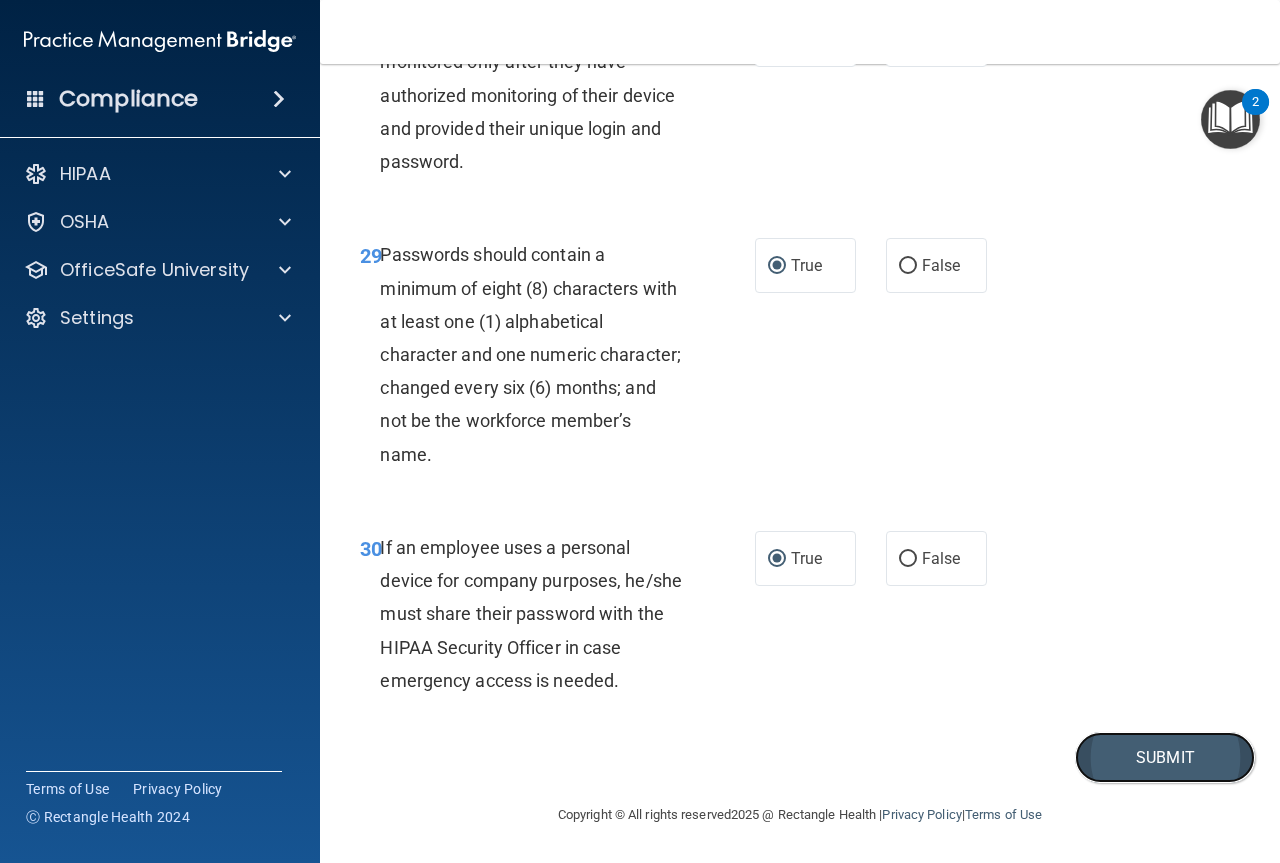 click on "Submit" at bounding box center (1165, 757) 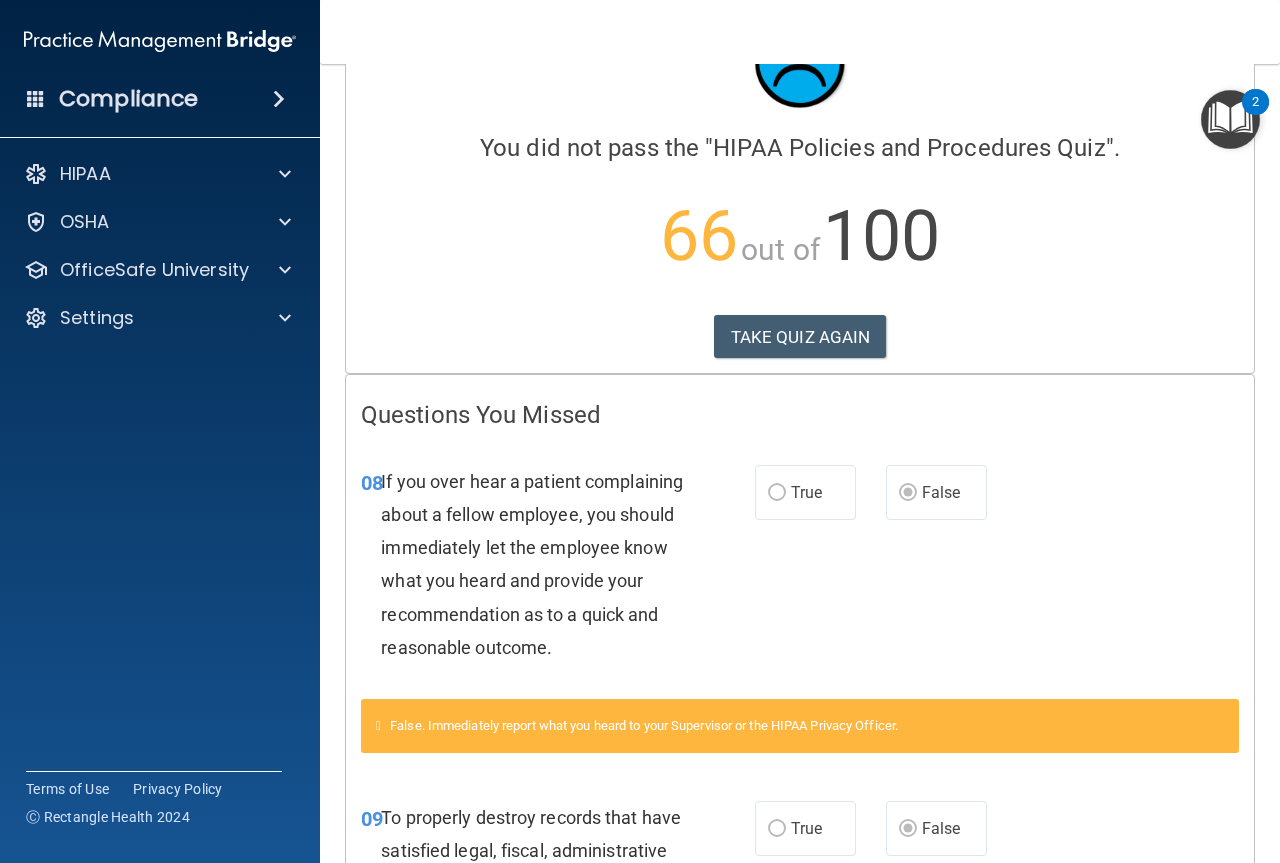 scroll, scrollTop: 0, scrollLeft: 0, axis: both 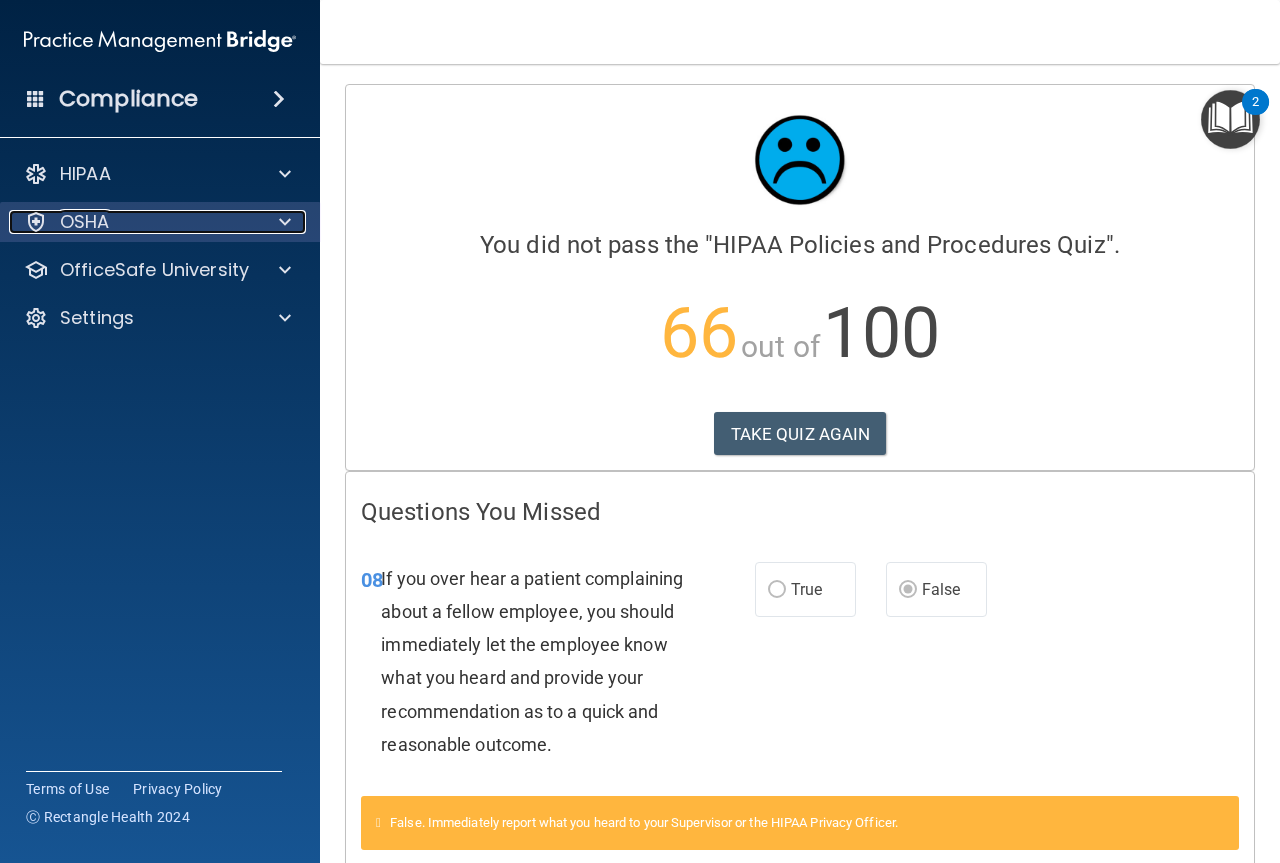 click on "OSHA" at bounding box center [133, 222] 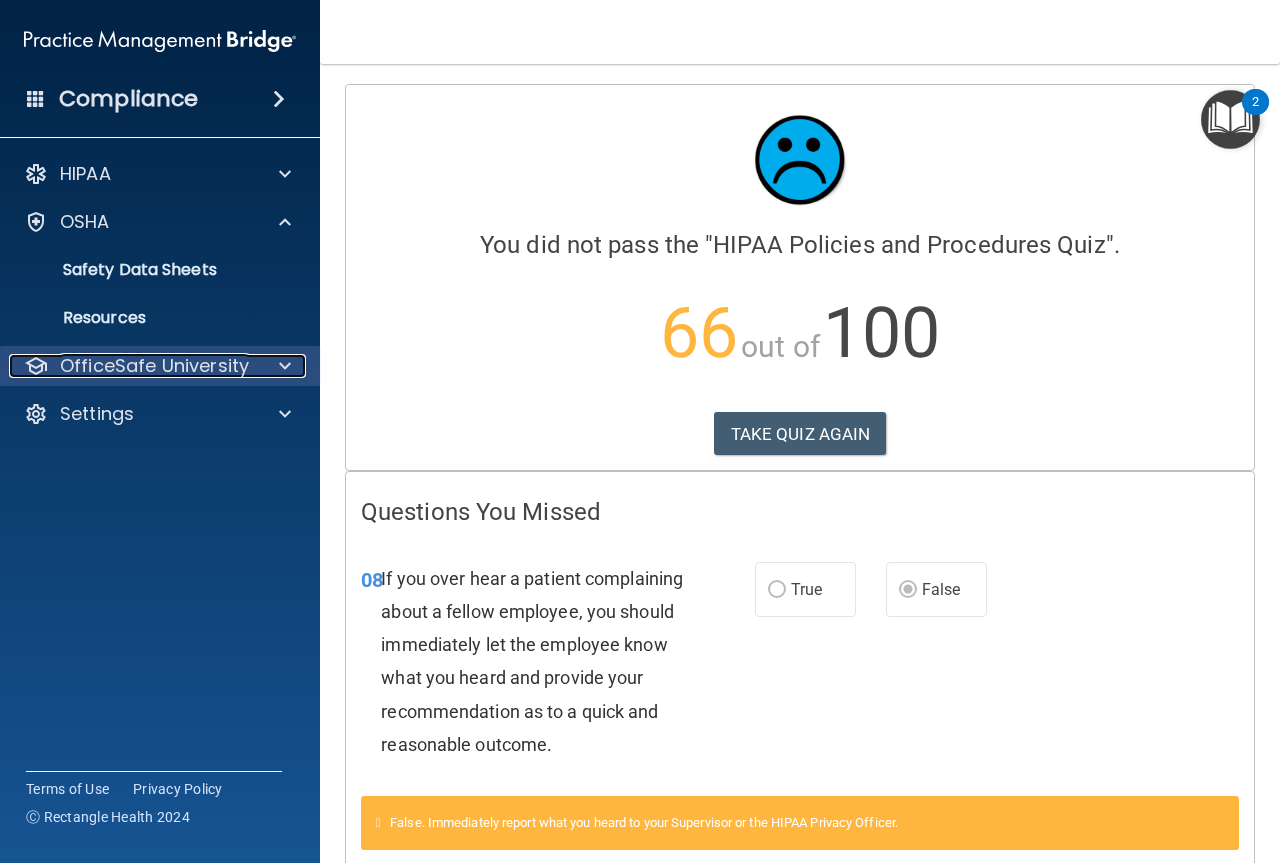 click on "OfficeSafe University" at bounding box center (154, 366) 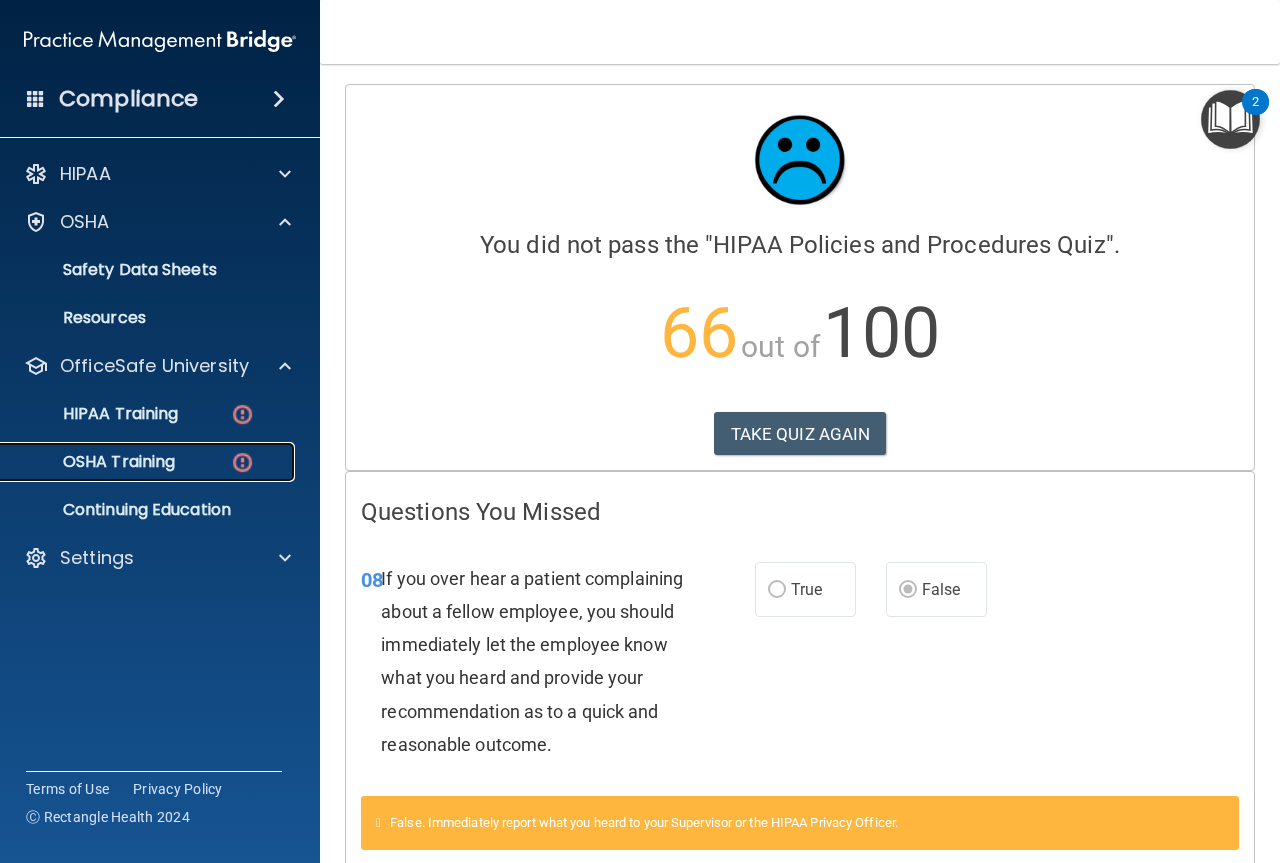 click on "OSHA Training" at bounding box center (94, 462) 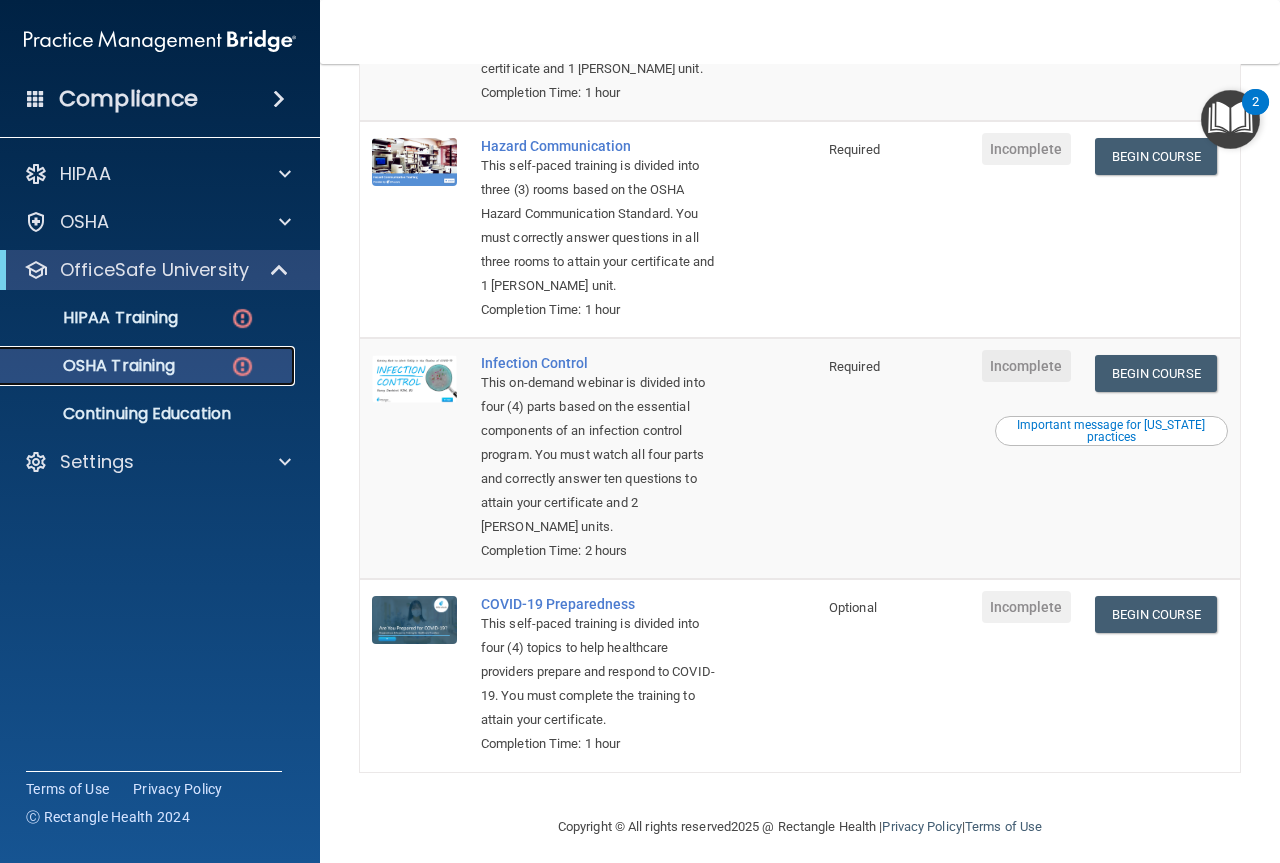 scroll, scrollTop: 436, scrollLeft: 0, axis: vertical 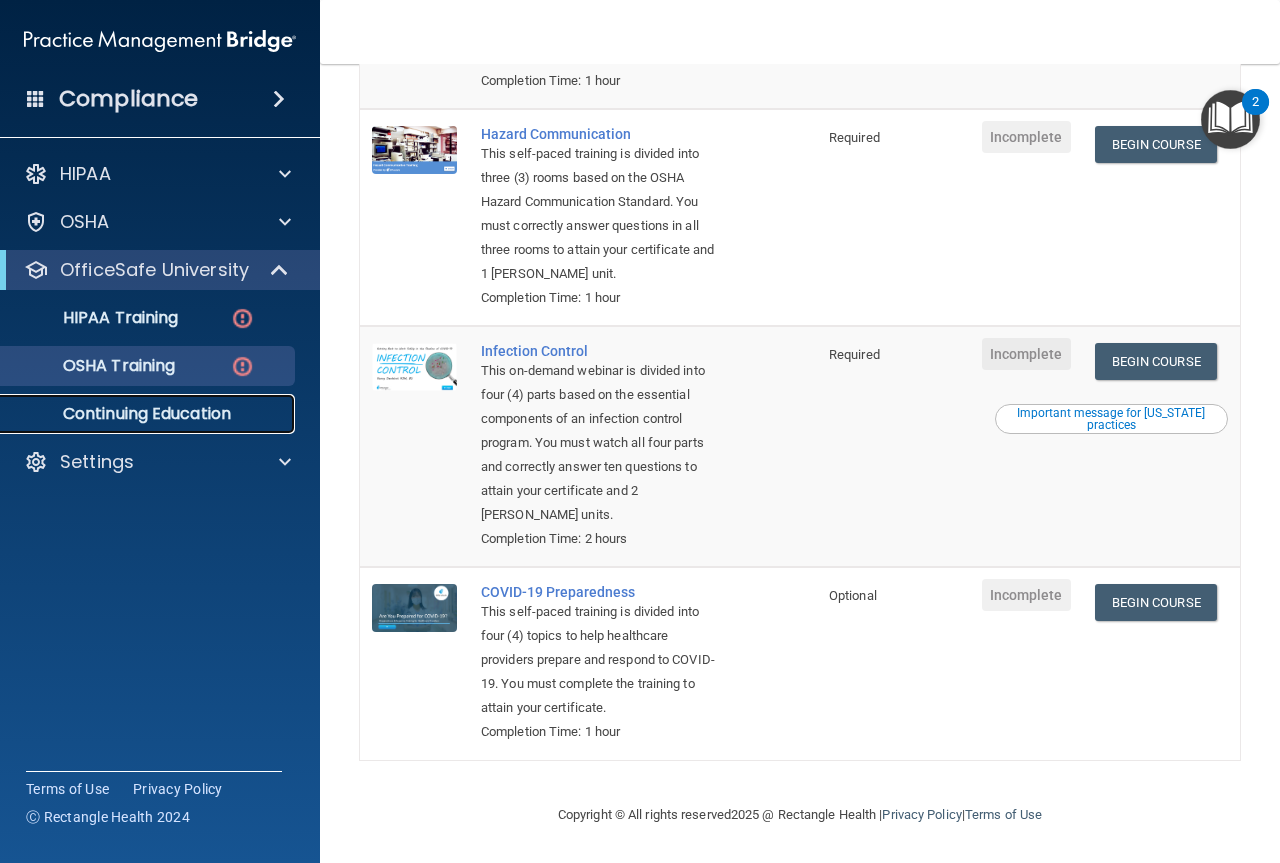click on "Continuing Education" at bounding box center (149, 414) 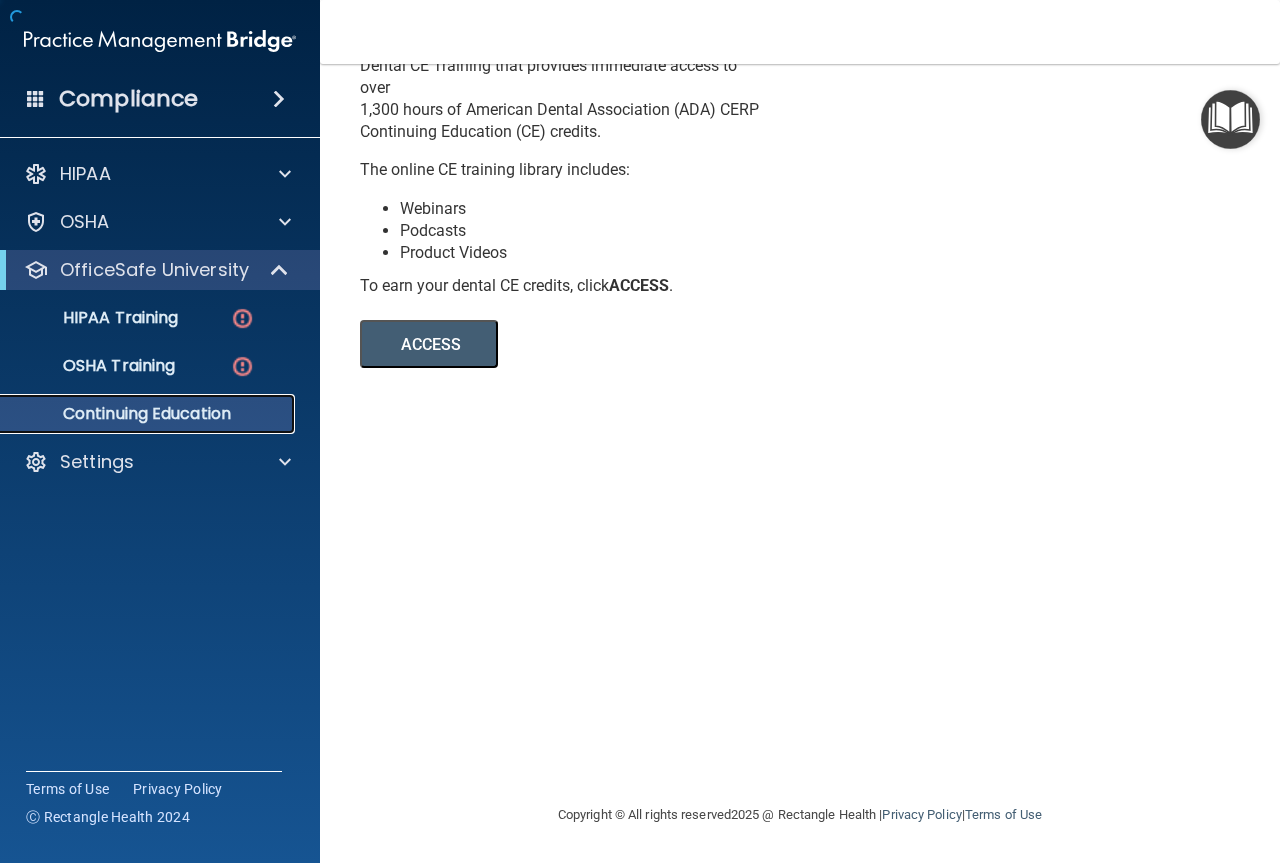 scroll, scrollTop: 131, scrollLeft: 0, axis: vertical 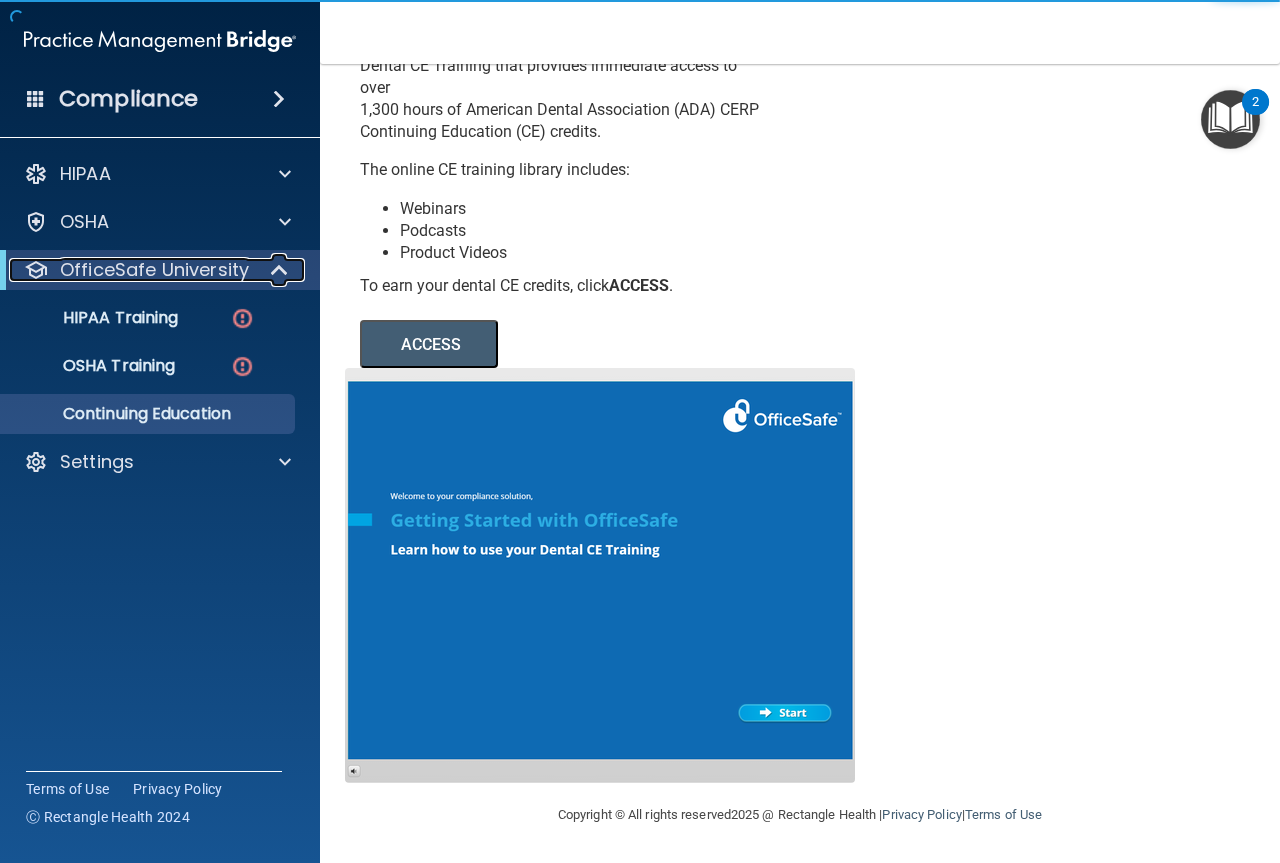click on "OfficeSafe University" at bounding box center (154, 270) 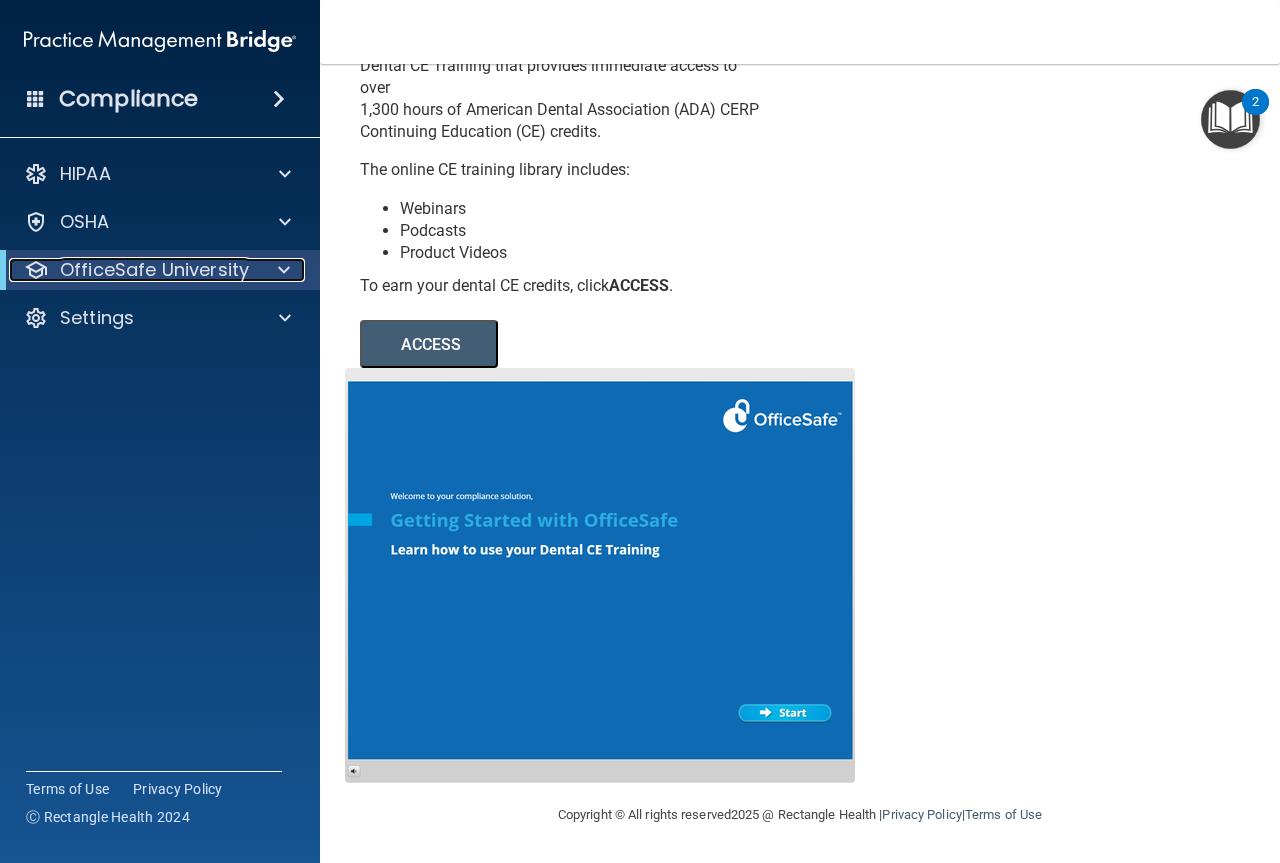 click on "OfficeSafe University" at bounding box center (154, 270) 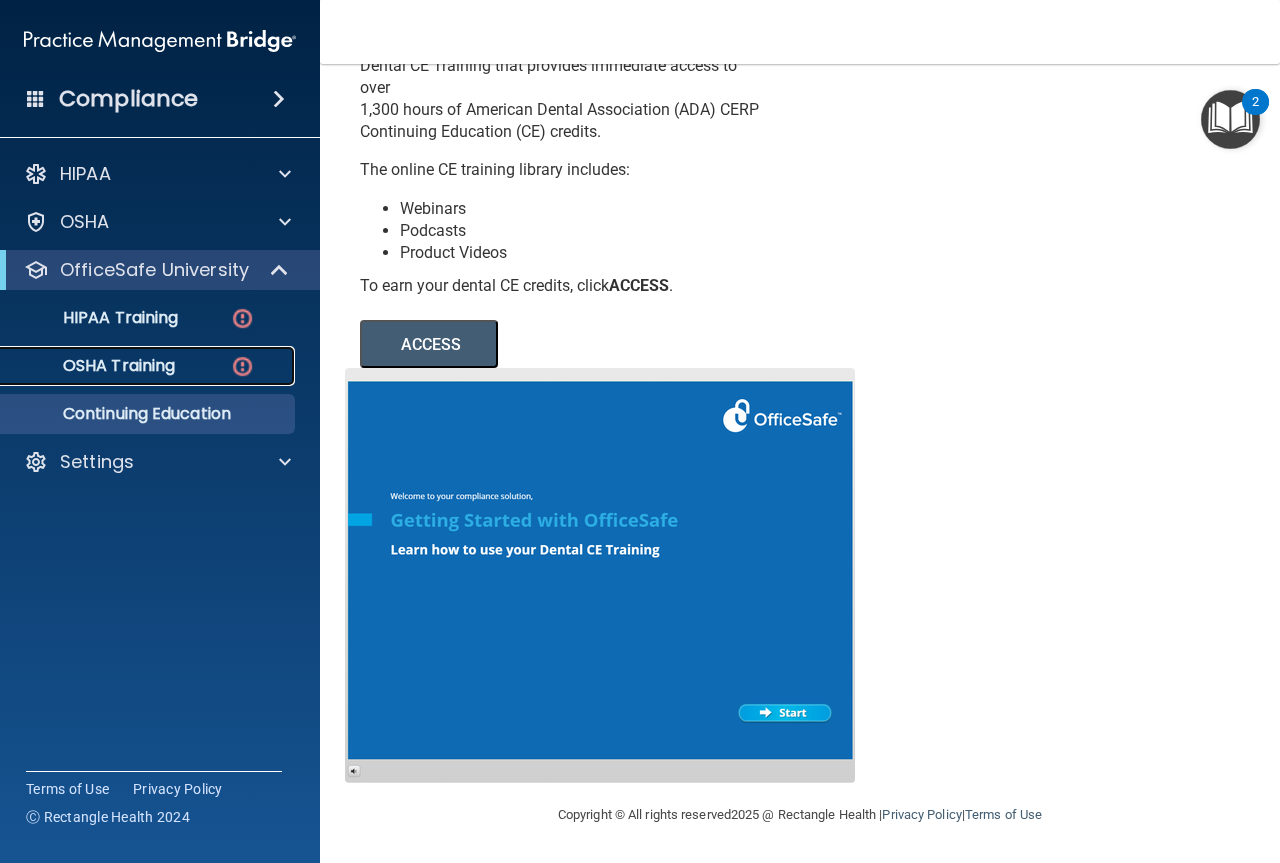 click on "OSHA Training" at bounding box center [94, 366] 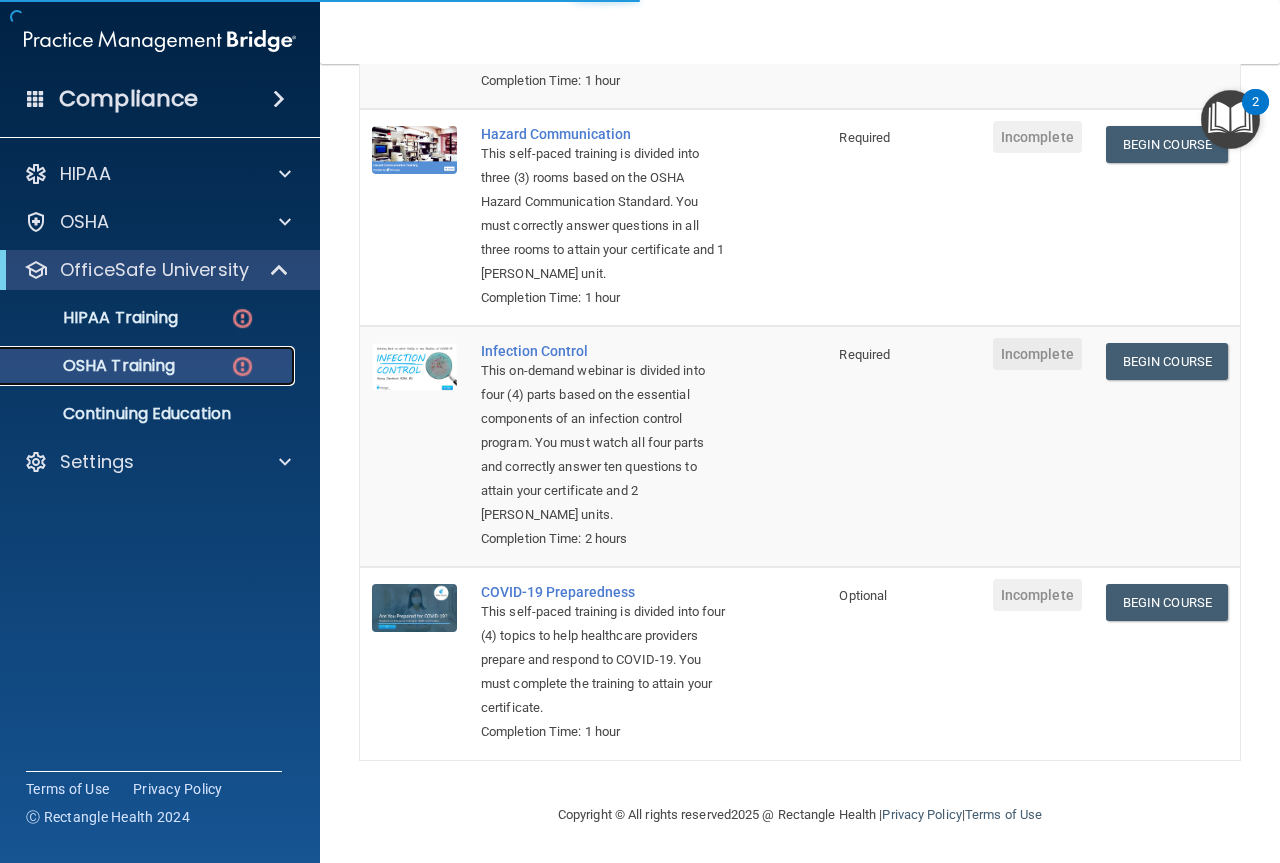 scroll, scrollTop: 436, scrollLeft: 0, axis: vertical 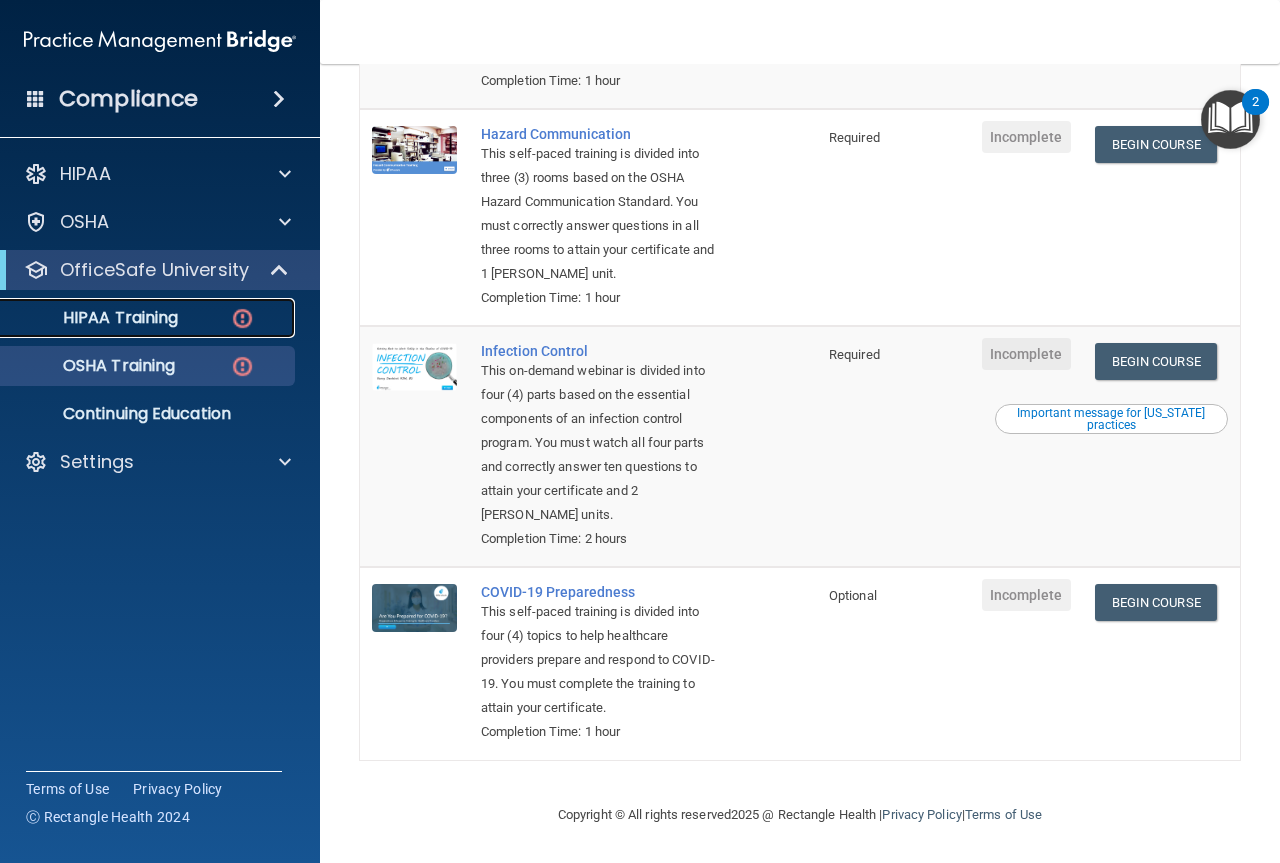 click on "HIPAA Training" at bounding box center [137, 318] 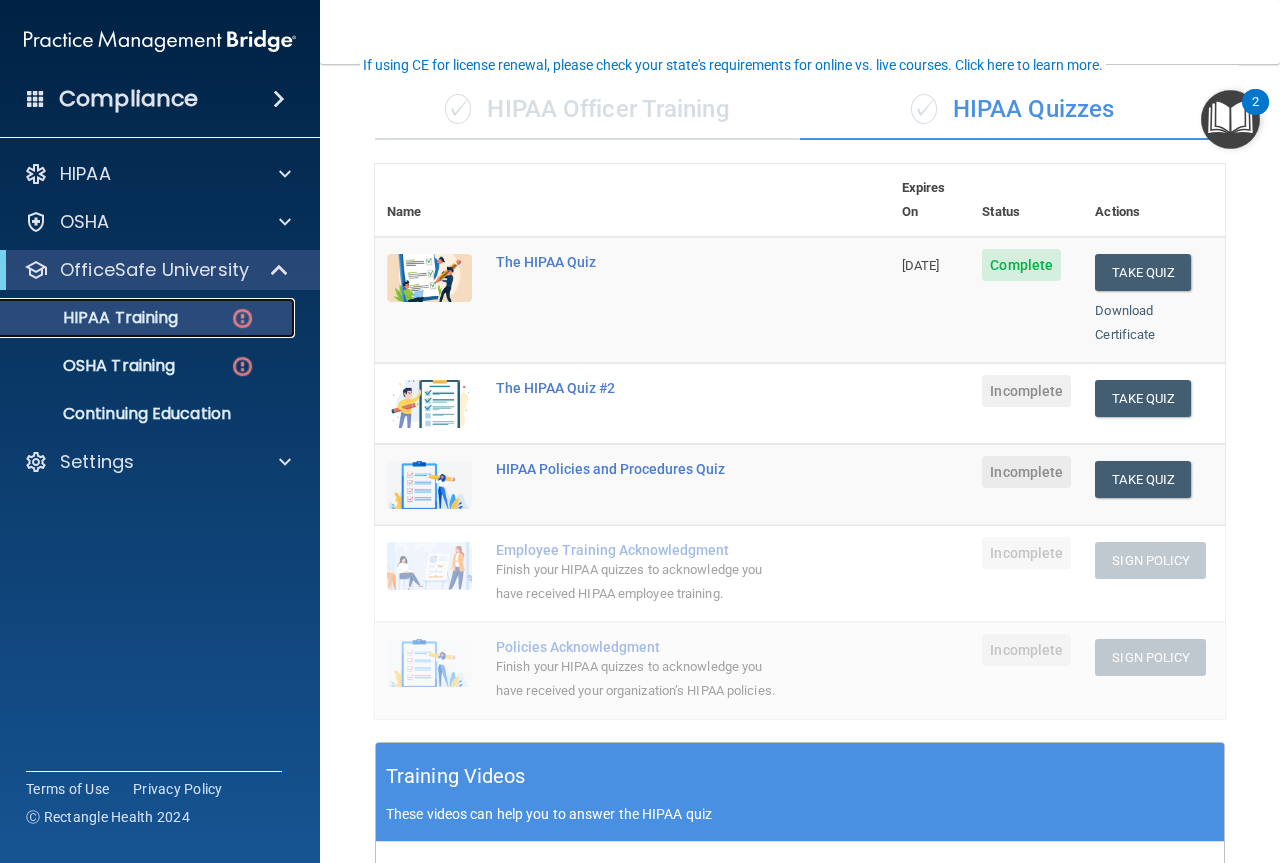 scroll, scrollTop: 39, scrollLeft: 0, axis: vertical 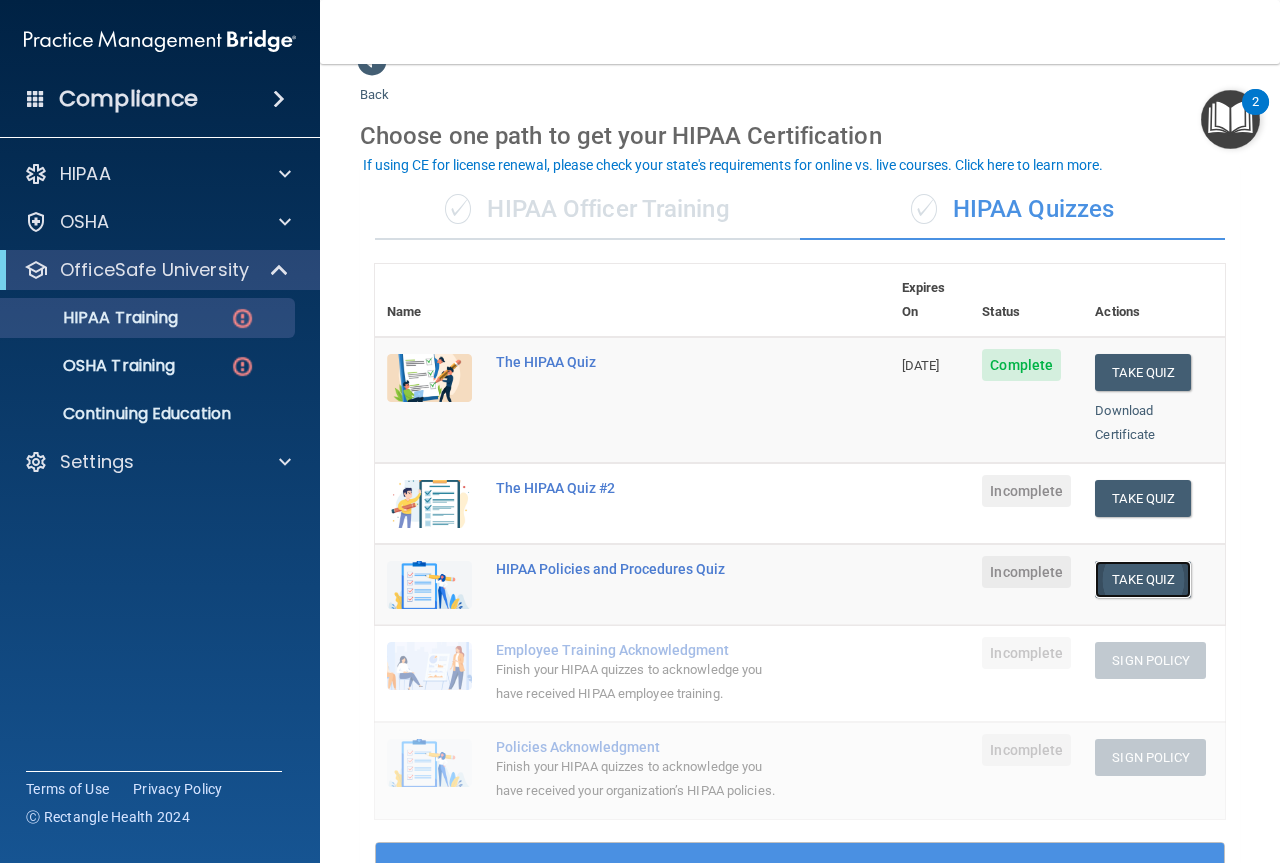 click on "Take Quiz" at bounding box center (1143, 579) 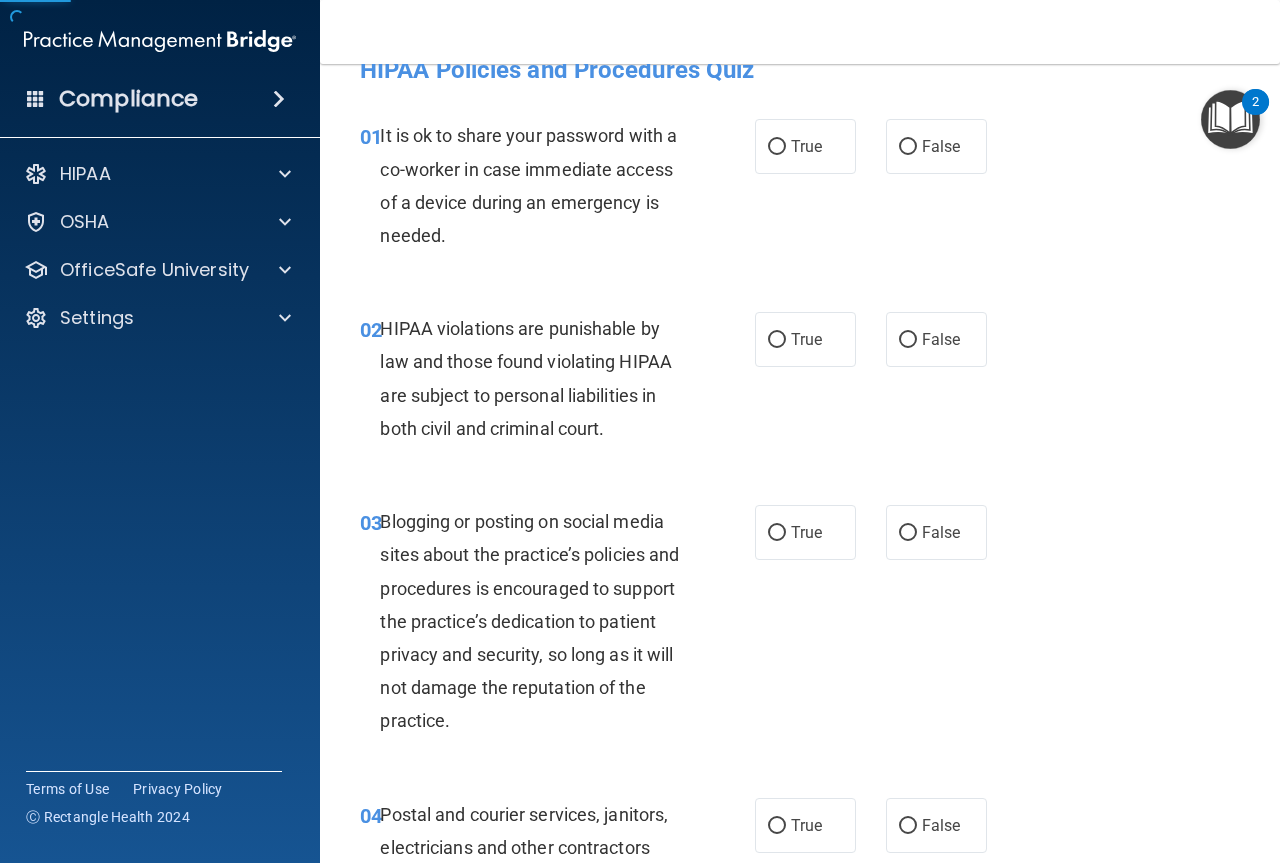 scroll, scrollTop: 0, scrollLeft: 0, axis: both 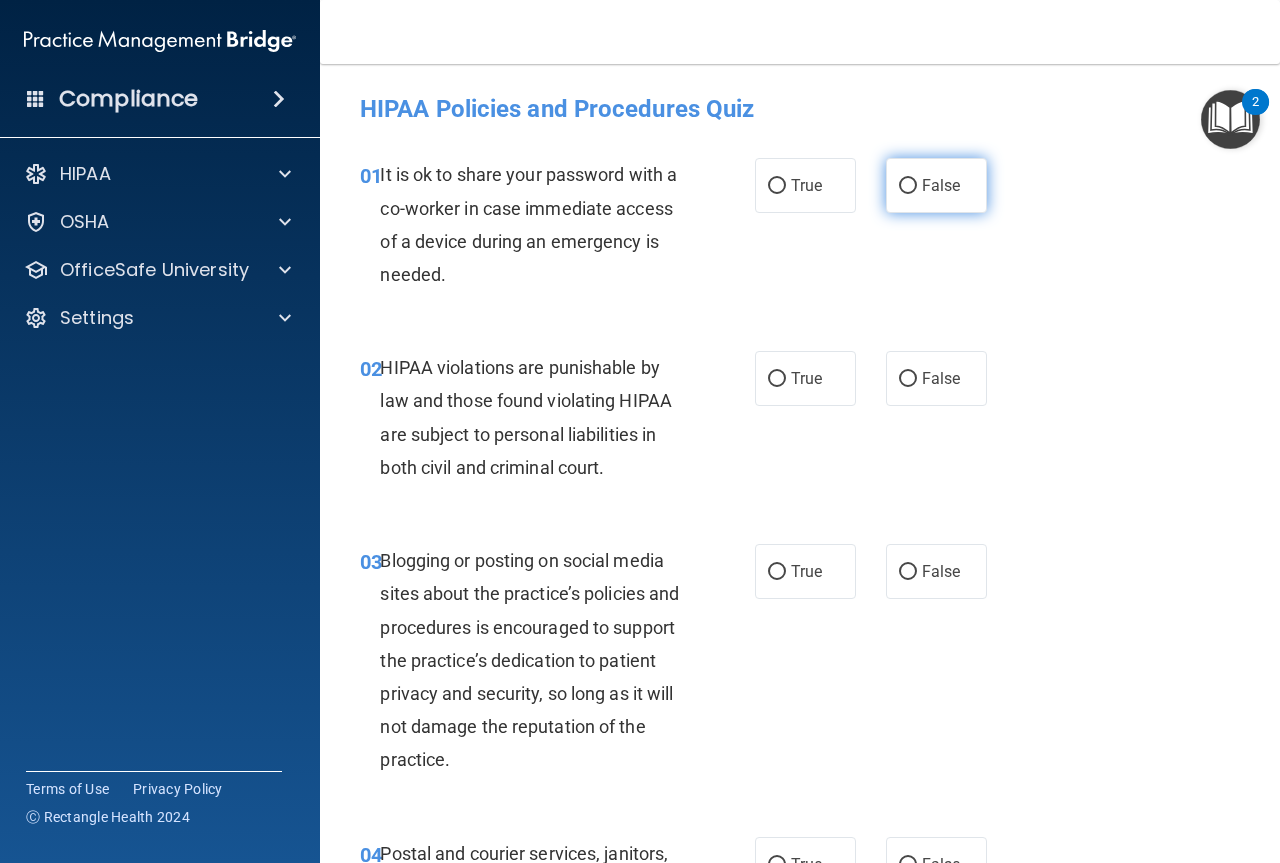 click on "False" at bounding box center (908, 186) 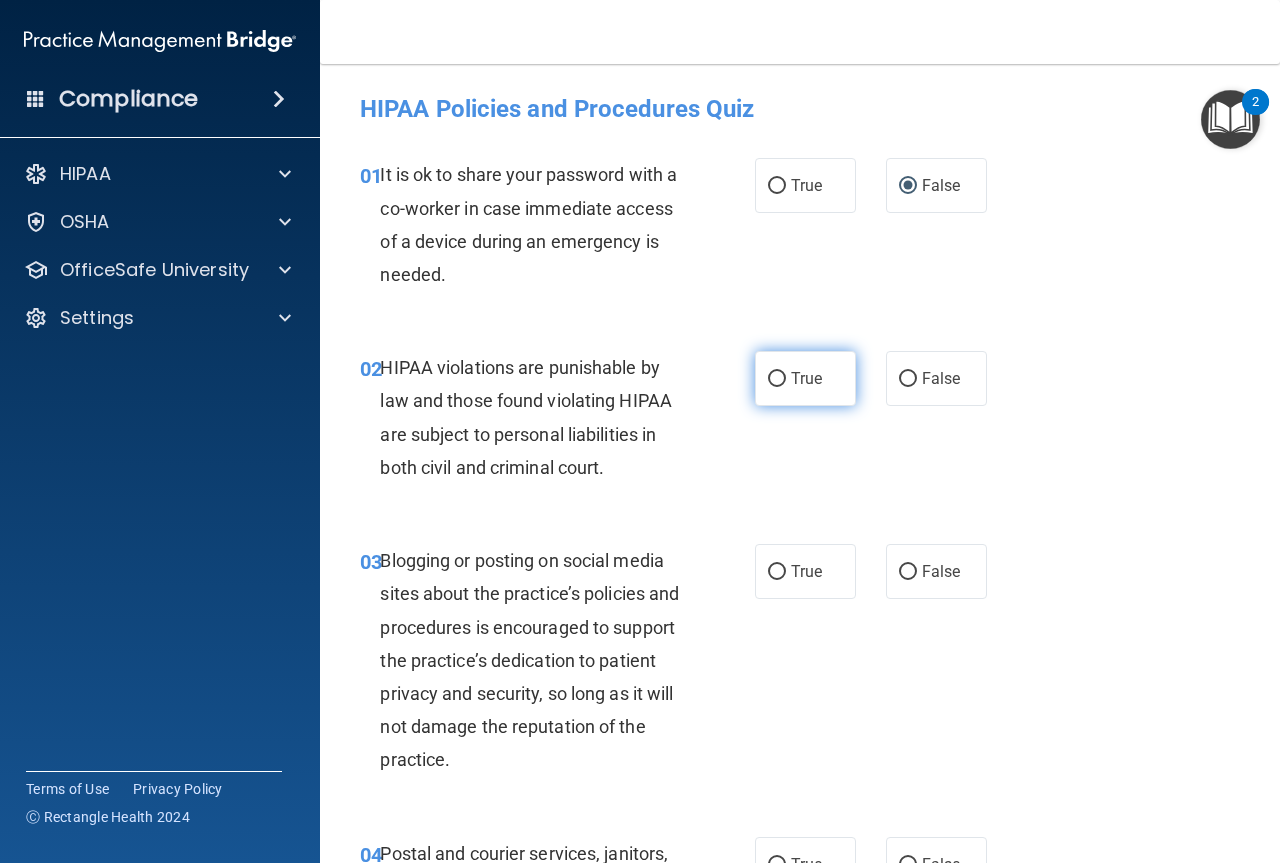 click on "True" at bounding box center (777, 379) 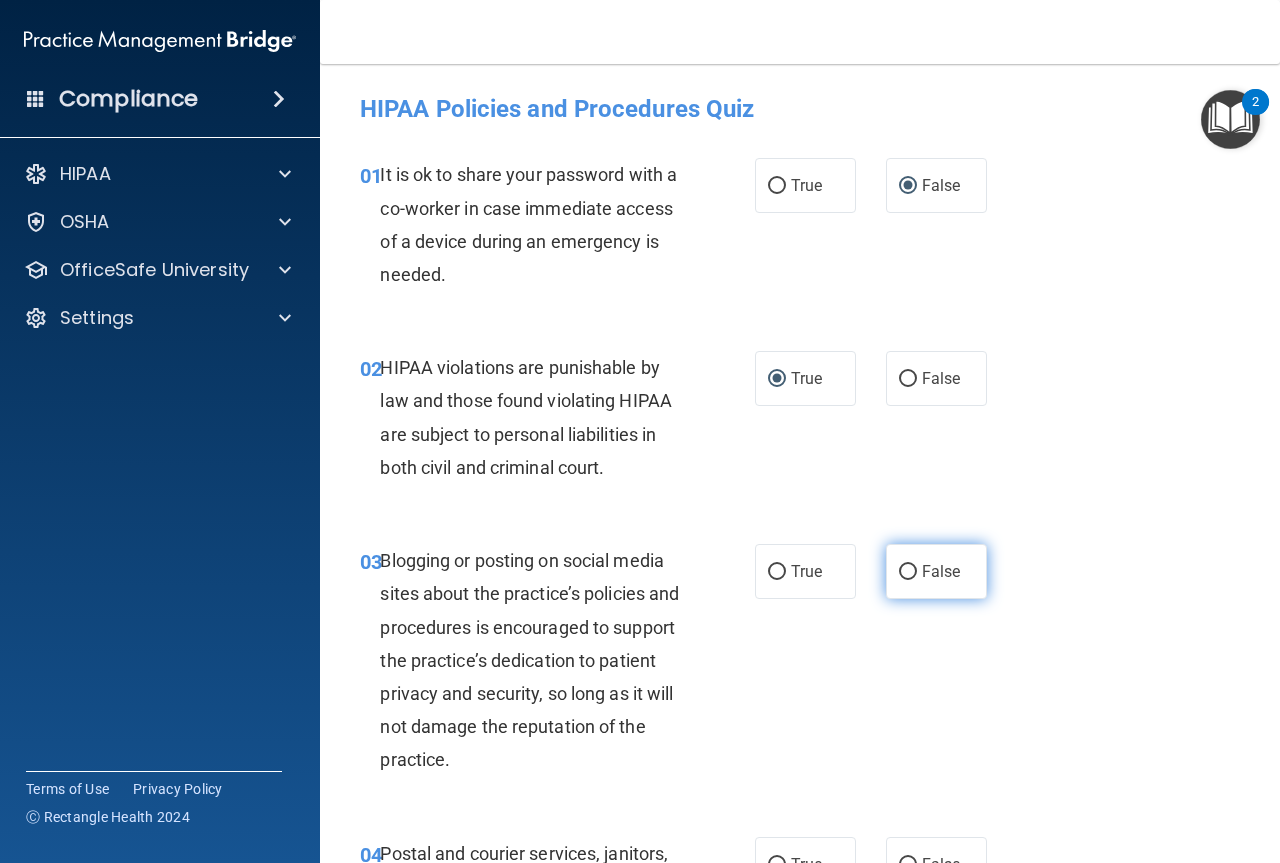 click on "False" at bounding box center (908, 572) 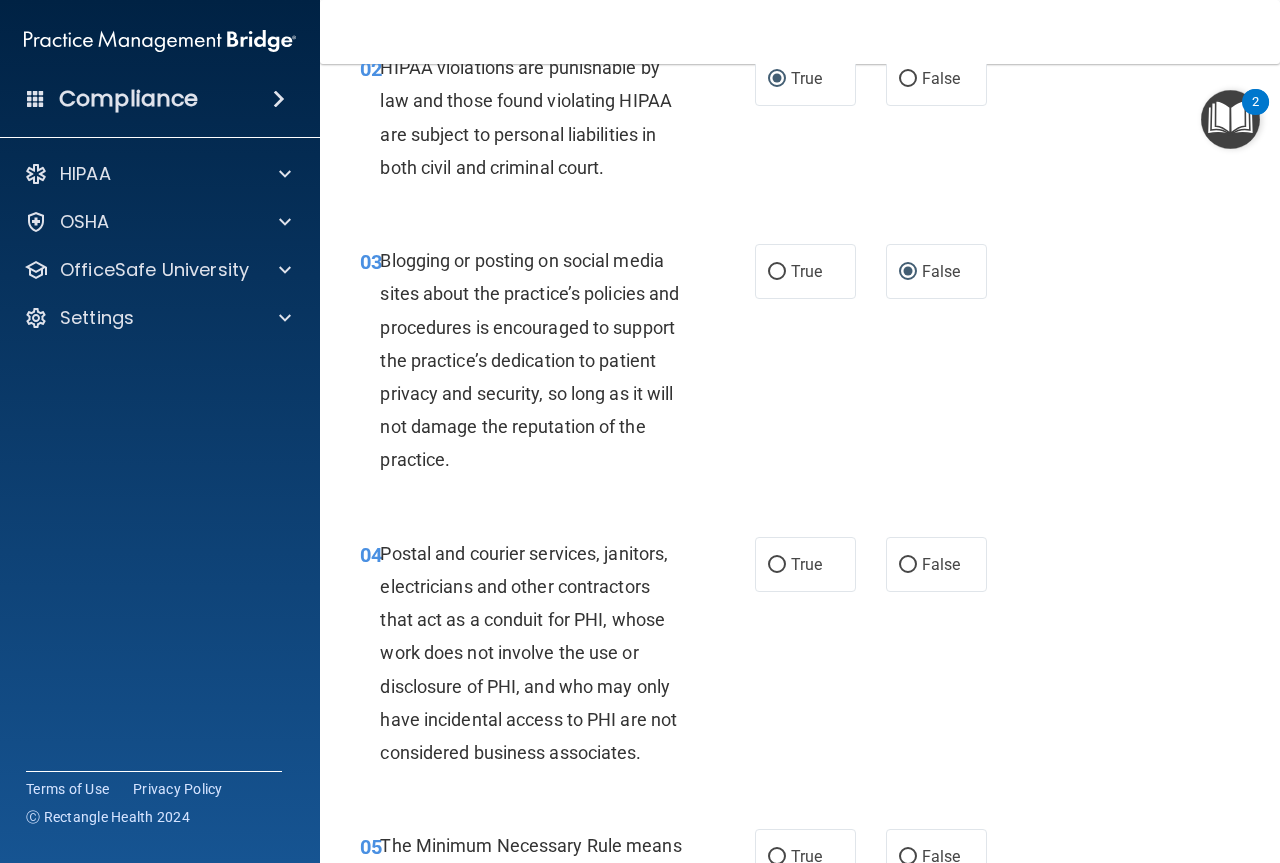 scroll, scrollTop: 400, scrollLeft: 0, axis: vertical 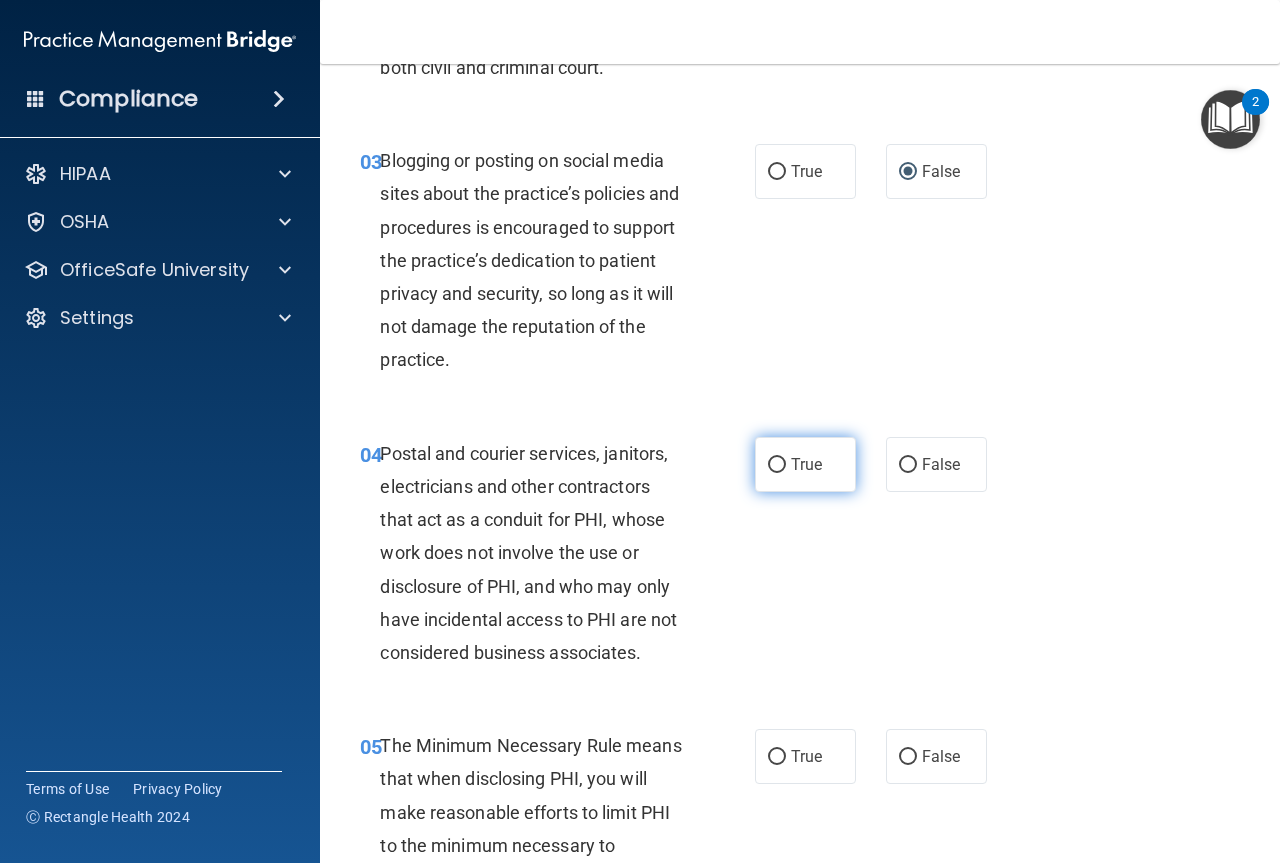 click on "True" at bounding box center [777, 465] 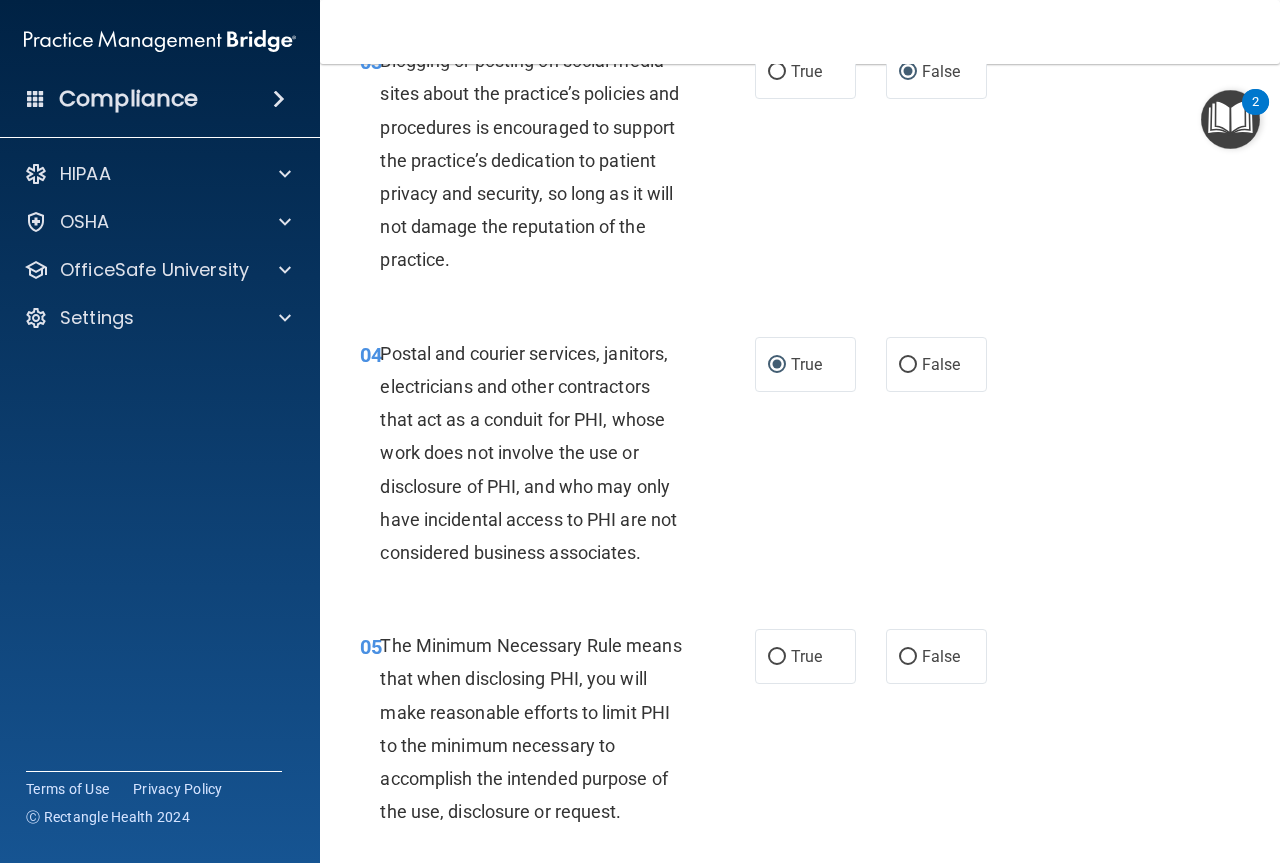 scroll, scrollTop: 600, scrollLeft: 0, axis: vertical 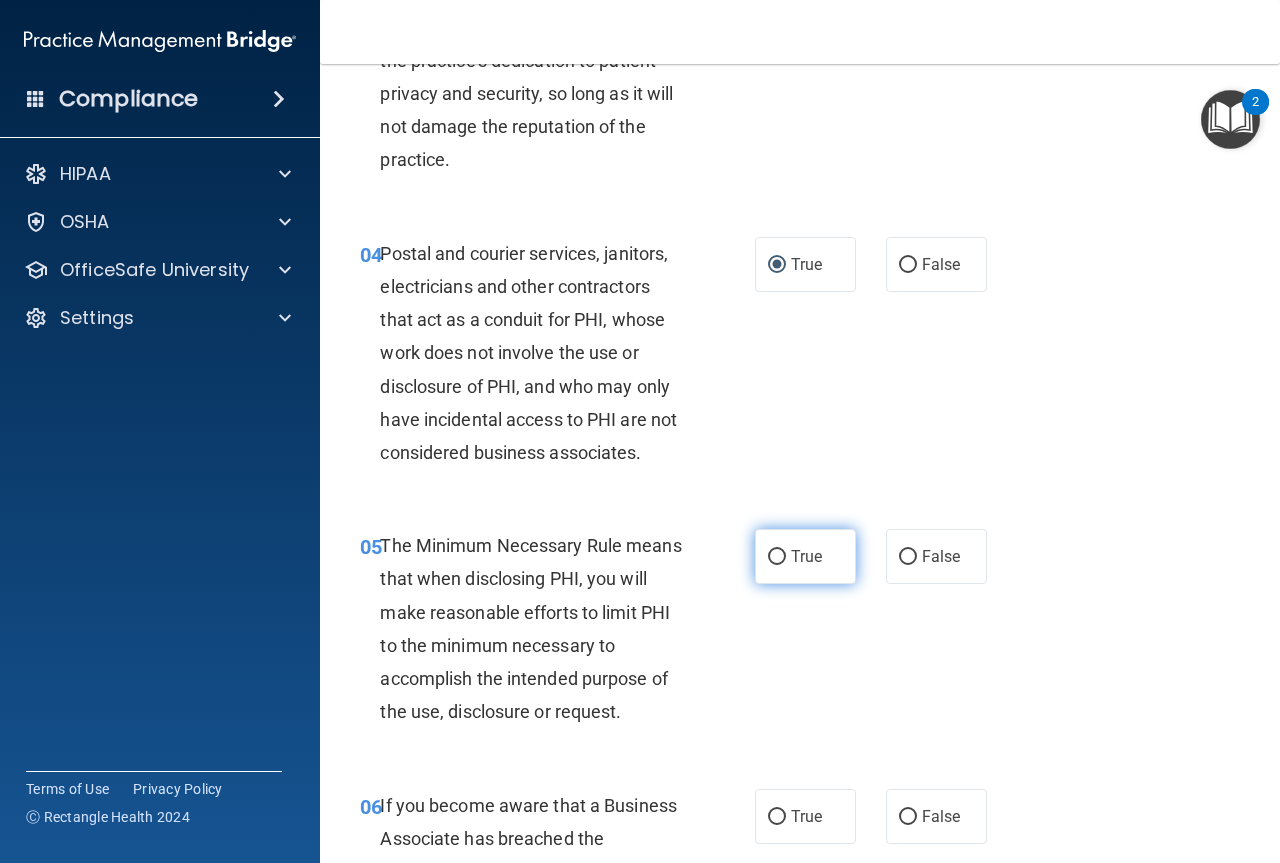 click on "True" at bounding box center (777, 557) 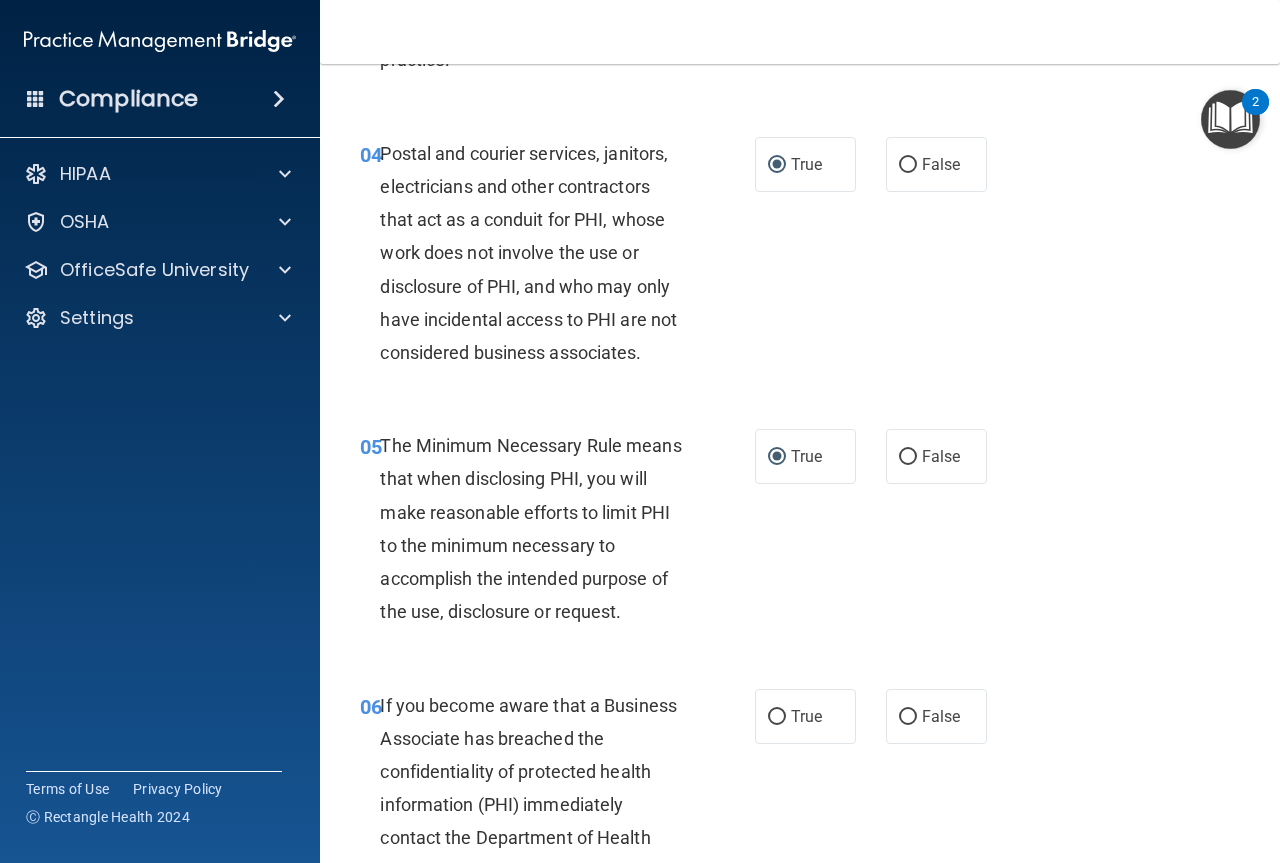 scroll, scrollTop: 900, scrollLeft: 0, axis: vertical 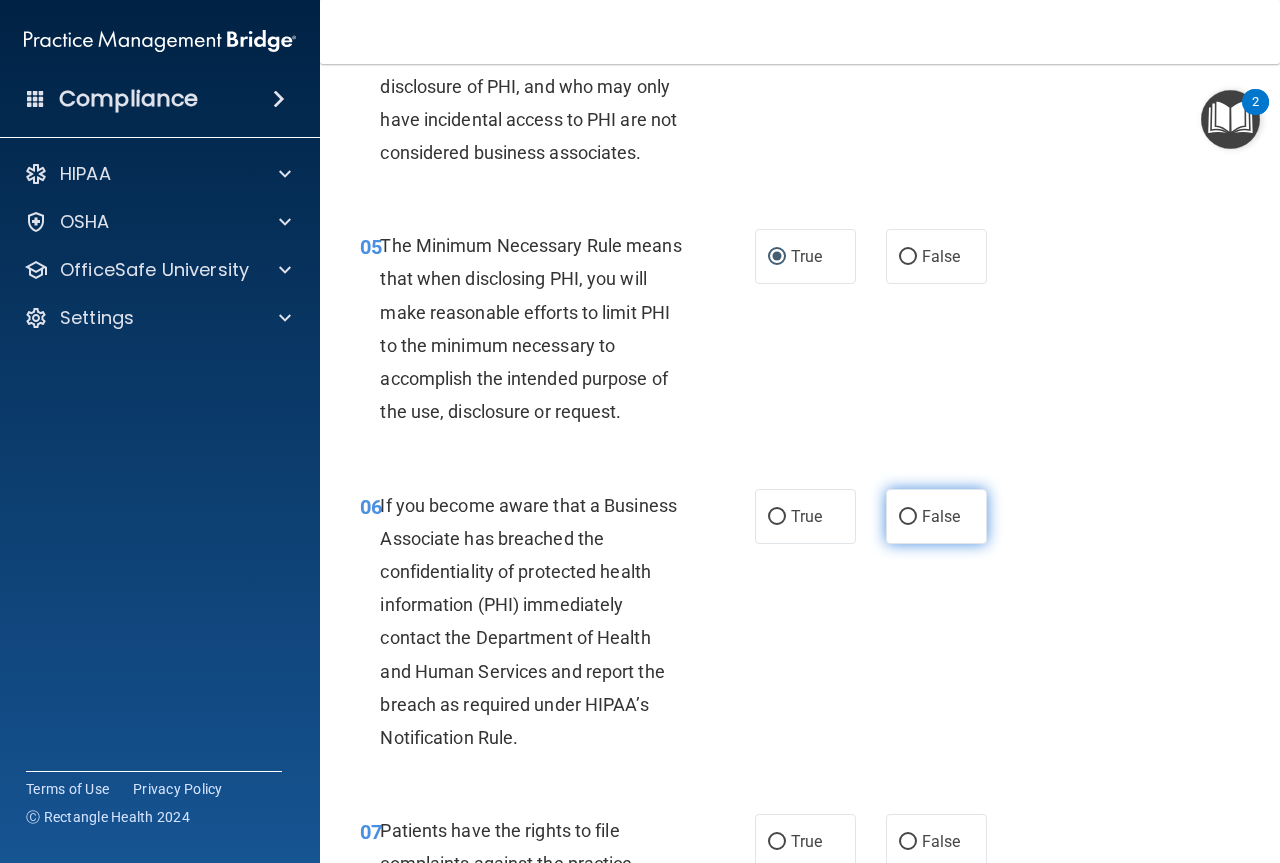 click on "False" at bounding box center (908, 517) 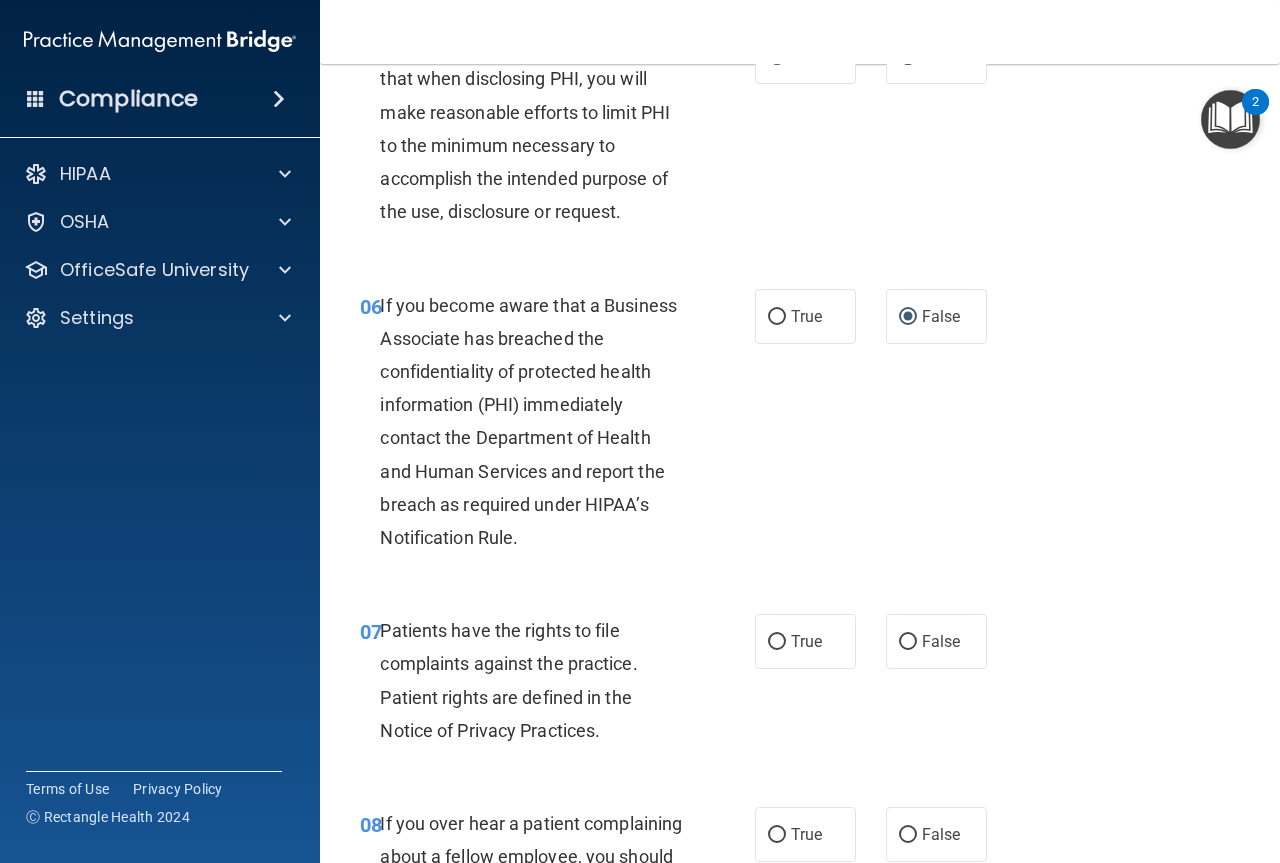 scroll, scrollTop: 1200, scrollLeft: 0, axis: vertical 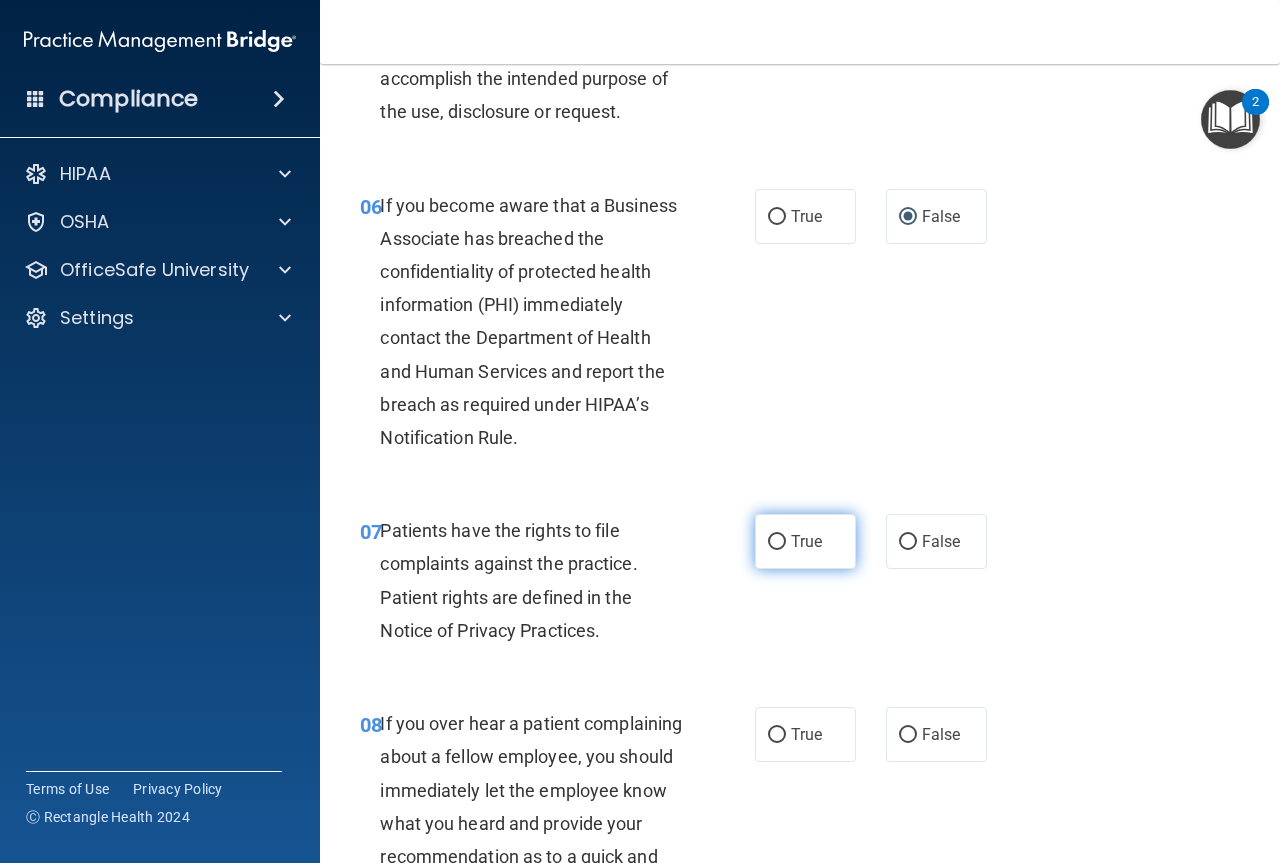 click on "True" at bounding box center [777, 542] 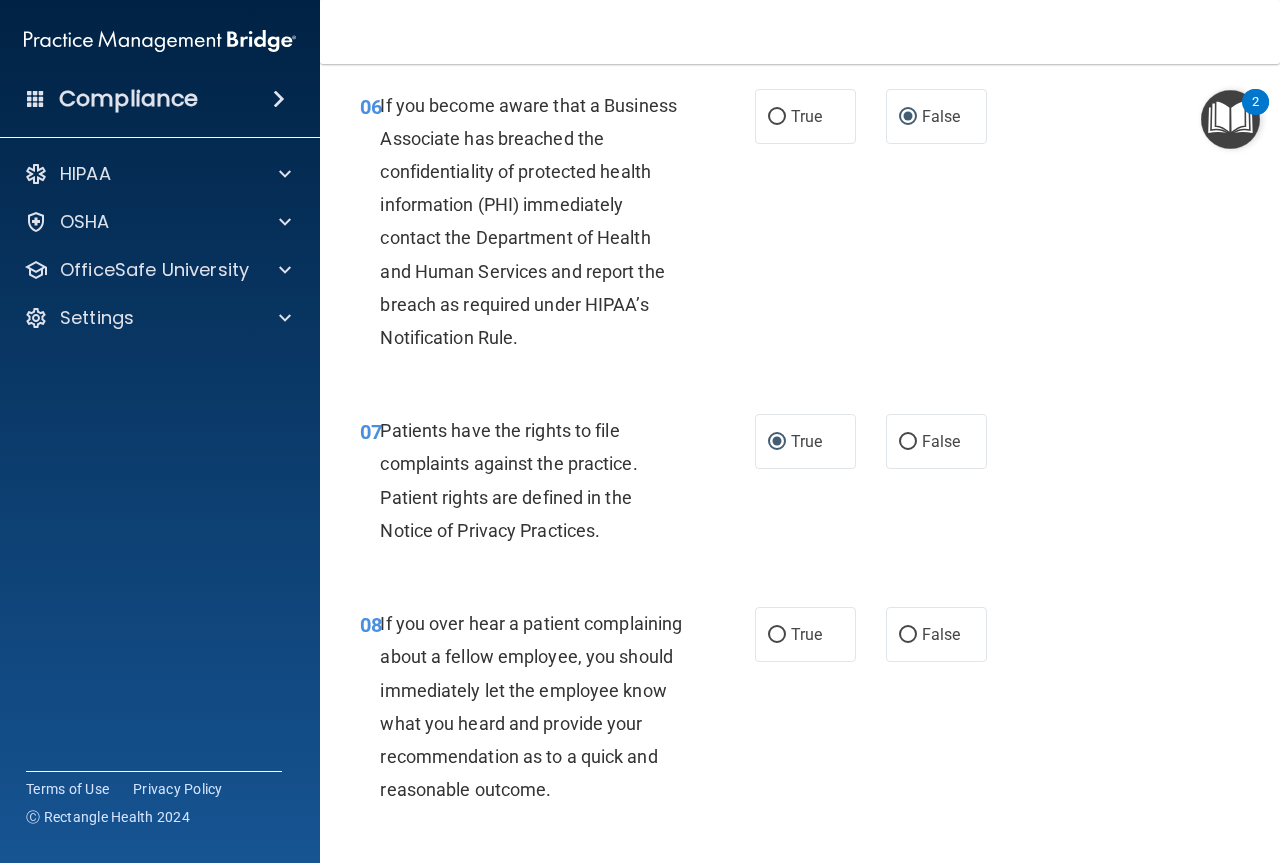 scroll, scrollTop: 1400, scrollLeft: 0, axis: vertical 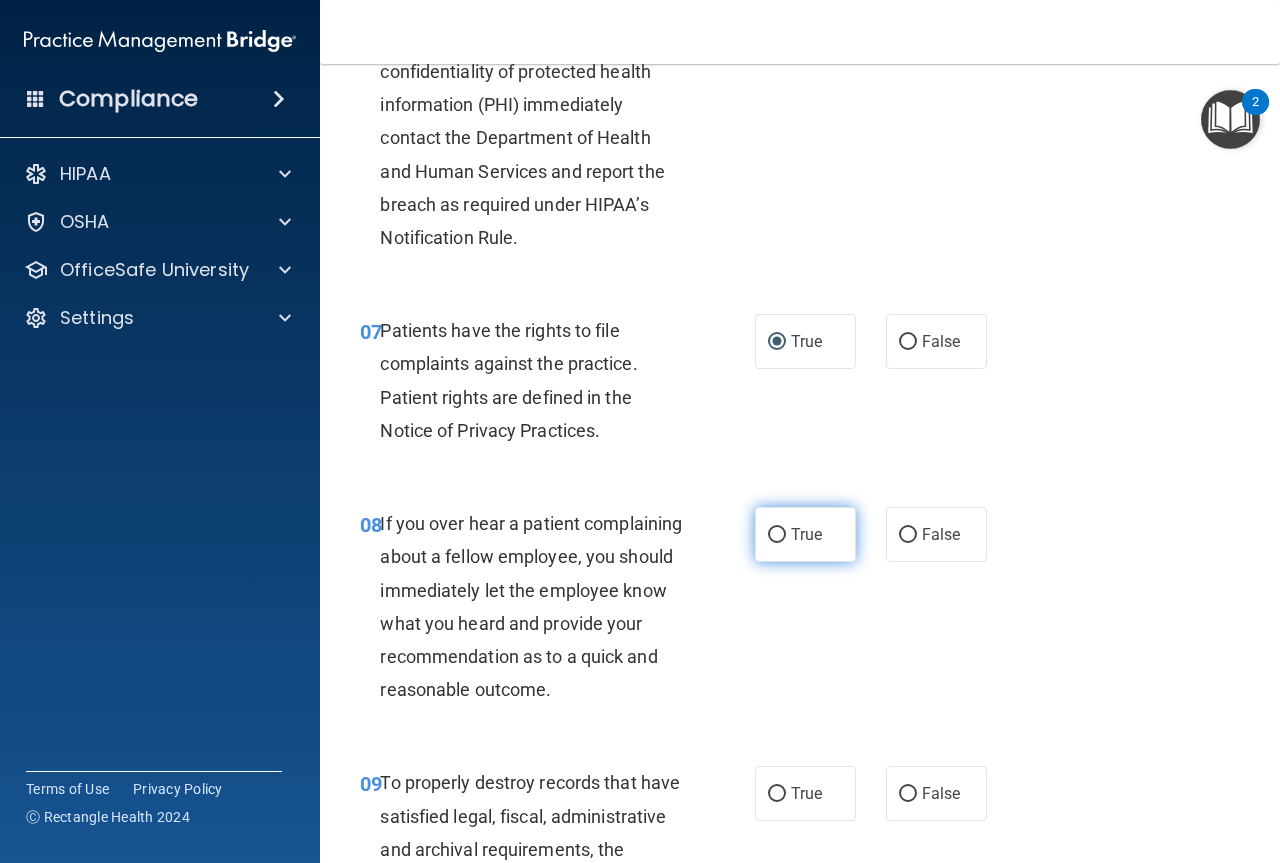 click on "True" at bounding box center [777, 535] 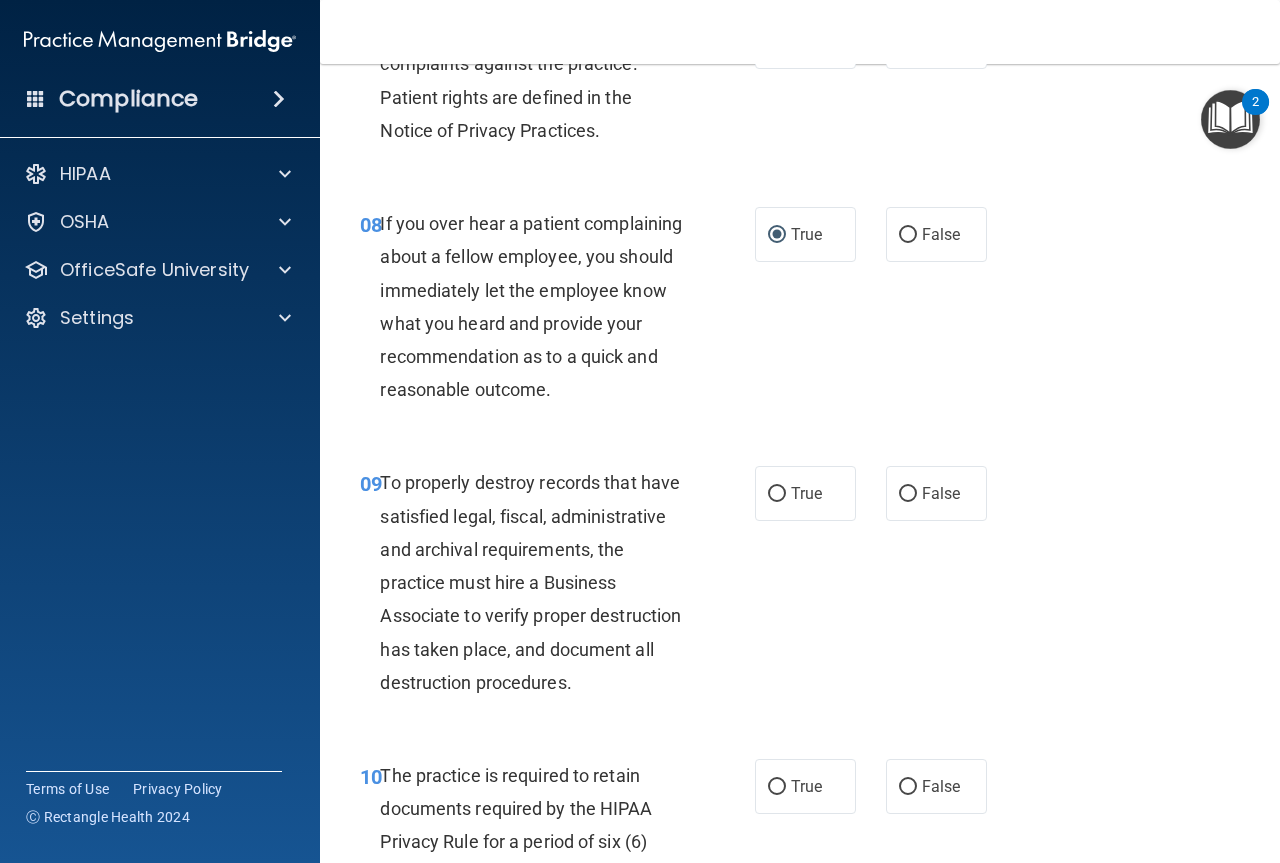 scroll, scrollTop: 1300, scrollLeft: 0, axis: vertical 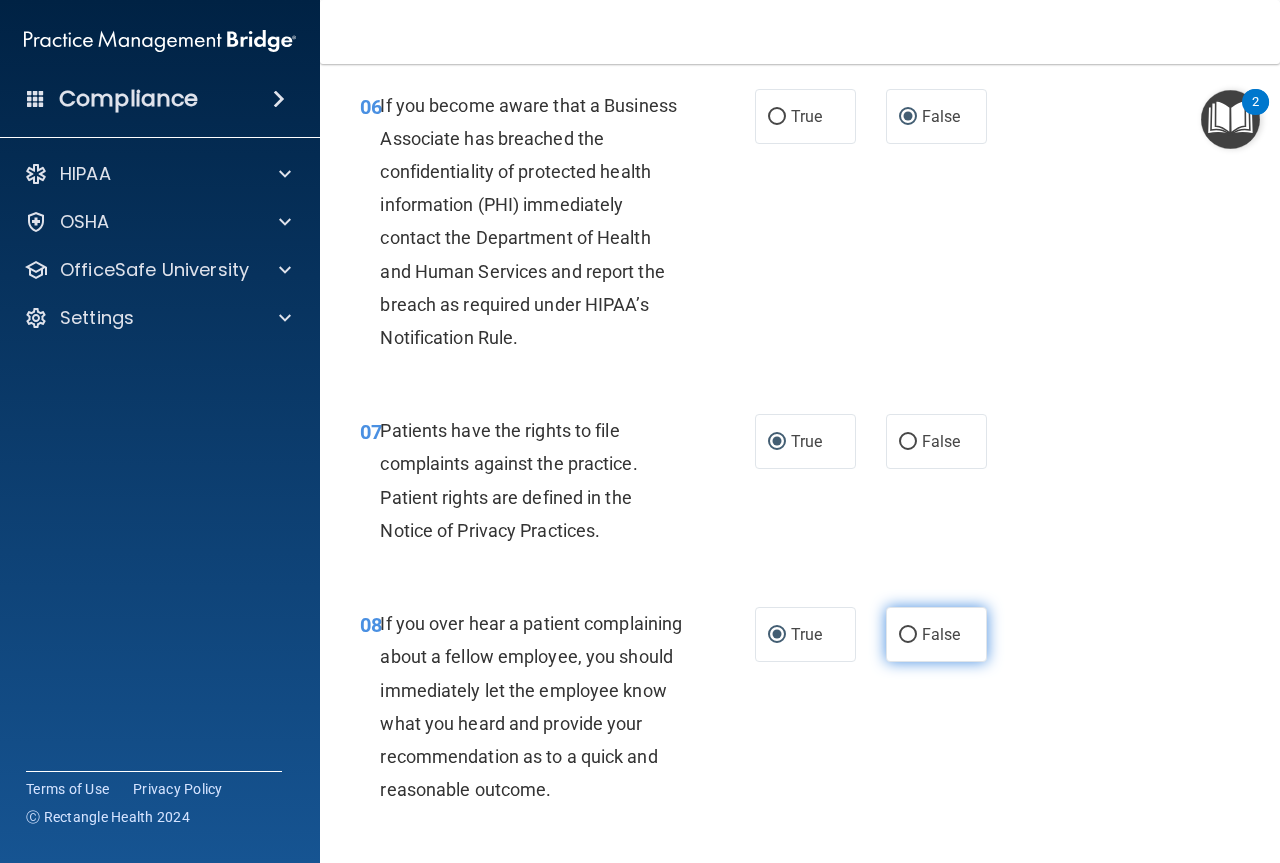 click on "False" at bounding box center [908, 635] 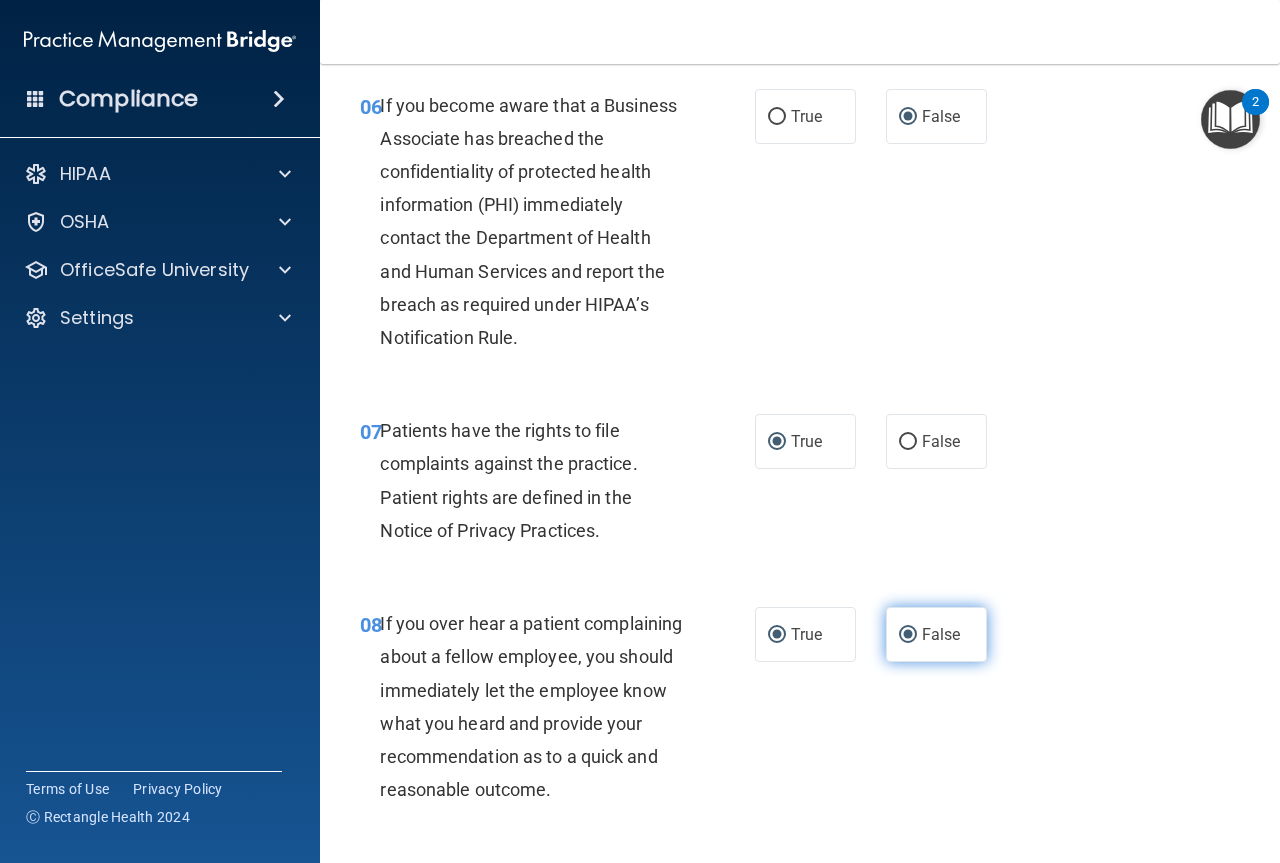 radio on "false" 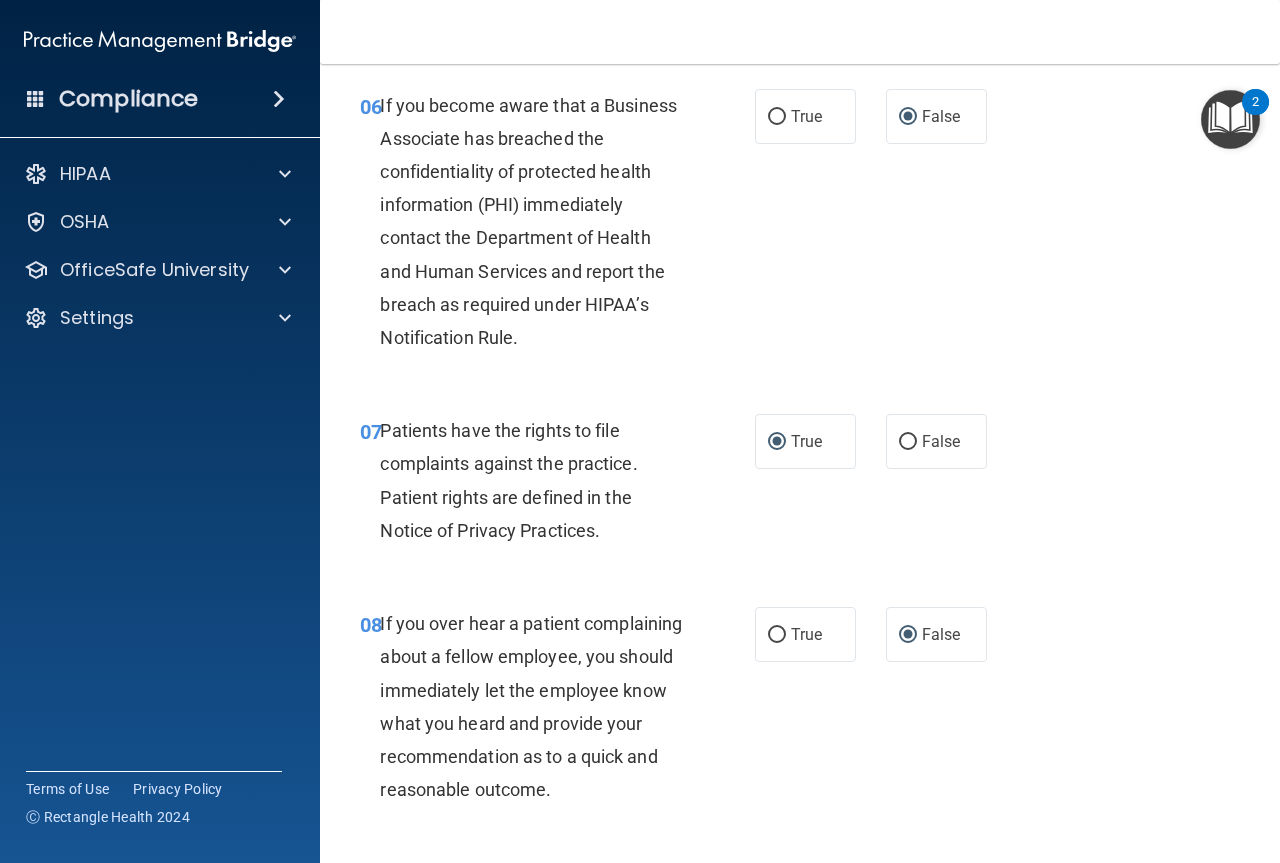 scroll, scrollTop: 1500, scrollLeft: 0, axis: vertical 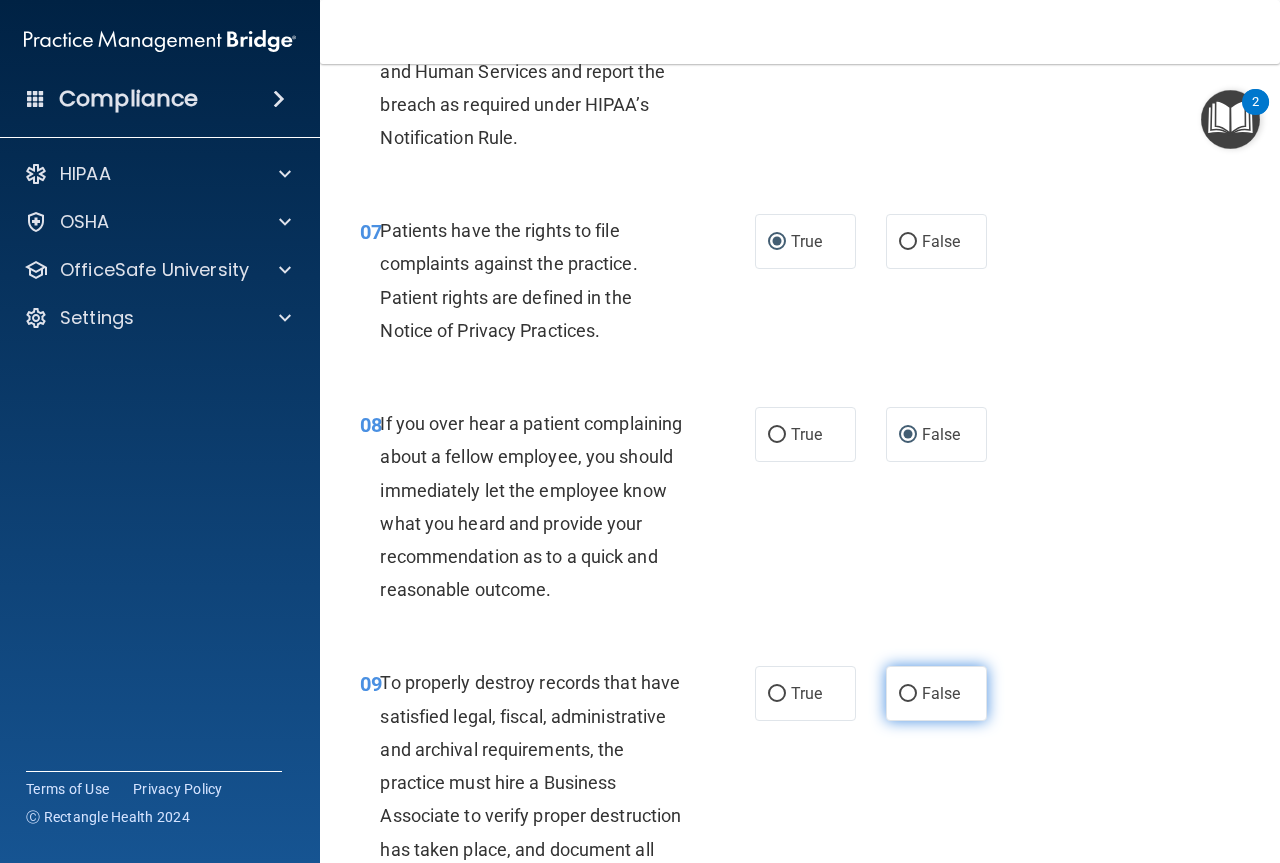 click on "False" at bounding box center (908, 694) 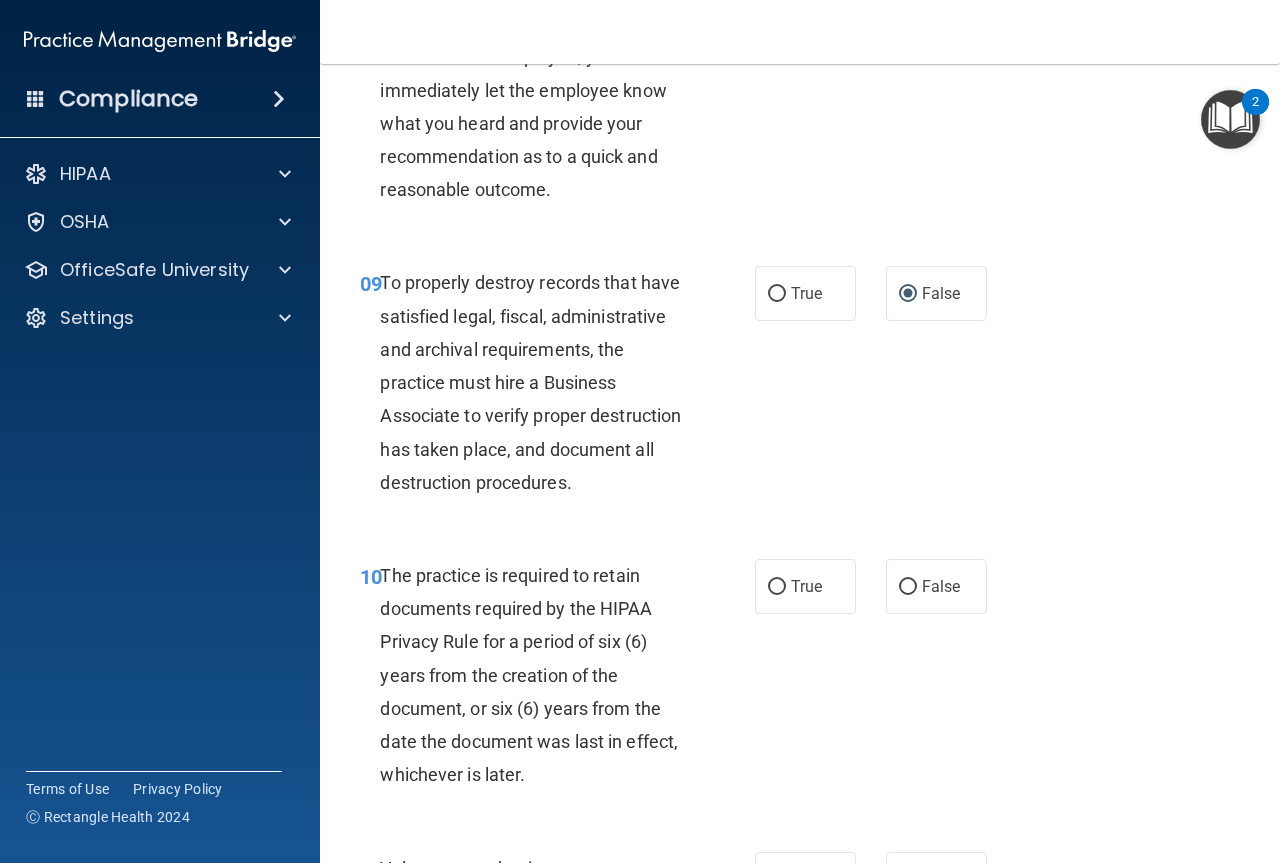 scroll, scrollTop: 2000, scrollLeft: 0, axis: vertical 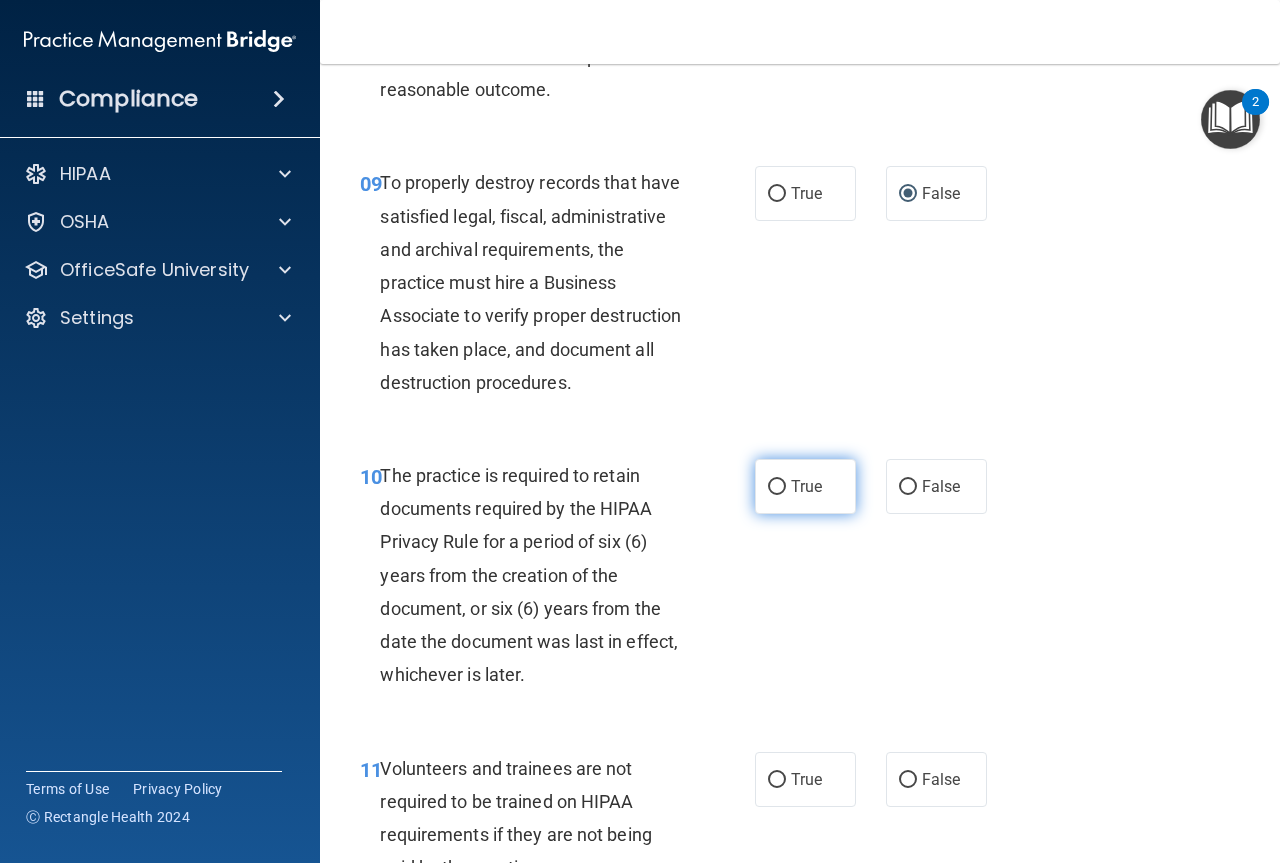click on "True" at bounding box center [777, 487] 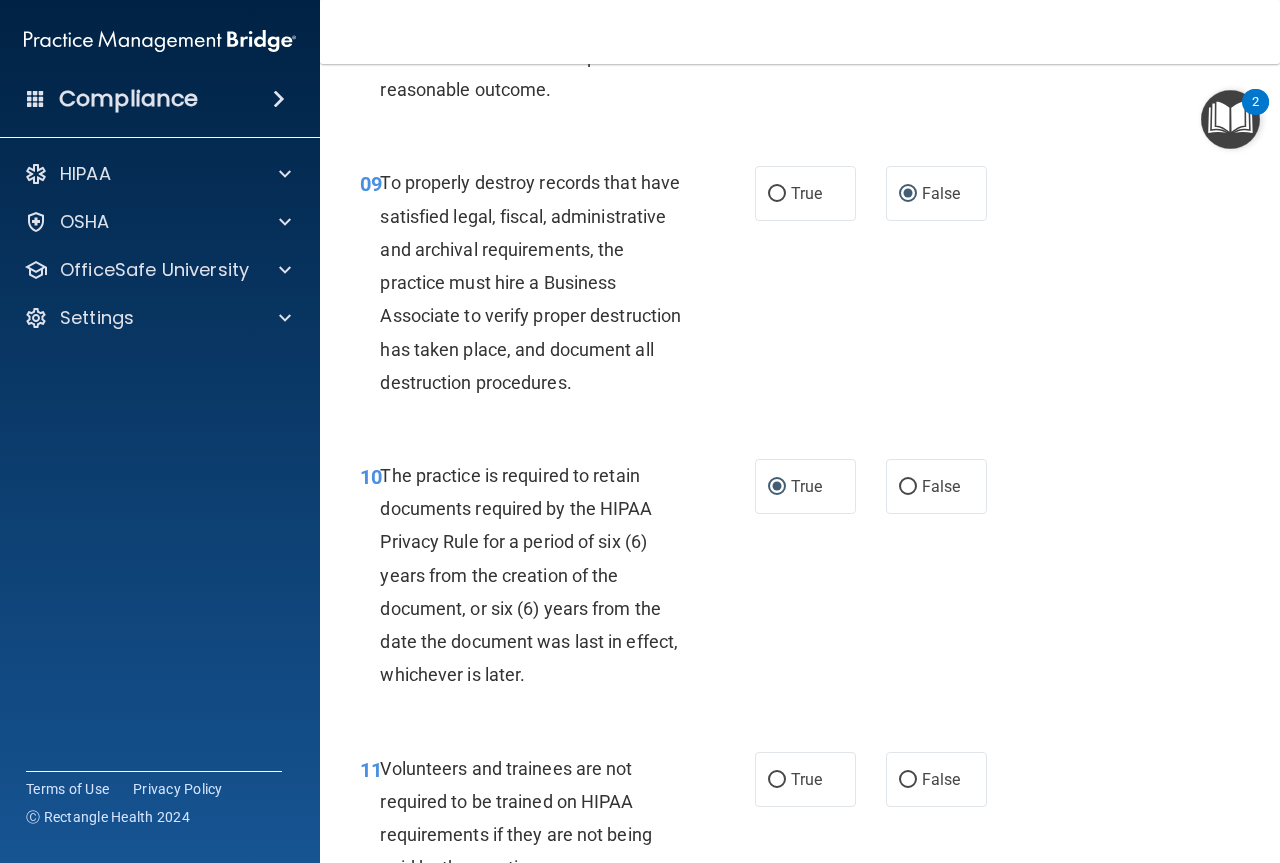 scroll, scrollTop: 2200, scrollLeft: 0, axis: vertical 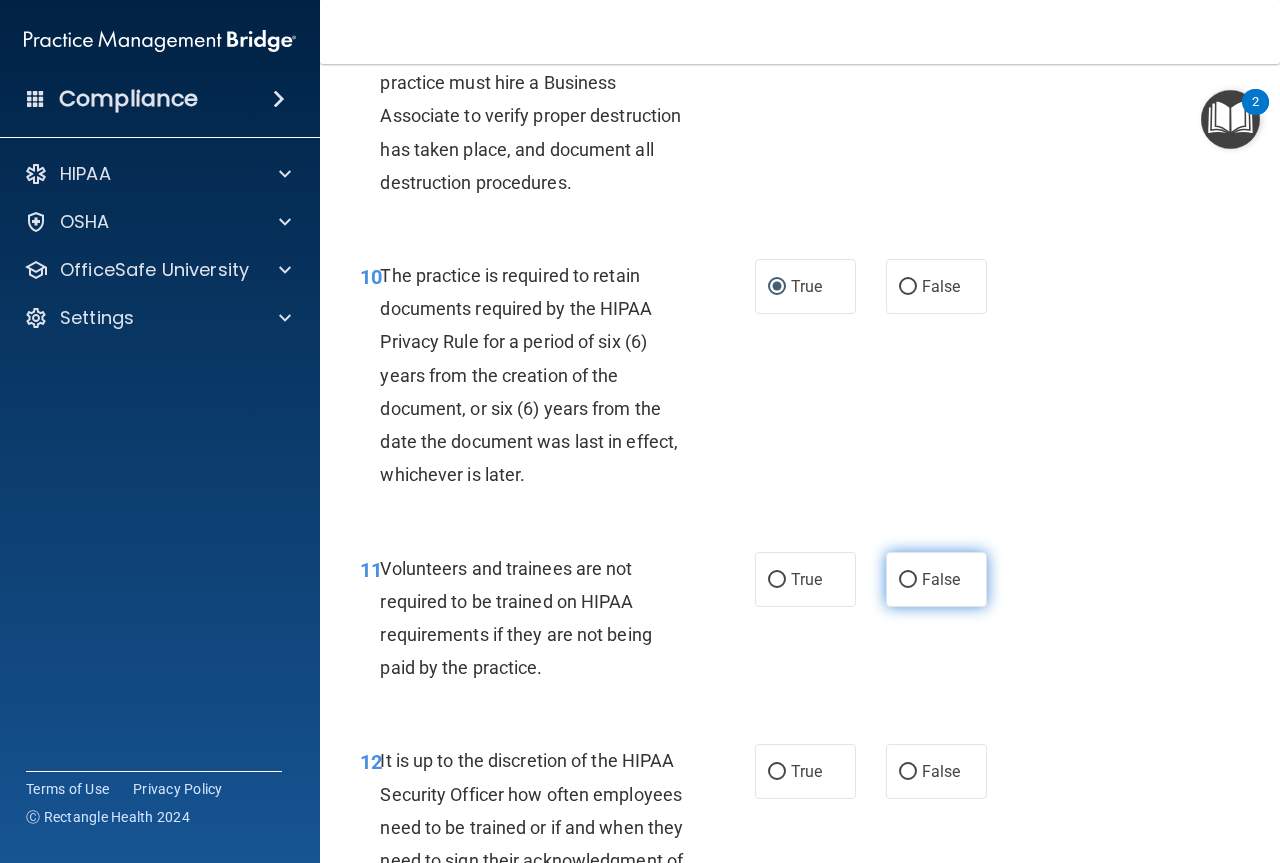 click on "False" at bounding box center (908, 580) 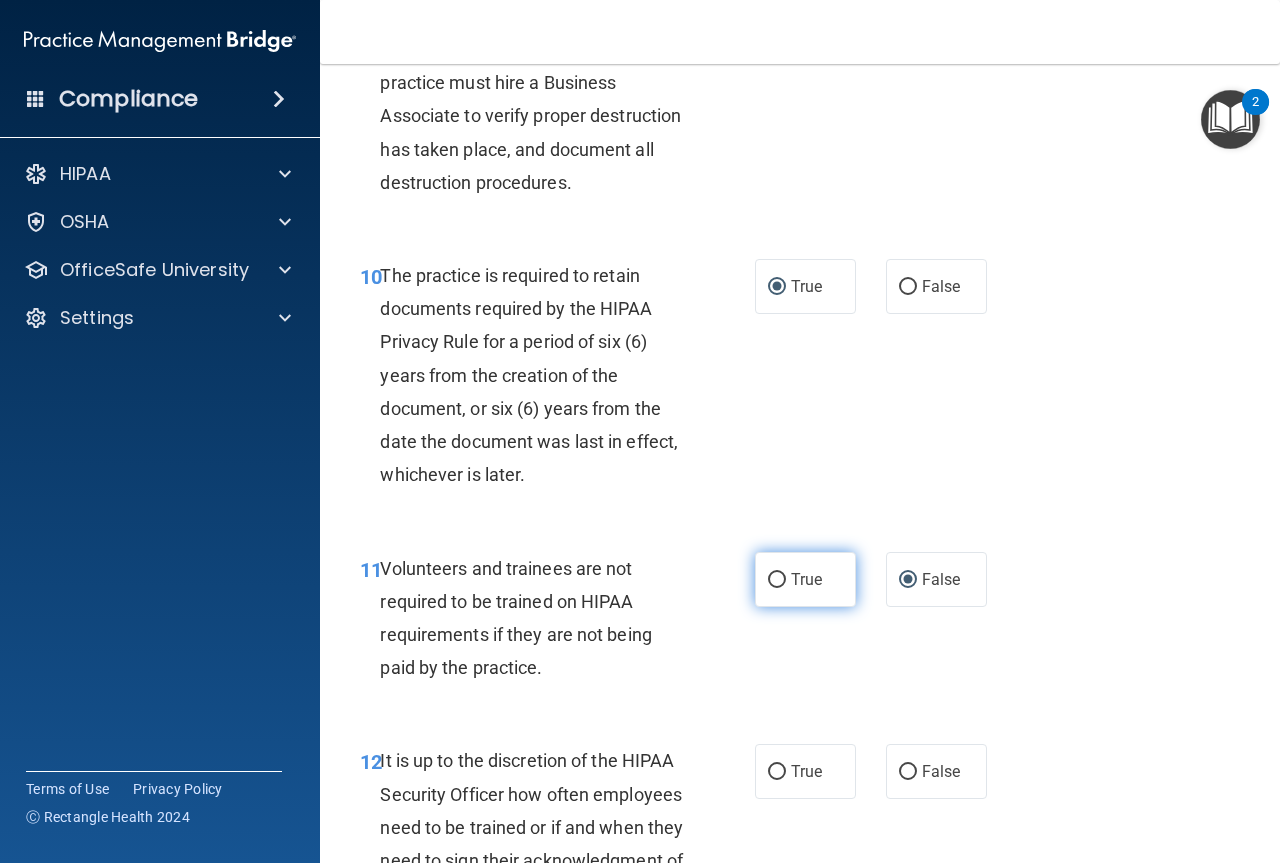 scroll, scrollTop: 2400, scrollLeft: 0, axis: vertical 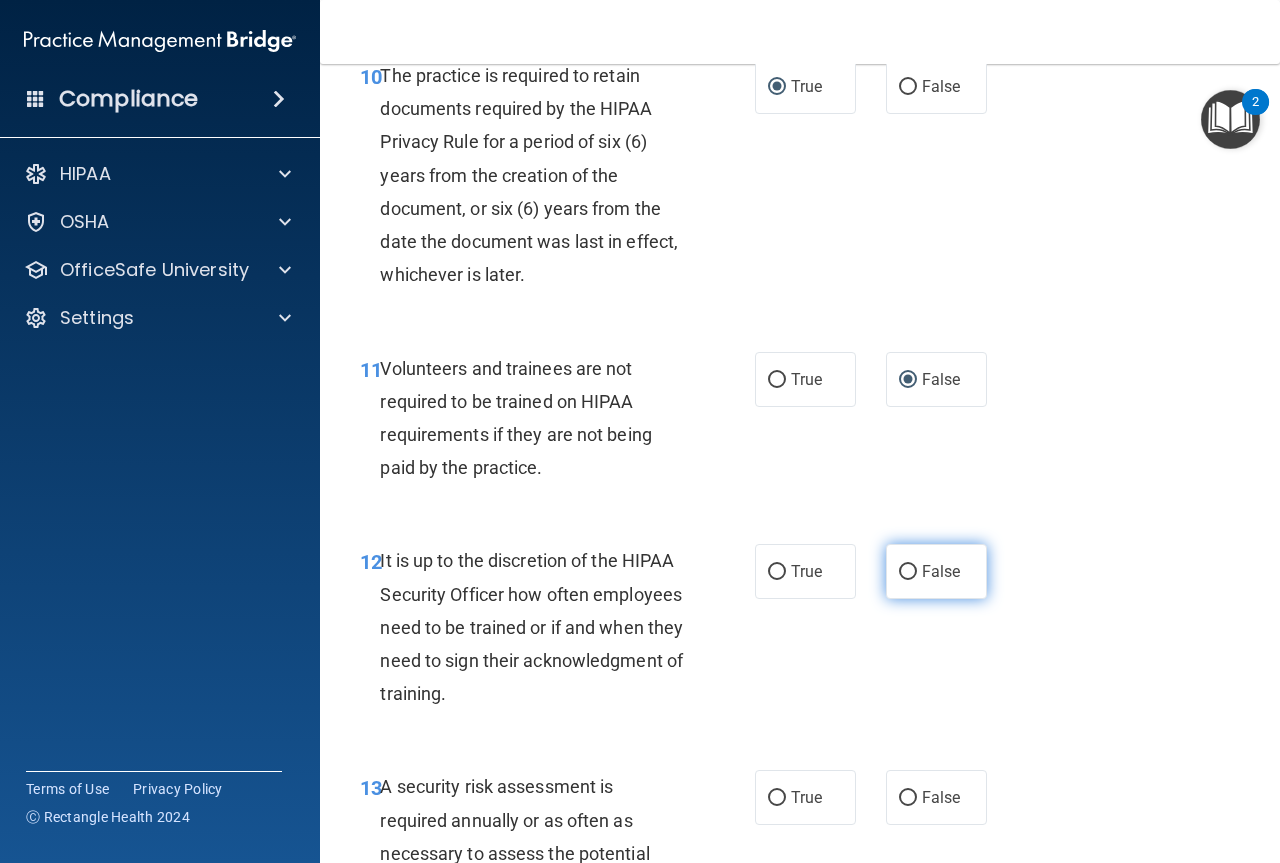 click on "False" at bounding box center (908, 572) 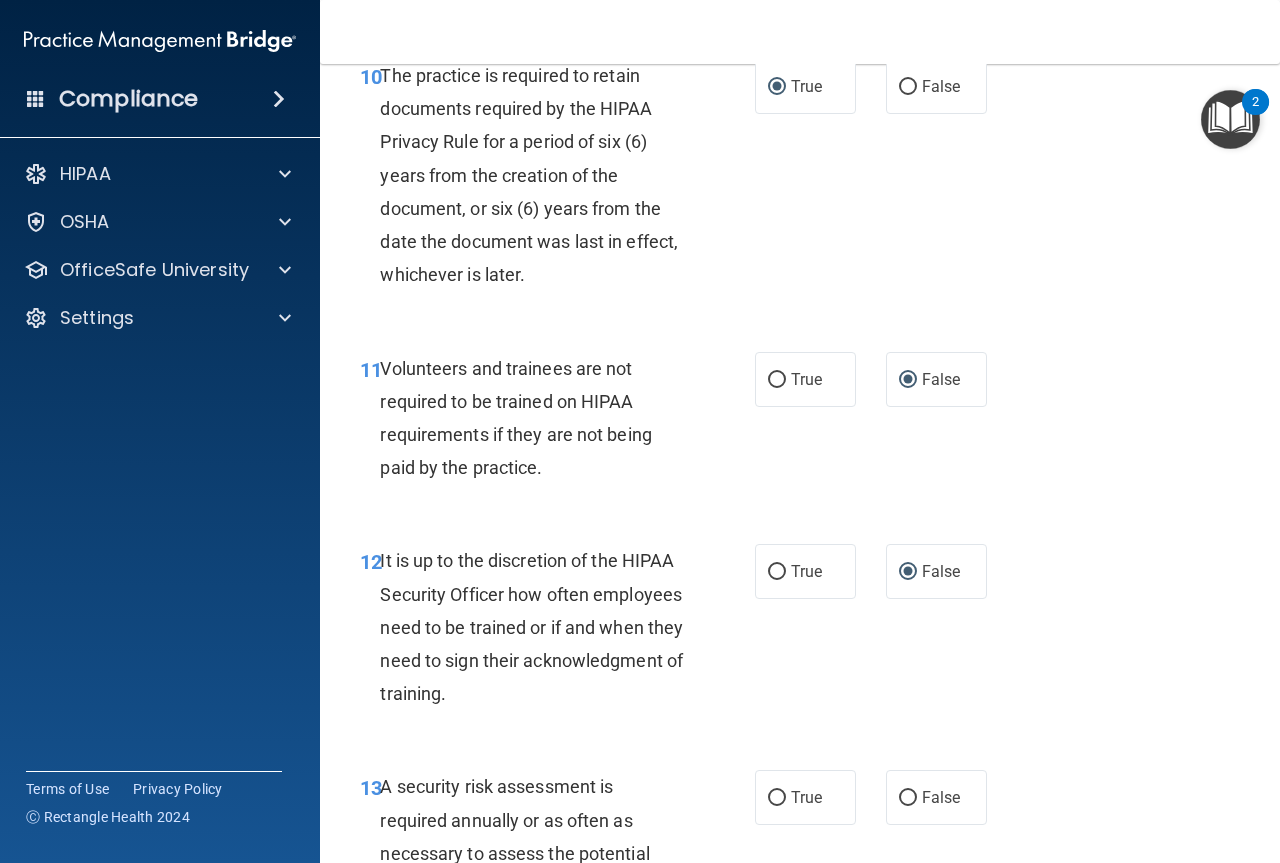 scroll, scrollTop: 2600, scrollLeft: 0, axis: vertical 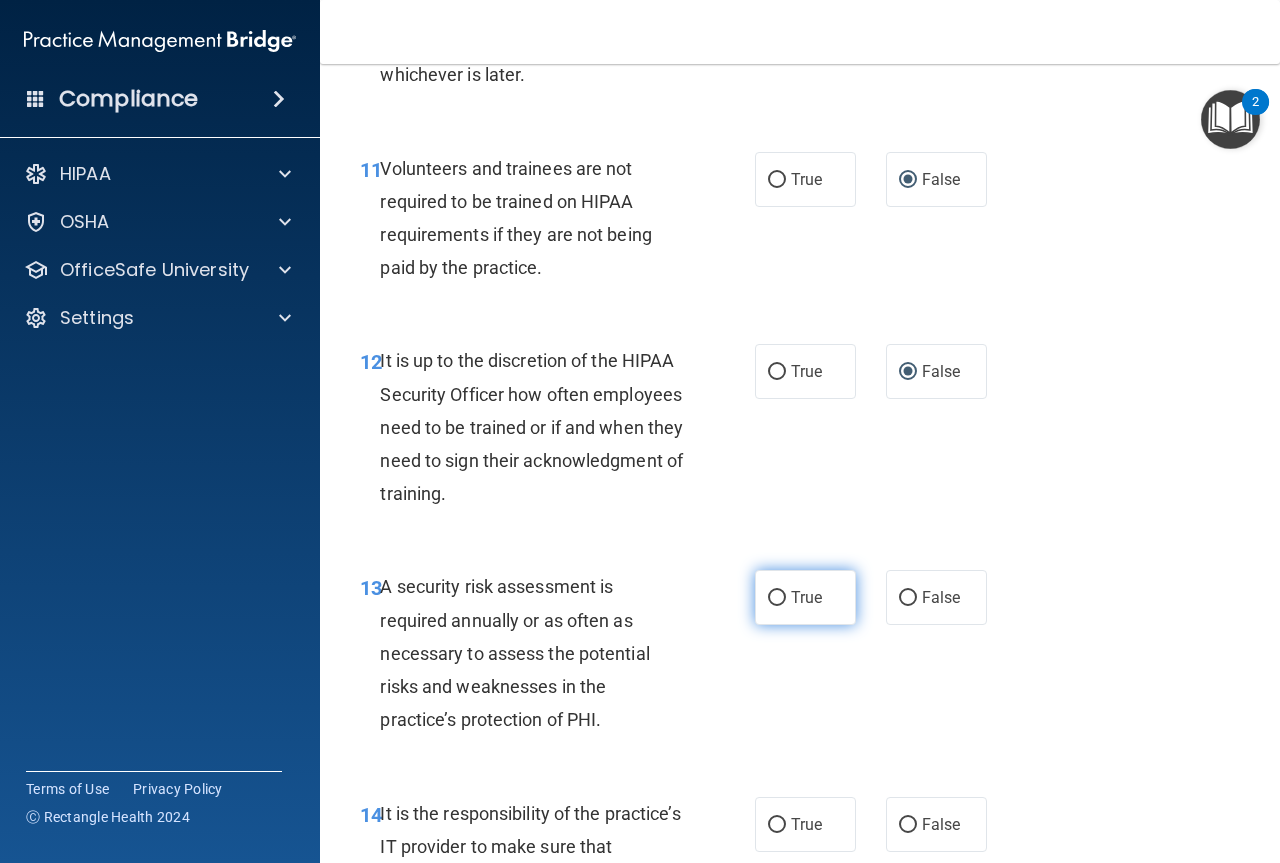 click on "True" at bounding box center [777, 598] 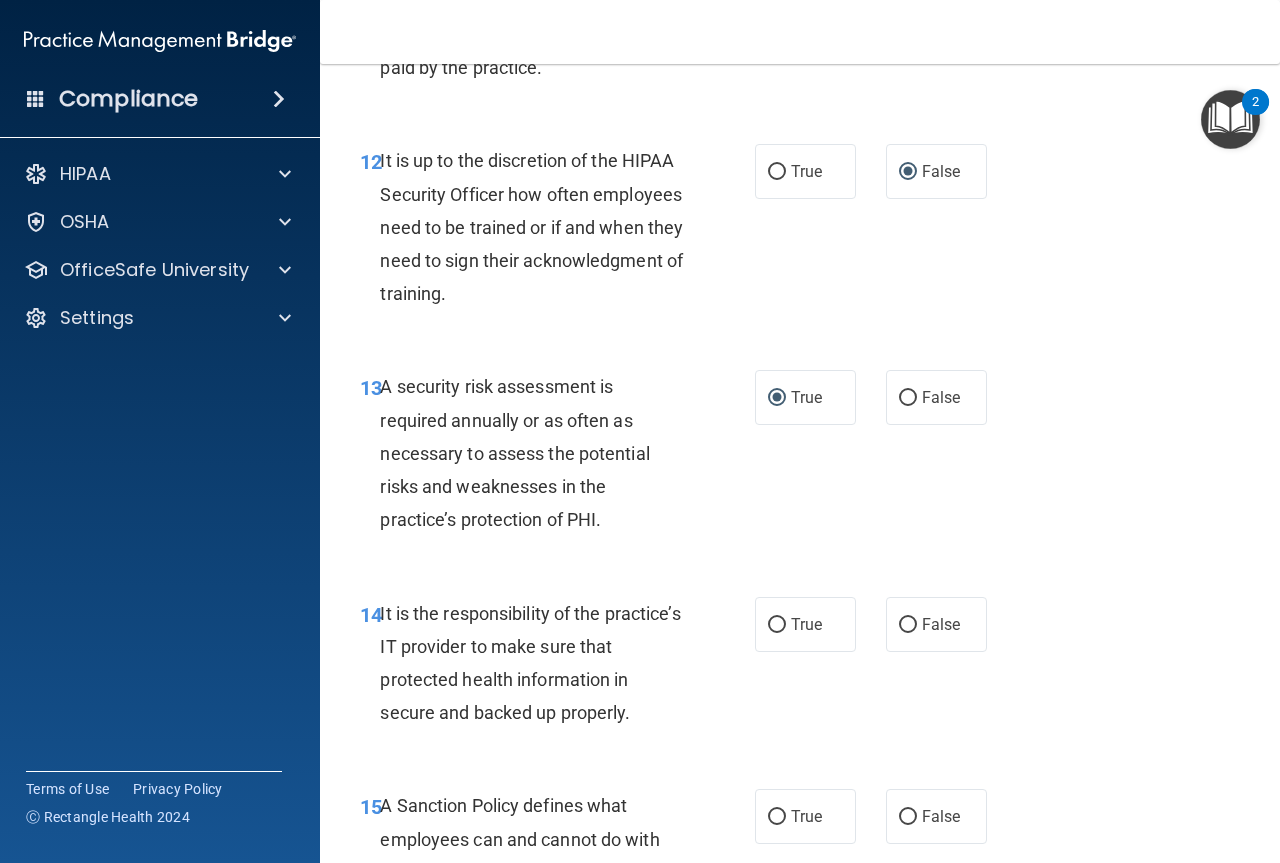 scroll, scrollTop: 2900, scrollLeft: 0, axis: vertical 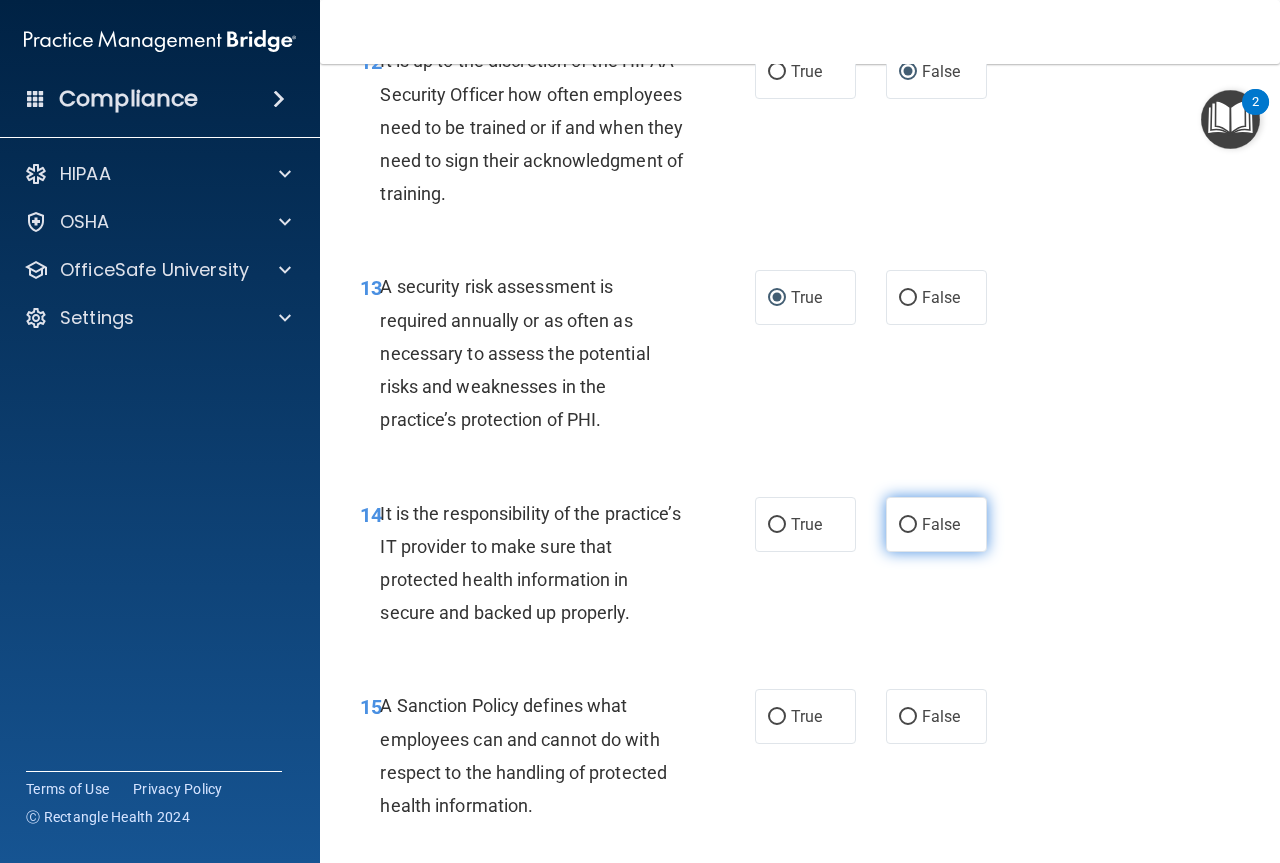 click on "False" at bounding box center (908, 525) 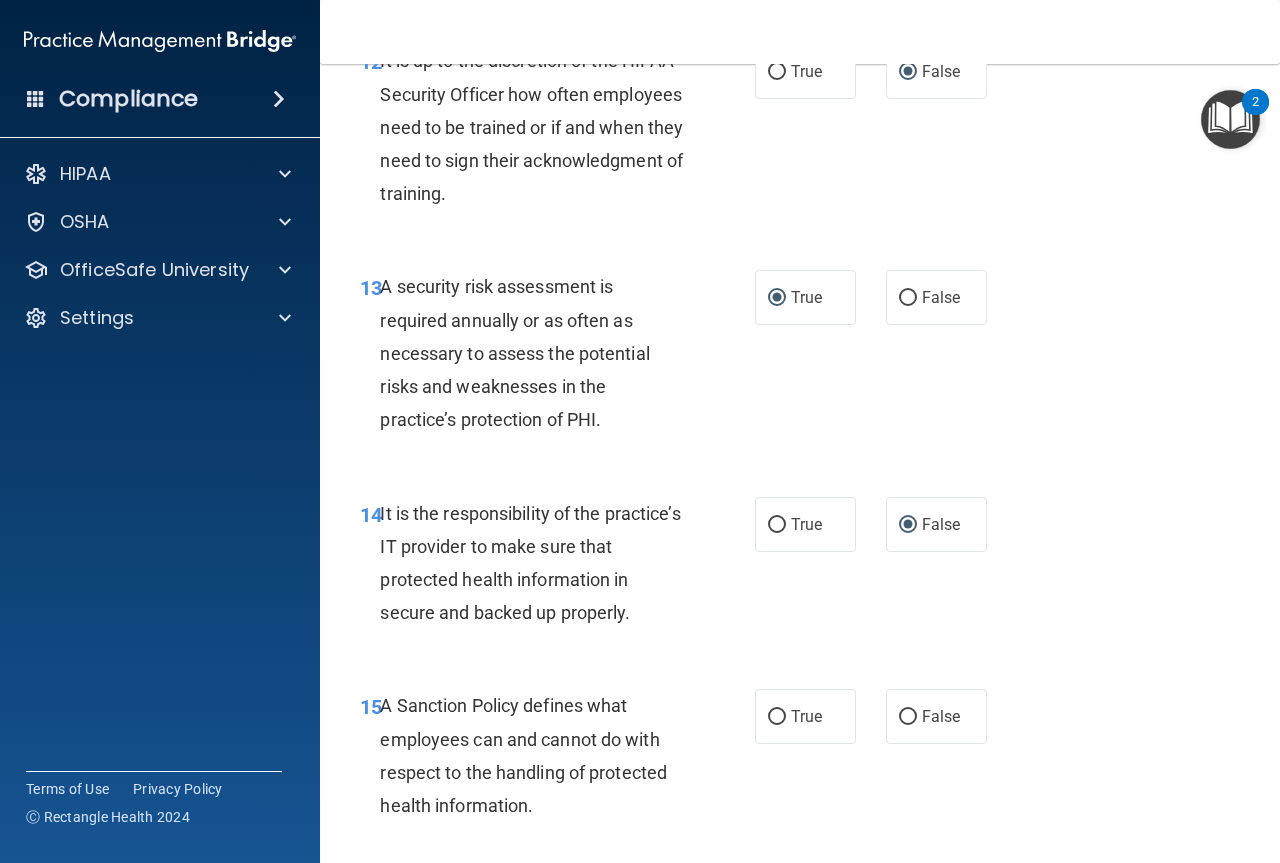 scroll, scrollTop: 3100, scrollLeft: 0, axis: vertical 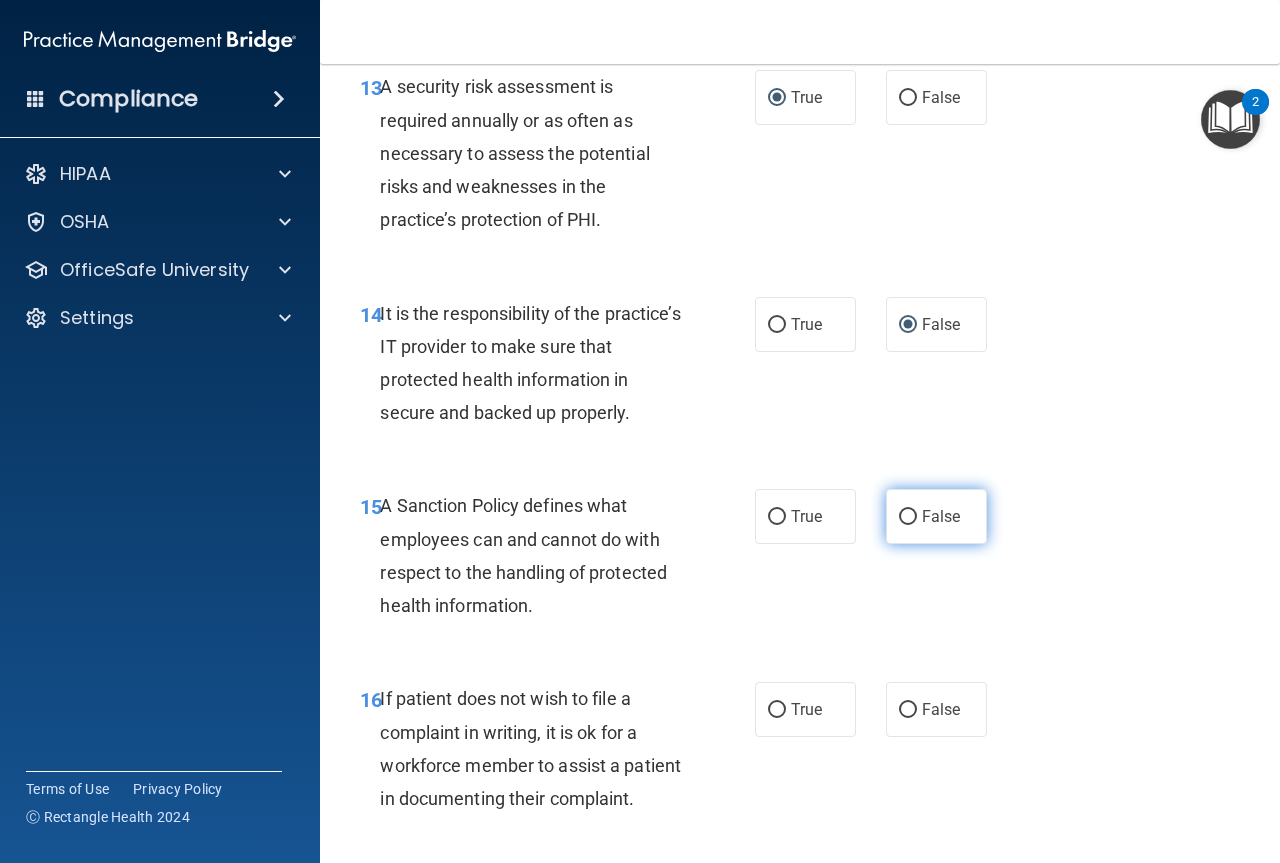 click on "False" at bounding box center [908, 517] 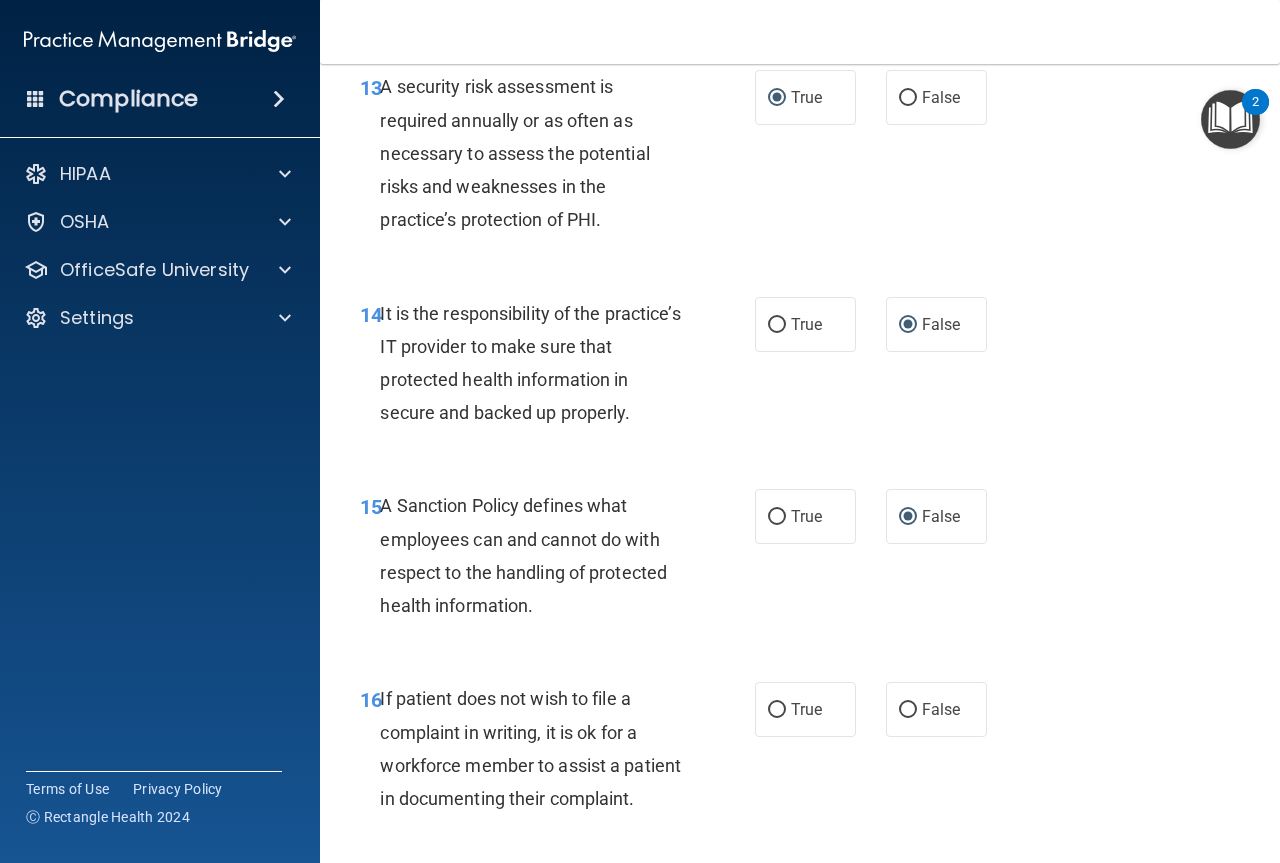 scroll, scrollTop: 3300, scrollLeft: 0, axis: vertical 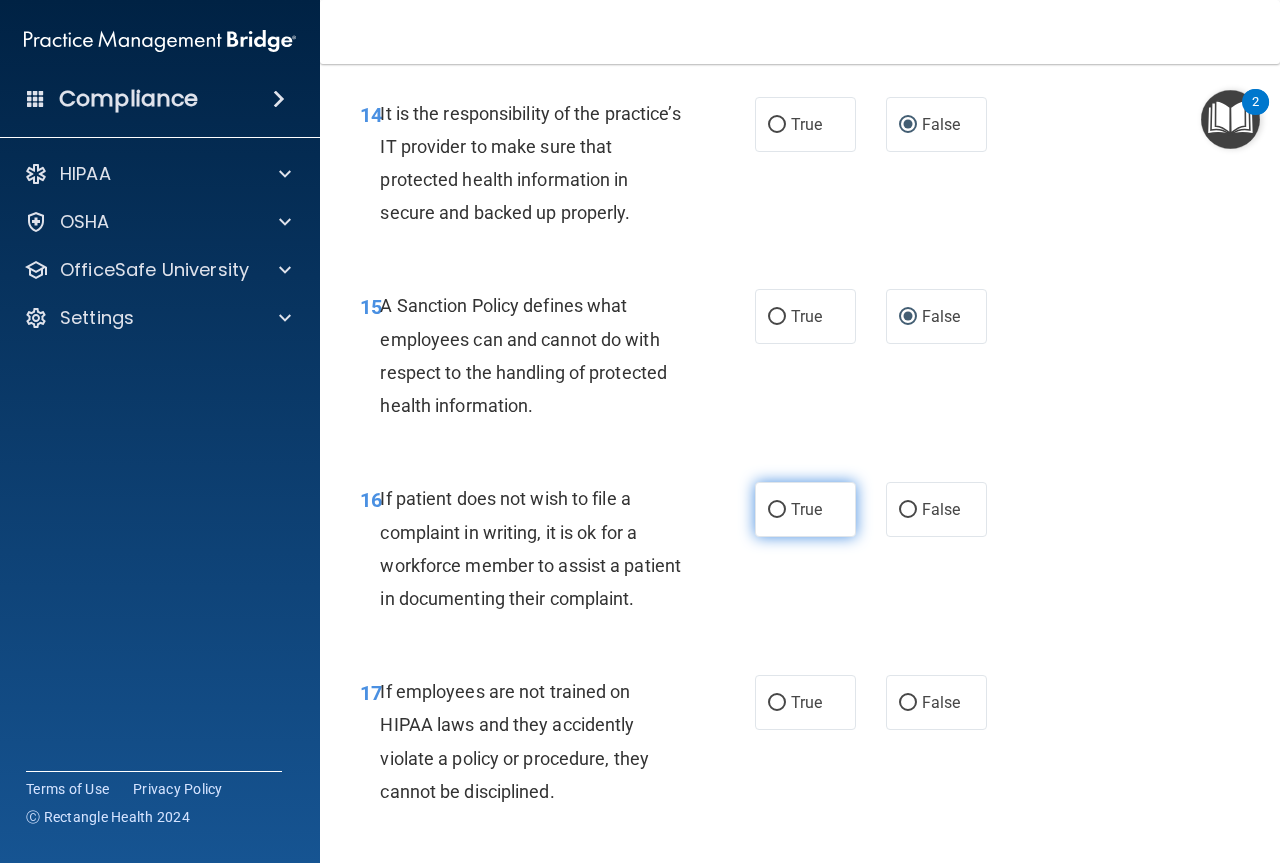 click on "True" at bounding box center [777, 510] 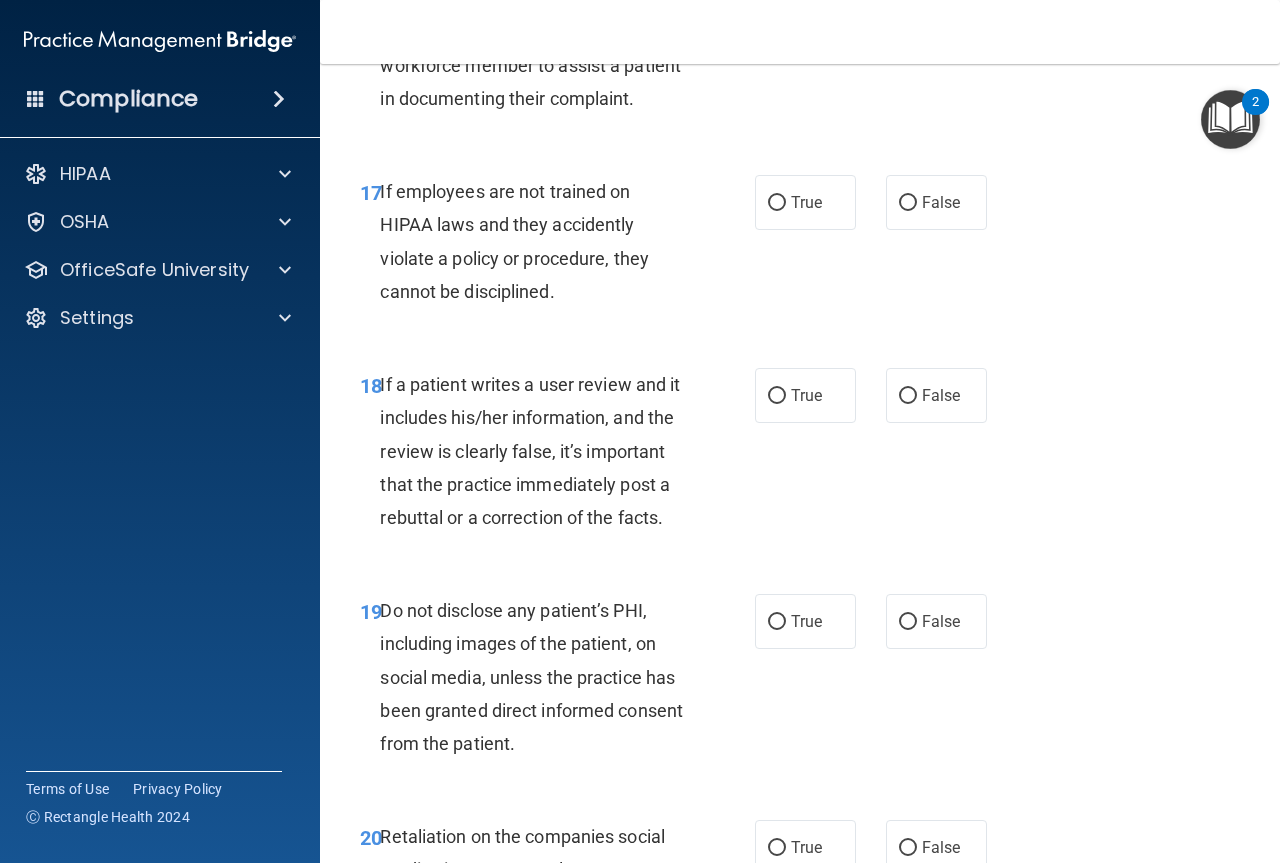 scroll, scrollTop: 3700, scrollLeft: 0, axis: vertical 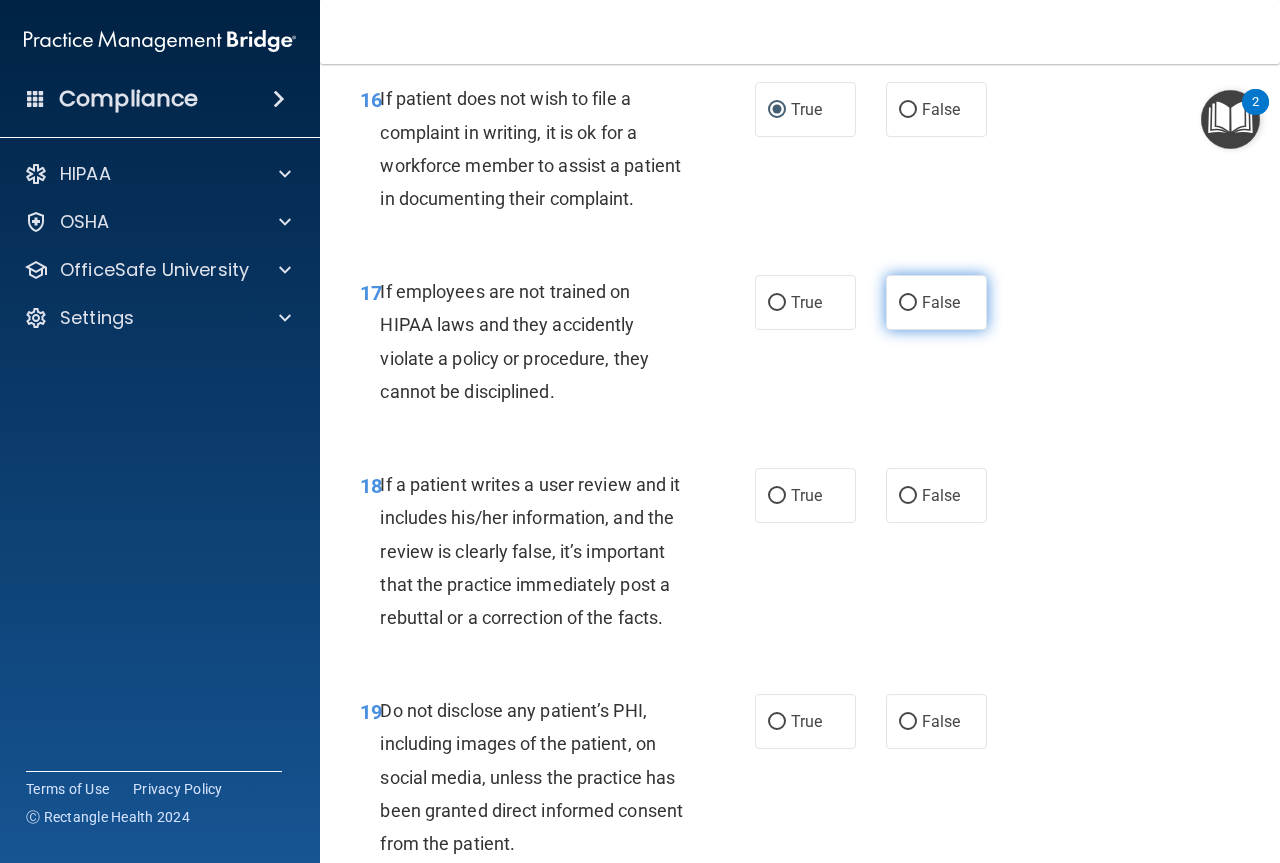 click on "False" at bounding box center (941, 302) 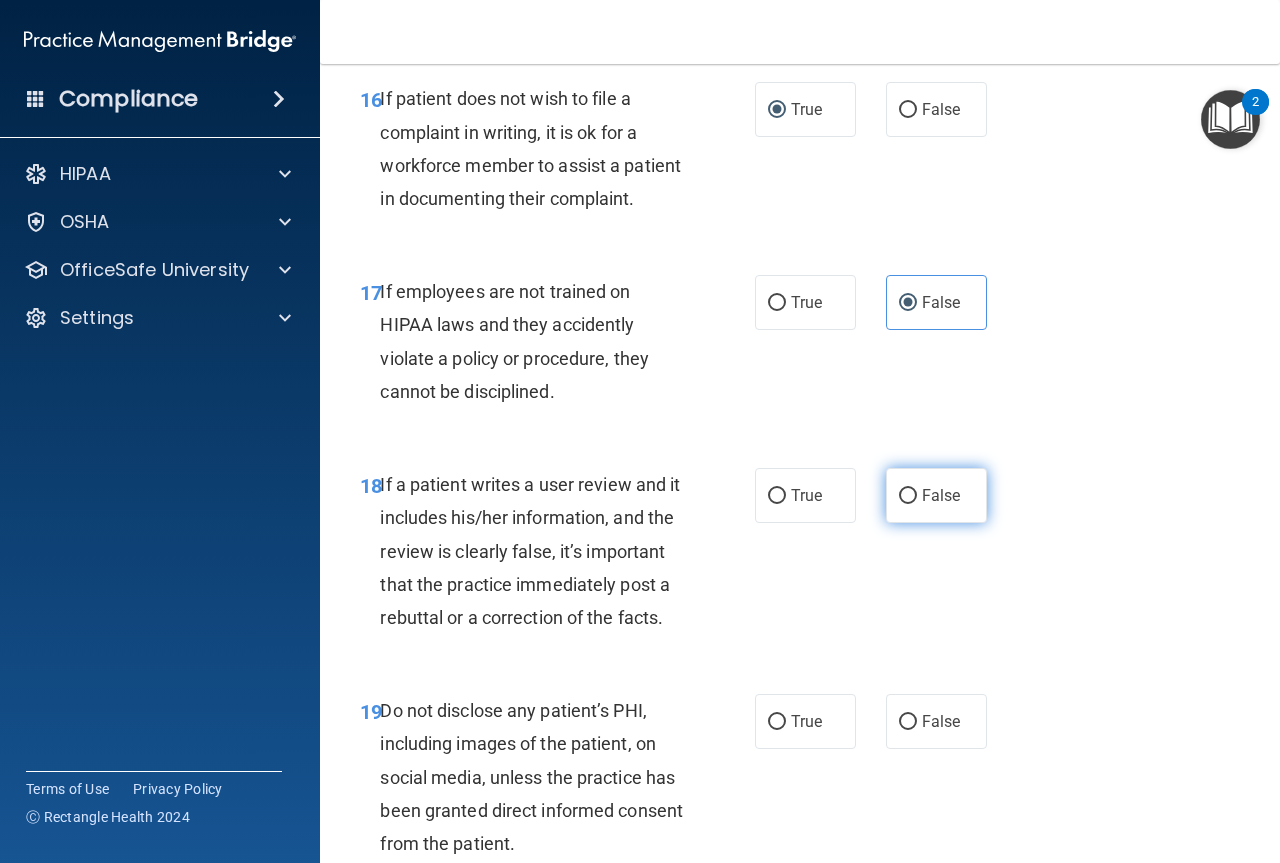 click on "False" at bounding box center (908, 496) 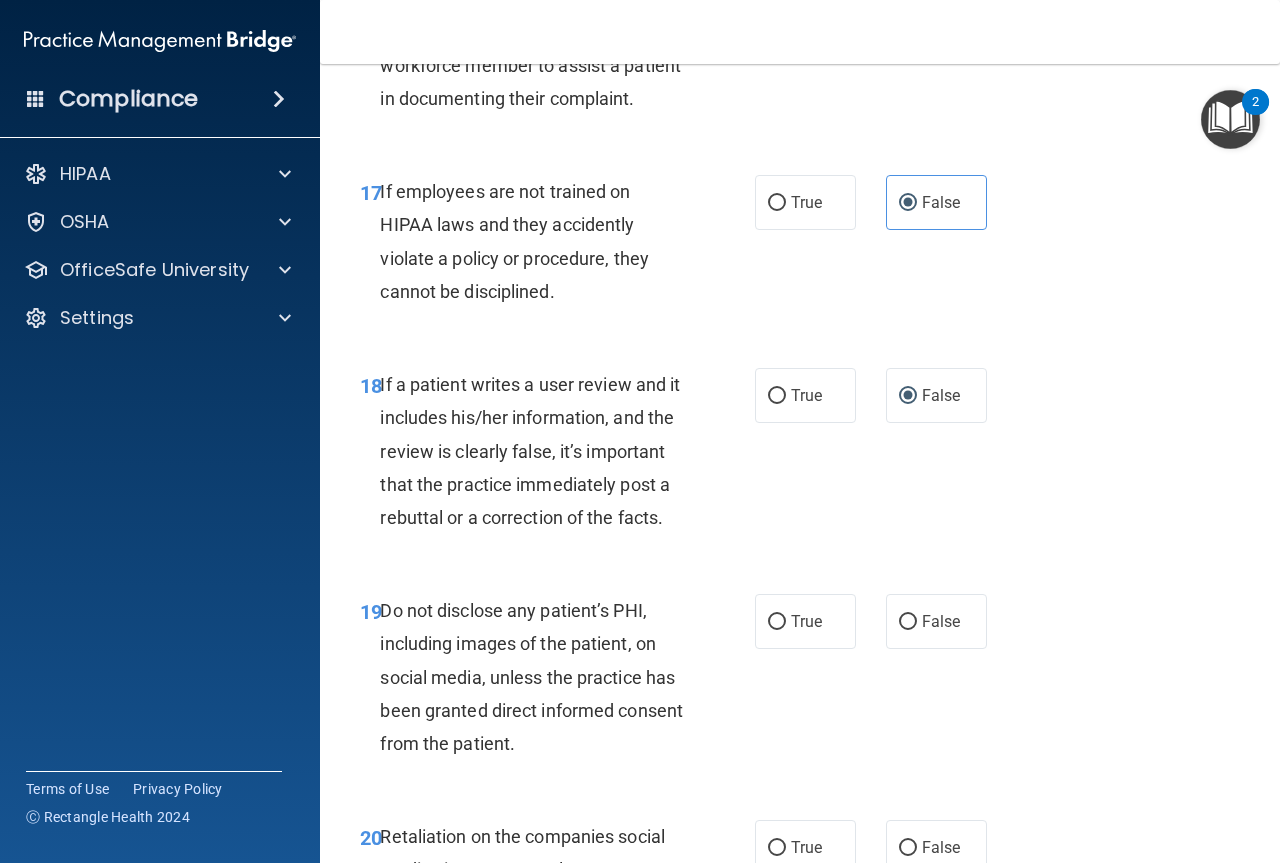 scroll, scrollTop: 4000, scrollLeft: 0, axis: vertical 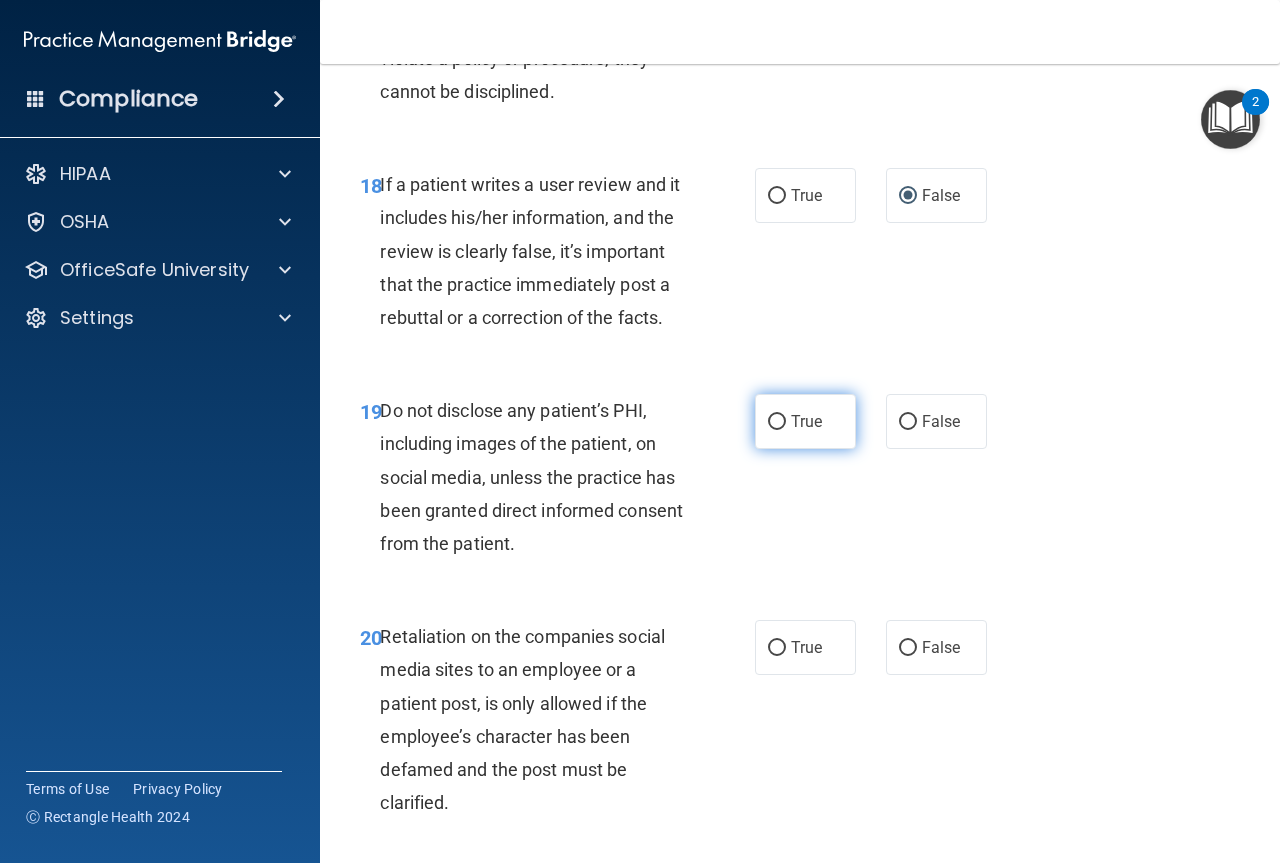 click on "True" at bounding box center (777, 422) 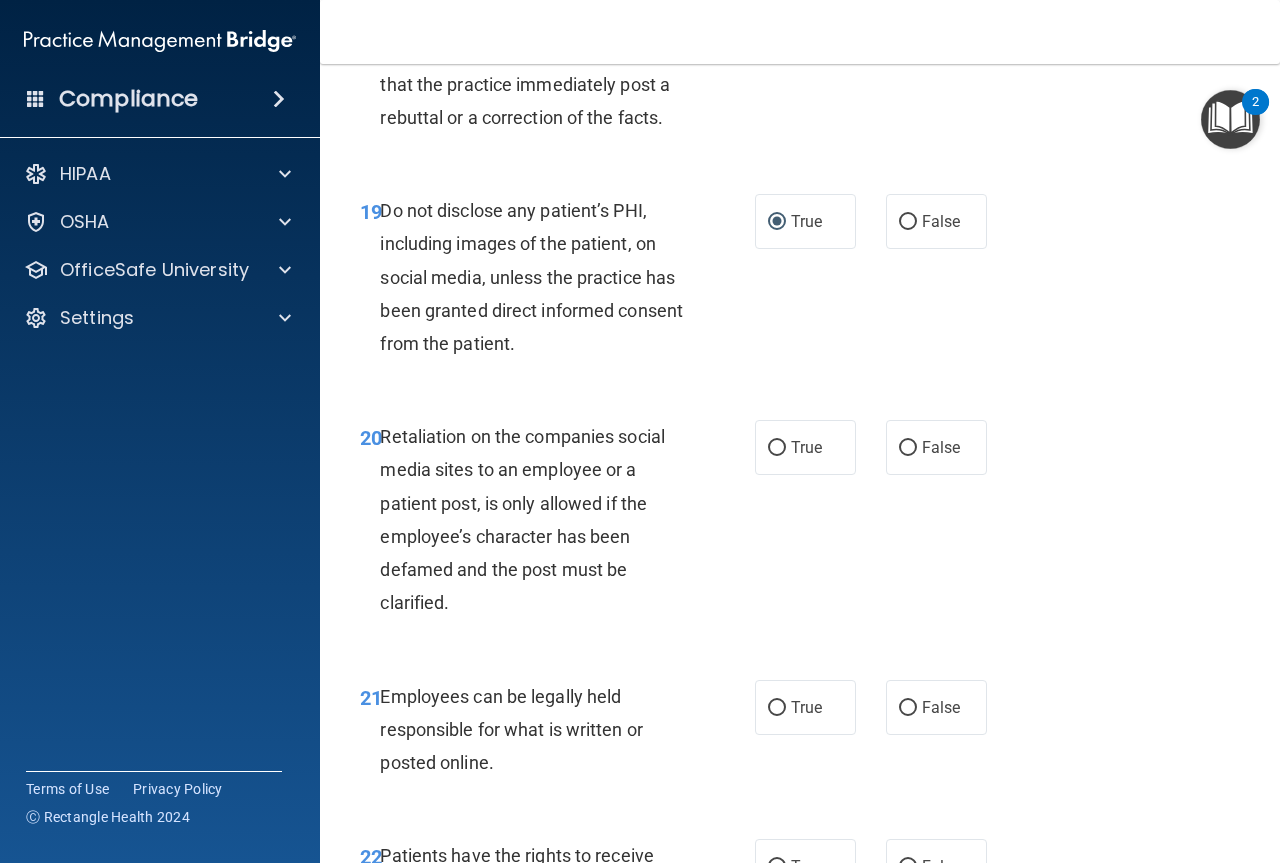 scroll, scrollTop: 4300, scrollLeft: 0, axis: vertical 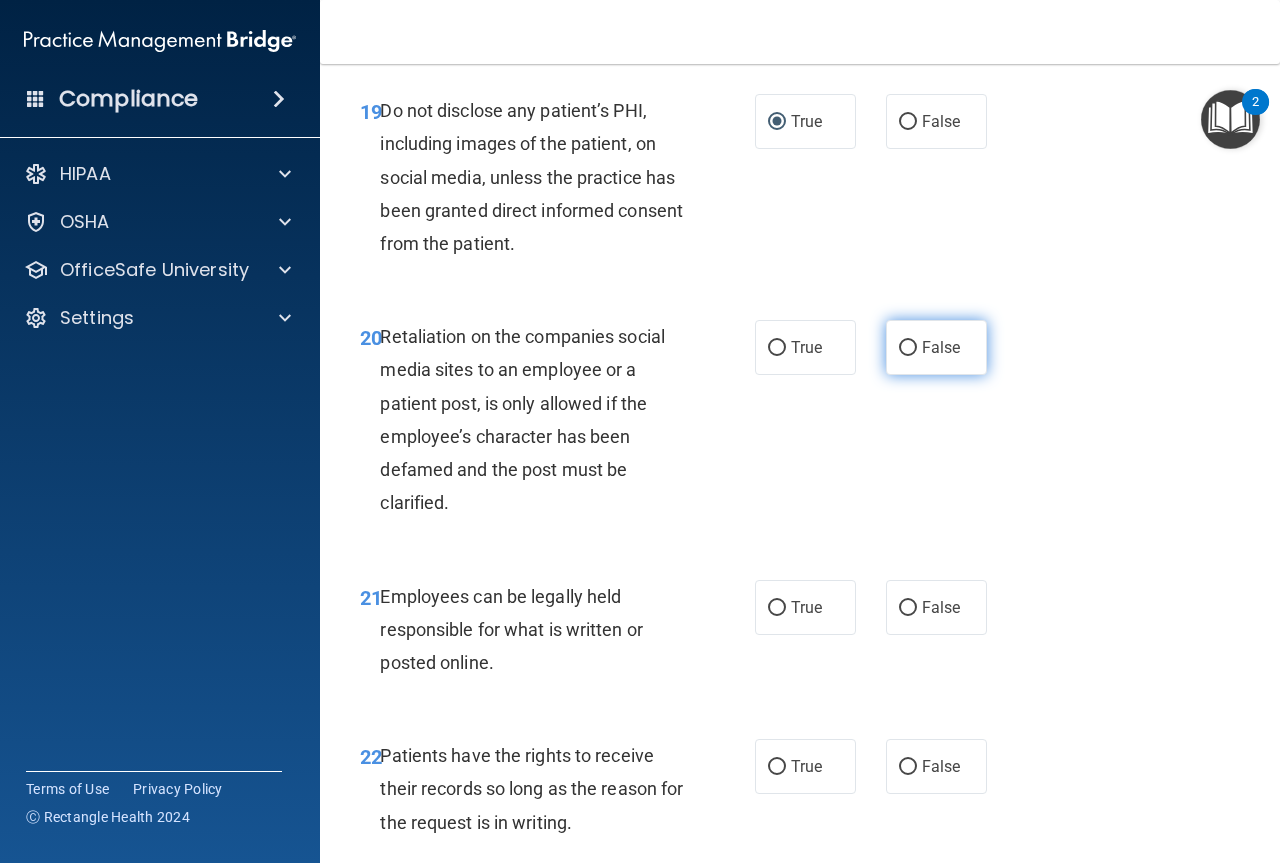 click on "False" at bounding box center [908, 348] 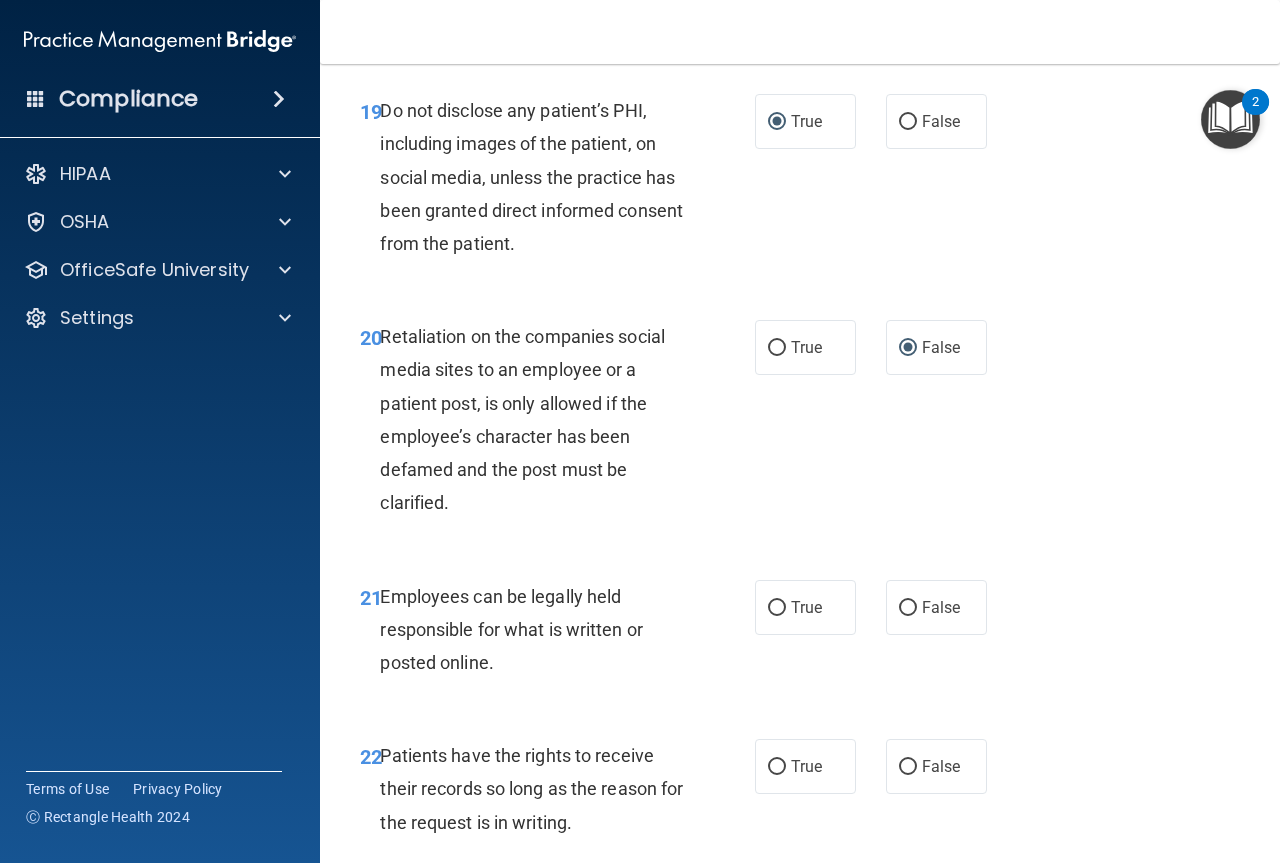 scroll, scrollTop: 4500, scrollLeft: 0, axis: vertical 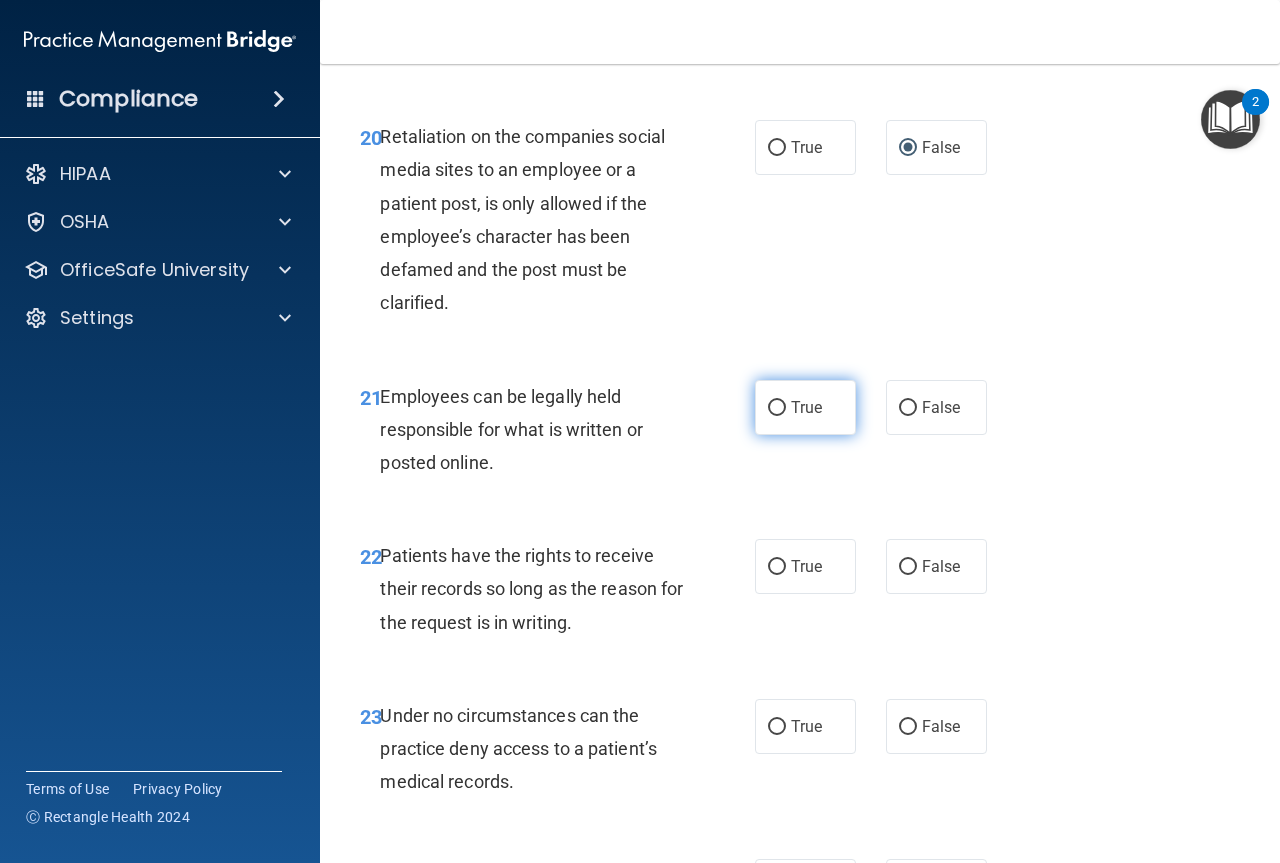 click on "True" at bounding box center [777, 408] 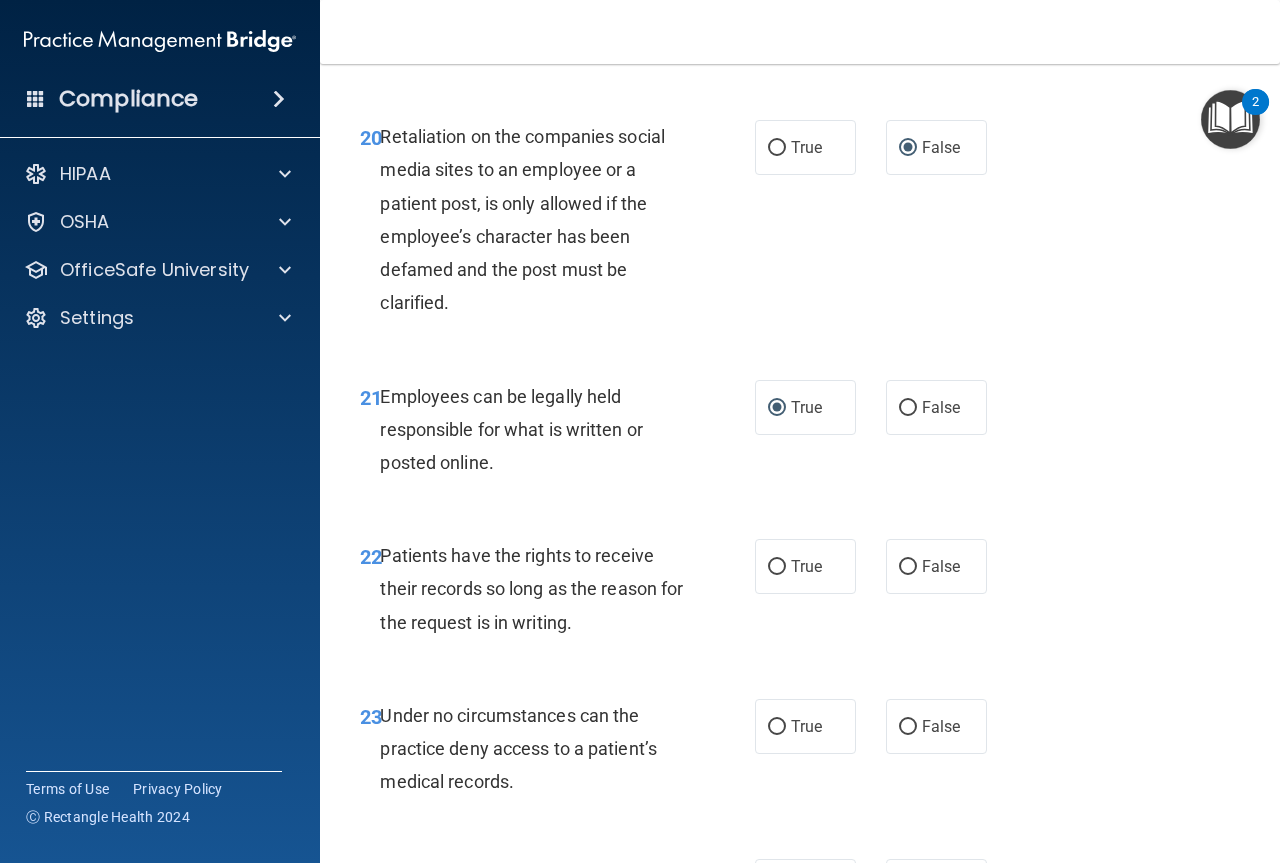 scroll, scrollTop: 4600, scrollLeft: 0, axis: vertical 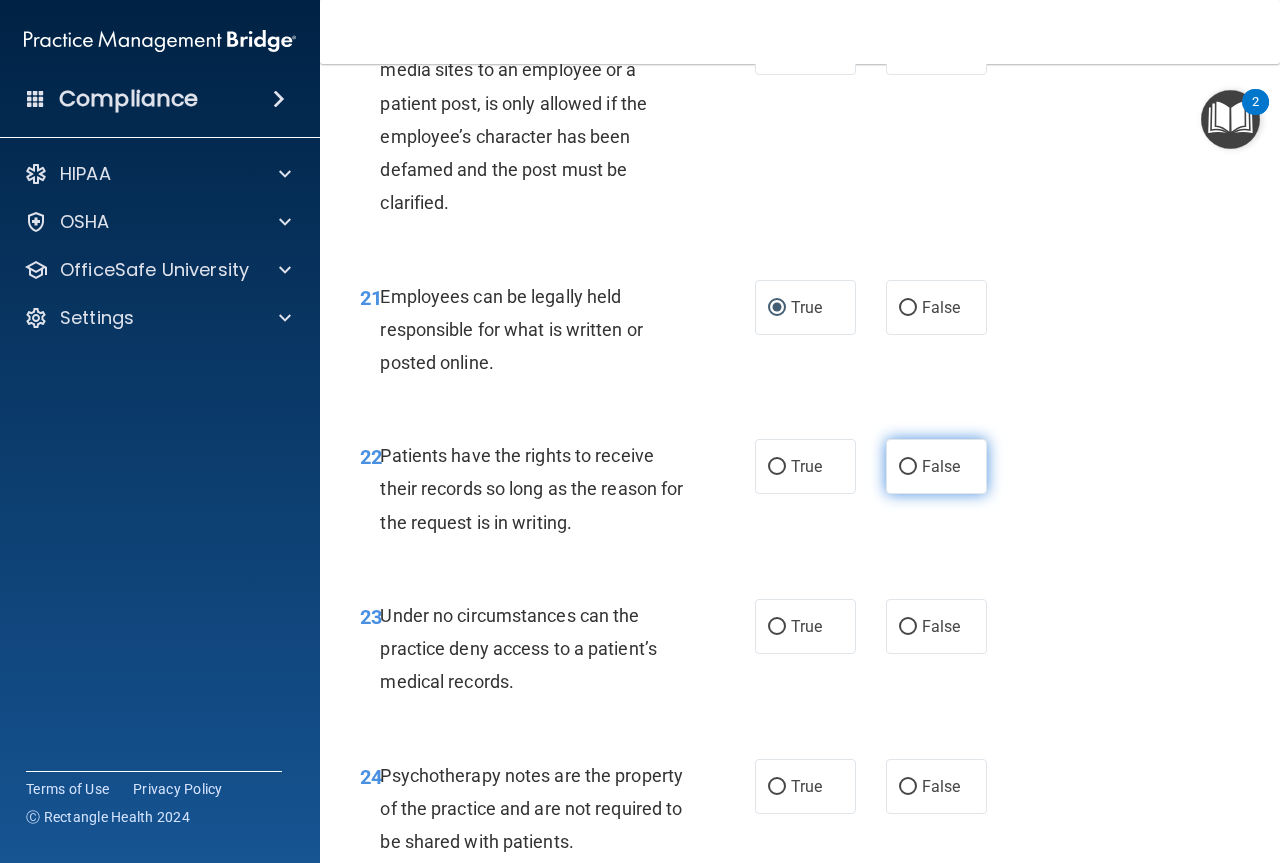 click on "False" at bounding box center [908, 467] 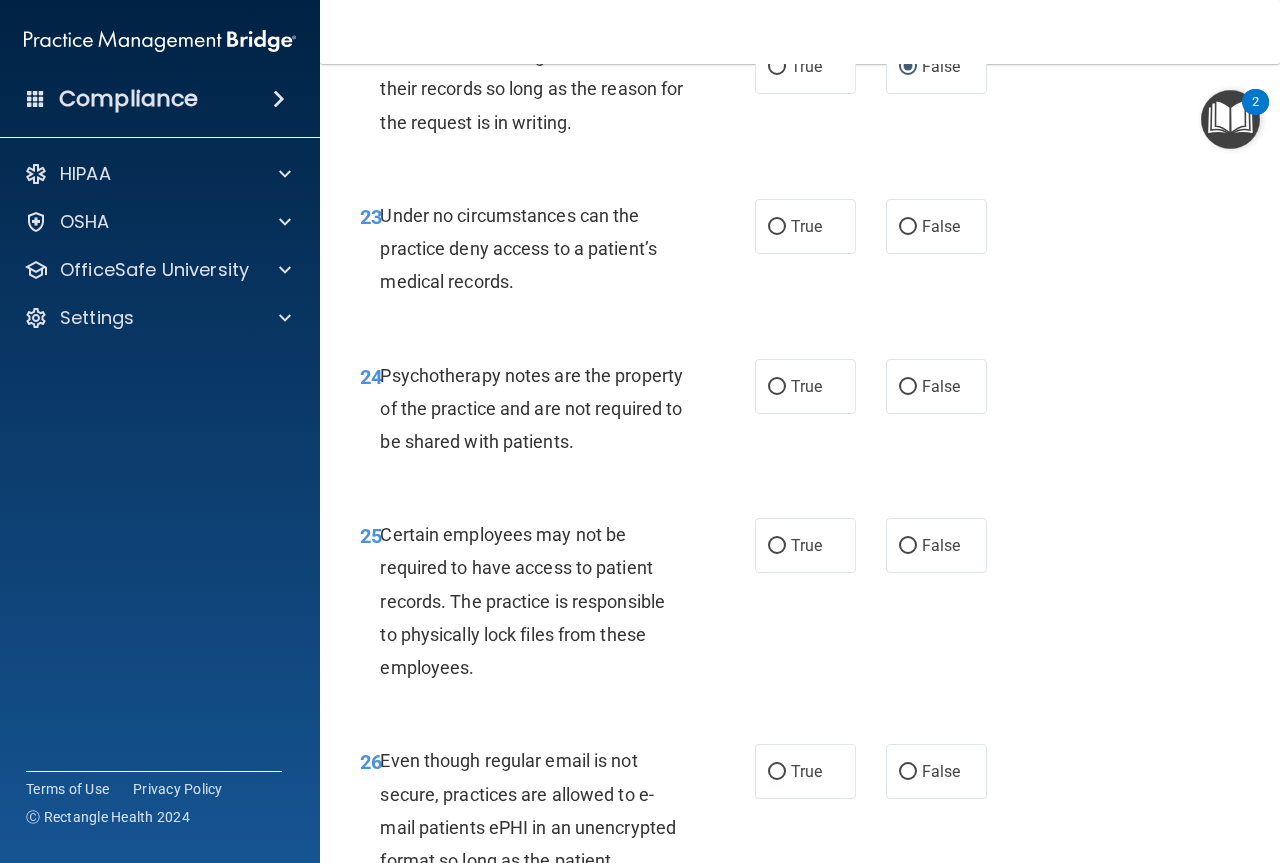 scroll, scrollTop: 5200, scrollLeft: 0, axis: vertical 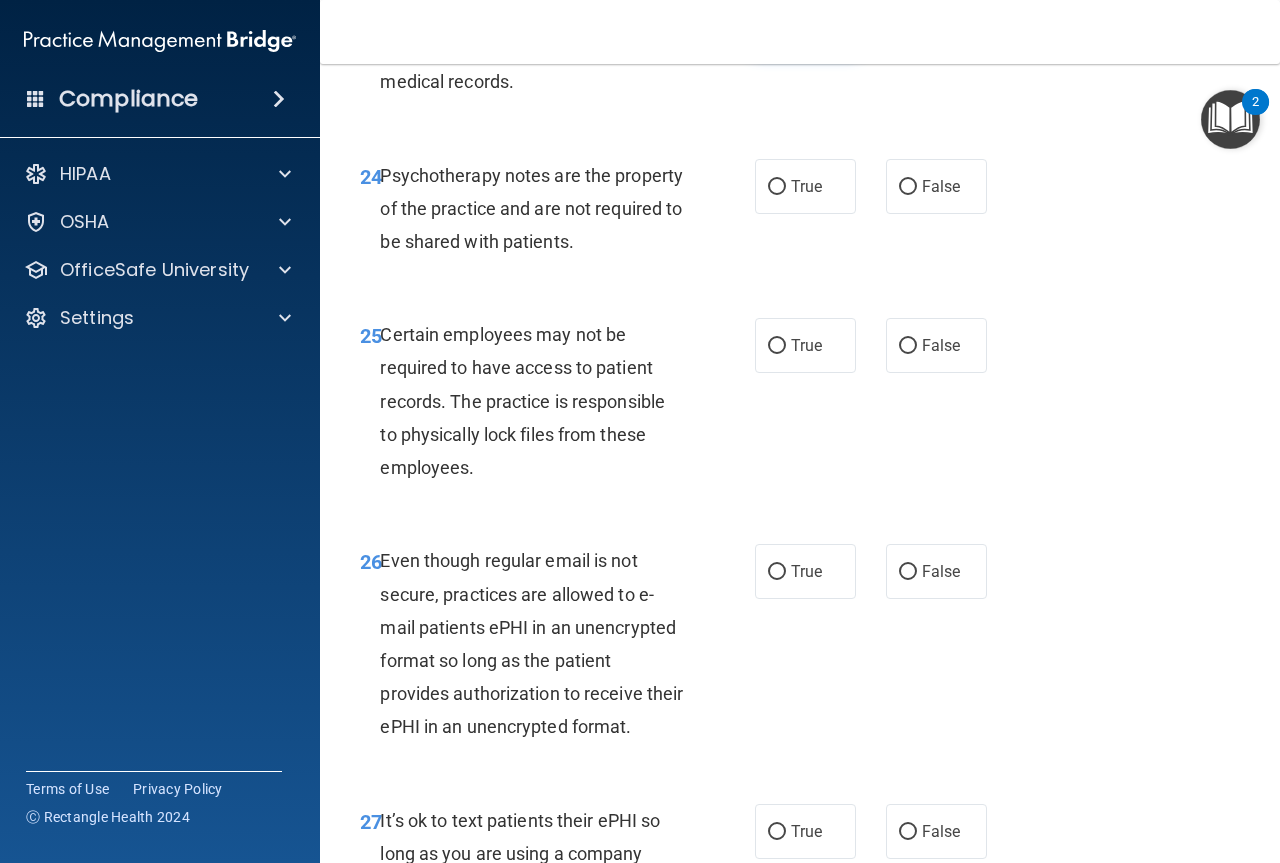 click on "True" at bounding box center (777, 27) 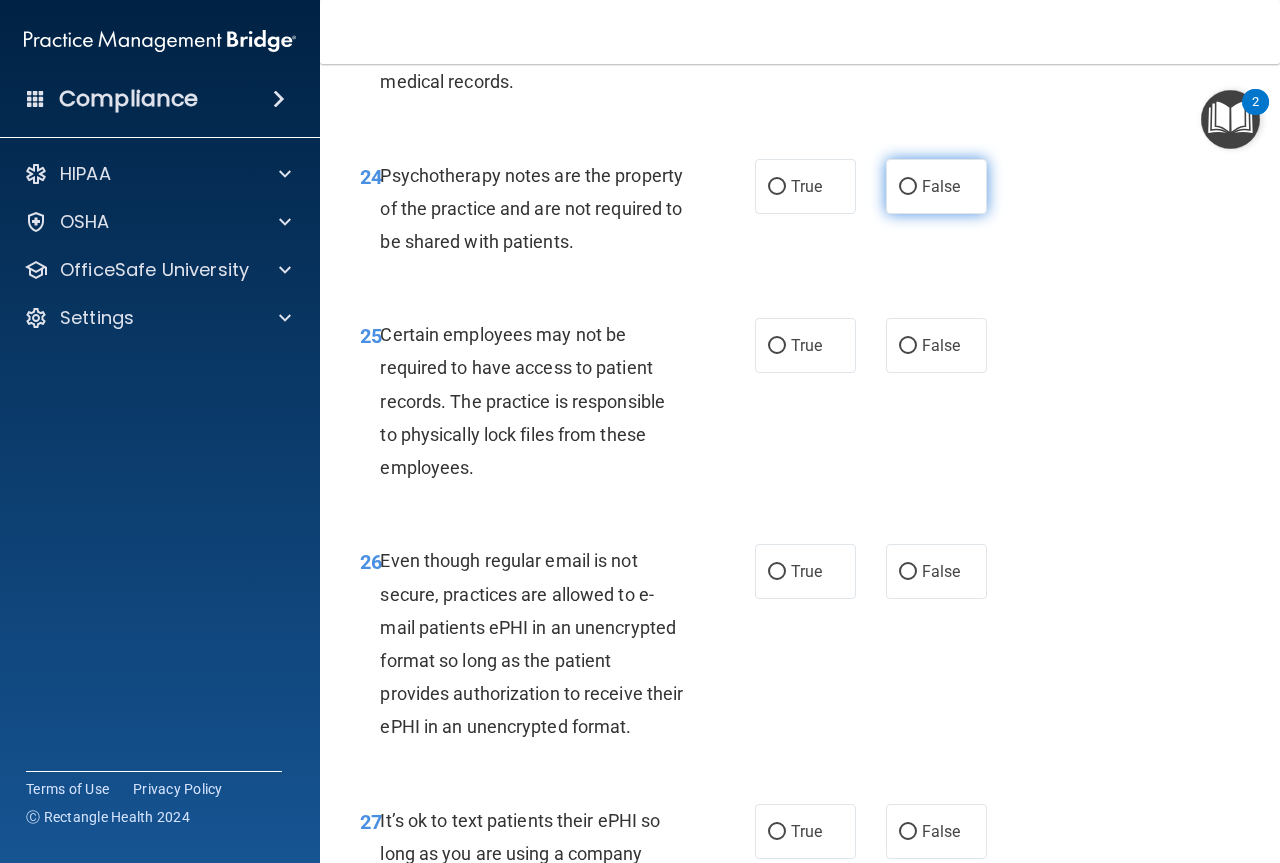 click on "False" at bounding box center [908, 187] 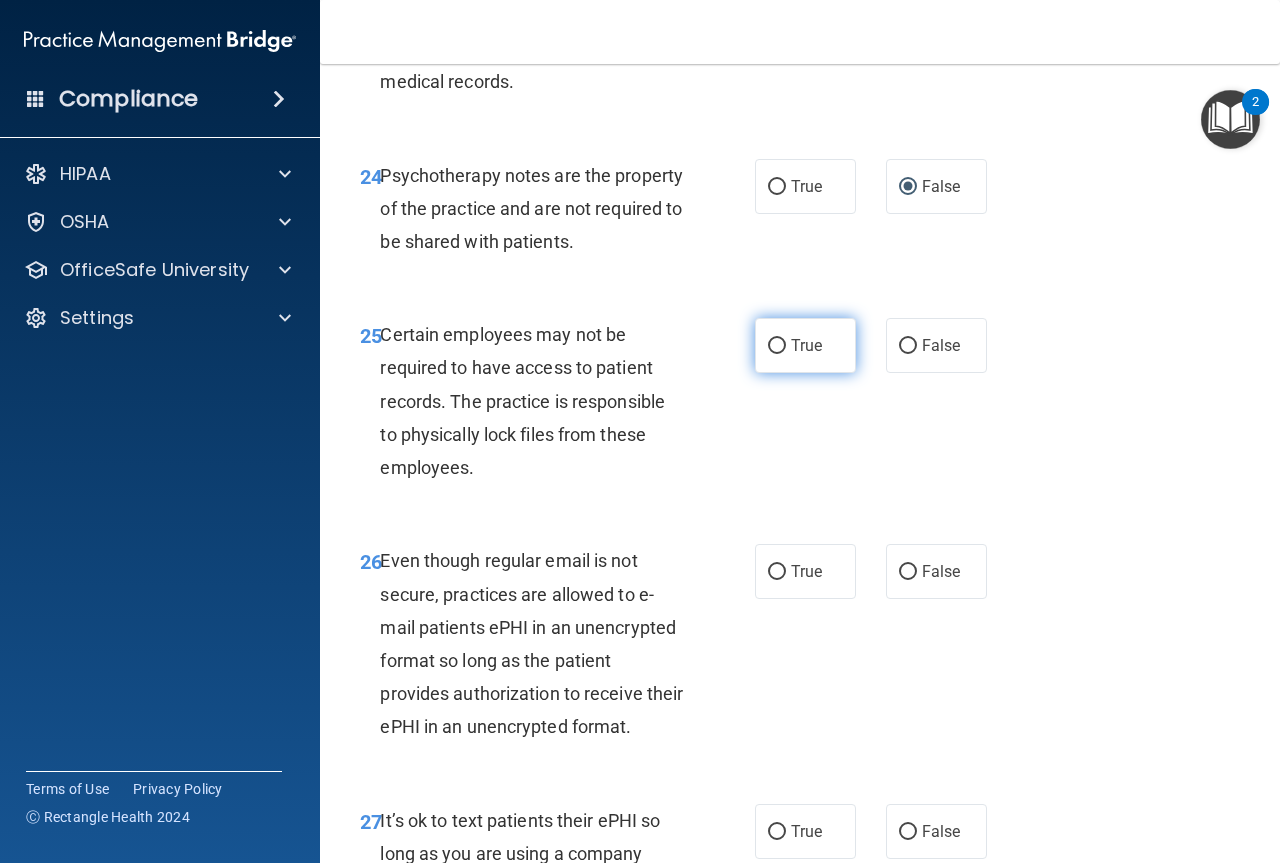 click on "True" at bounding box center (777, 346) 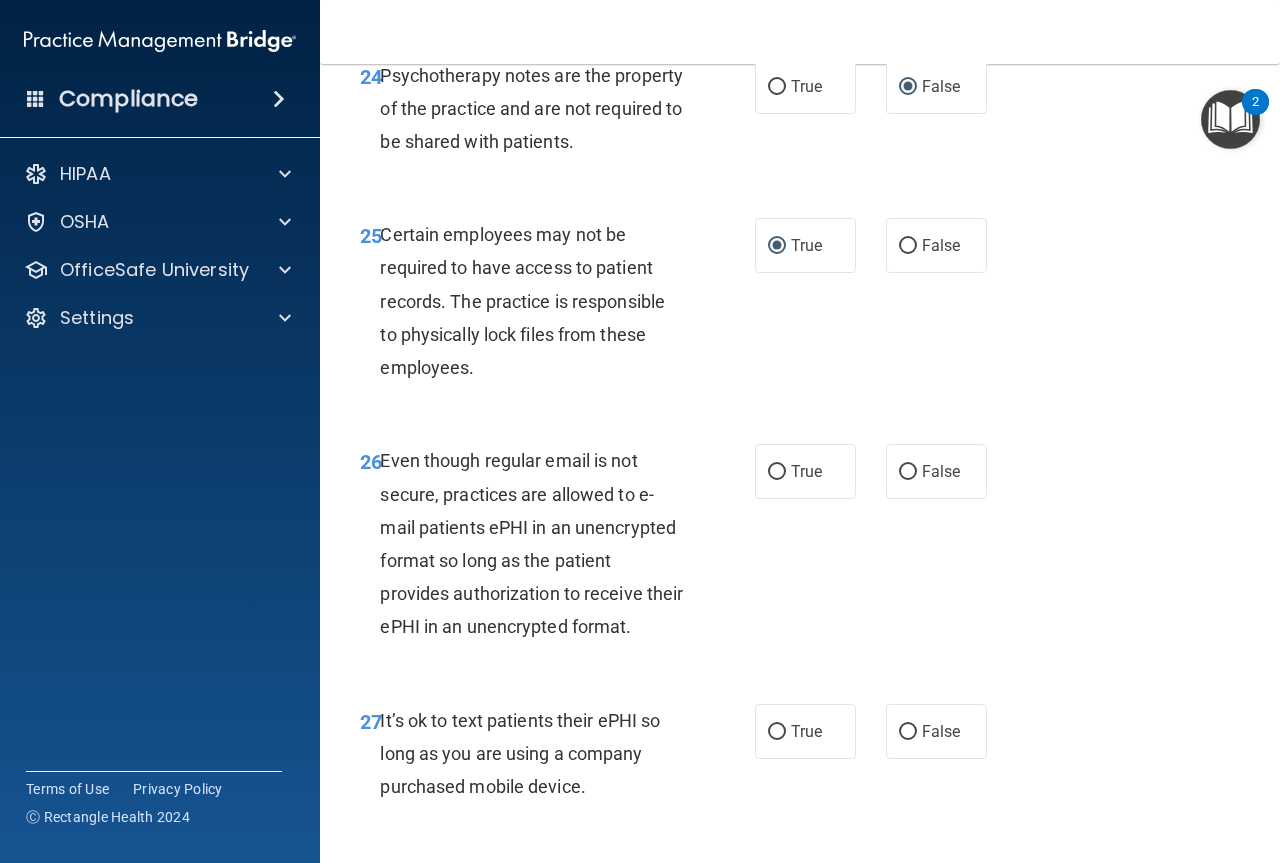 scroll, scrollTop: 5400, scrollLeft: 0, axis: vertical 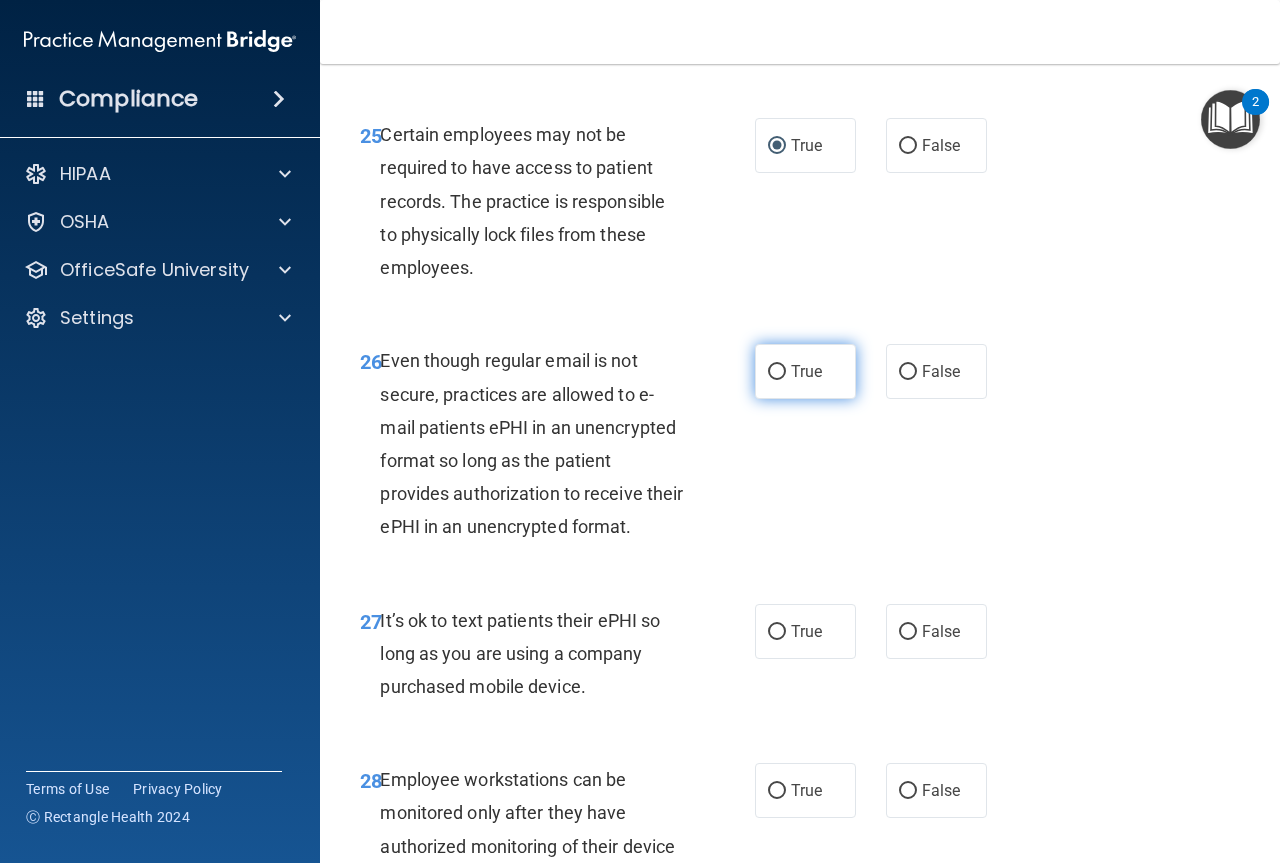 click on "True" at bounding box center (777, 372) 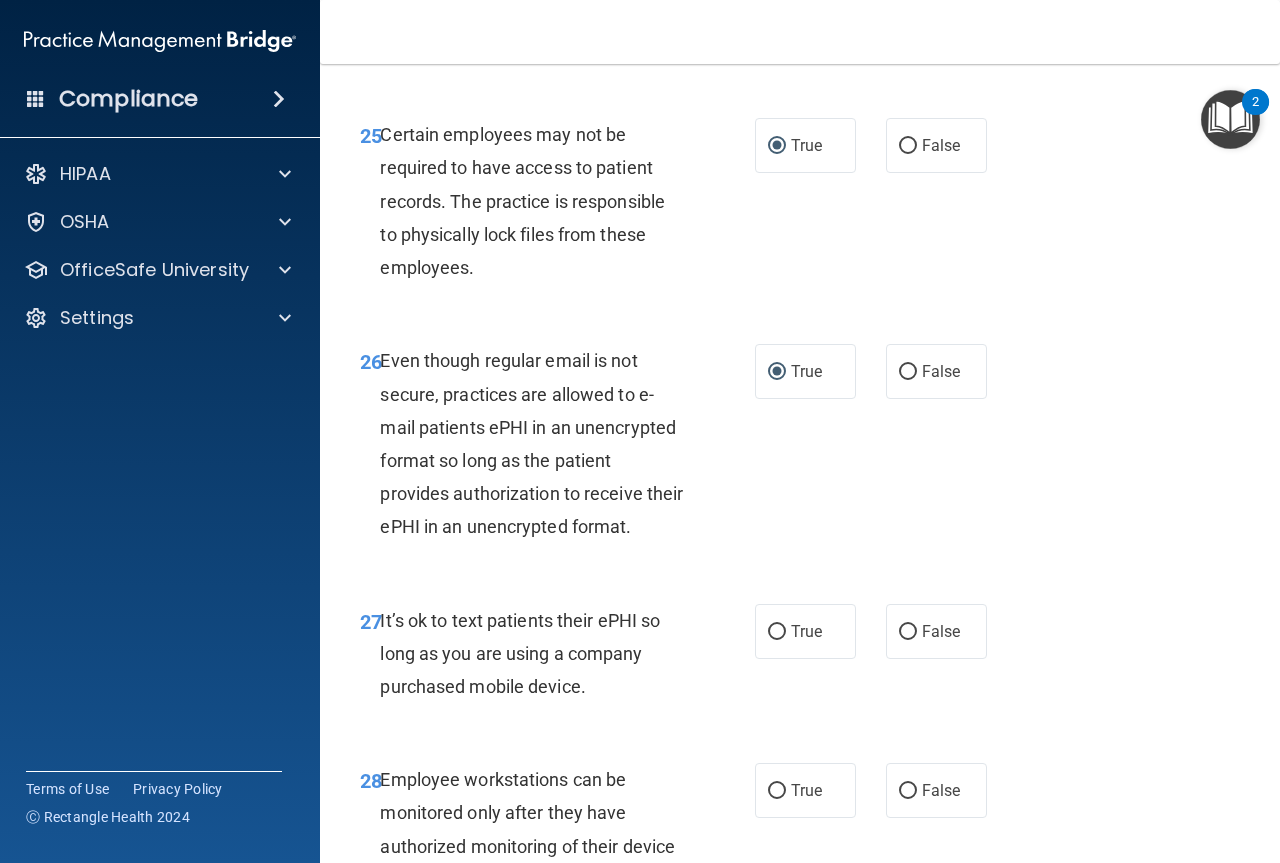 scroll, scrollTop: 5600, scrollLeft: 0, axis: vertical 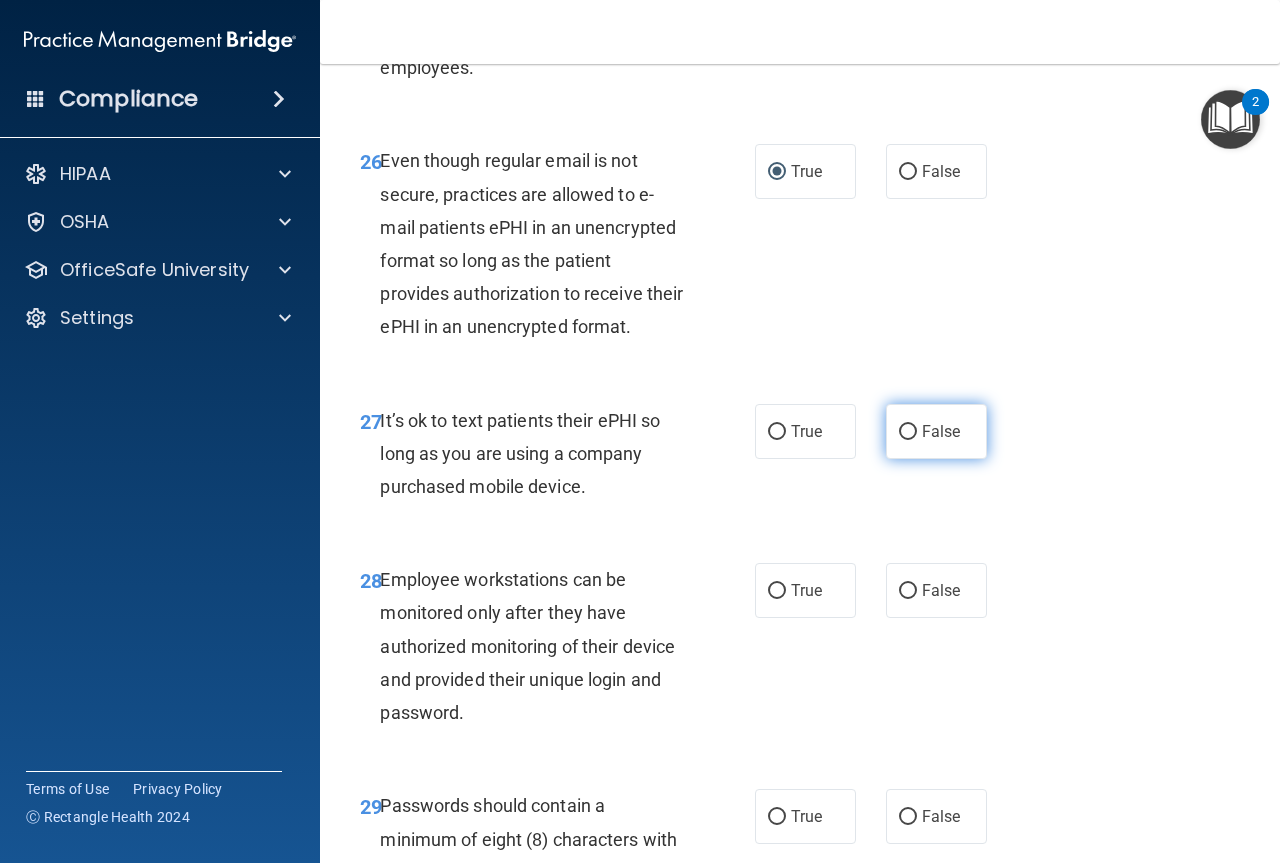 click on "False" at bounding box center (908, 432) 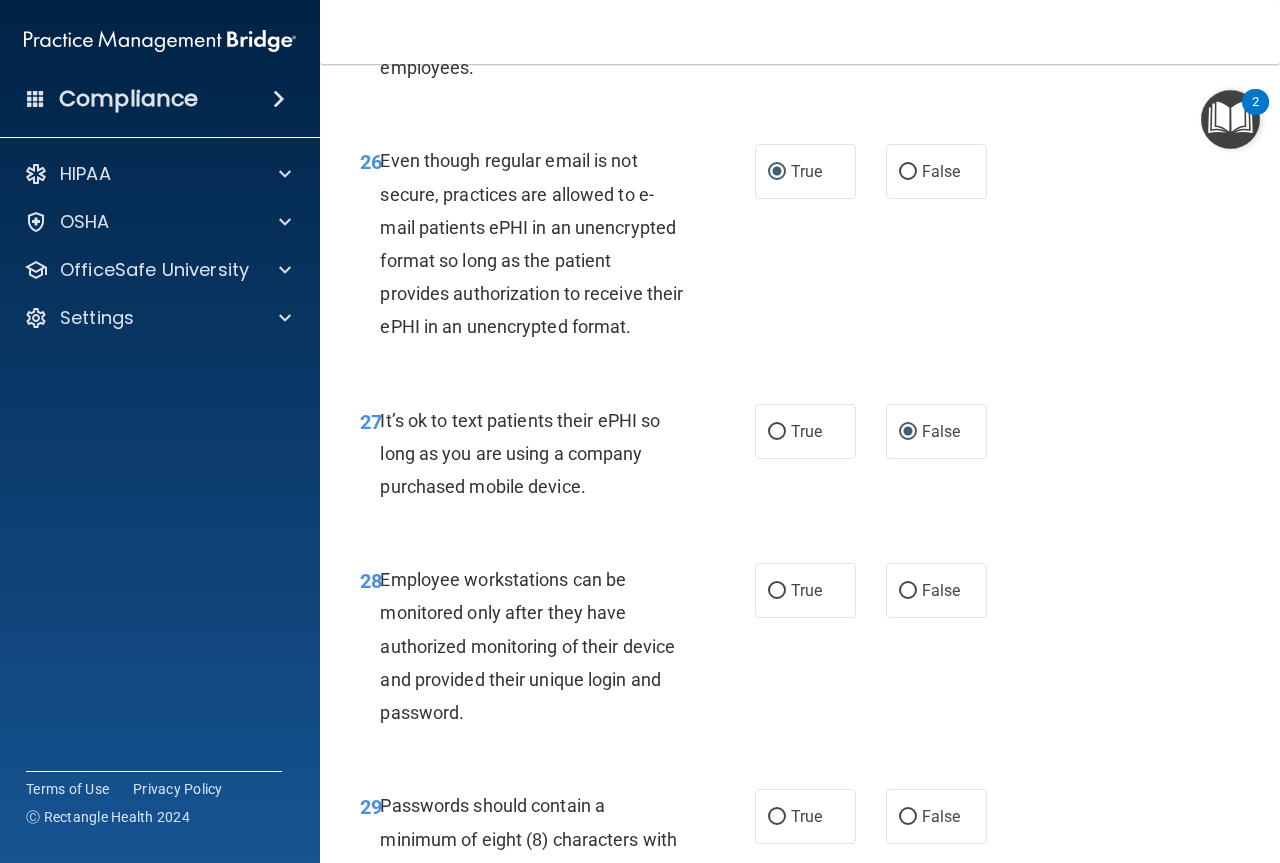 scroll, scrollTop: 5700, scrollLeft: 0, axis: vertical 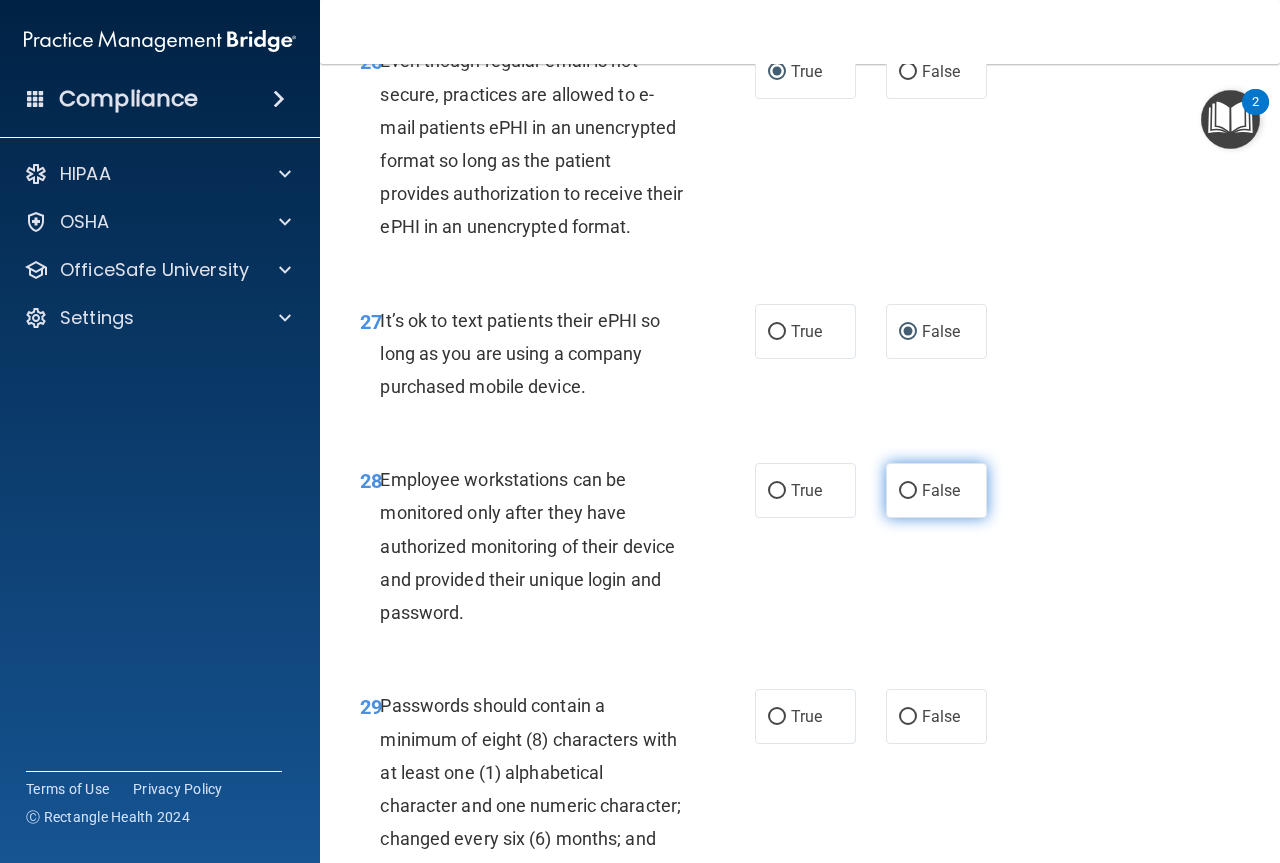 click on "False" at bounding box center (908, 491) 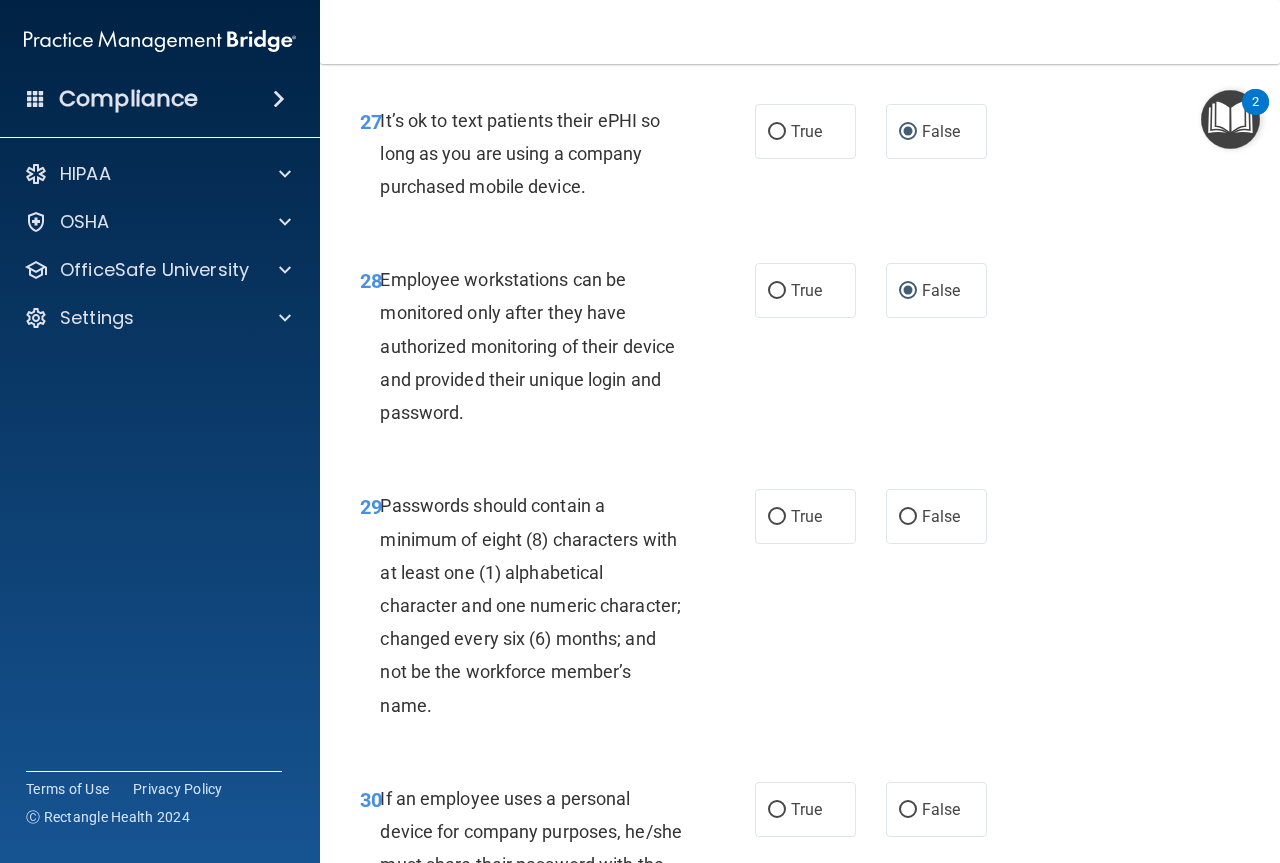 scroll, scrollTop: 6000, scrollLeft: 0, axis: vertical 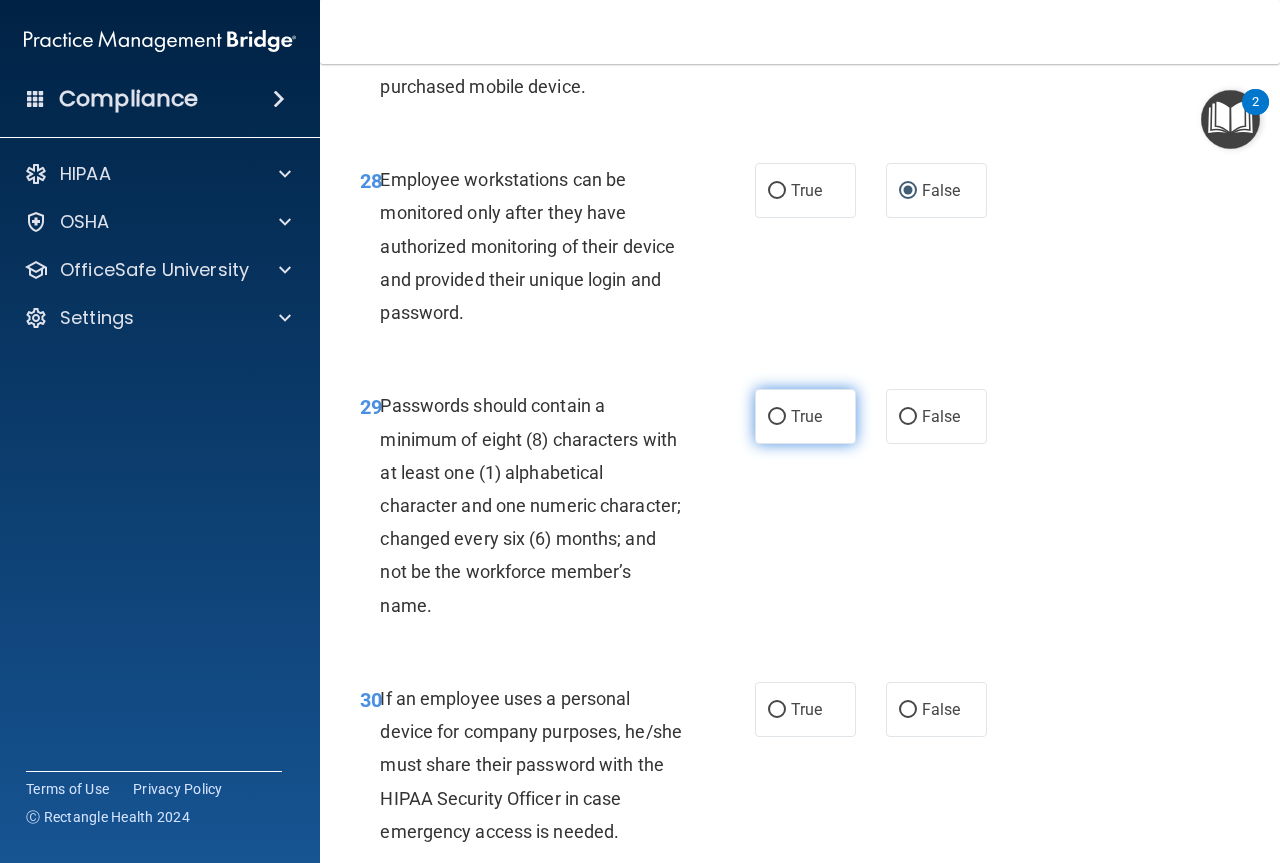 click on "True" at bounding box center (777, 417) 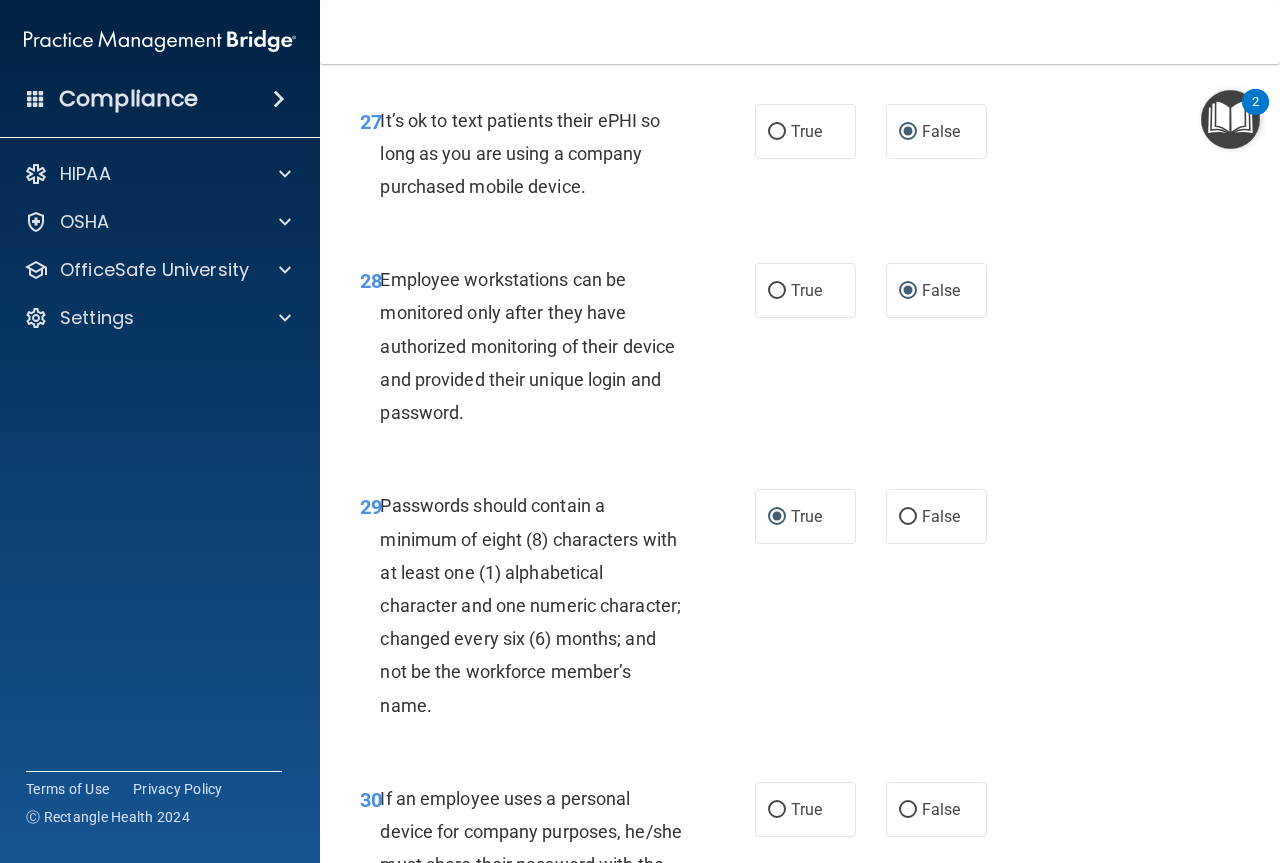 scroll, scrollTop: 6200, scrollLeft: 0, axis: vertical 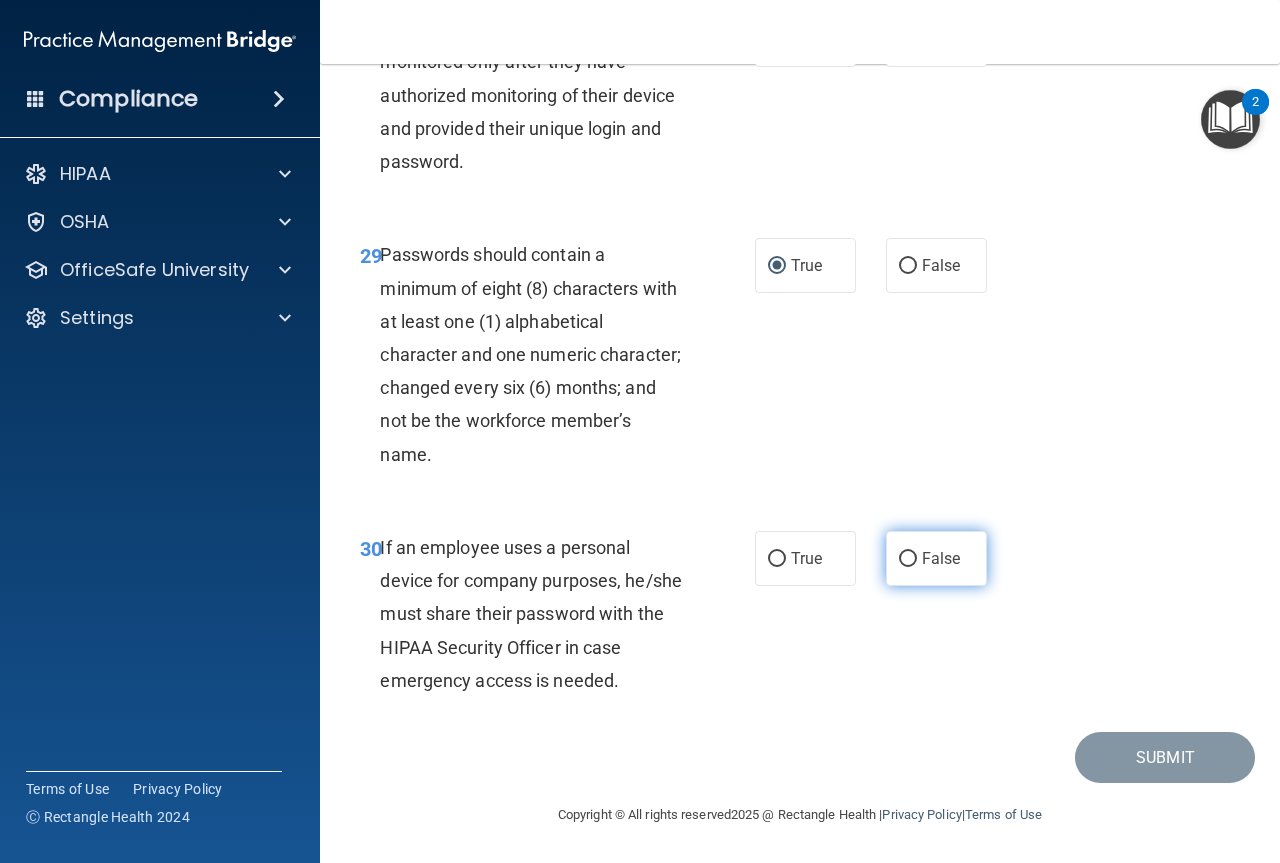 click on "False" at bounding box center [908, 559] 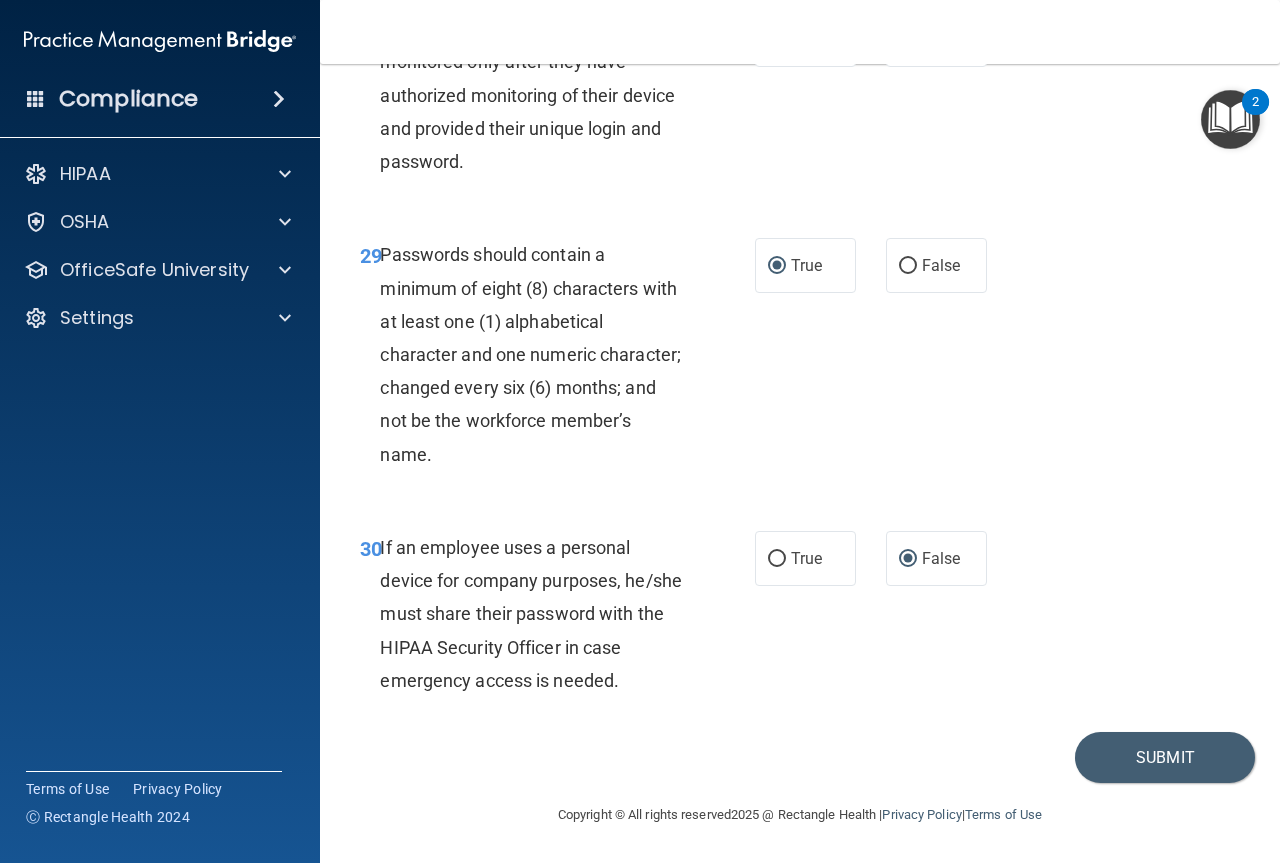scroll, scrollTop: 6283, scrollLeft: 0, axis: vertical 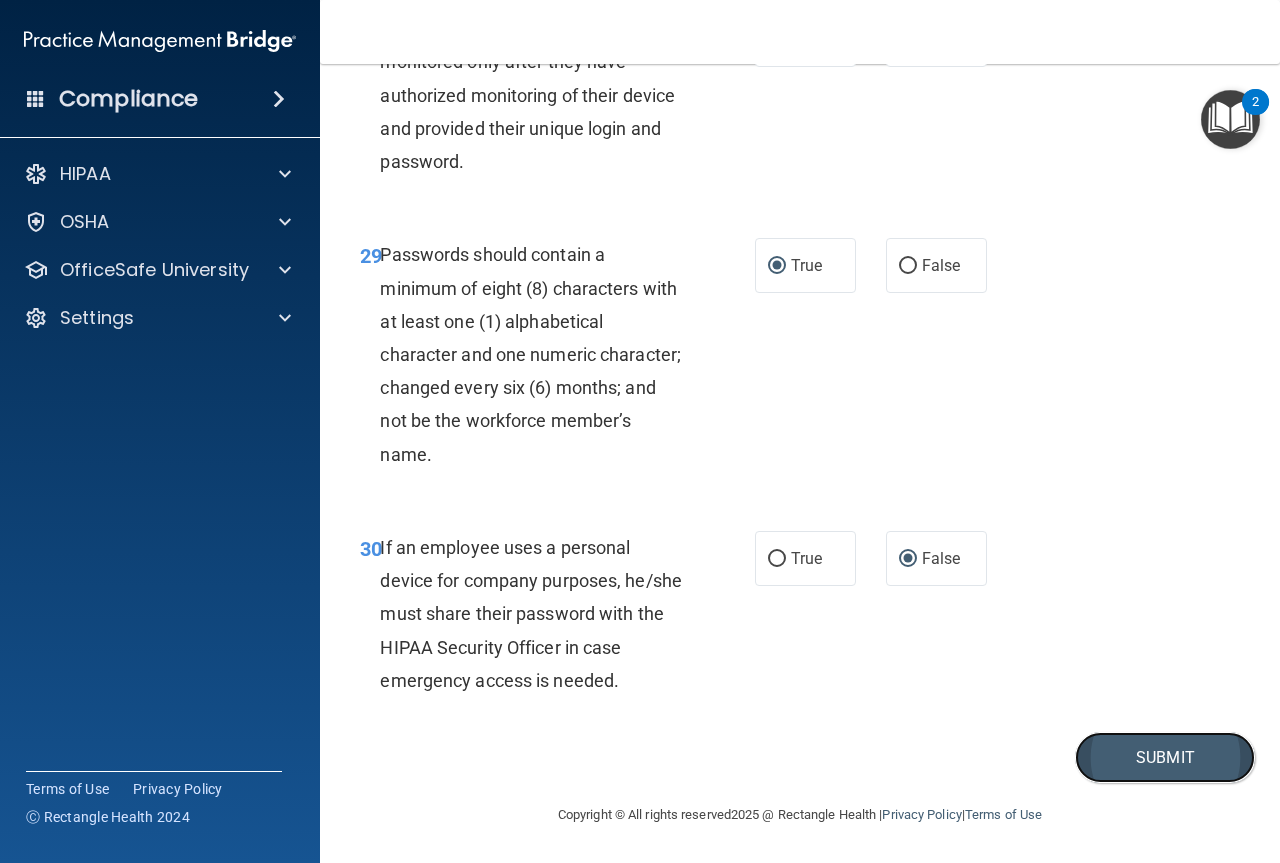 click on "Submit" at bounding box center [1165, 757] 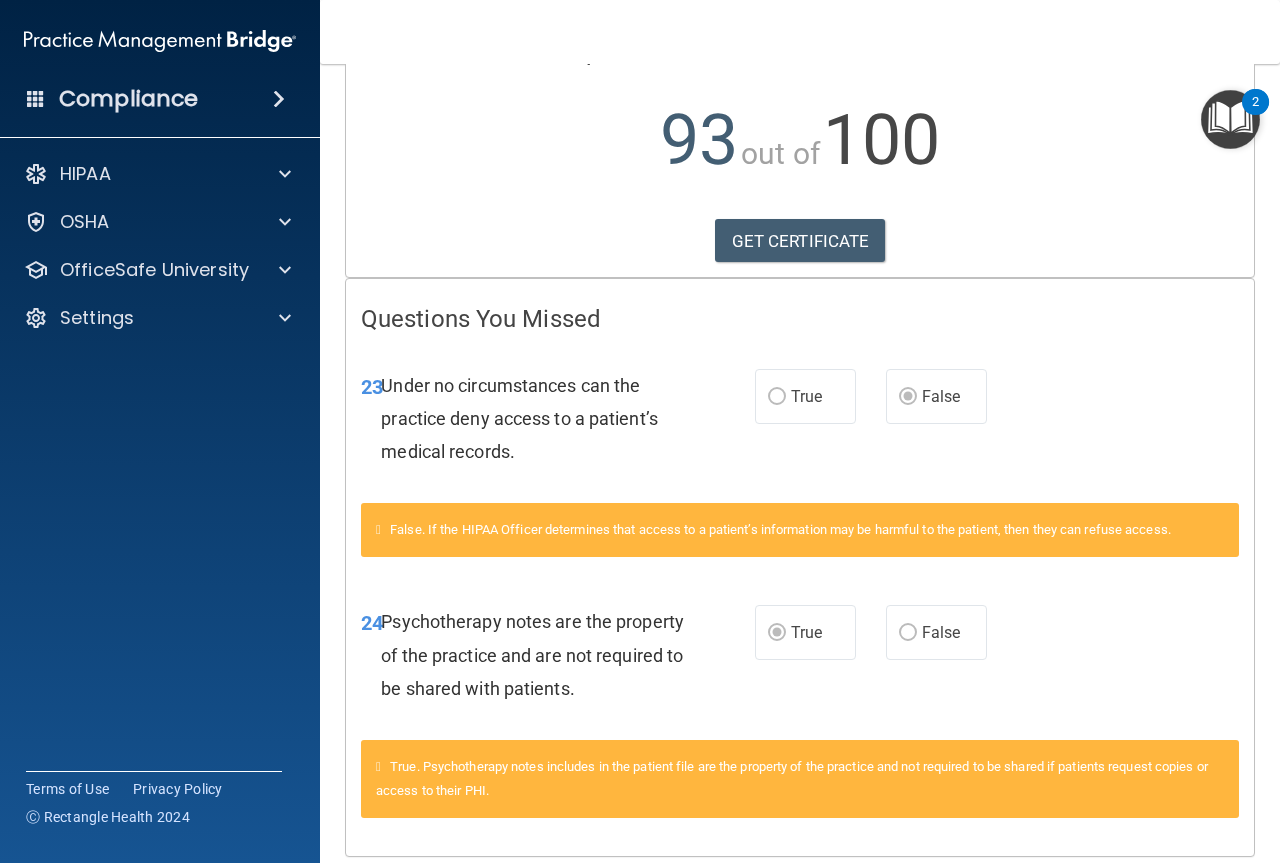 scroll, scrollTop: 0, scrollLeft: 0, axis: both 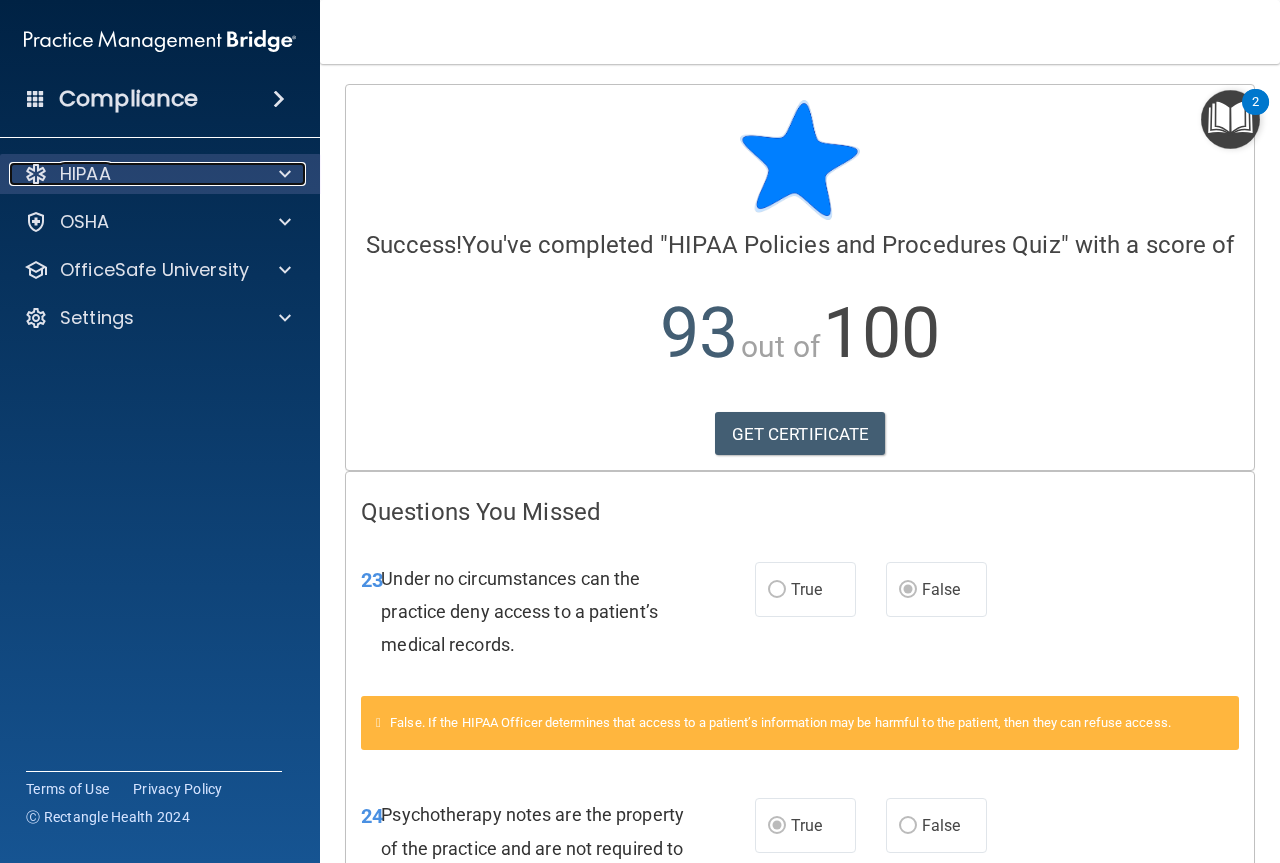 click on "HIPAA" at bounding box center [133, 174] 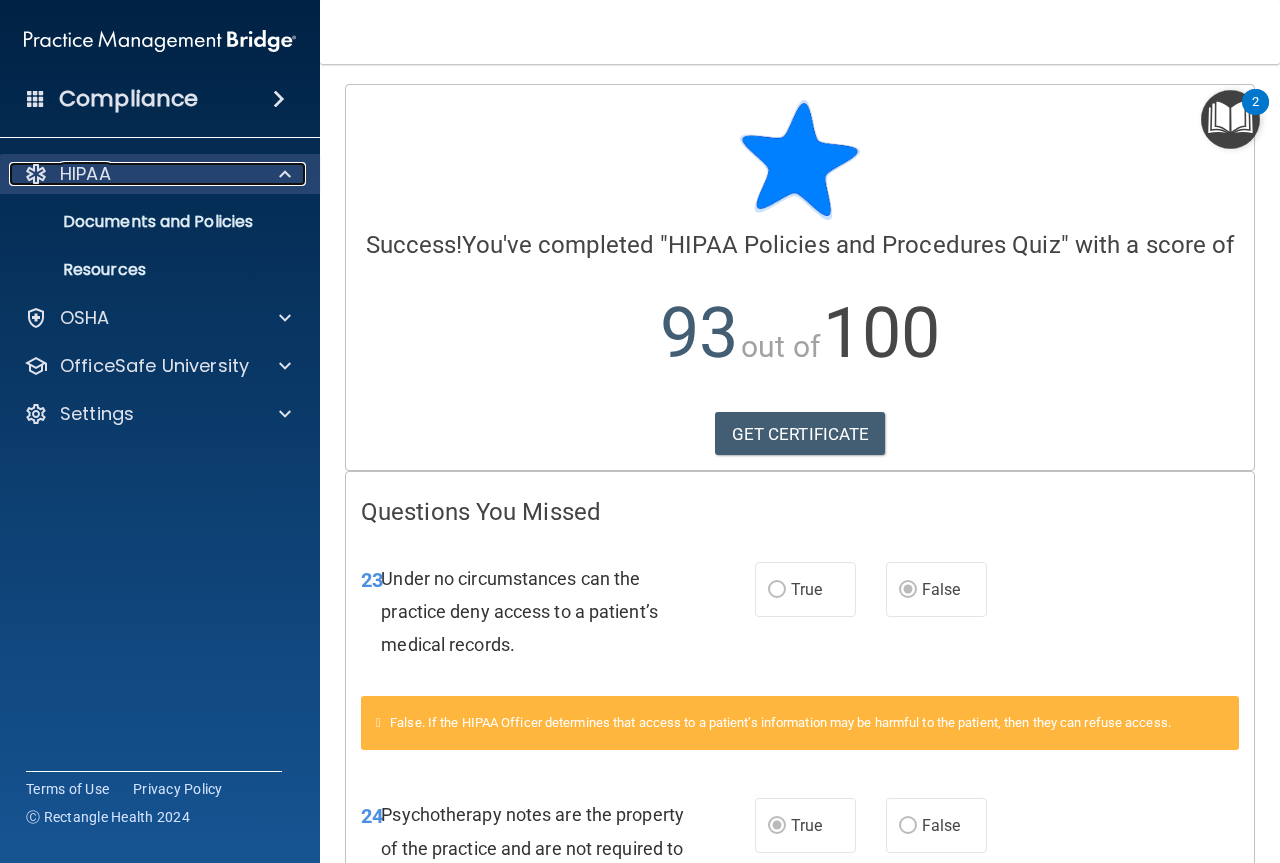 click on "HIPAA" at bounding box center [133, 174] 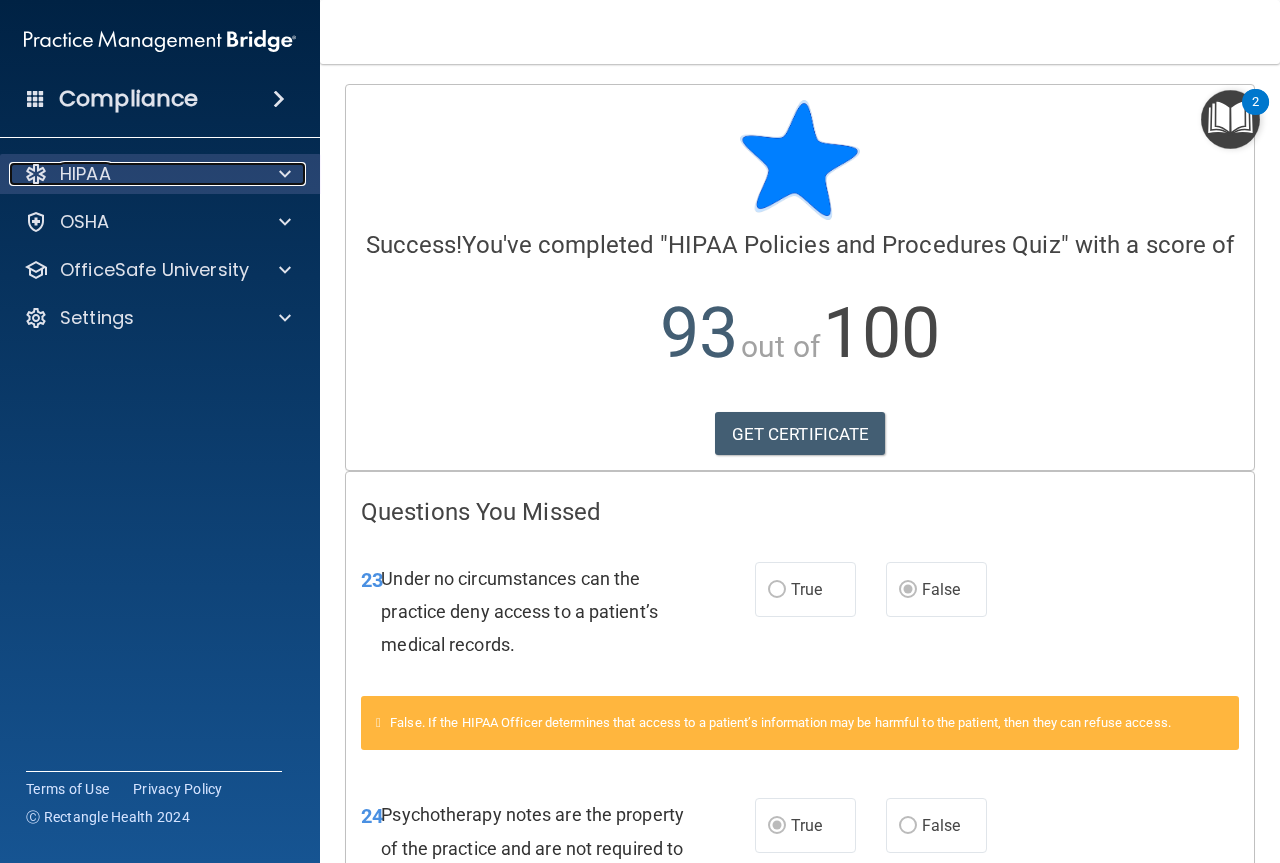 click on "HIPAA" at bounding box center (133, 174) 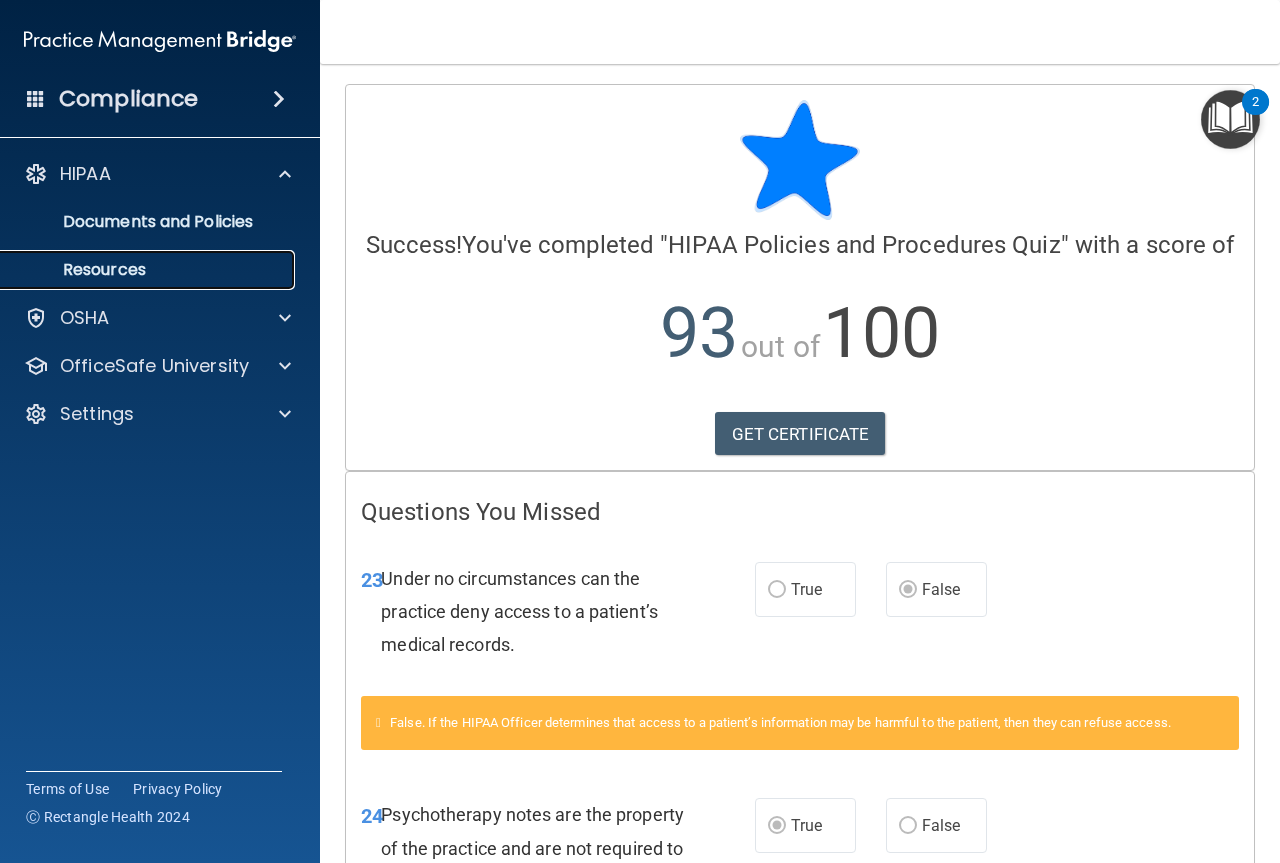 click on "Resources" at bounding box center (149, 270) 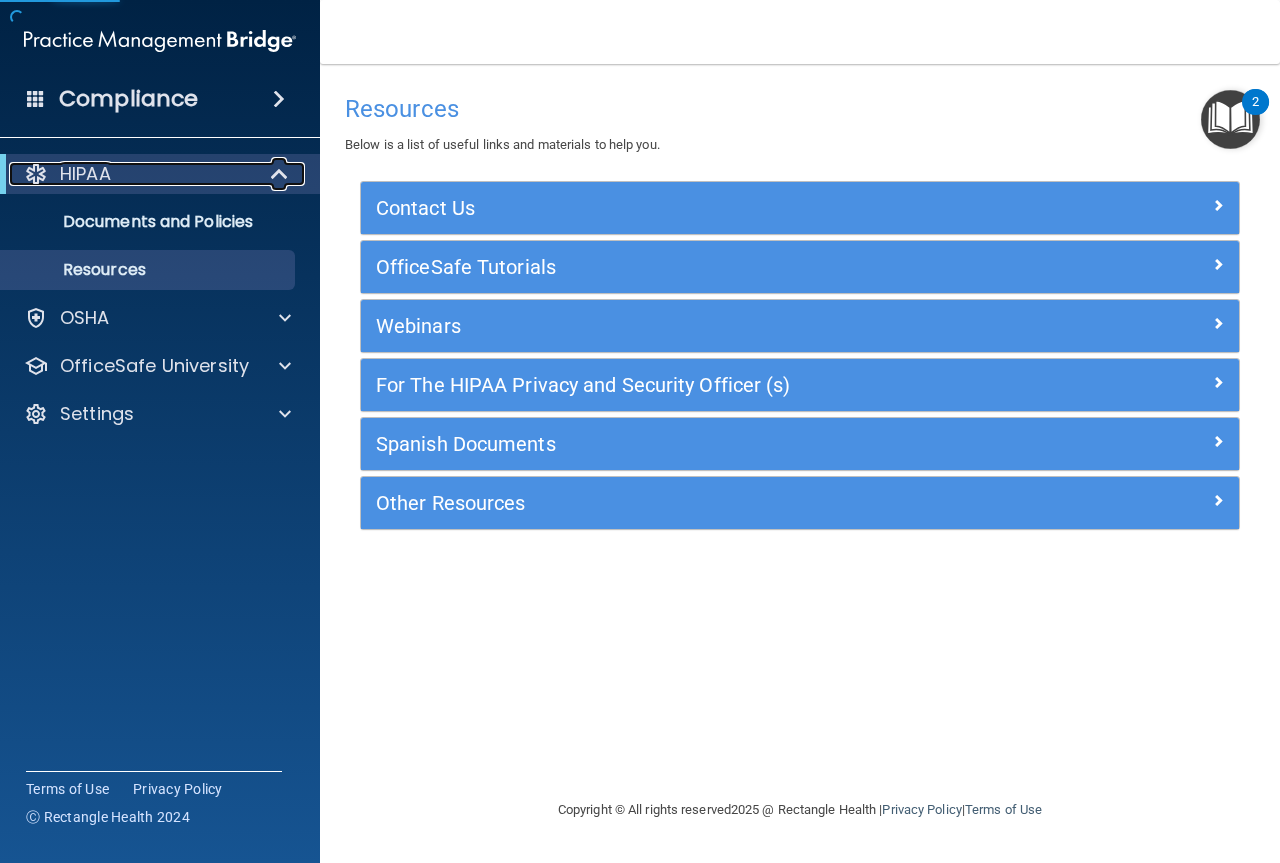 click on "HIPAA" at bounding box center (132, 174) 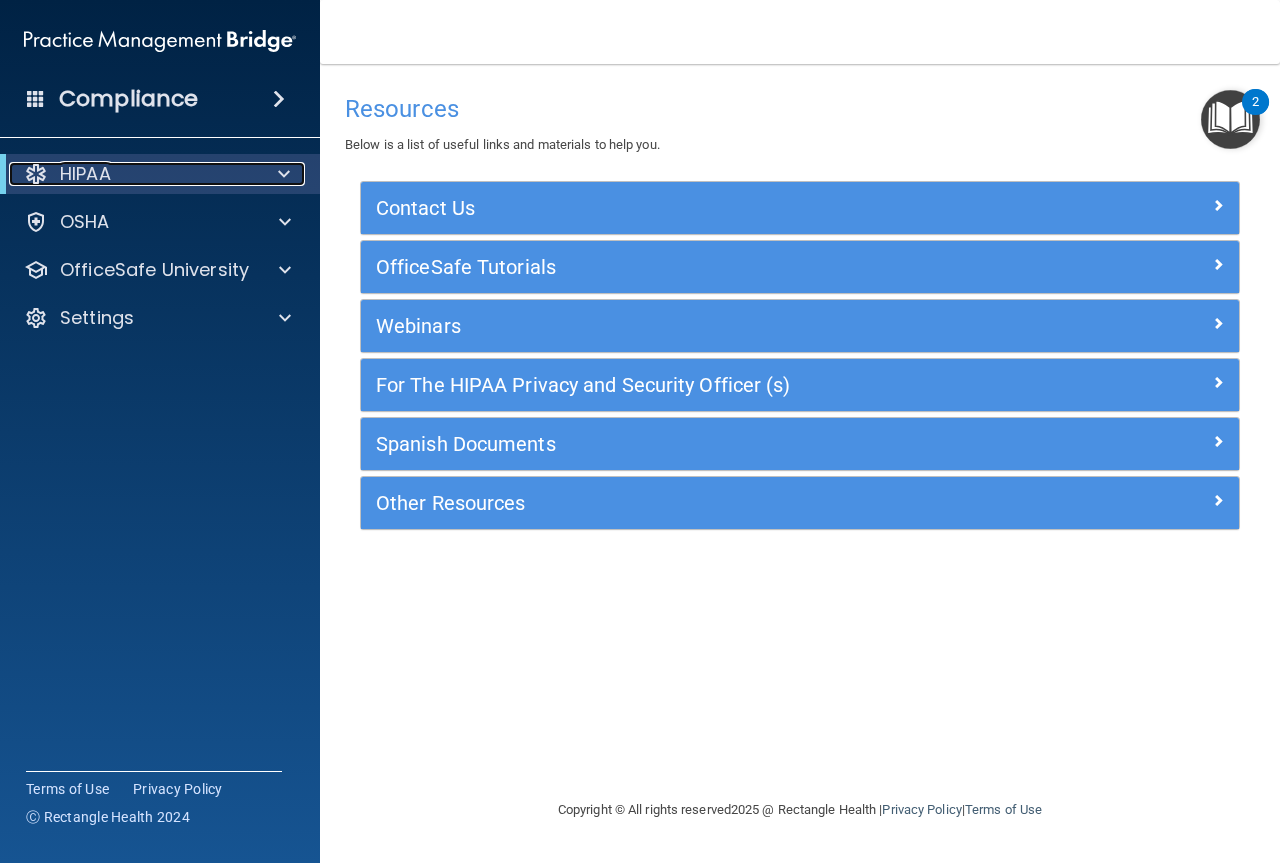 click on "HIPAA" at bounding box center [132, 174] 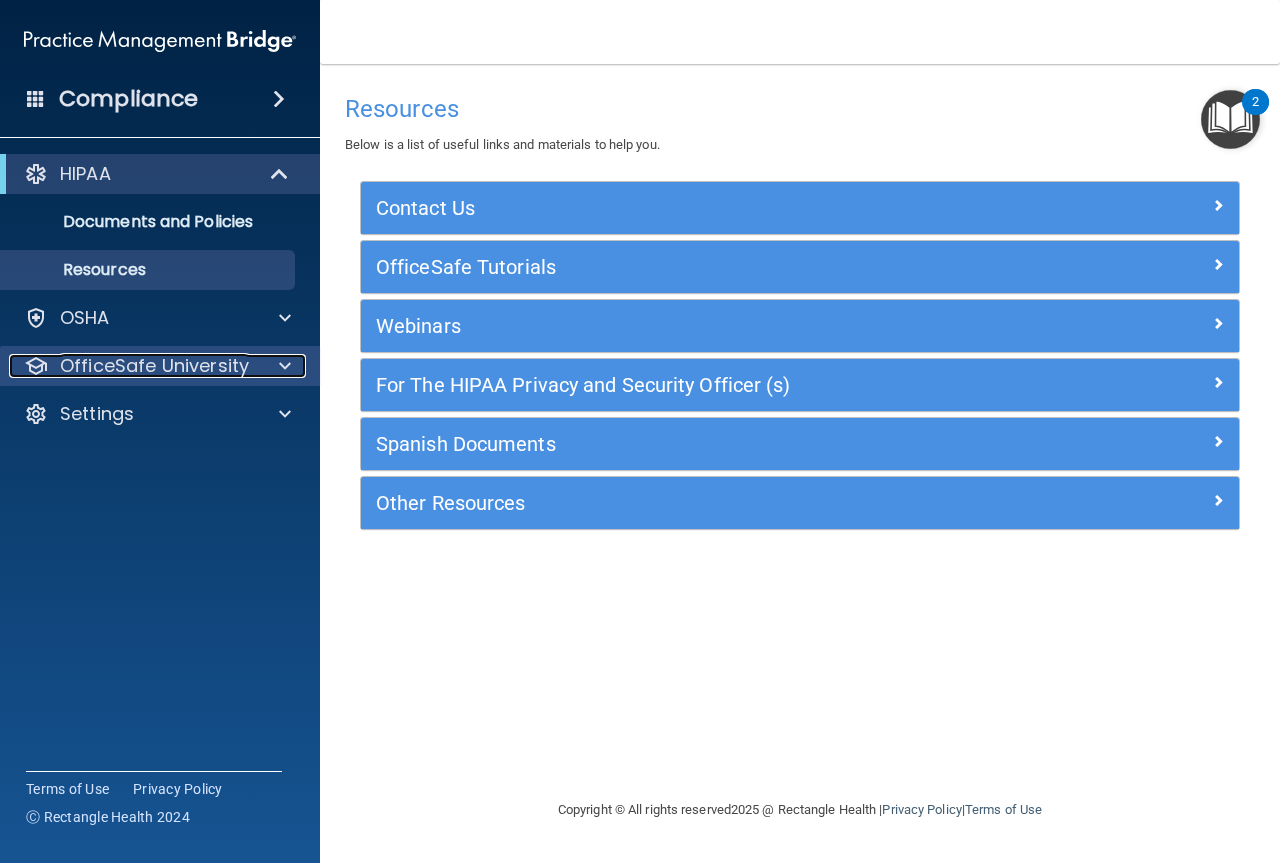 click on "OfficeSafe University" at bounding box center [154, 366] 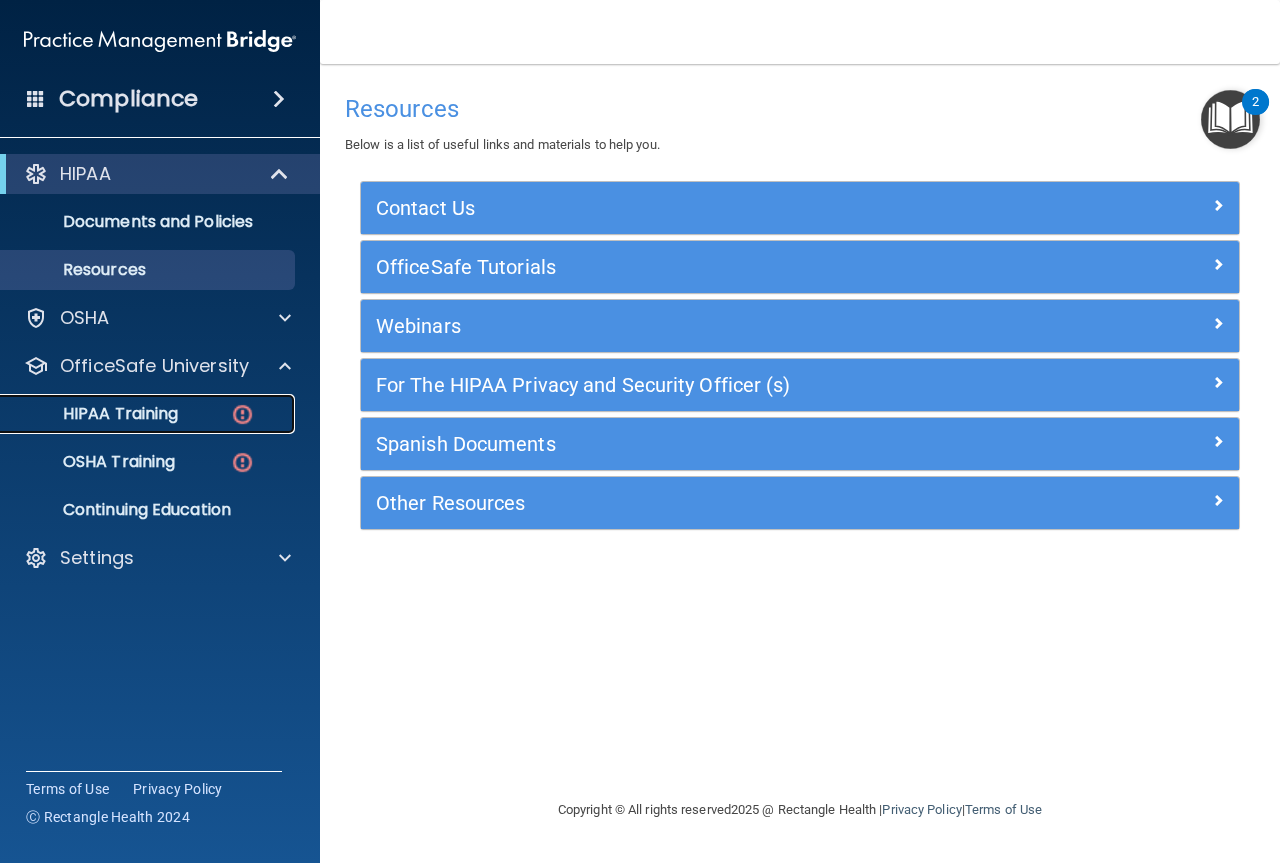 click on "HIPAA Training" at bounding box center (149, 414) 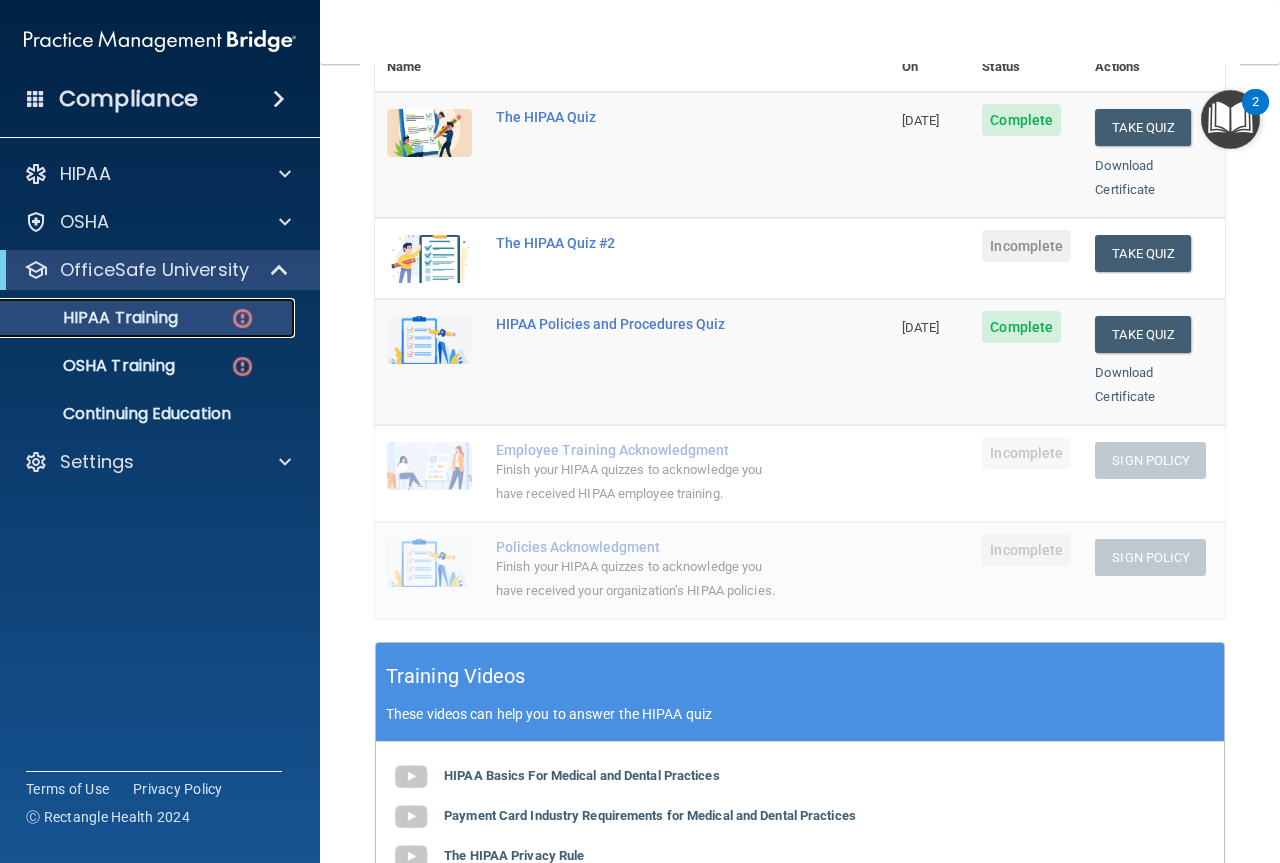 scroll, scrollTop: 184, scrollLeft: 0, axis: vertical 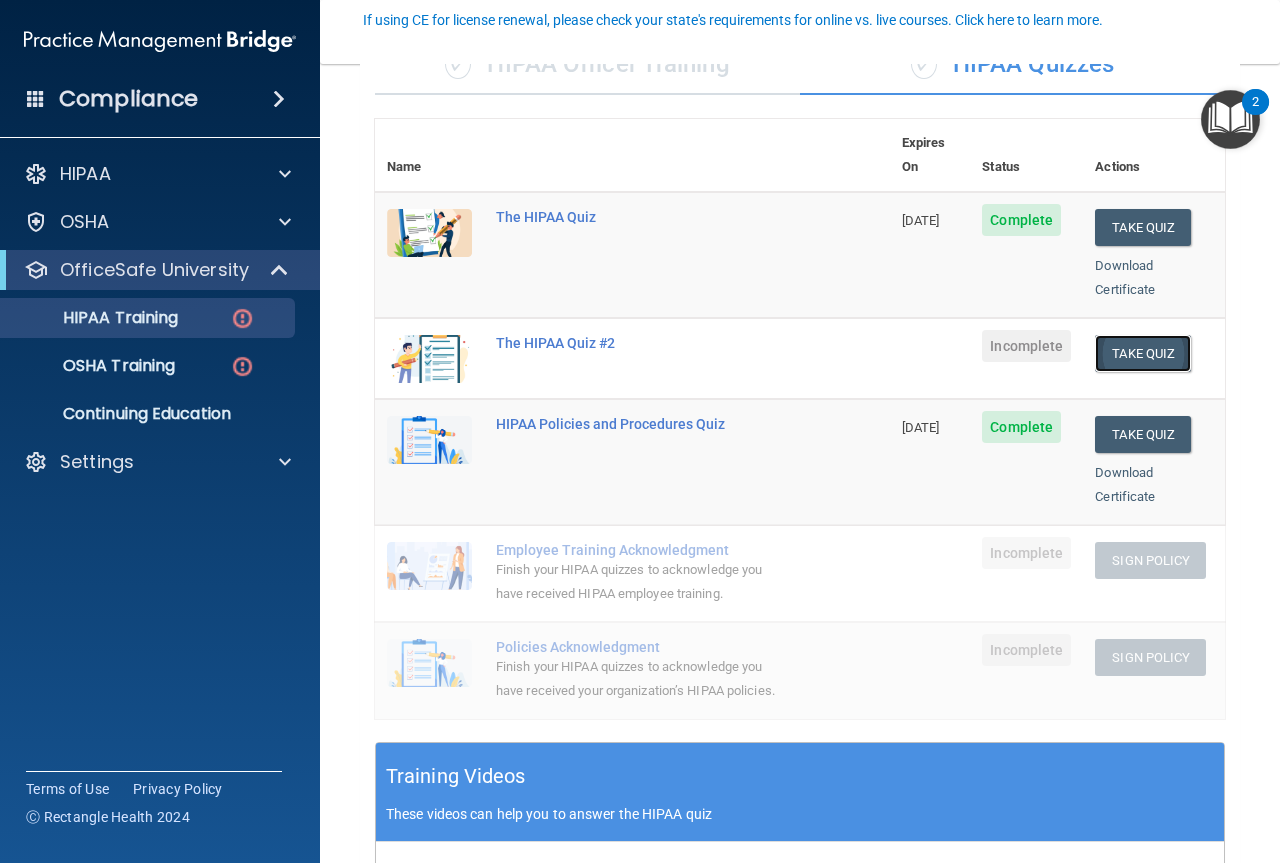 click on "Take Quiz" at bounding box center [1143, 353] 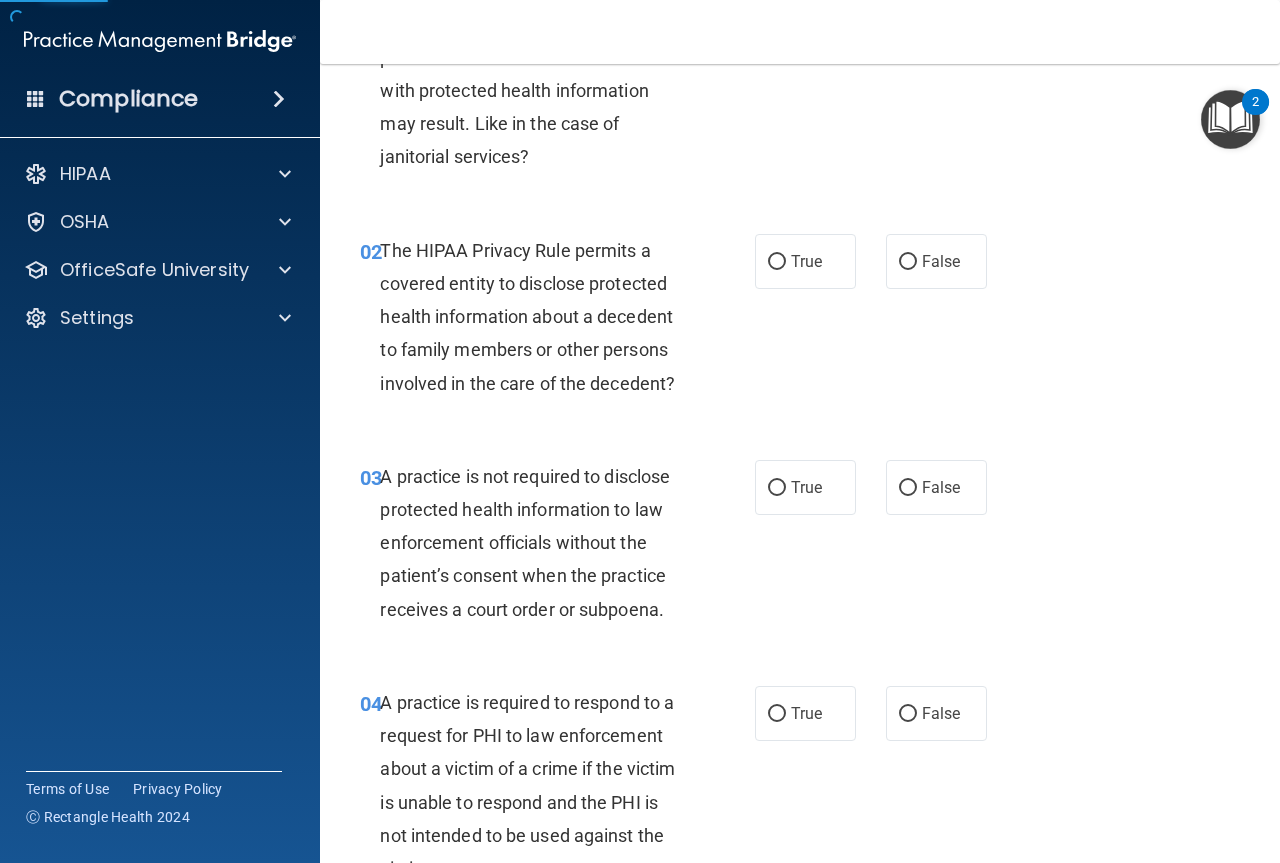 scroll, scrollTop: 0, scrollLeft: 0, axis: both 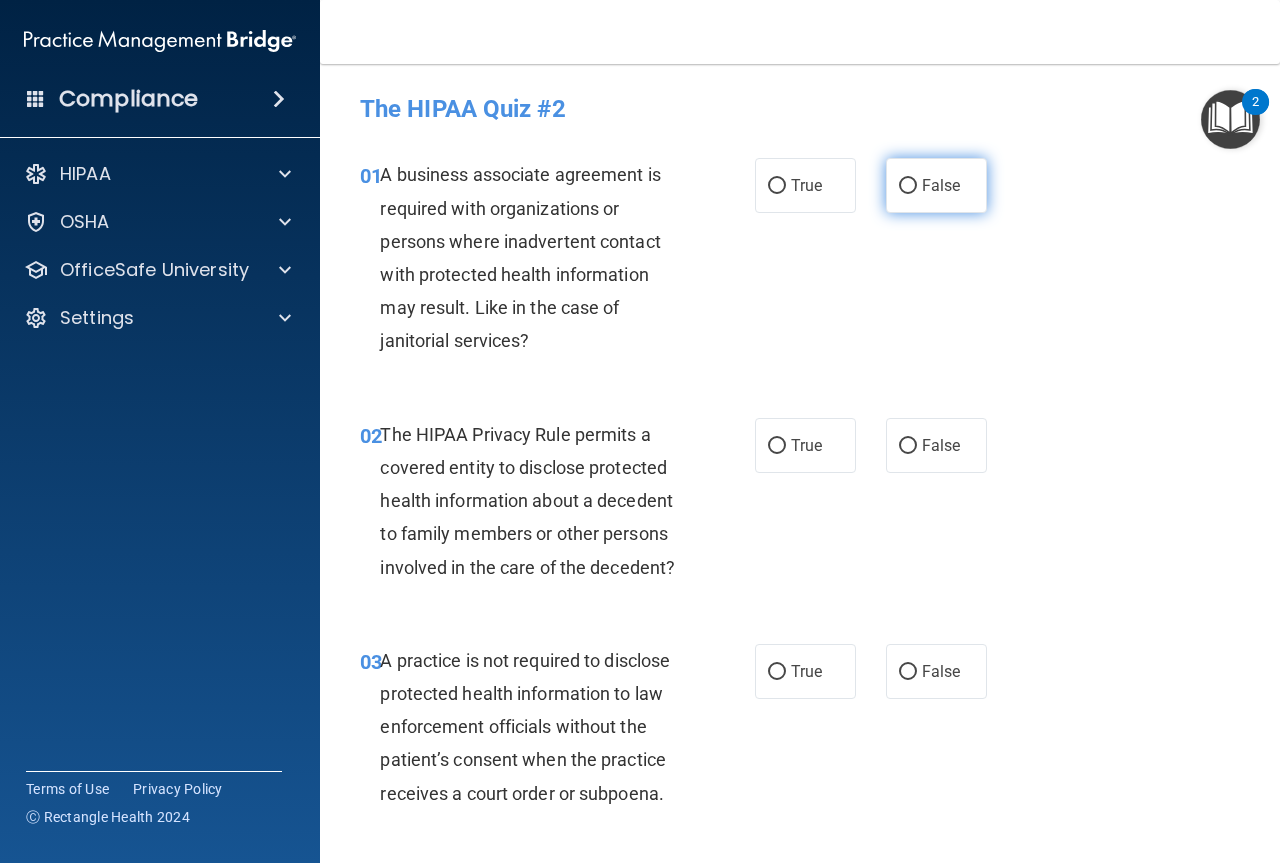 click on "False" at bounding box center [908, 186] 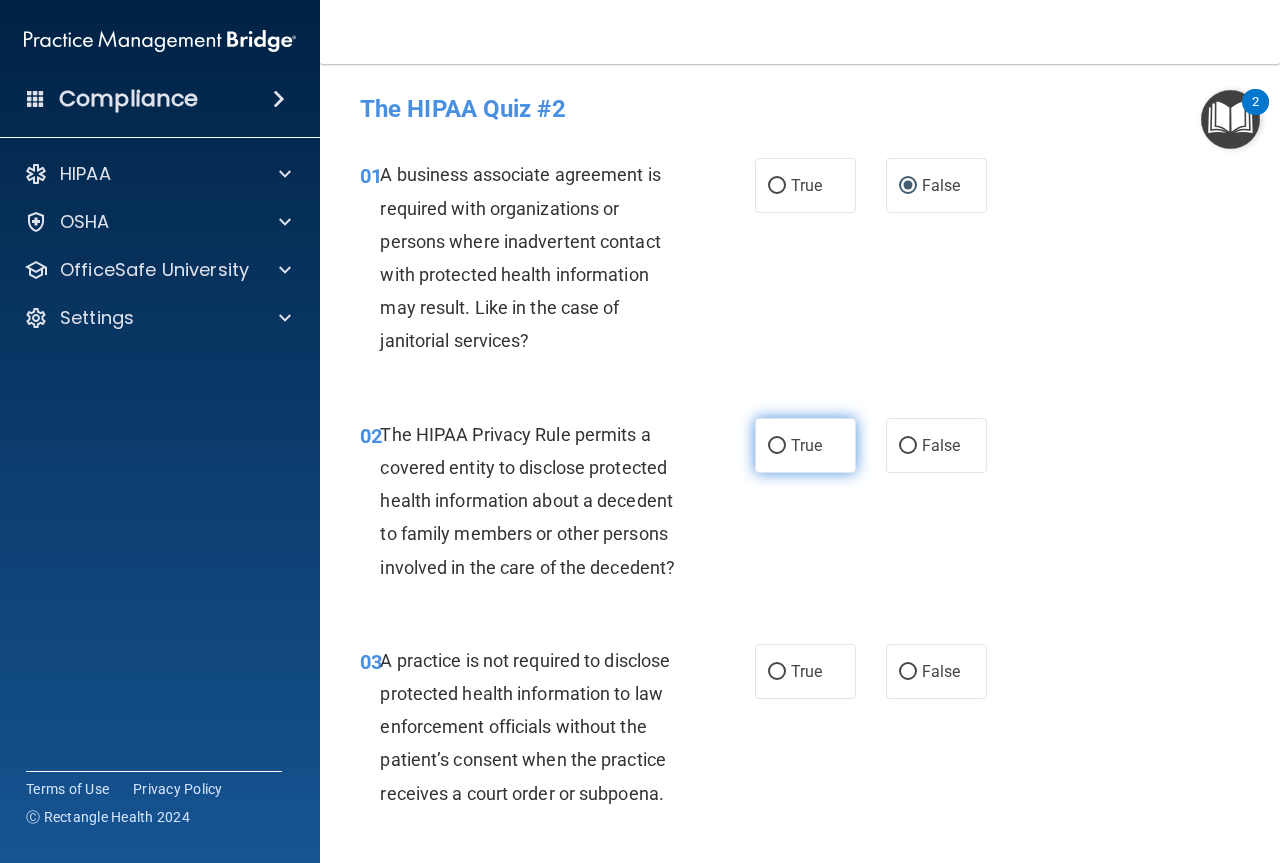 click on "True" at bounding box center [777, 446] 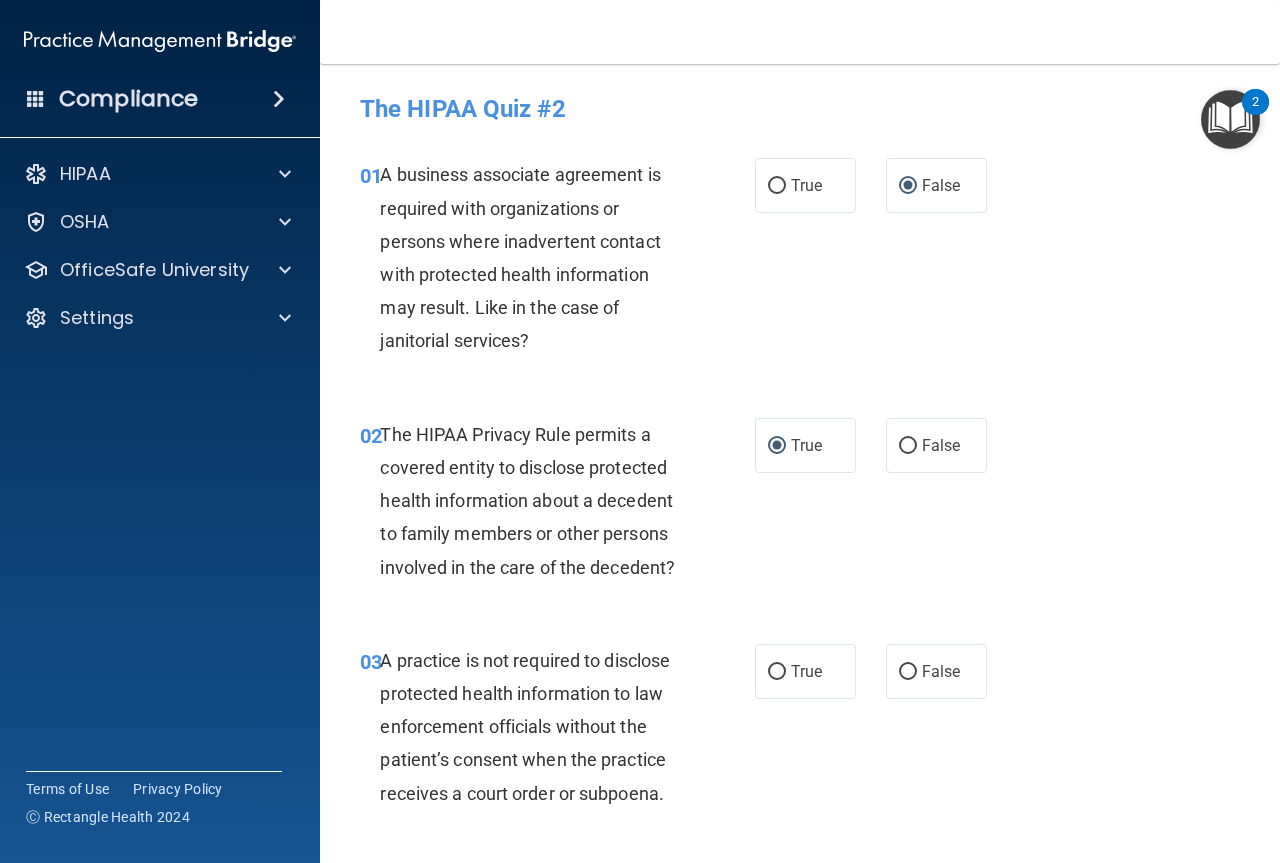 scroll, scrollTop: 100, scrollLeft: 0, axis: vertical 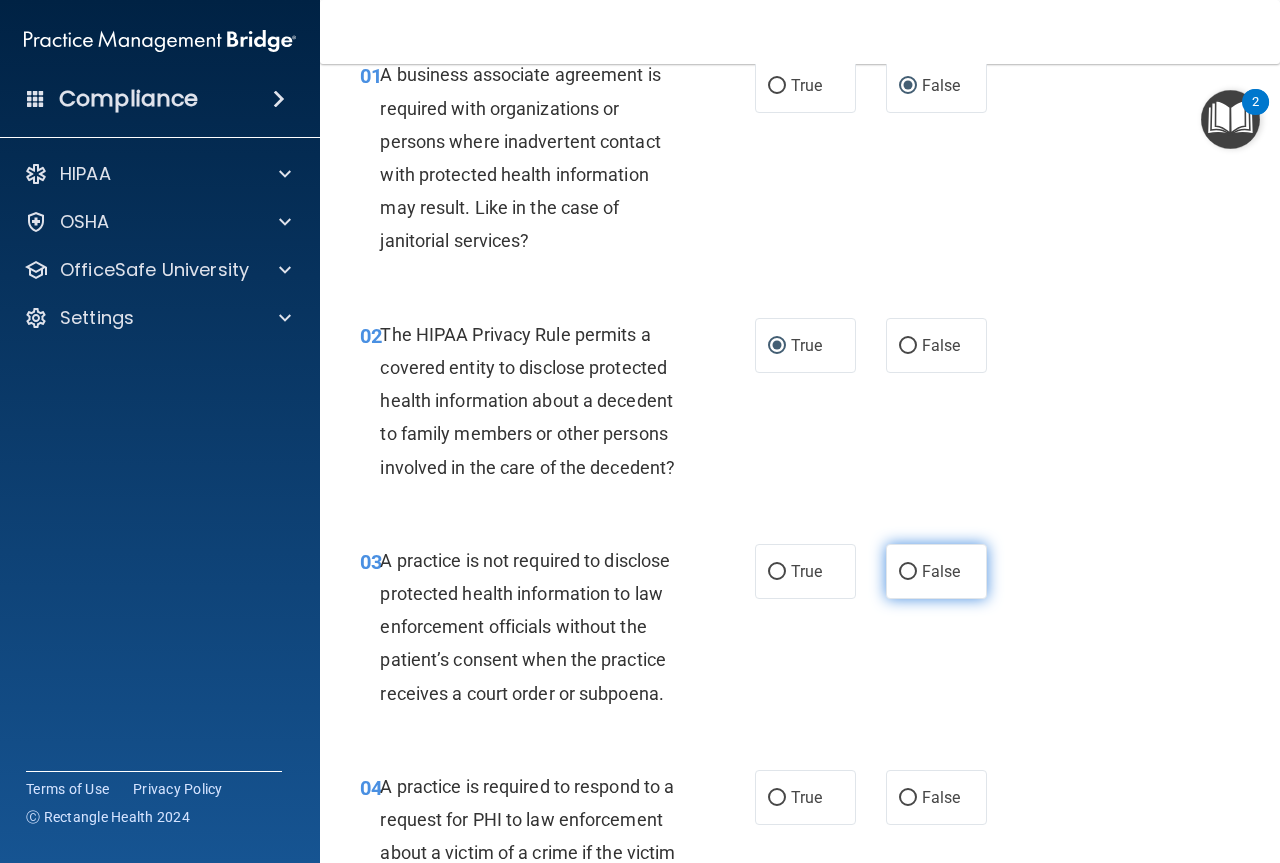 click on "False" at bounding box center [908, 572] 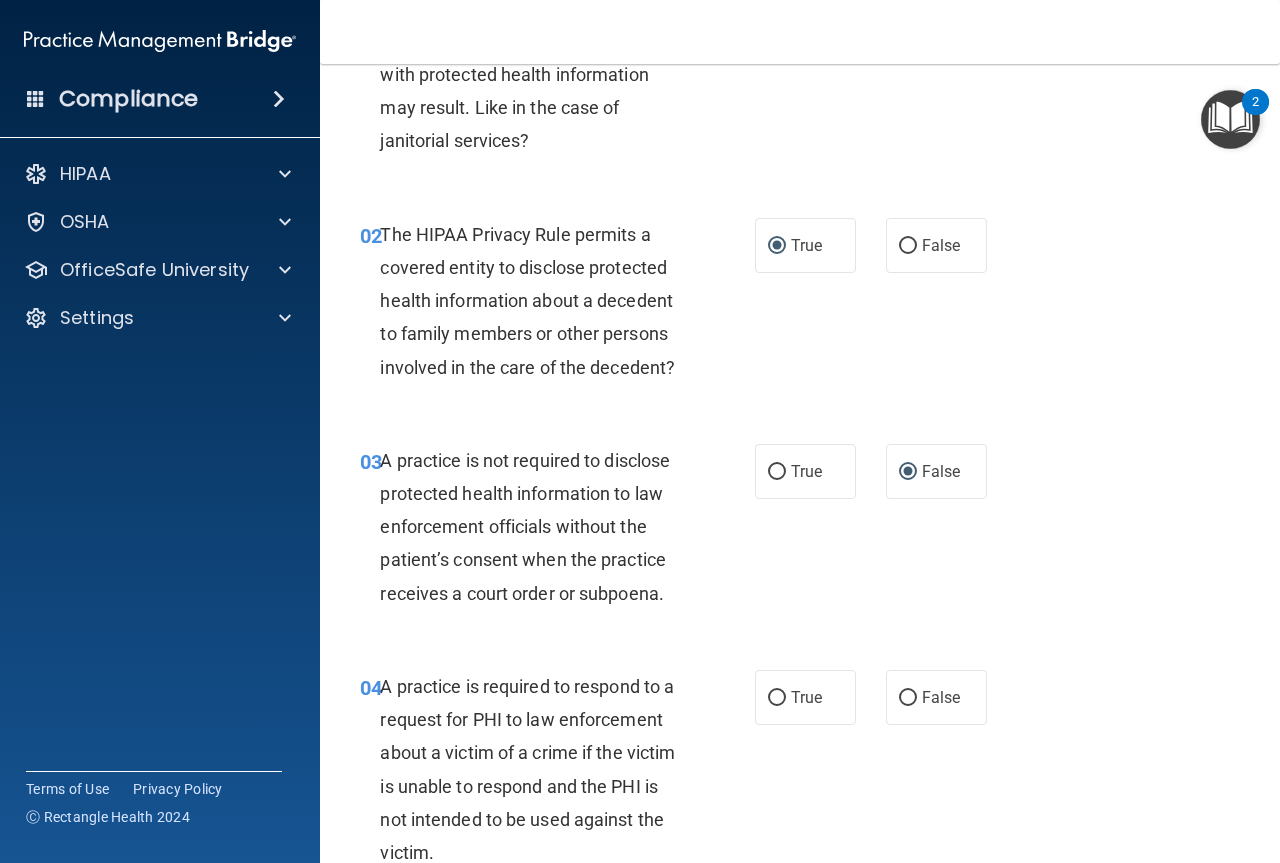 scroll, scrollTop: 300, scrollLeft: 0, axis: vertical 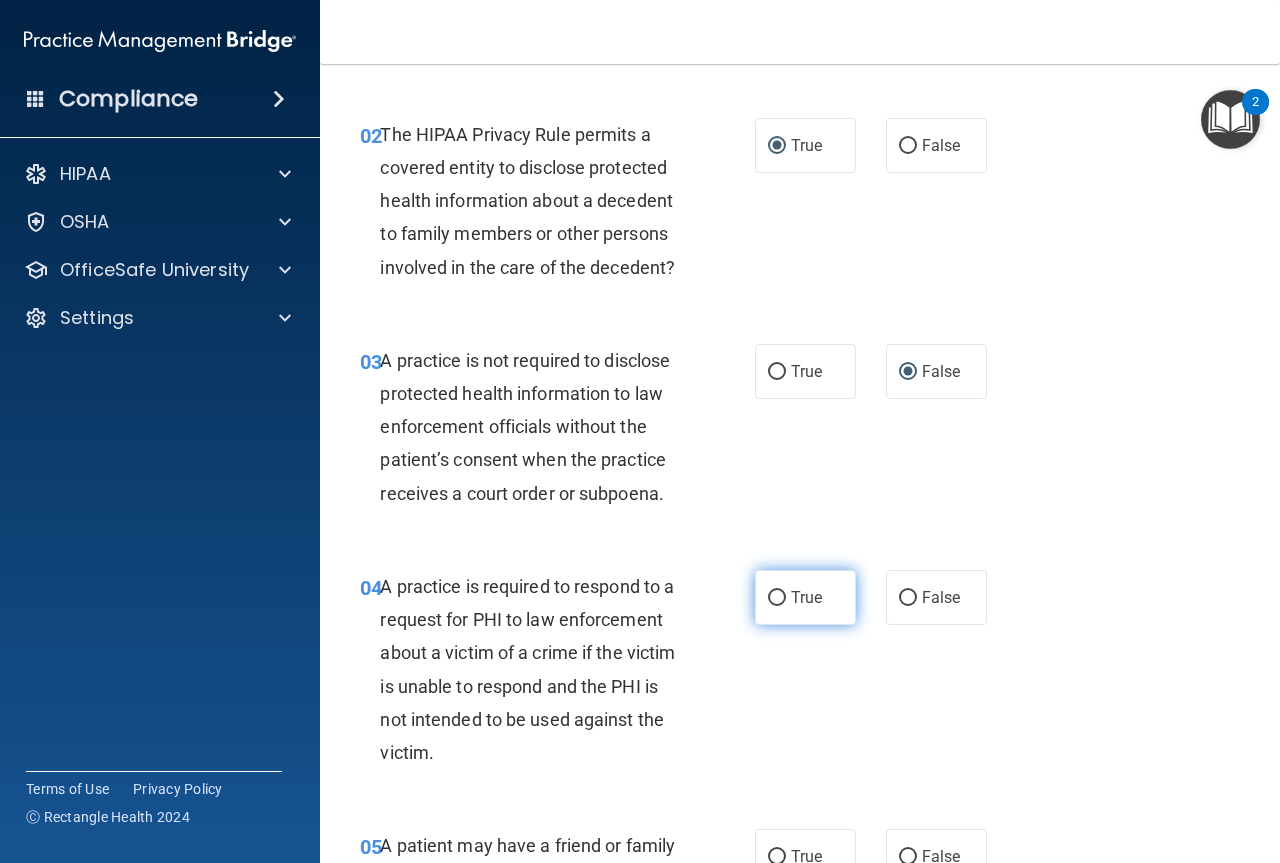 click on "True" at bounding box center (777, 598) 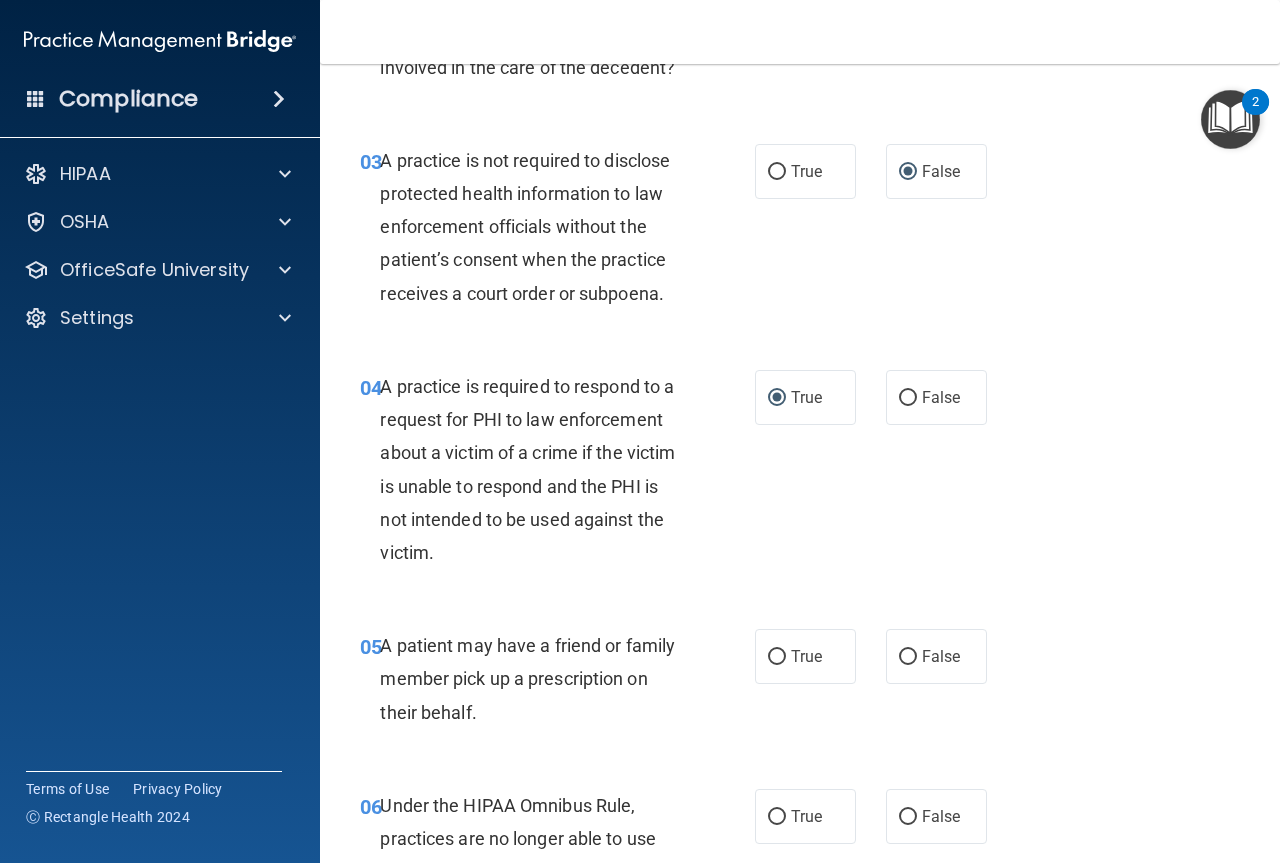 scroll, scrollTop: 600, scrollLeft: 0, axis: vertical 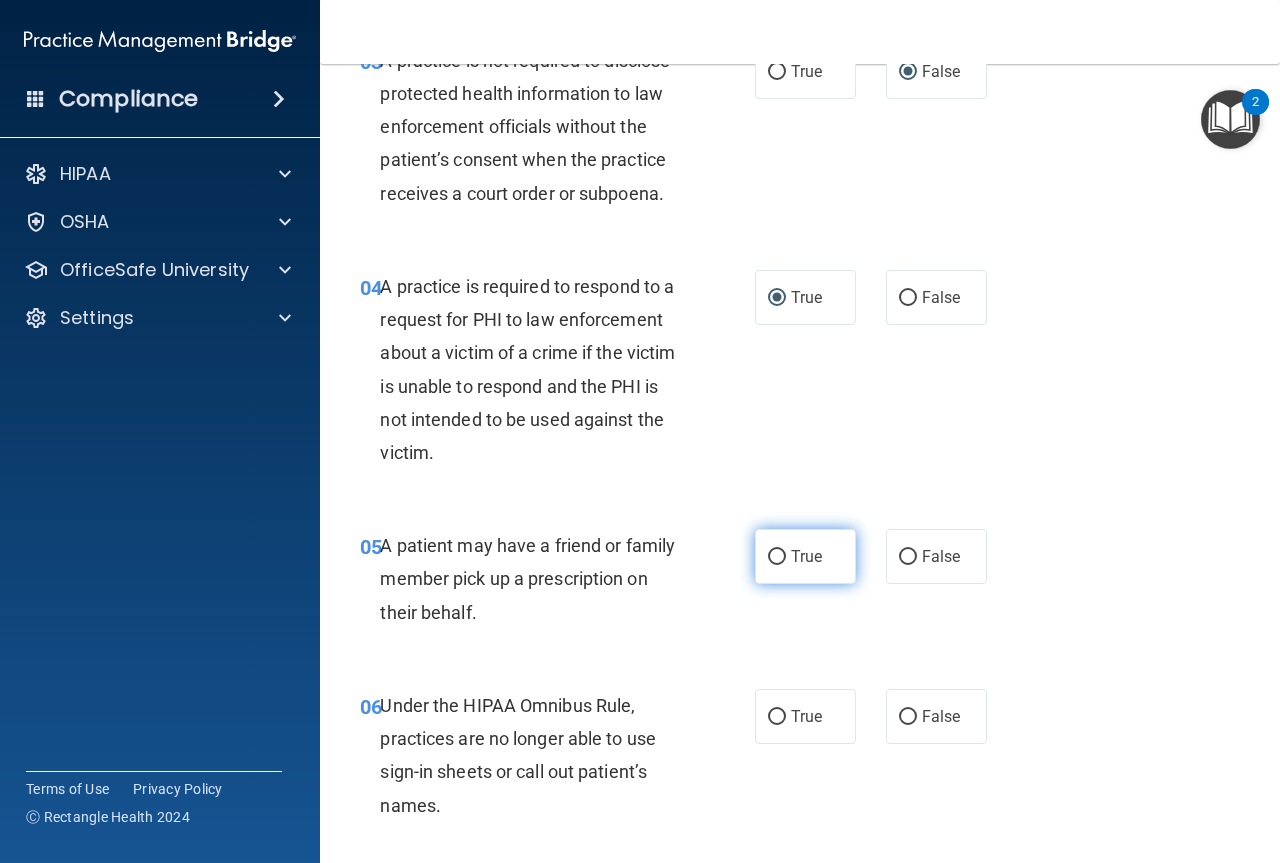 click on "True" at bounding box center (777, 557) 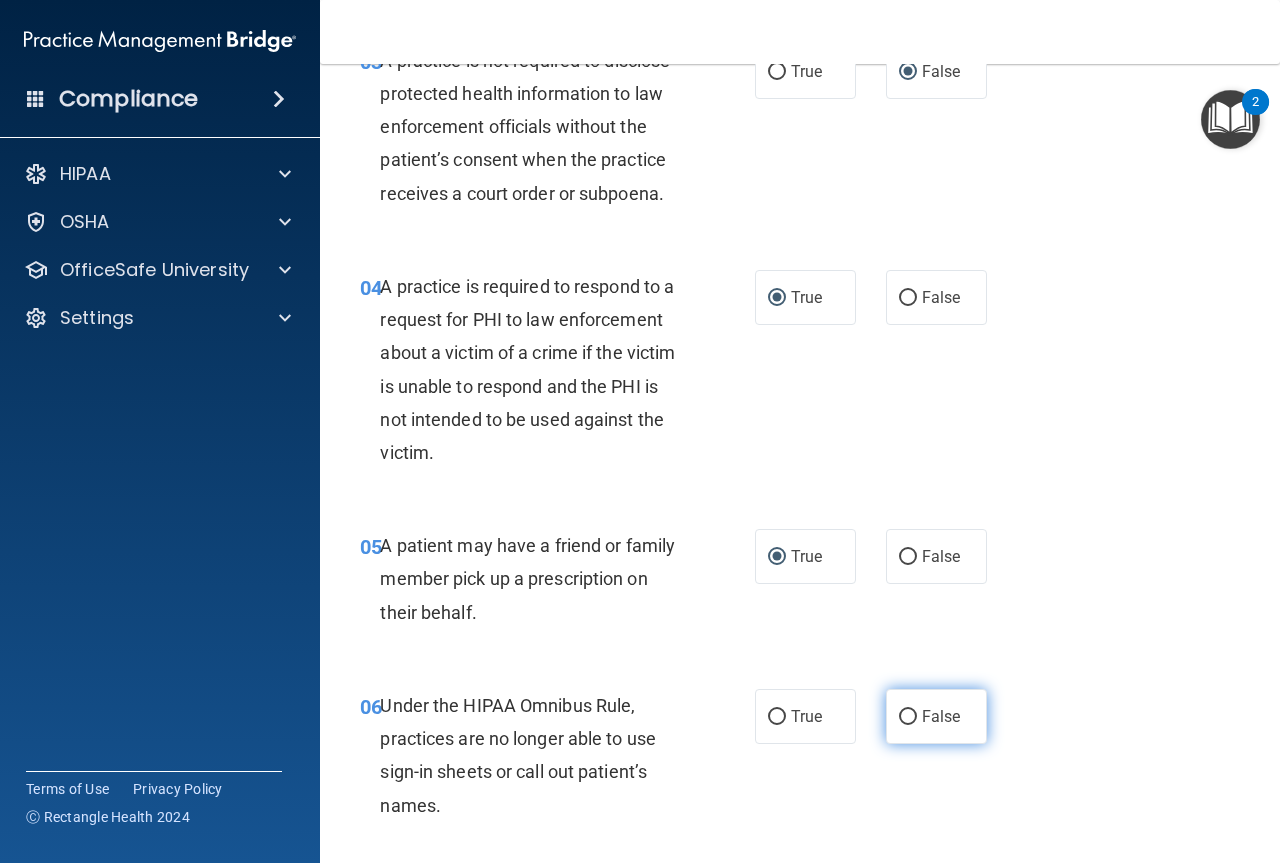 click on "False" at bounding box center [908, 717] 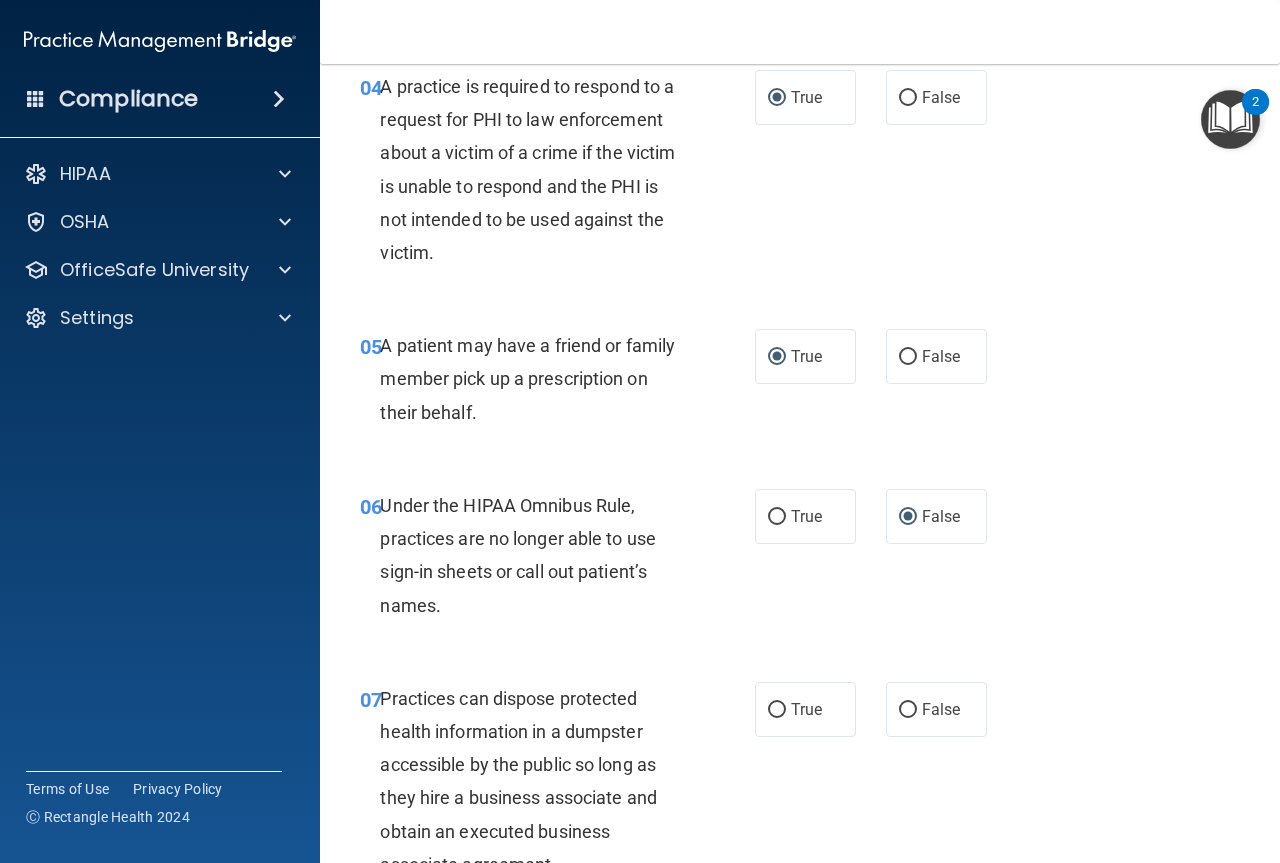 scroll, scrollTop: 900, scrollLeft: 0, axis: vertical 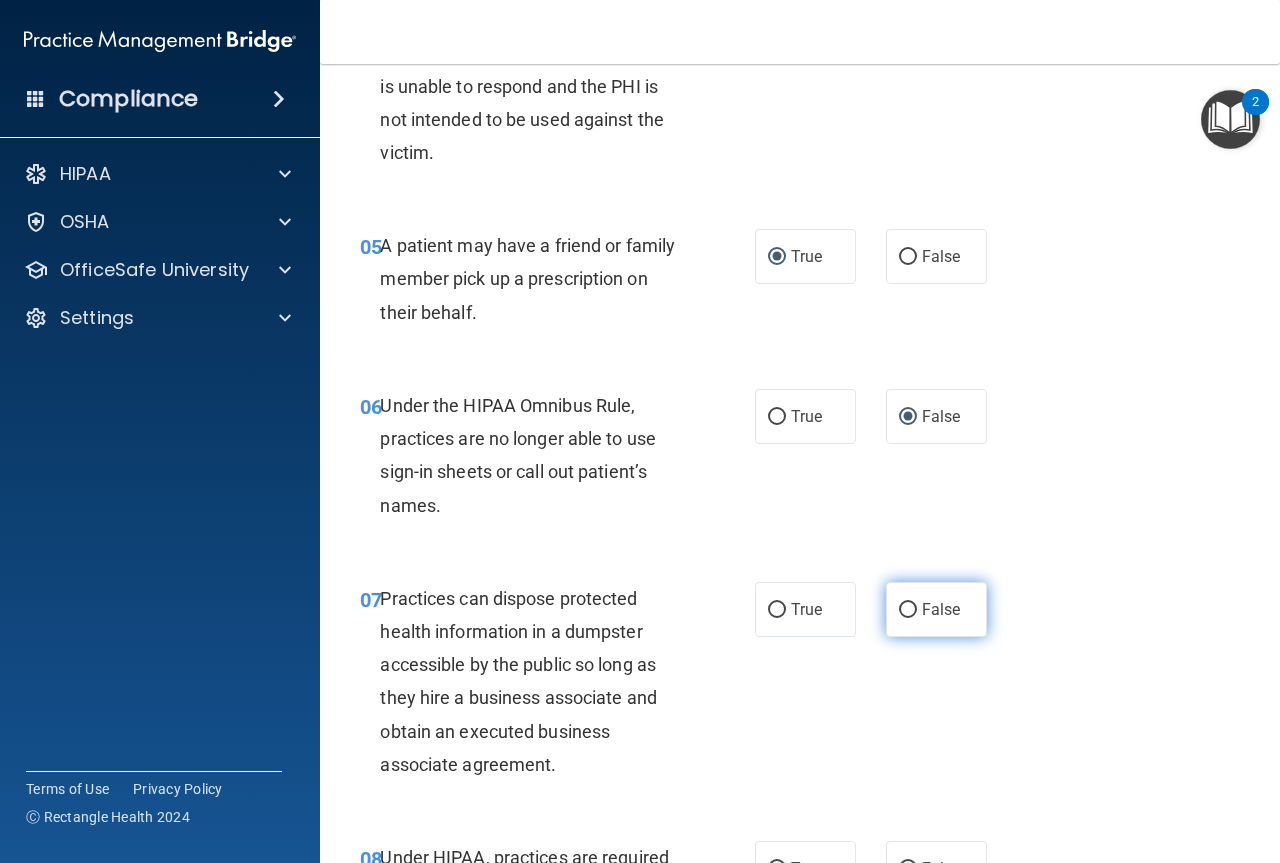 click on "False" at bounding box center [908, 610] 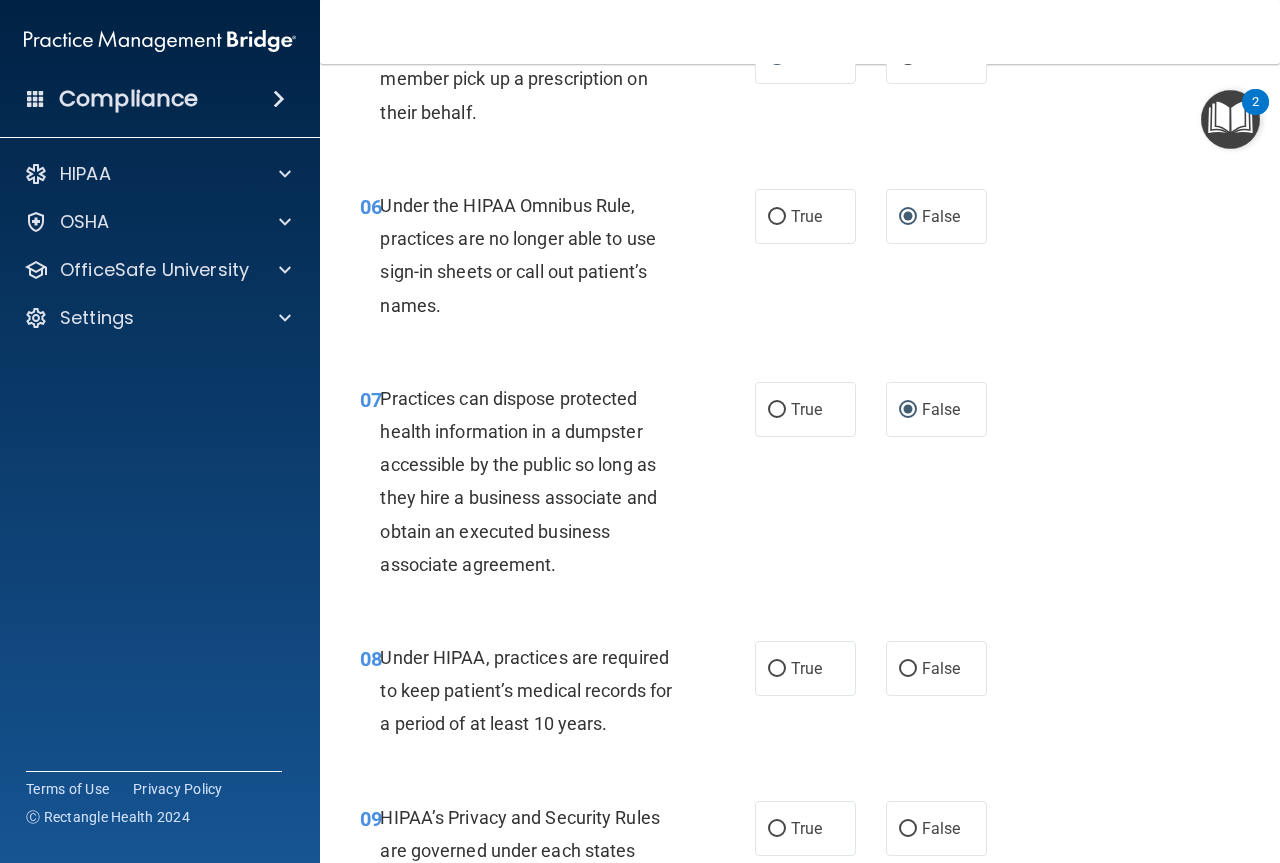 scroll, scrollTop: 1300, scrollLeft: 0, axis: vertical 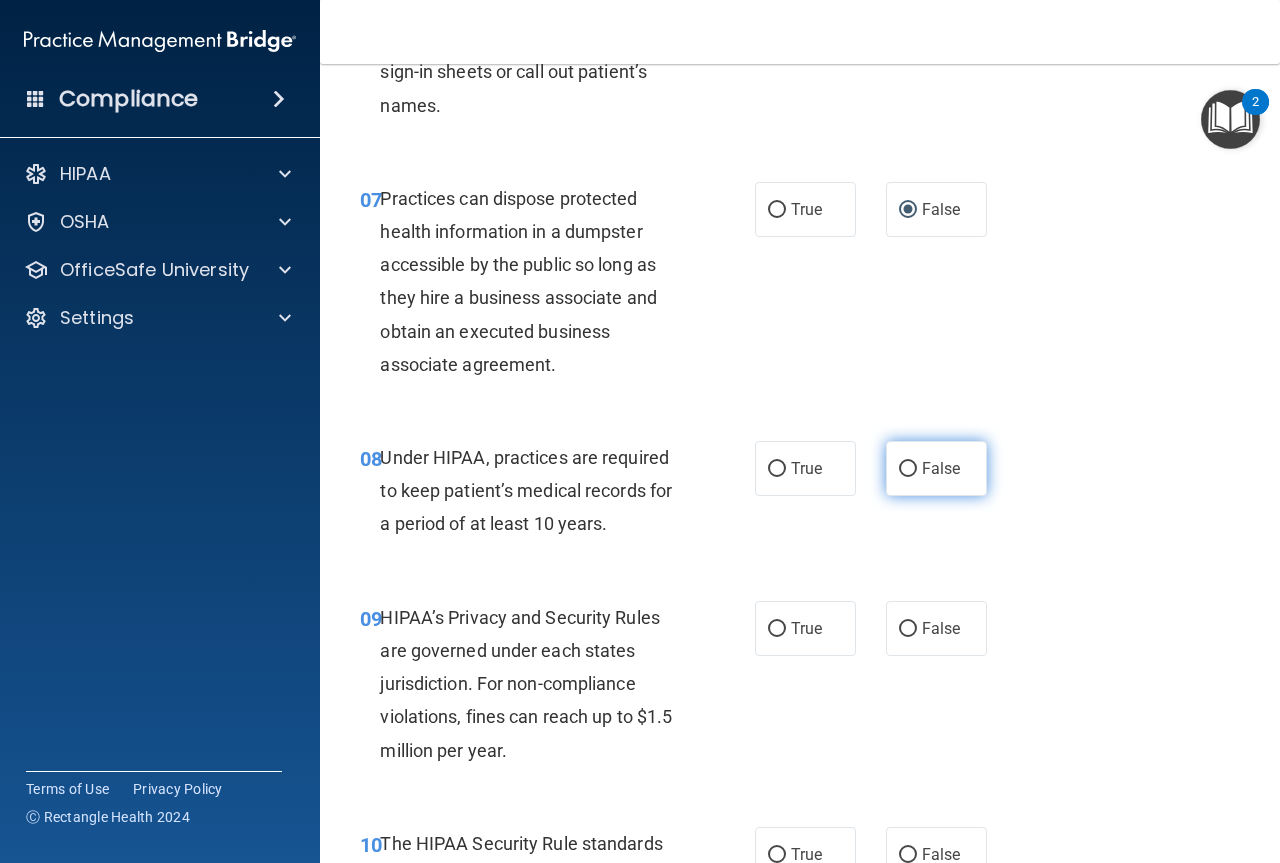 click on "False" at bounding box center (908, 469) 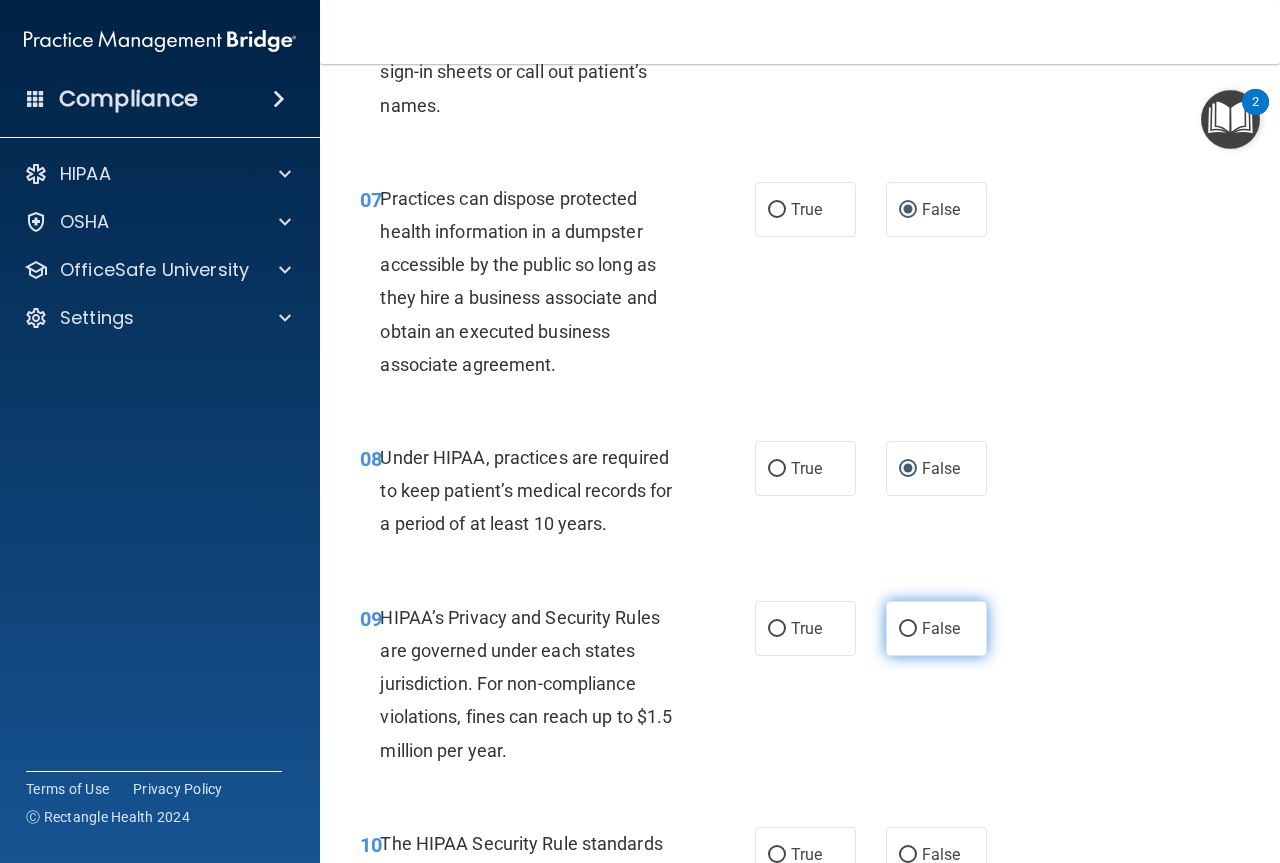 click on "False" at bounding box center [908, 629] 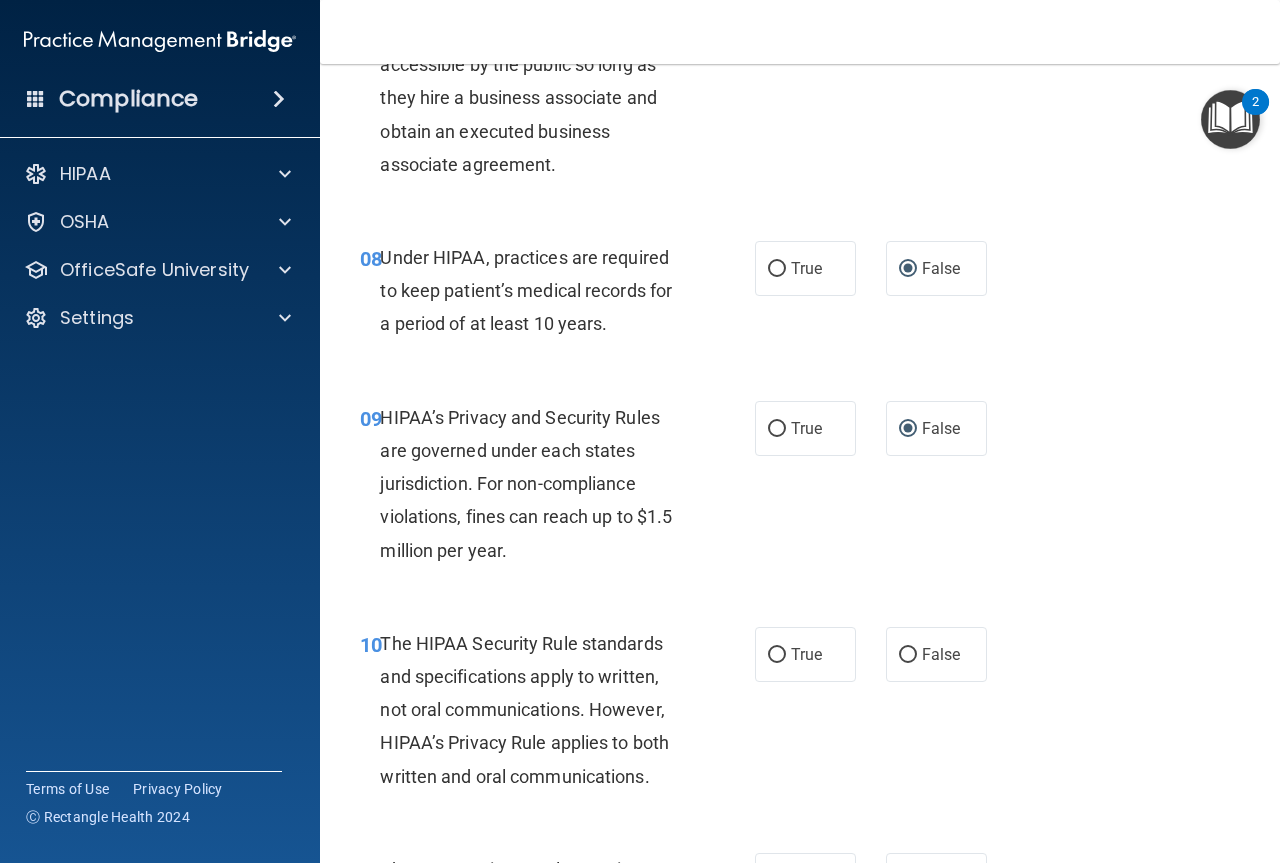 scroll, scrollTop: 1600, scrollLeft: 0, axis: vertical 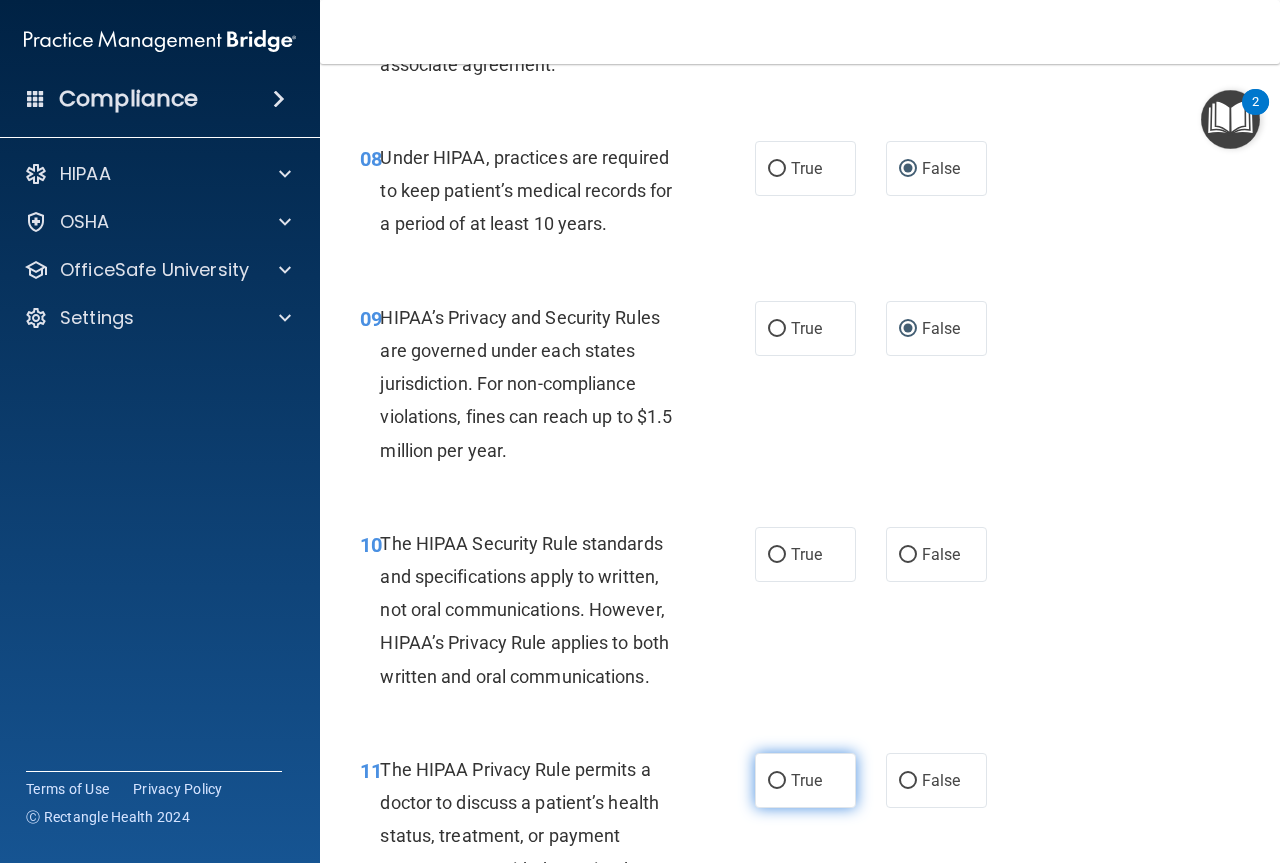 click on "True" at bounding box center (777, 781) 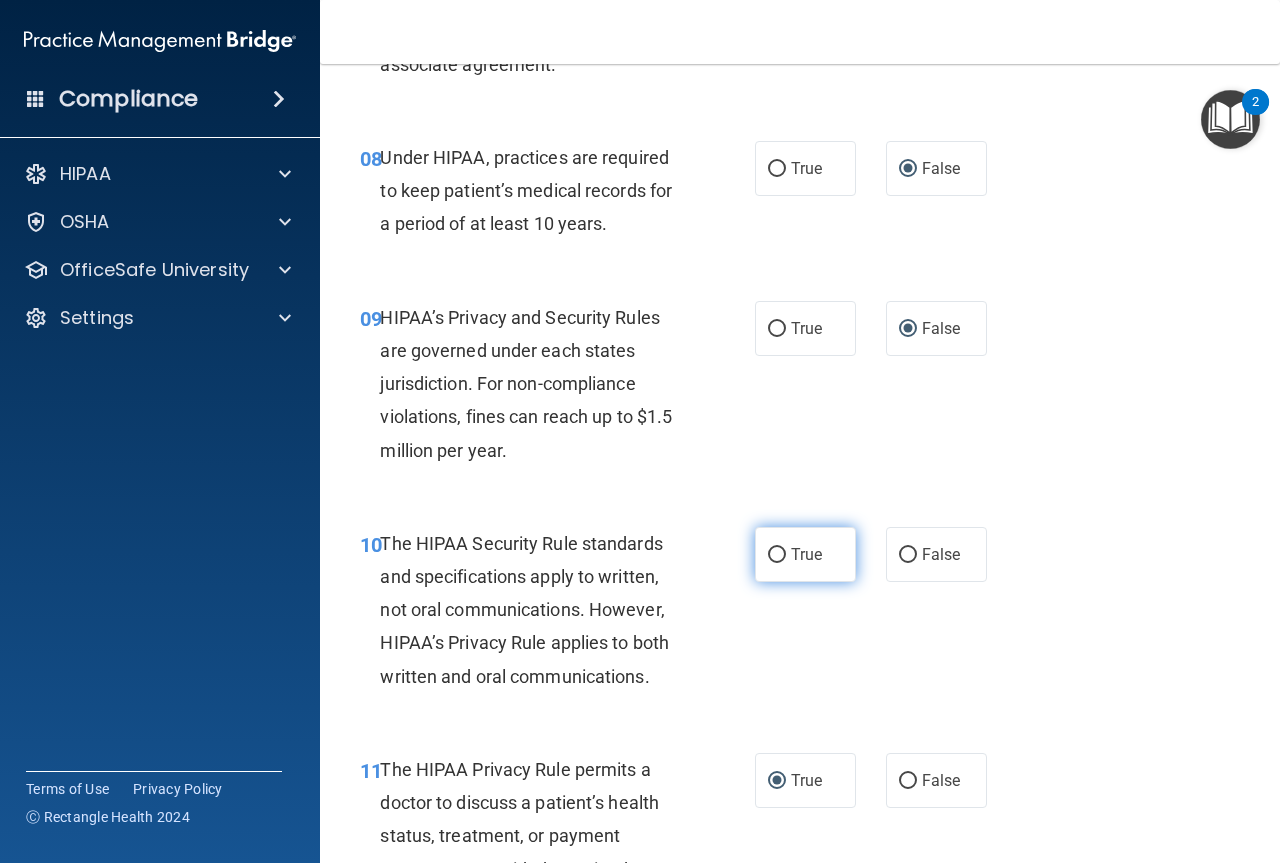 click on "True" at bounding box center [777, 555] 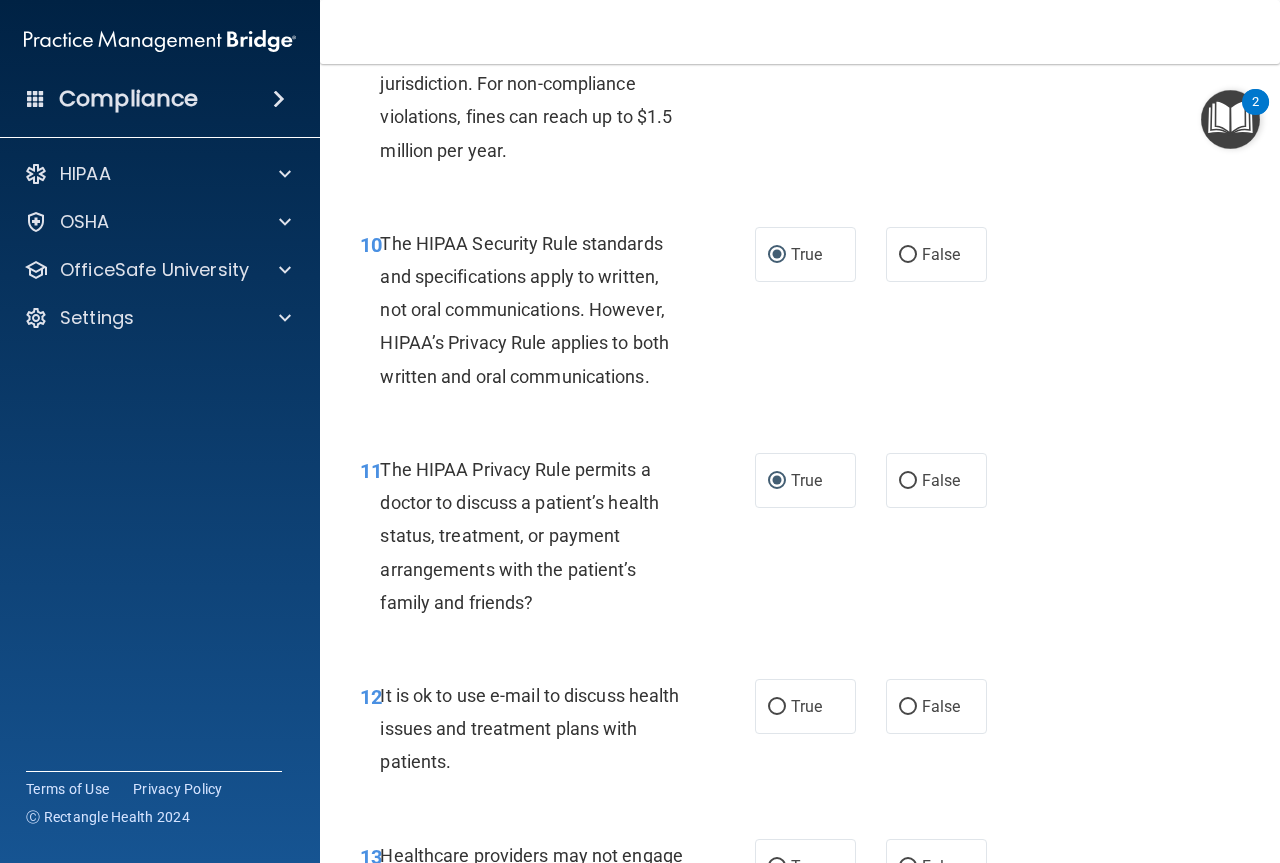 scroll, scrollTop: 2100, scrollLeft: 0, axis: vertical 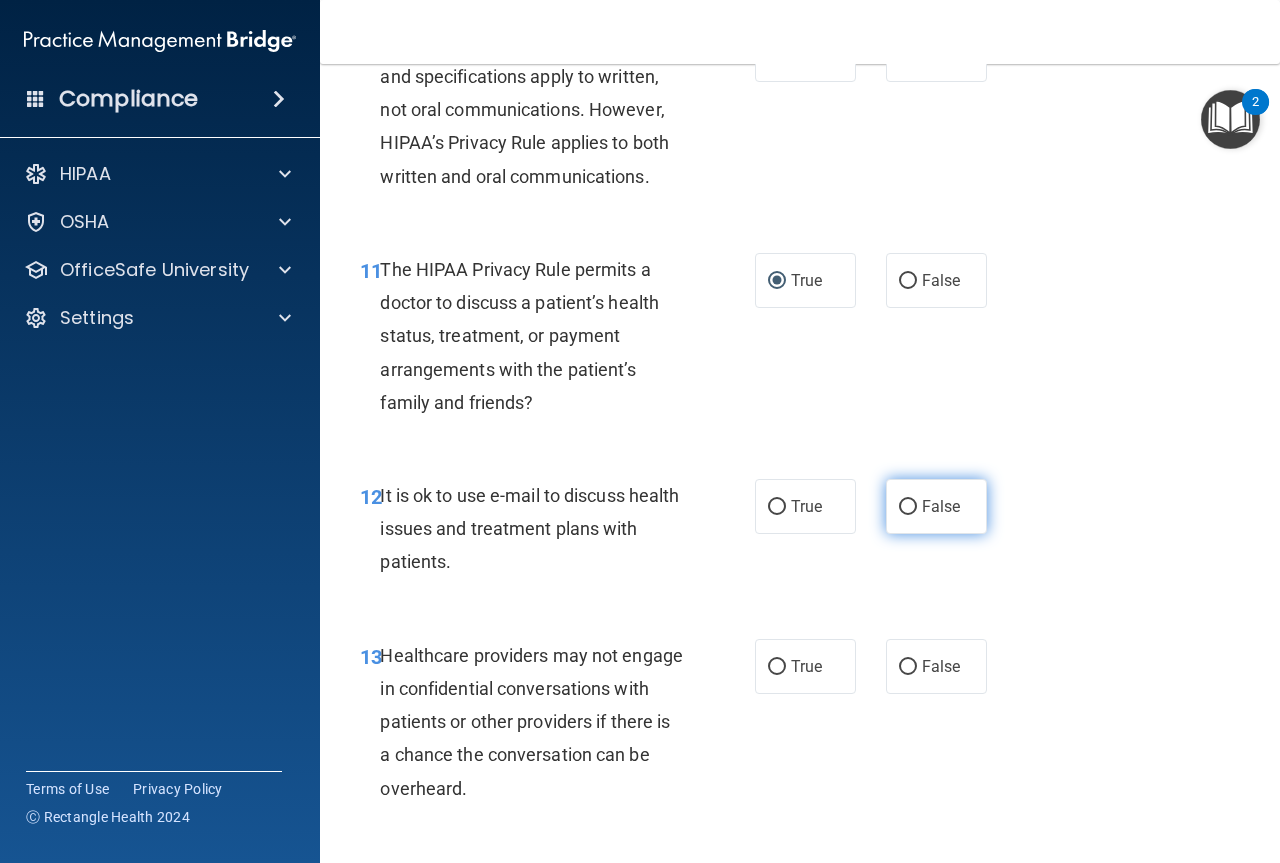 click on "False" at bounding box center [936, 506] 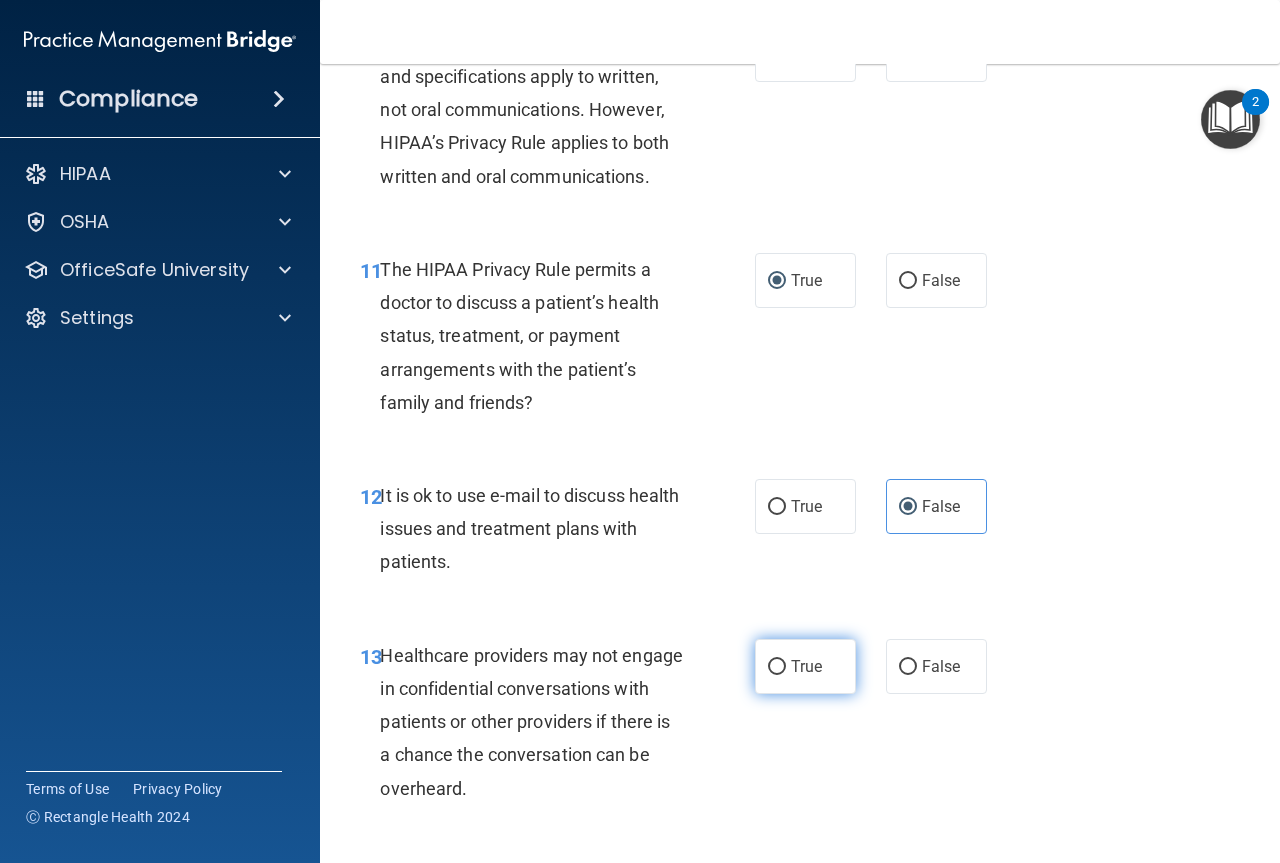 click on "True" at bounding box center [777, 667] 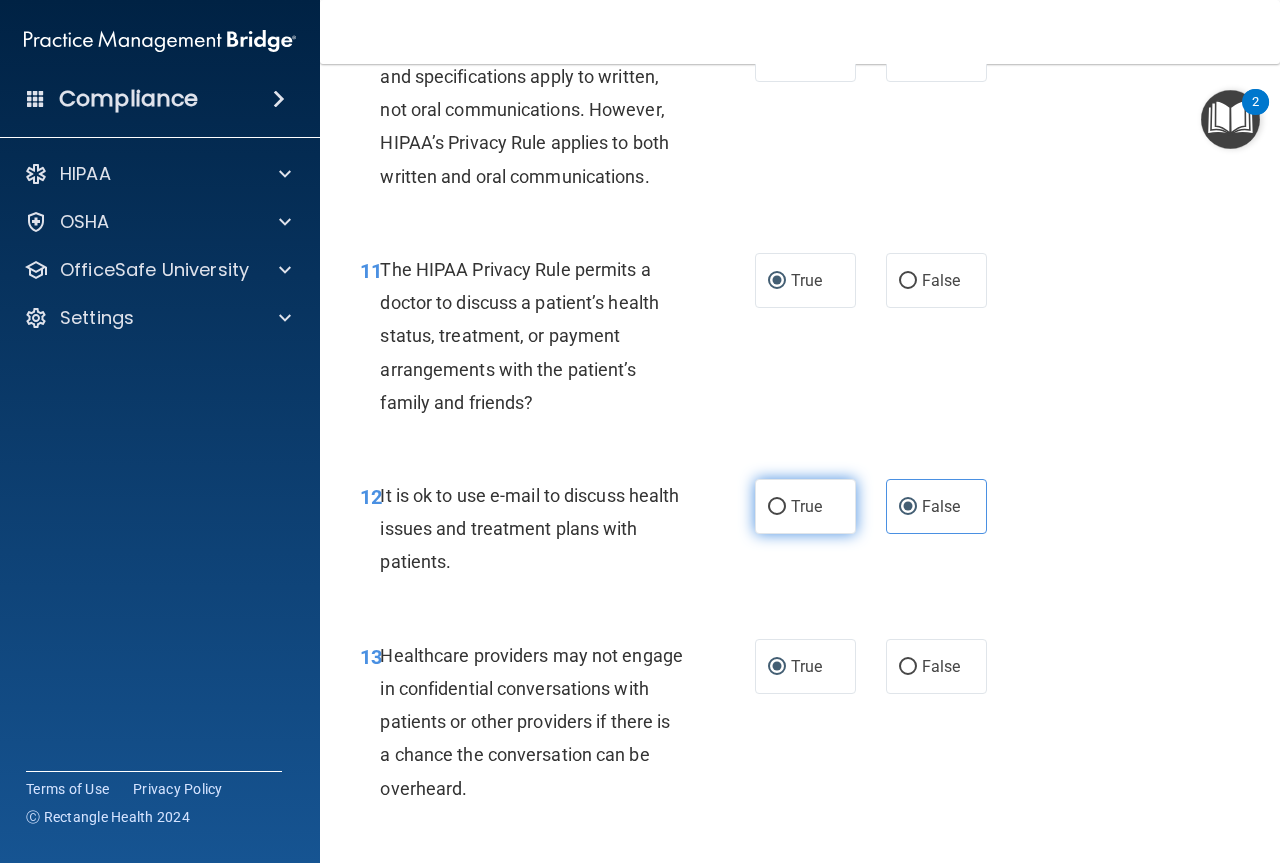 click on "True" at bounding box center (777, 507) 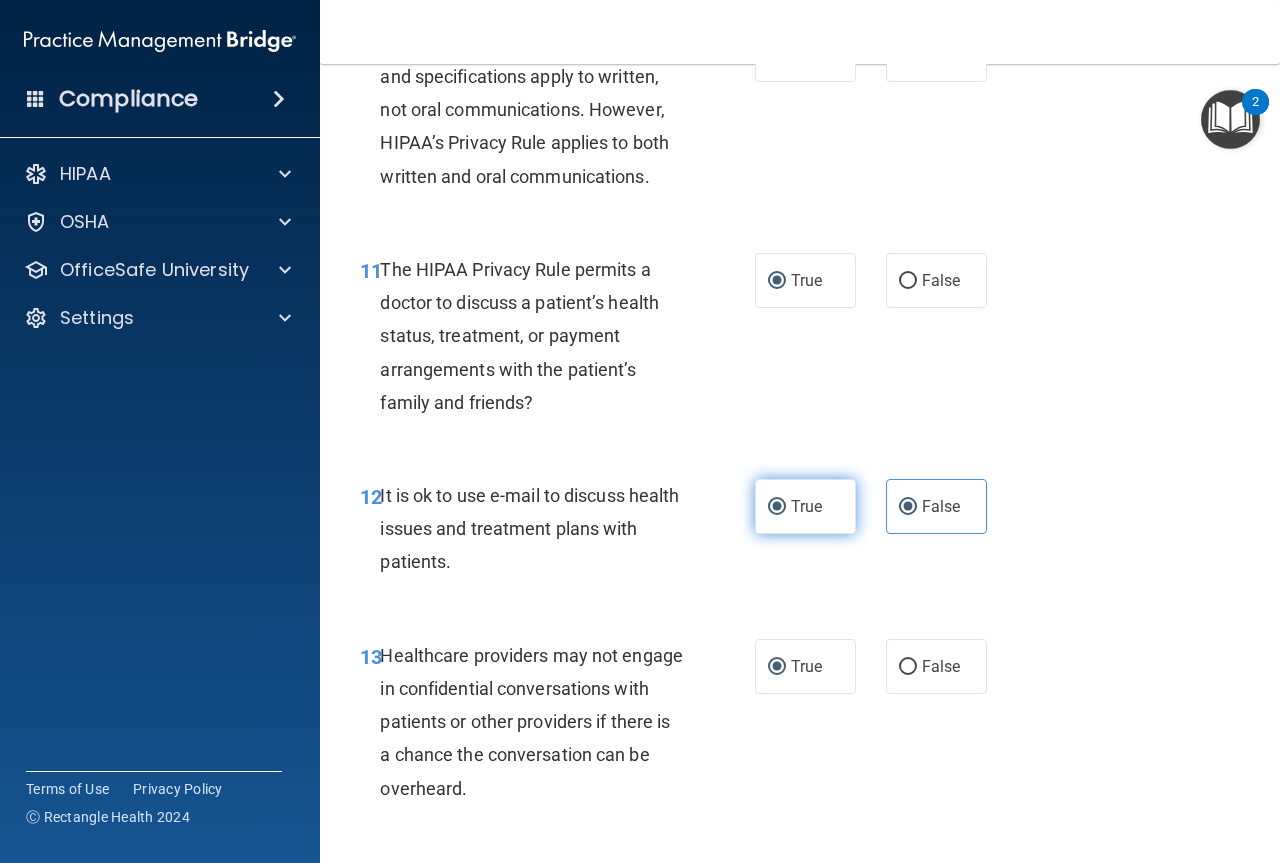 radio on "false" 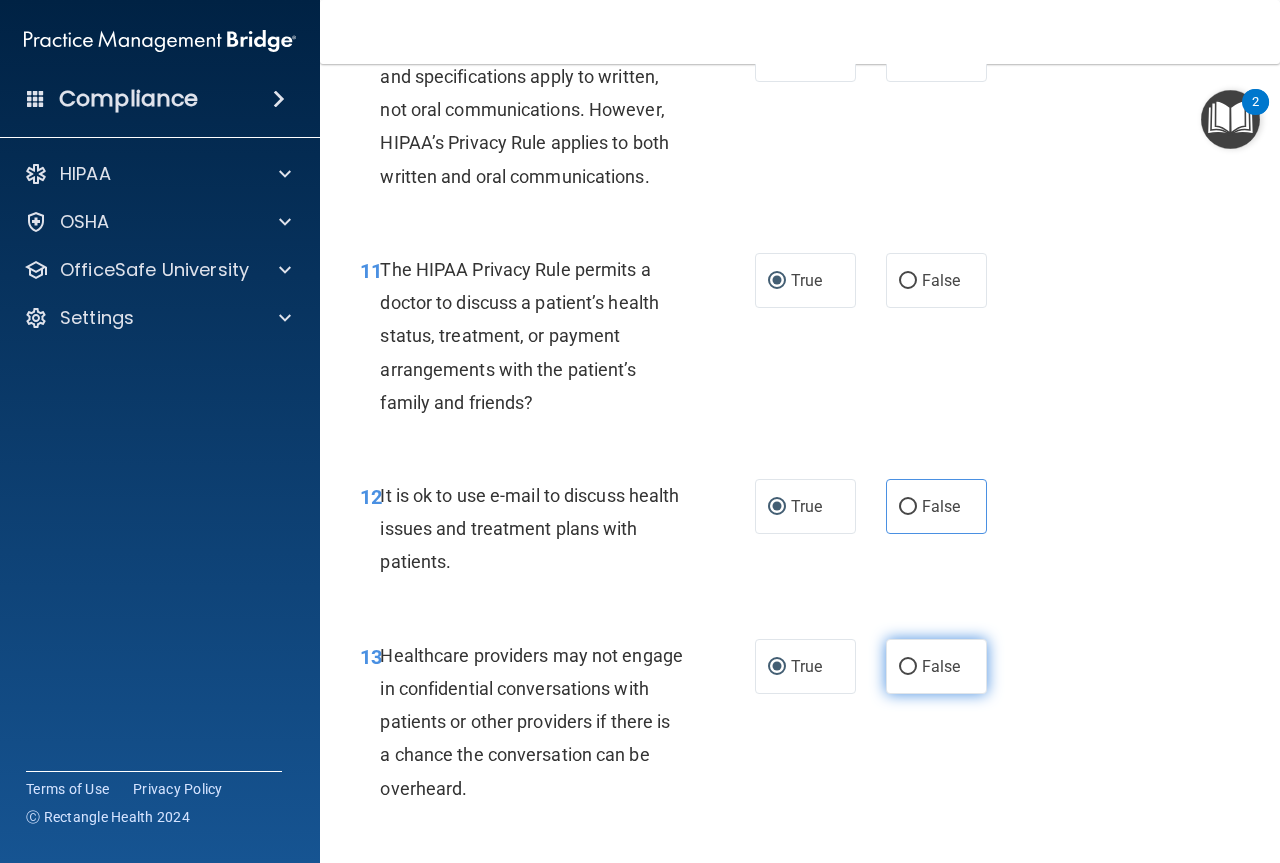 click on "False" at bounding box center [908, 667] 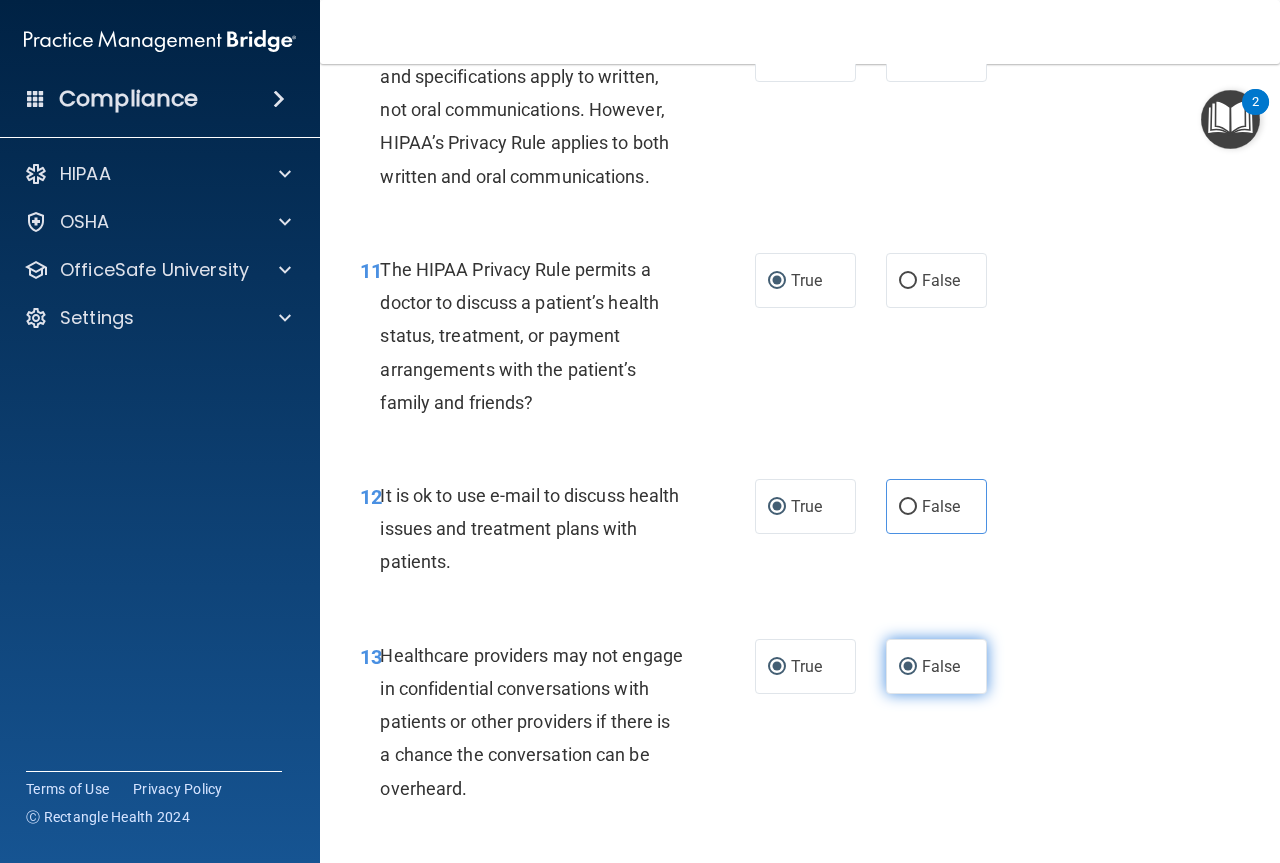 radio on "false" 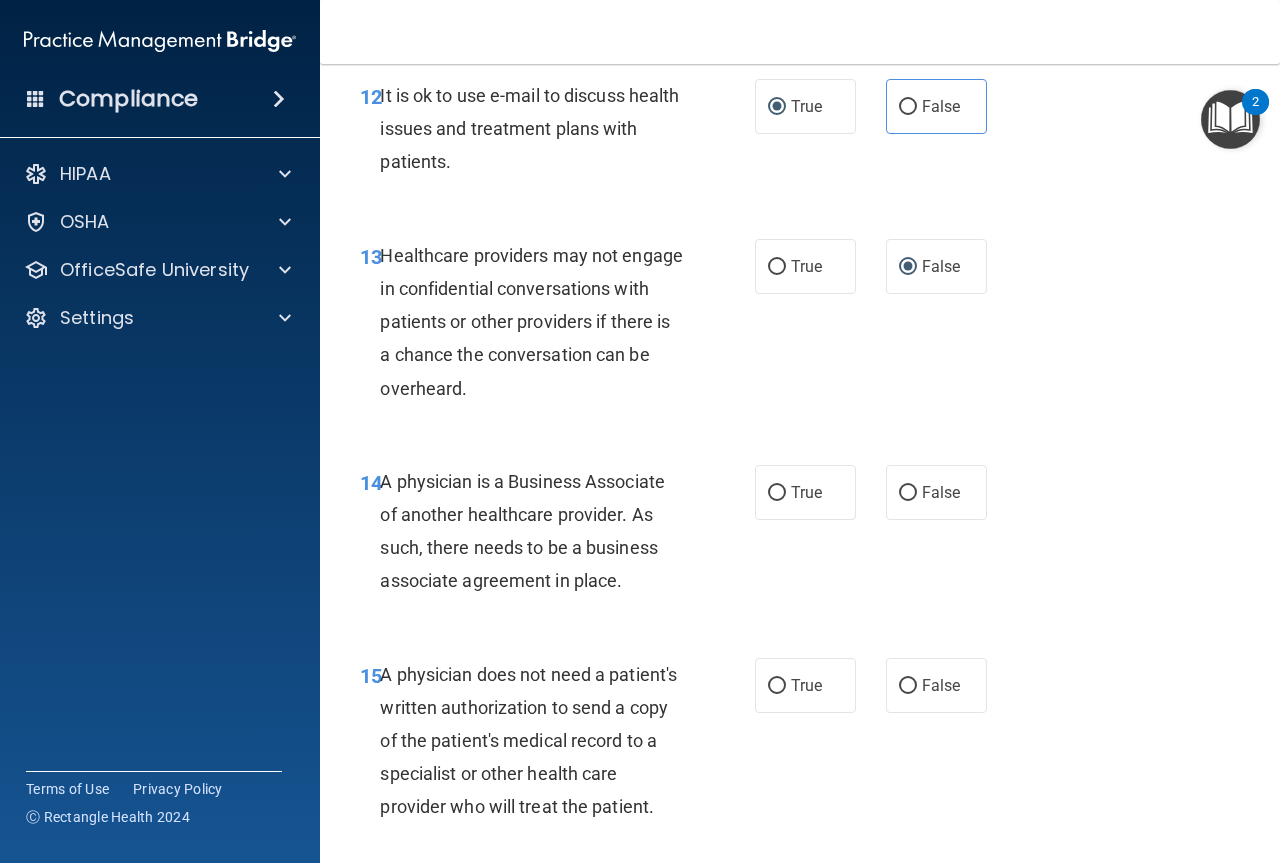 scroll, scrollTop: 2600, scrollLeft: 0, axis: vertical 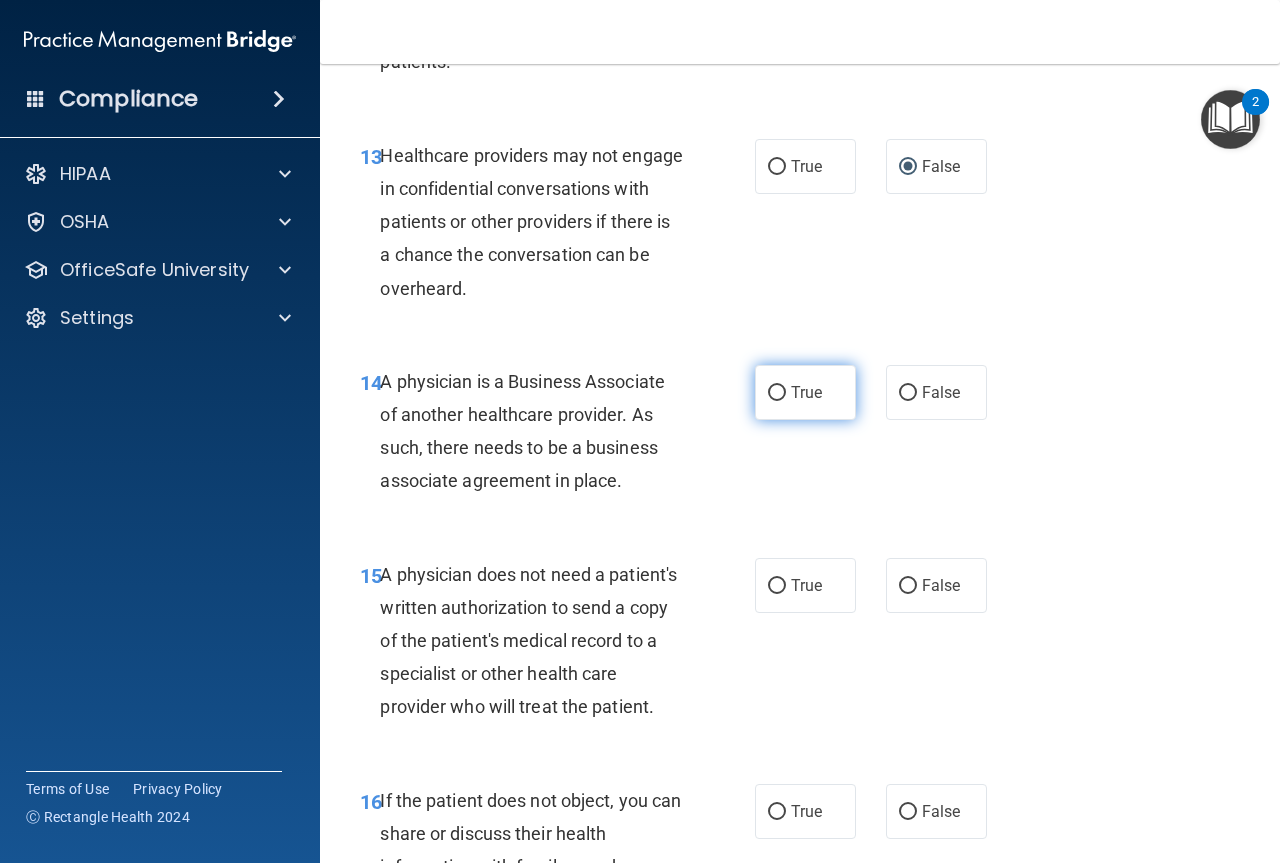 click on "True" at bounding box center (777, 393) 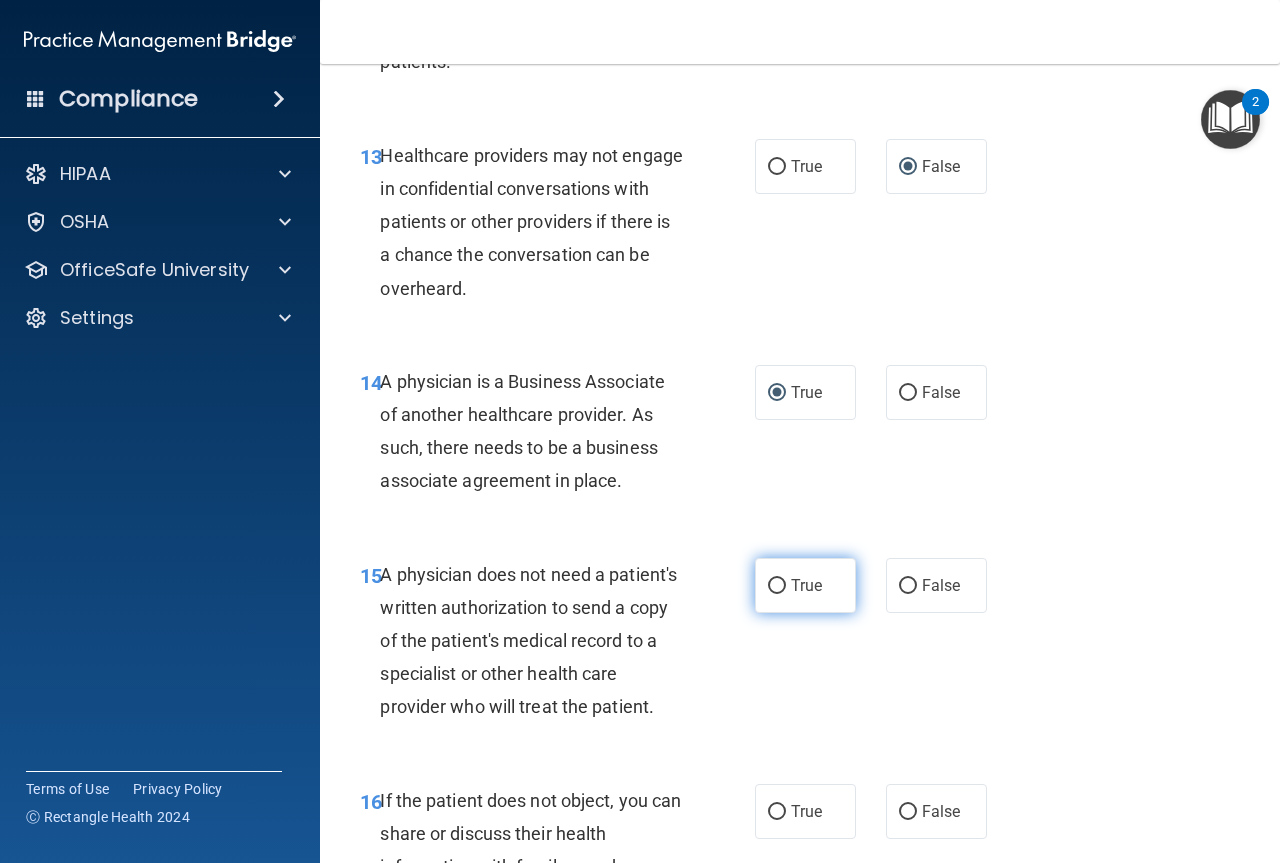 click on "True" at bounding box center [777, 586] 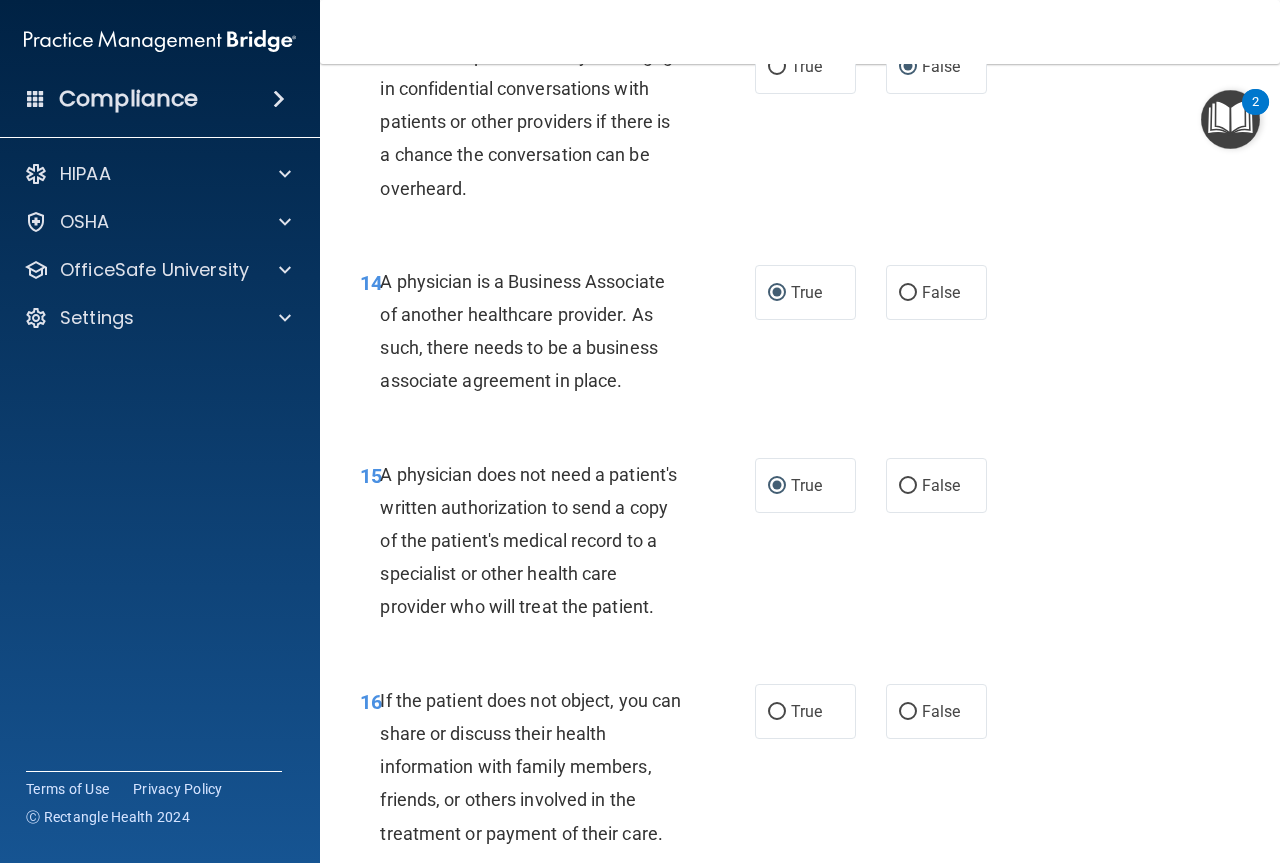 scroll, scrollTop: 2900, scrollLeft: 0, axis: vertical 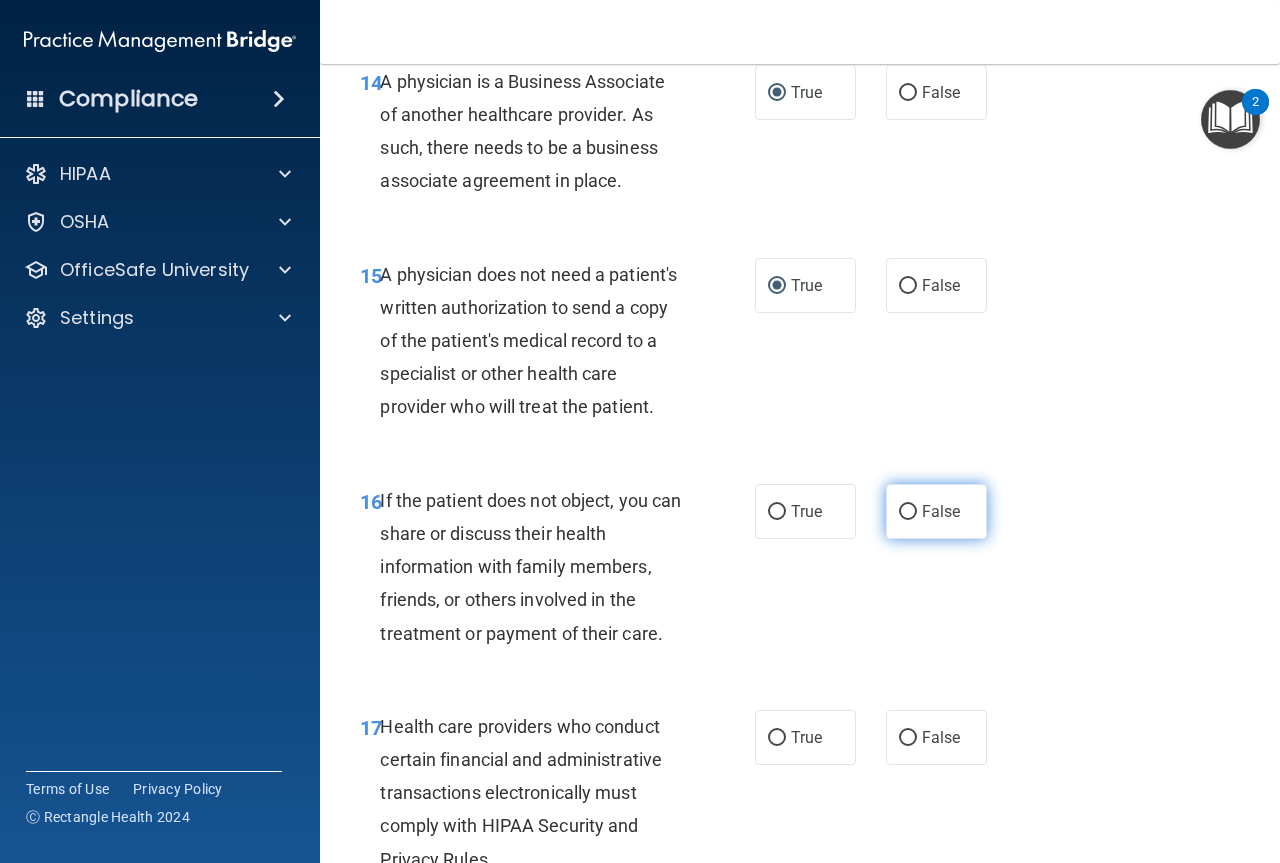 click on "False" at bounding box center [908, 512] 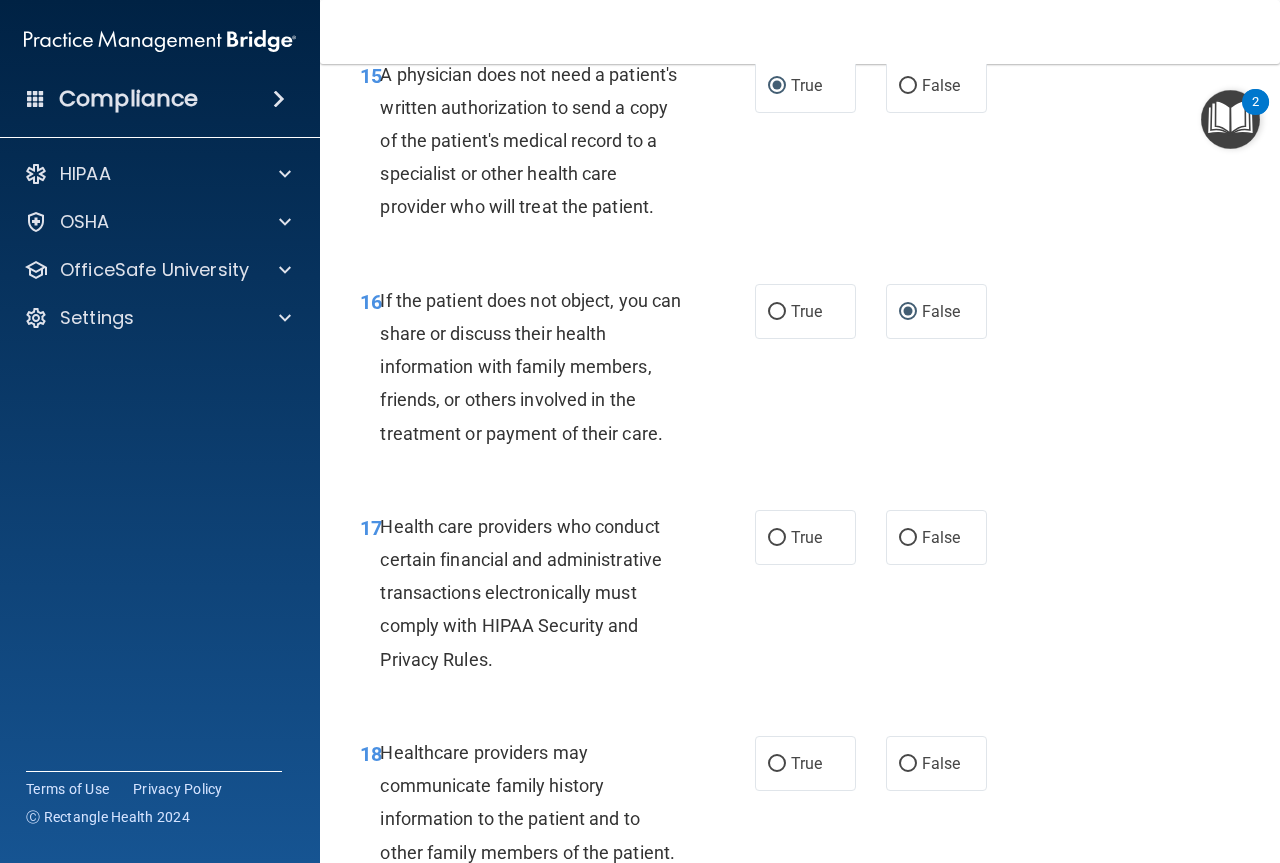 scroll, scrollTop: 3200, scrollLeft: 0, axis: vertical 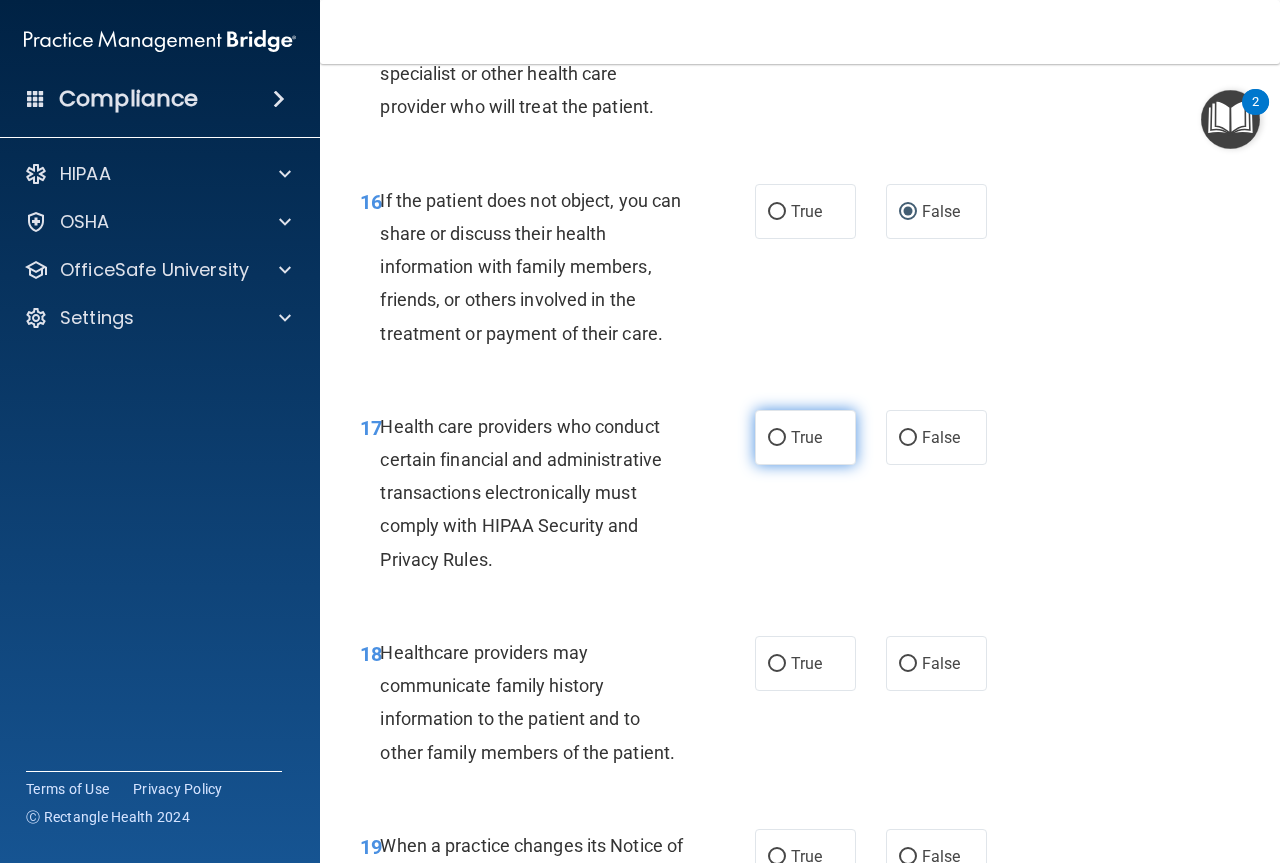 click on "True" at bounding box center (777, 438) 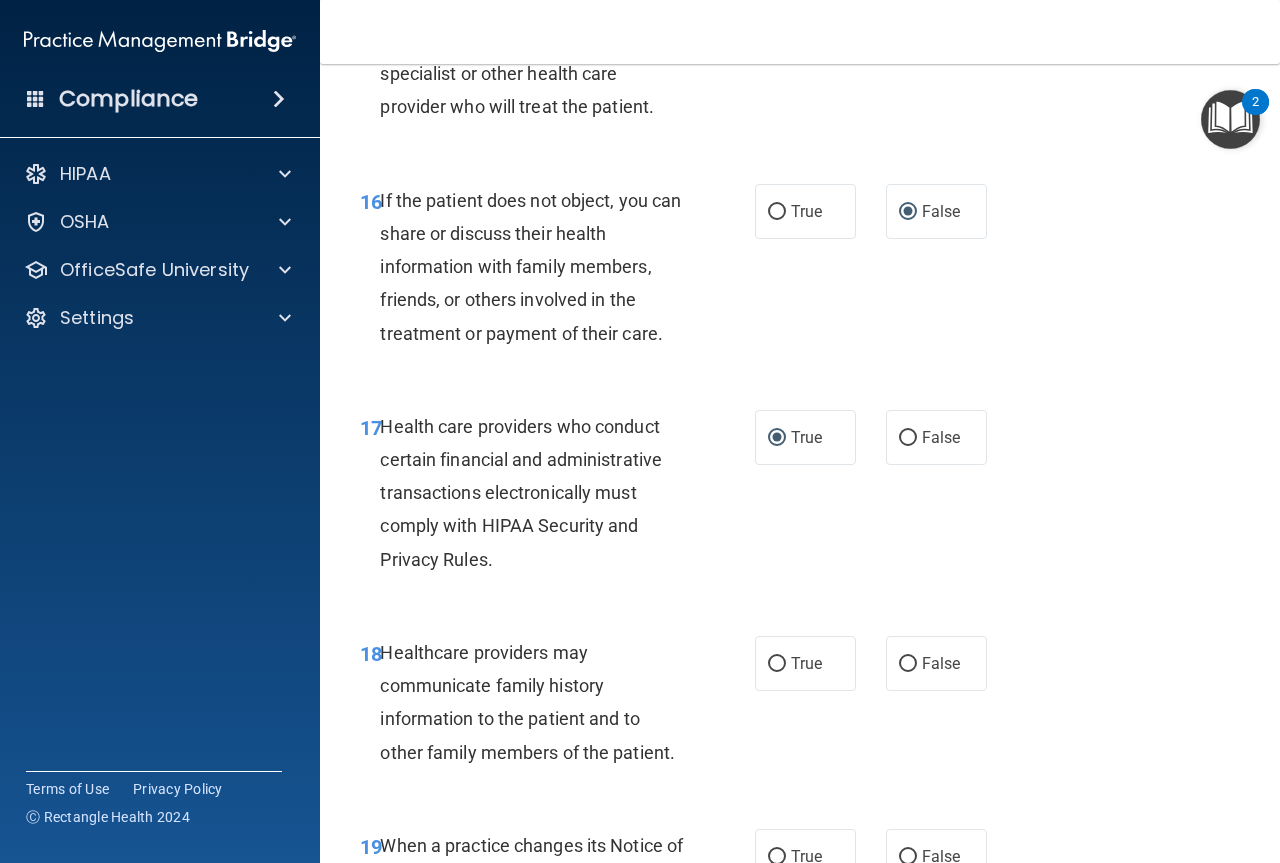 scroll, scrollTop: 3400, scrollLeft: 0, axis: vertical 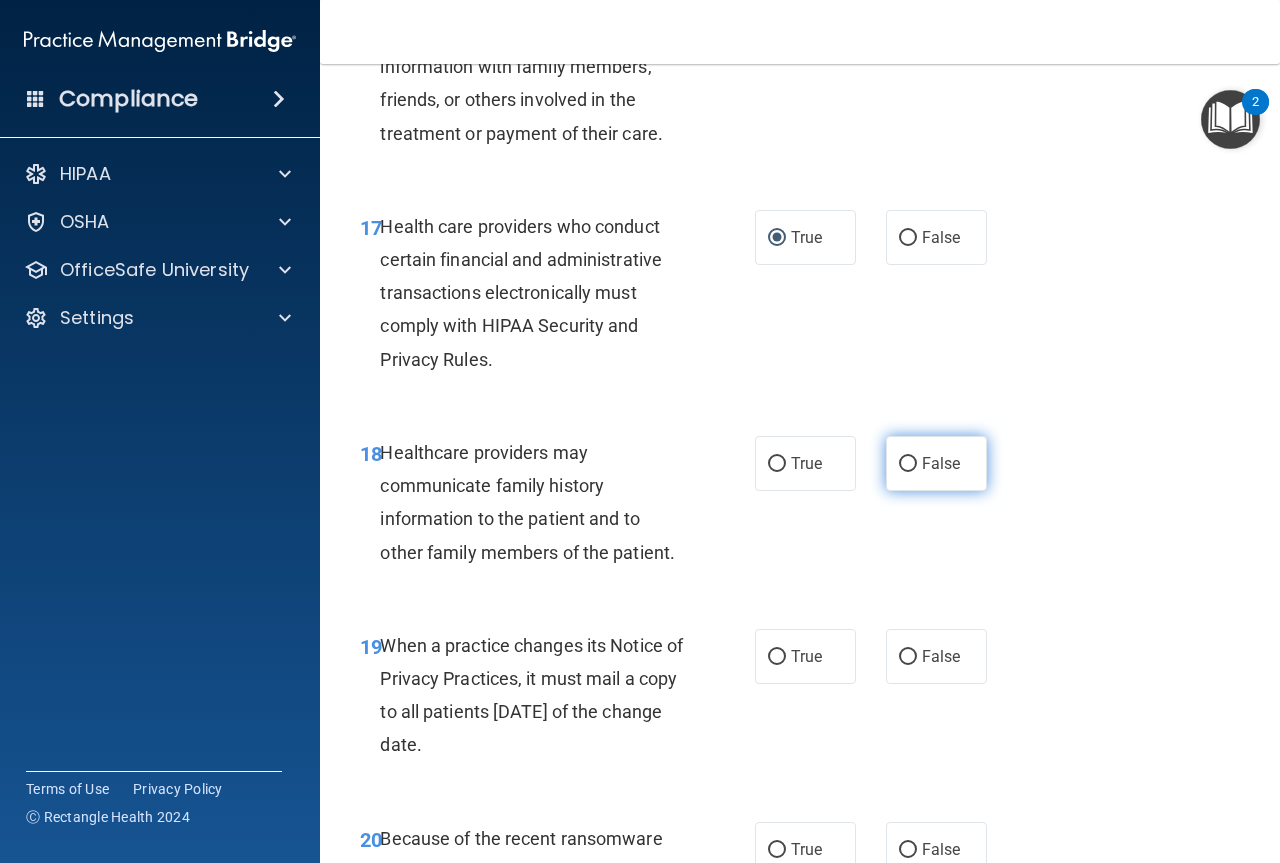 click on "False" at bounding box center [908, 464] 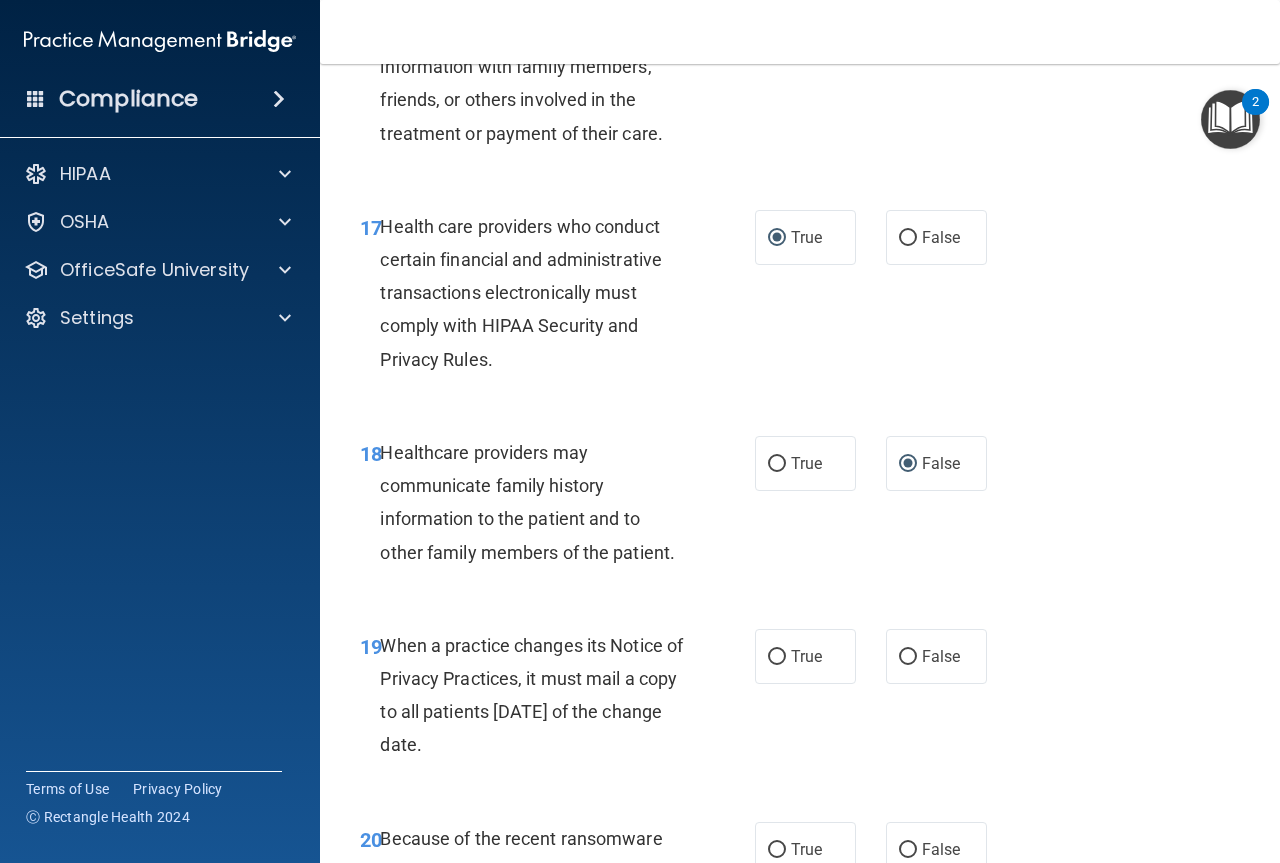 scroll, scrollTop: 3500, scrollLeft: 0, axis: vertical 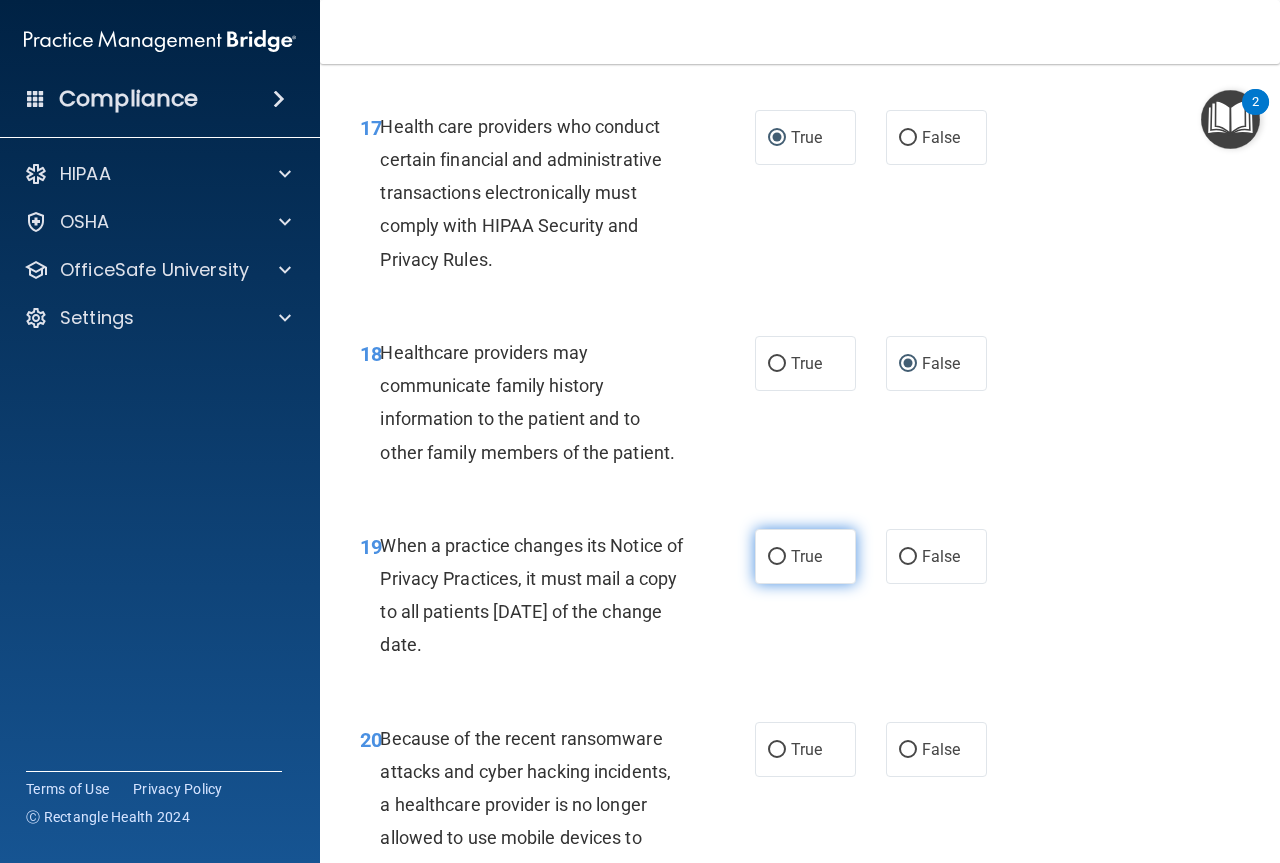 click on "True" at bounding box center [805, 556] 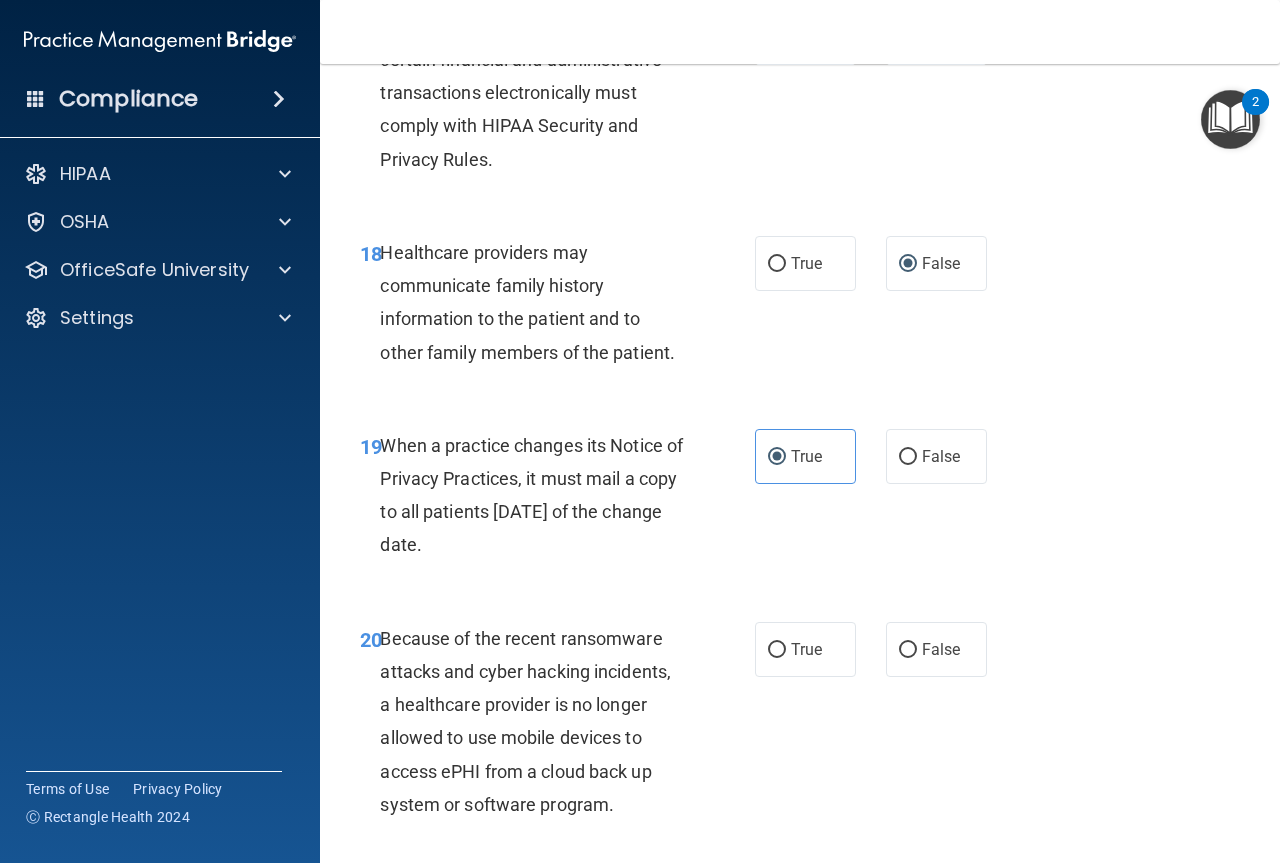 scroll, scrollTop: 3700, scrollLeft: 0, axis: vertical 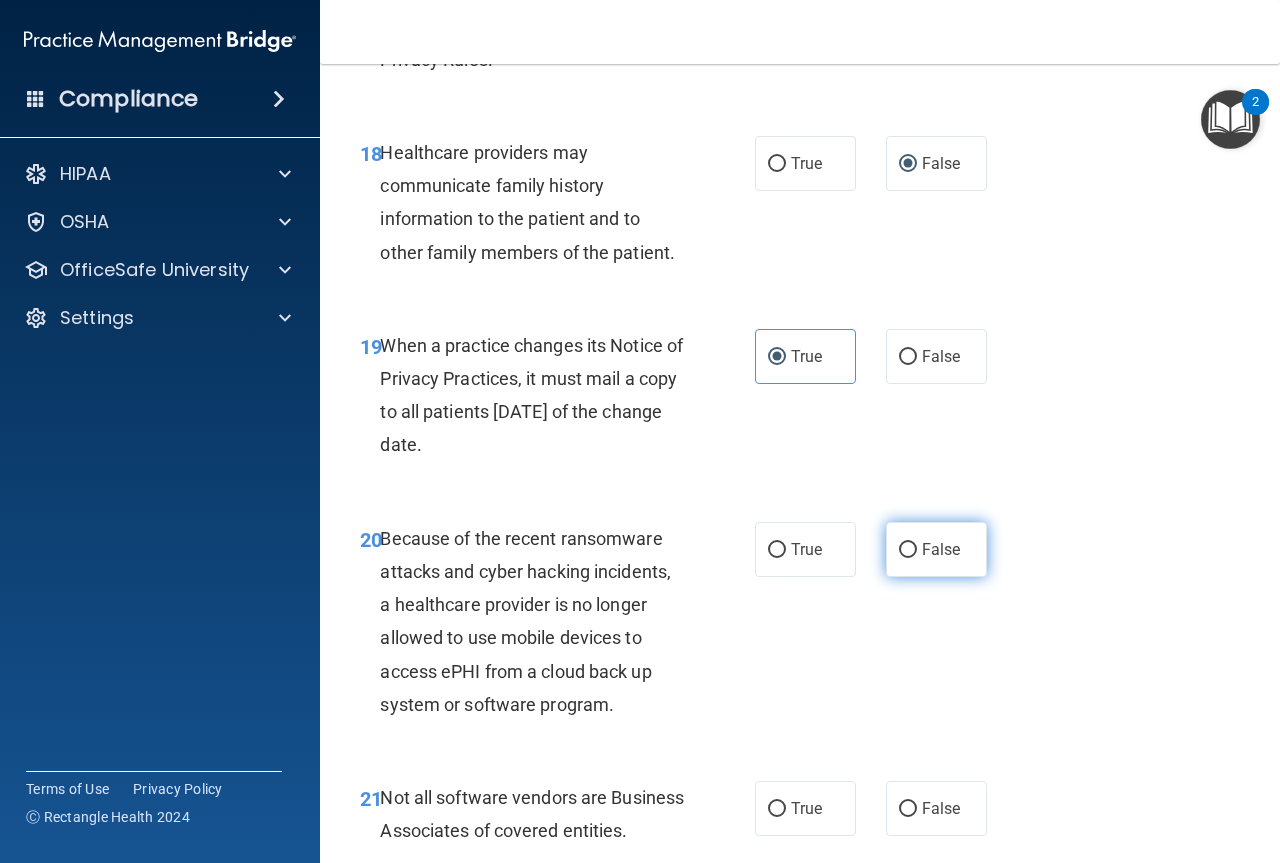 click on "False" at bounding box center [908, 550] 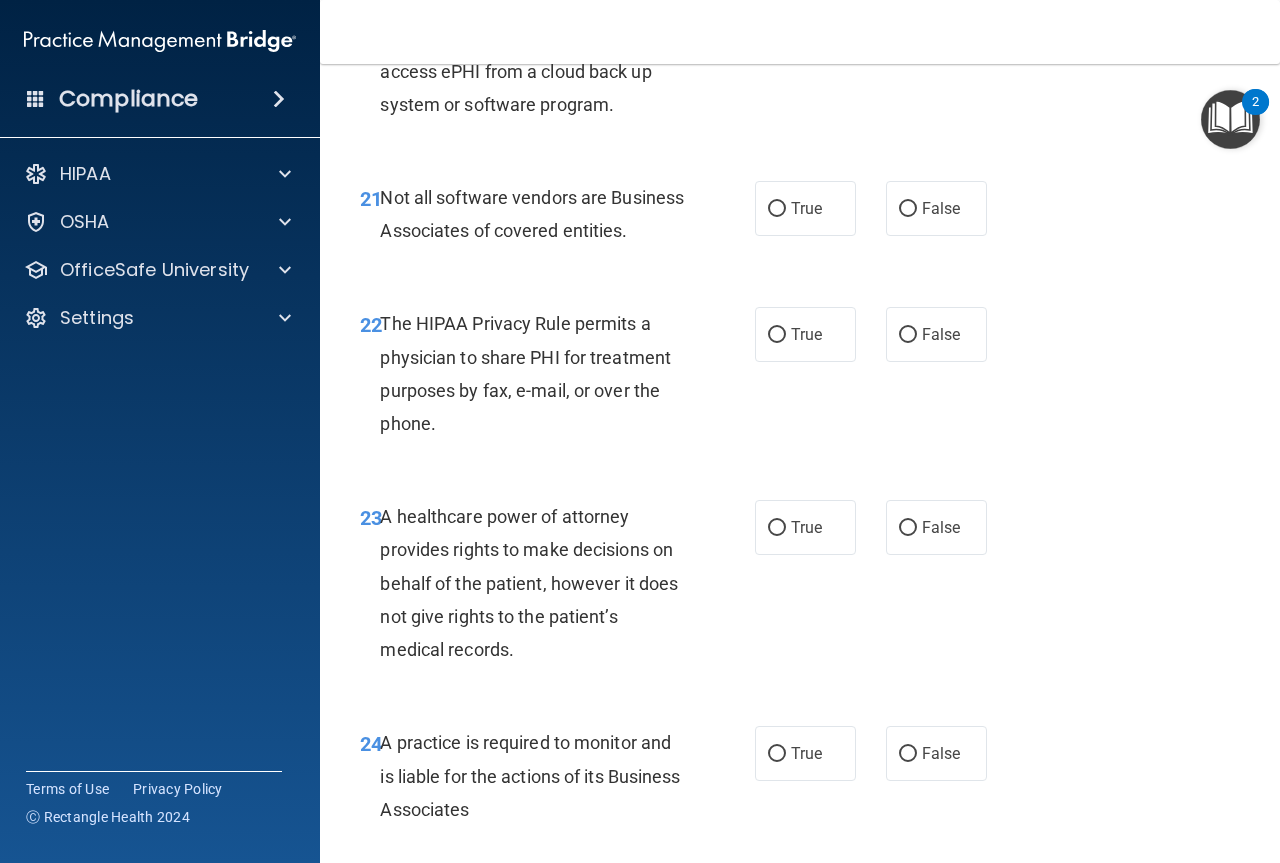 scroll, scrollTop: 4400, scrollLeft: 0, axis: vertical 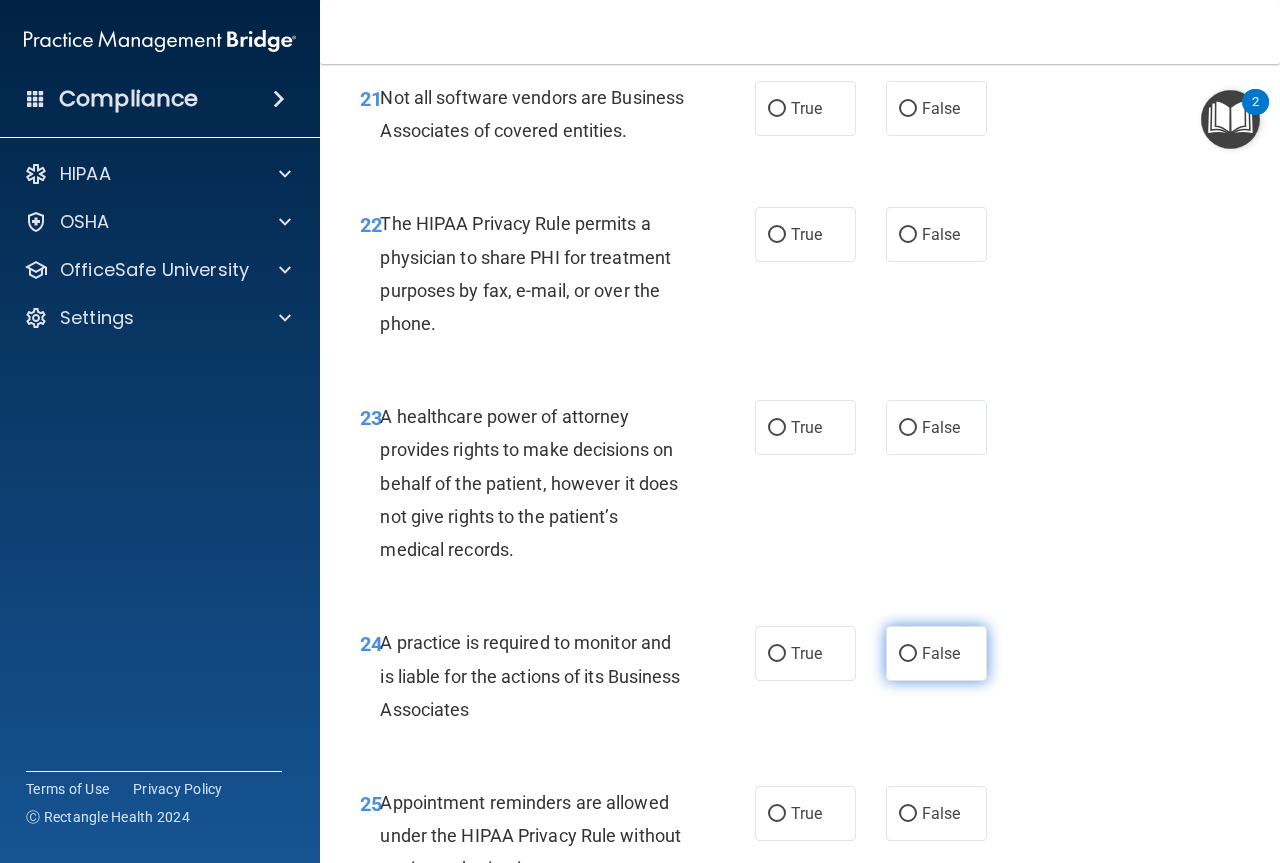 click on "False" at bounding box center [908, 654] 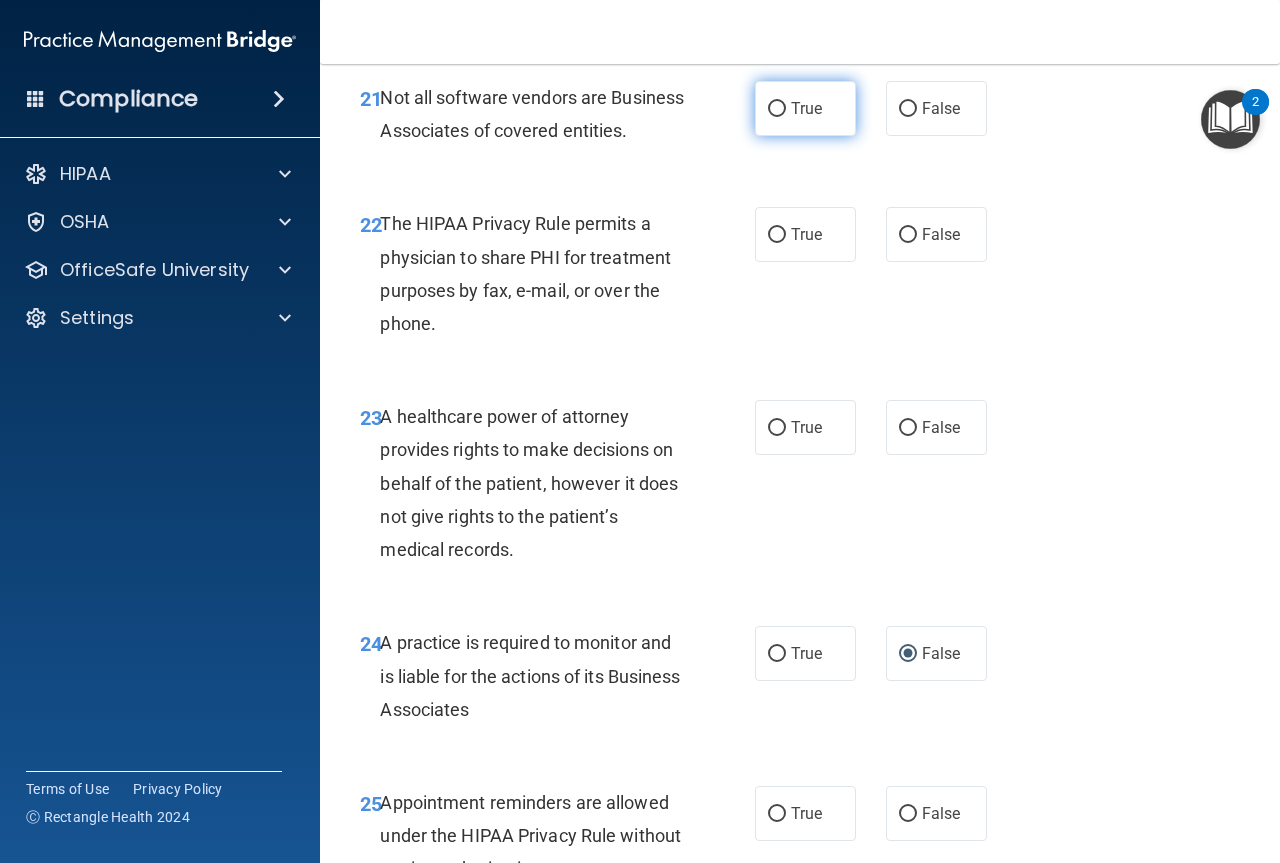 click on "True" at bounding box center (777, 109) 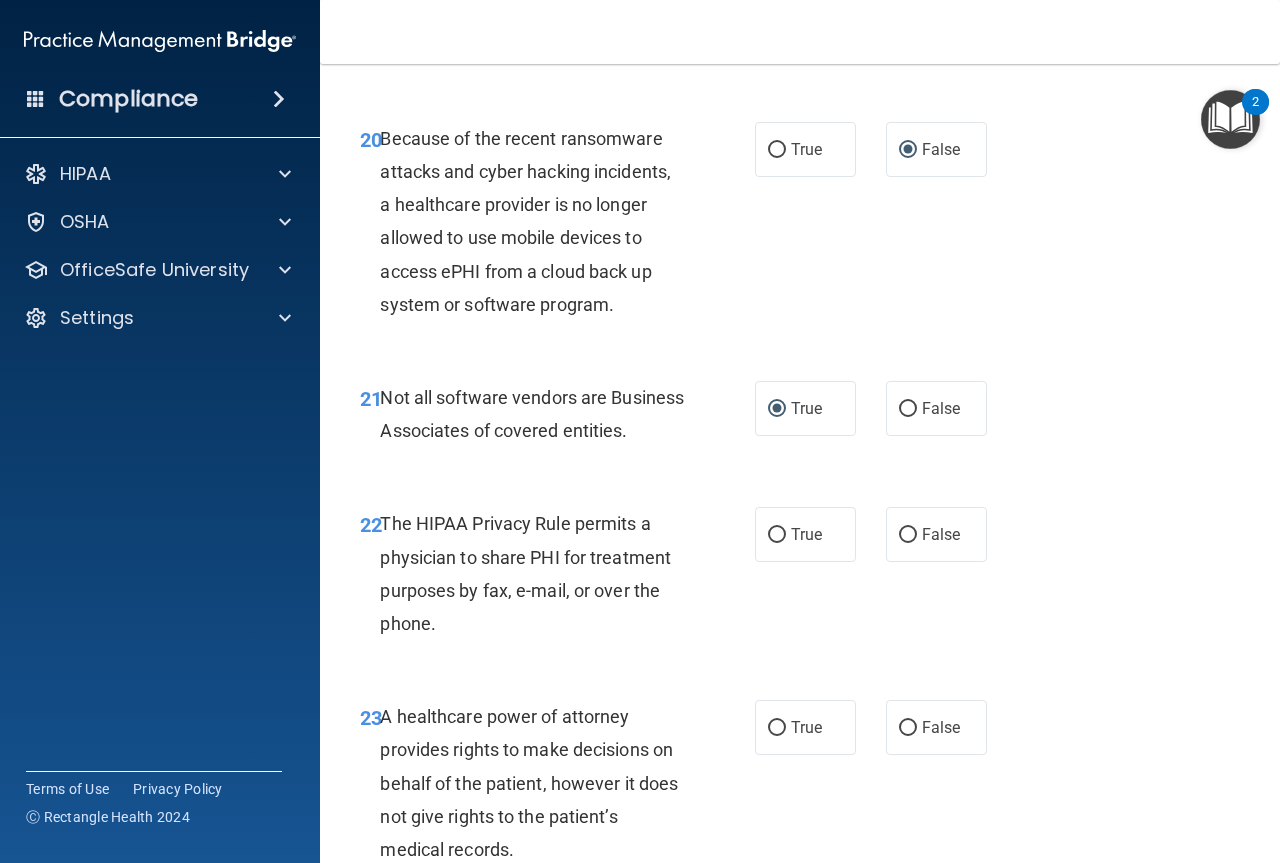 scroll, scrollTop: 4200, scrollLeft: 0, axis: vertical 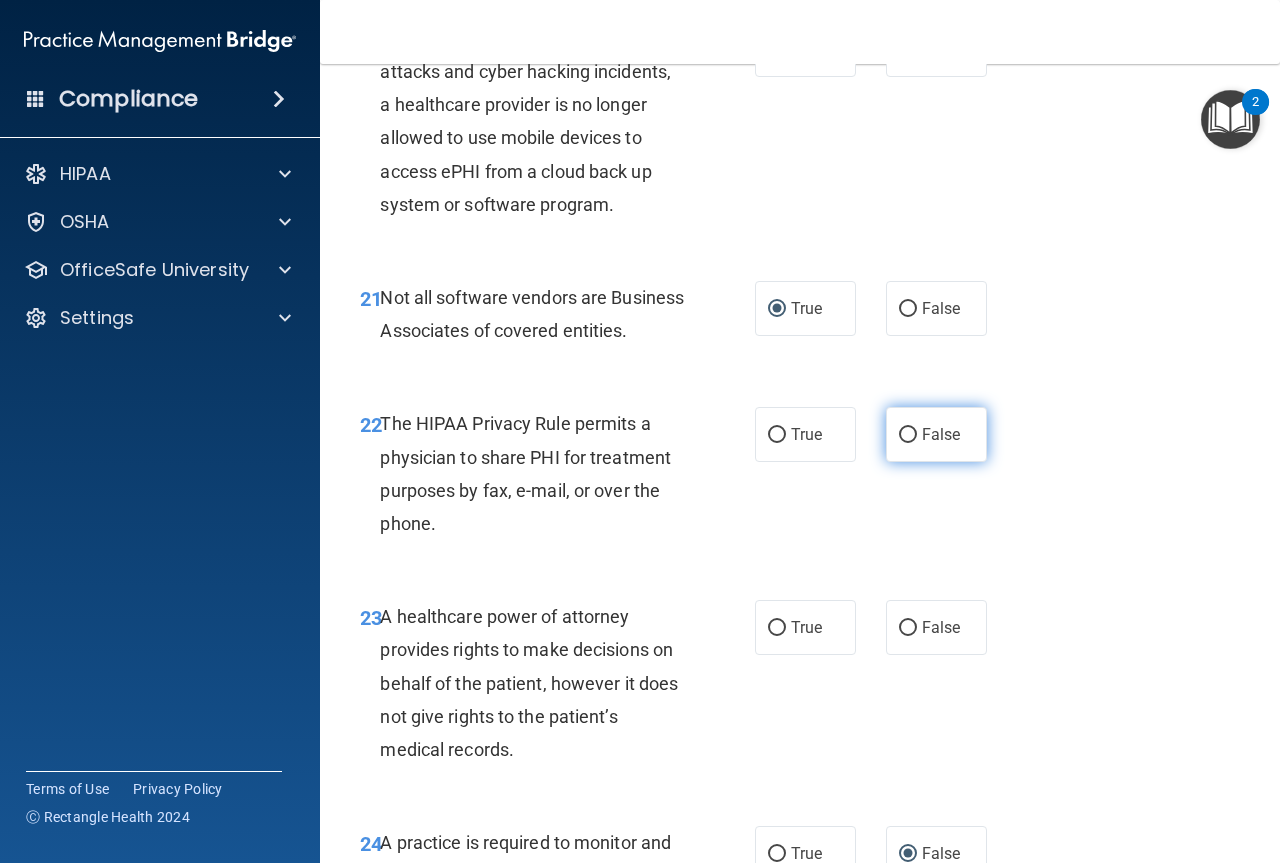 click on "False" at bounding box center (908, 435) 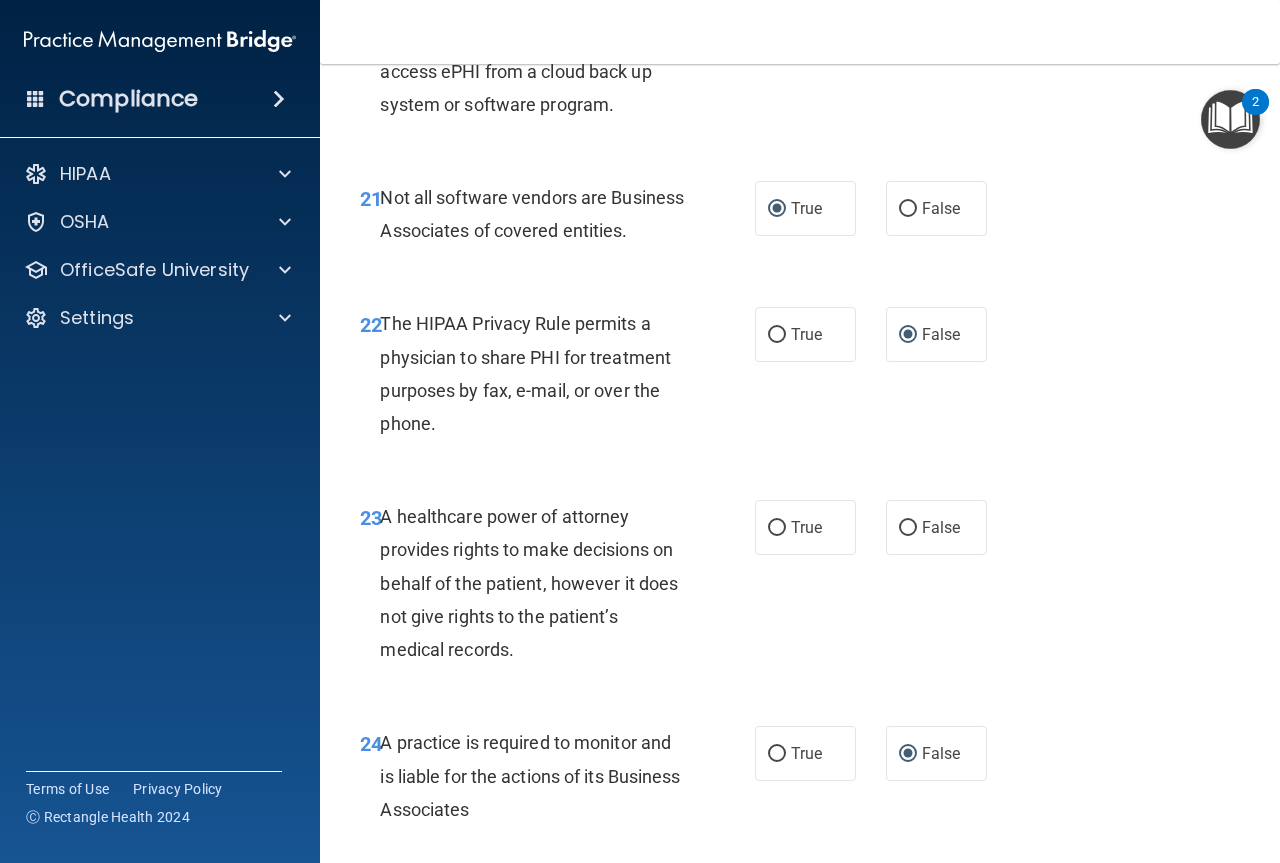 scroll, scrollTop: 4400, scrollLeft: 0, axis: vertical 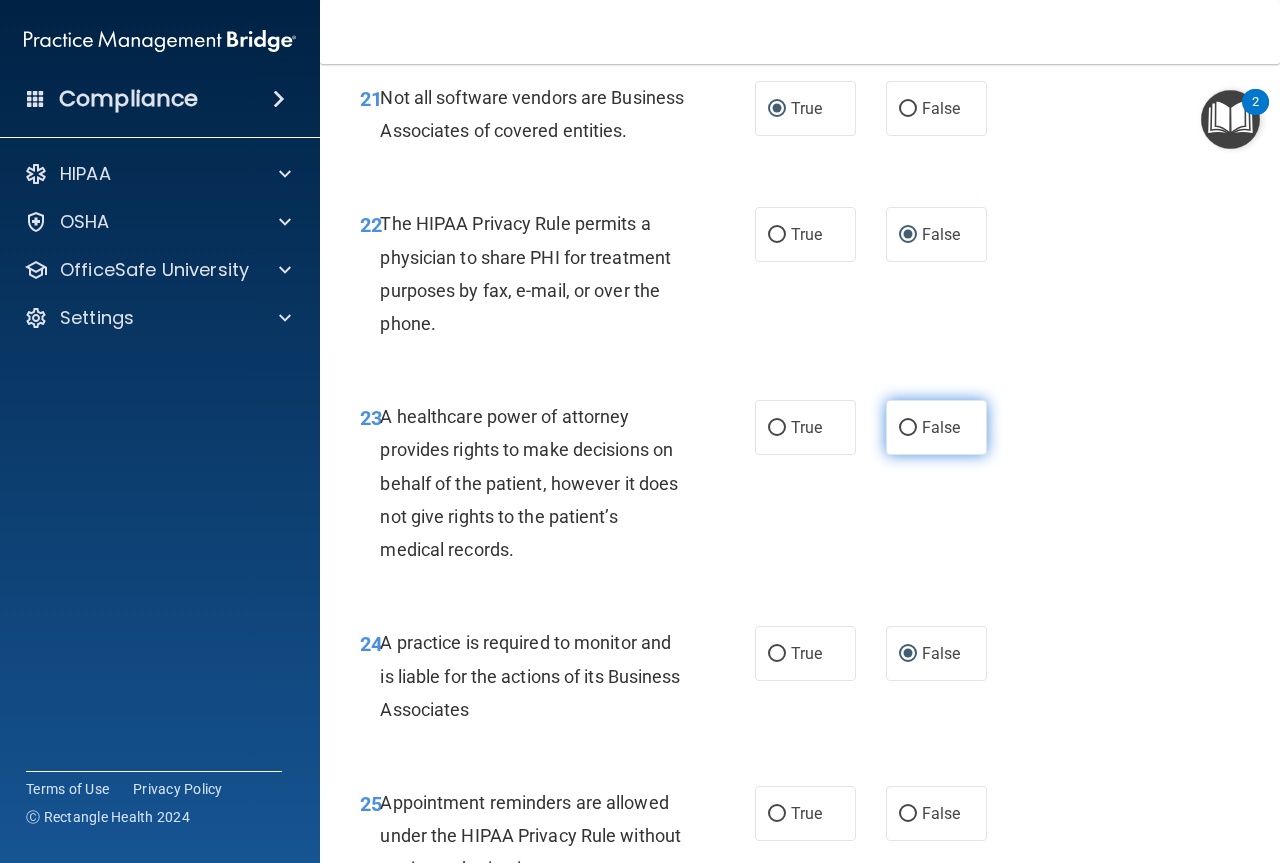 click on "False" at bounding box center (908, 428) 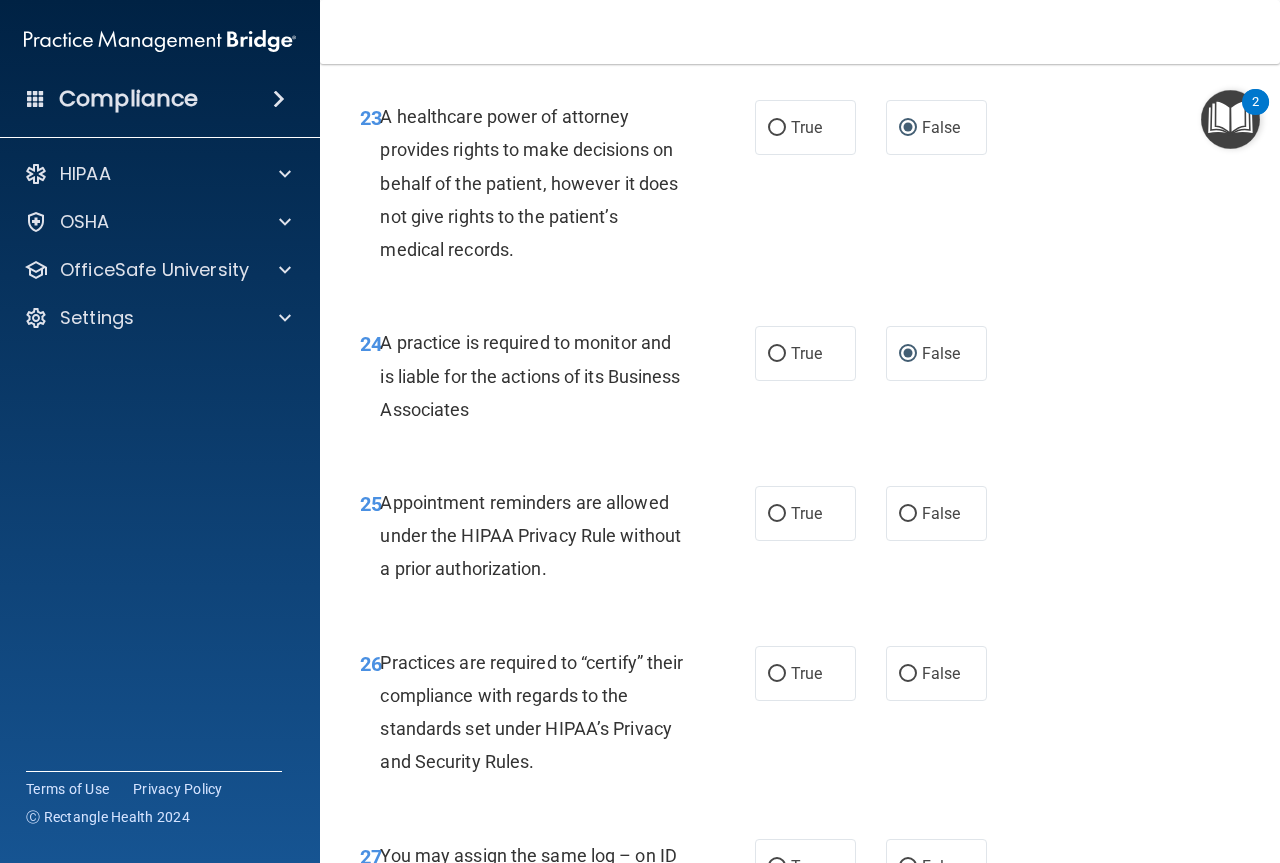 scroll, scrollTop: 4900, scrollLeft: 0, axis: vertical 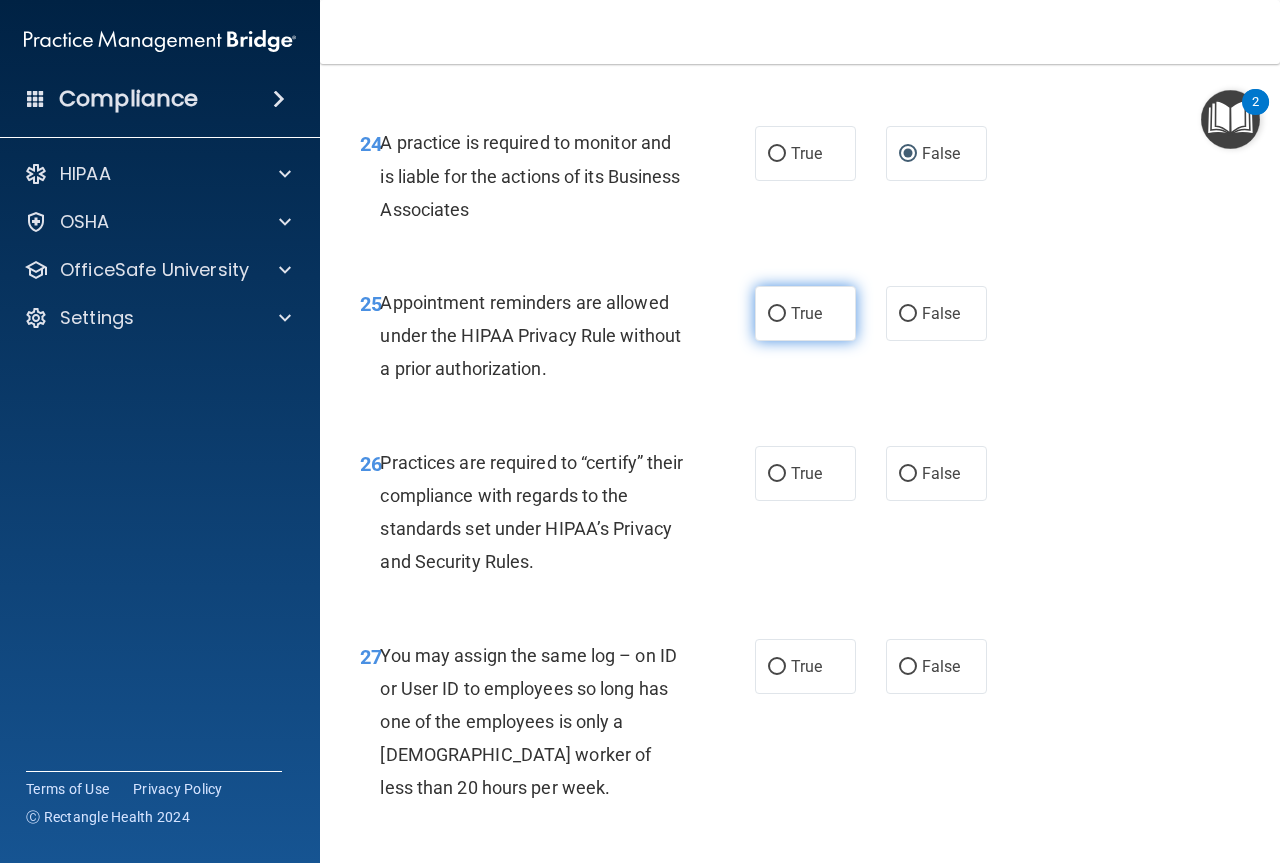 click on "True" at bounding box center (777, 314) 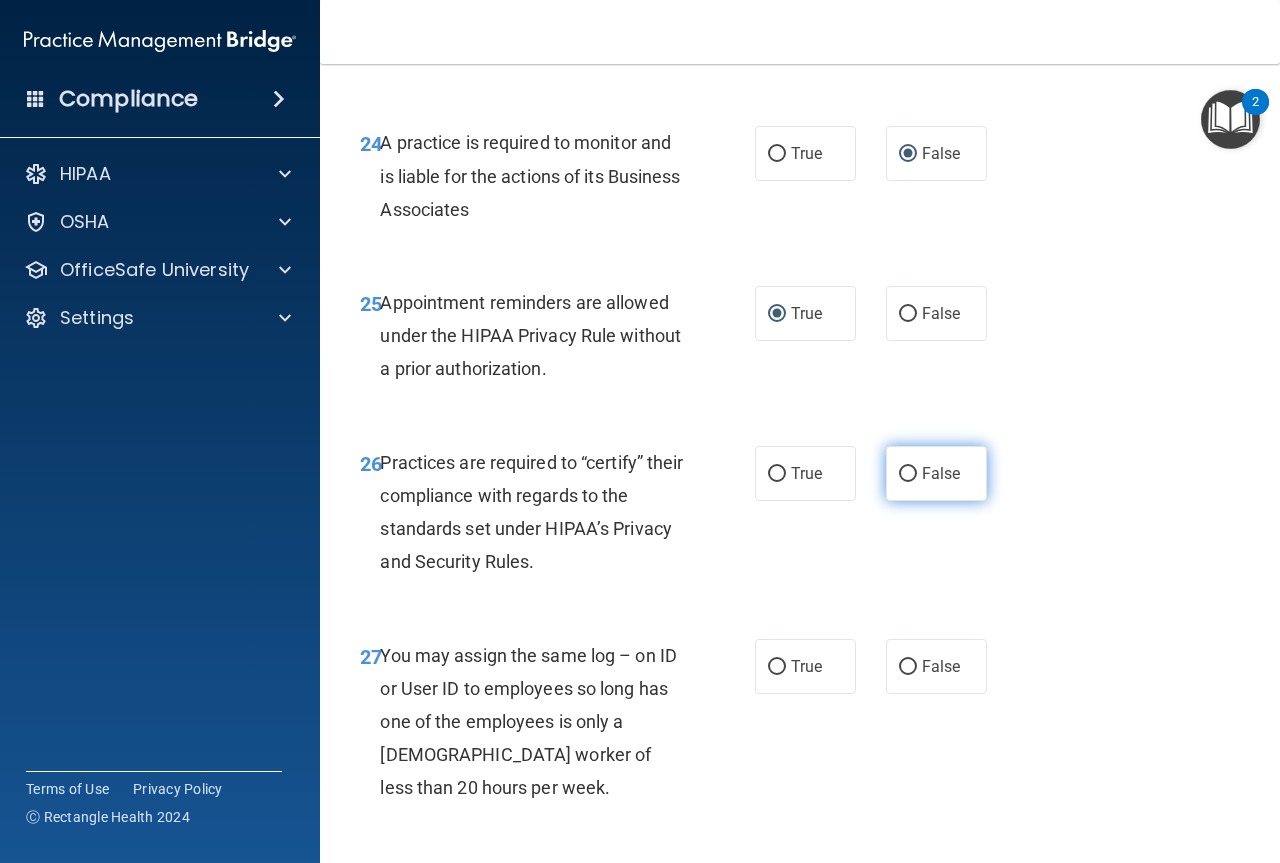 click on "False" at bounding box center [908, 474] 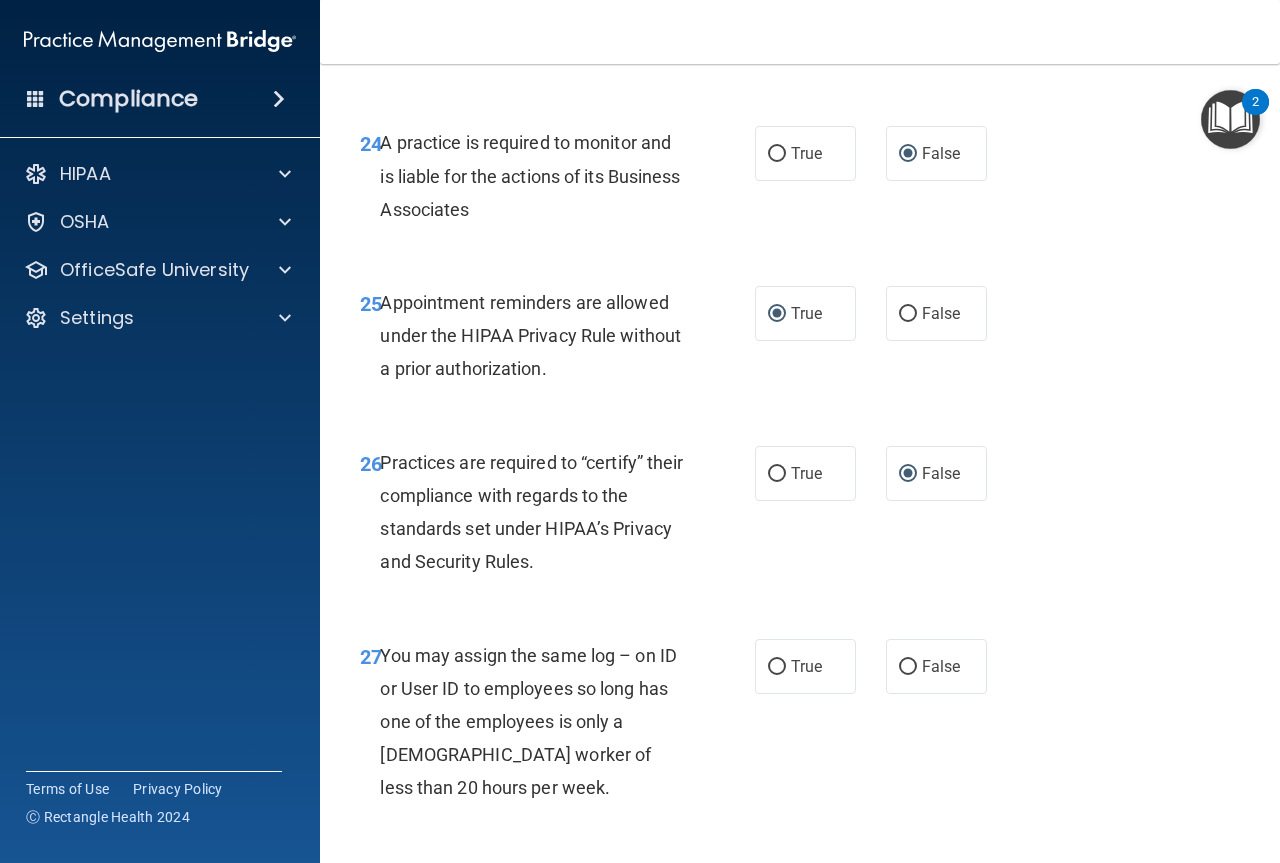 scroll, scrollTop: 5100, scrollLeft: 0, axis: vertical 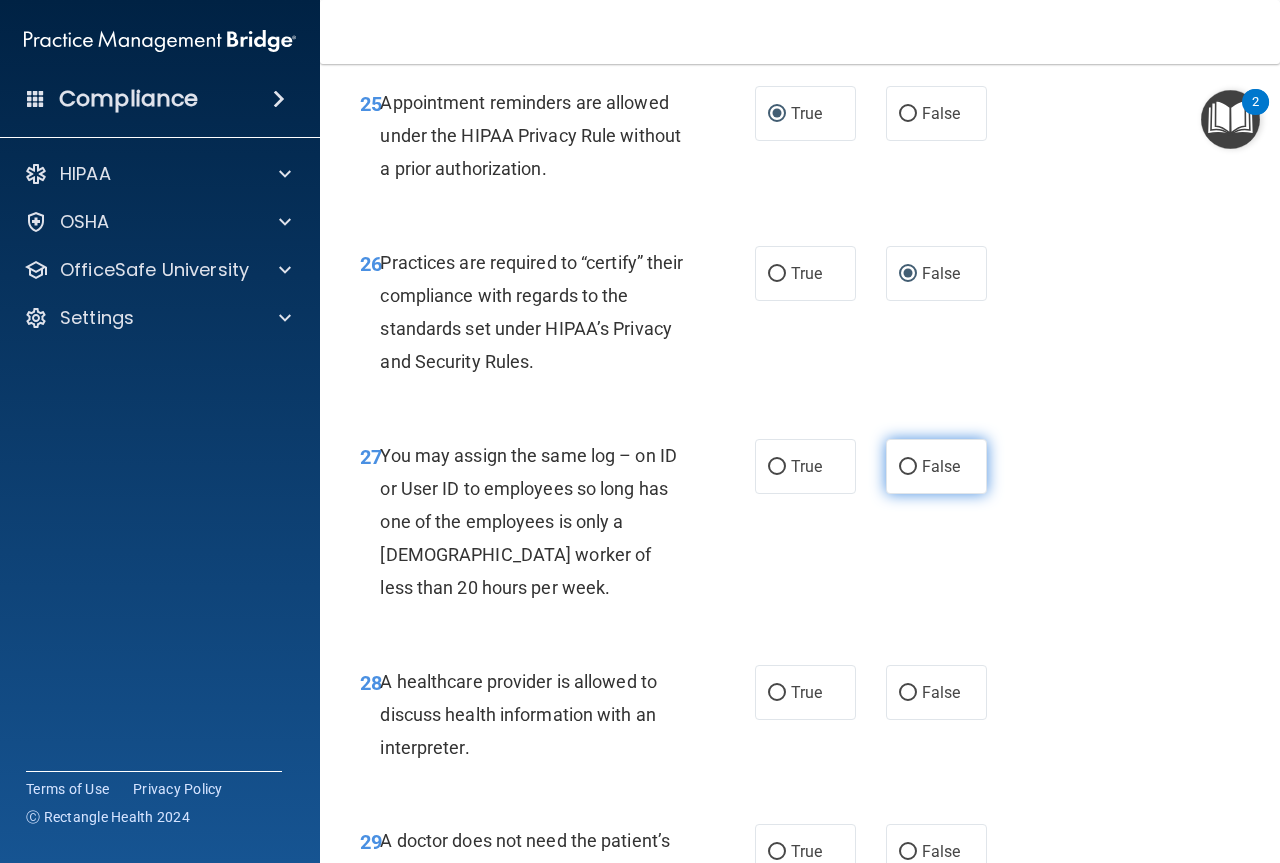 click on "False" at bounding box center [908, 467] 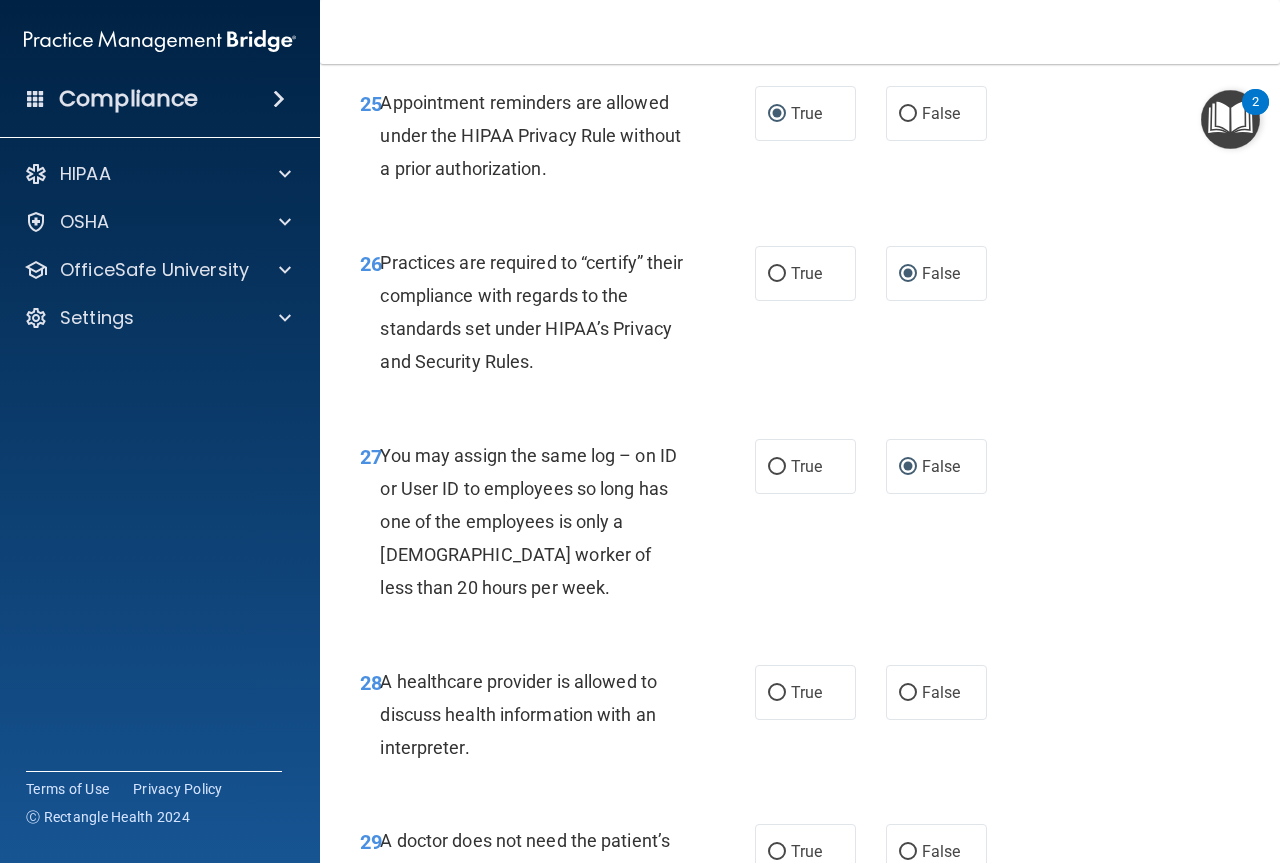 scroll, scrollTop: 5300, scrollLeft: 0, axis: vertical 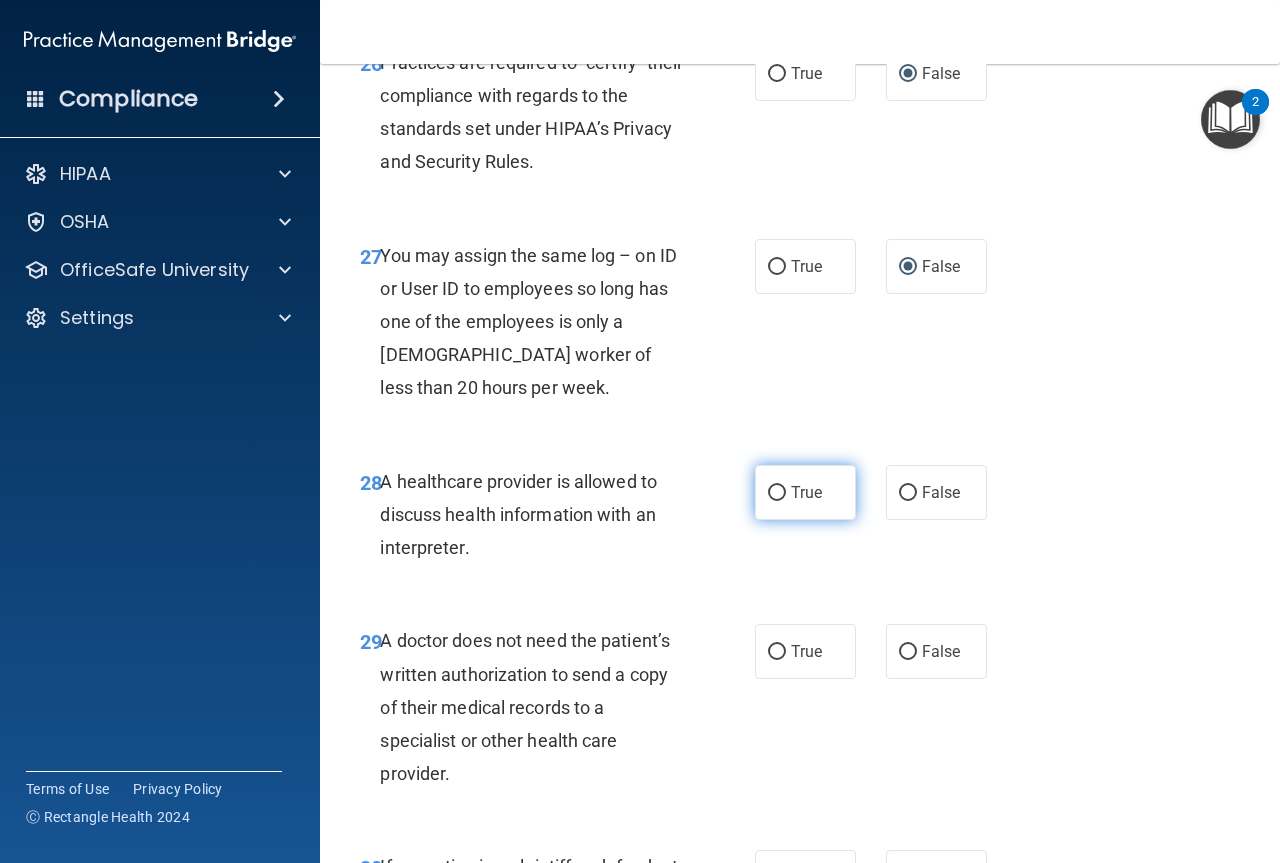 click on "True" at bounding box center (777, 493) 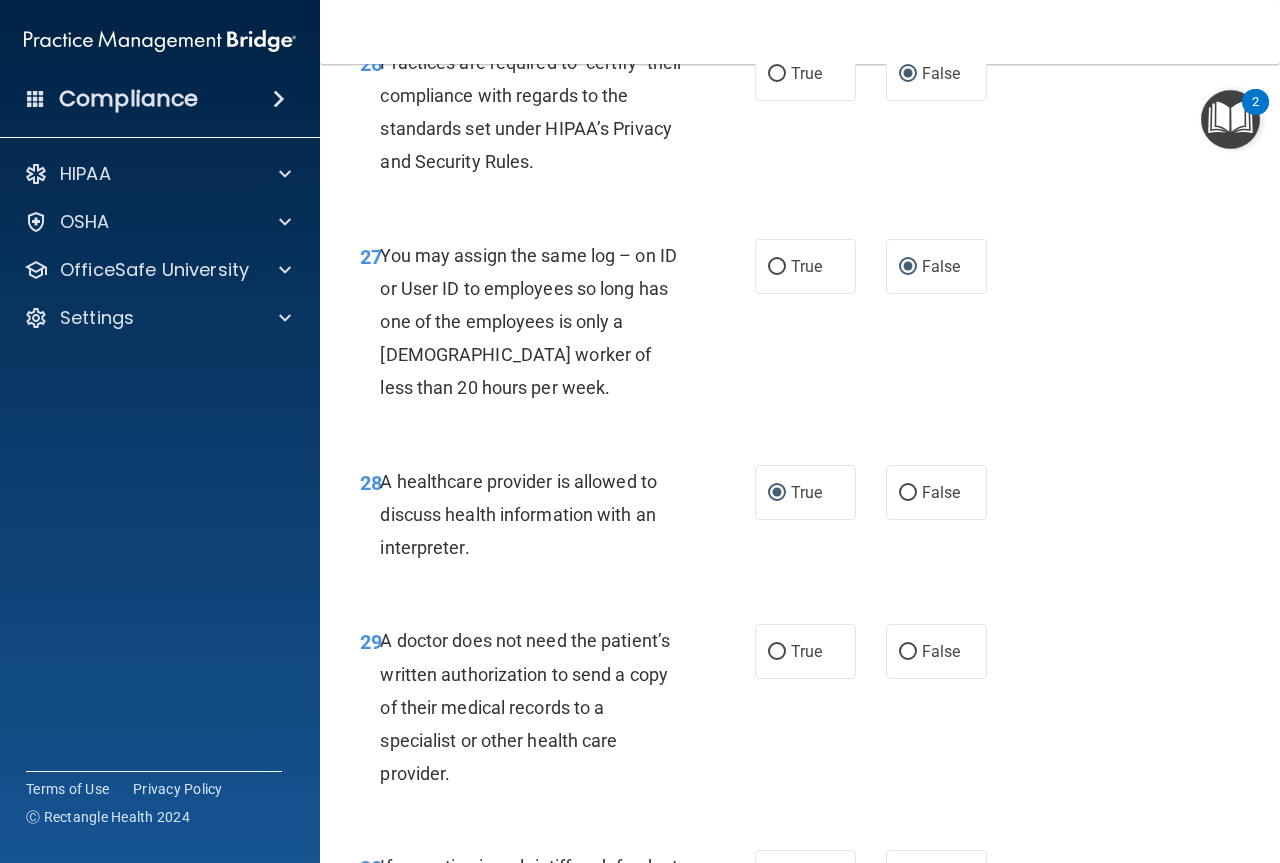 scroll, scrollTop: 5400, scrollLeft: 0, axis: vertical 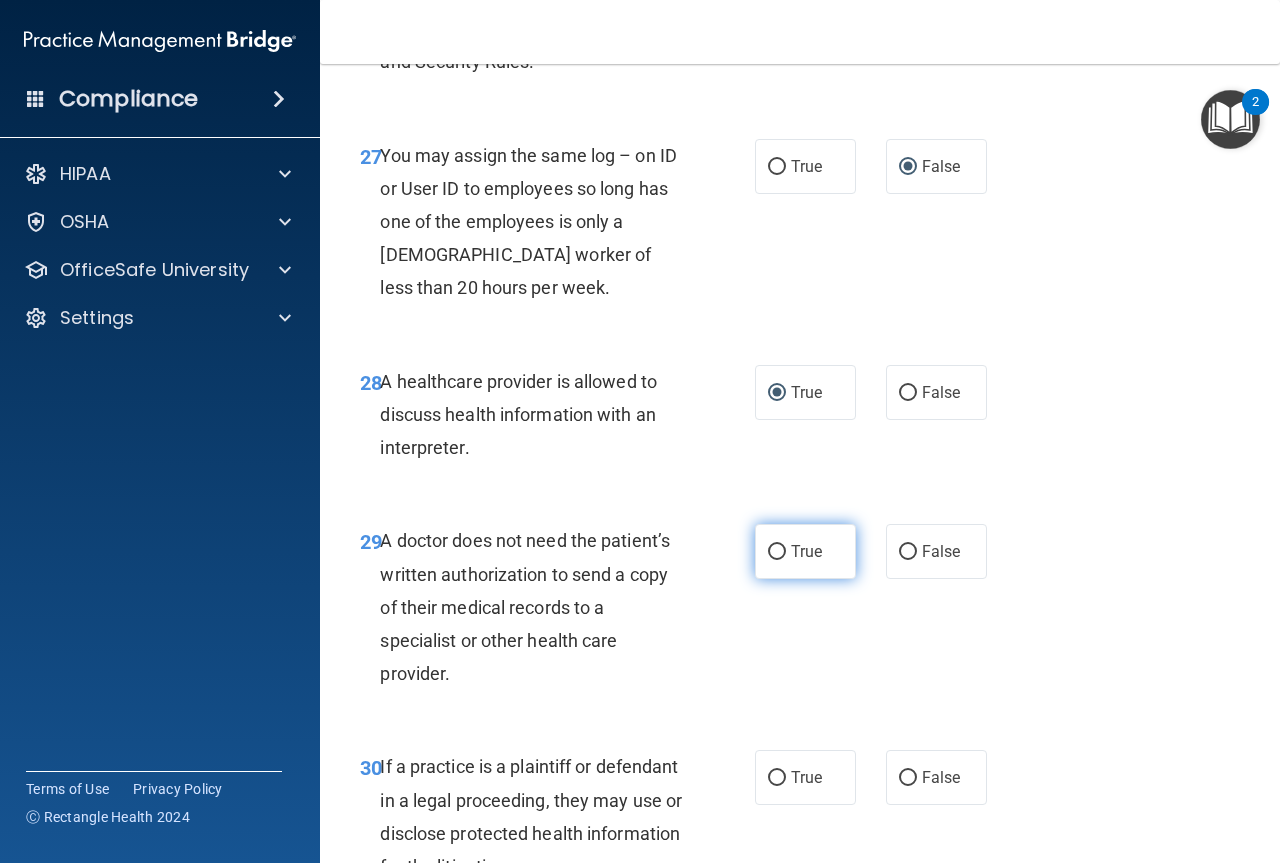 click on "True" at bounding box center (777, 552) 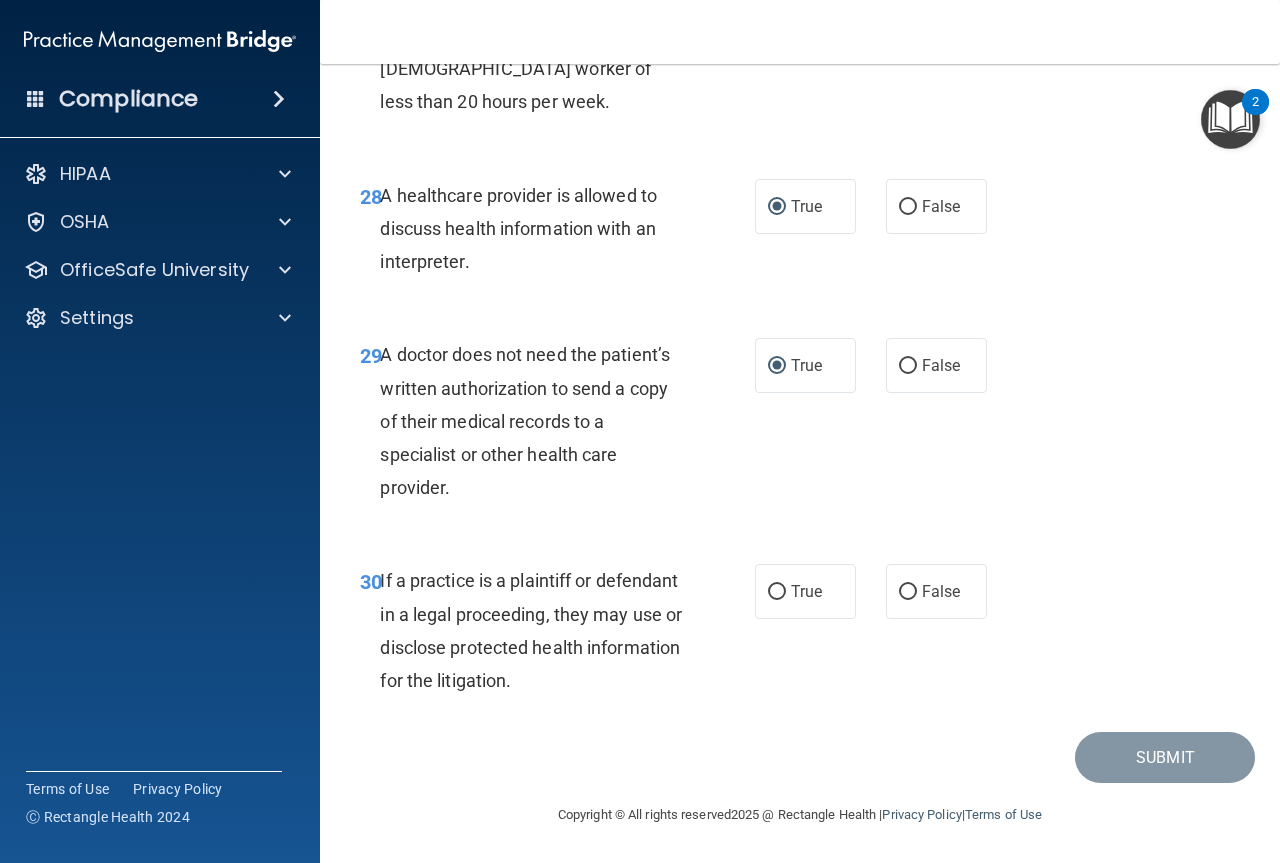 scroll, scrollTop: 5619, scrollLeft: 0, axis: vertical 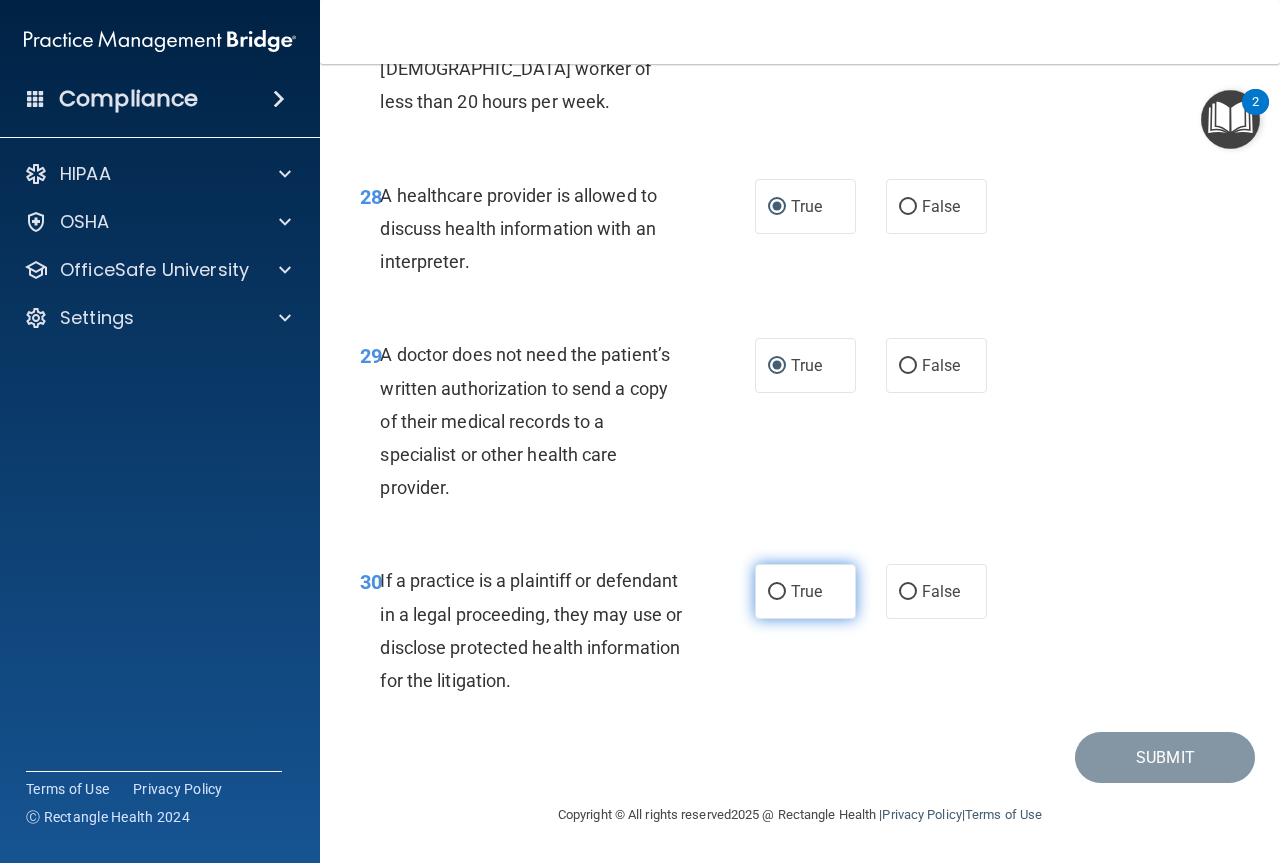 click on "True" at bounding box center (777, 592) 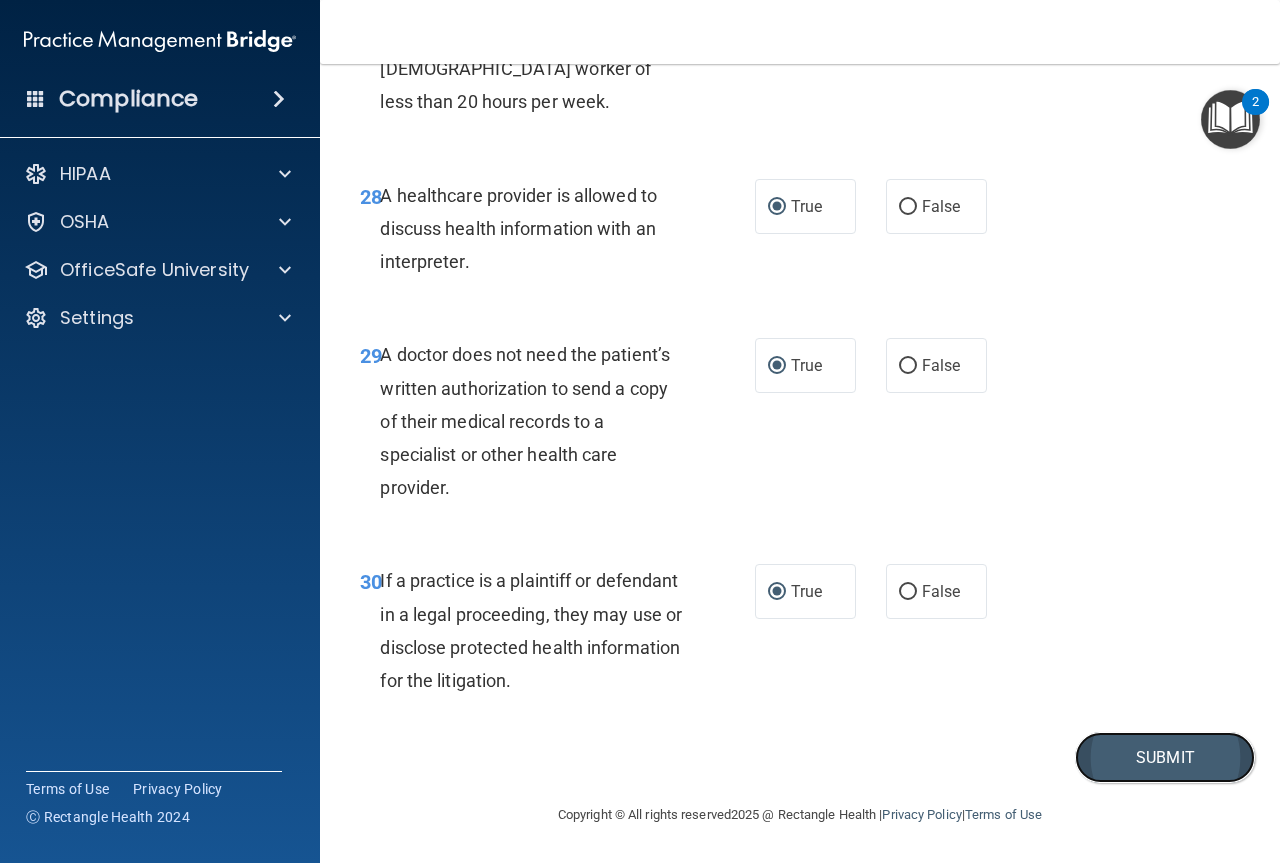 click on "Submit" at bounding box center (1165, 757) 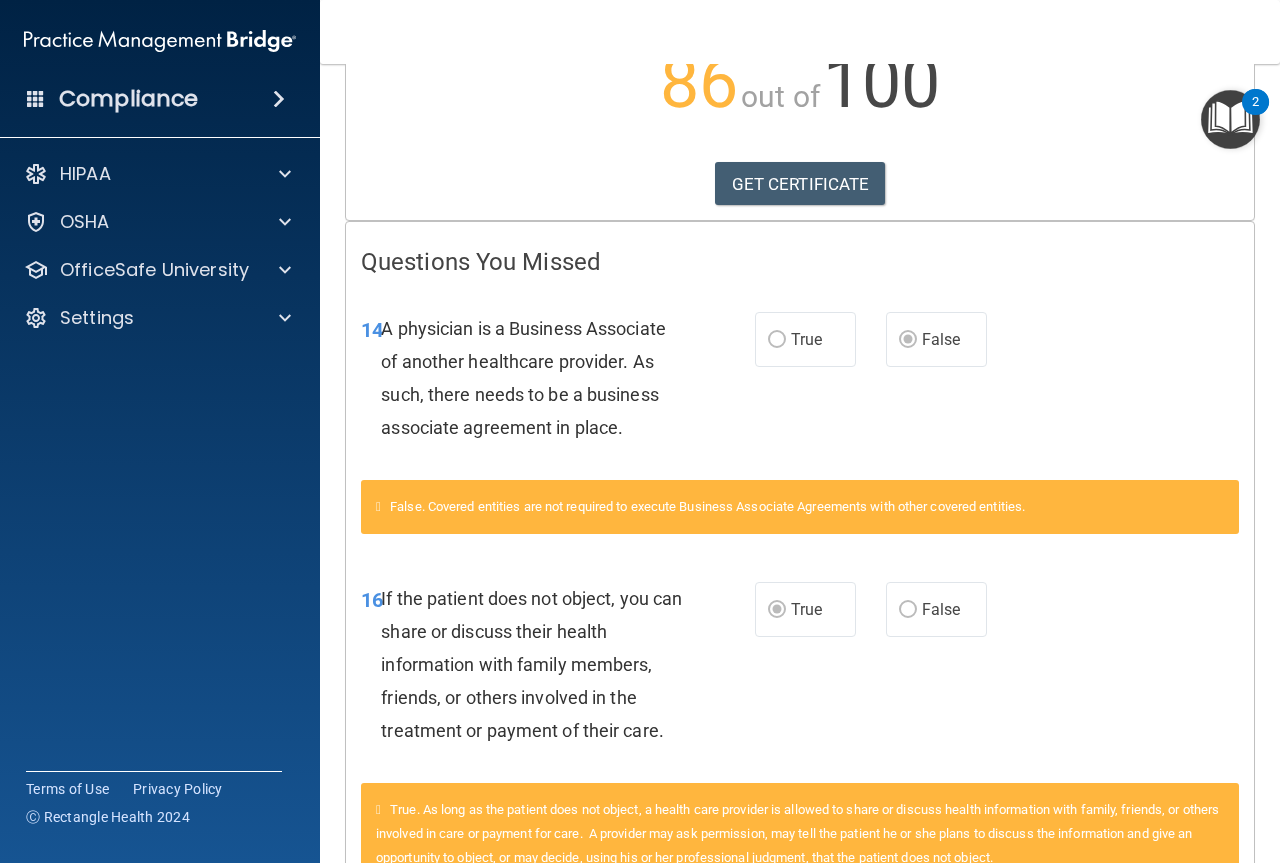 scroll, scrollTop: 0, scrollLeft: 0, axis: both 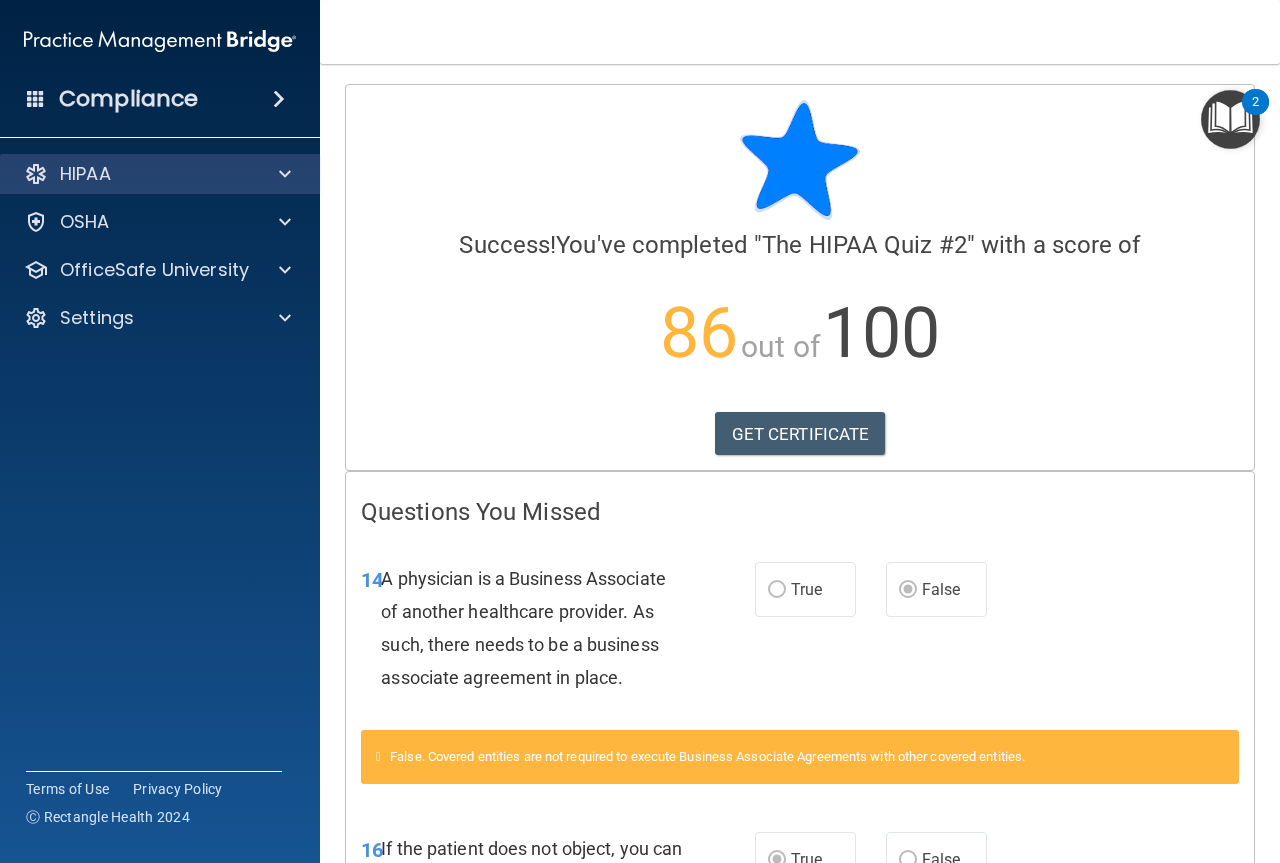 click on "HIPAA" at bounding box center [160, 174] 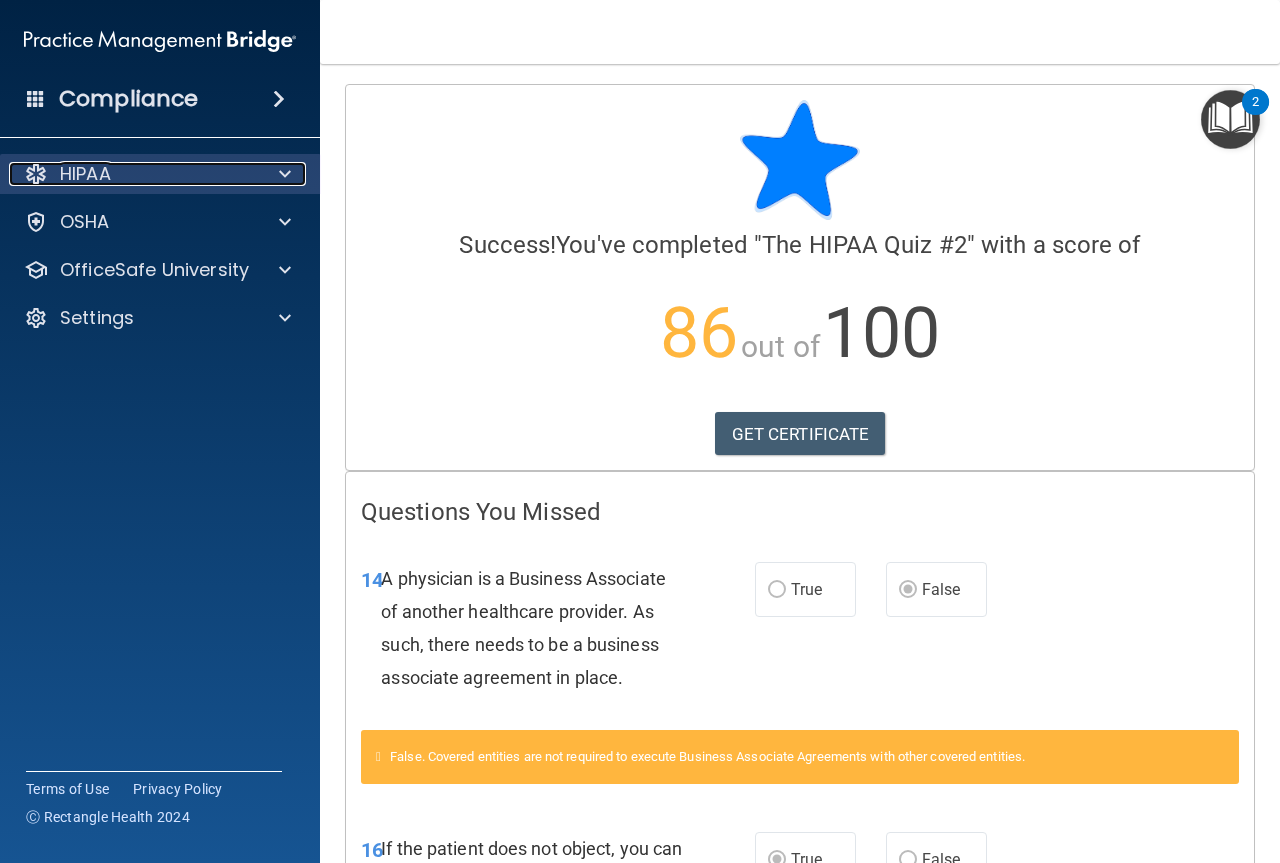 click at bounding box center (282, 174) 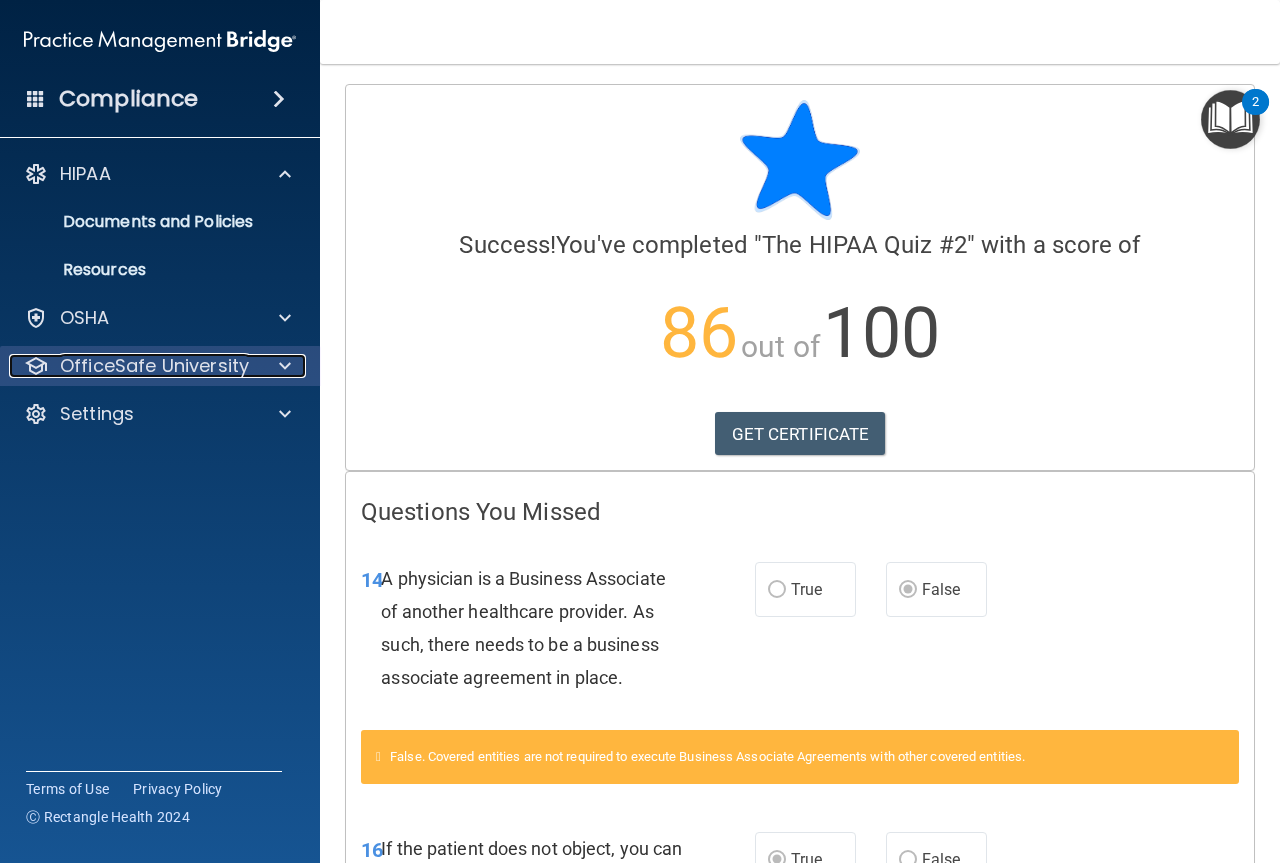 click on "OfficeSafe University" at bounding box center (154, 366) 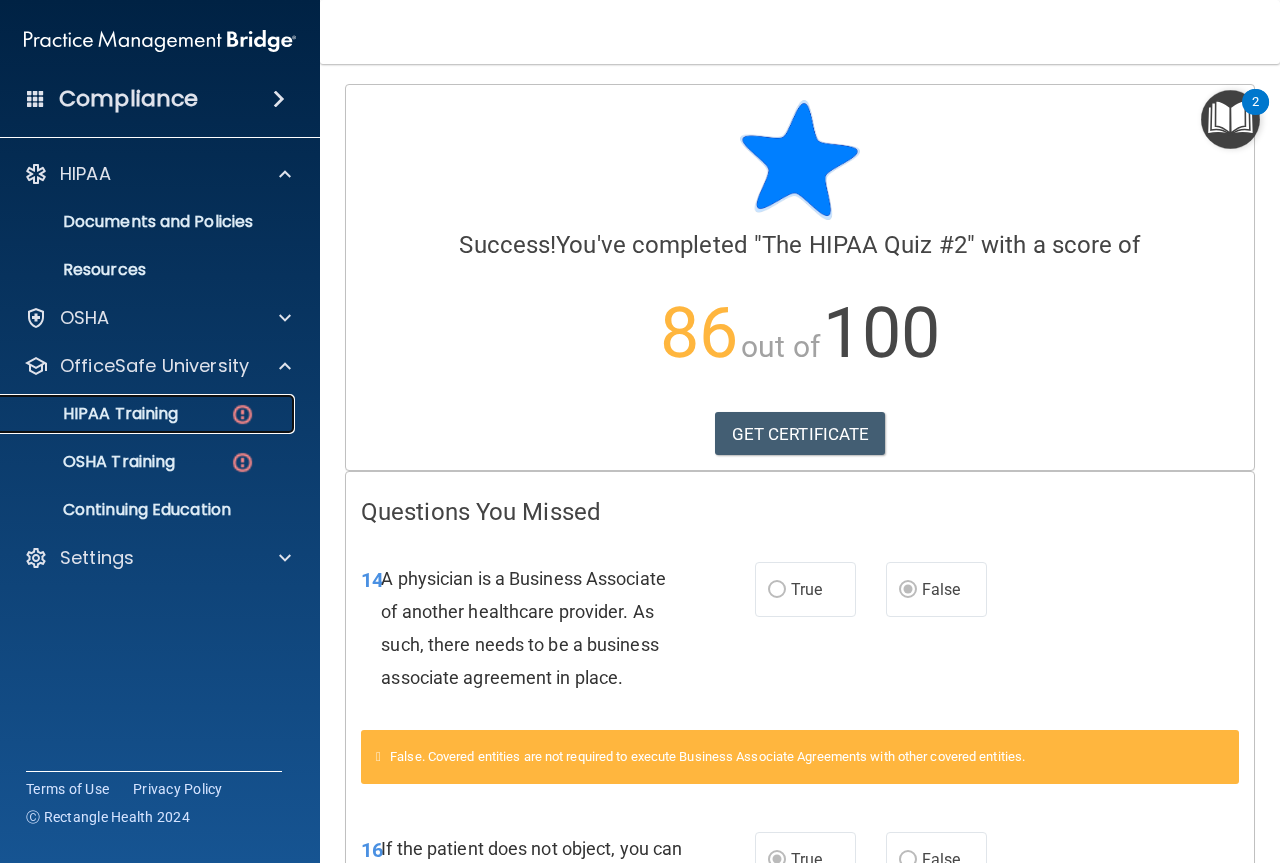click on "HIPAA Training" at bounding box center (95, 414) 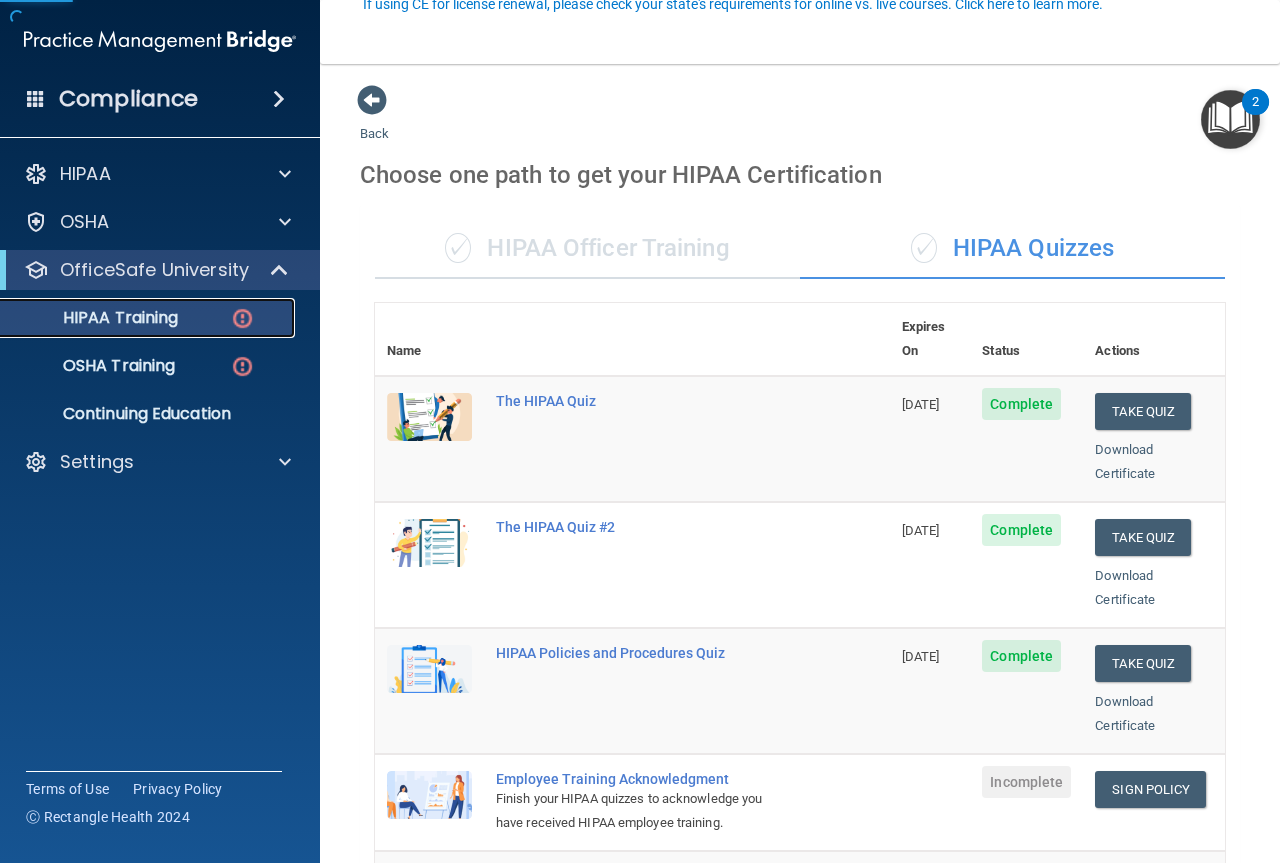 scroll, scrollTop: 200, scrollLeft: 0, axis: vertical 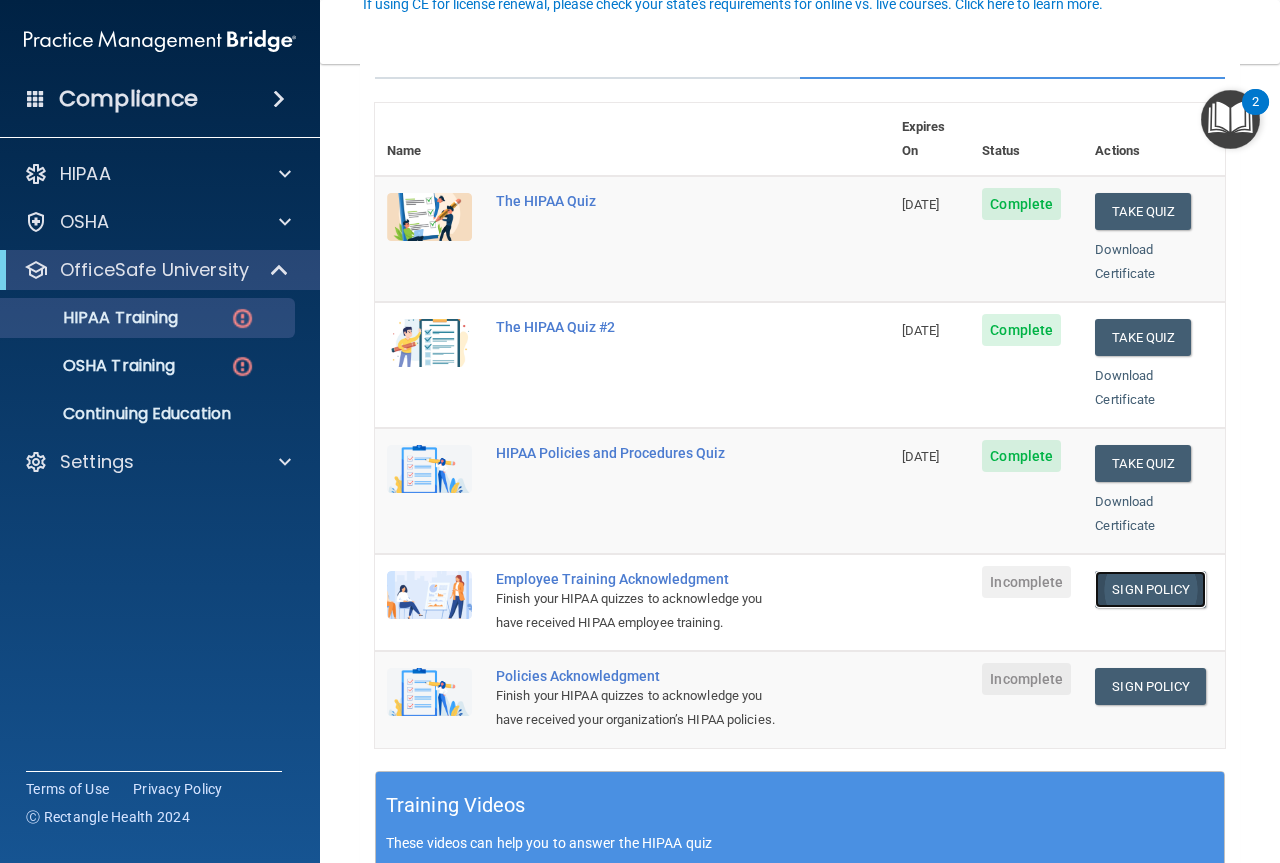 click on "Sign Policy" at bounding box center (1150, 589) 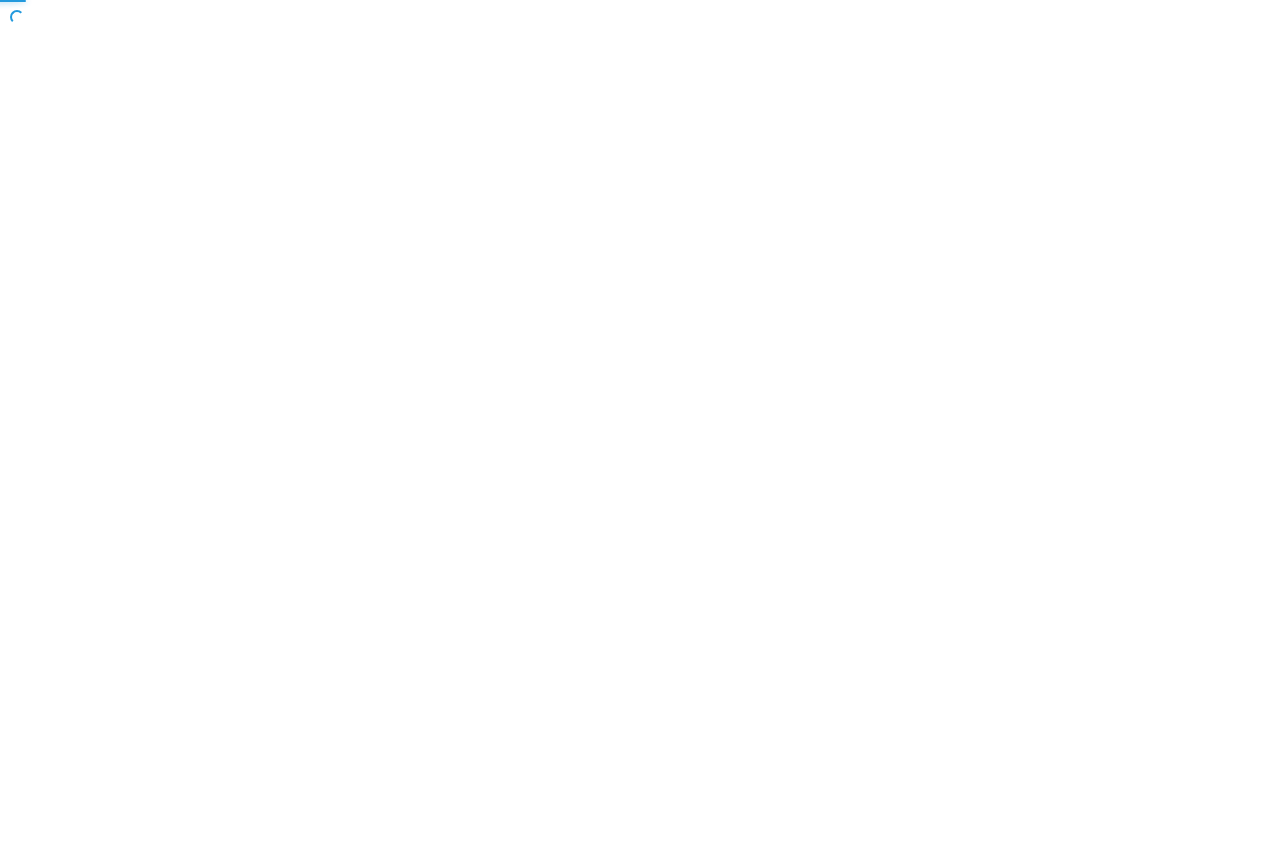 scroll, scrollTop: 0, scrollLeft: 0, axis: both 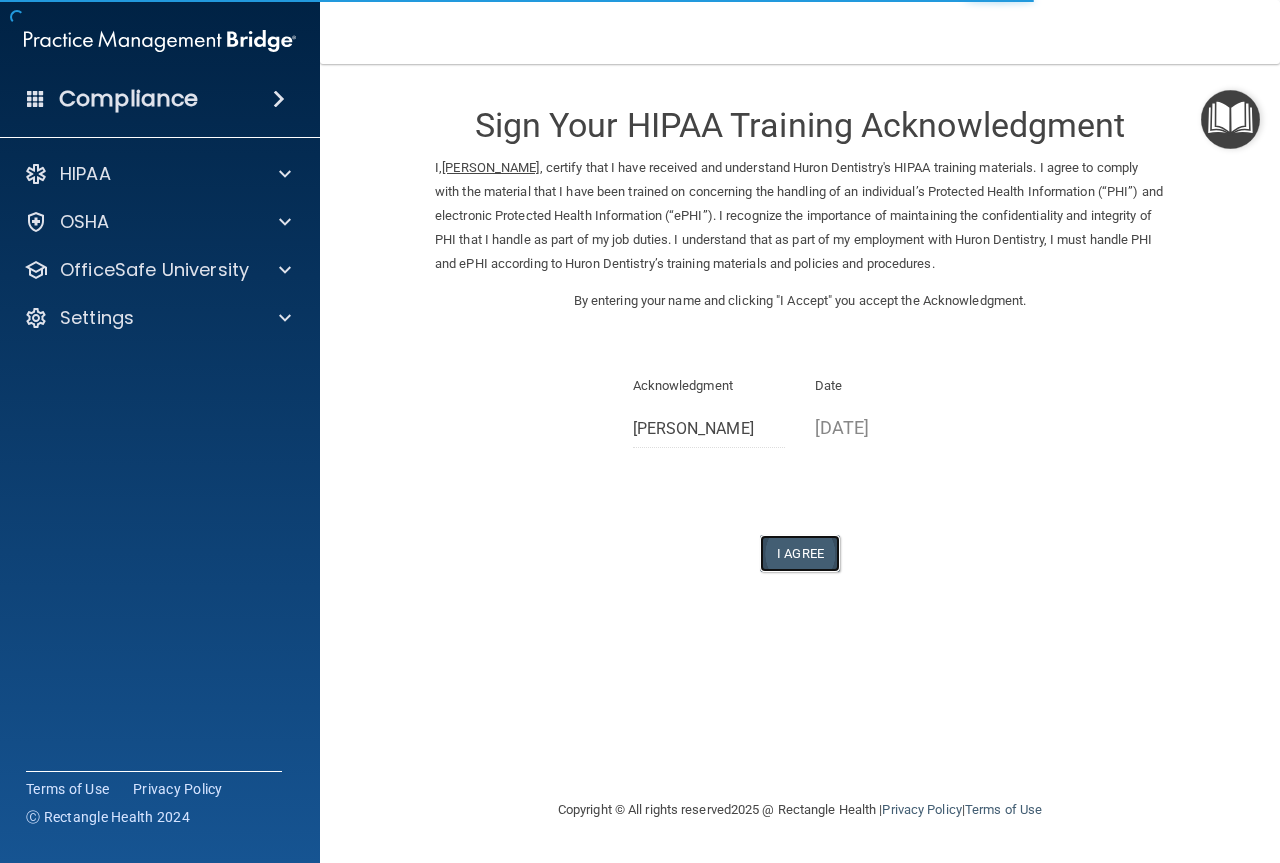 click on "I Agree" at bounding box center [800, 553] 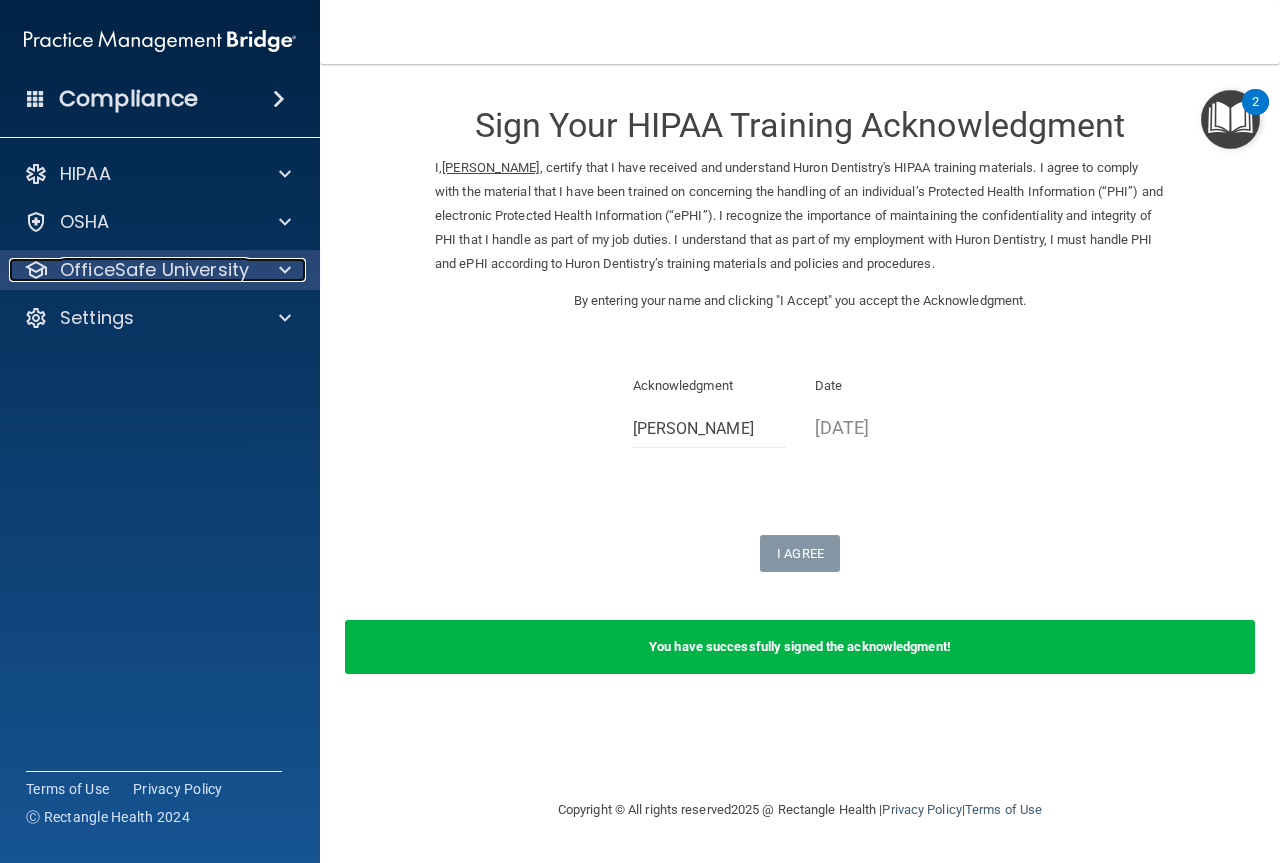 click on "OfficeSafe University" at bounding box center [154, 270] 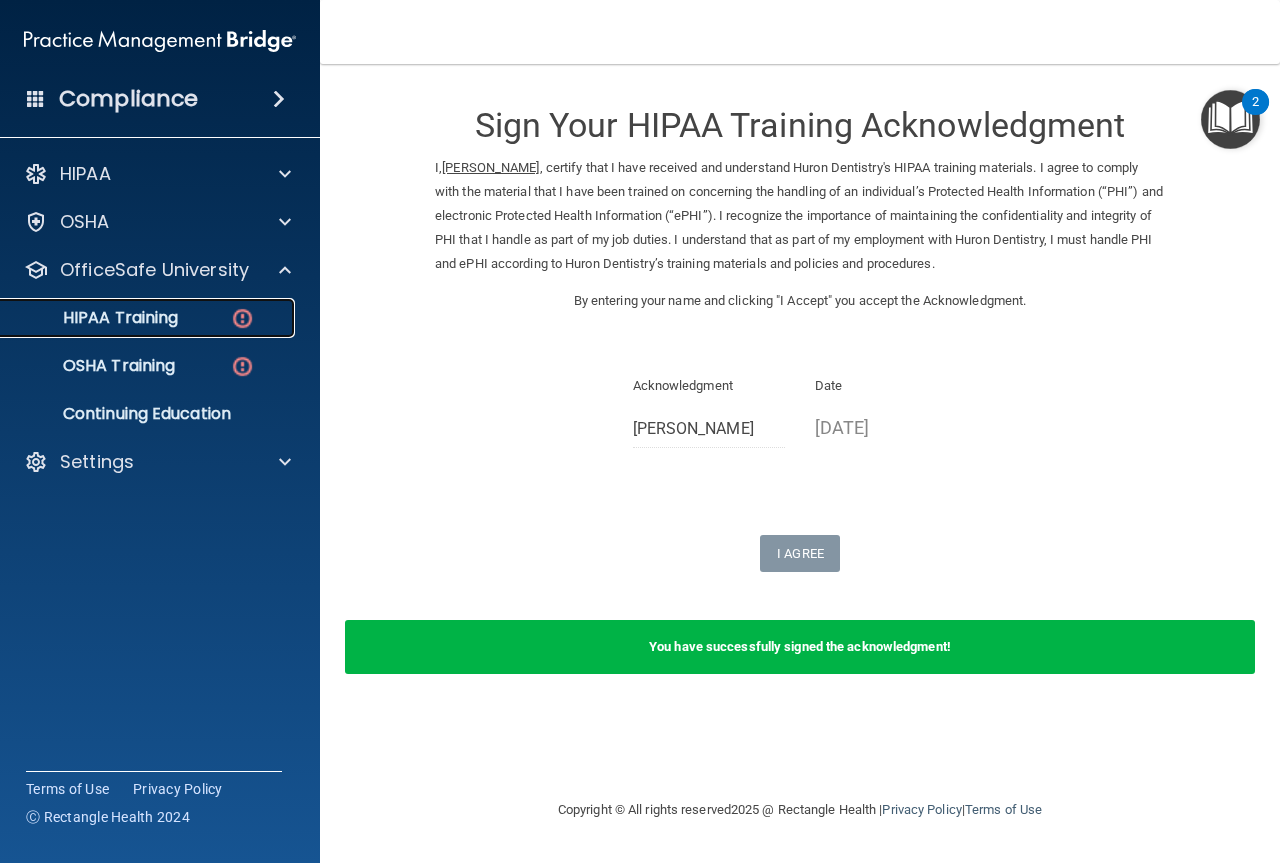 click on "HIPAA Training" at bounding box center [149, 318] 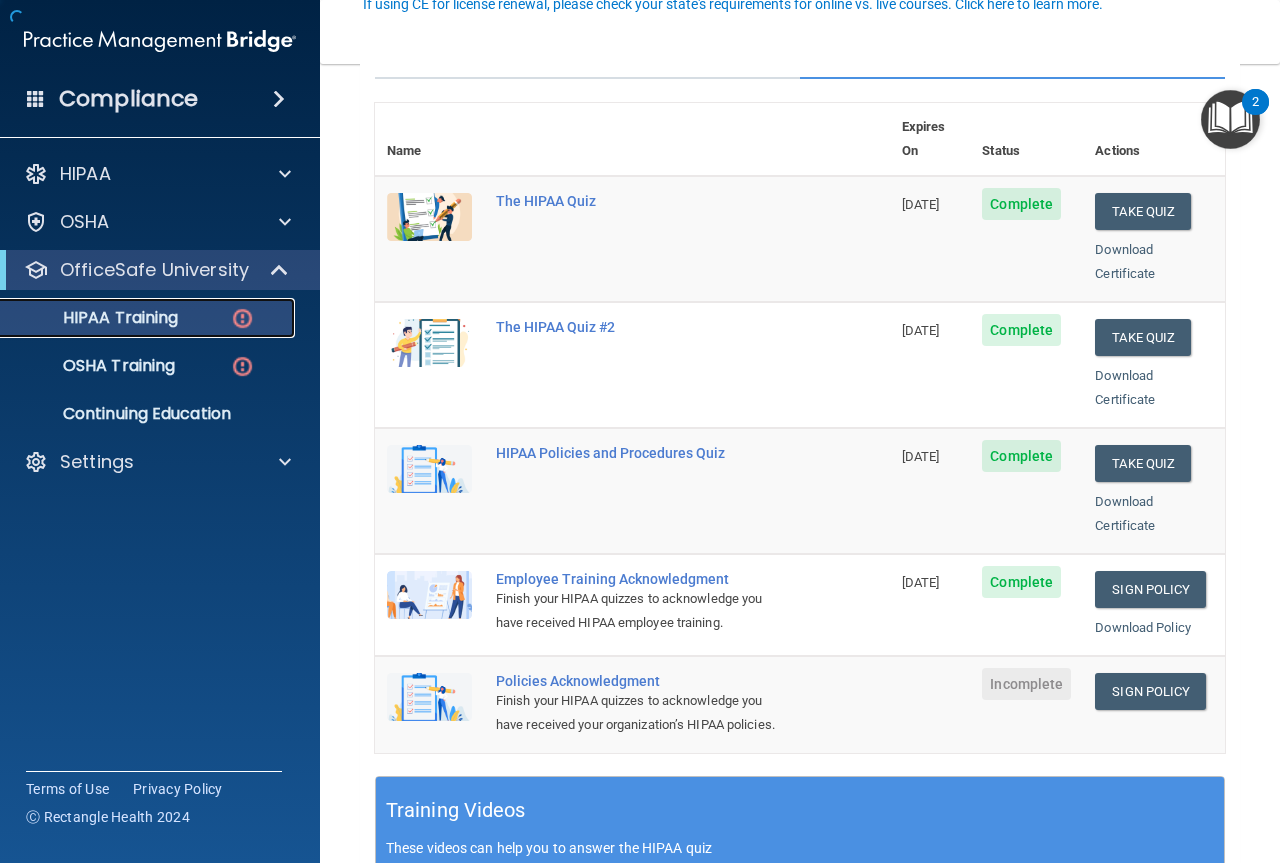 scroll, scrollTop: 400, scrollLeft: 0, axis: vertical 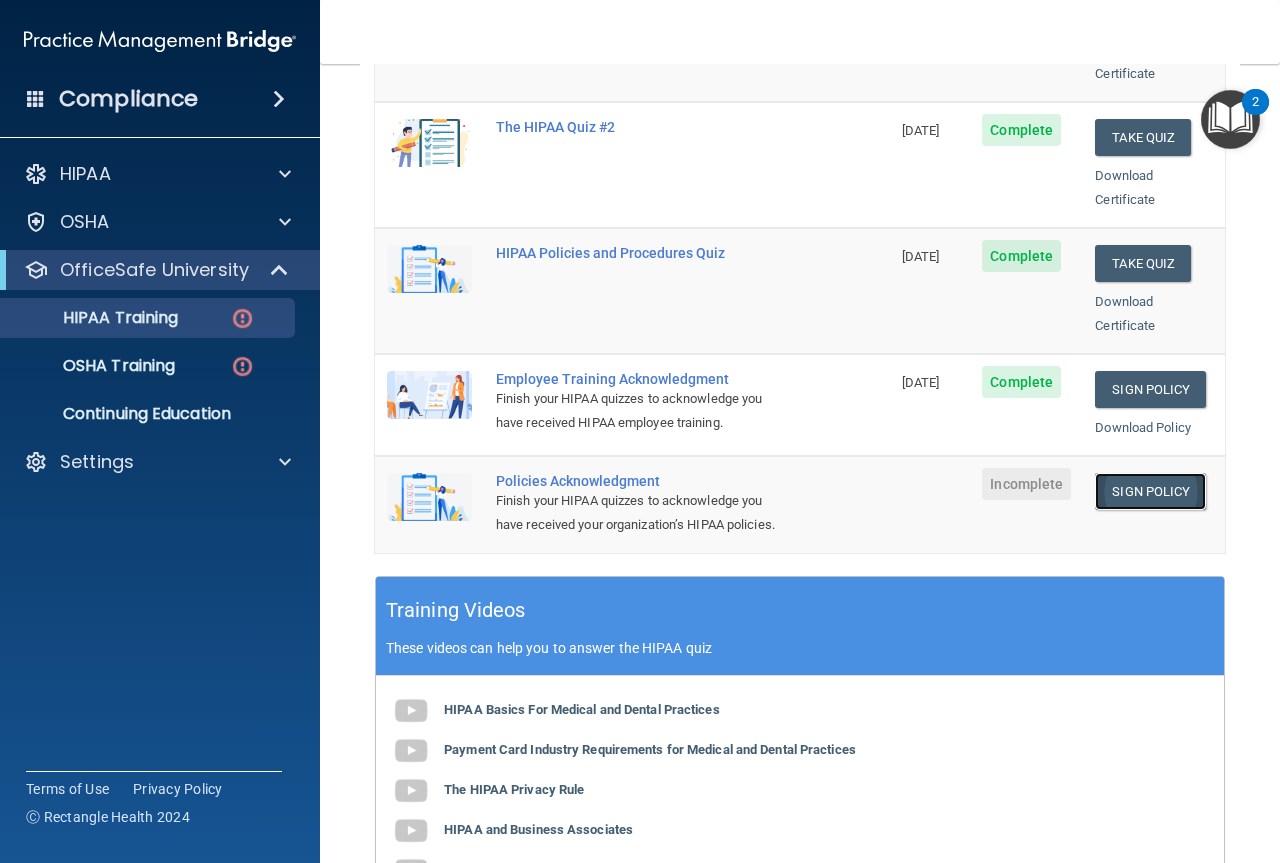 click on "Sign Policy" at bounding box center (1150, 491) 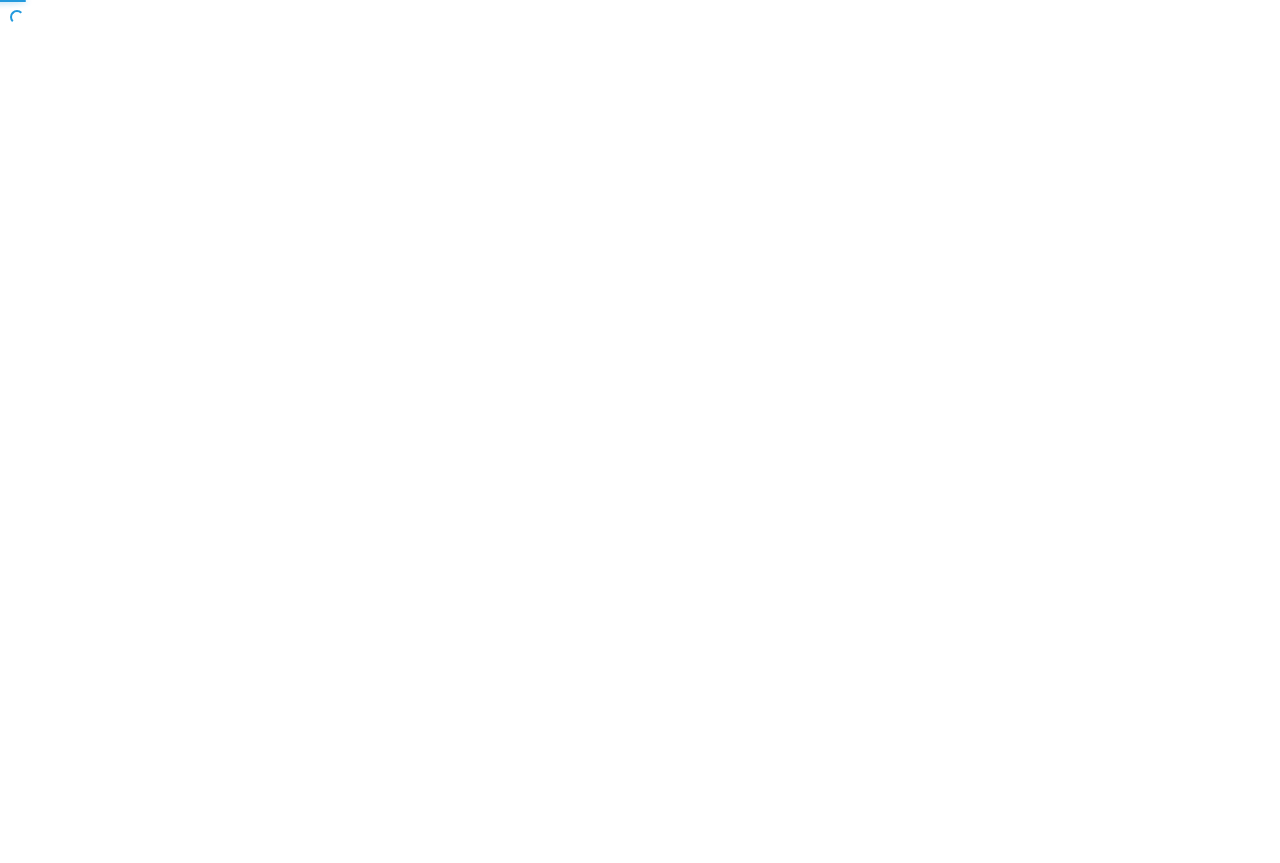 scroll, scrollTop: 0, scrollLeft: 0, axis: both 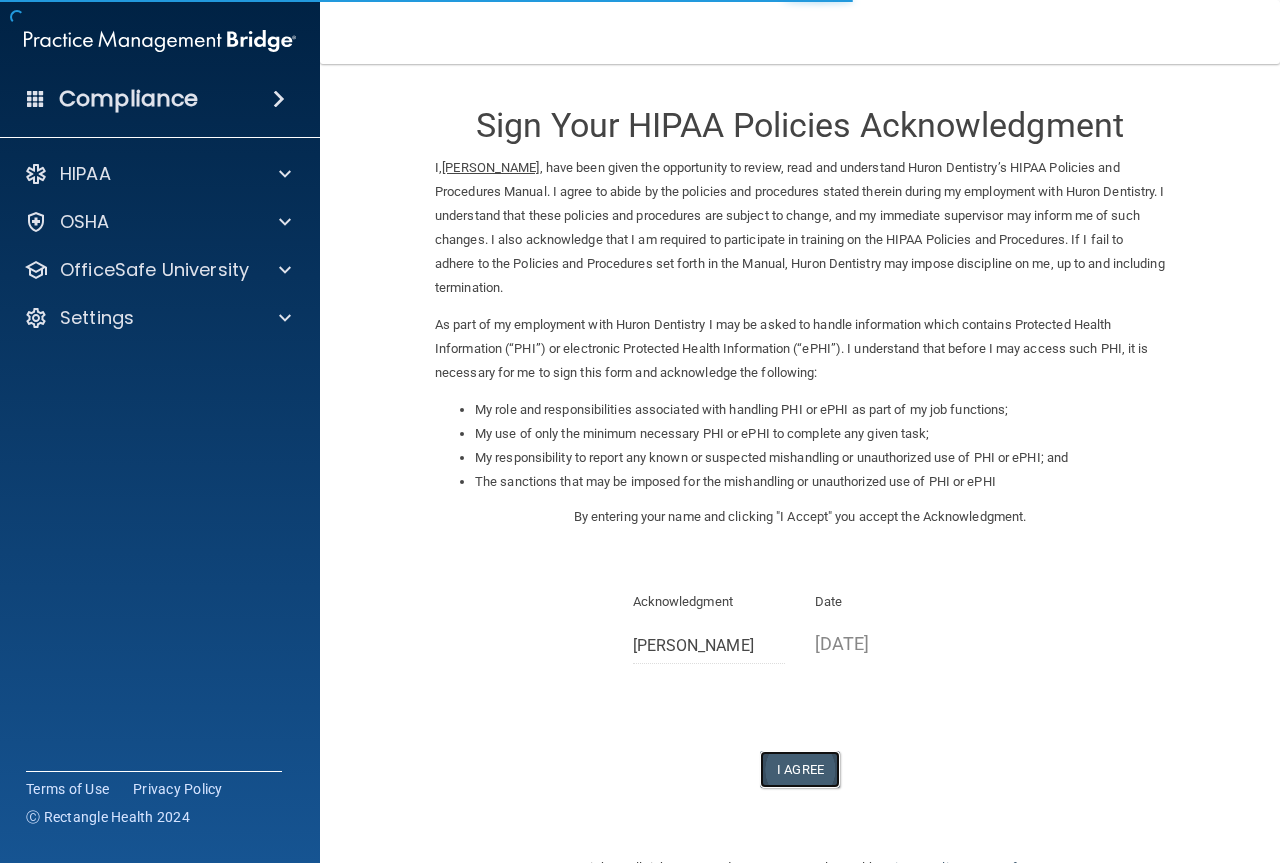 click on "I Agree" at bounding box center (800, 769) 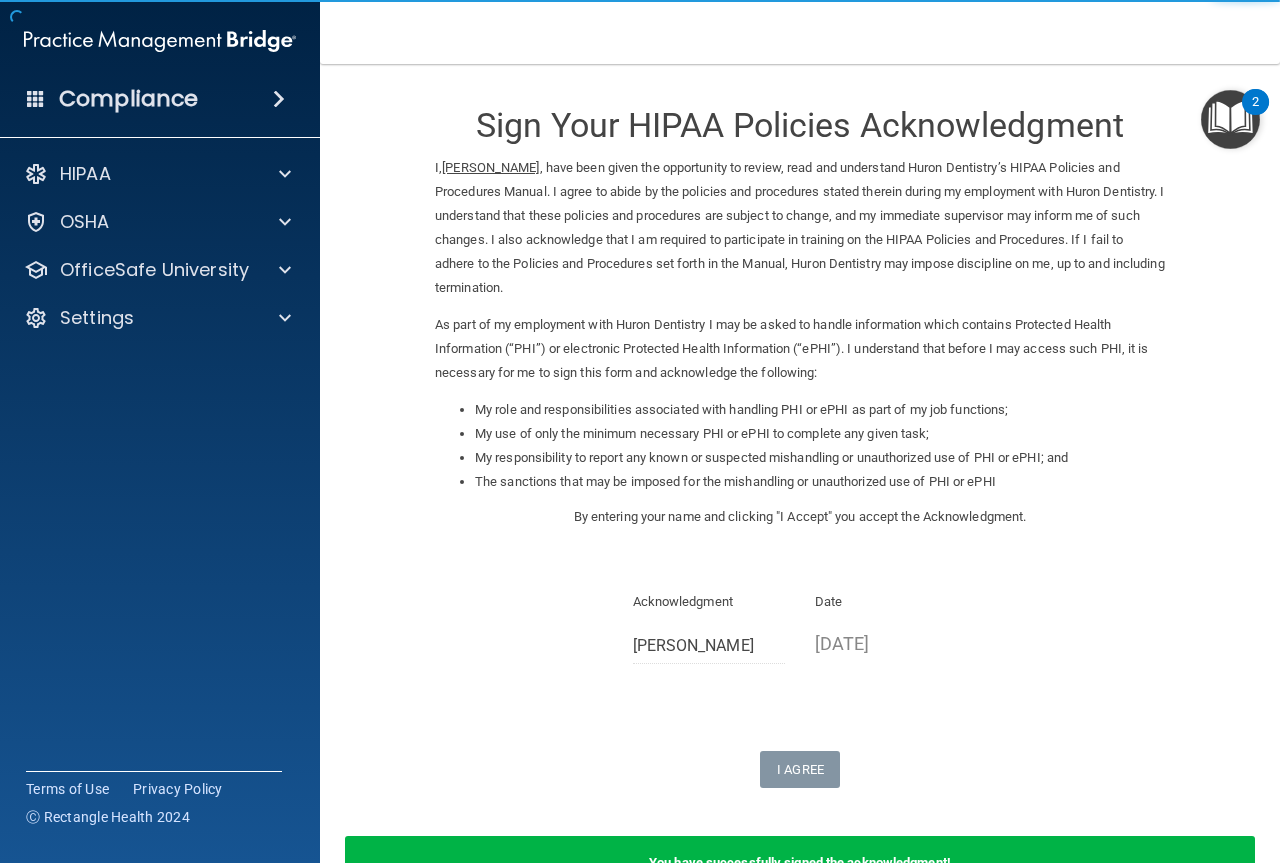 scroll, scrollTop: 131, scrollLeft: 0, axis: vertical 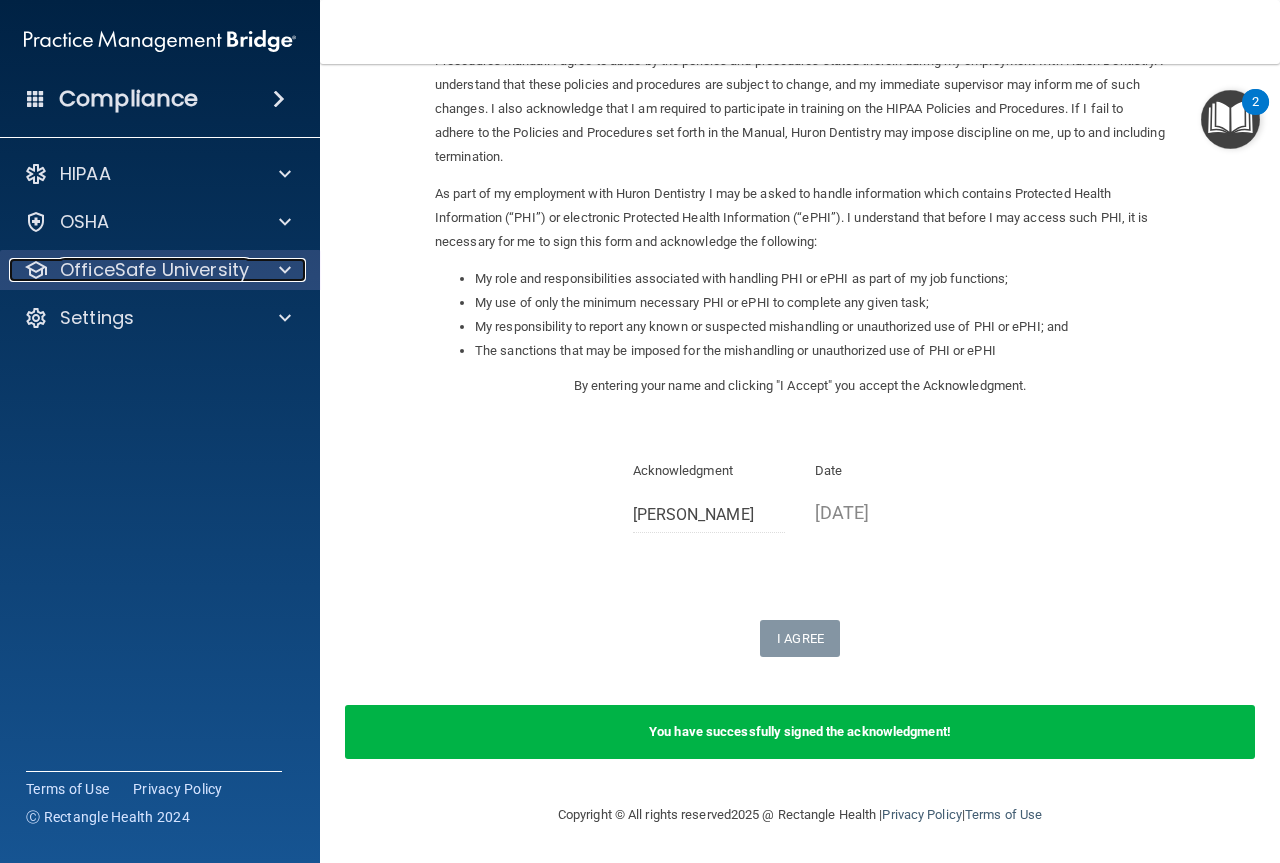 click on "OfficeSafe University" at bounding box center (154, 270) 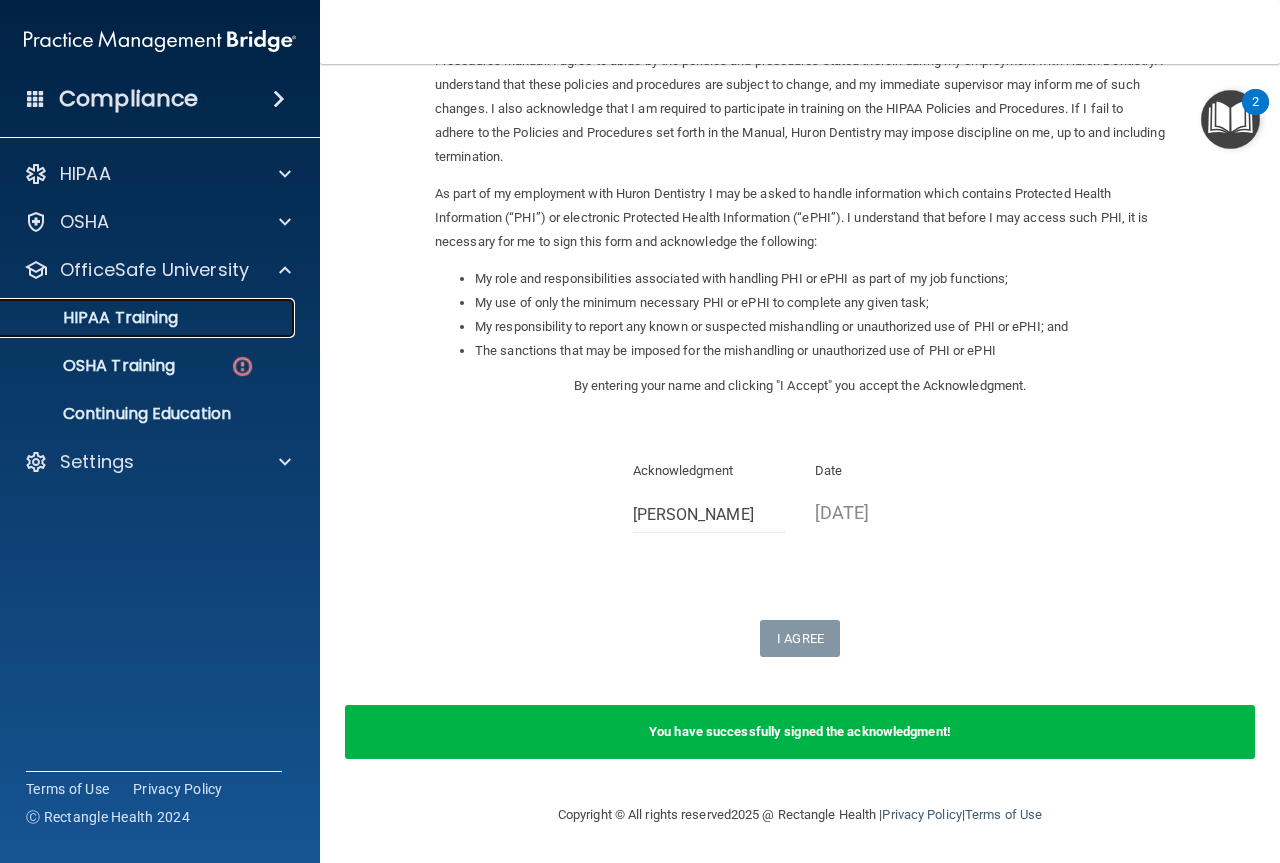 click on "HIPAA Training" at bounding box center [95, 318] 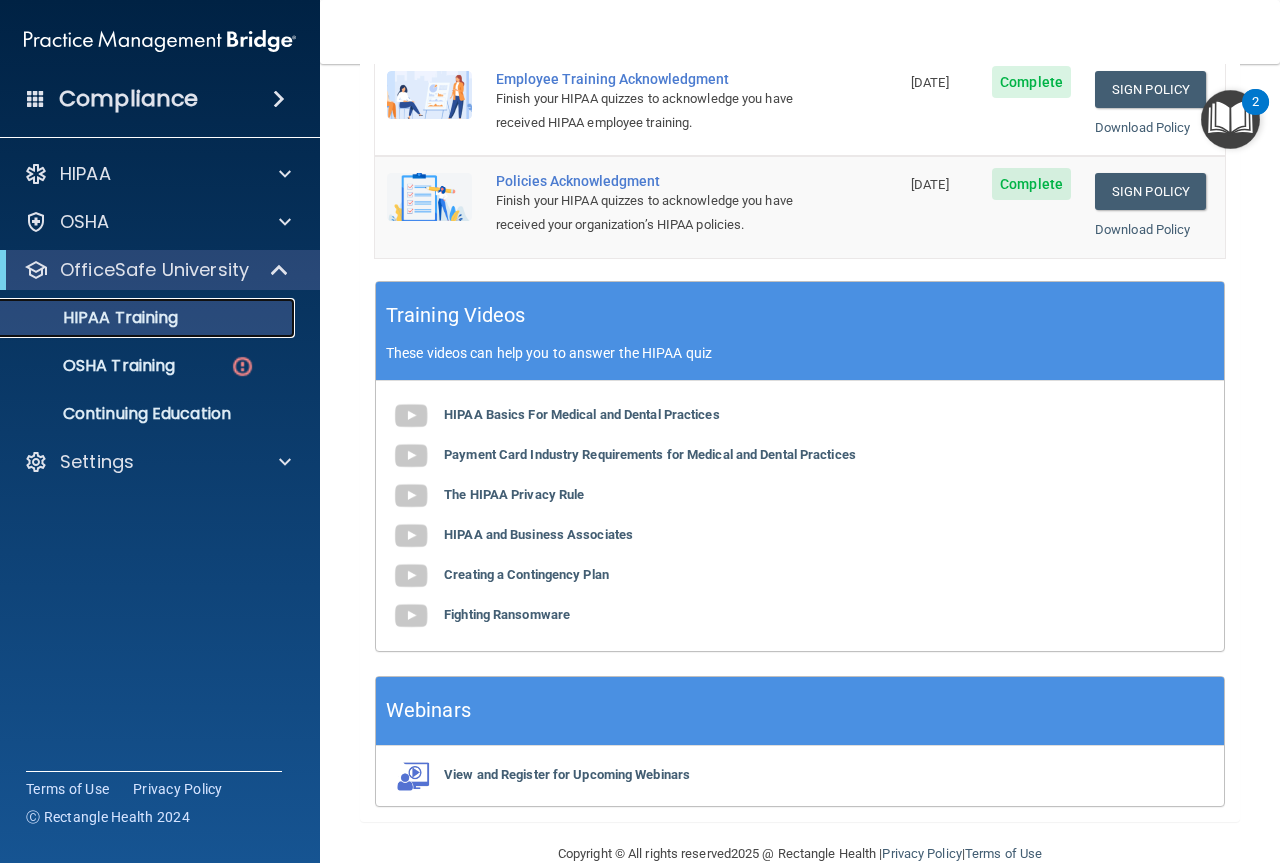 scroll, scrollTop: 734, scrollLeft: 0, axis: vertical 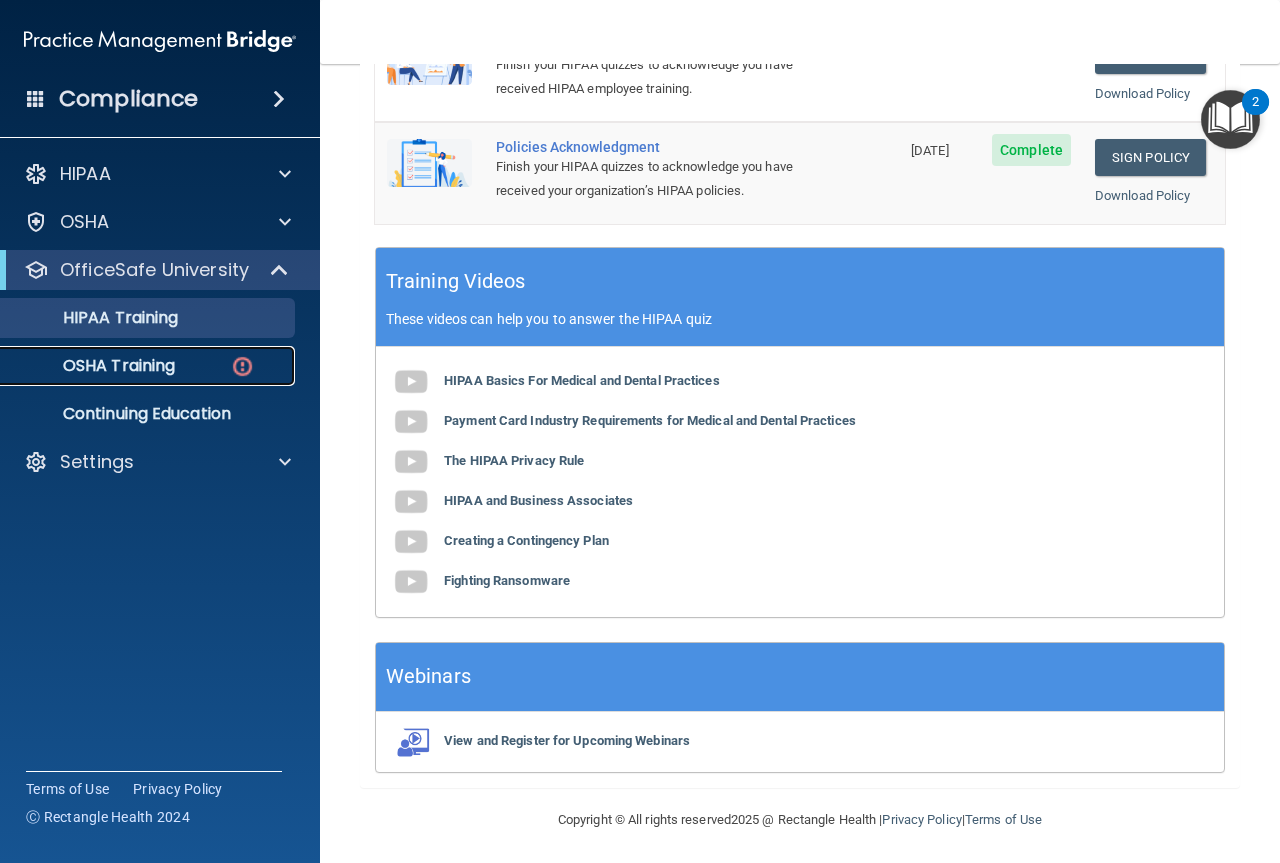click on "OSHA Training" at bounding box center (94, 366) 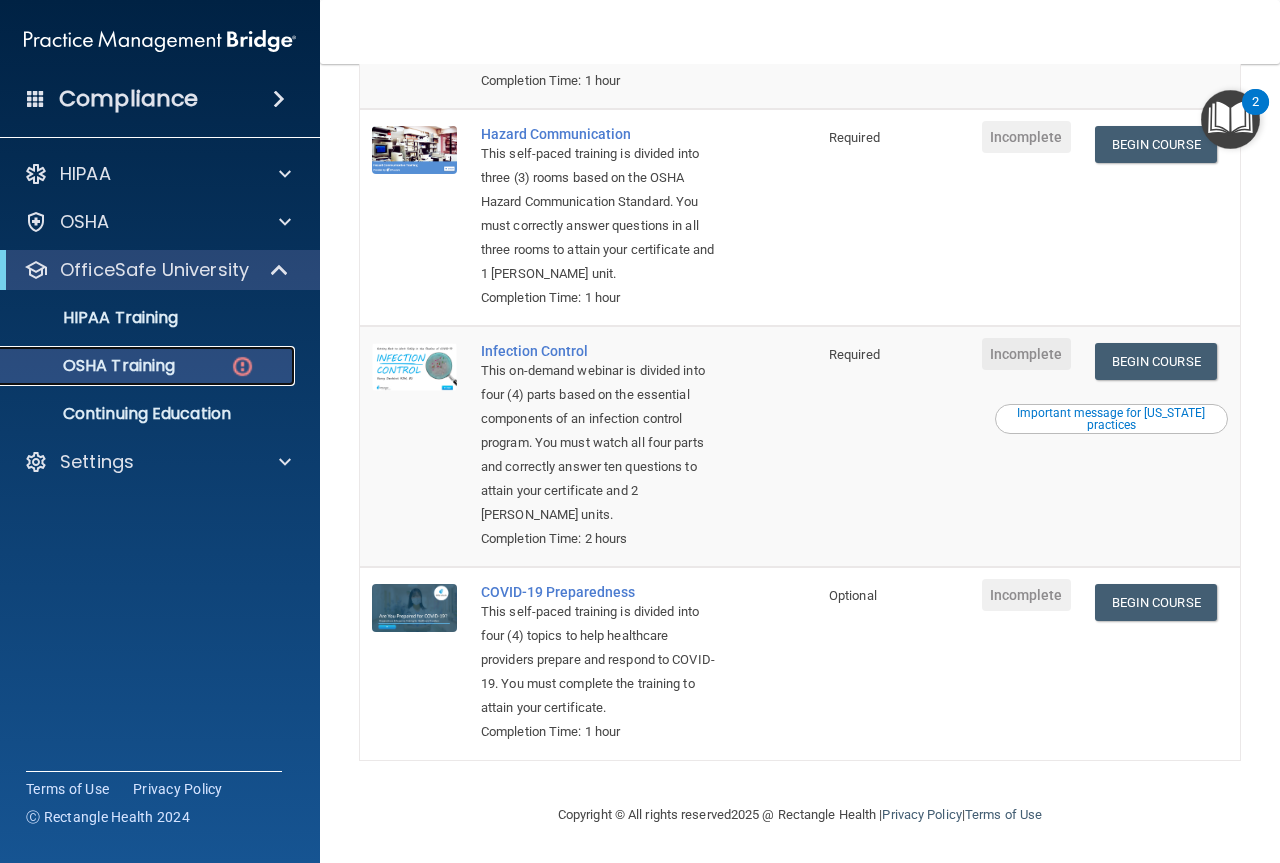 scroll, scrollTop: 0, scrollLeft: 0, axis: both 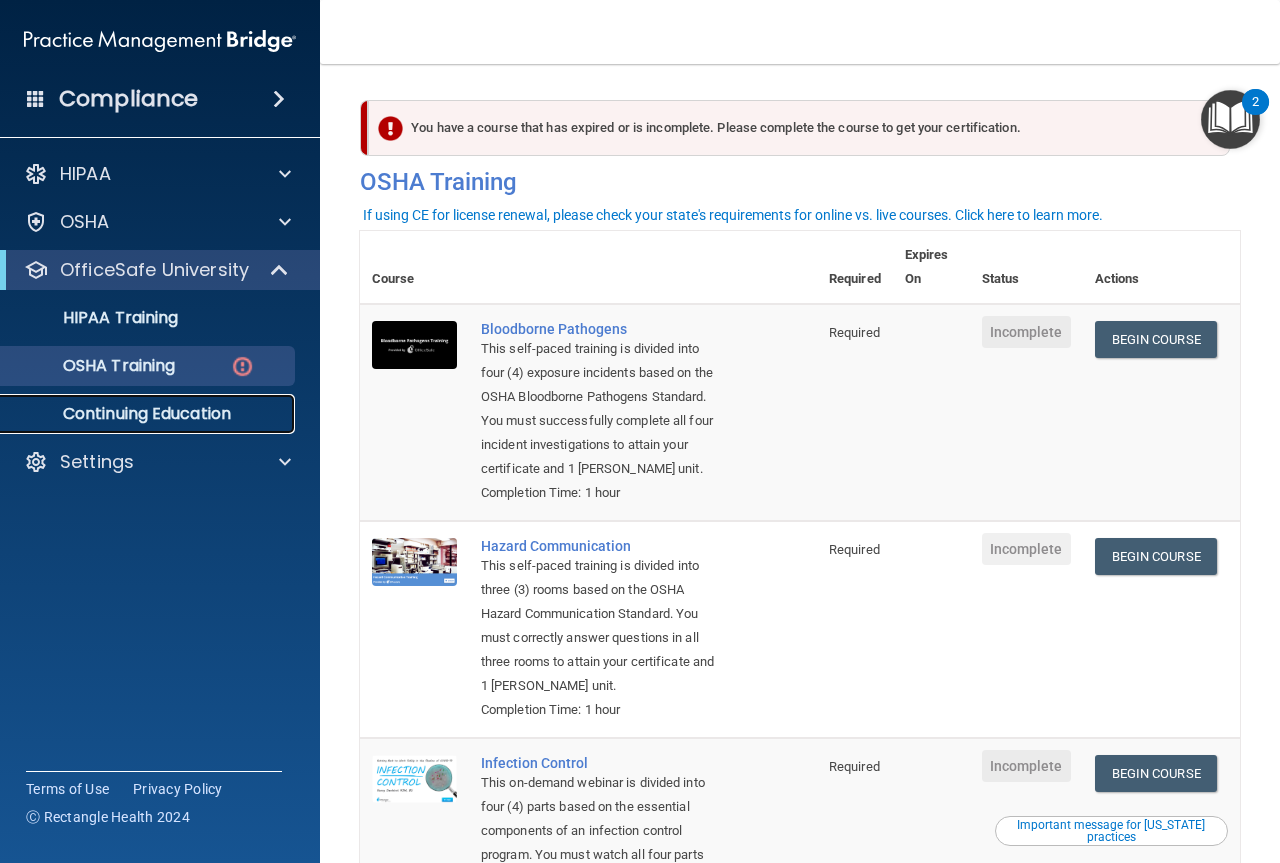 click on "Continuing Education" at bounding box center [149, 414] 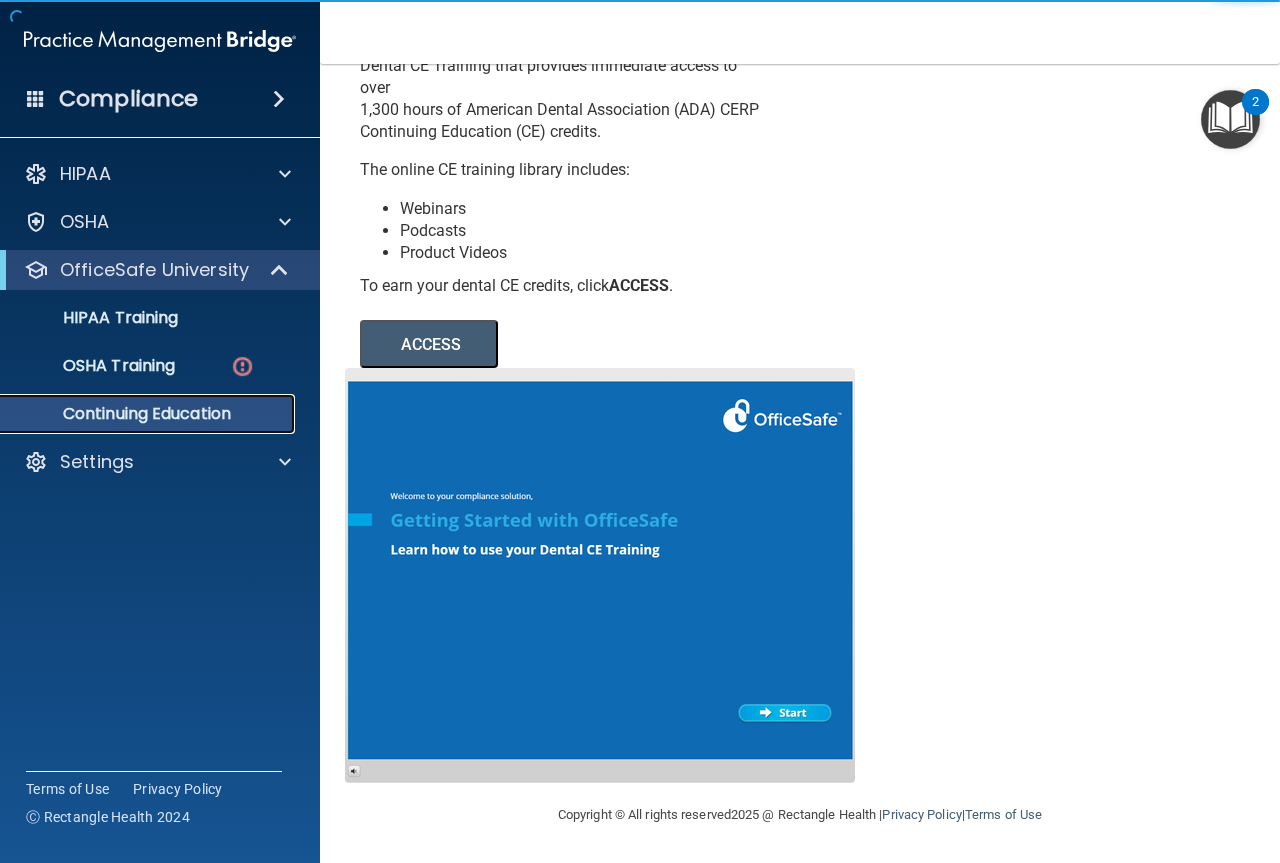 scroll, scrollTop: 0, scrollLeft: 0, axis: both 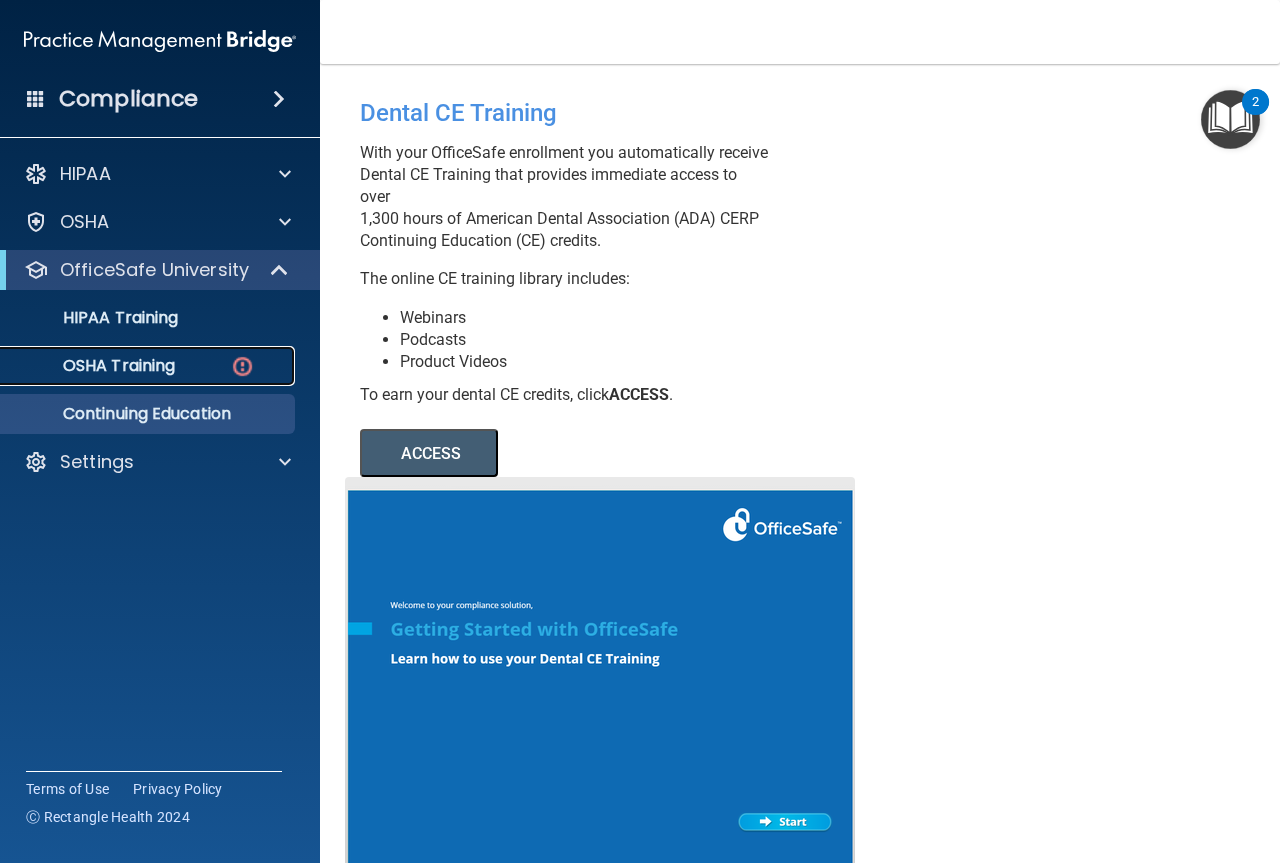 click on "OSHA Training" at bounding box center [94, 366] 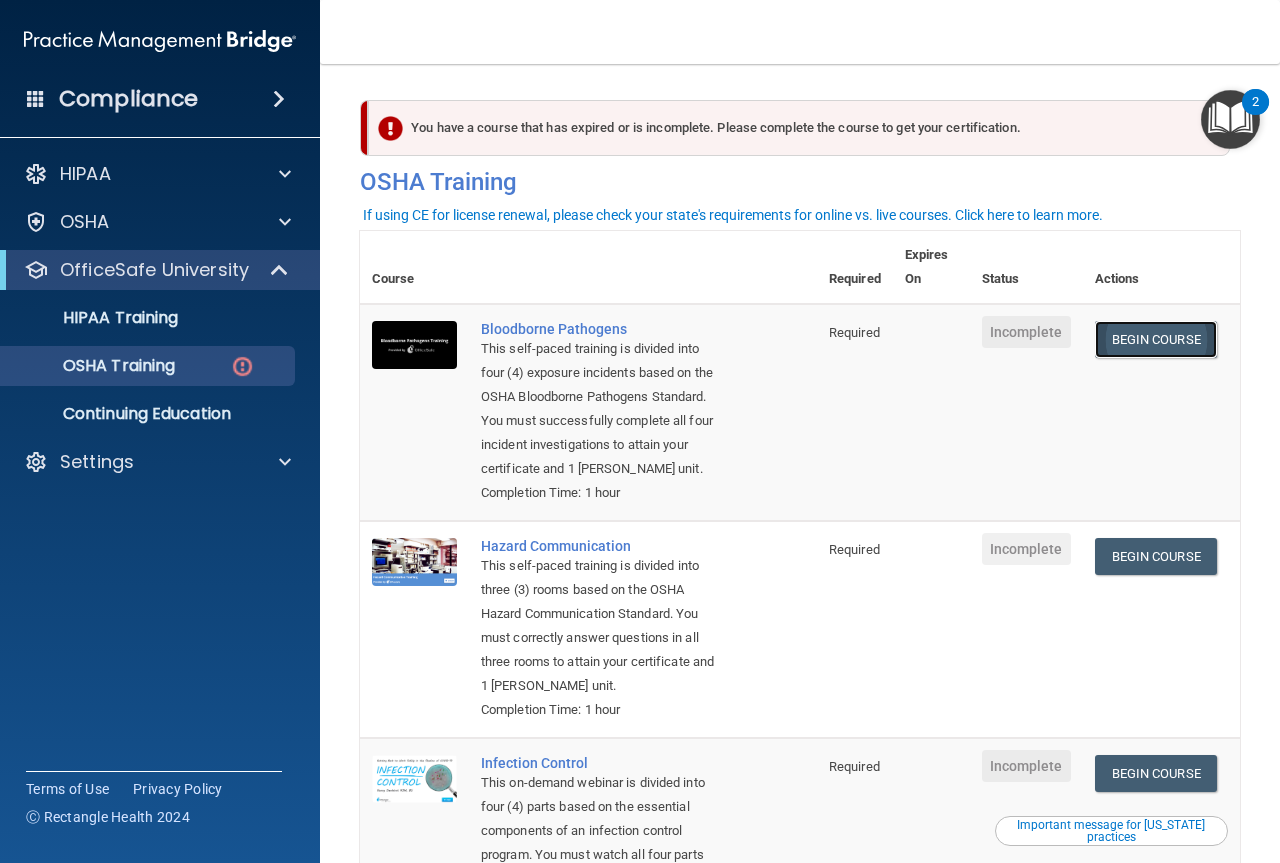 click on "Begin Course" at bounding box center (1156, 339) 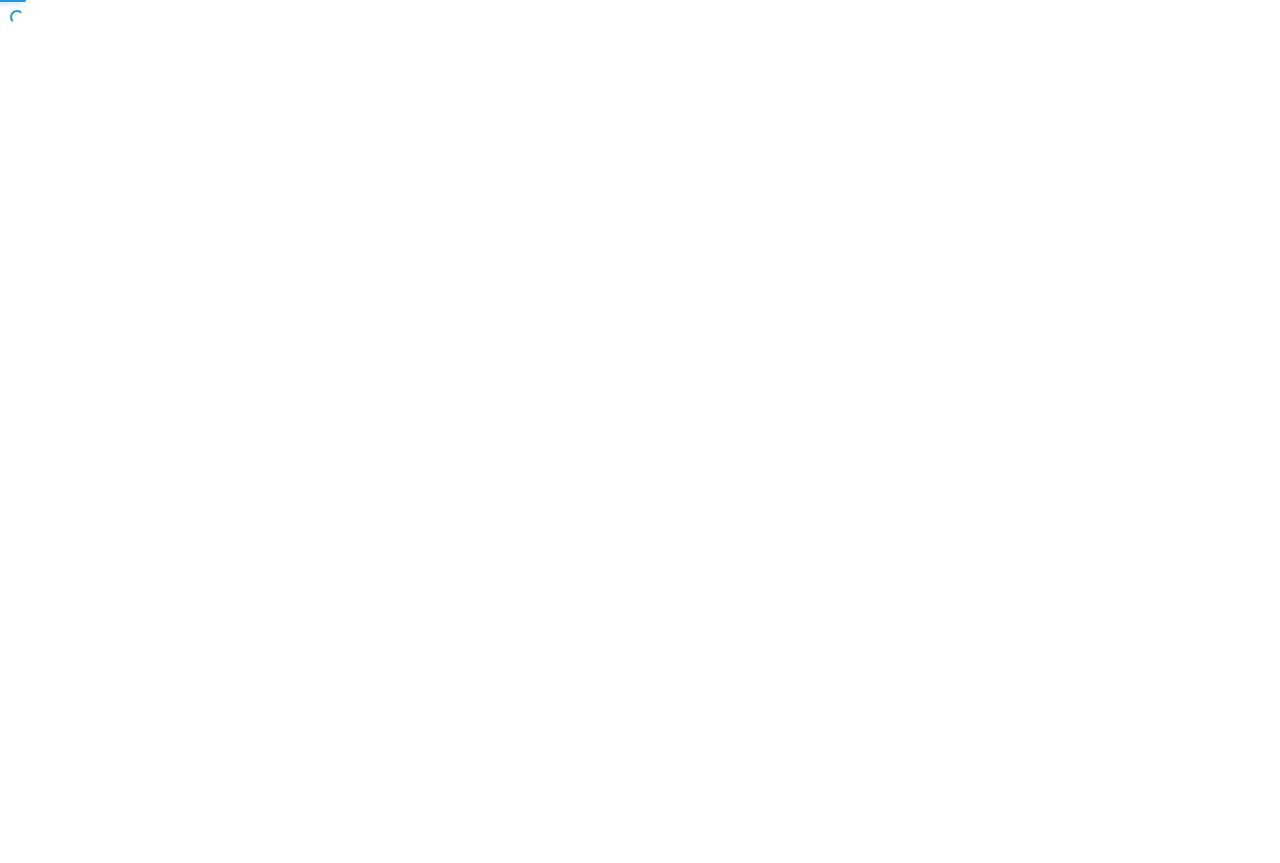 scroll, scrollTop: 0, scrollLeft: 0, axis: both 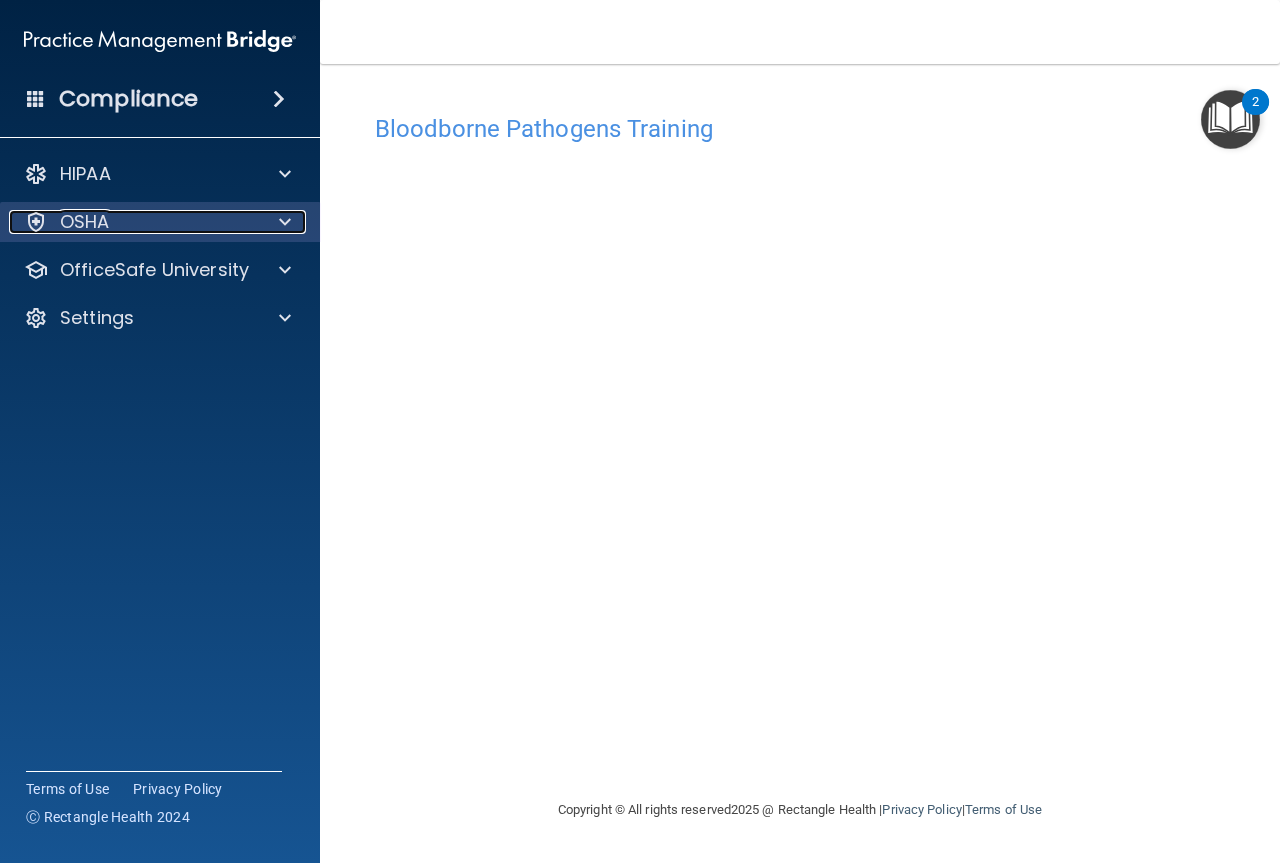 click at bounding box center (285, 222) 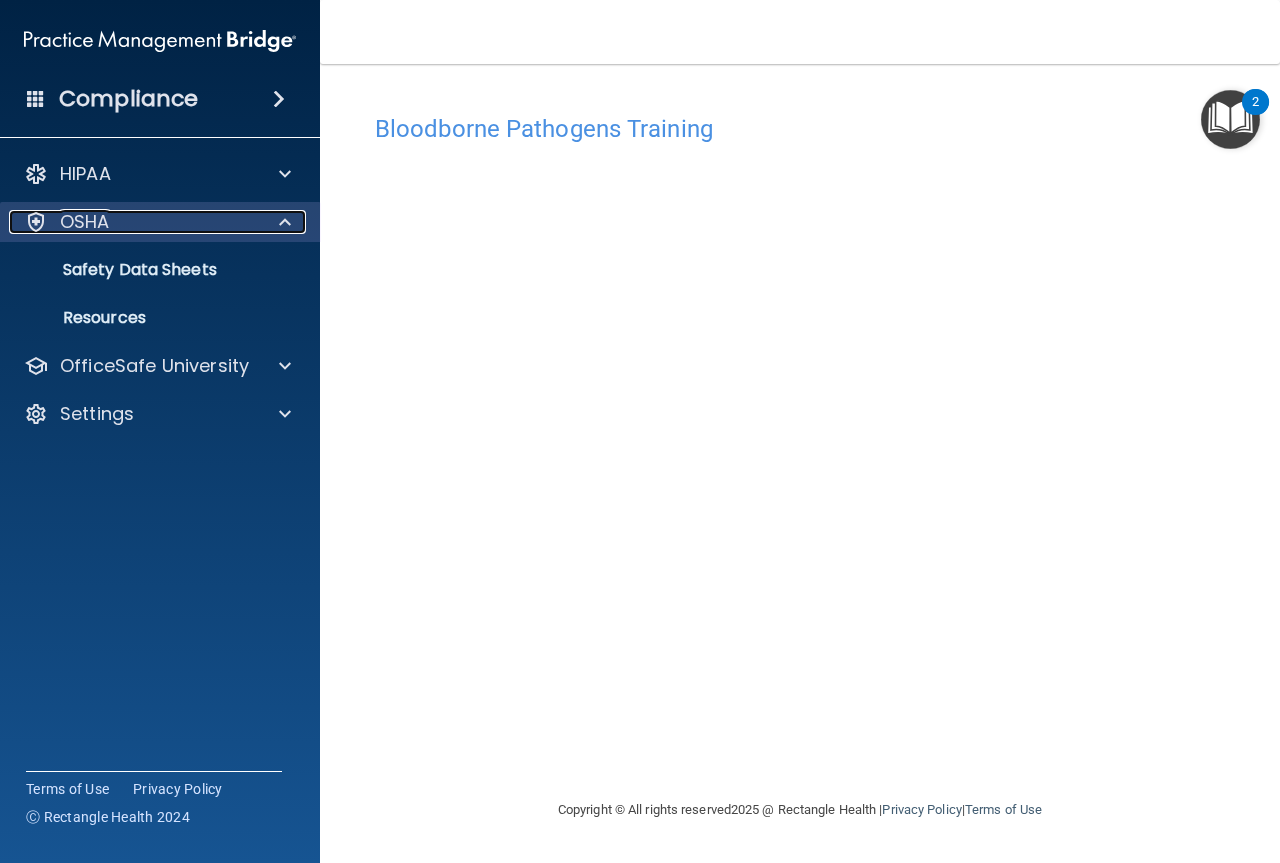 click at bounding box center (285, 222) 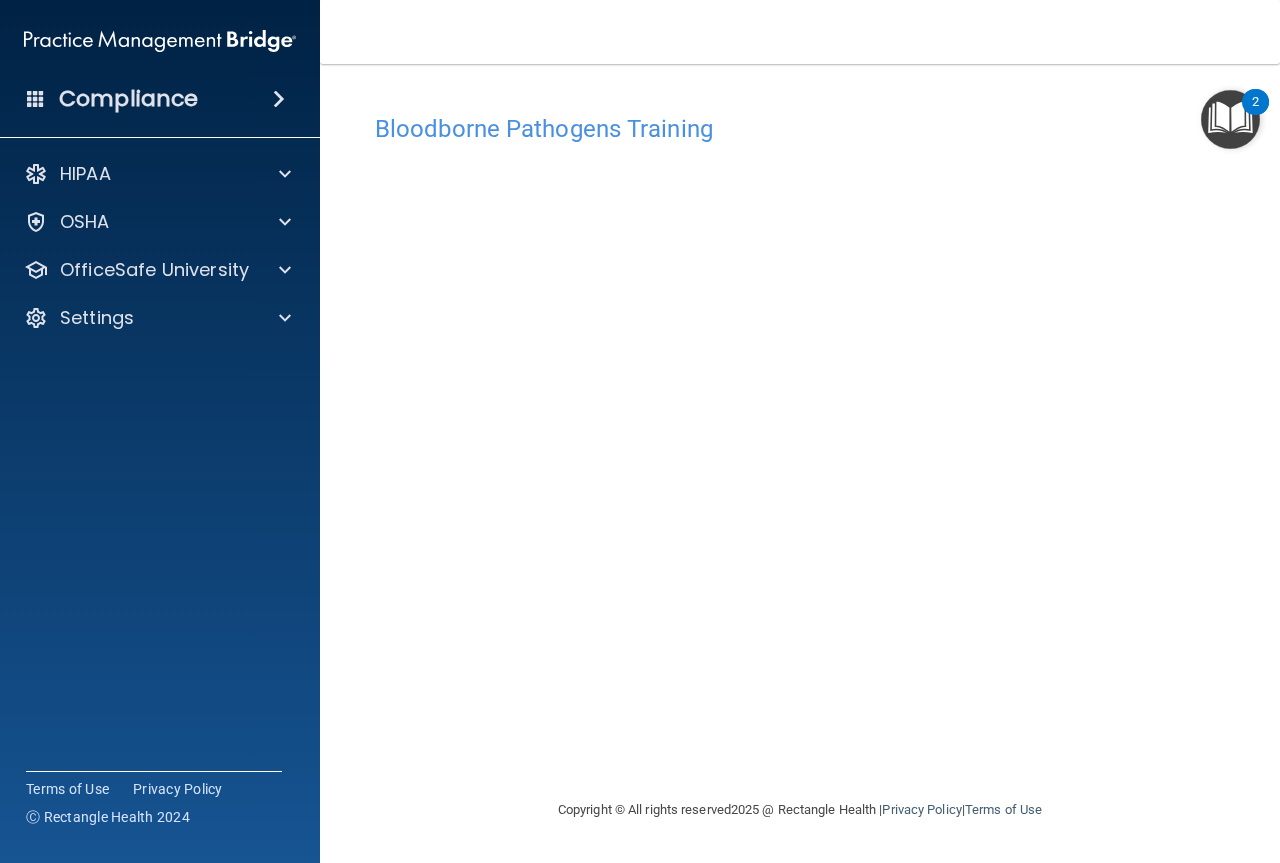 click at bounding box center (1230, 119) 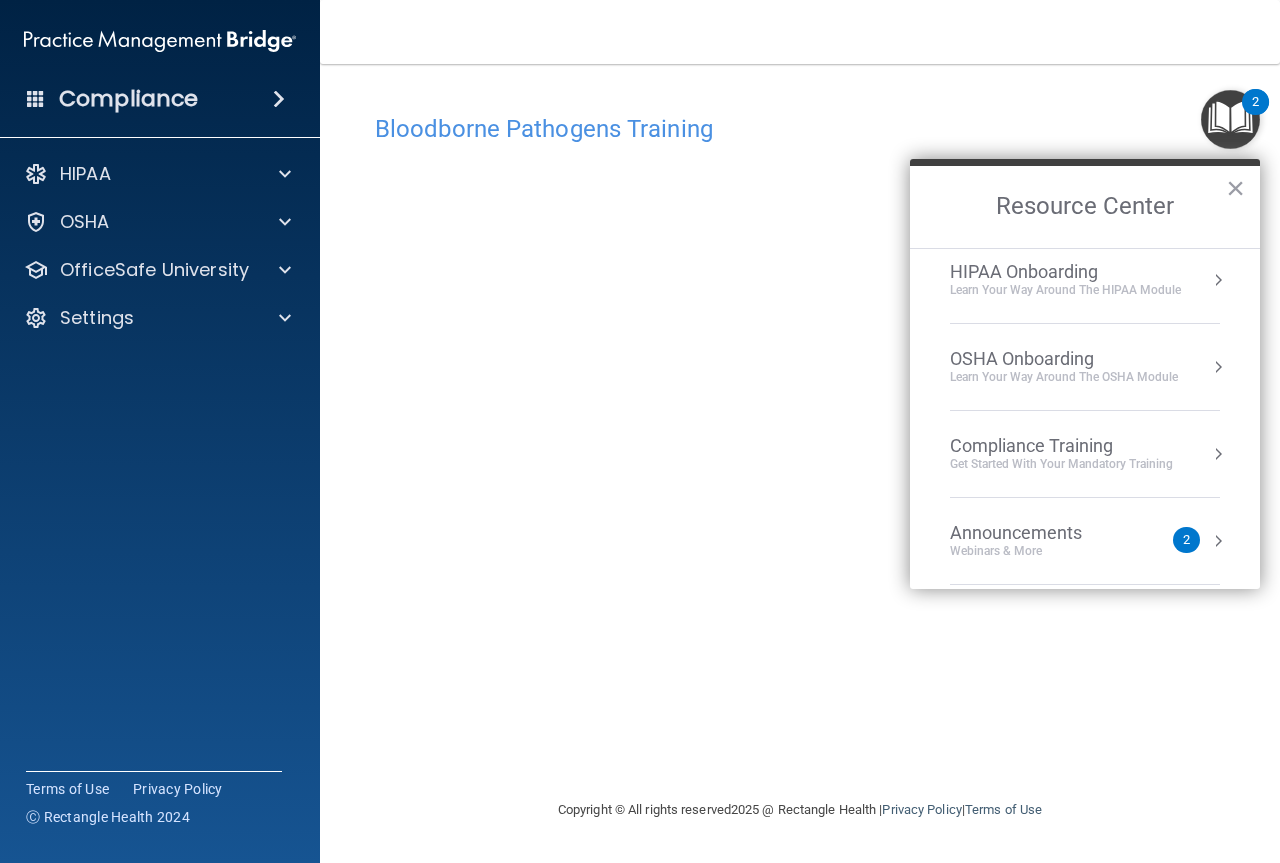 scroll, scrollTop: 0, scrollLeft: 0, axis: both 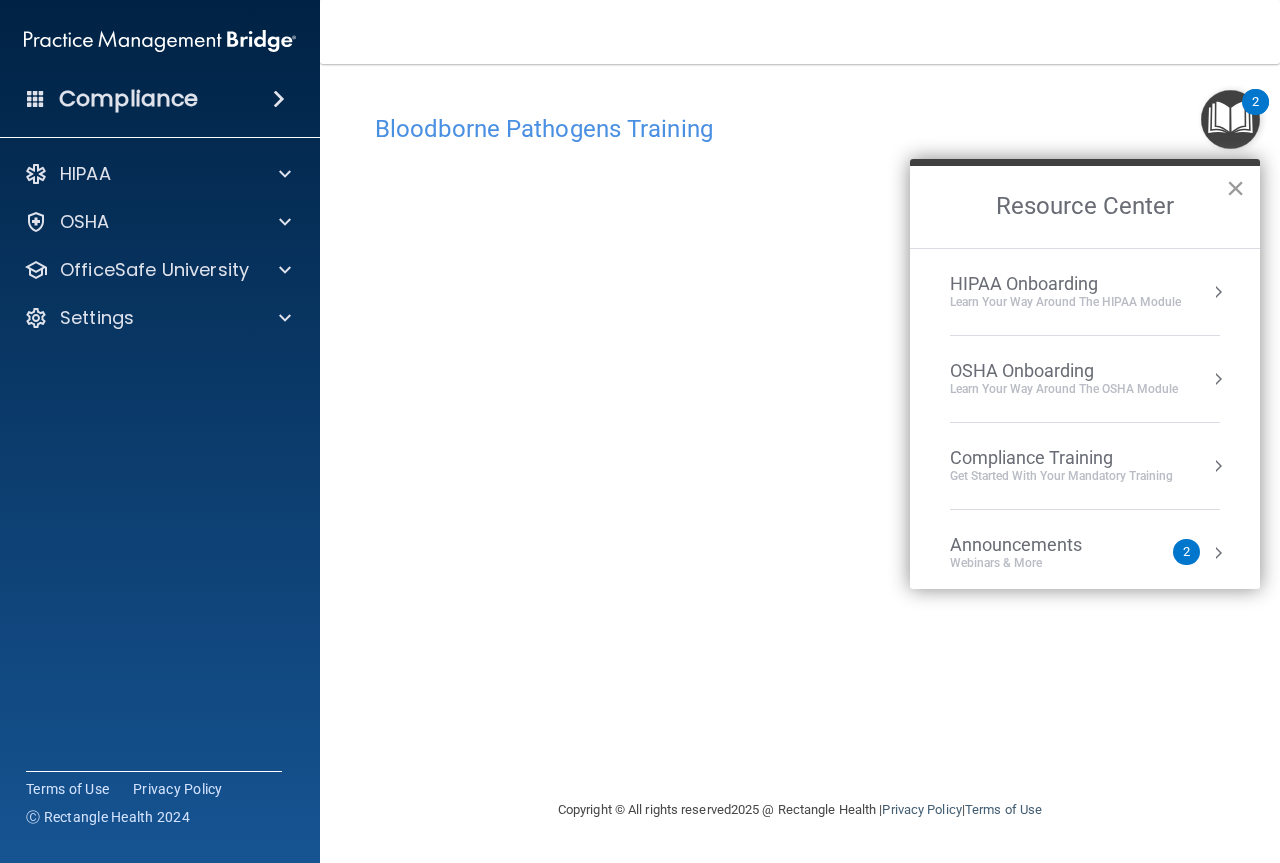 click on "×" at bounding box center (1235, 188) 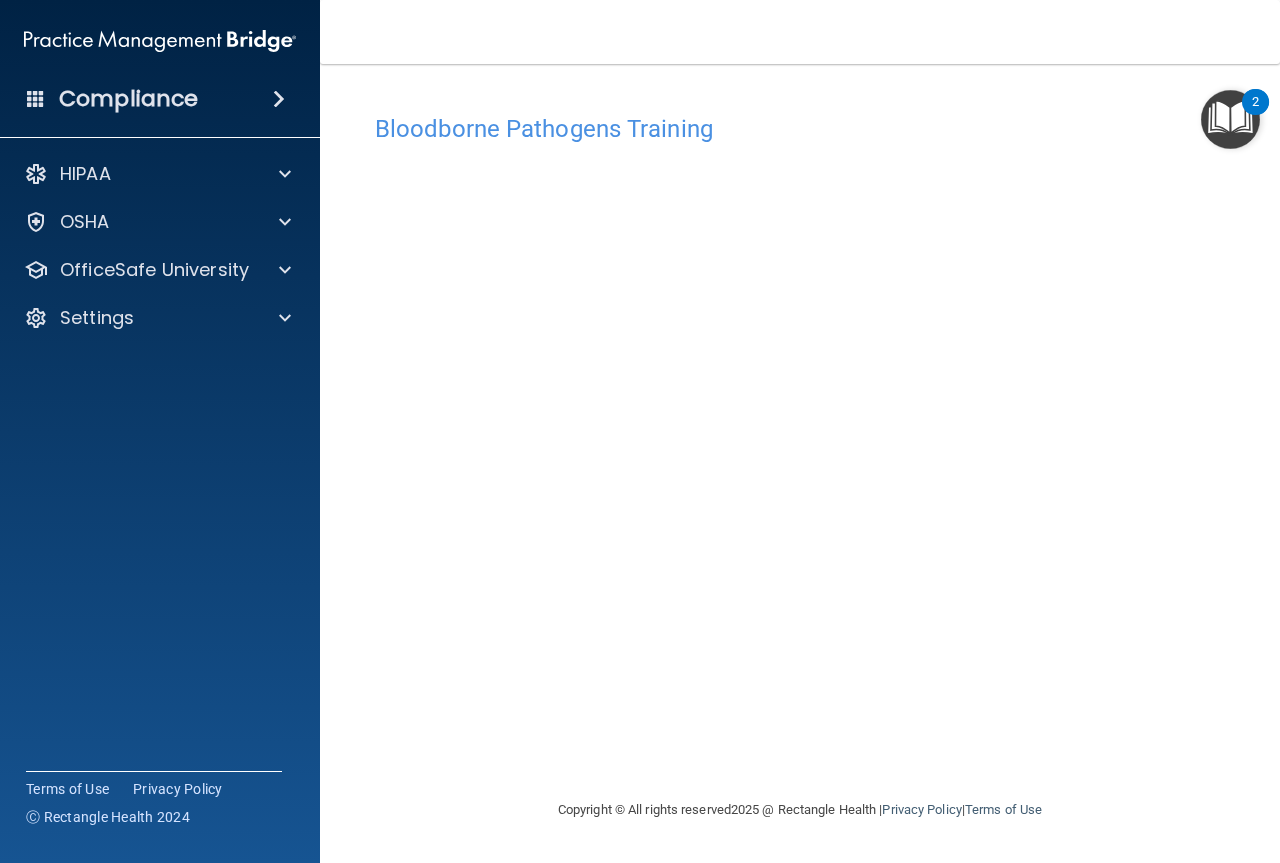 click on "2" at bounding box center [1255, 115] 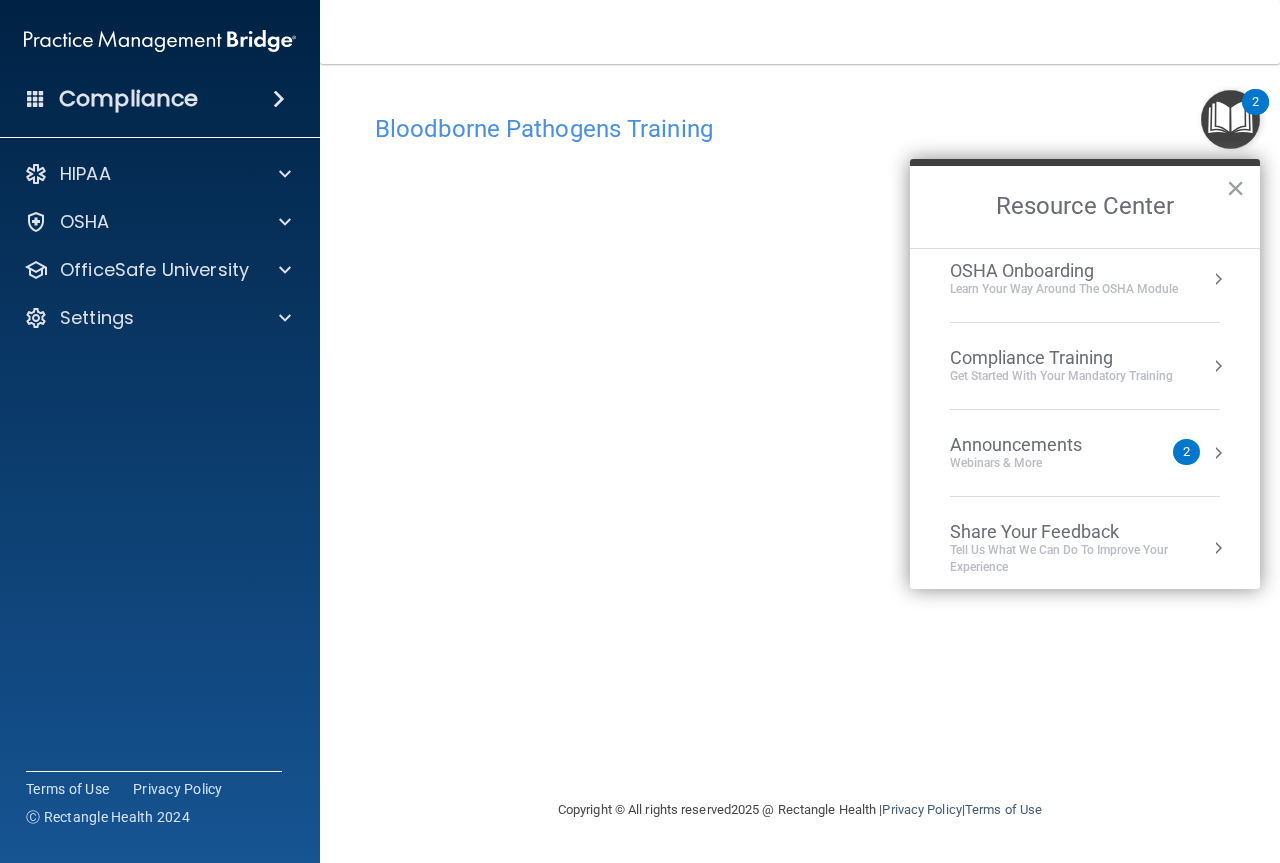 scroll, scrollTop: 112, scrollLeft: 0, axis: vertical 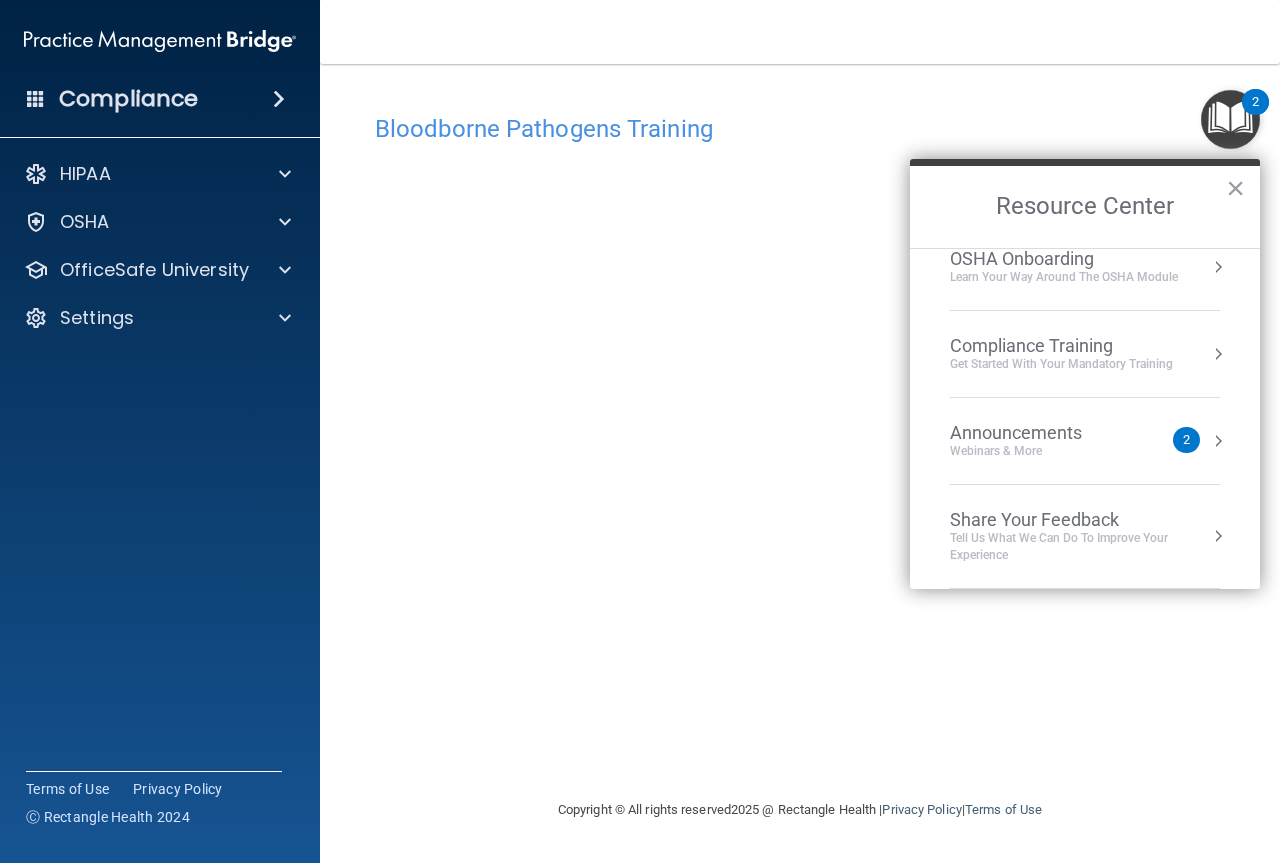 click at bounding box center (1230, 119) 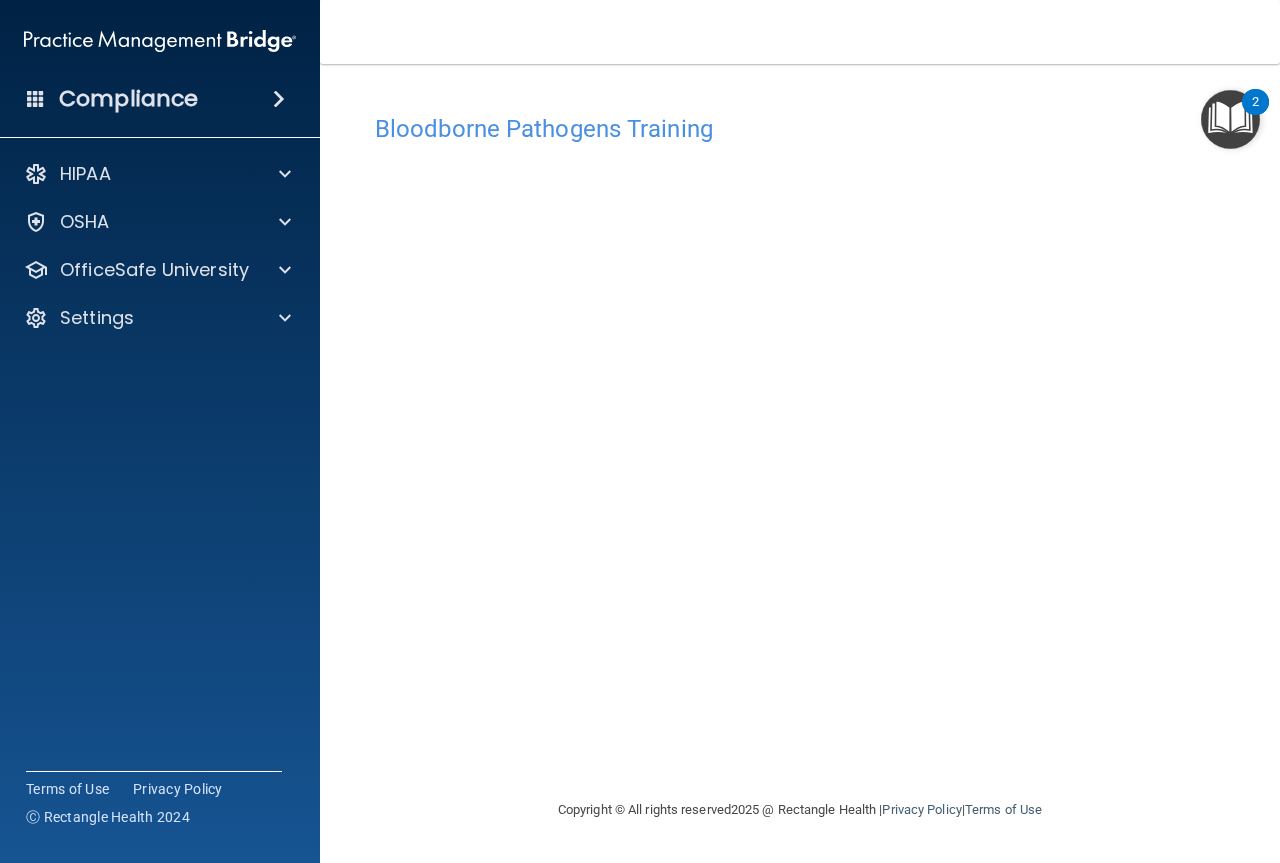 click on "Bloodborne Pathogens Training         This course doesn’t expire until . Are you sure you want to take this course now?   Take the course anyway!            Copyright © All rights reserved  2025 @ Rectangle Health |  Privacy Policy  |  Terms of Use" at bounding box center (800, 463) 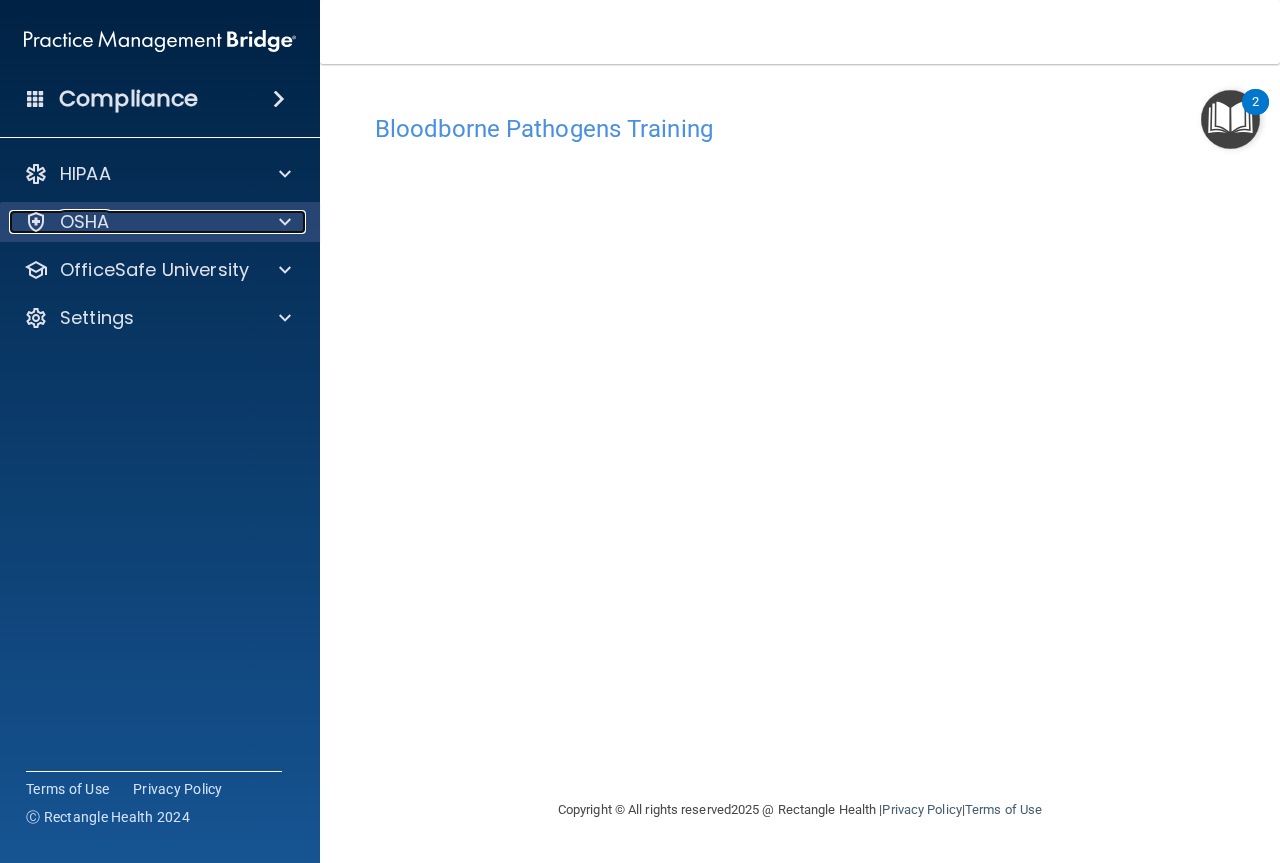 click on "OSHA" at bounding box center [133, 222] 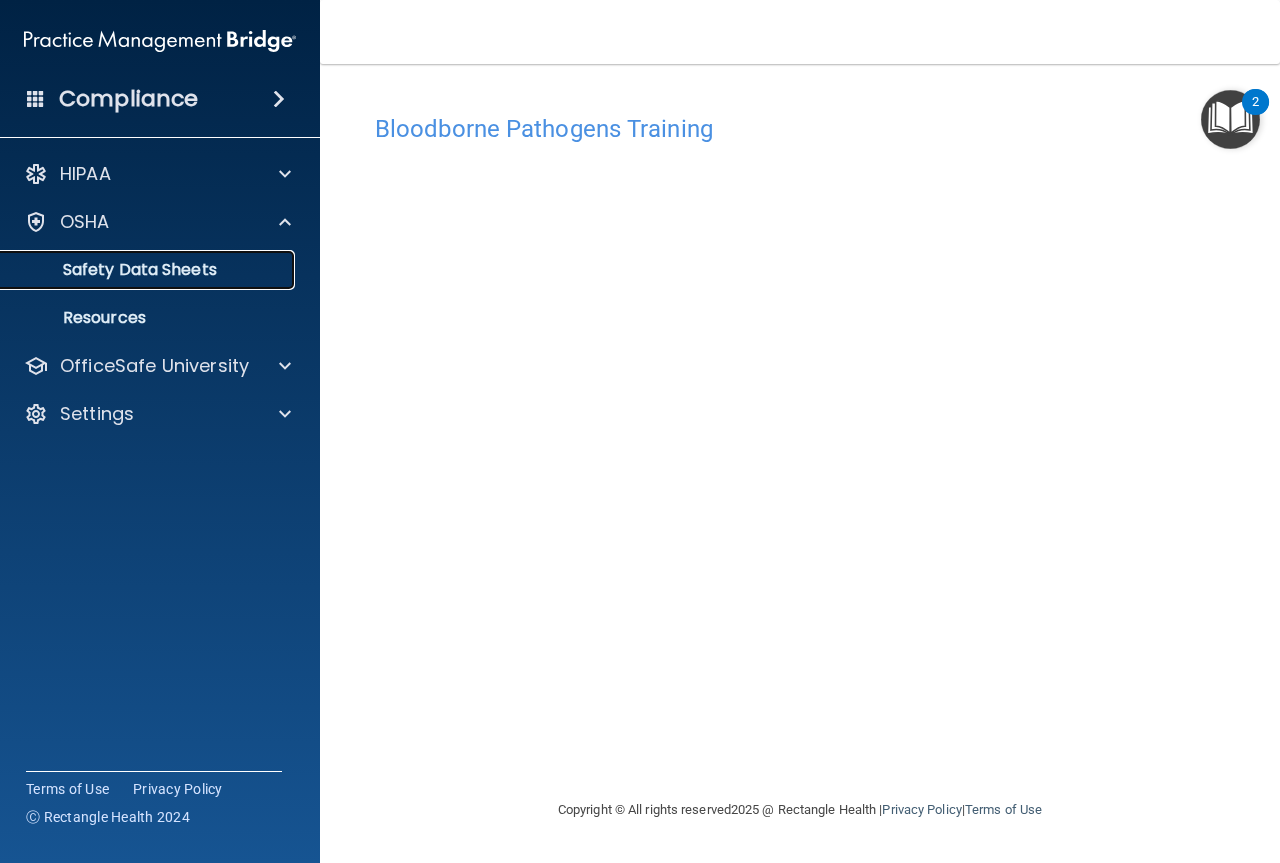 click on "Safety Data Sheets" at bounding box center (149, 270) 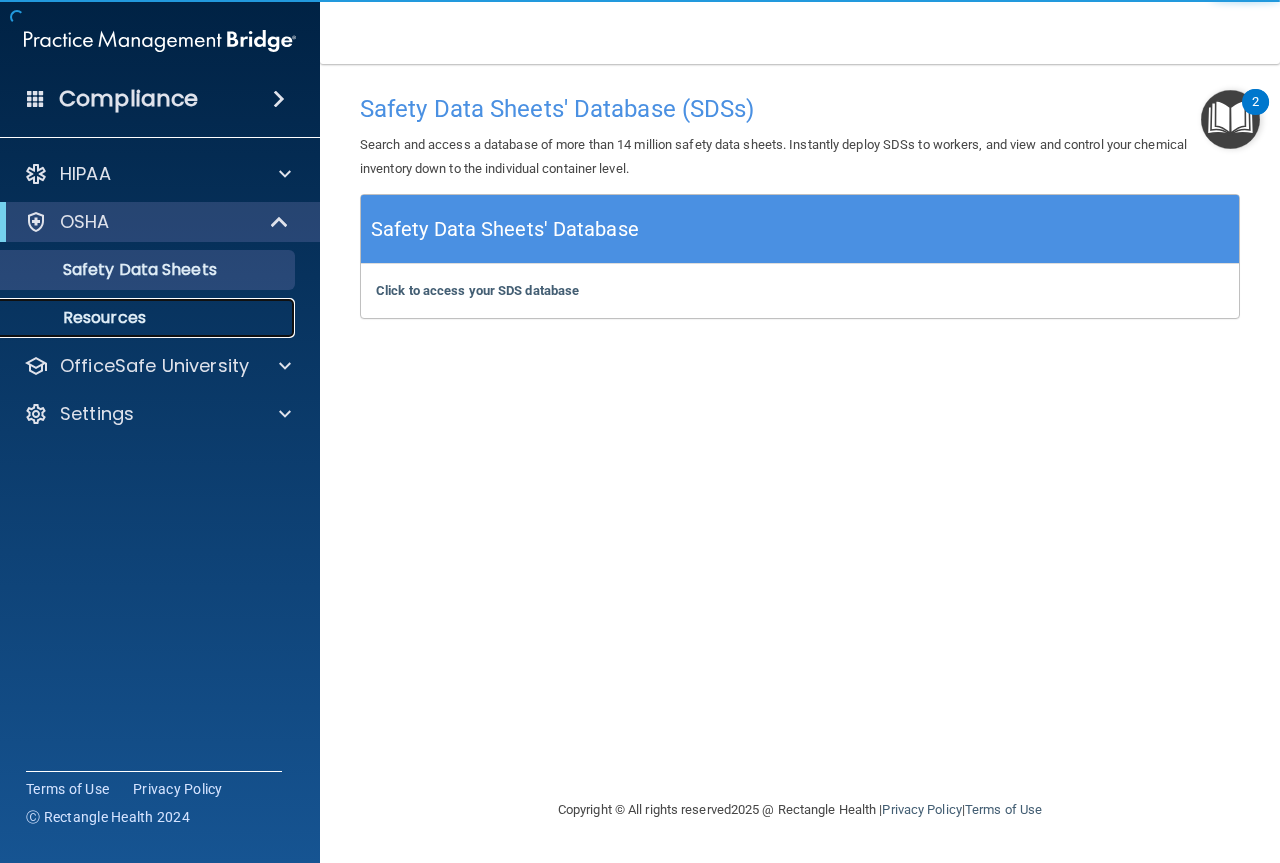 click on "Resources" at bounding box center (149, 318) 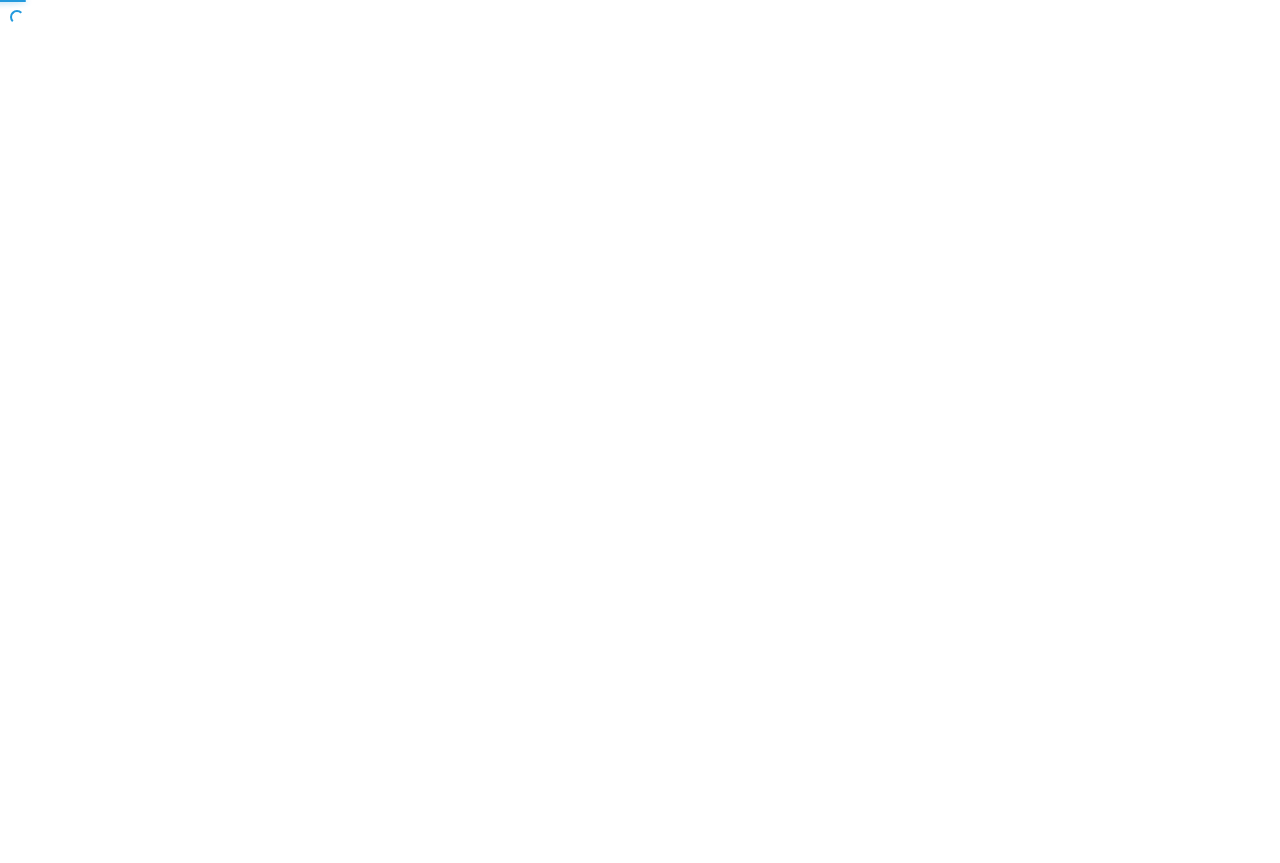 scroll, scrollTop: 0, scrollLeft: 0, axis: both 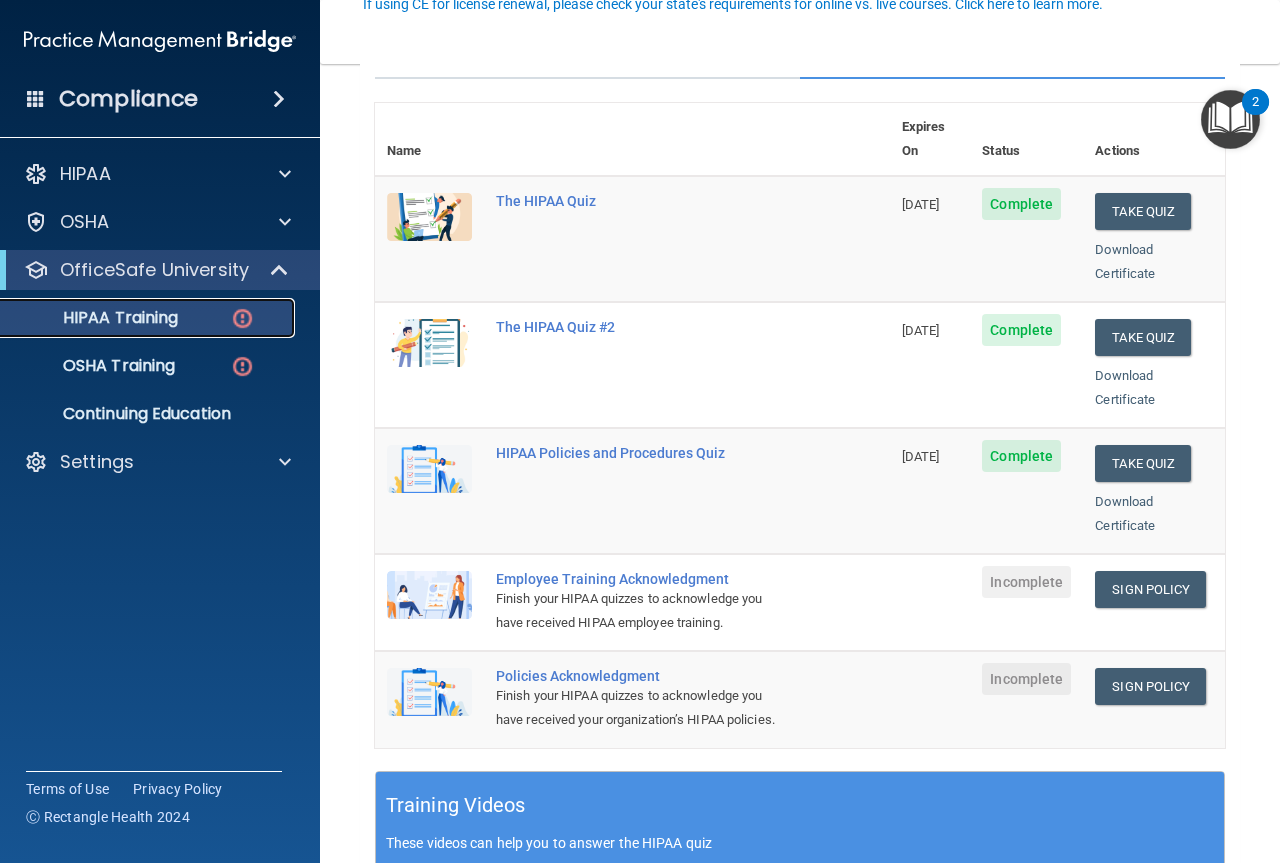click on "HIPAA Training" at bounding box center (137, 318) 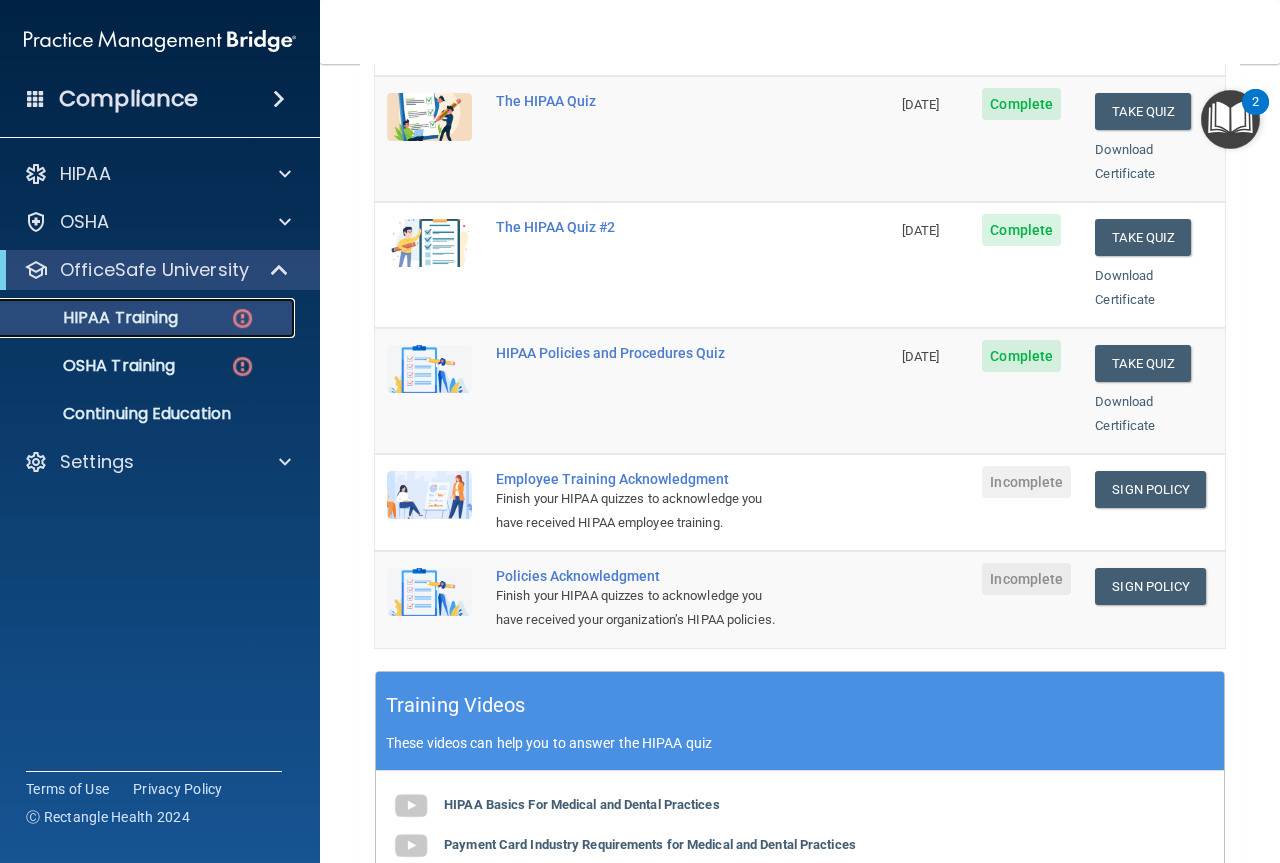 scroll, scrollTop: 100, scrollLeft: 0, axis: vertical 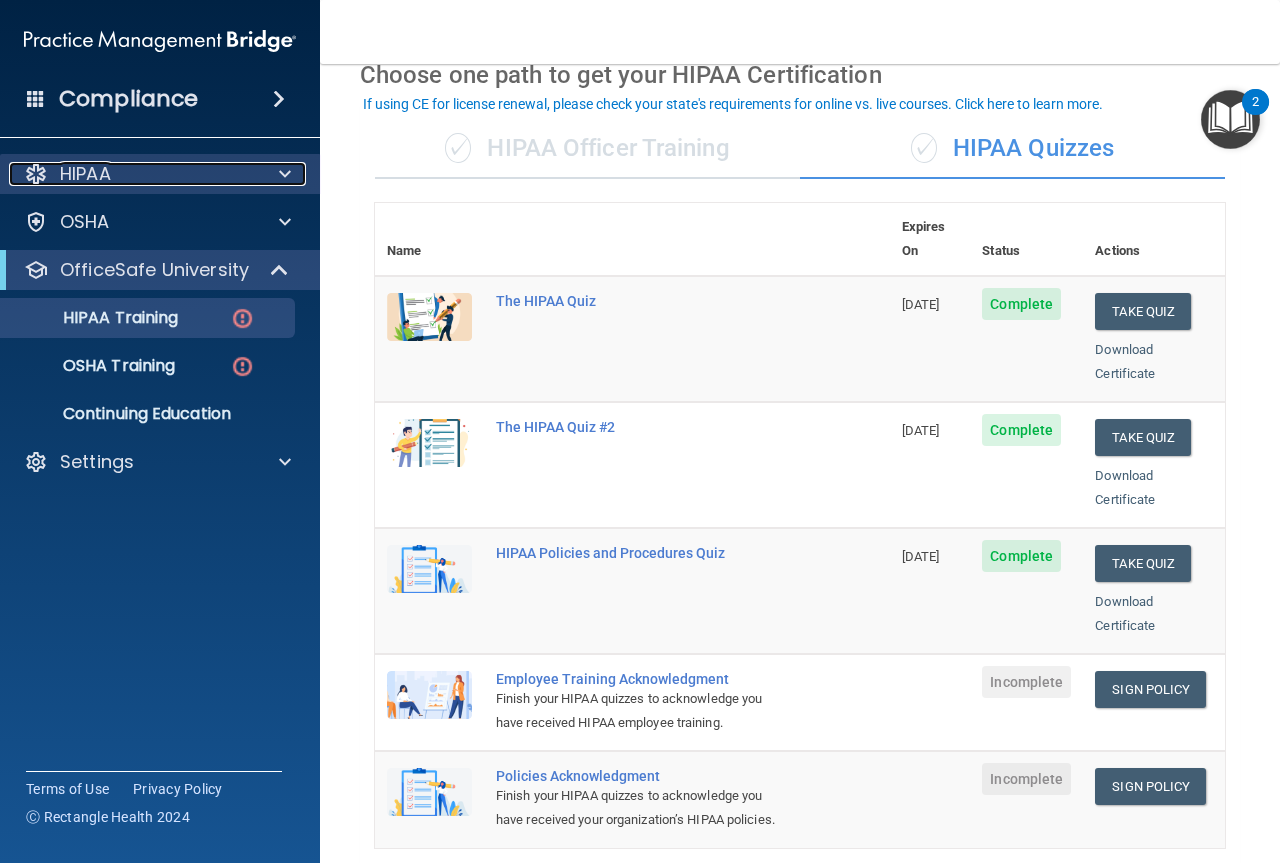 click on "HIPAA" at bounding box center [133, 174] 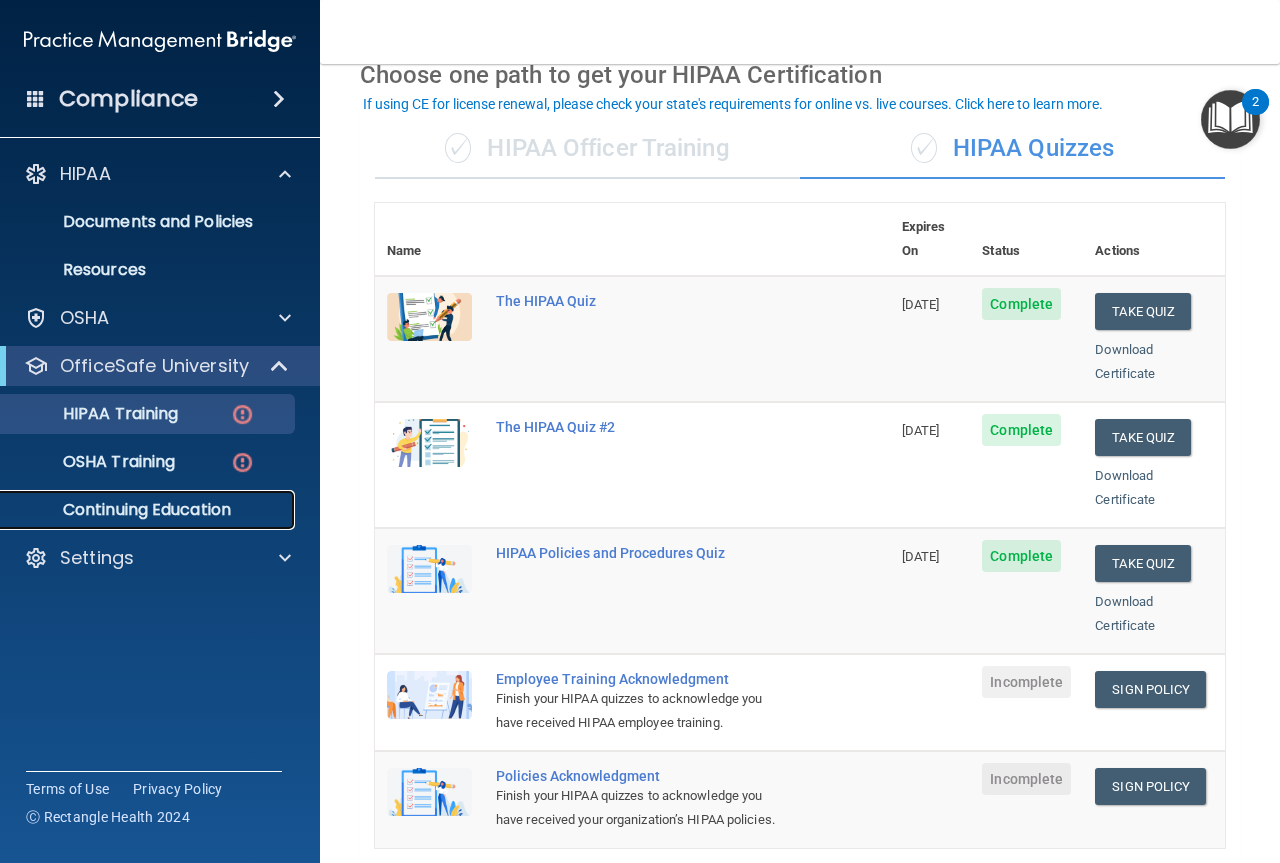 click on "Continuing Education" at bounding box center (149, 510) 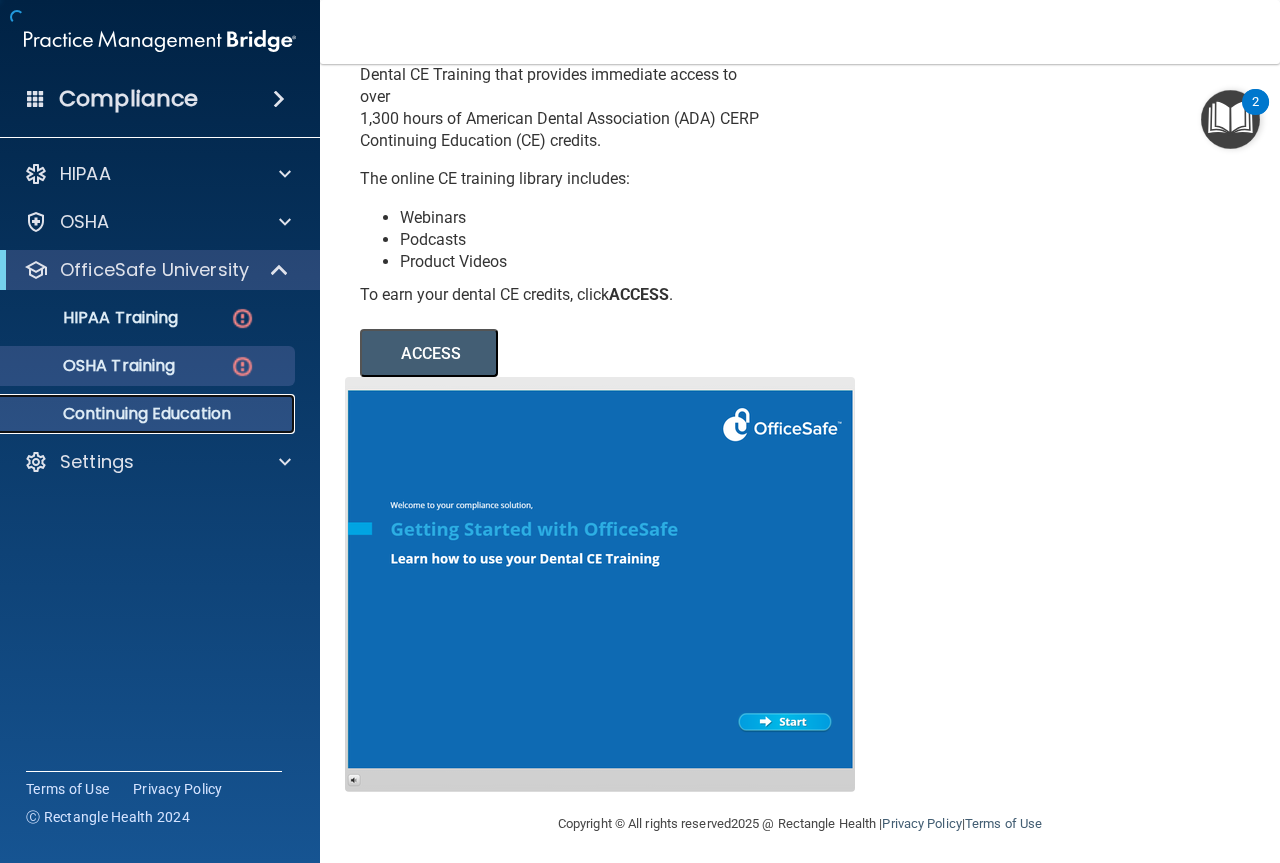 scroll, scrollTop: 122, scrollLeft: 0, axis: vertical 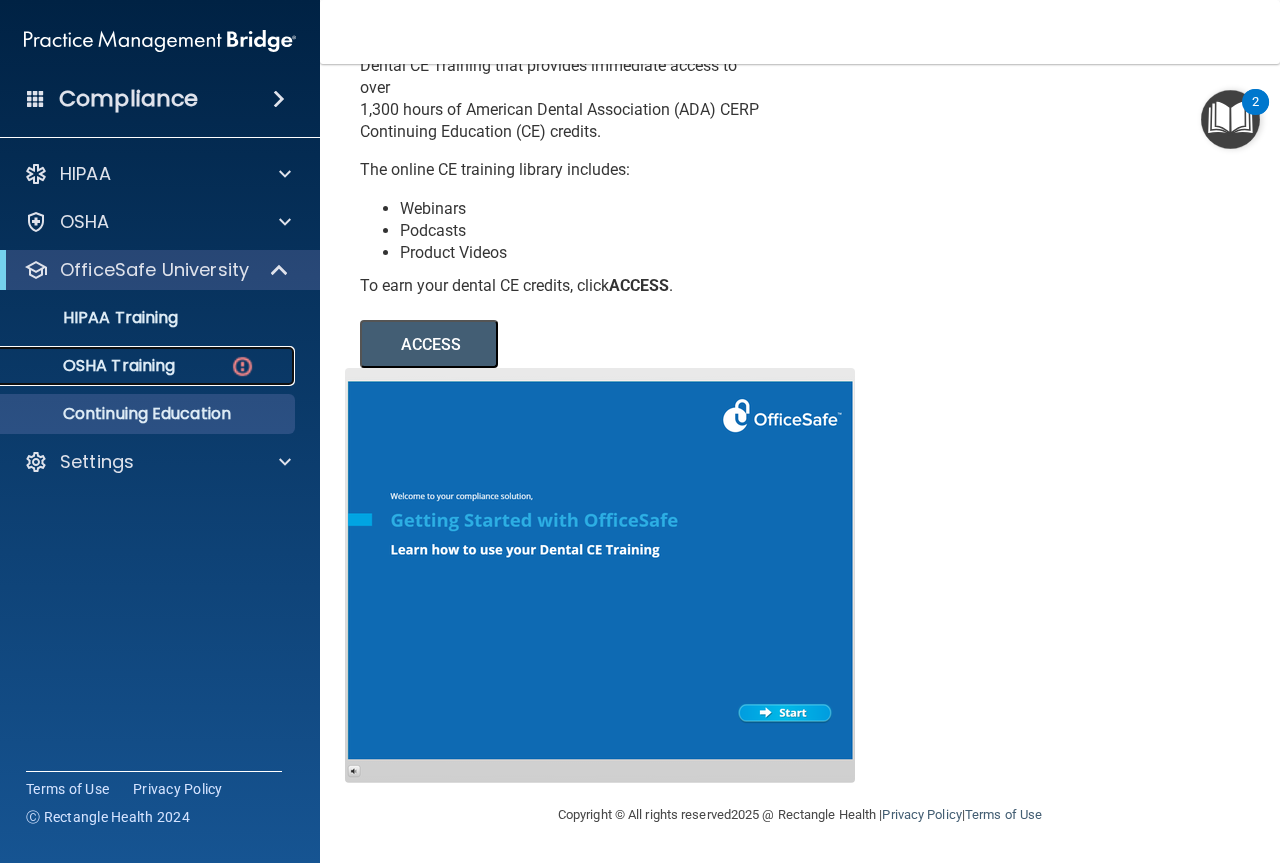 click on "OSHA Training" at bounding box center (94, 366) 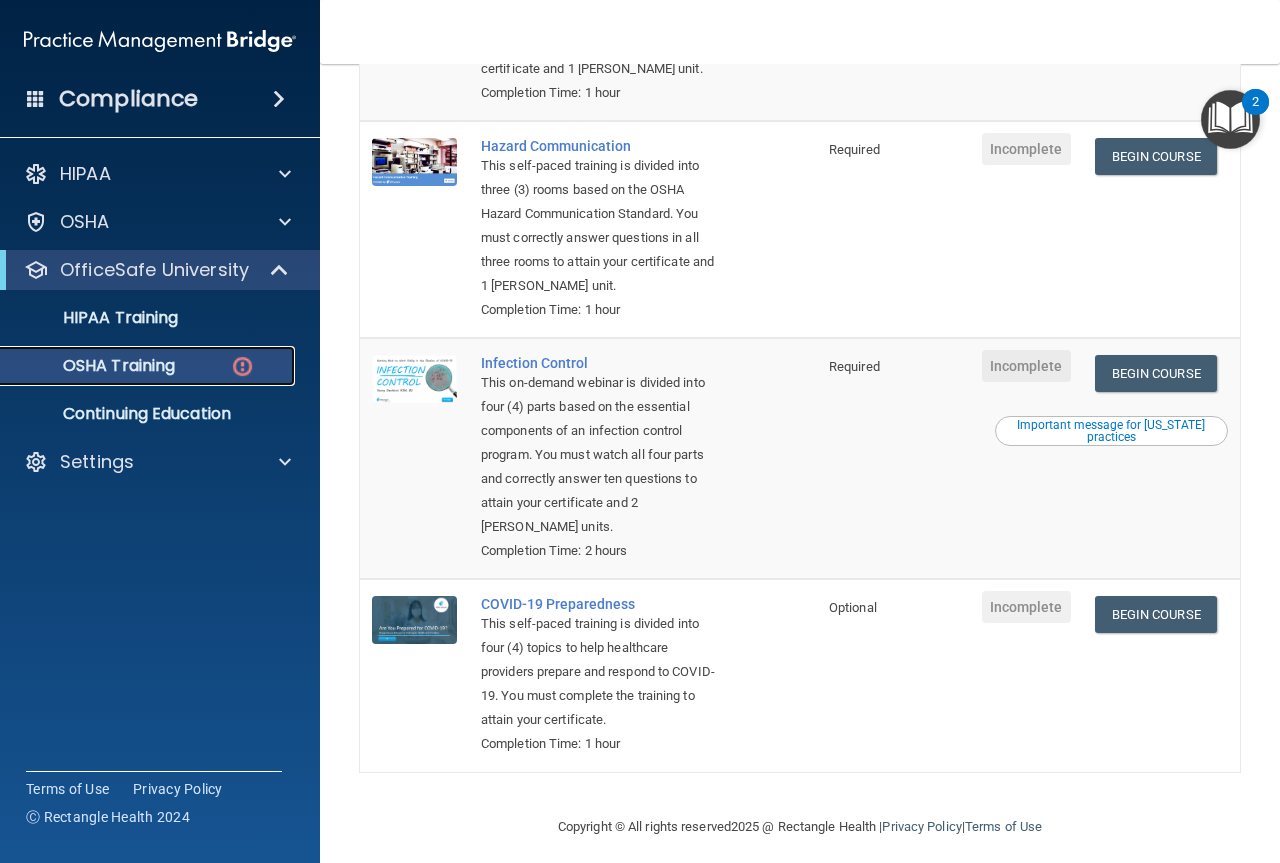 scroll, scrollTop: 412, scrollLeft: 0, axis: vertical 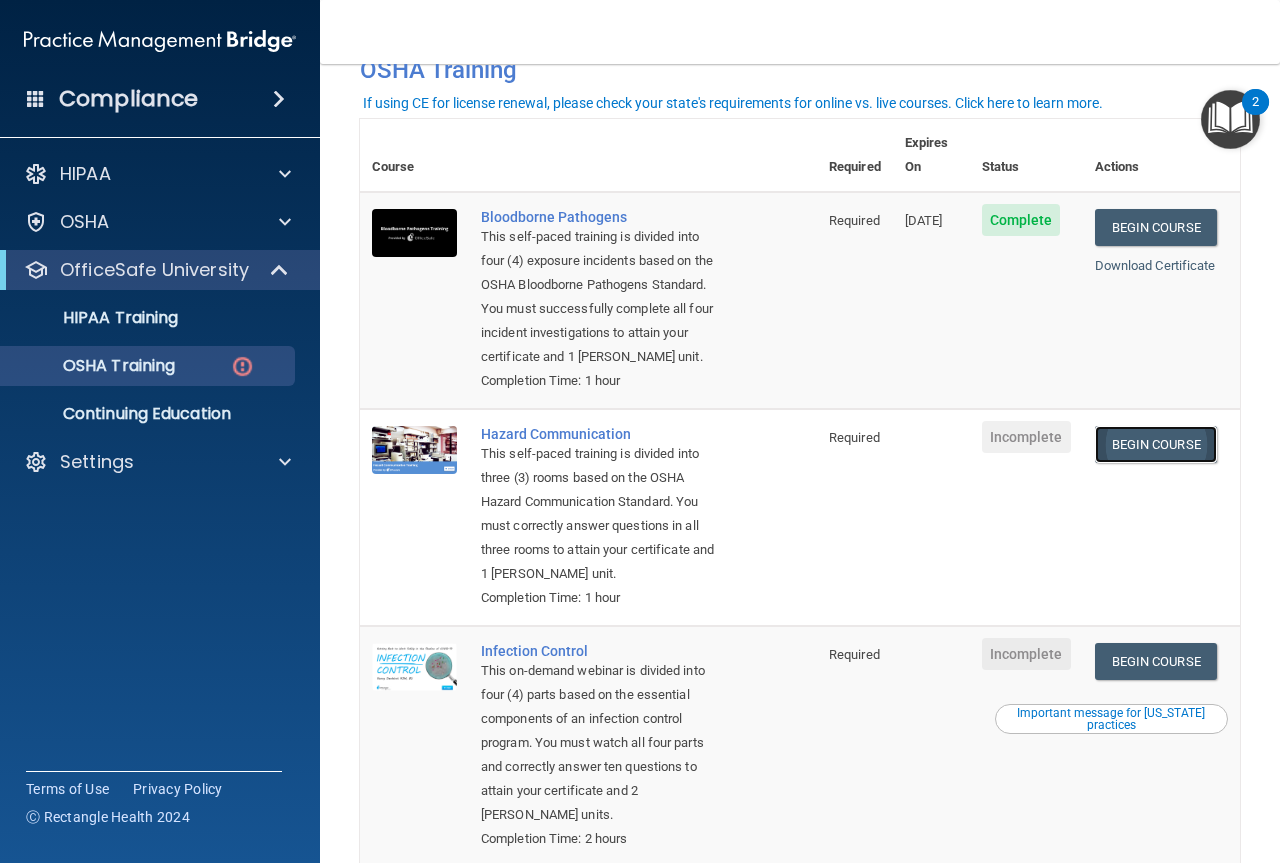 click on "Begin Course" at bounding box center (1156, 444) 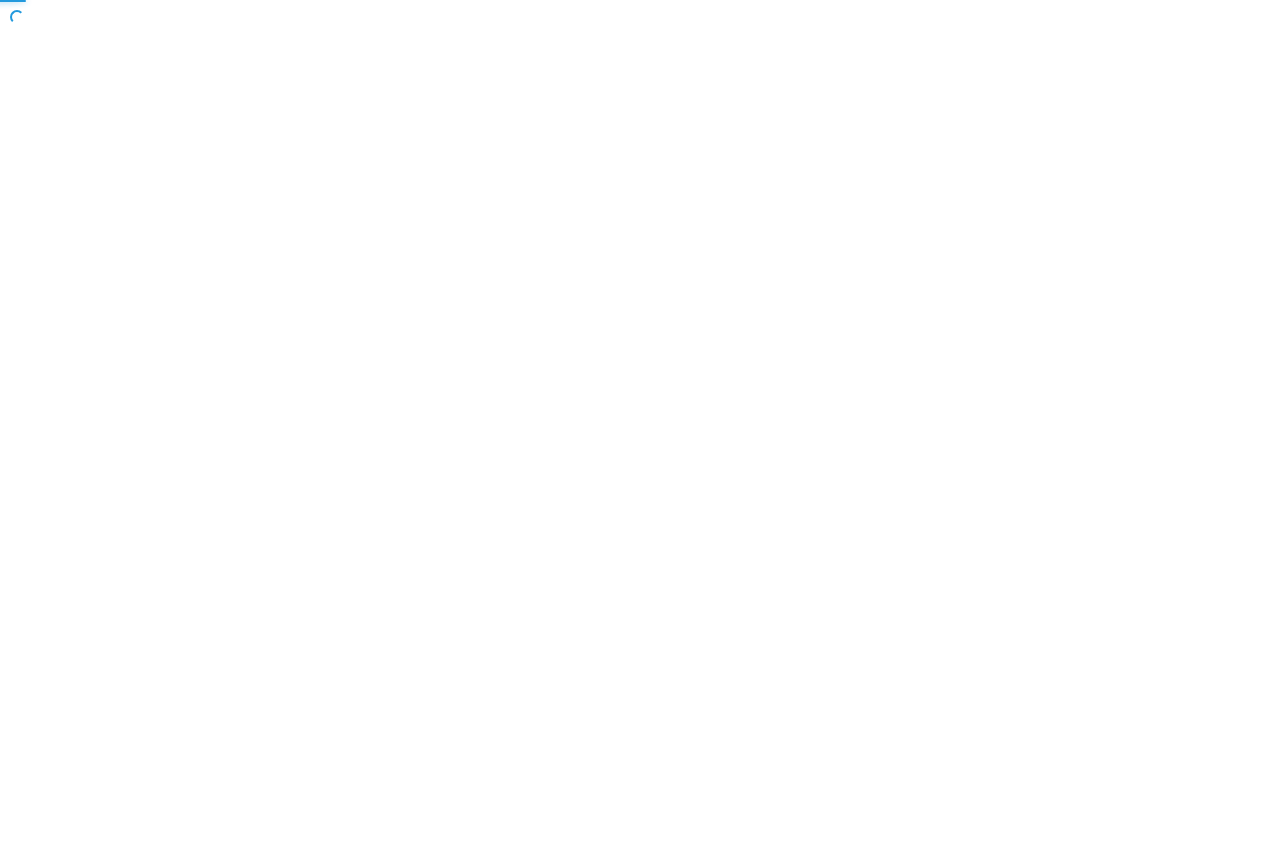 scroll, scrollTop: 0, scrollLeft: 0, axis: both 